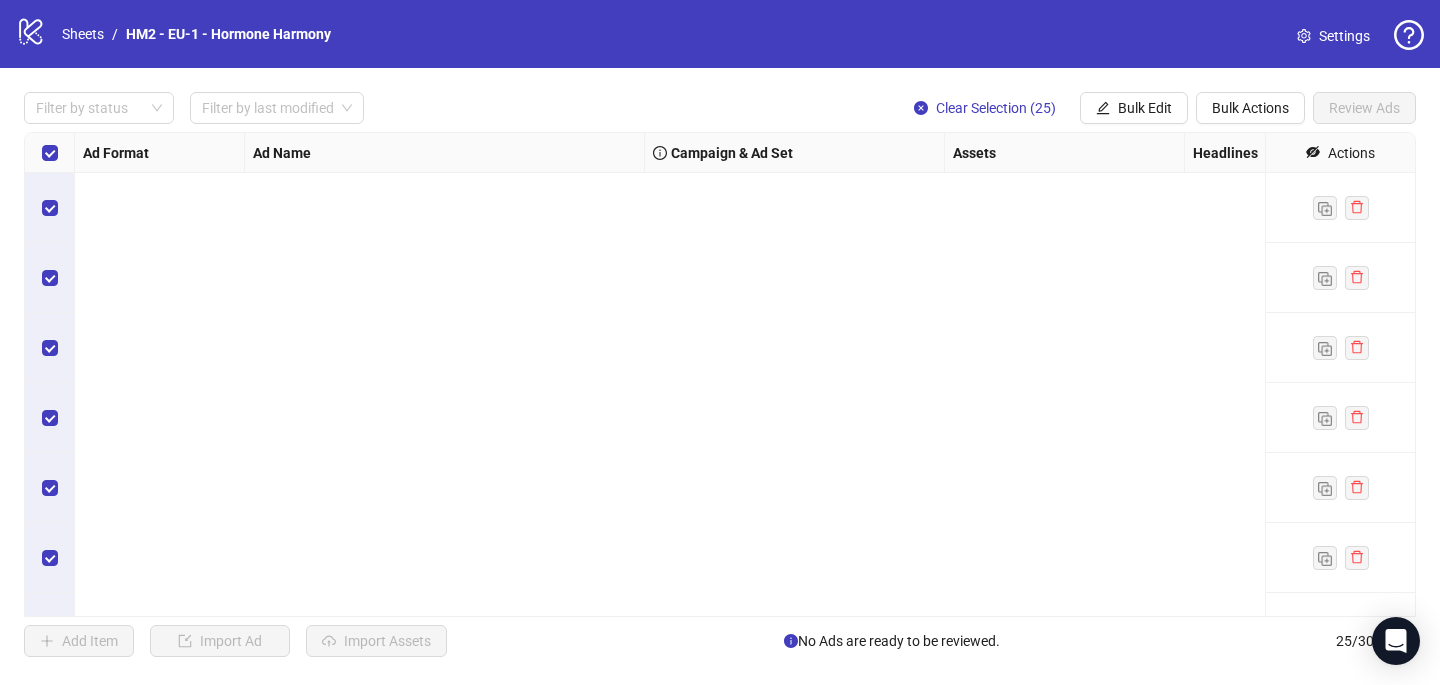 scroll, scrollTop: 0, scrollLeft: 0, axis: both 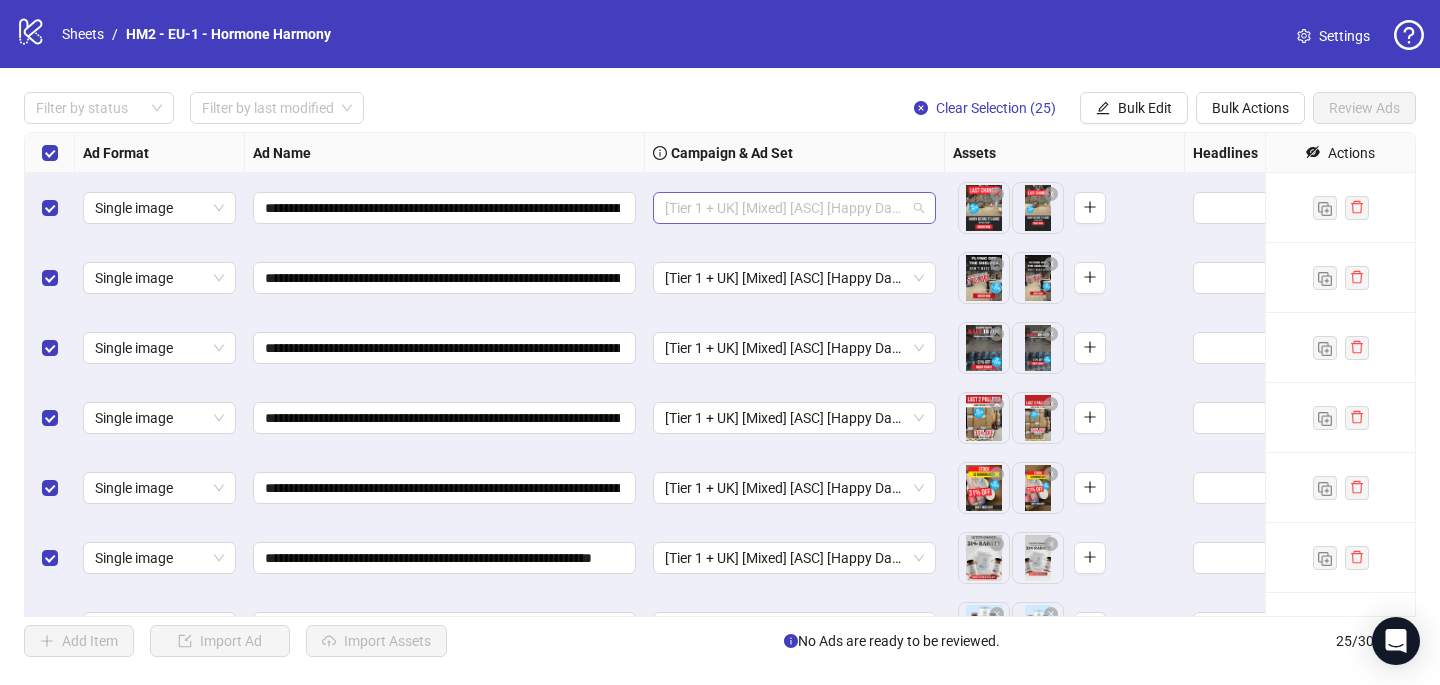 click on "[Tier 1 + UK] [Mixed] [ASC] [Happy Days Sale #2] [7 July 2025]" at bounding box center (794, 208) 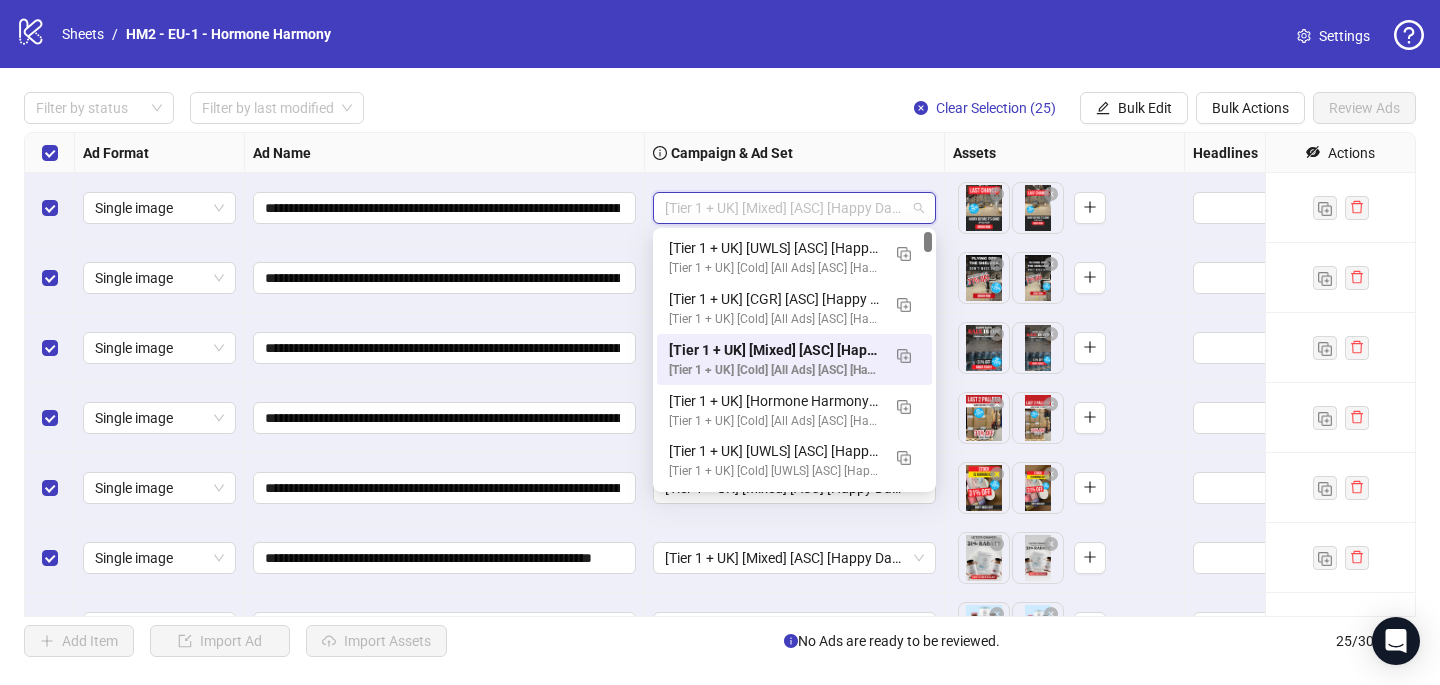 paste on "**********" 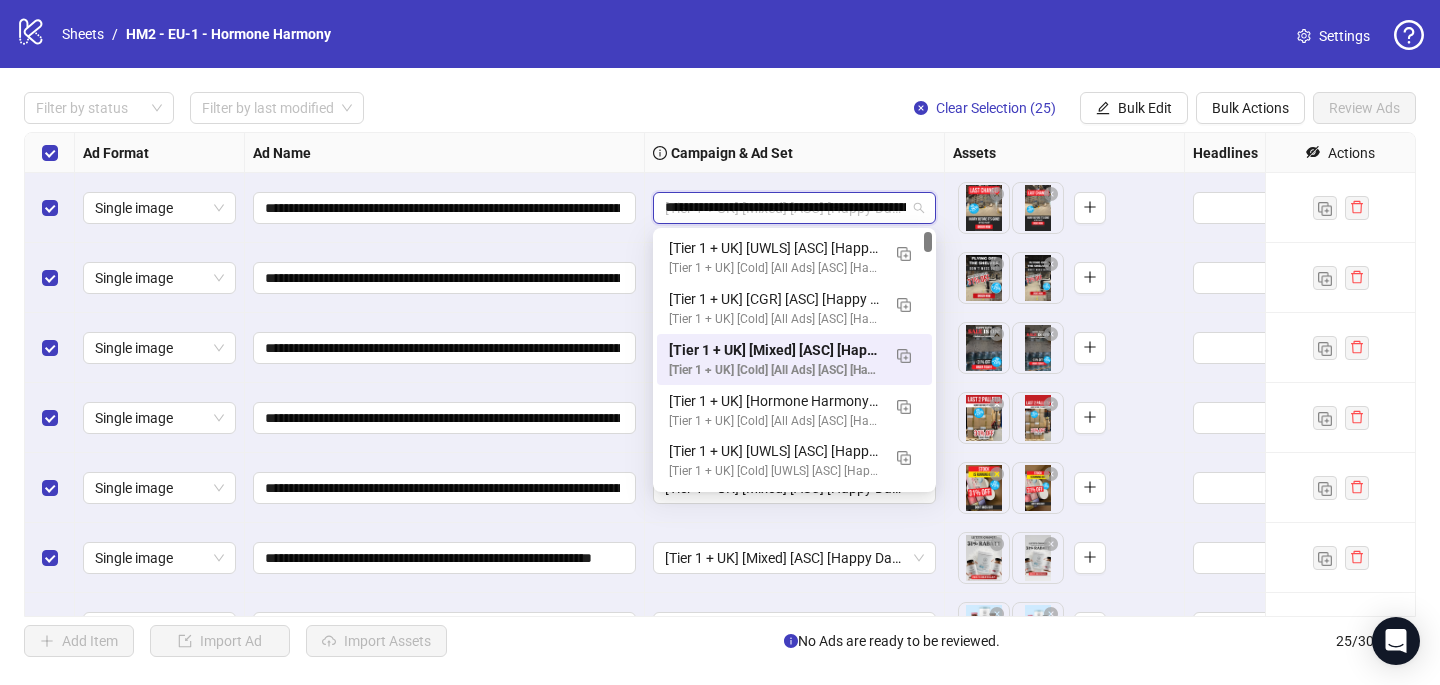 scroll, scrollTop: 0, scrollLeft: 118, axis: horizontal 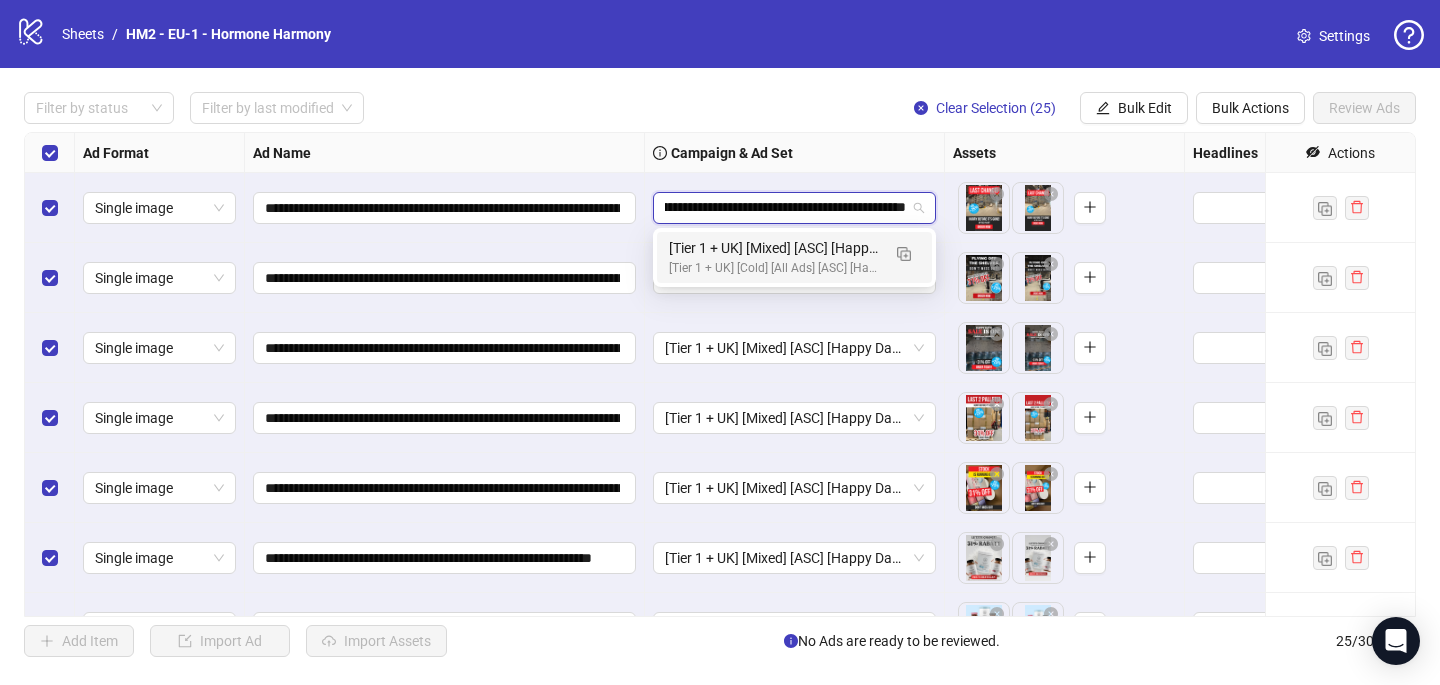 click on "[Tier 1 + UK] [Mixed] [ASC] [Happy Days Sale] [[DATE]]" at bounding box center [774, 248] 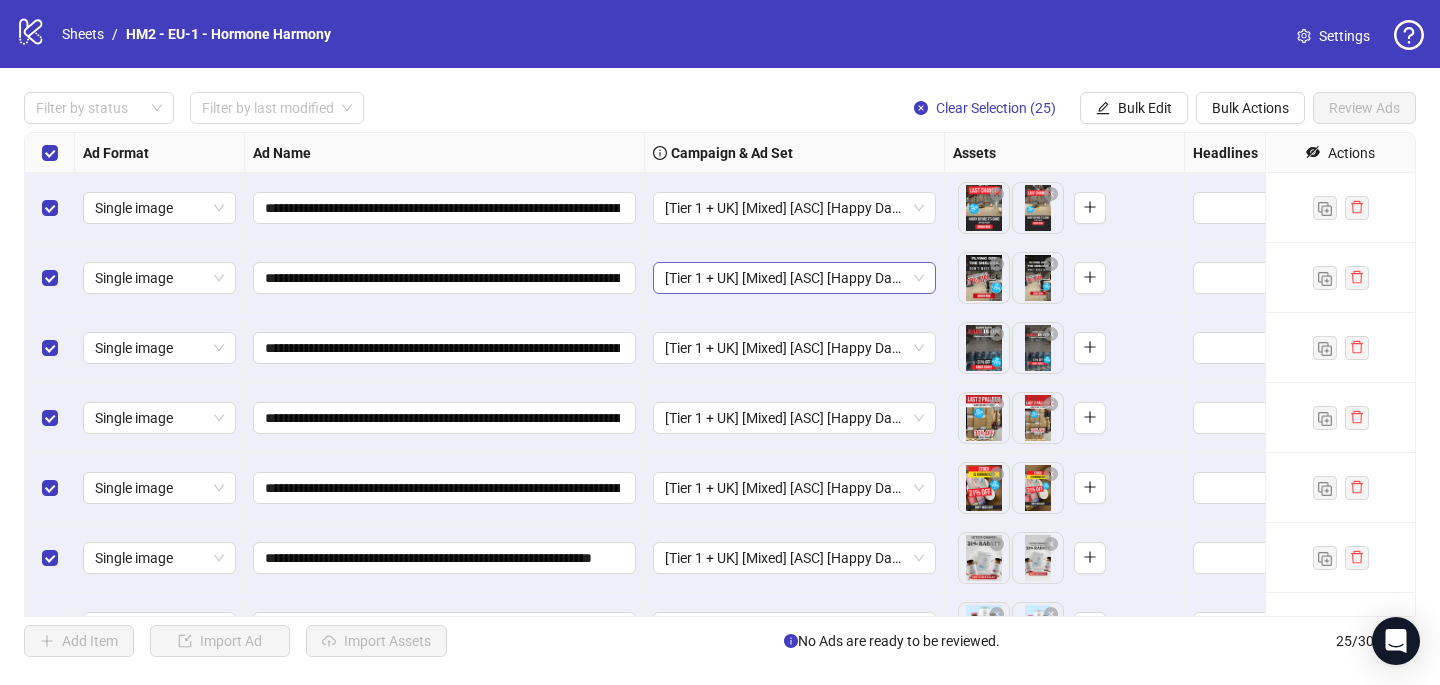 click on "[Tier 1 + UK] [Mixed] [ASC] [Happy Days Sale #2] [7 July 2025]" at bounding box center [794, 278] 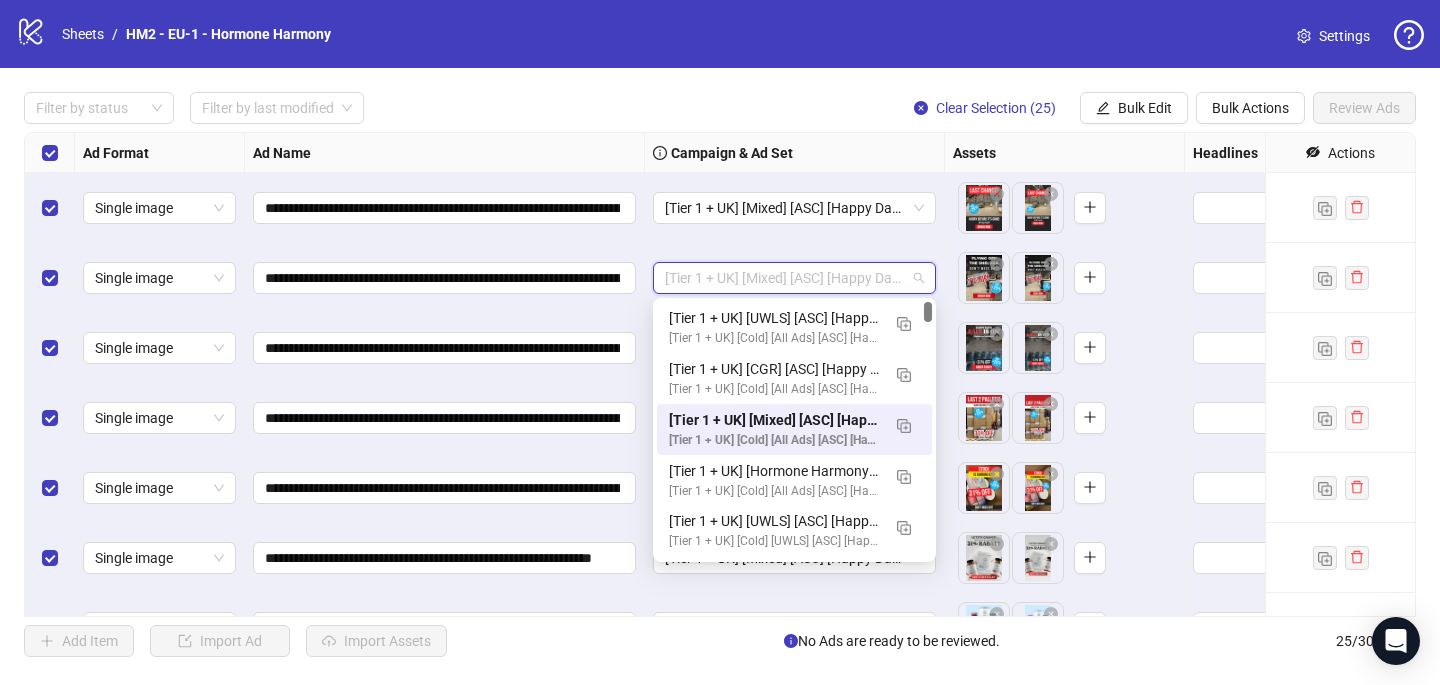 paste on "**********" 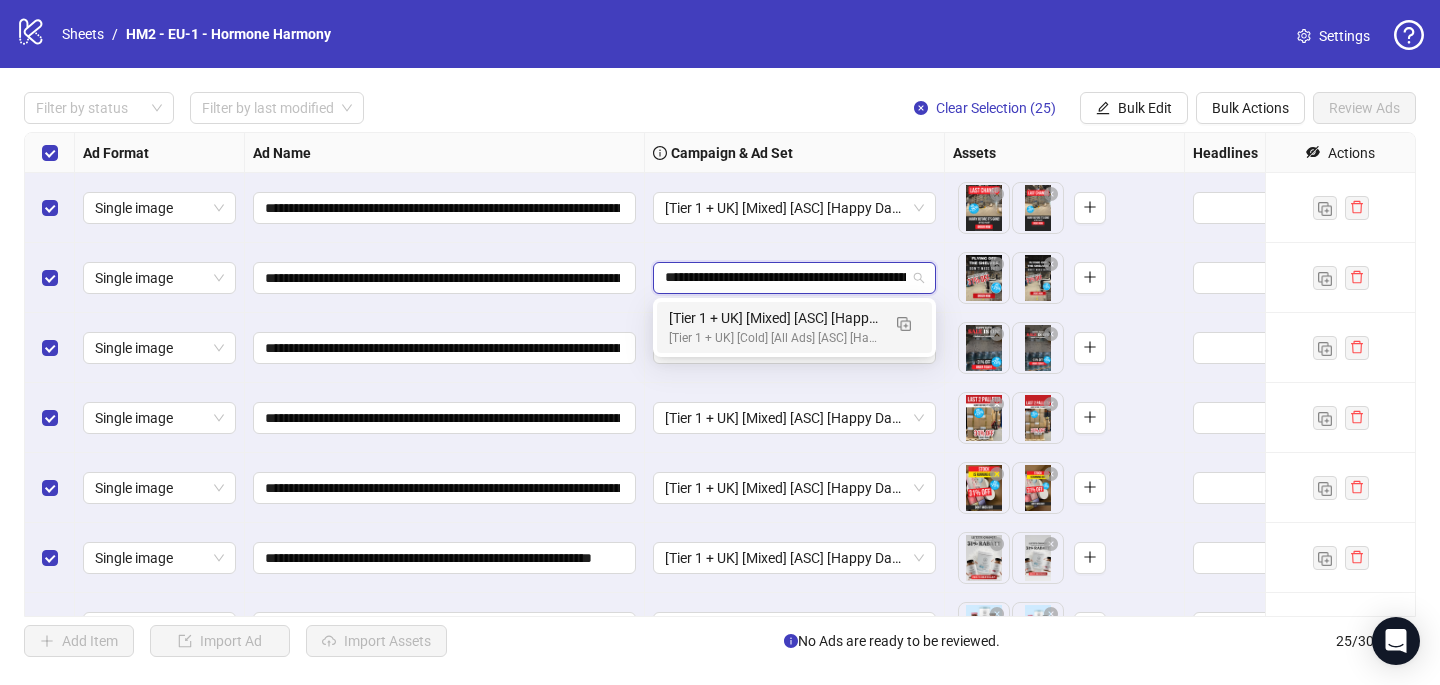scroll, scrollTop: 0, scrollLeft: 118, axis: horizontal 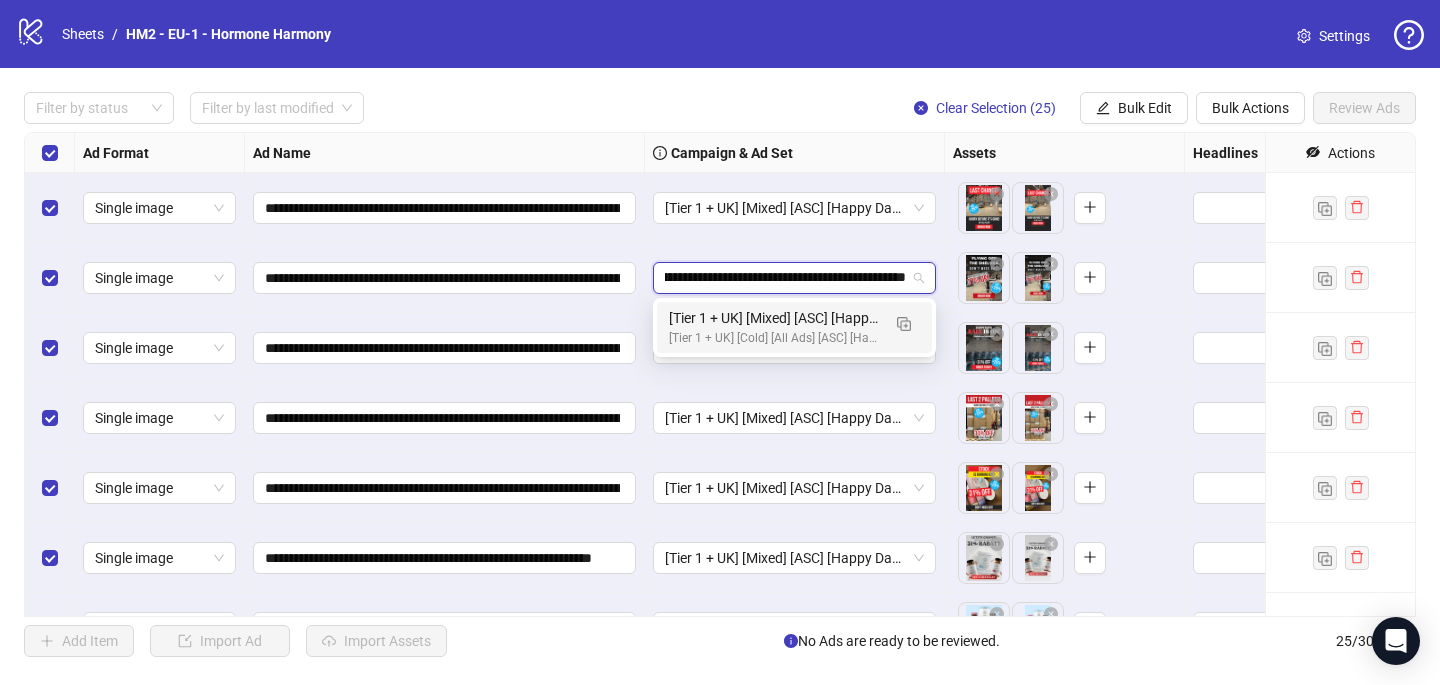 click on "[Tier 1 + UK] [Mixed] [ASC] [Happy Days Sale] [[DATE]]" at bounding box center (774, 318) 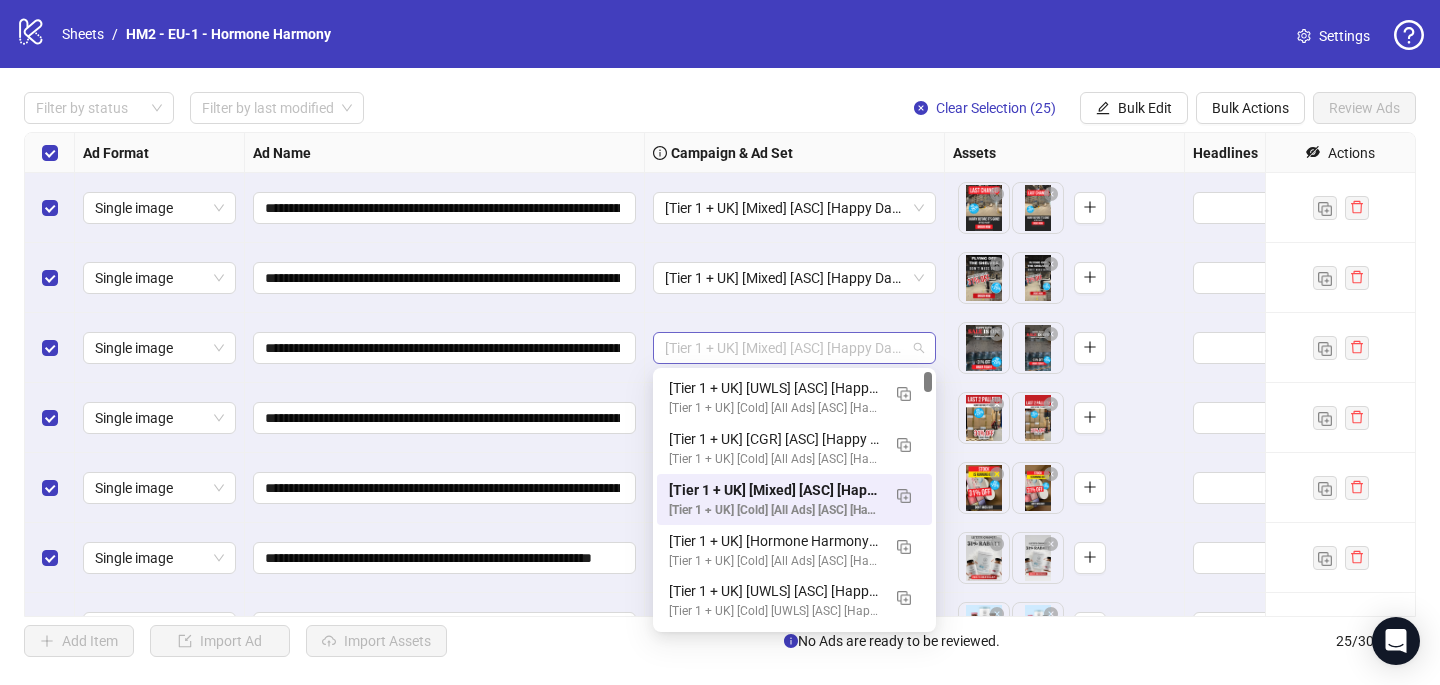 click on "[Tier 1 + UK] [Mixed] [ASC] [Happy Days Sale #2] [7 July 2025]" at bounding box center (794, 348) 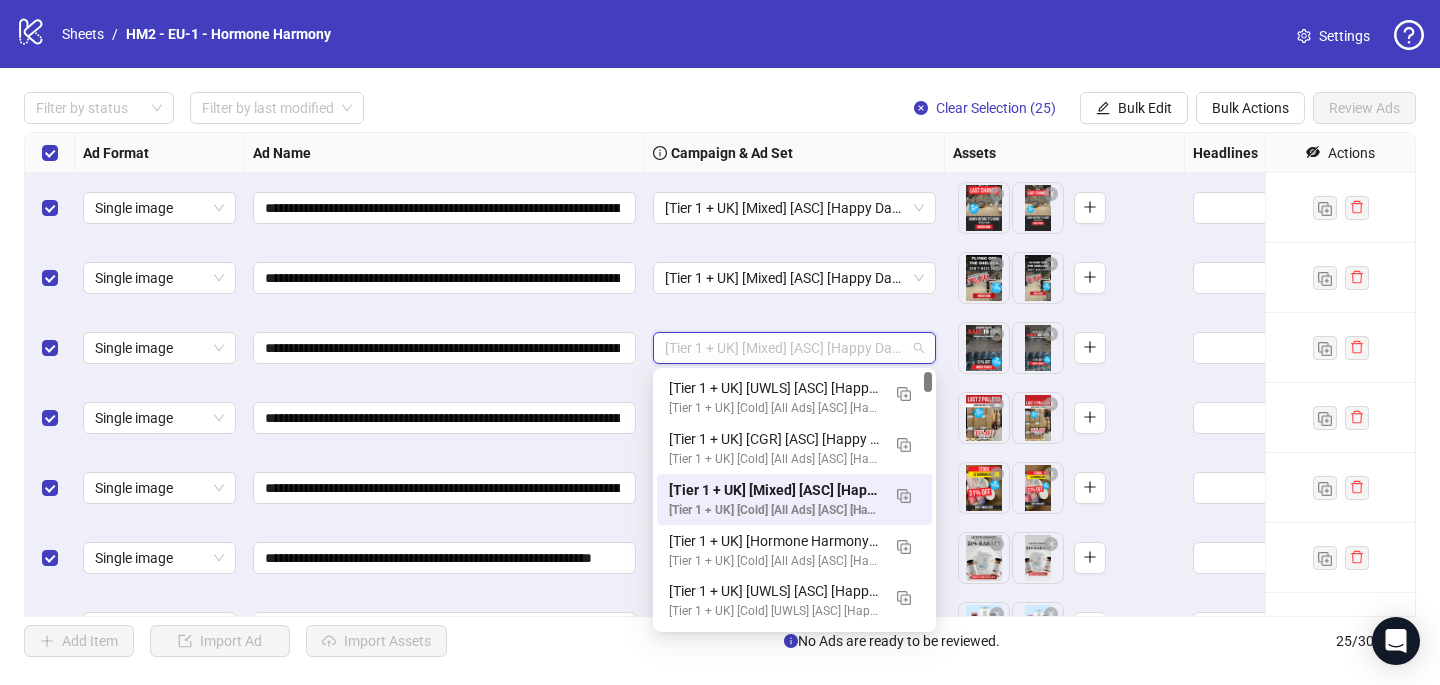 paste on "**********" 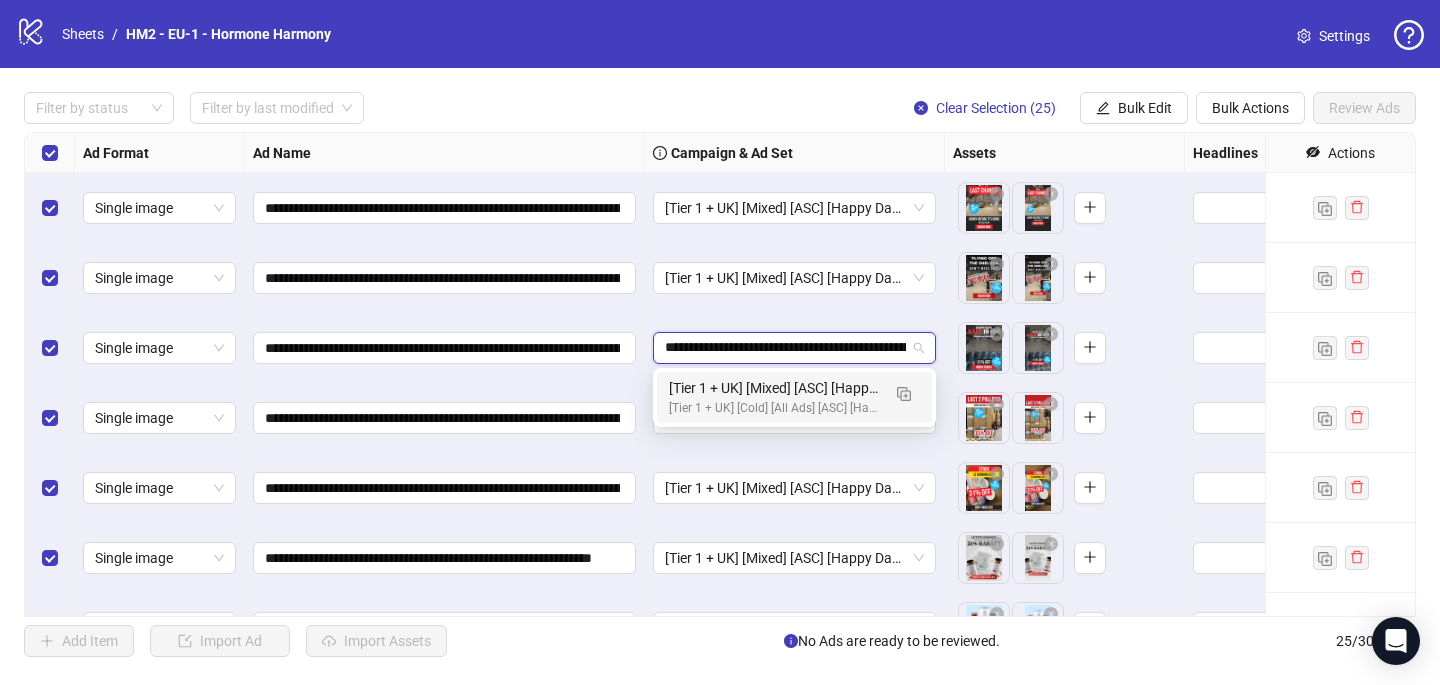scroll, scrollTop: 0, scrollLeft: 118, axis: horizontal 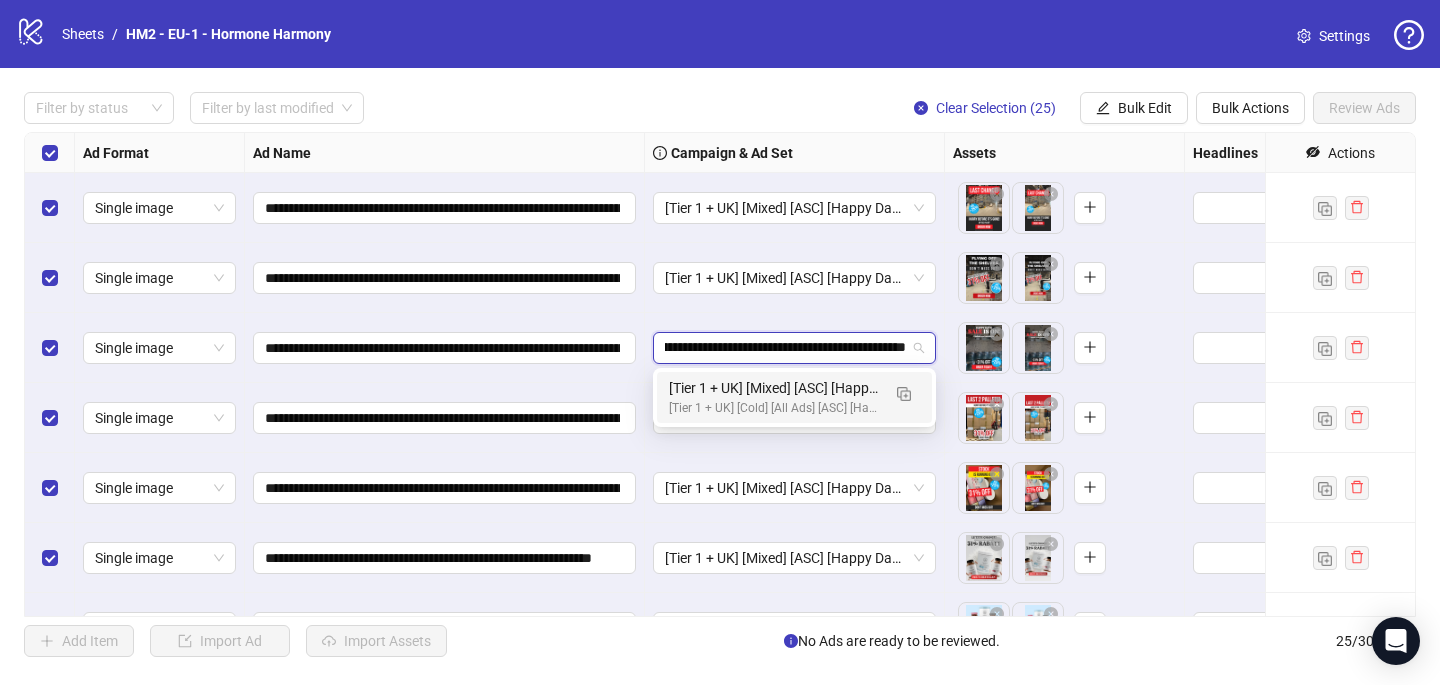 click on "[Tier 1 + UK] [Cold] [All Ads] [ASC] [Happy Days Sale] [[DATE]] # 8,000€" at bounding box center [774, 408] 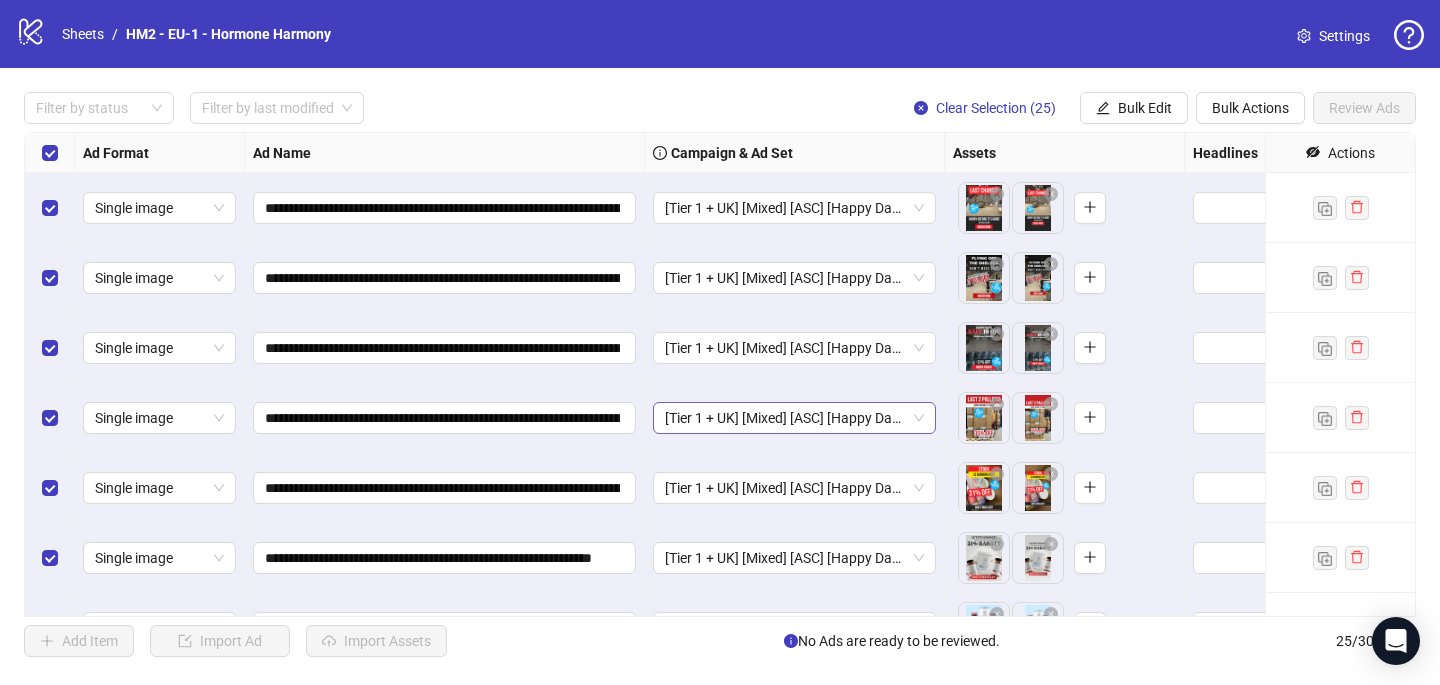 click on "[Tier 1 + UK] [Mixed] [ASC] [Happy Days Sale #2] [7 July 2025]" at bounding box center (794, 418) 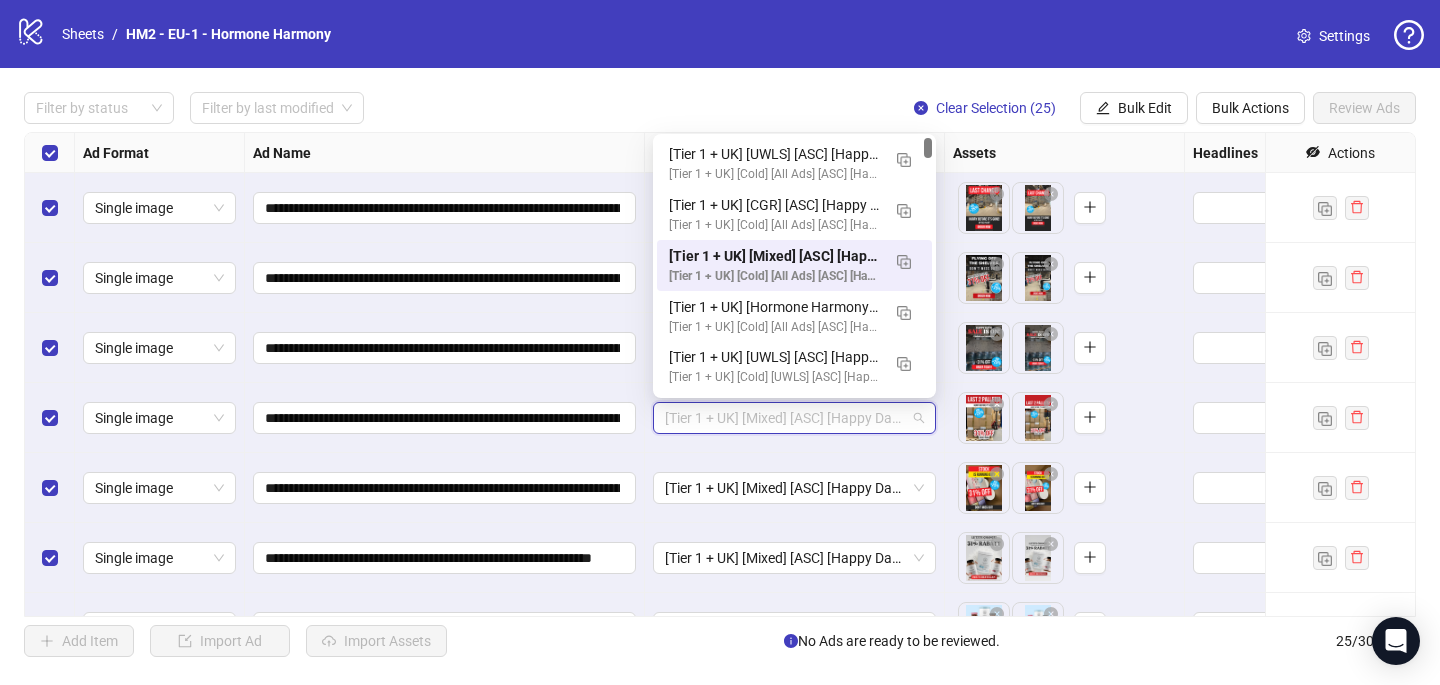 paste on "**********" 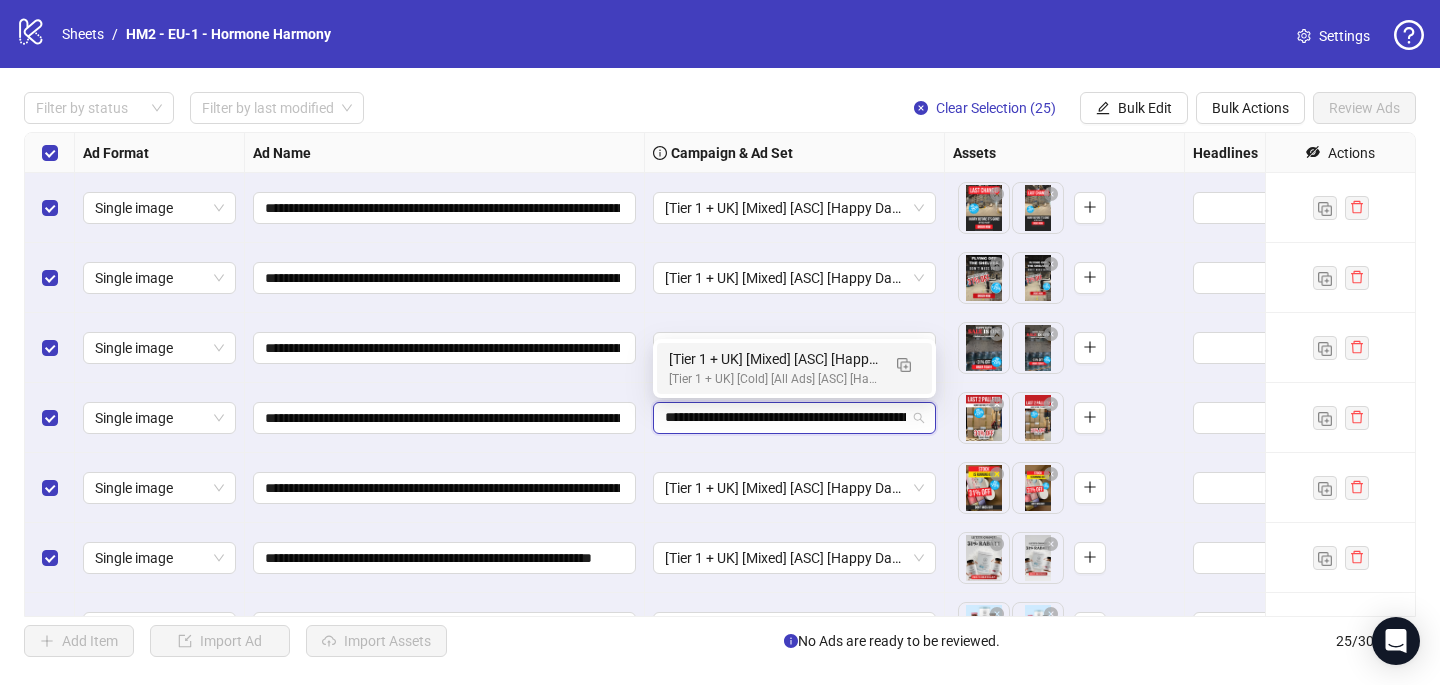 scroll, scrollTop: 0, scrollLeft: 118, axis: horizontal 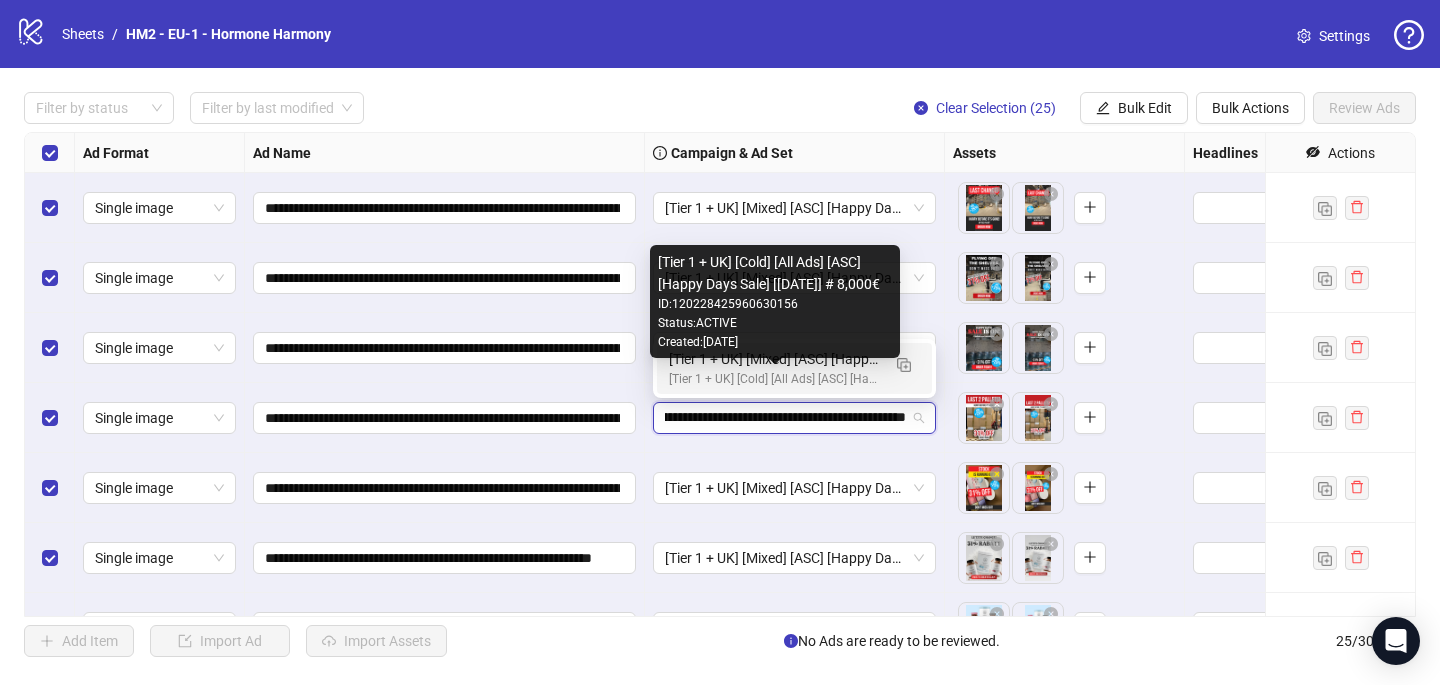 click on "[Tier 1 + UK] [Cold] [All Ads] [ASC] [Happy Days Sale] [[DATE]] # 8,000€" at bounding box center [774, 379] 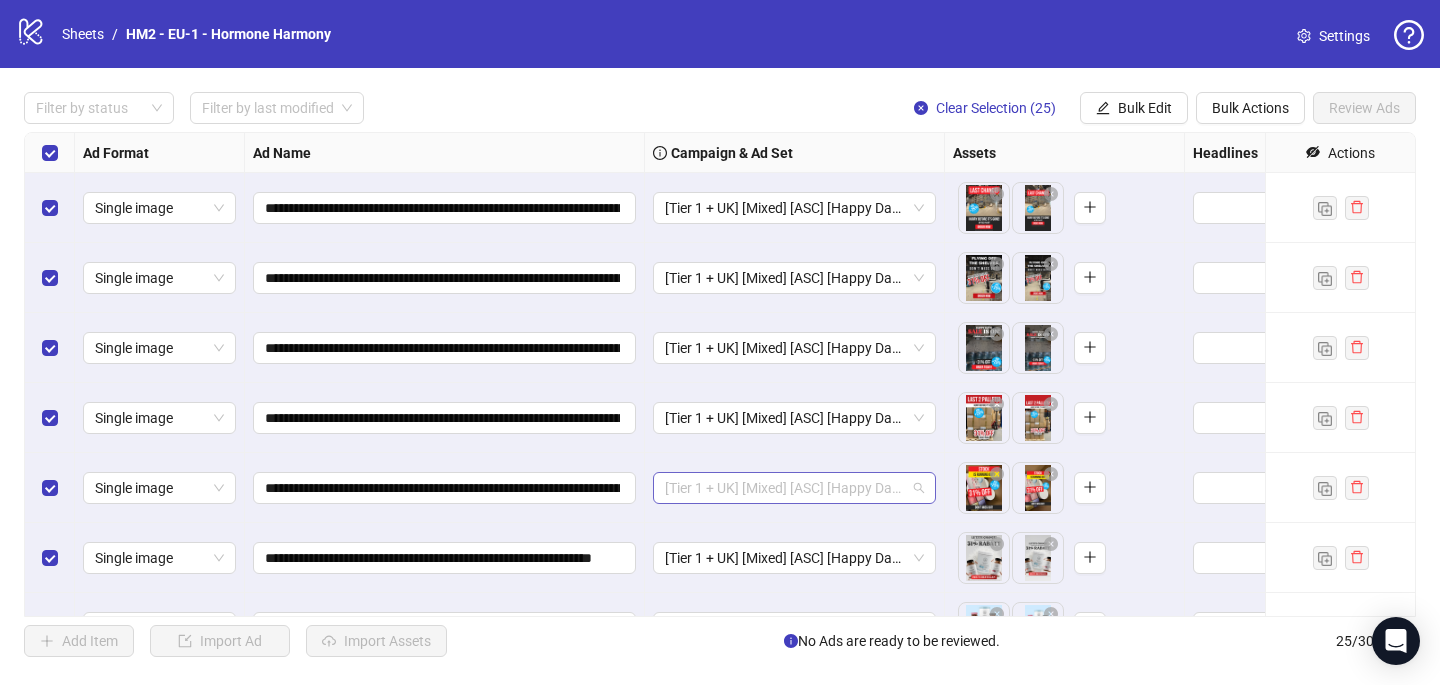 click on "[Tier 1 + UK] [Mixed] [ASC] [Happy Days Sale #2] [7 July 2025]" at bounding box center [794, 488] 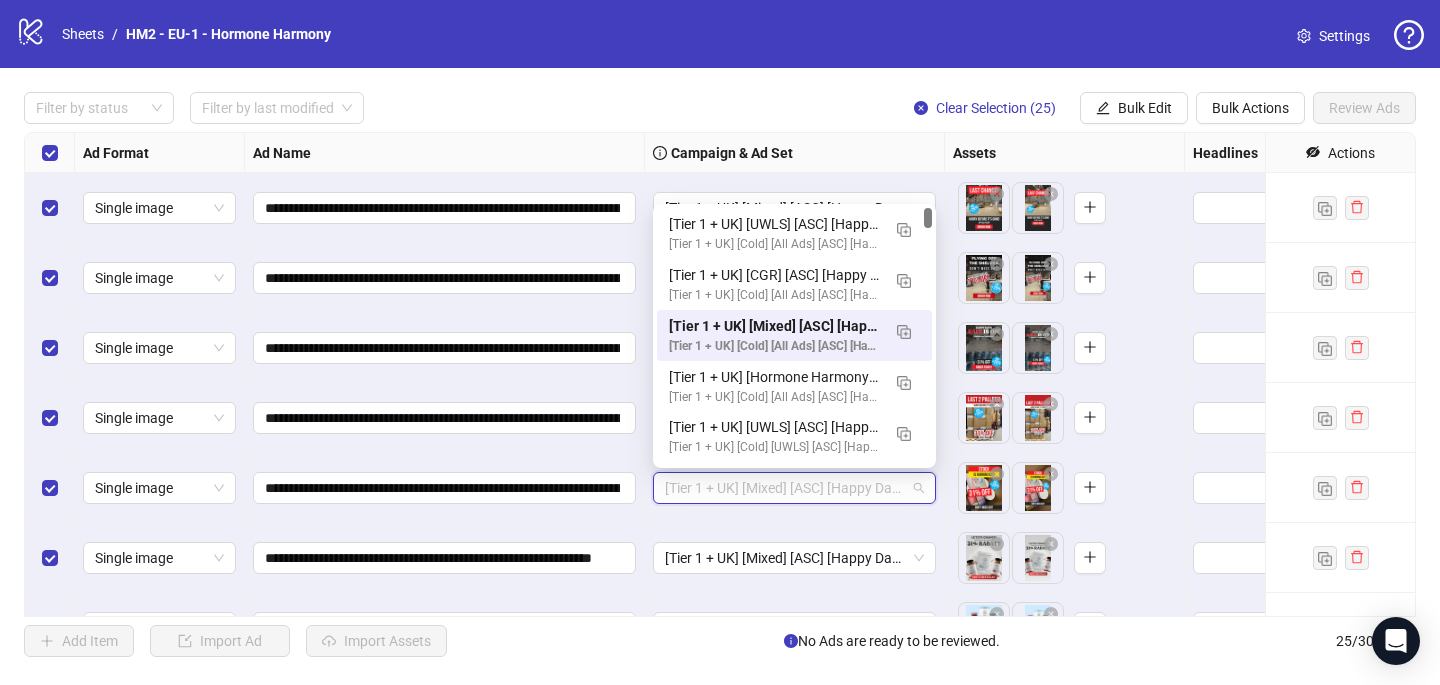 paste on "**********" 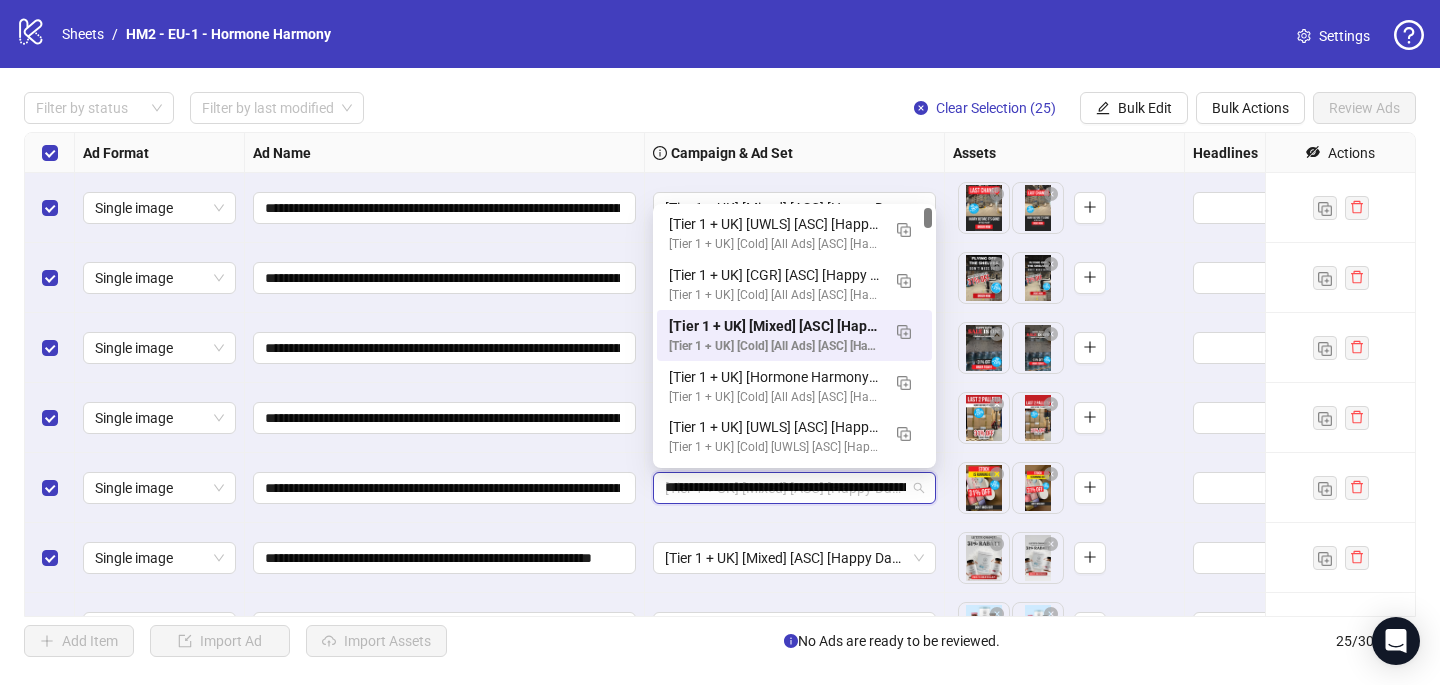 scroll, scrollTop: 0, scrollLeft: 118, axis: horizontal 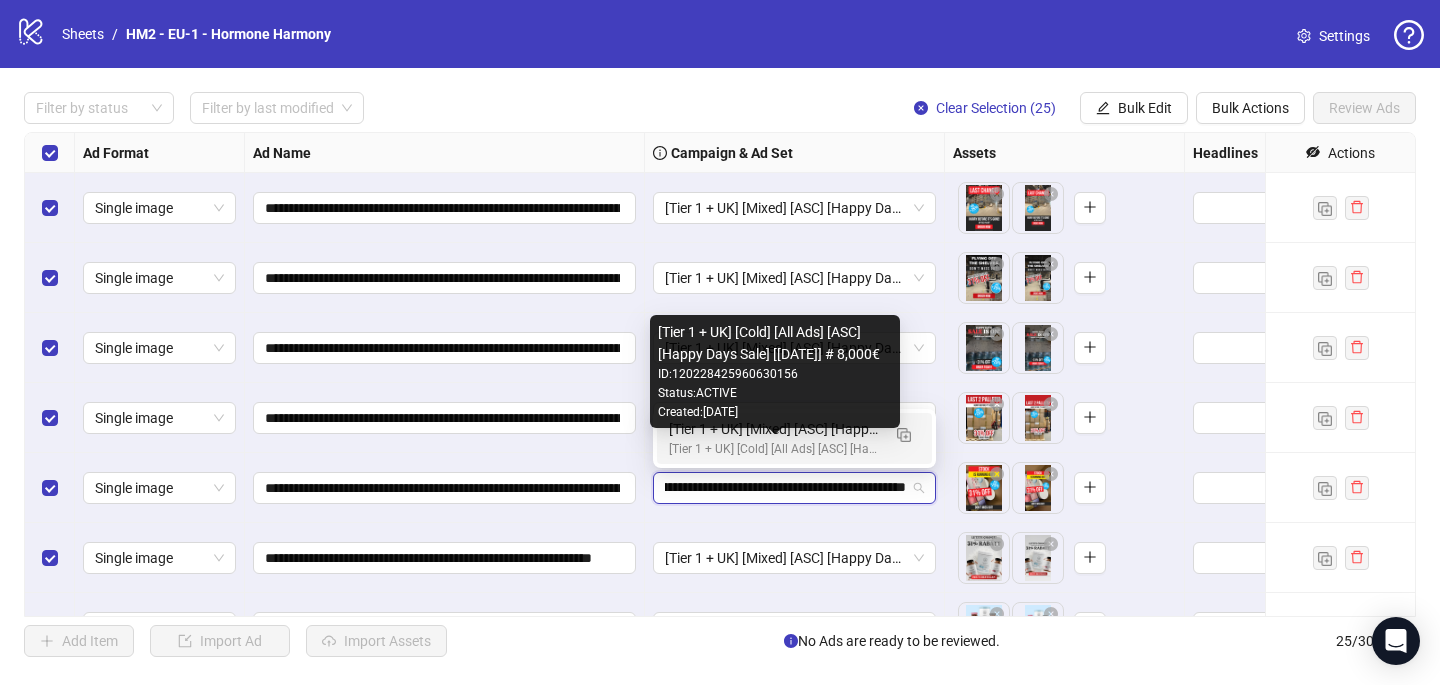 click on "[Tier 1 + UK] [Cold] [All Ads] [ASC] [Happy Days Sale] [[DATE]] # 8,000€" at bounding box center [774, 449] 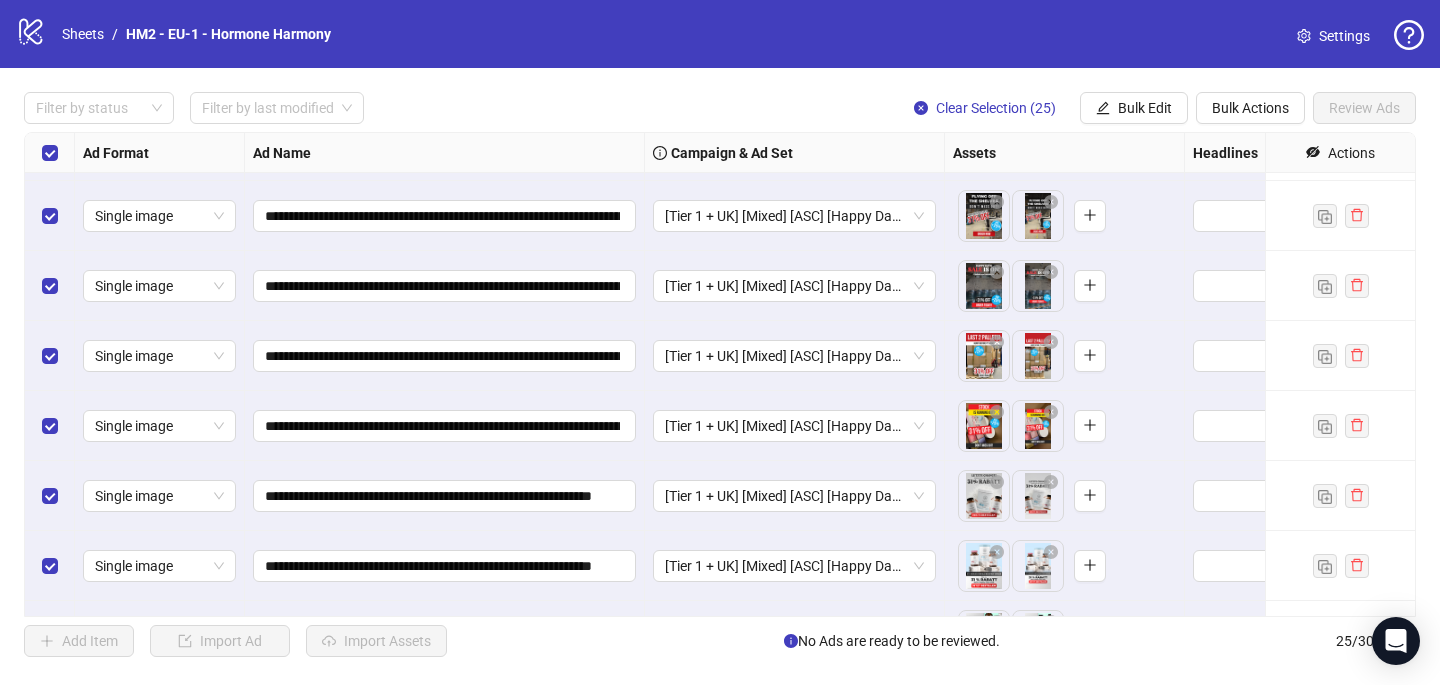 scroll, scrollTop: 63, scrollLeft: 0, axis: vertical 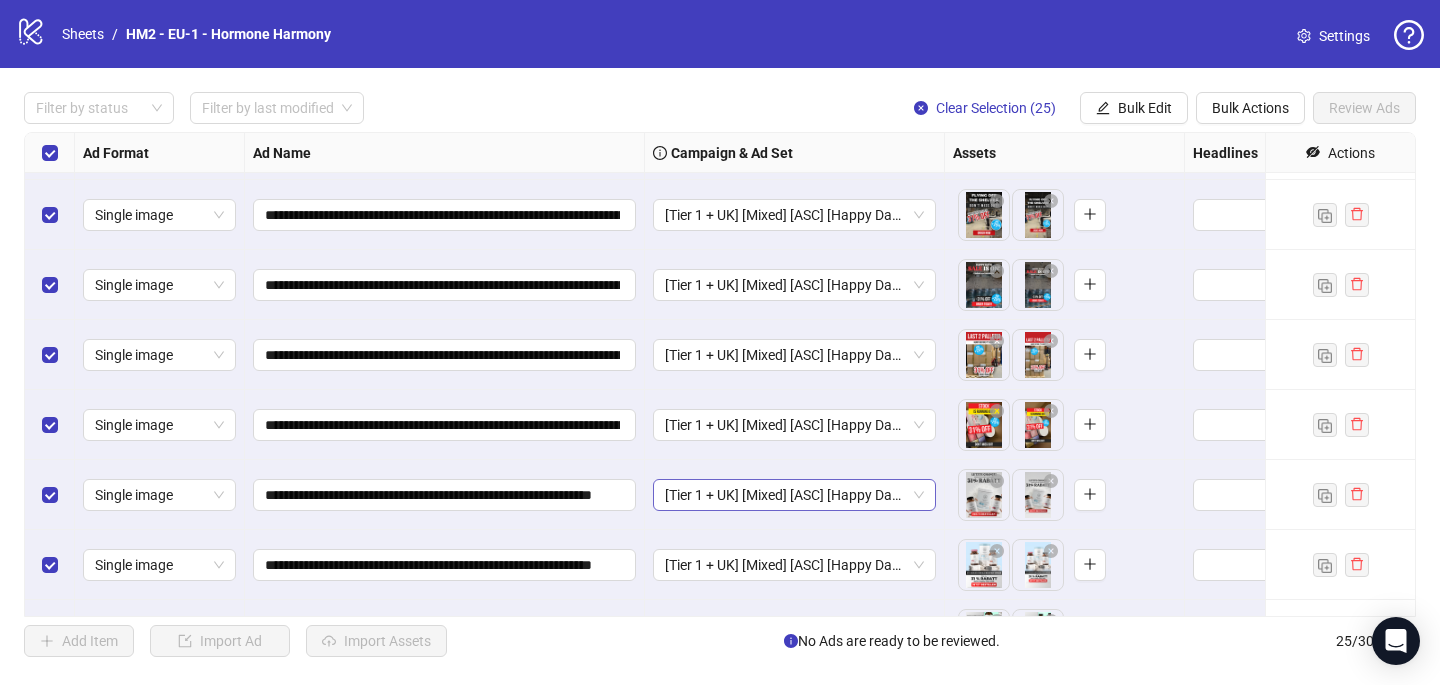 click on "[Tier 1 + UK] [Mixed] [ASC] [Happy Days Sale #2] [7 July 2025]" at bounding box center [794, 495] 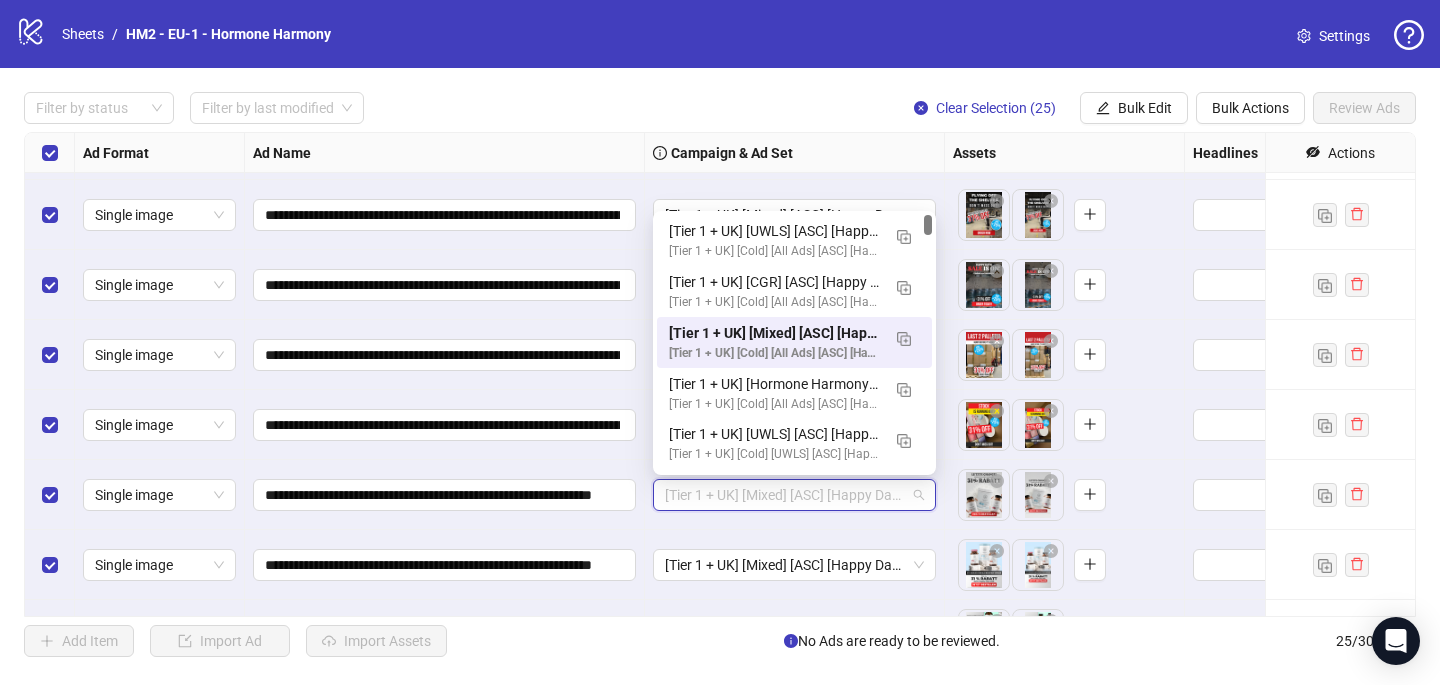paste on "**********" 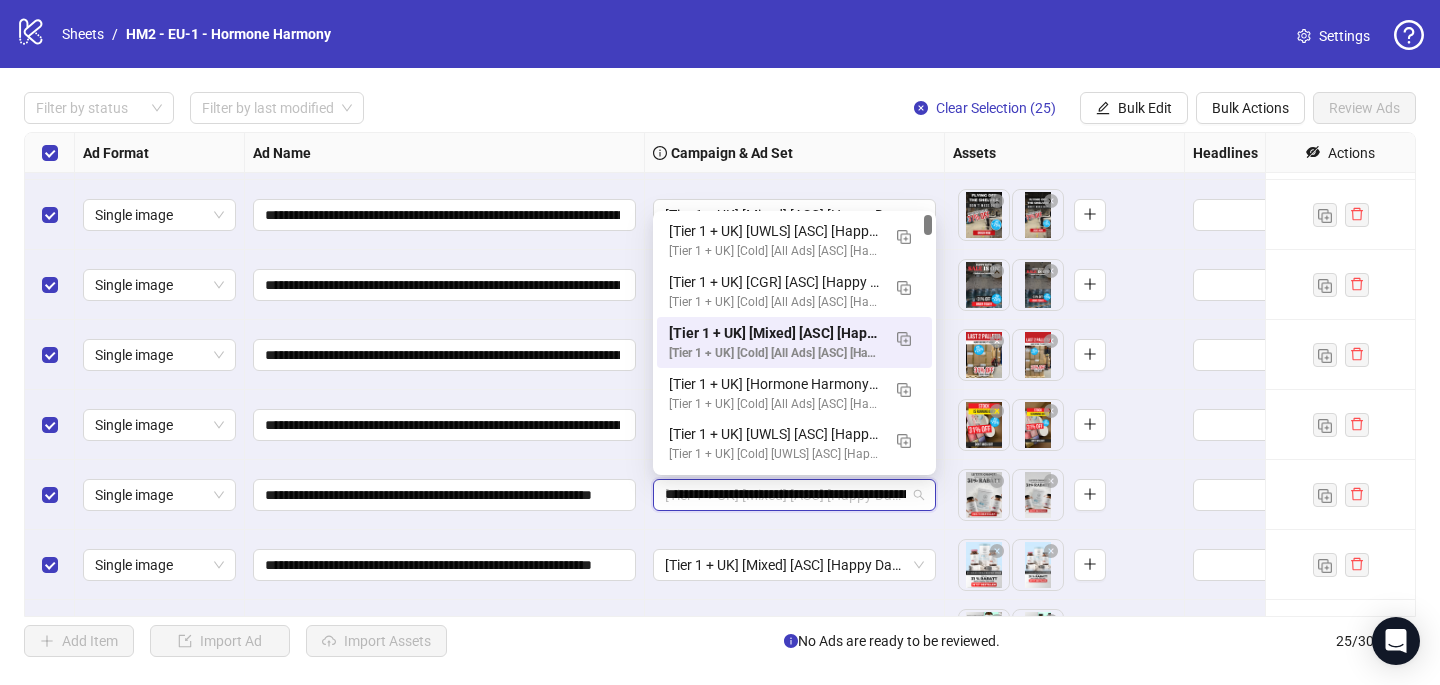 scroll, scrollTop: 0, scrollLeft: 118, axis: horizontal 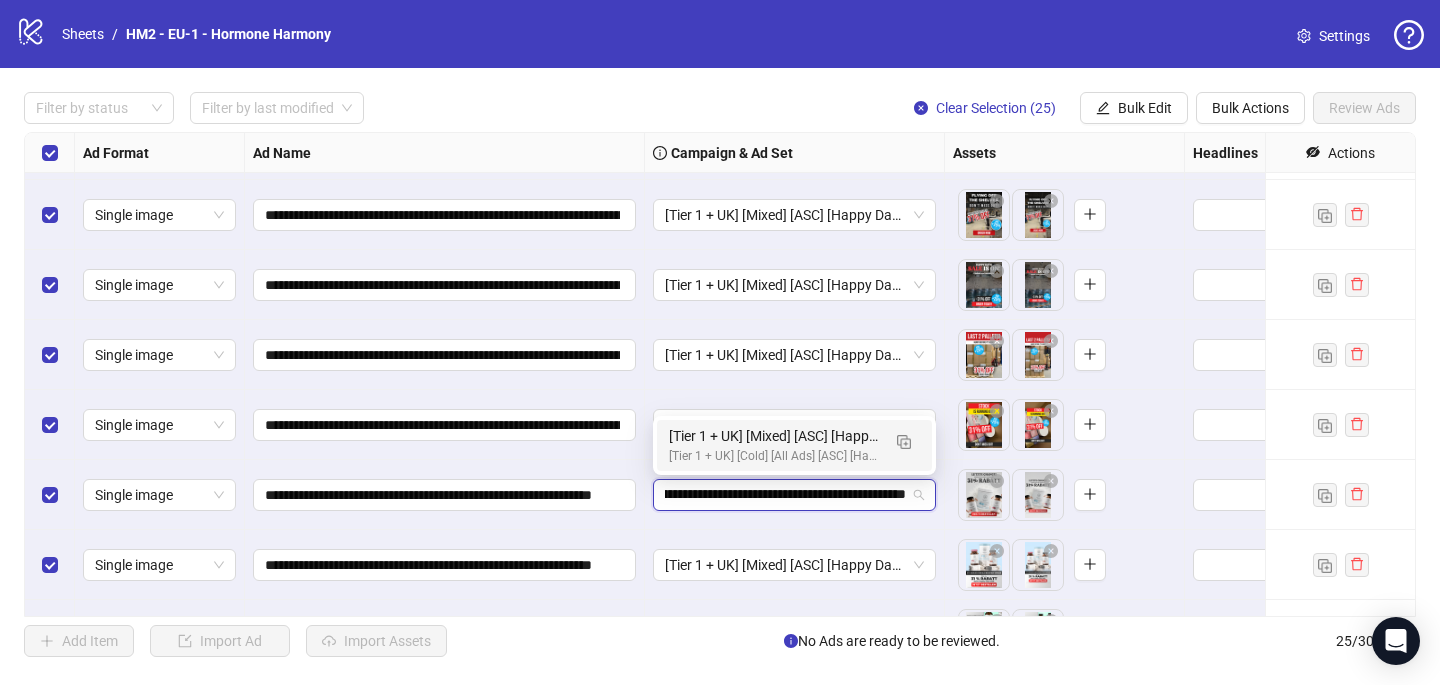 click on "[Tier 1 + UK] [Mixed] [ASC] [Happy Days Sale] [[DATE]]" at bounding box center [774, 436] 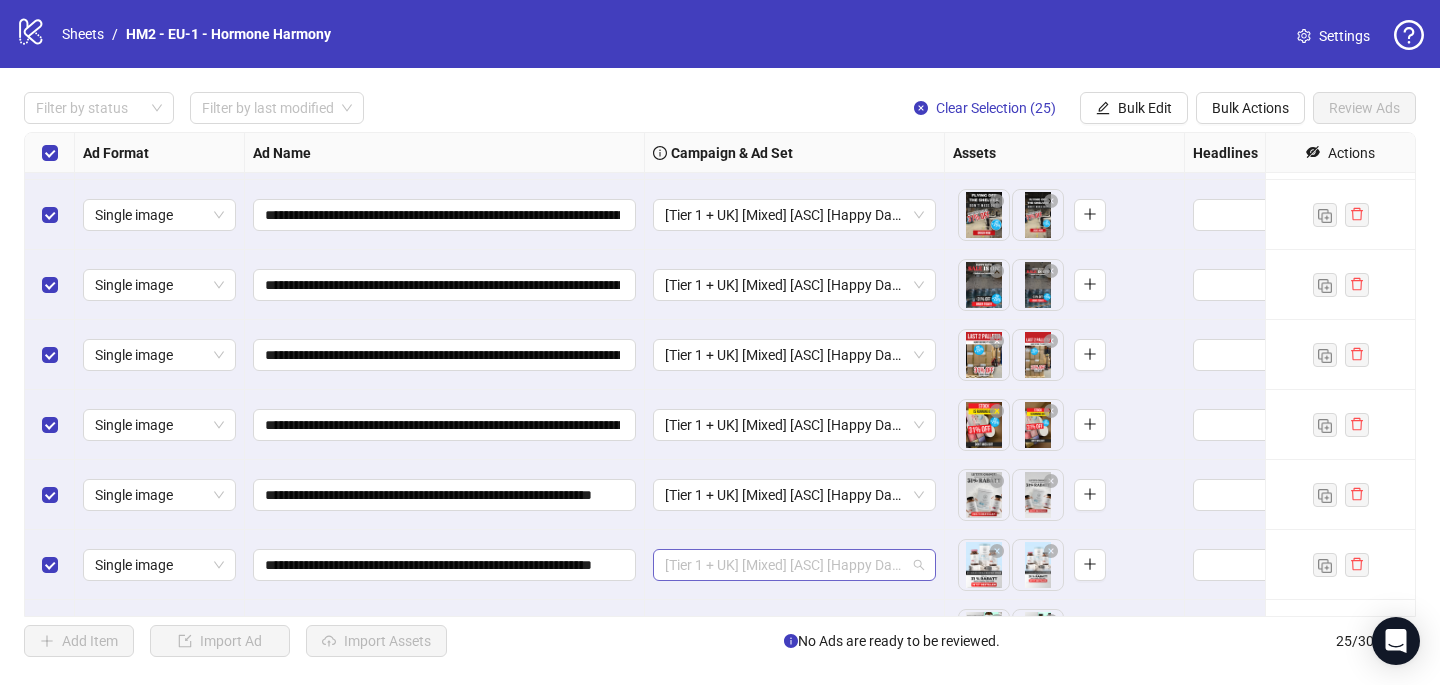 click on "[Tier 1 + UK] [Mixed] [ASC] [Happy Days Sale #2] [7 July 2025]" at bounding box center (794, 565) 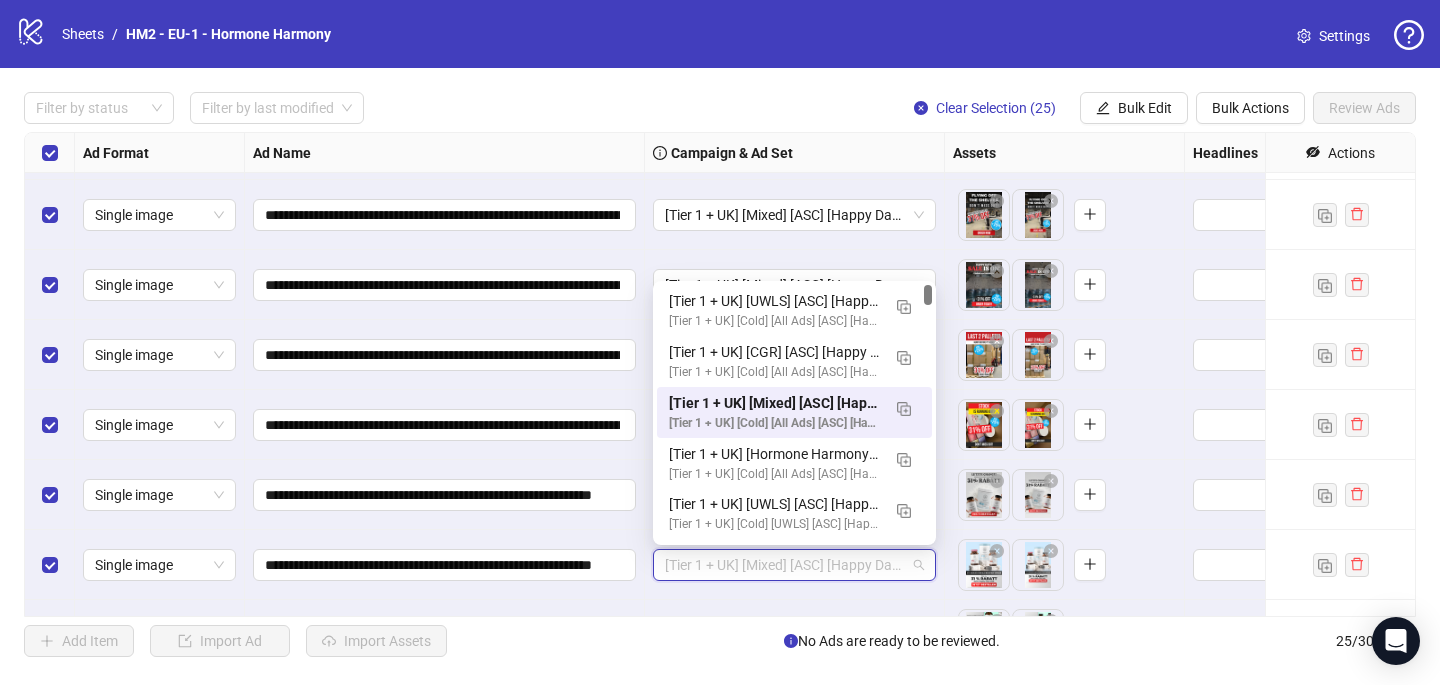 paste on "**********" 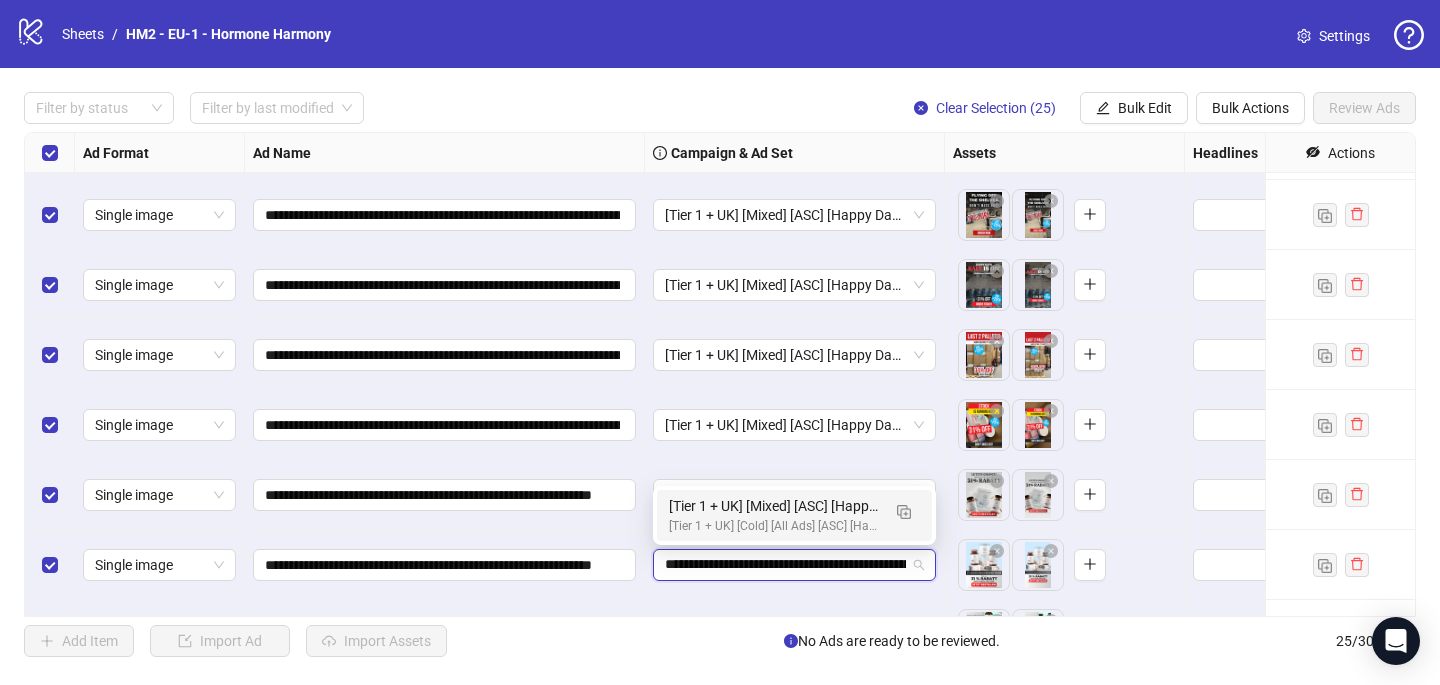 scroll, scrollTop: 0, scrollLeft: 118, axis: horizontal 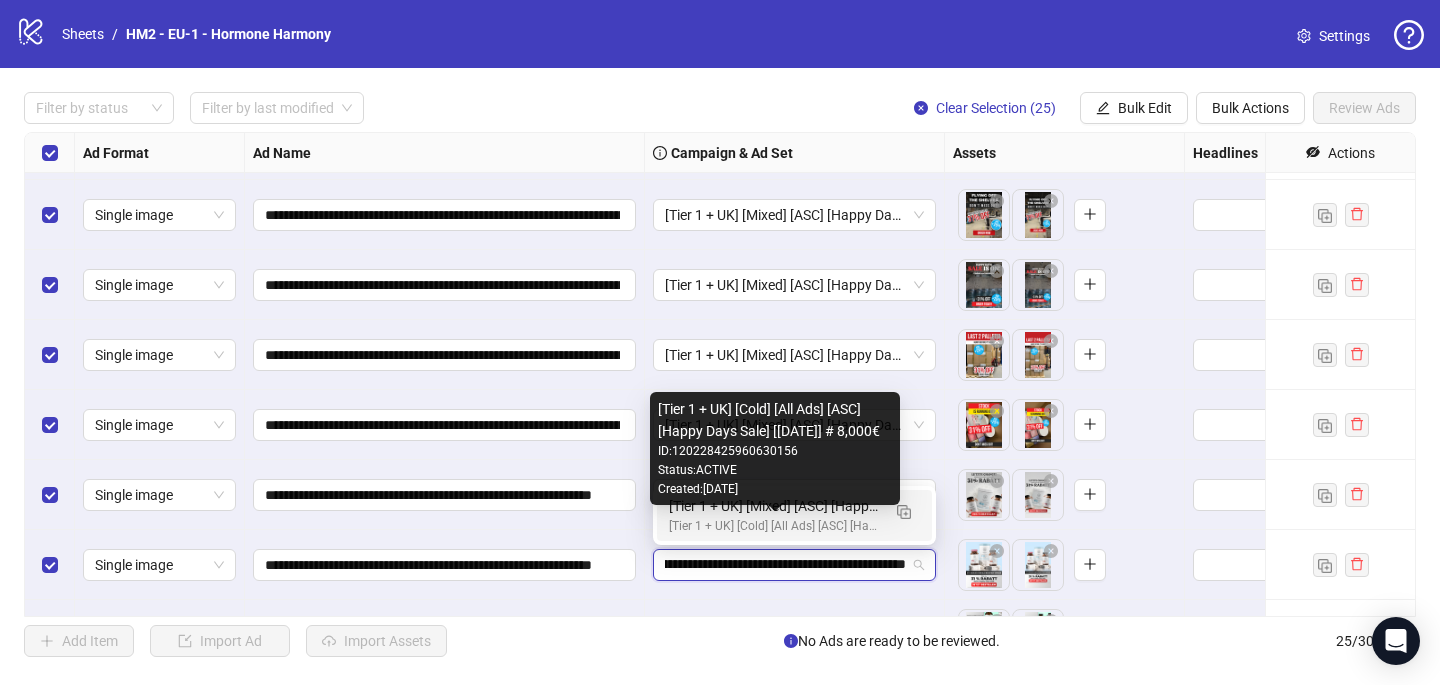 click on "[Tier 1 + UK] [Cold] [All Ads] [ASC] [Happy Days Sale] [[DATE]] # 8,000€" at bounding box center [774, 526] 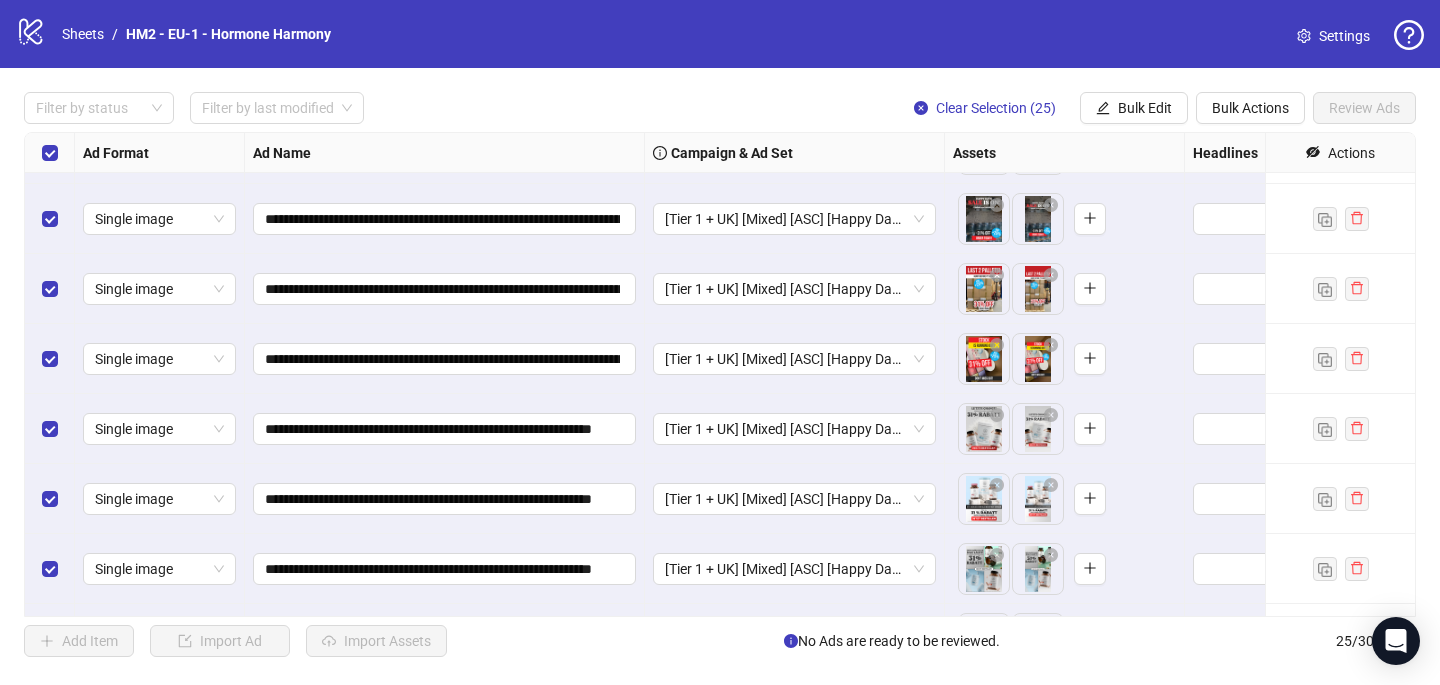 scroll, scrollTop: 141, scrollLeft: 0, axis: vertical 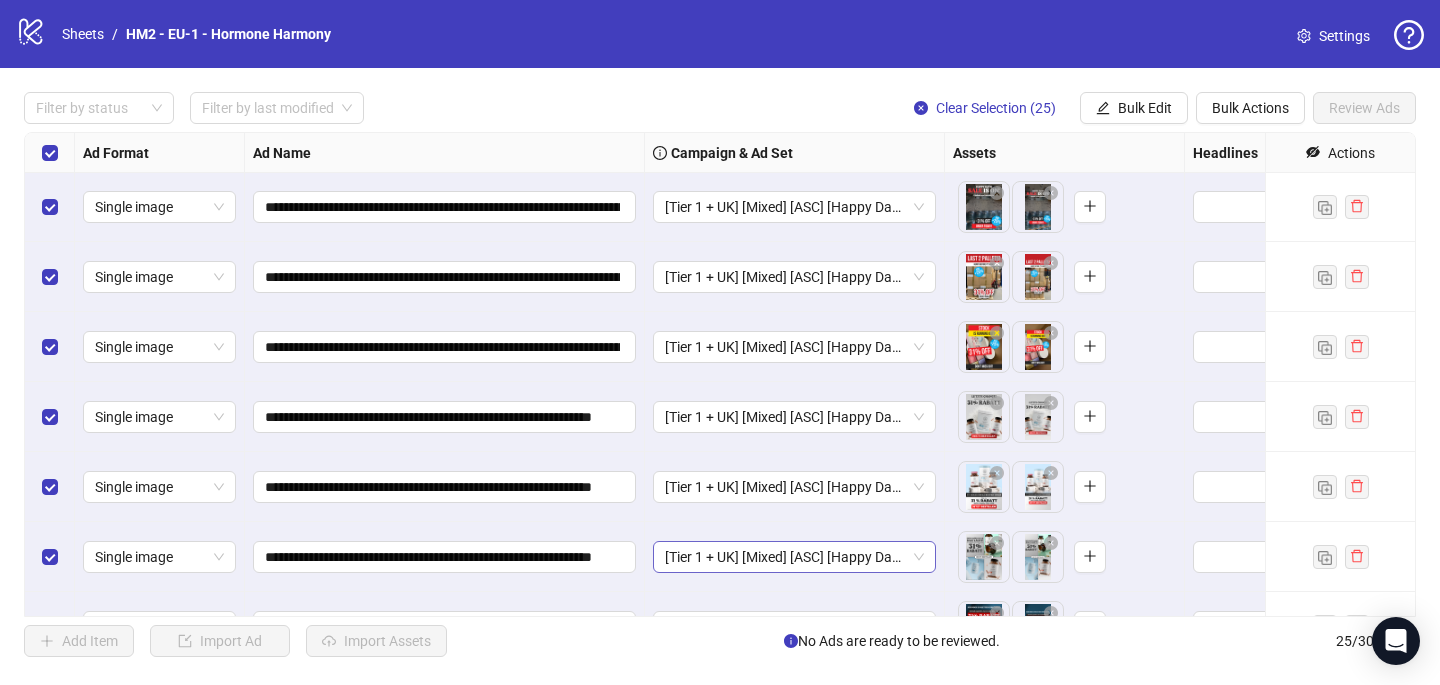click on "[Tier 1 + UK] [Mixed] [ASC] [Happy Days Sale #2] [7 July 2025]" at bounding box center [794, 557] 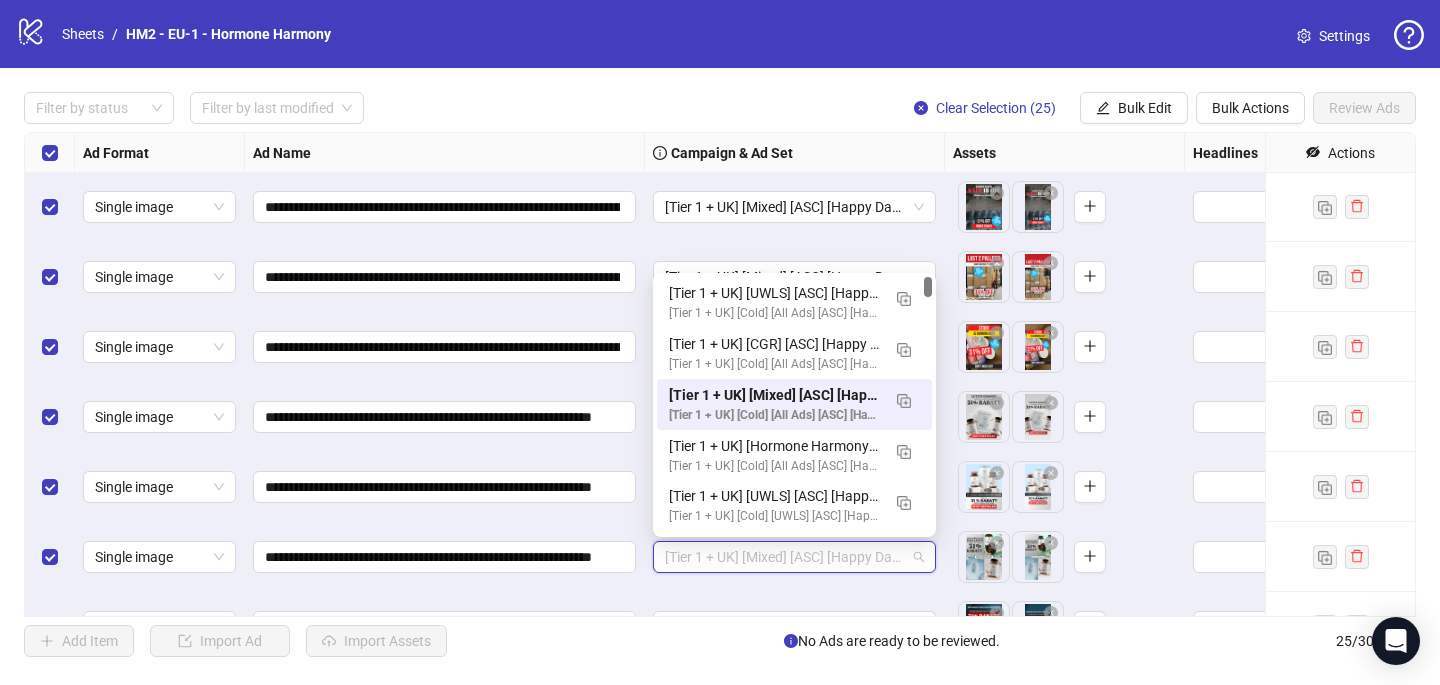 paste on "**********" 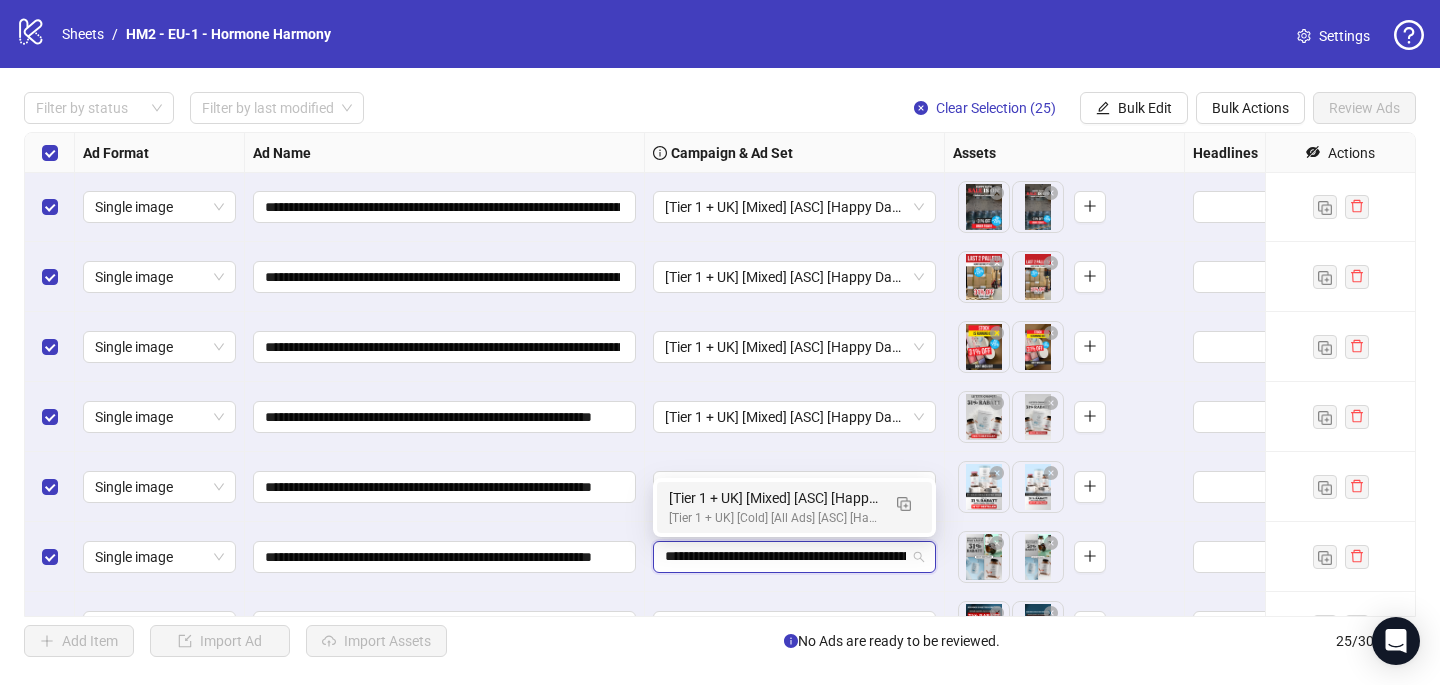 scroll, scrollTop: 0, scrollLeft: 118, axis: horizontal 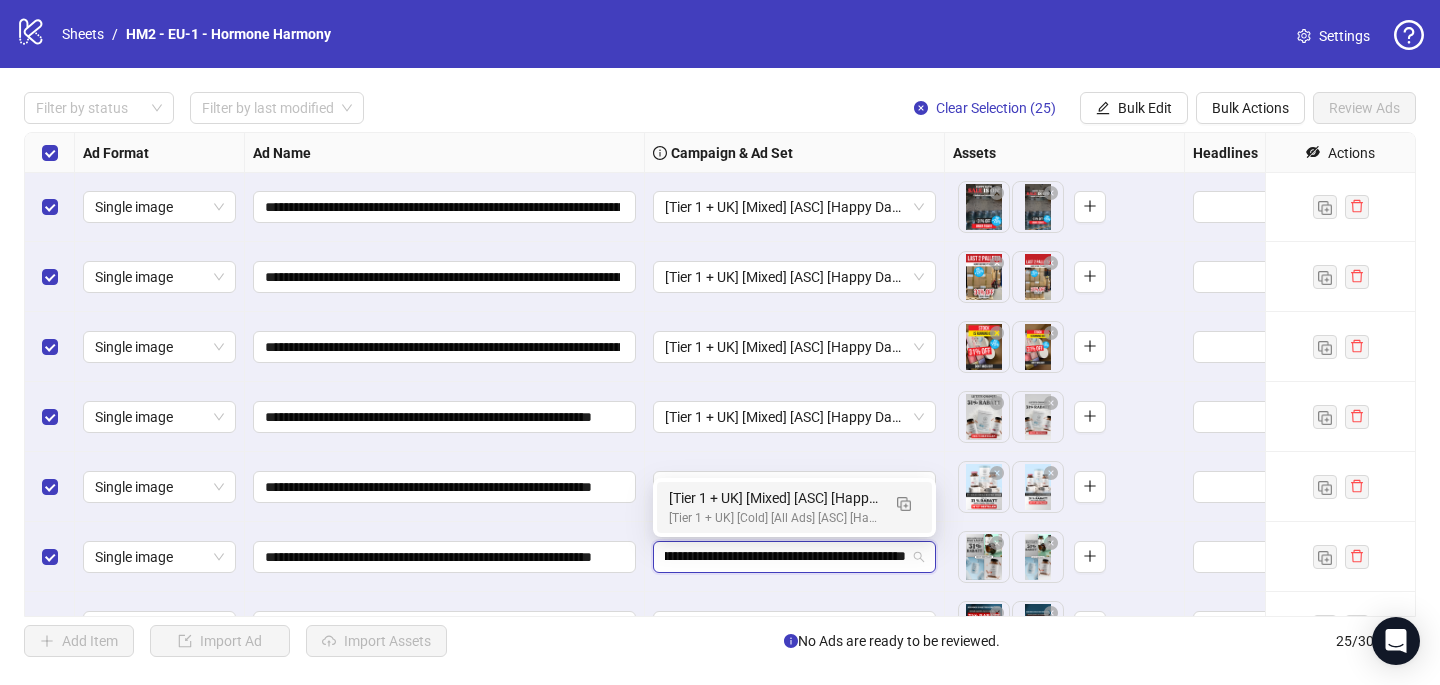 click on "[Tier 1 + UK] [Mixed] [ASC] [Happy Days Sale] [[DATE]]" at bounding box center [774, 498] 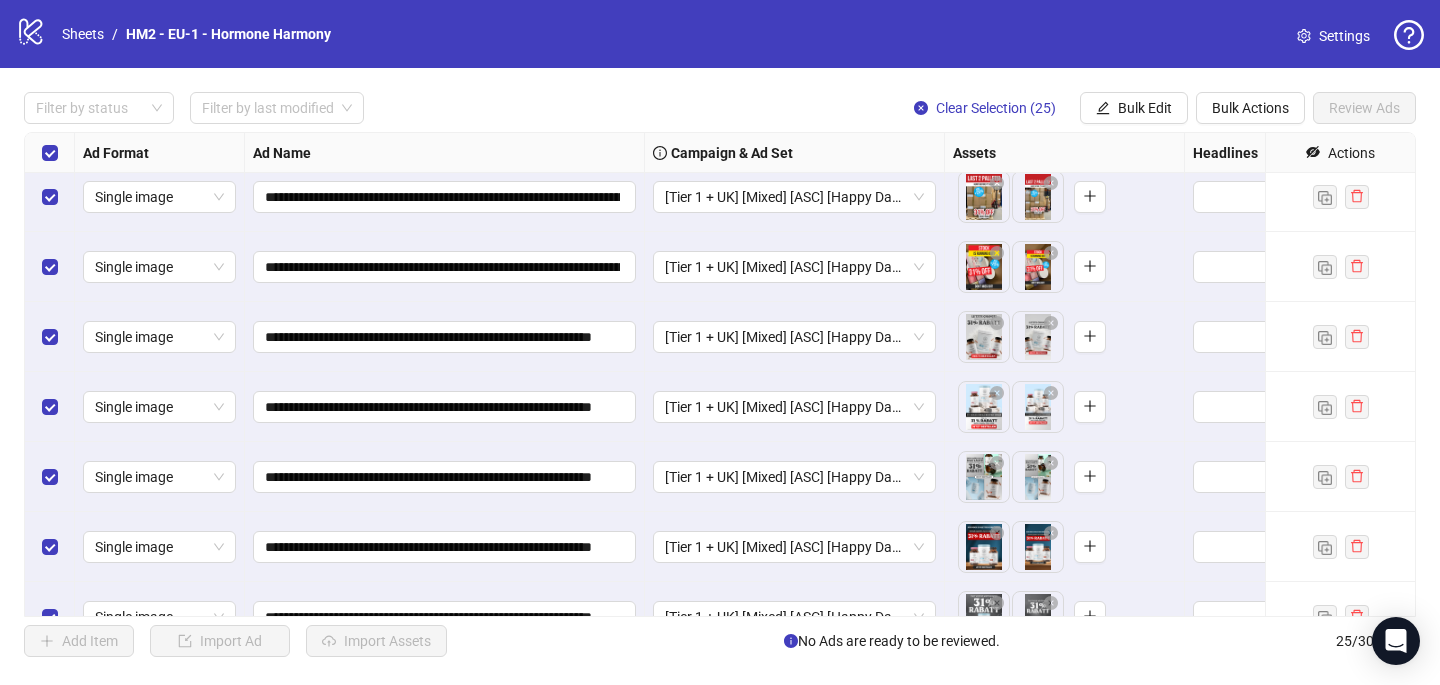 scroll, scrollTop: 225, scrollLeft: 0, axis: vertical 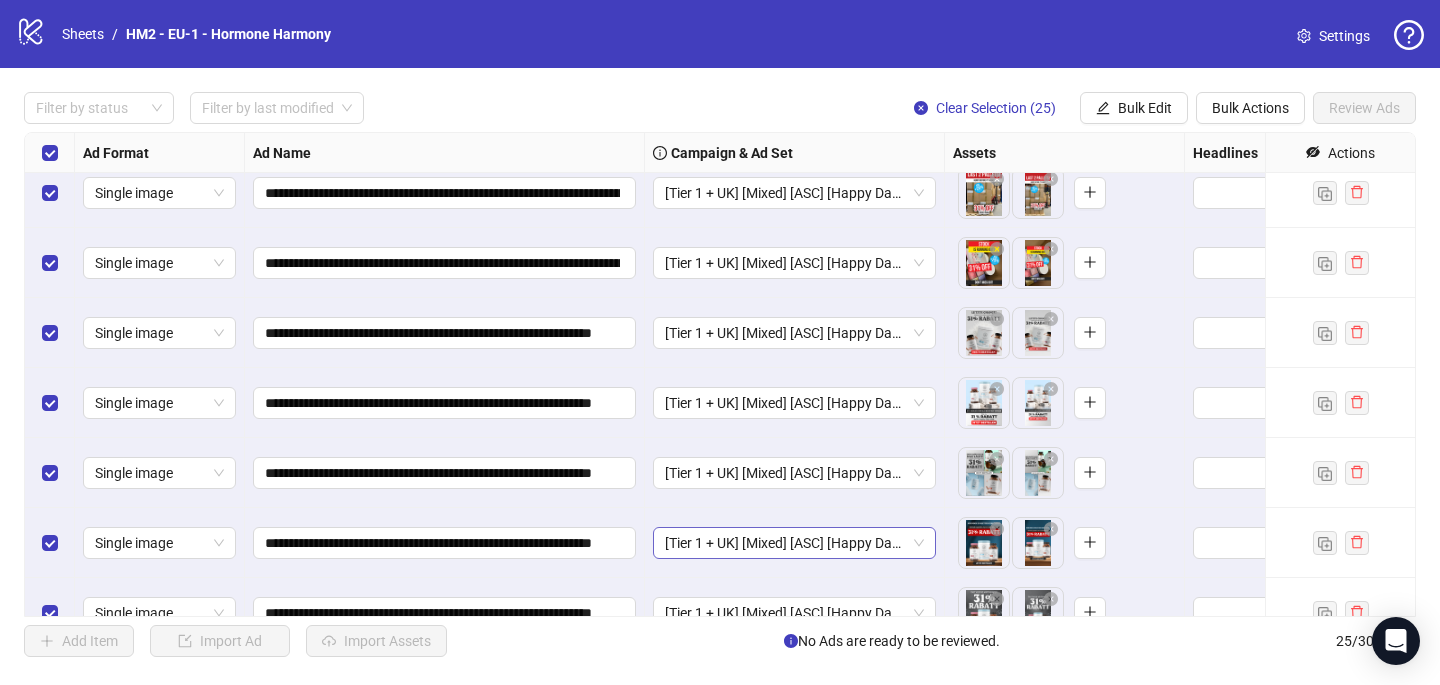 click on "[Tier 1 + UK] [Mixed] [ASC] [Happy Days Sale #2] [7 July 2025]" at bounding box center (794, 543) 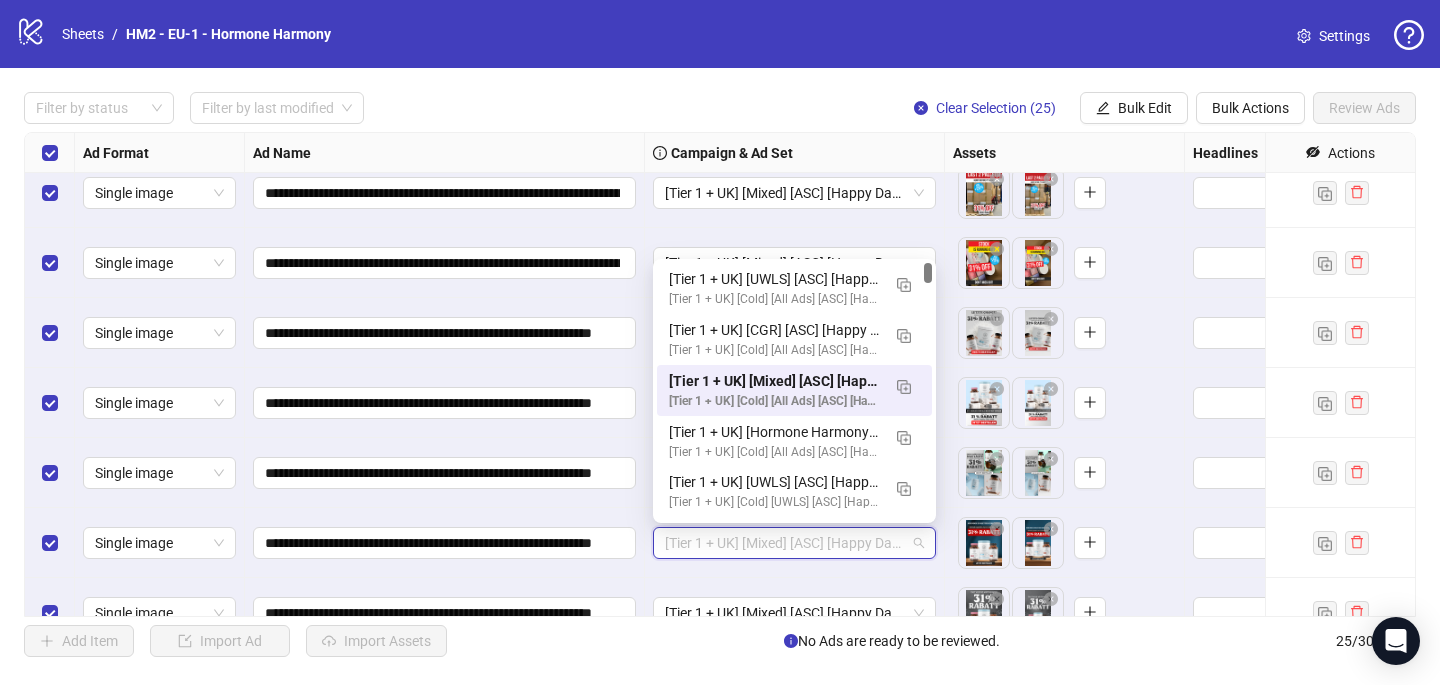 paste on "**********" 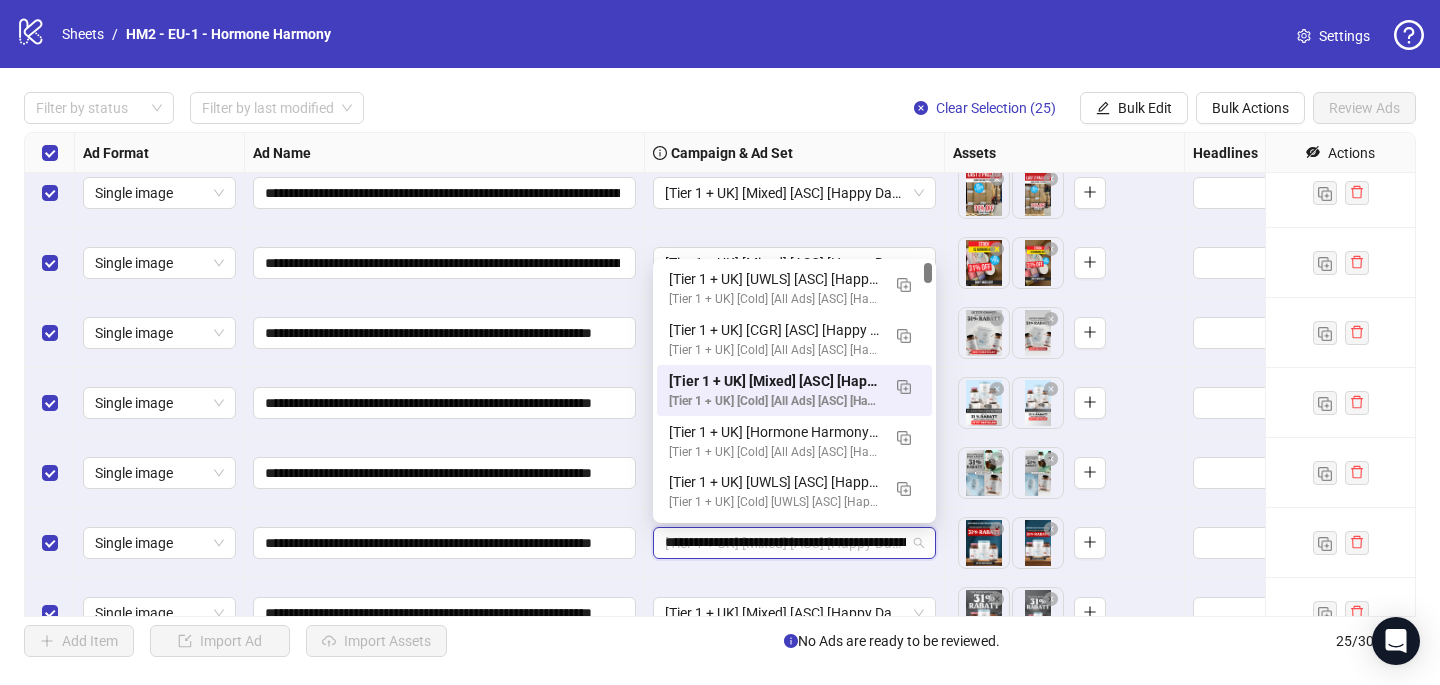 scroll, scrollTop: 0, scrollLeft: 118, axis: horizontal 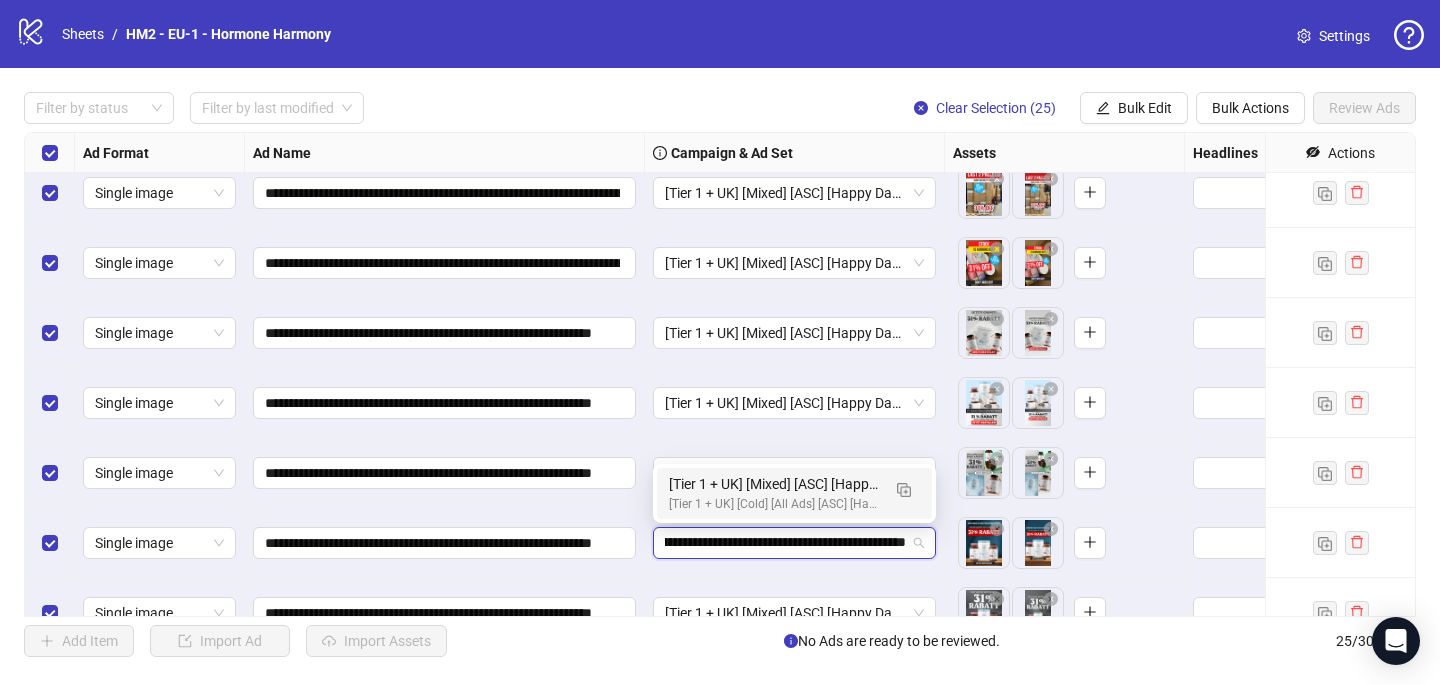 click on "[Tier 1 + UK] [Mixed] [ASC] [Happy Days Sale] [[DATE]]" at bounding box center [774, 484] 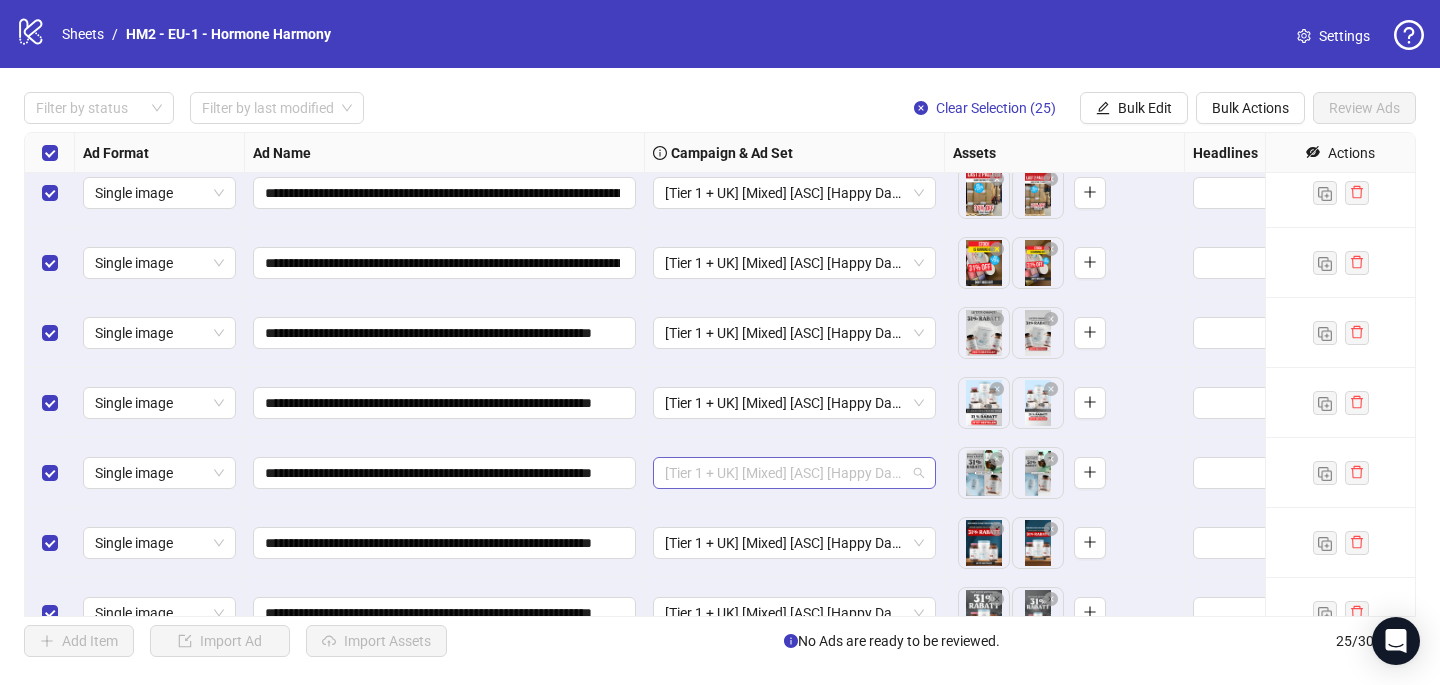 click on "[Tier 1 + UK] [Mixed] [ASC] [Happy Days Sale] [[DATE]]" at bounding box center (794, 473) 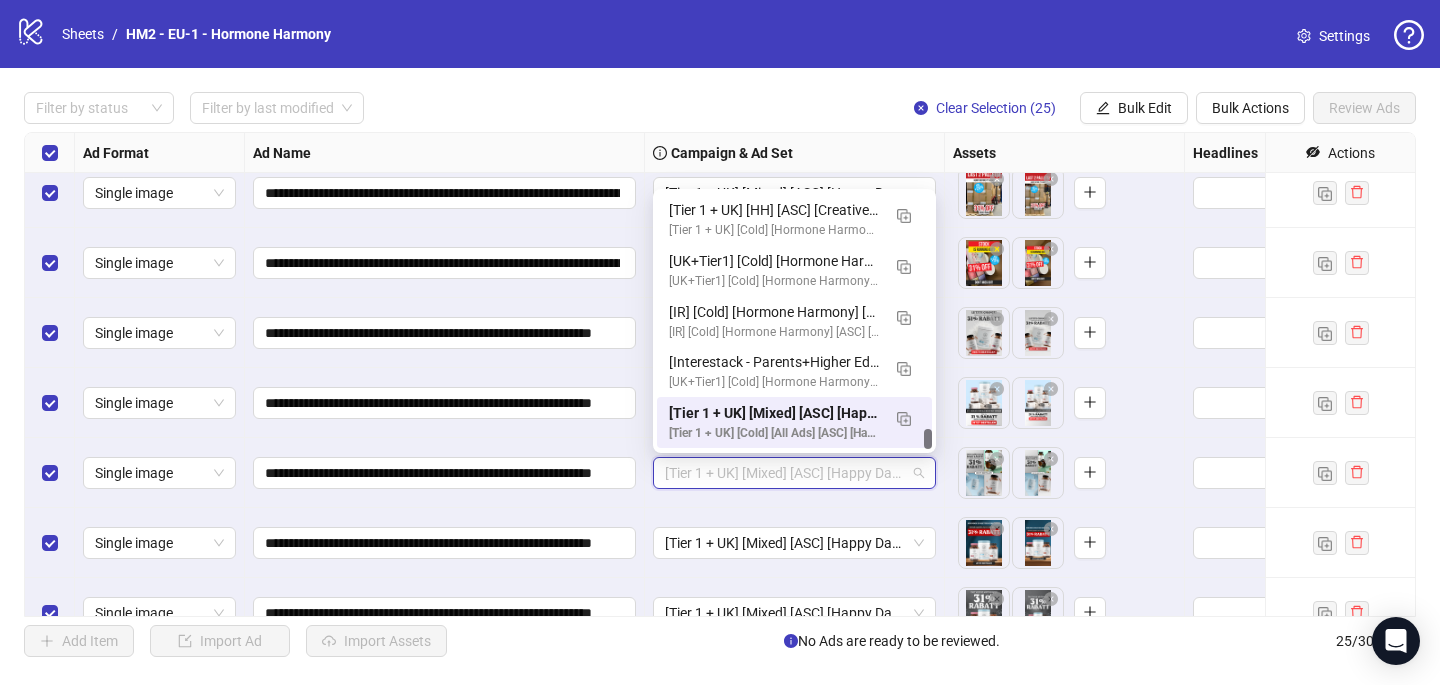 paste on "**********" 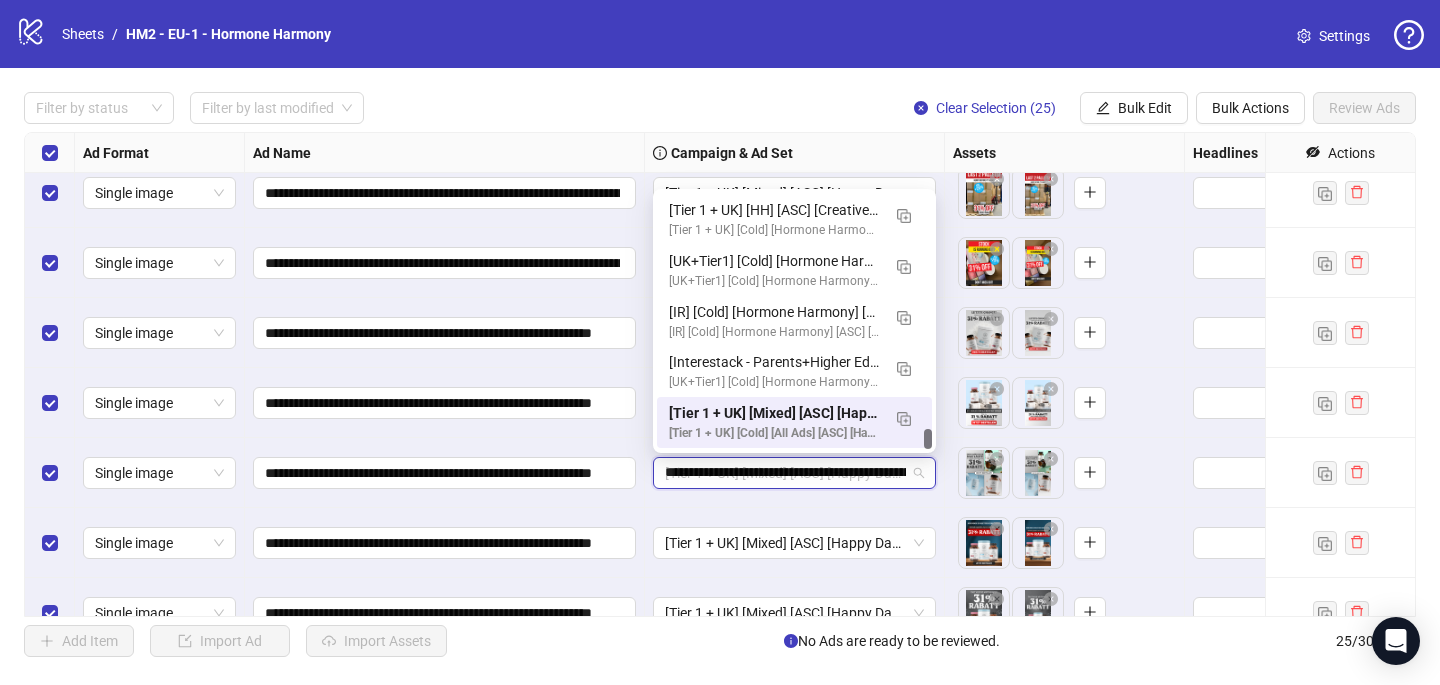 scroll, scrollTop: 0, scrollLeft: 118, axis: horizontal 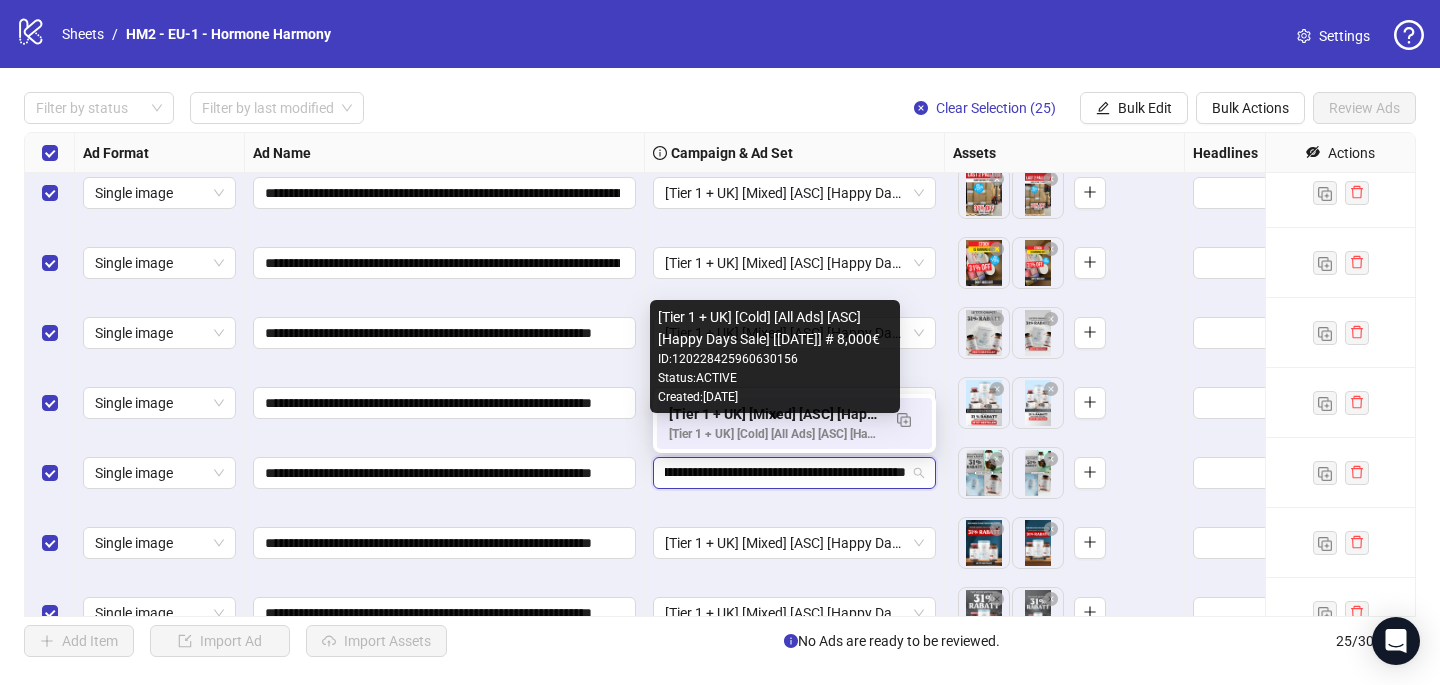 click on "[Tier 1 + UK] [Cold] [All Ads] [ASC] [Happy Days Sale] [[DATE]] # 8,000€" at bounding box center (774, 434) 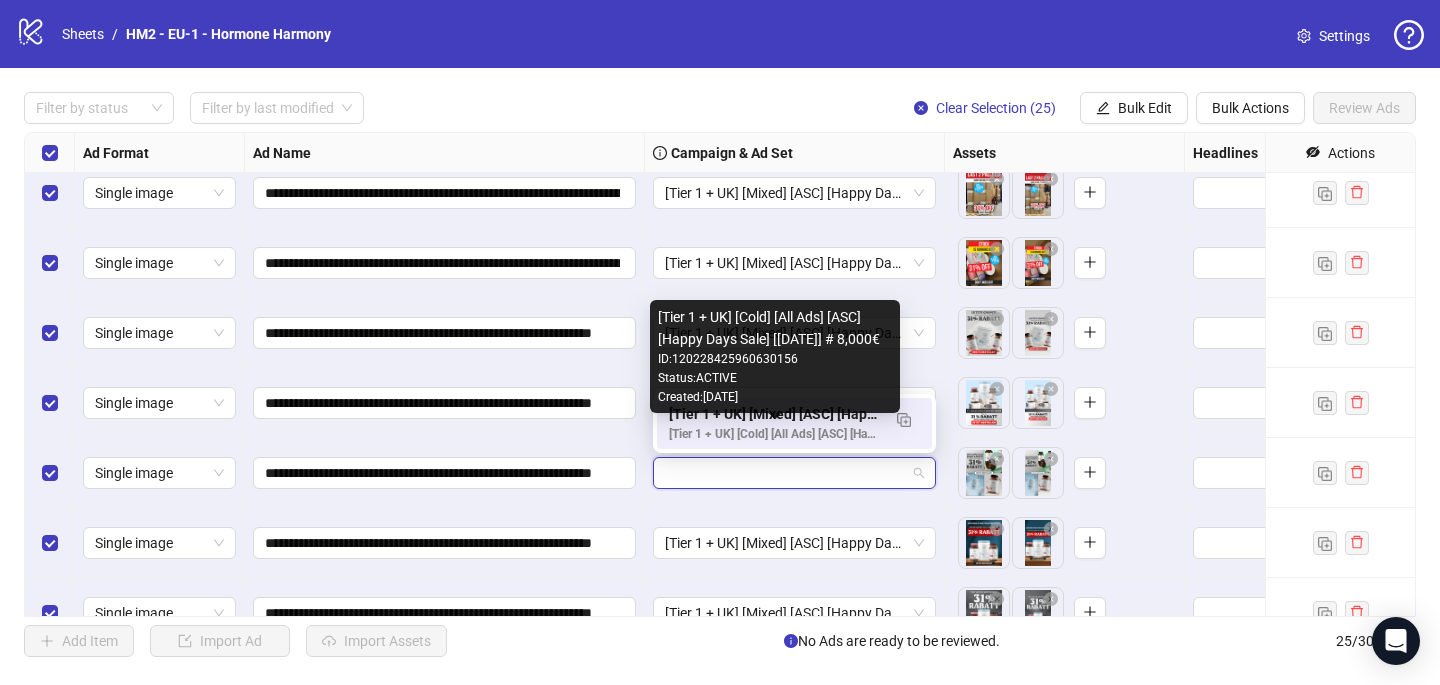 scroll, scrollTop: 0, scrollLeft: 0, axis: both 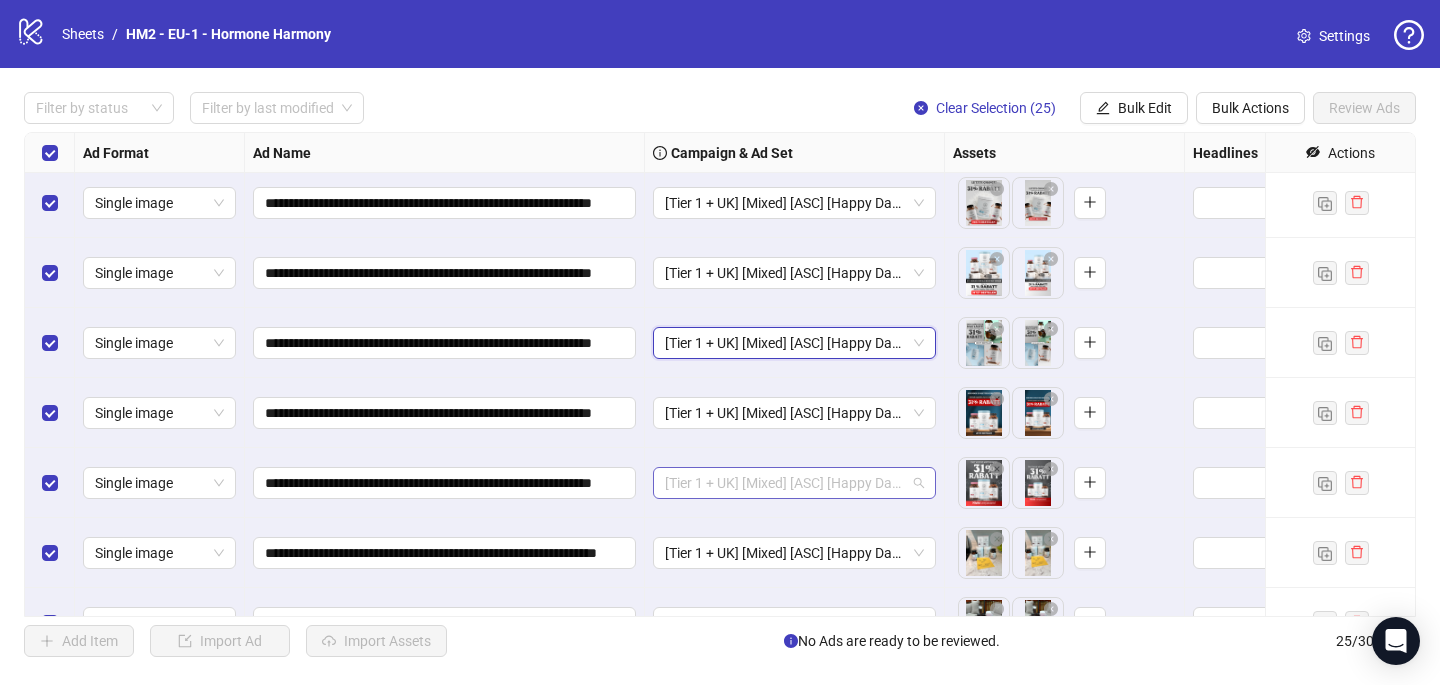 click on "[Tier 1 + UK] [Mixed] [ASC] [Happy Days Sale #2] [7 July 2025]" at bounding box center [794, 483] 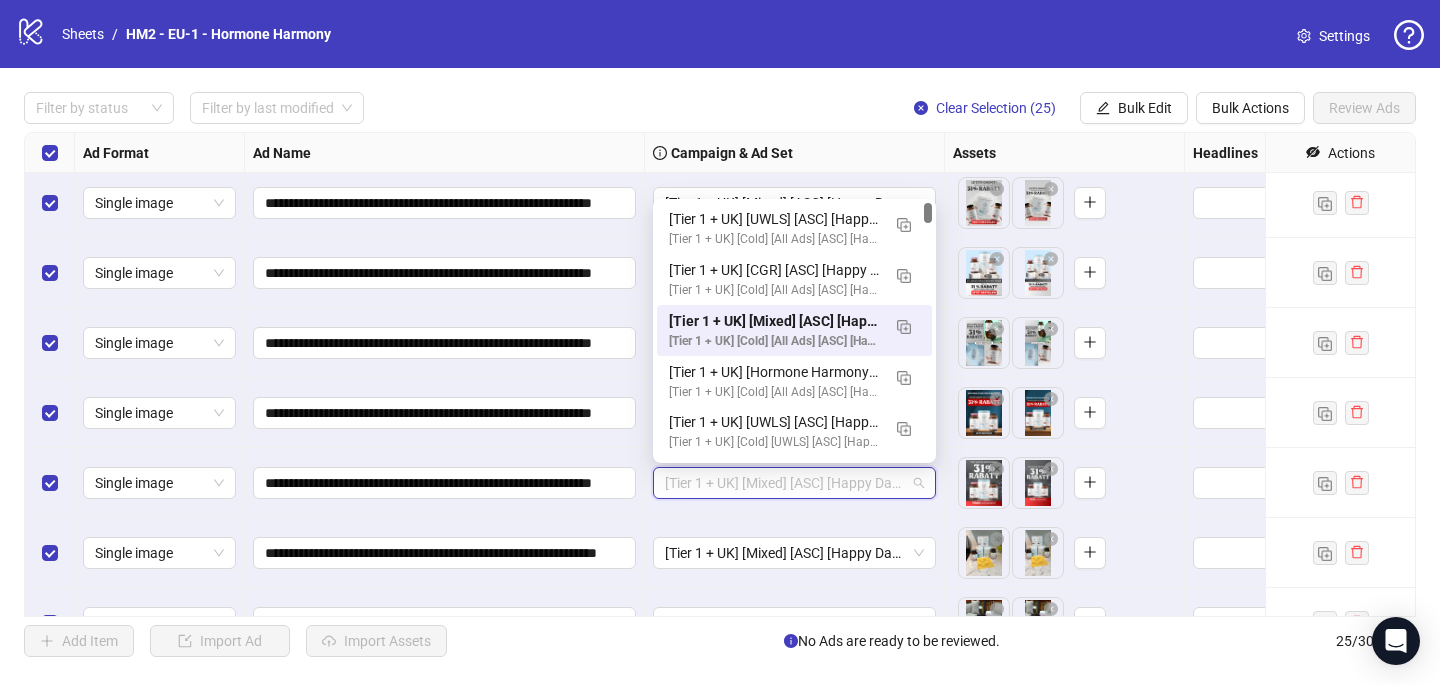 paste on "**********" 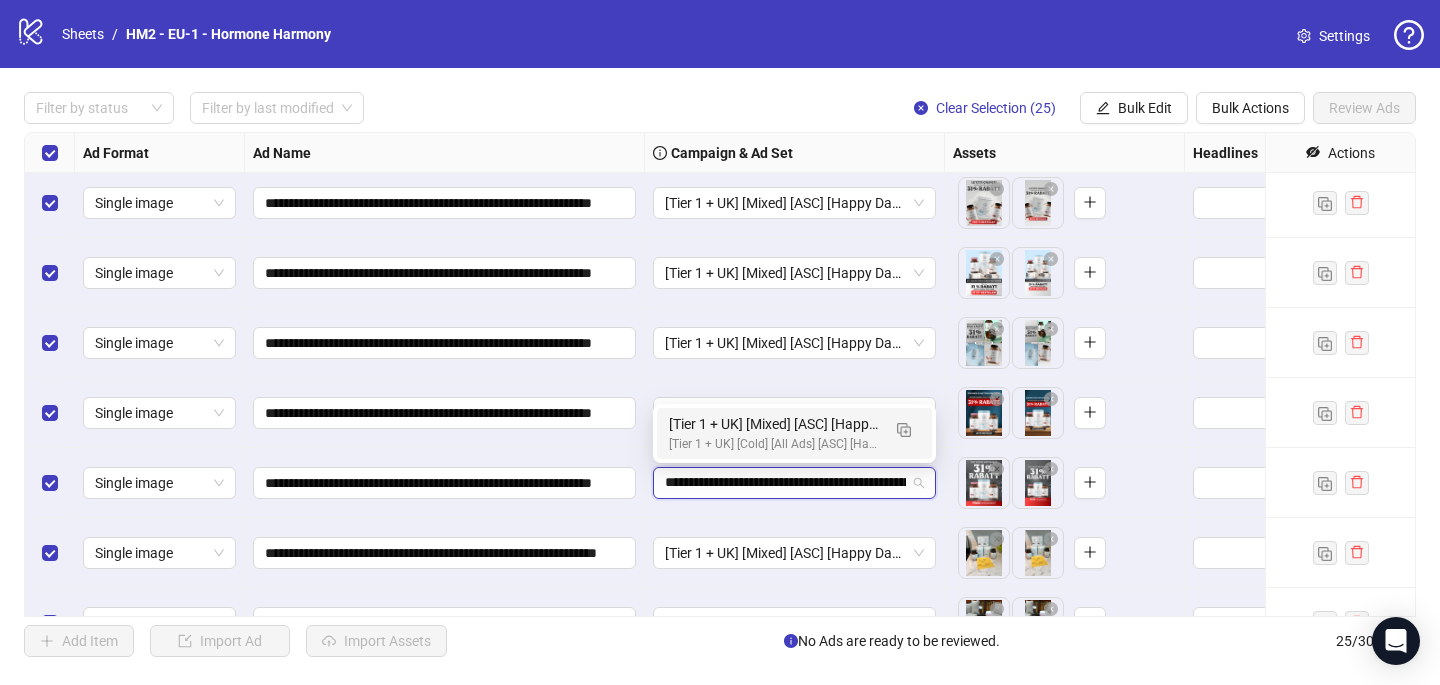 scroll, scrollTop: 0, scrollLeft: 118, axis: horizontal 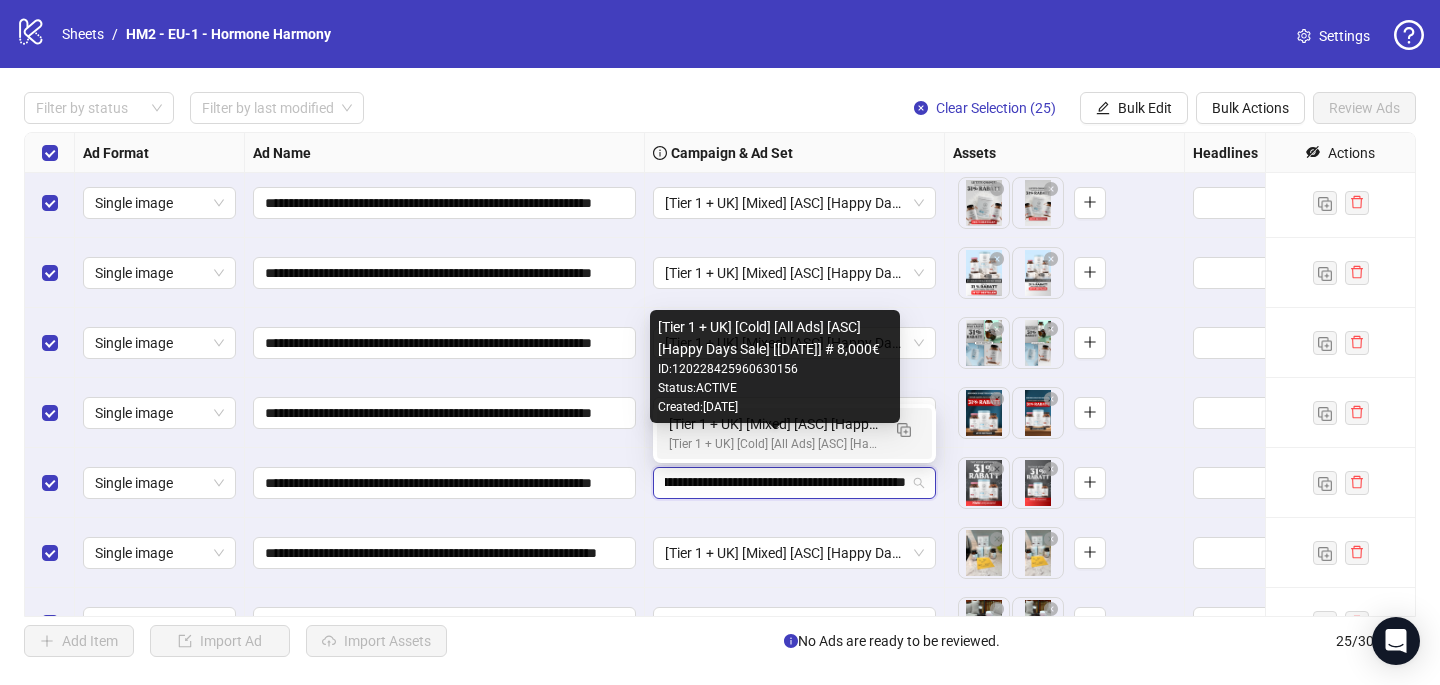 click on "[Tier 1 + UK] [Cold] [All Ads] [ASC] [Happy Days Sale] [[DATE]] # 8,000€" at bounding box center [774, 444] 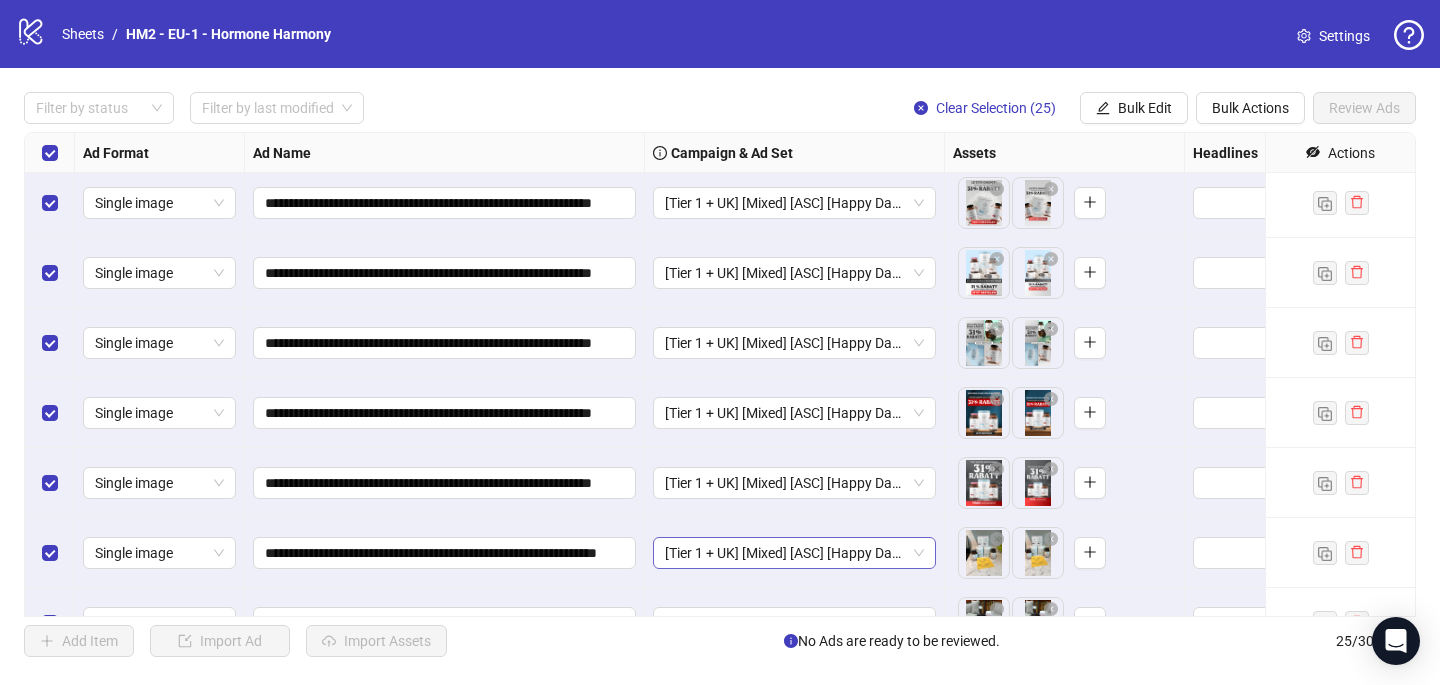 click on "[Tier 1 + UK] [Mixed] [ASC] [Happy Days Sale #2] [7 July 2025]" at bounding box center [794, 553] 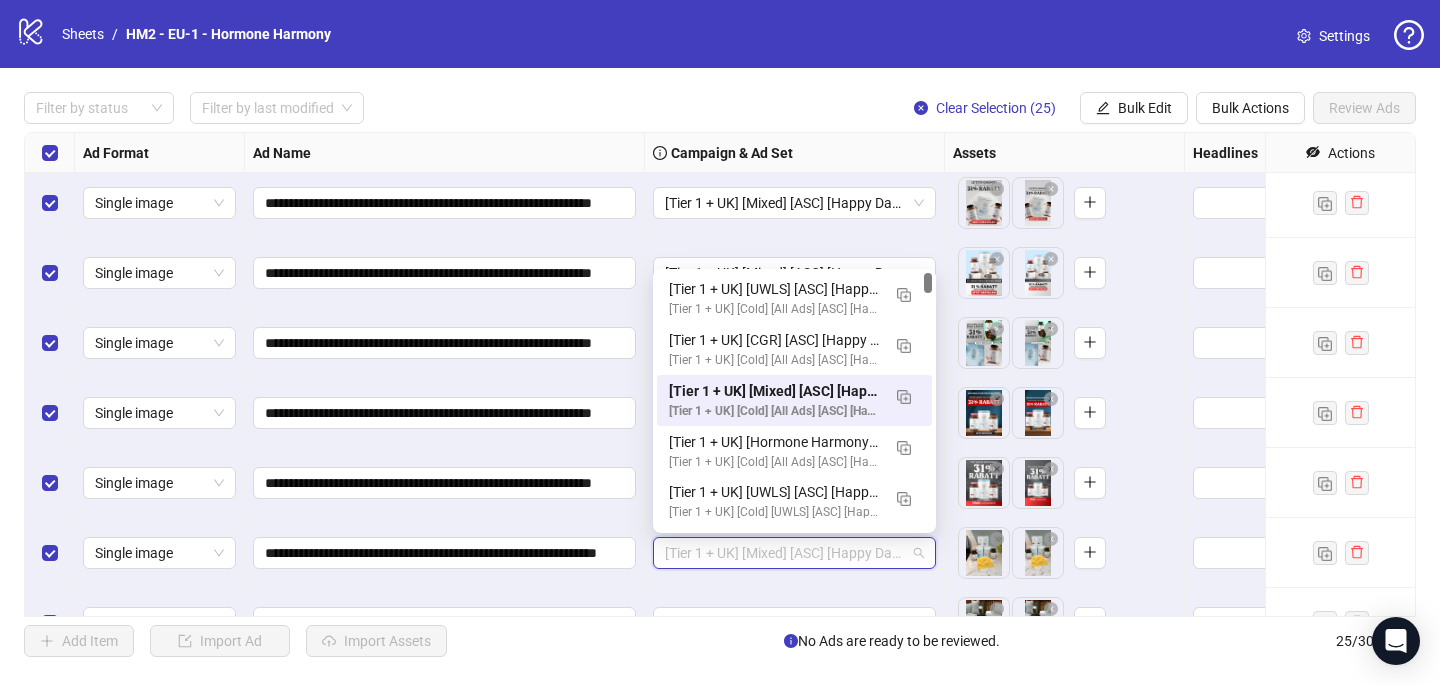 paste on "**********" 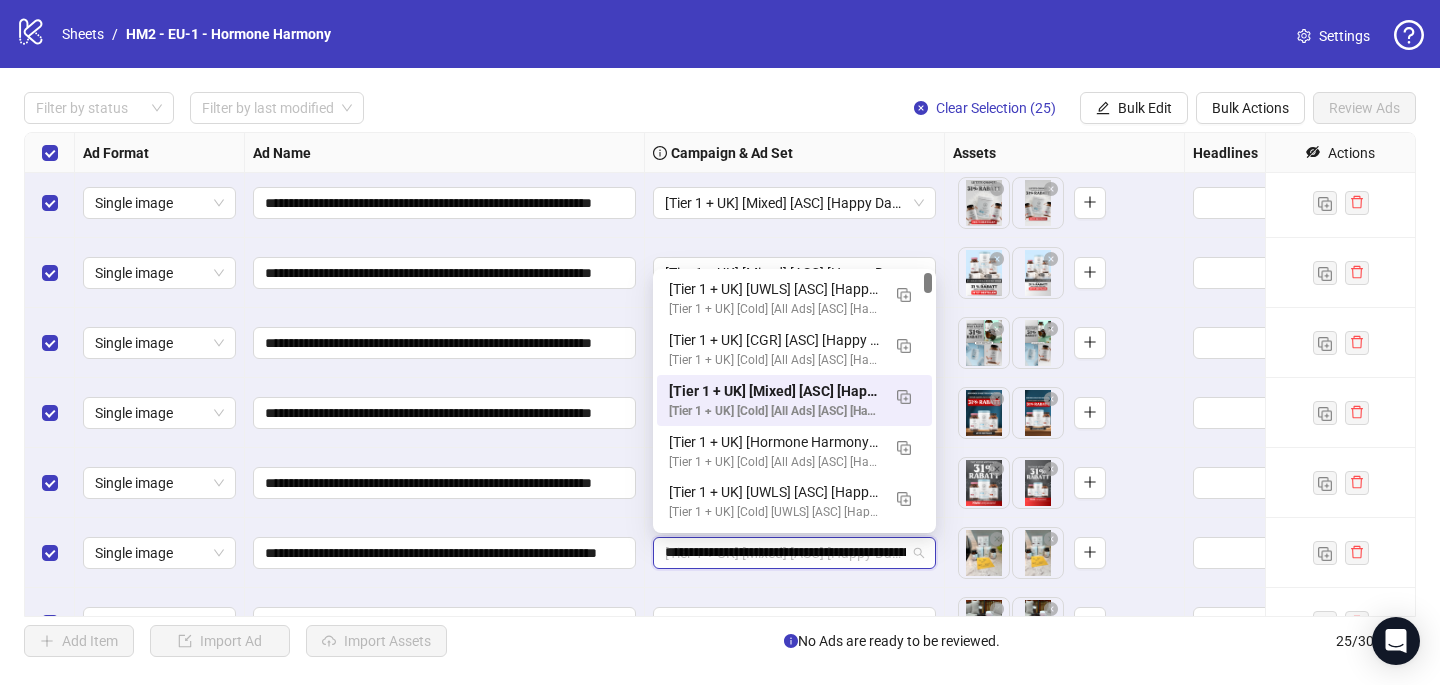 scroll, scrollTop: 0, scrollLeft: 118, axis: horizontal 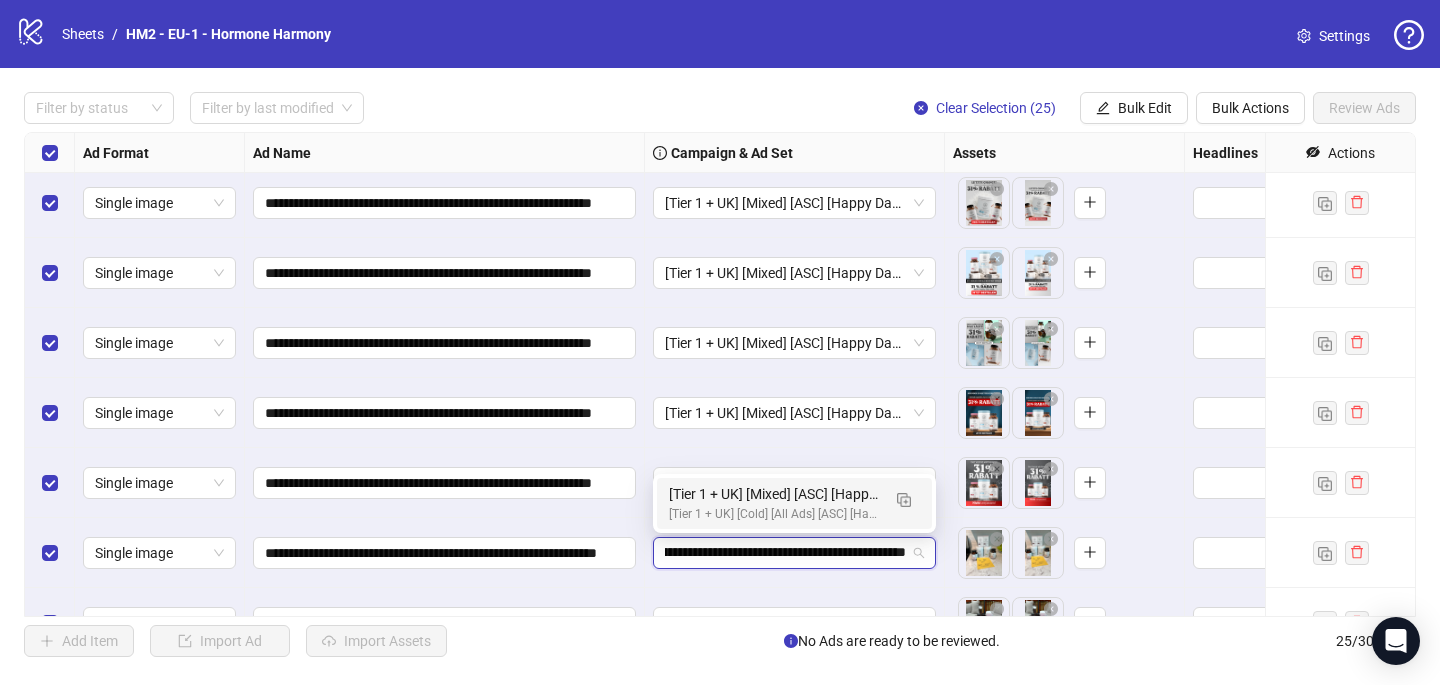 click on "[Tier 1 + UK] [Mixed] [ASC] [Happy Days Sale] [[DATE]]" at bounding box center (774, 494) 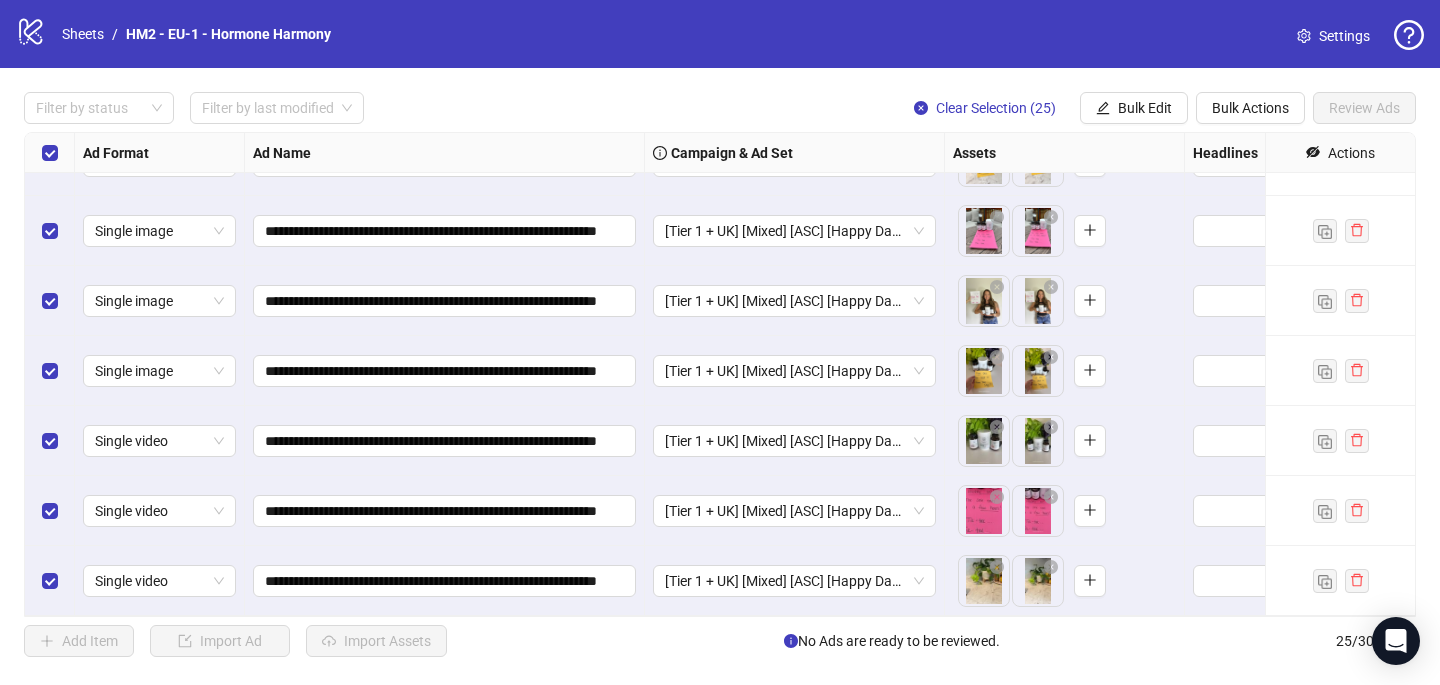 scroll, scrollTop: 753, scrollLeft: 0, axis: vertical 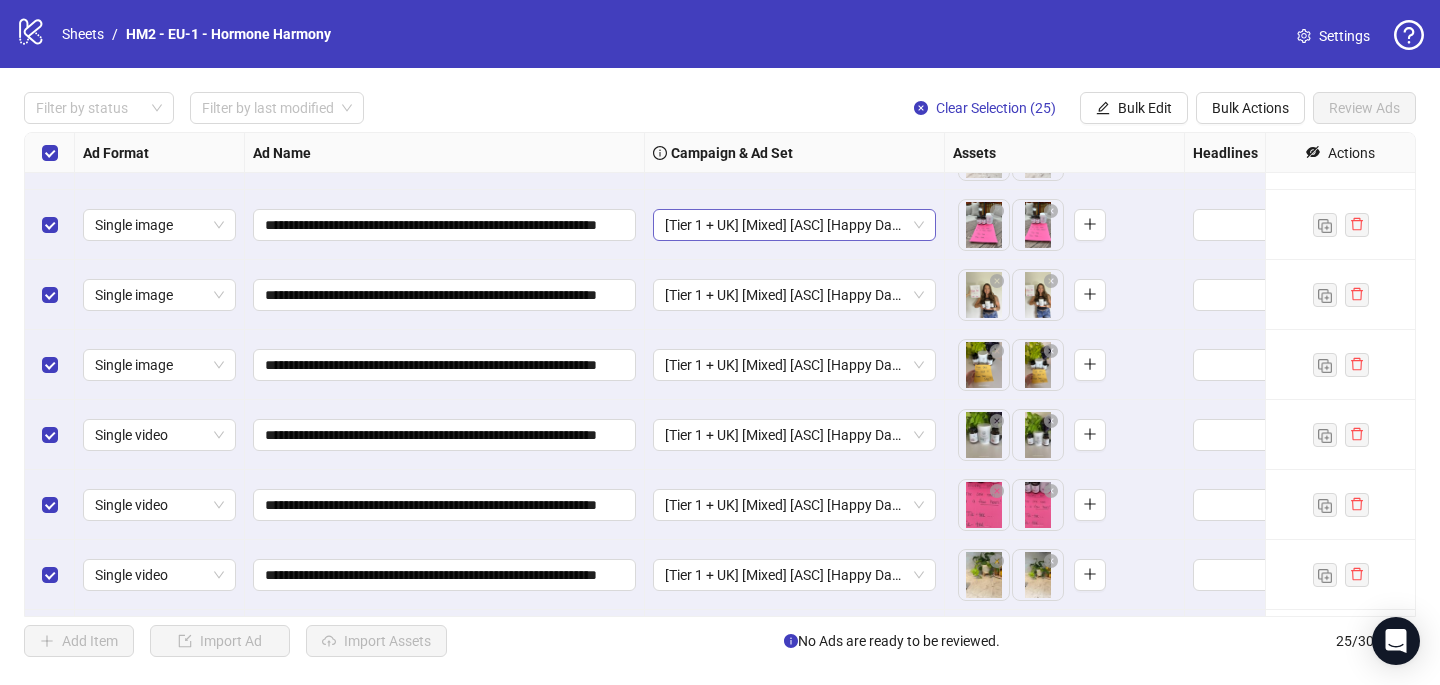 click on "[Tier 1 + UK] [Mixed] [ASC] [Happy Days Sale #2] [7 July 2025]" at bounding box center [794, 225] 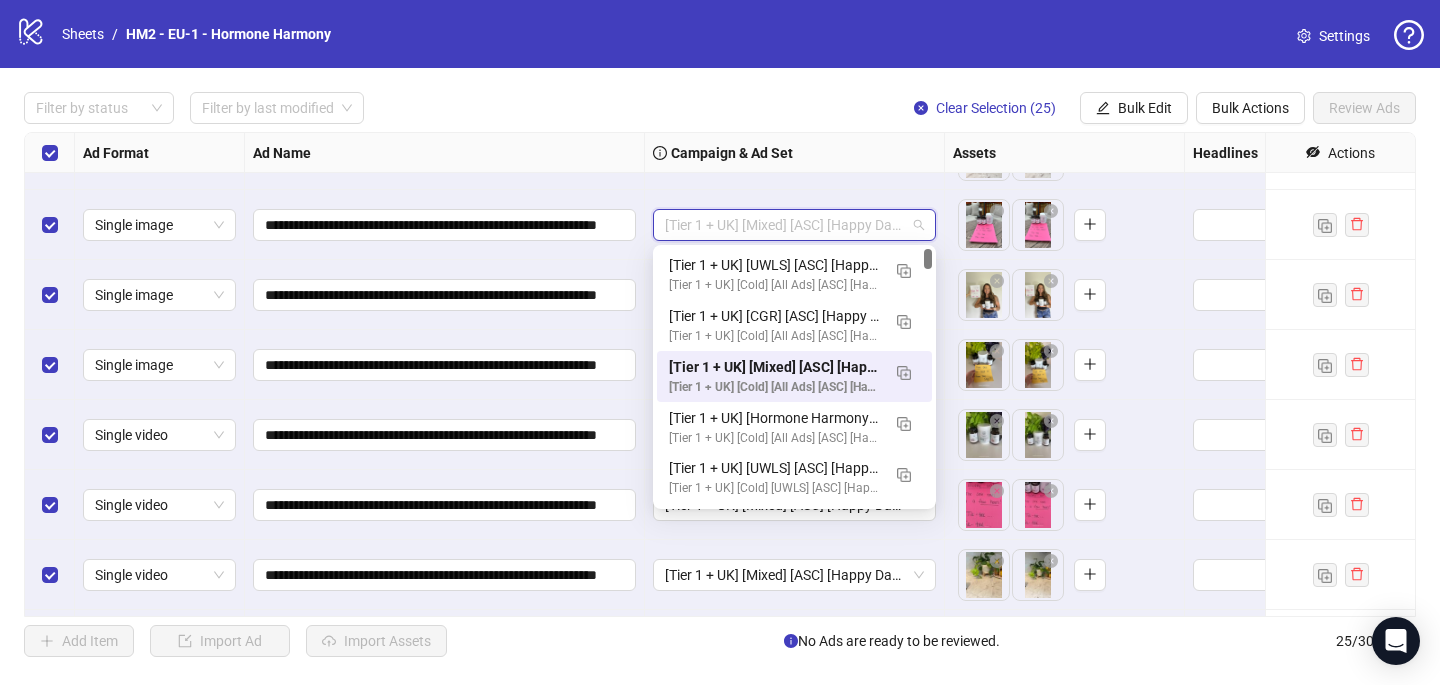 paste on "**********" 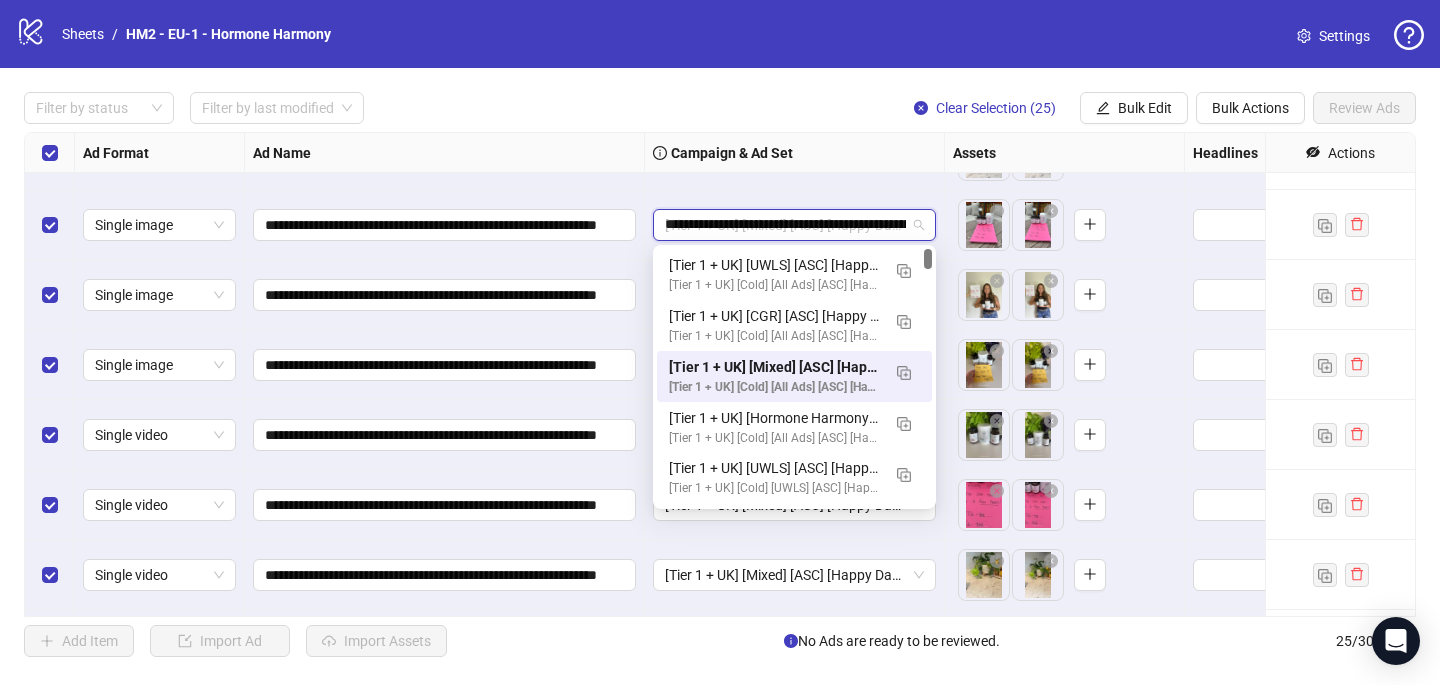 scroll, scrollTop: 0, scrollLeft: 118, axis: horizontal 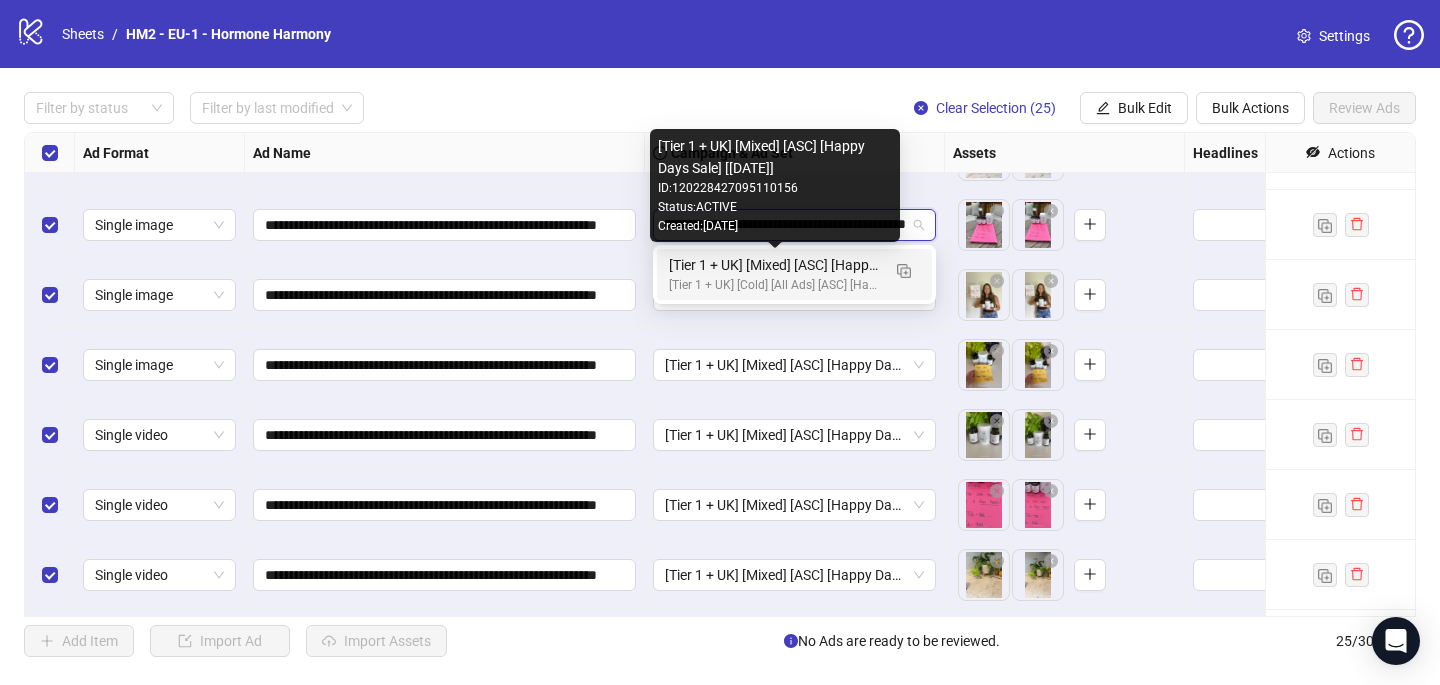 click on "[Tier 1 + UK] [Mixed] [ASC] [Happy Days Sale] [[DATE]]" at bounding box center (774, 265) 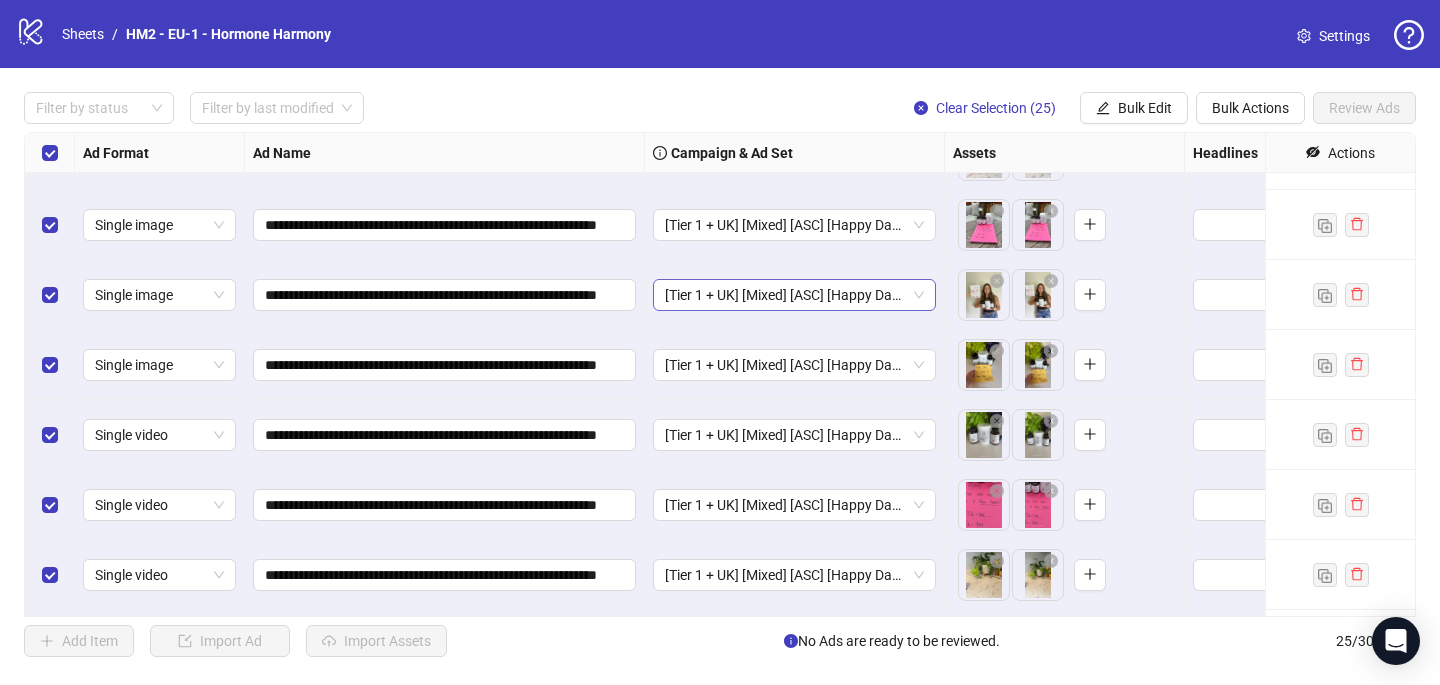 click on "[Tier 1 + UK] [Mixed] [ASC] [Happy Days Sale #2] [7 July 2025]" at bounding box center (794, 295) 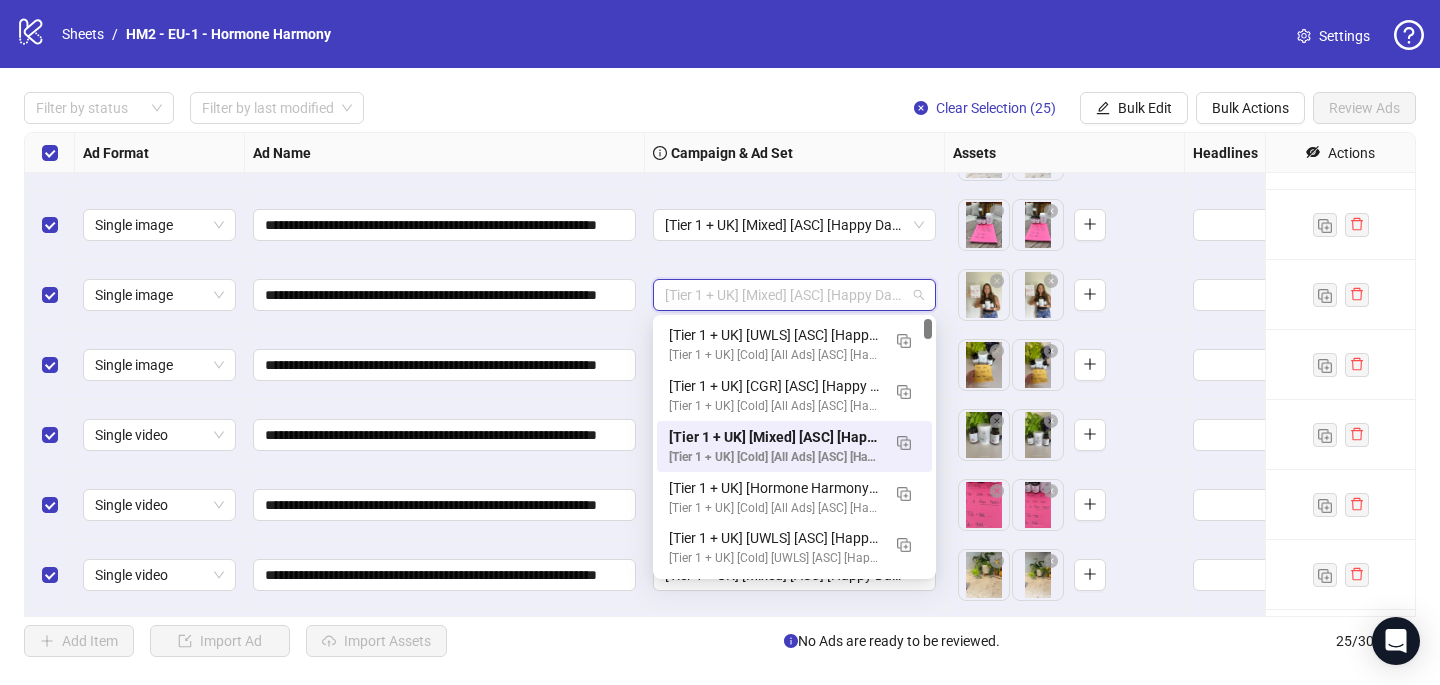 paste on "**********" 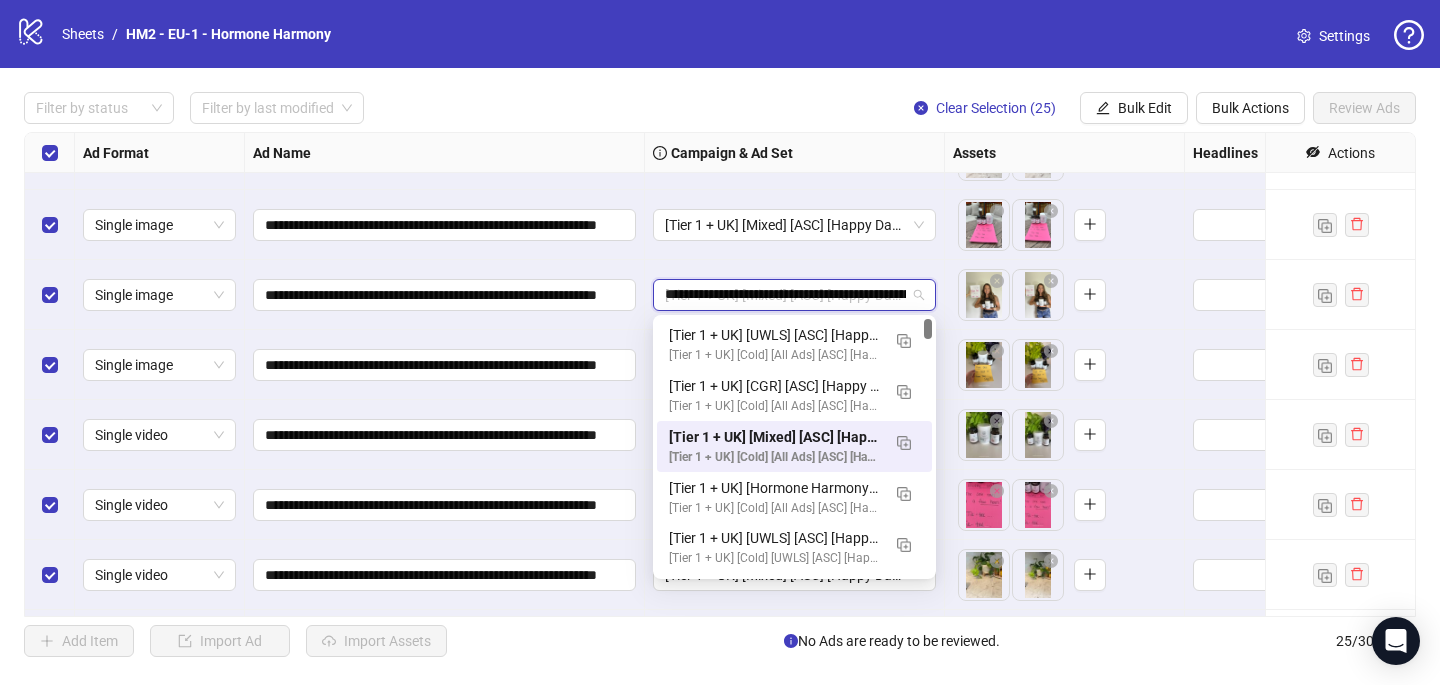 scroll, scrollTop: 0, scrollLeft: 118, axis: horizontal 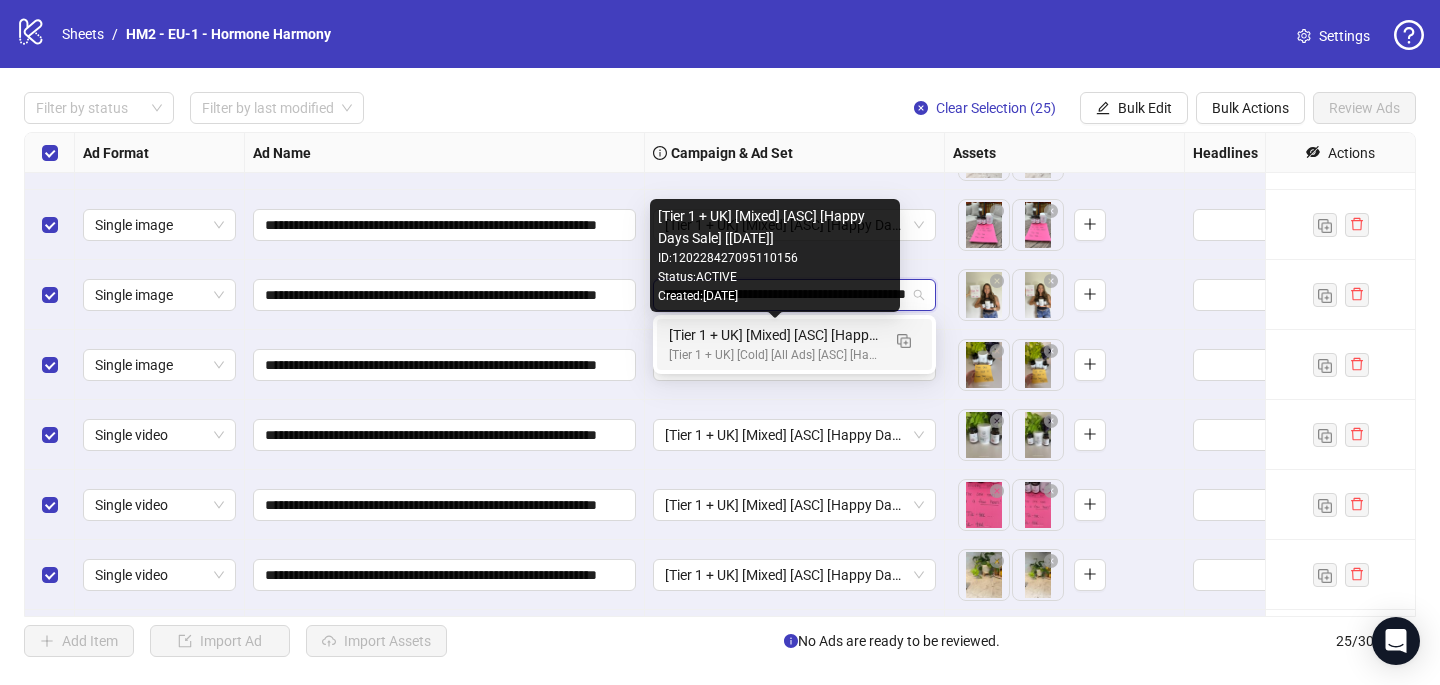 click on "[Tier 1 + UK] [Mixed] [ASC] [Happy Days Sale] [[DATE]]" at bounding box center (774, 335) 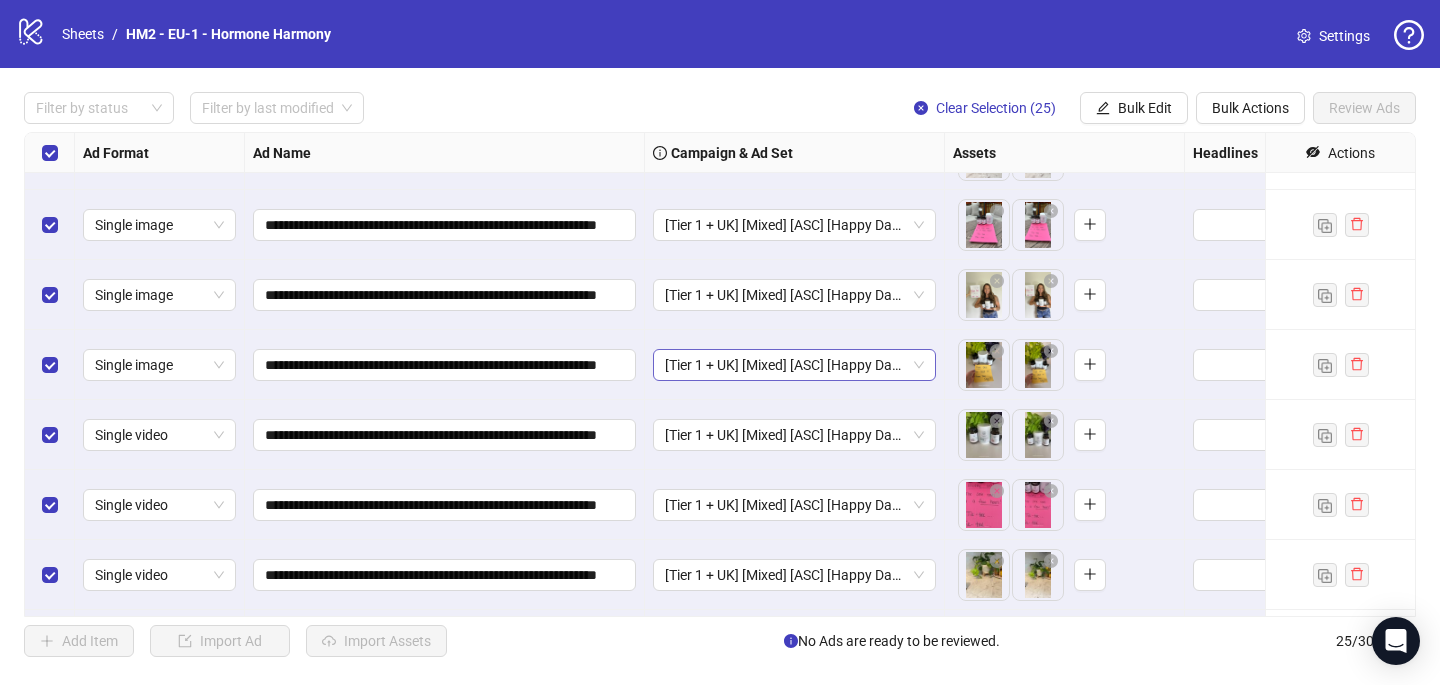 click on "[Tier 1 + UK] [Mixed] [ASC] [Happy Days Sale #2] [7 July 2025]" at bounding box center [794, 365] 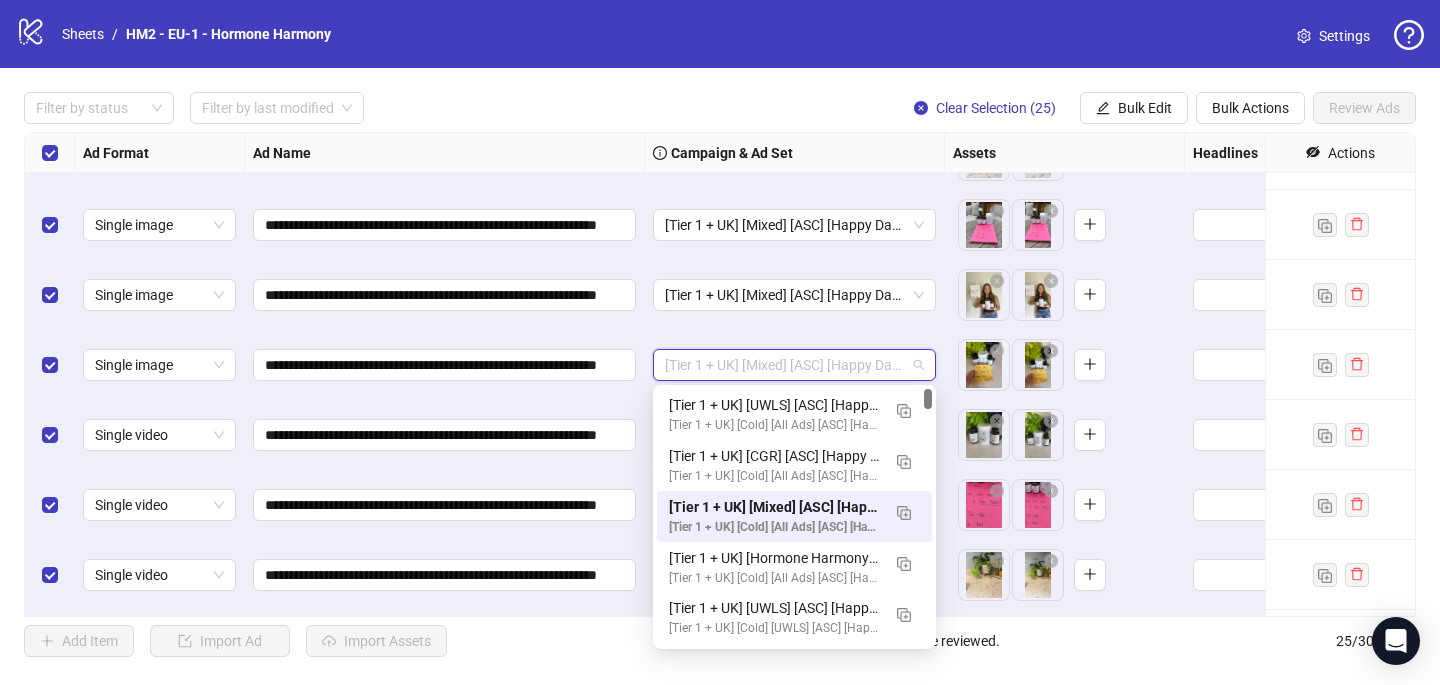 paste on "**********" 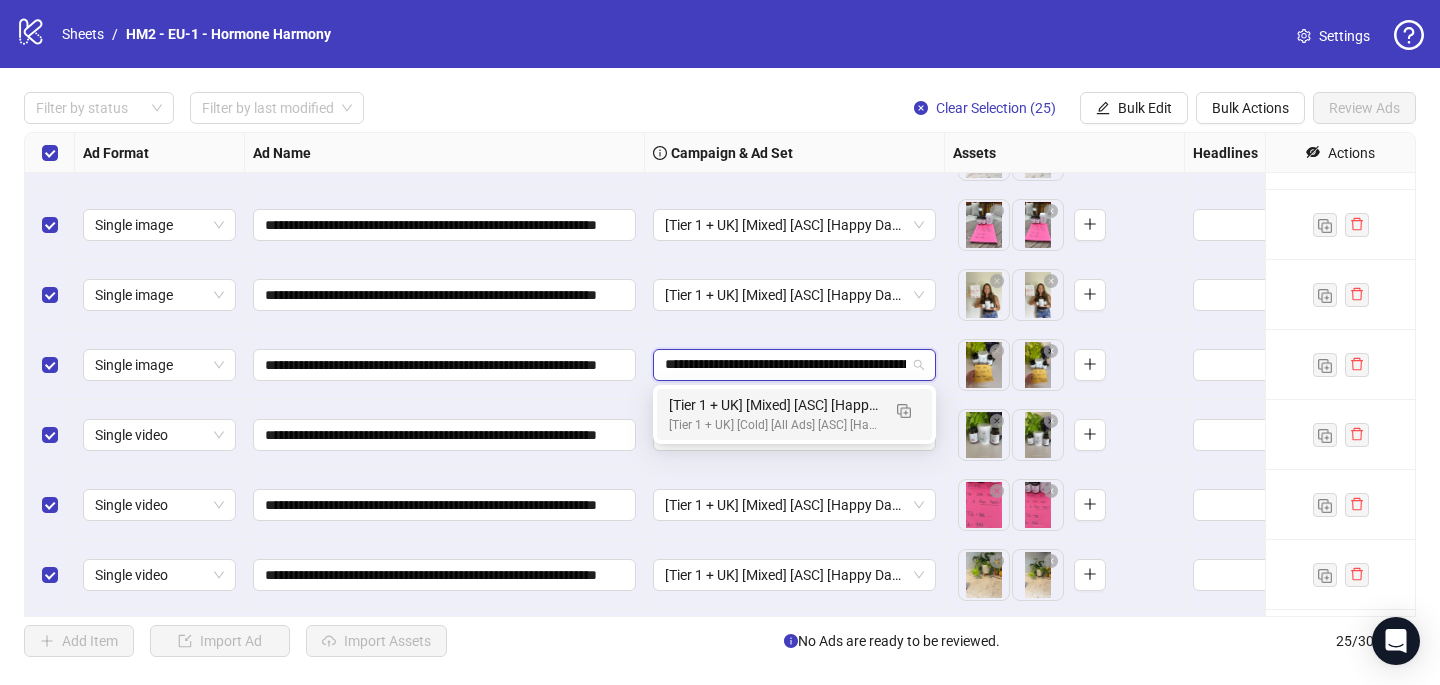 scroll, scrollTop: 0, scrollLeft: 118, axis: horizontal 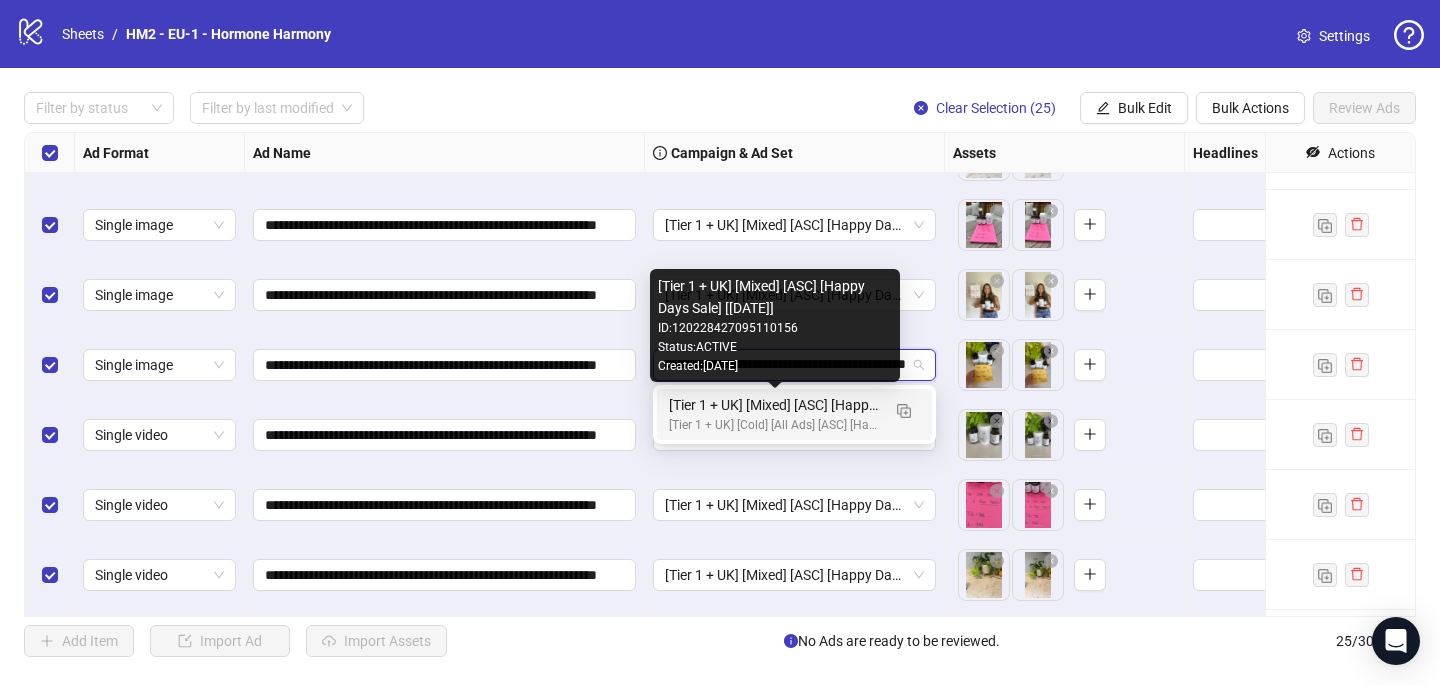 click on "[Tier 1 + UK] [Mixed] [ASC] [Happy Days Sale] [[DATE]]" at bounding box center (774, 405) 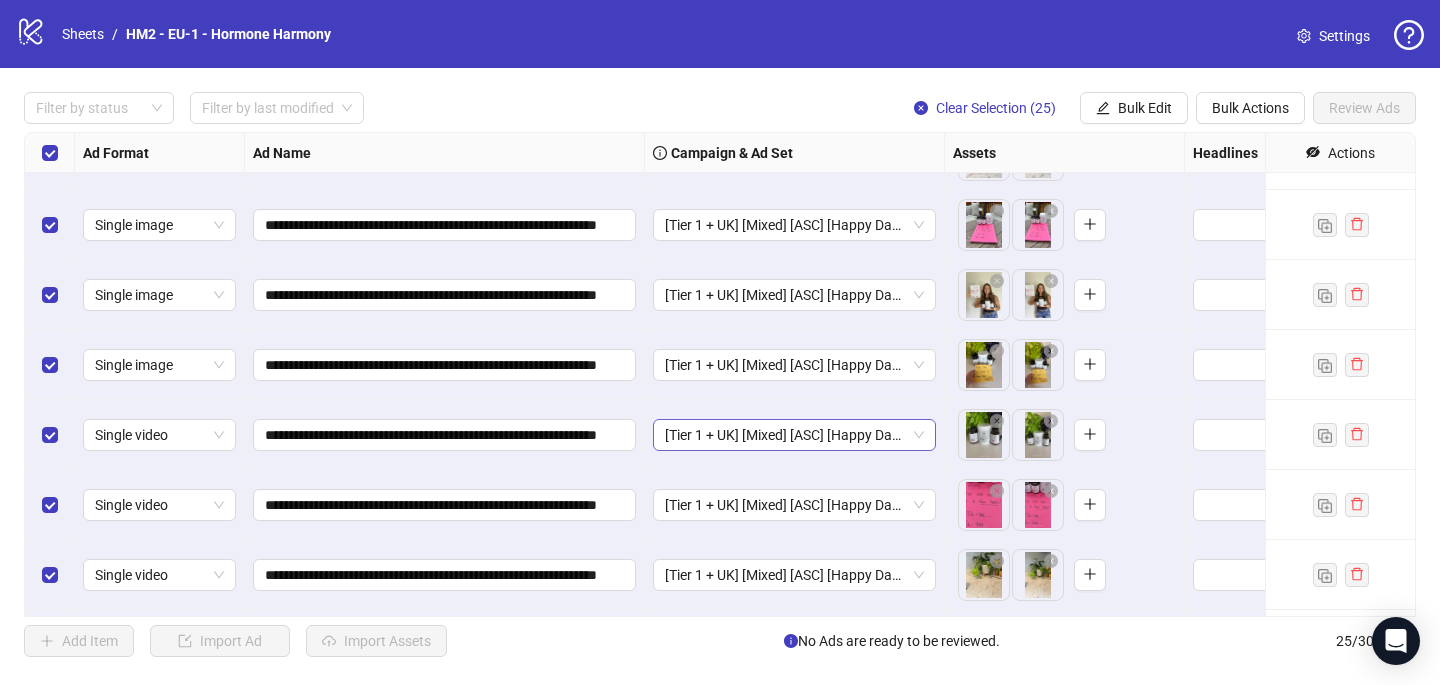 click on "[Tier 1 + UK] [Mixed] [ASC] [Happy Days Sale #2] [7 July 2025]" at bounding box center (794, 435) 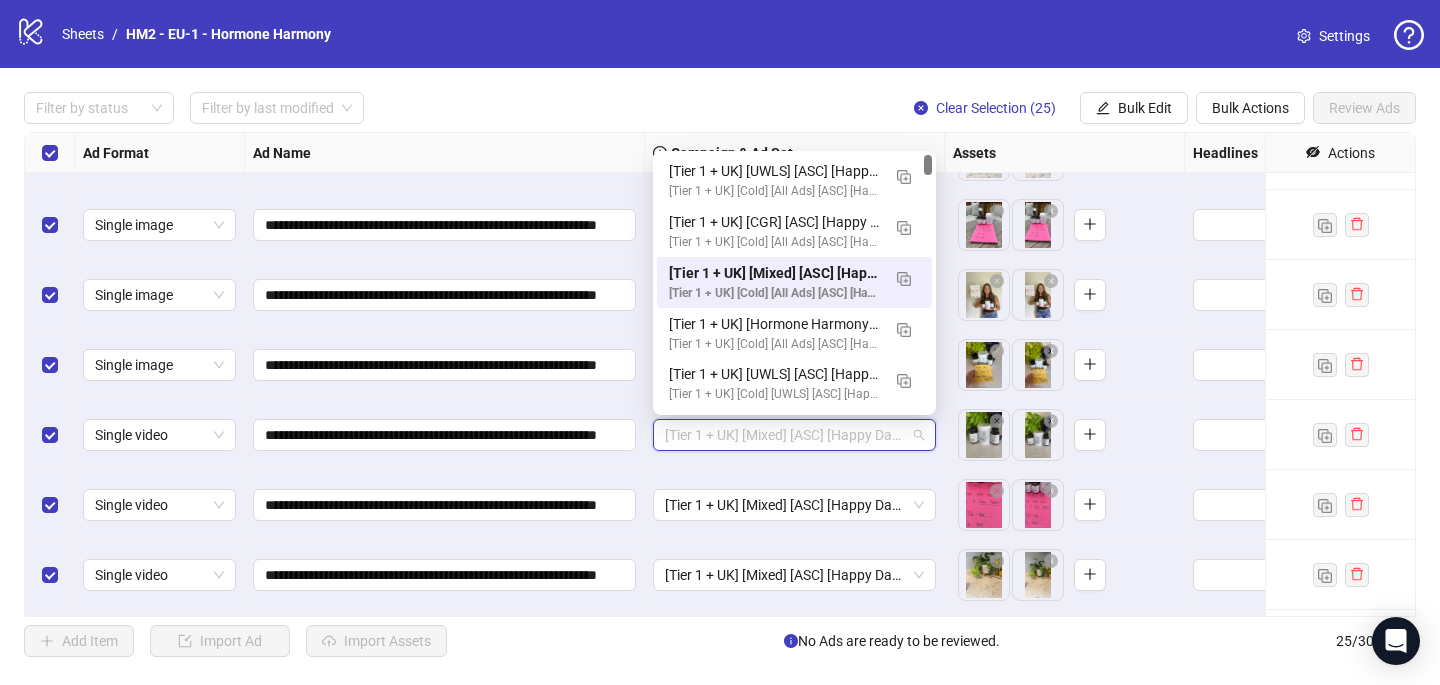paste on "**********" 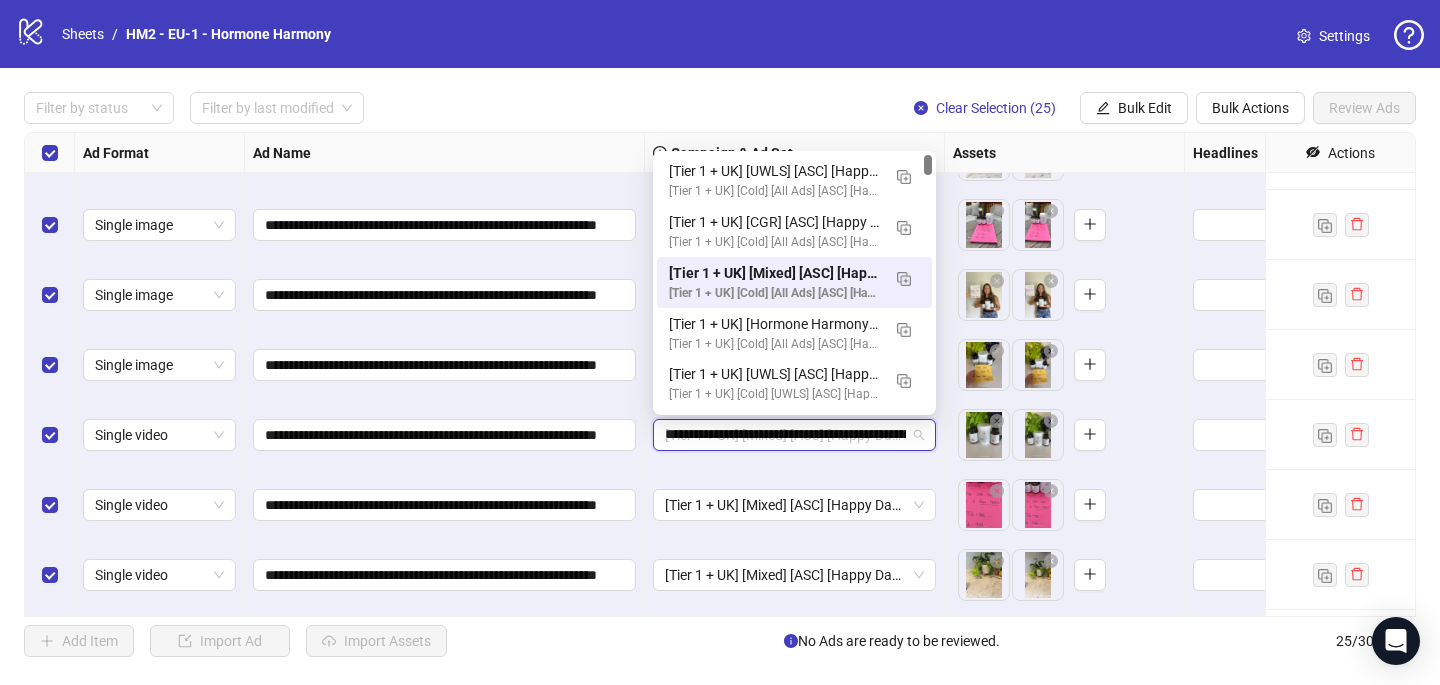scroll, scrollTop: 0, scrollLeft: 118, axis: horizontal 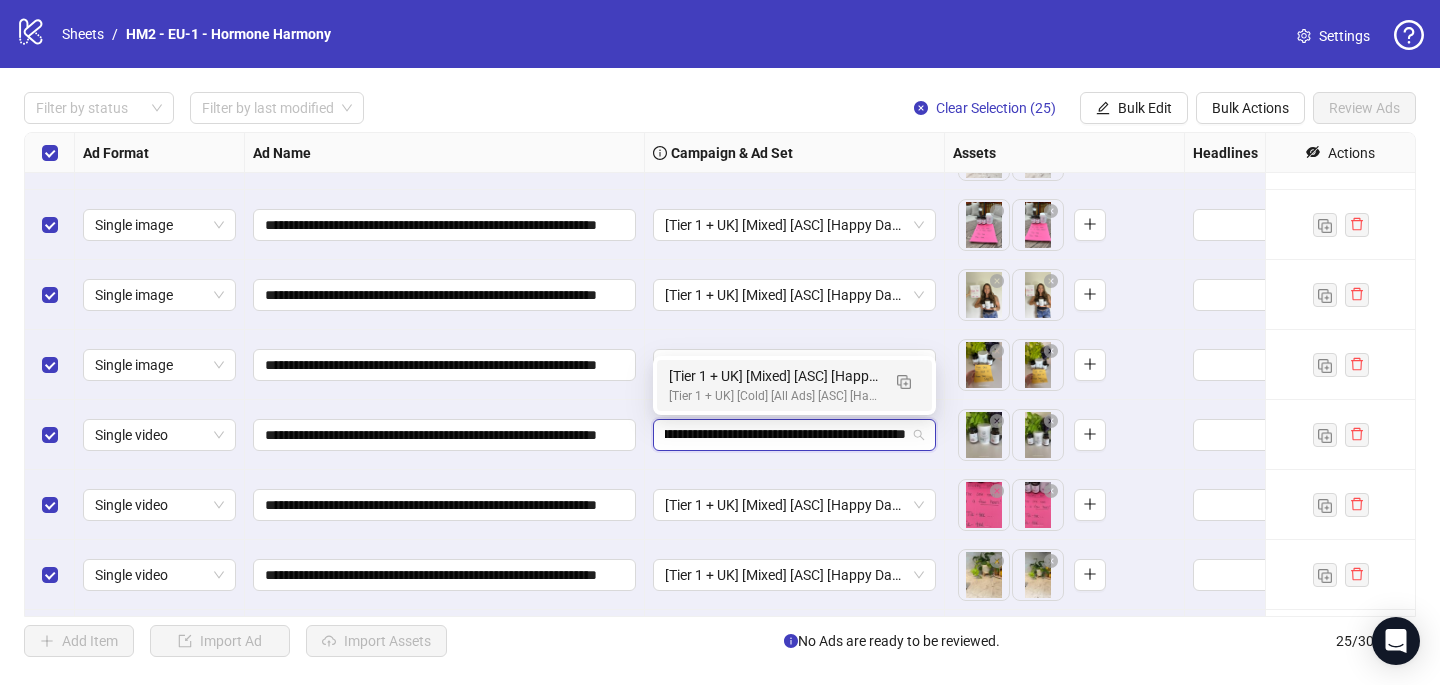 click on "[Tier 1 + UK] [Mixed] [ASC] [Happy Days Sale] [[DATE]]" at bounding box center (774, 376) 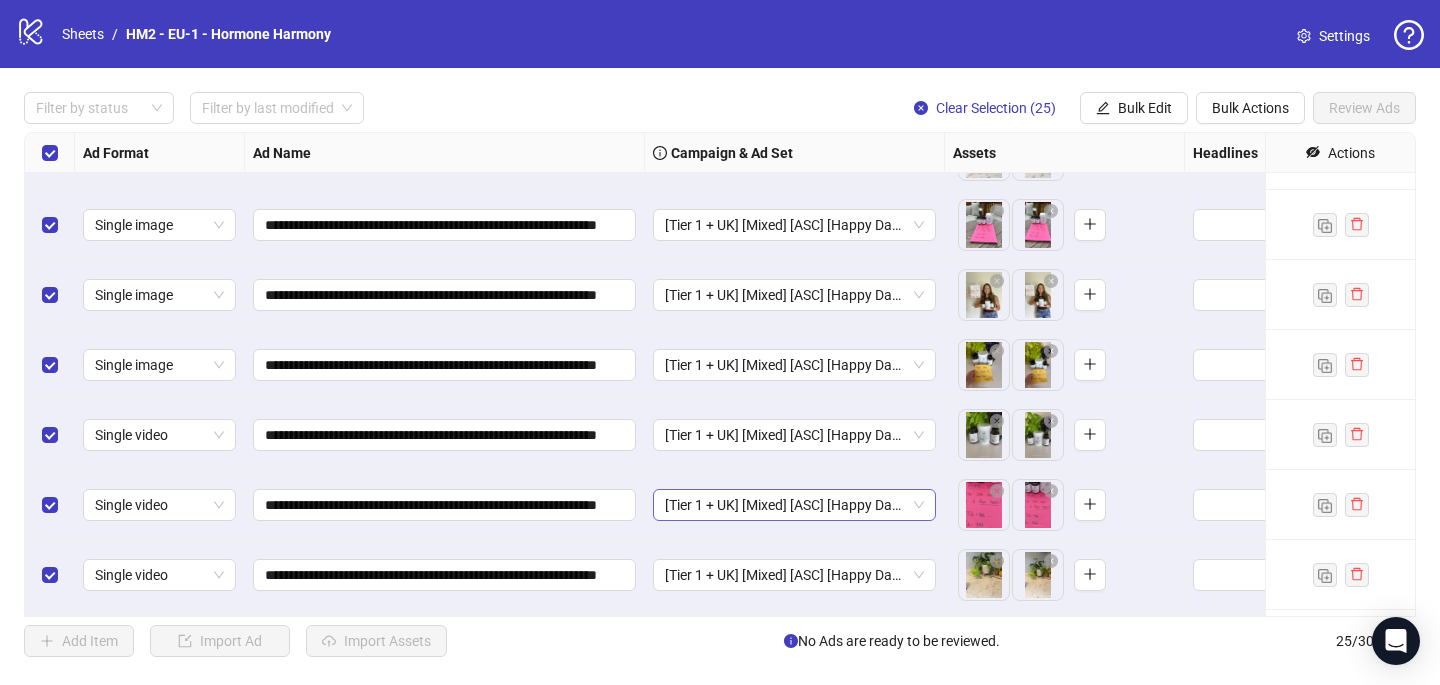 click on "[Tier 1 + UK] [Mixed] [ASC] [Happy Days Sale #2] [7 July 2025]" at bounding box center [794, 505] 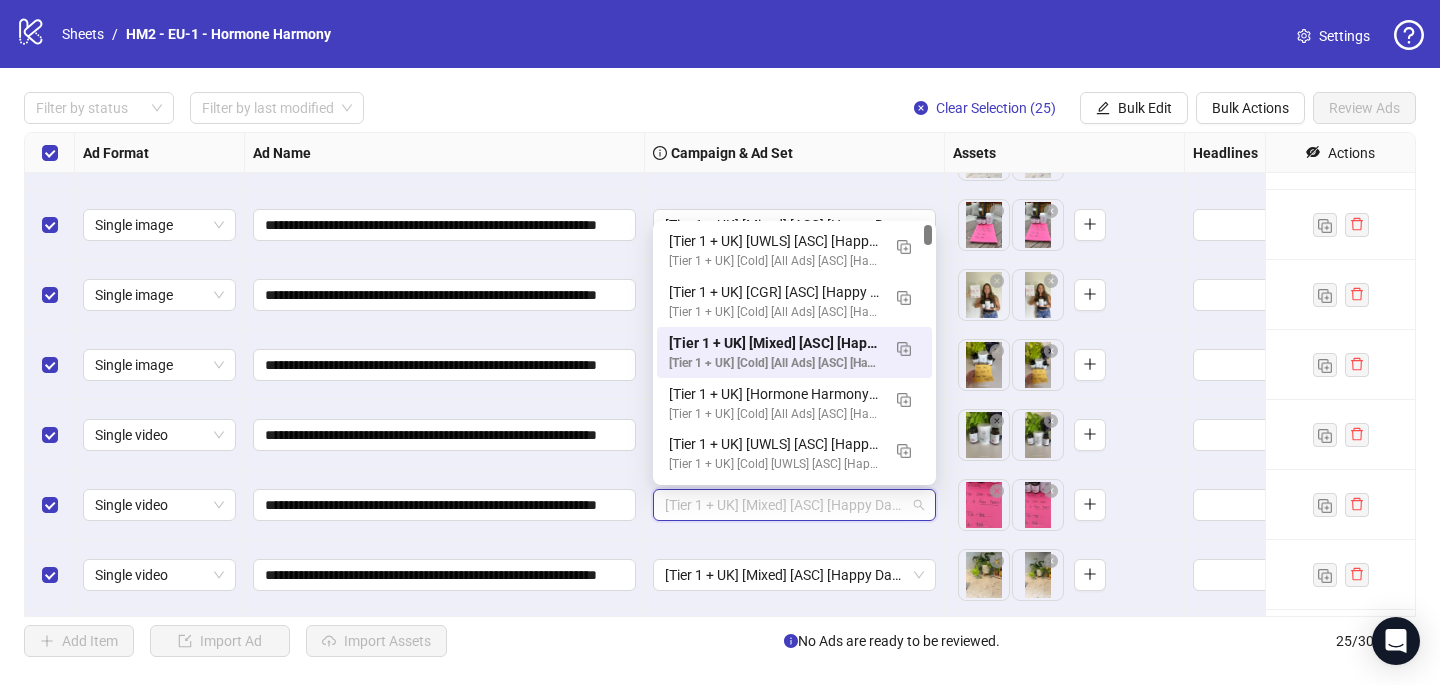 paste on "**********" 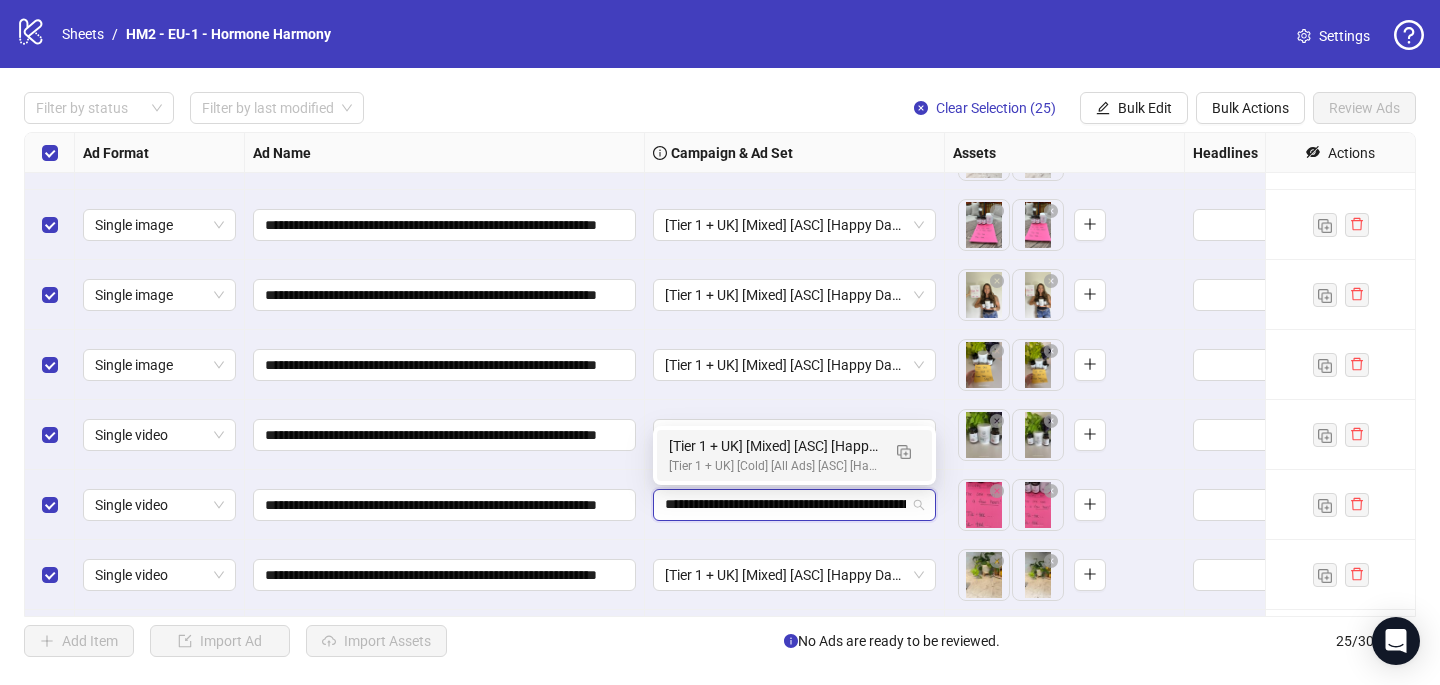 scroll, scrollTop: 0, scrollLeft: 118, axis: horizontal 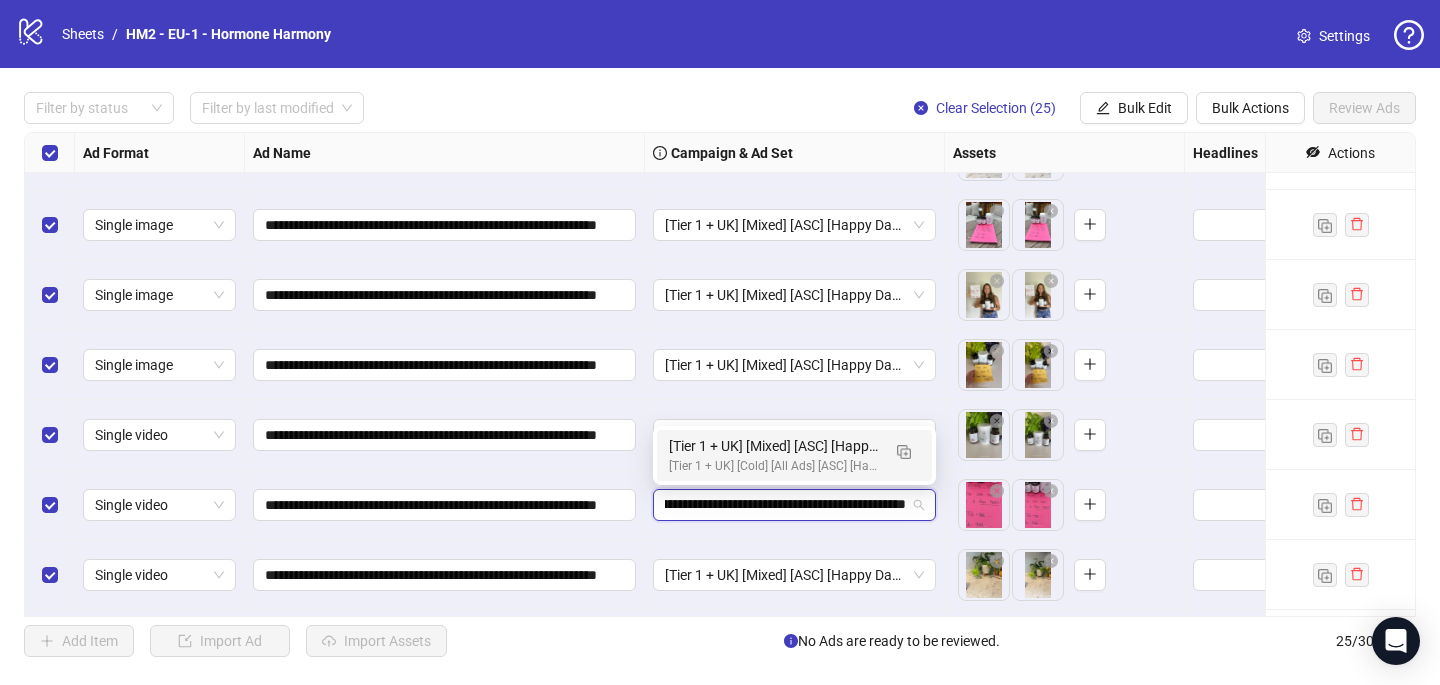 click on "[Tier 1 + UK] [Mixed] [ASC] [Happy Days Sale] [[DATE]]" at bounding box center [774, 446] 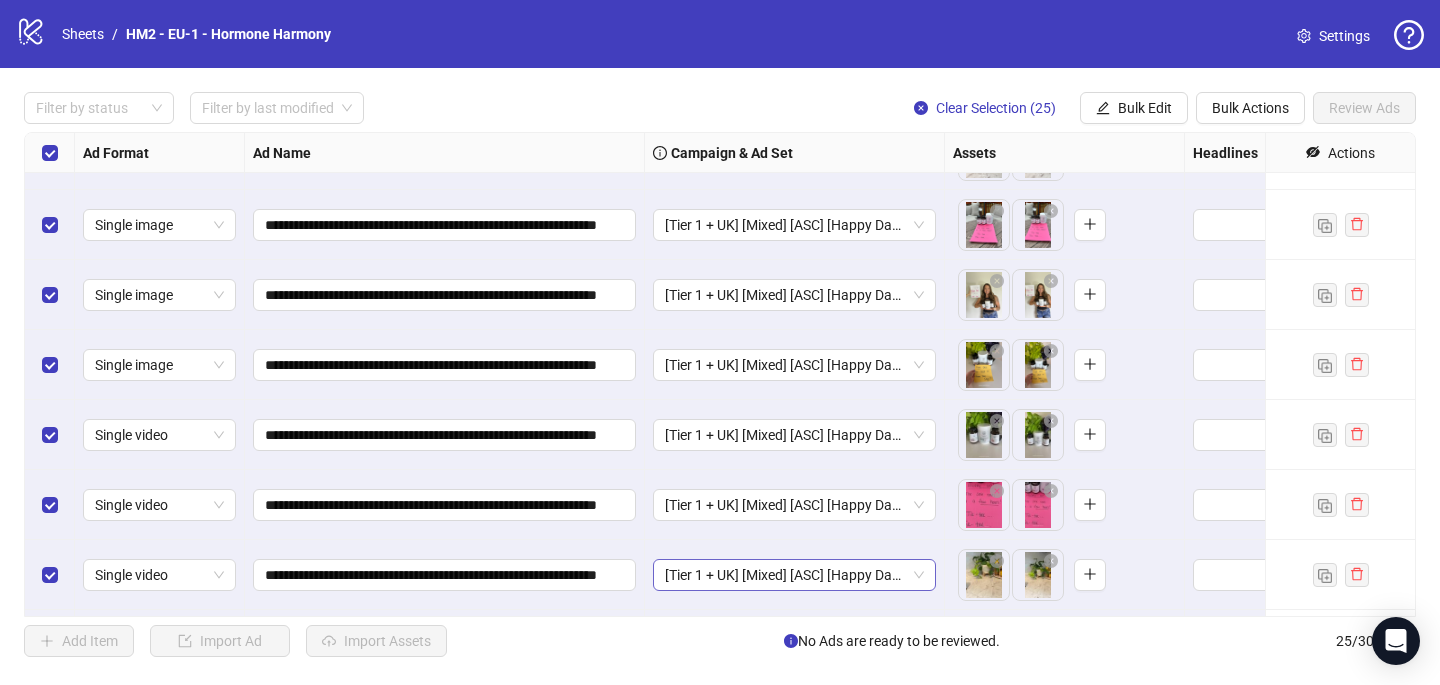 click on "[Tier 1 + UK] [Mixed] [ASC] [Happy Days Sale #2] [7 July 2025]" at bounding box center [794, 575] 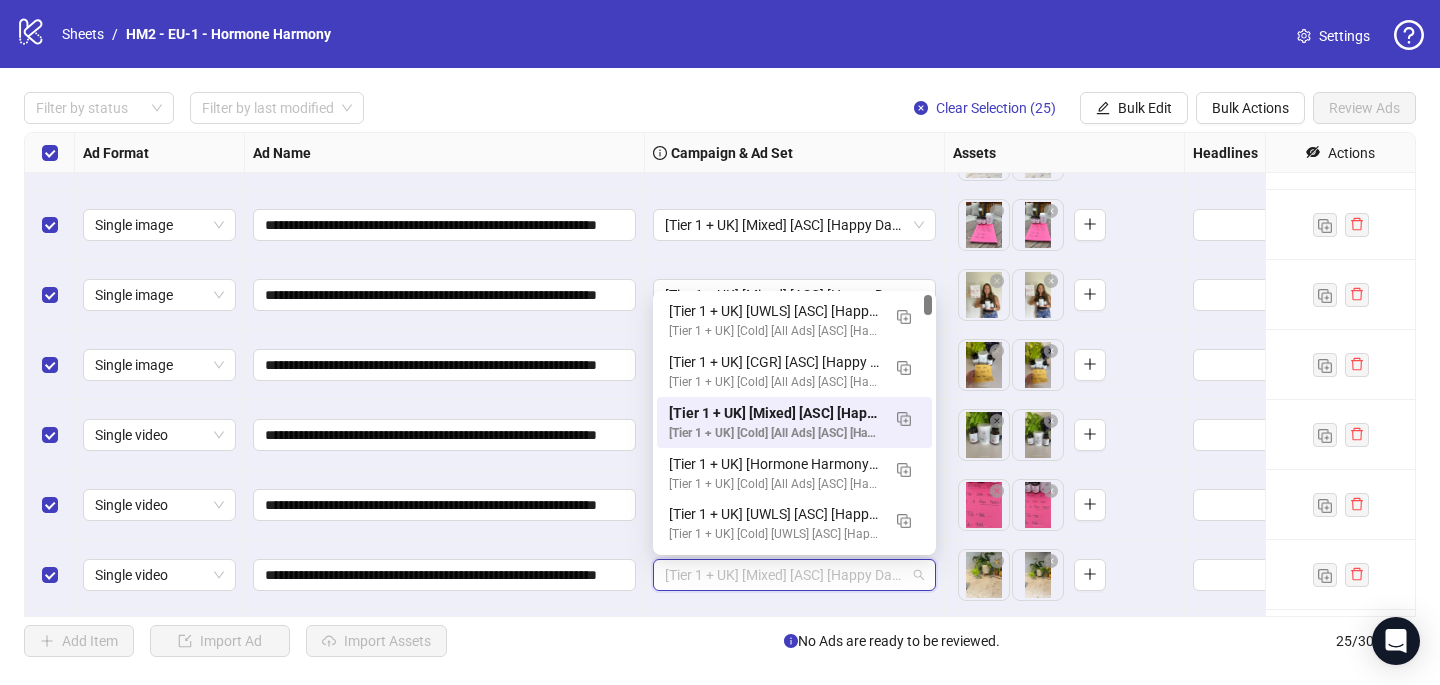 paste on "**********" 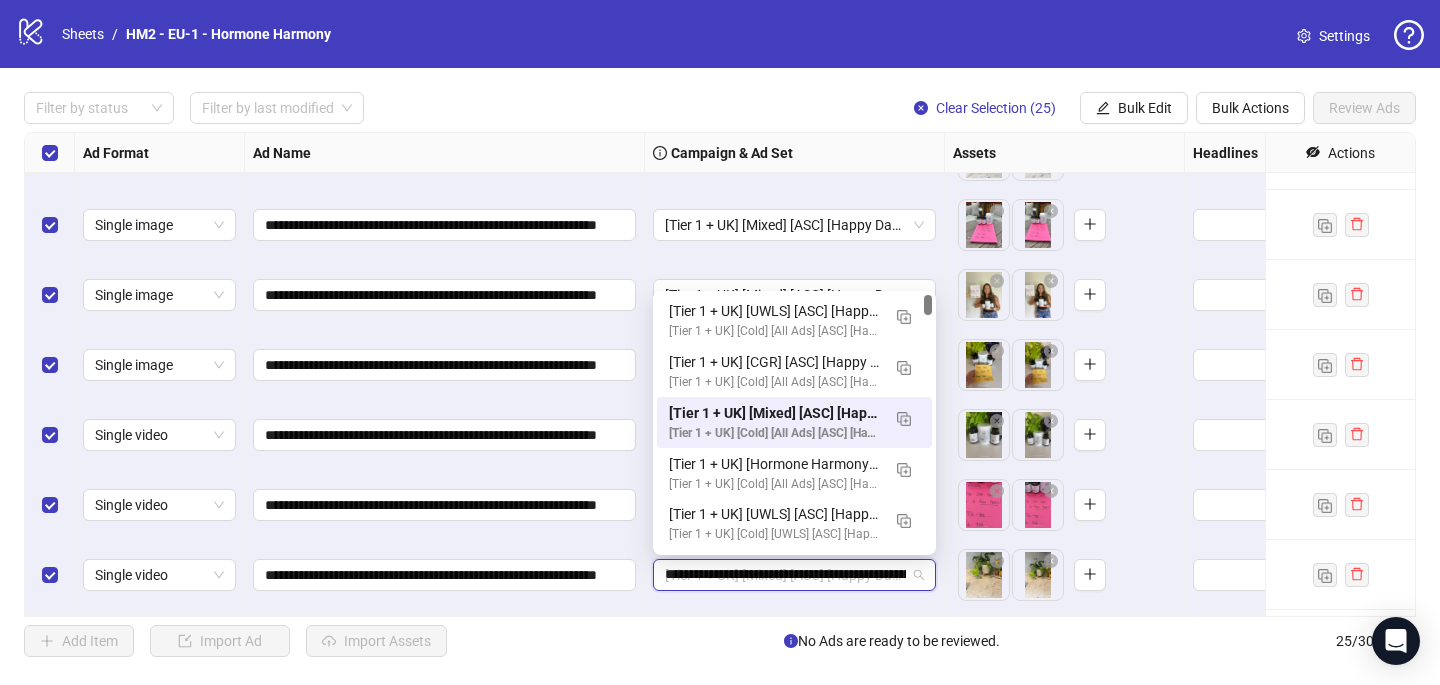 scroll, scrollTop: 0, scrollLeft: 118, axis: horizontal 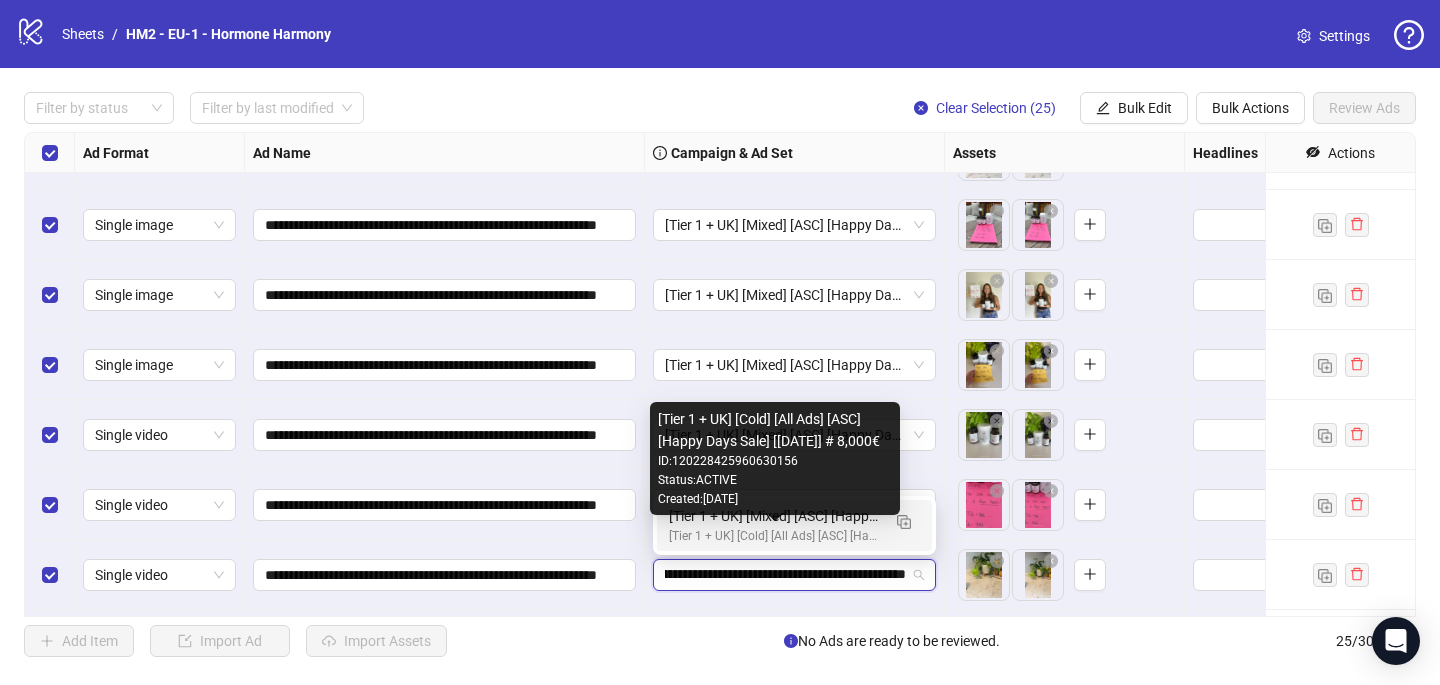 click on "[Tier 1 + UK] [Mixed] [ASC] [Happy Days Sale] [[DATE]]" at bounding box center [774, 516] 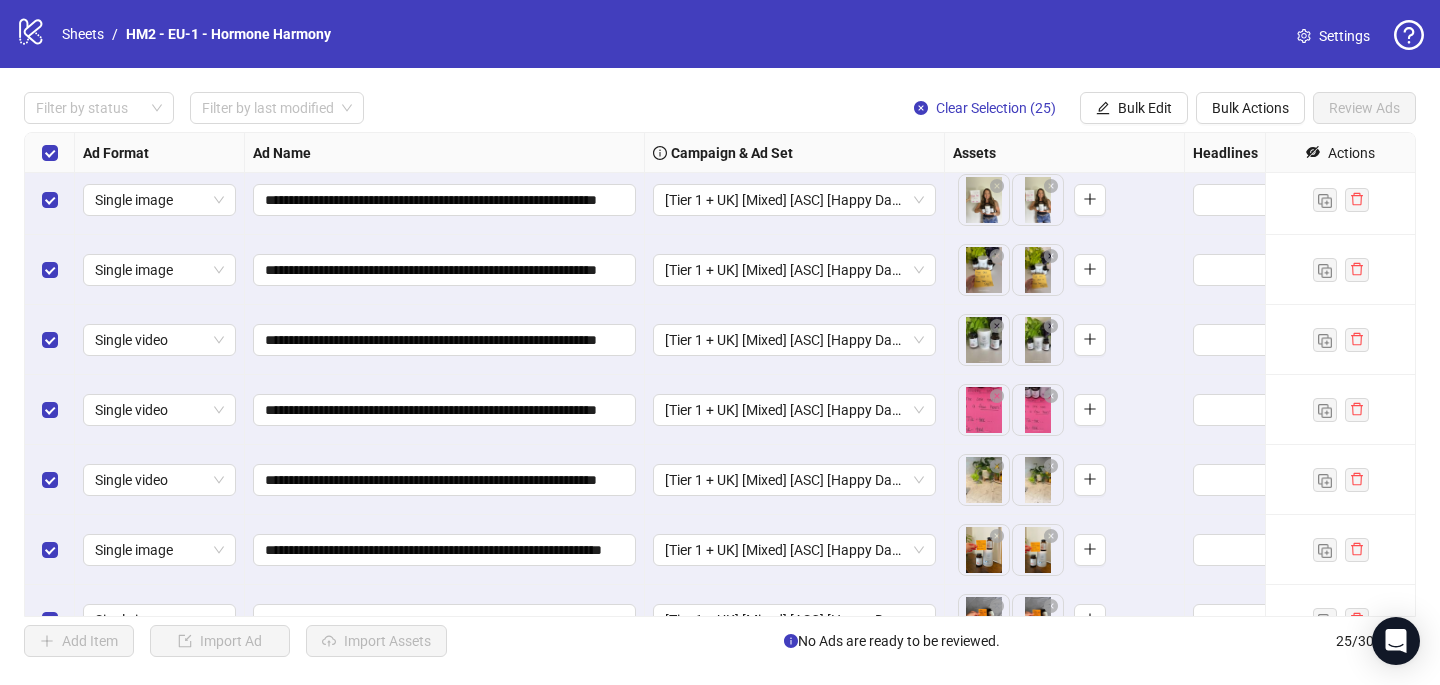 scroll, scrollTop: 855, scrollLeft: 0, axis: vertical 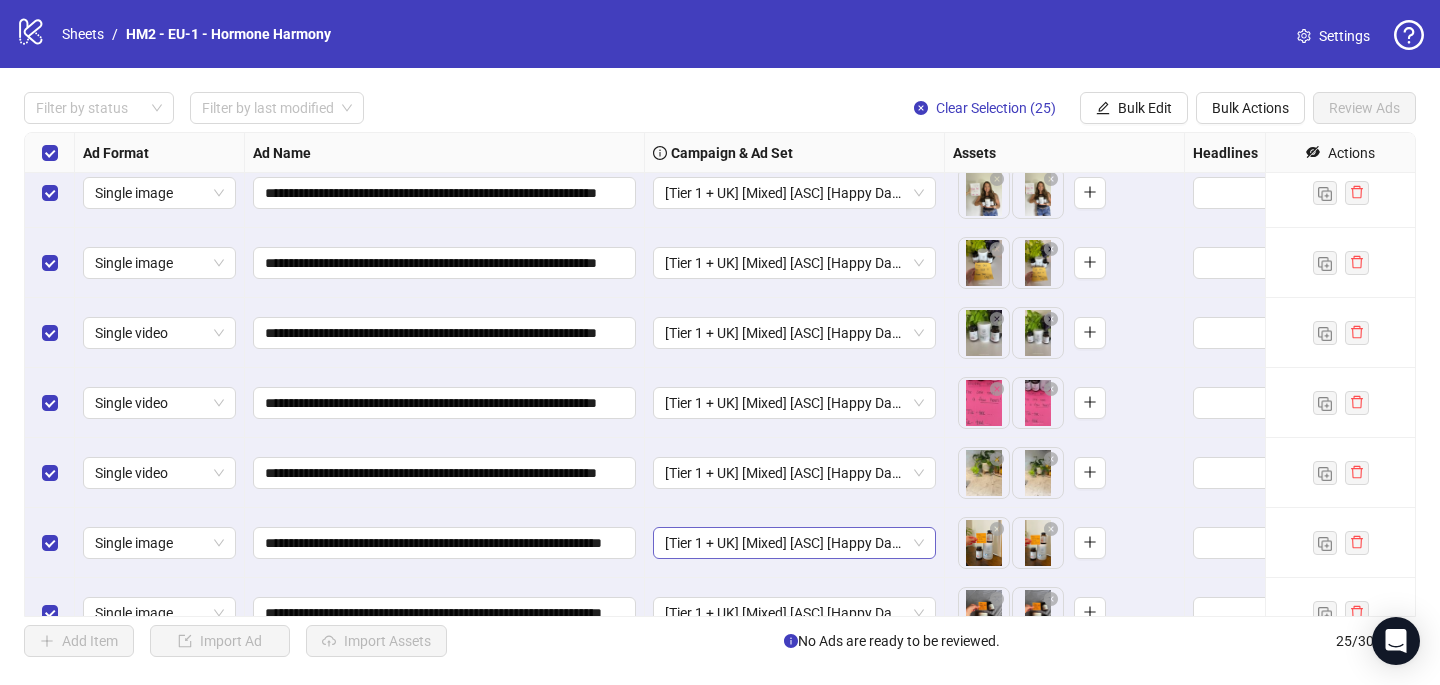 click on "[Tier 1 + UK] [Mixed] [ASC] [Happy Days Sale #2] [7 July 2025]" at bounding box center (794, 543) 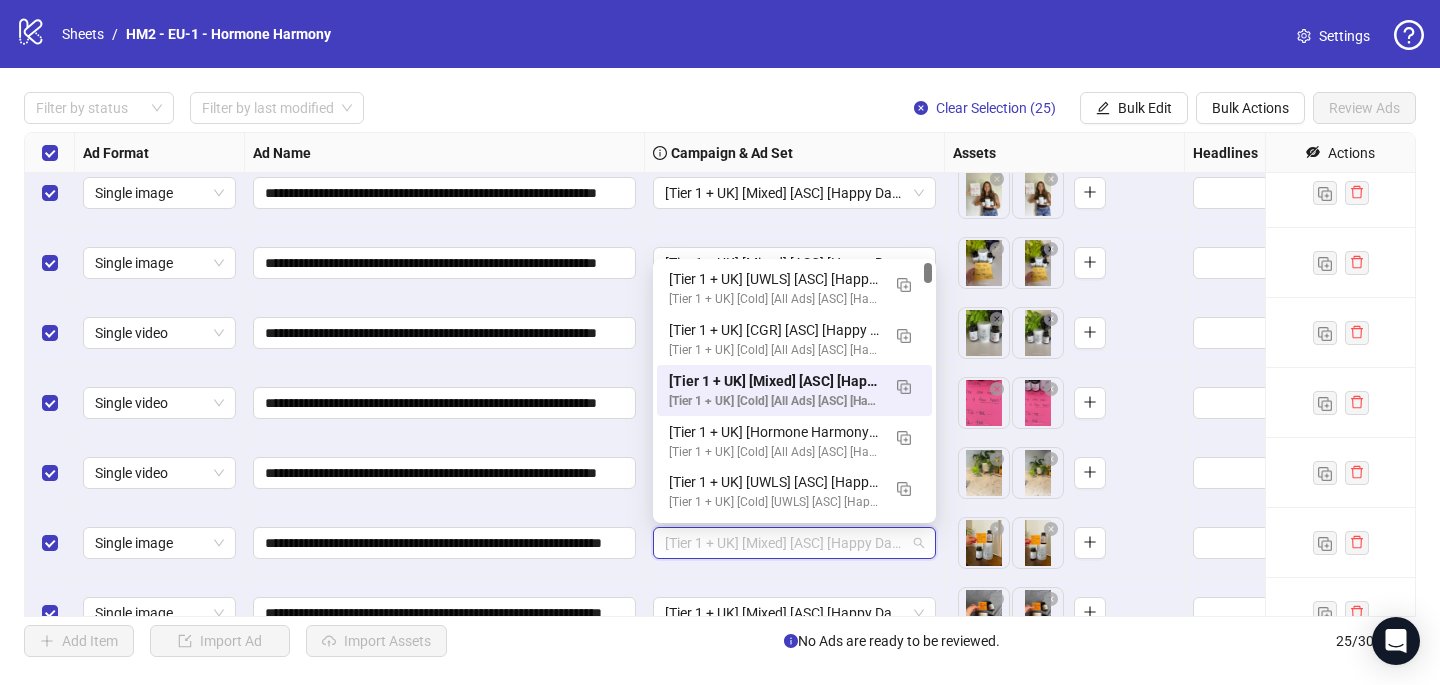 paste on "**********" 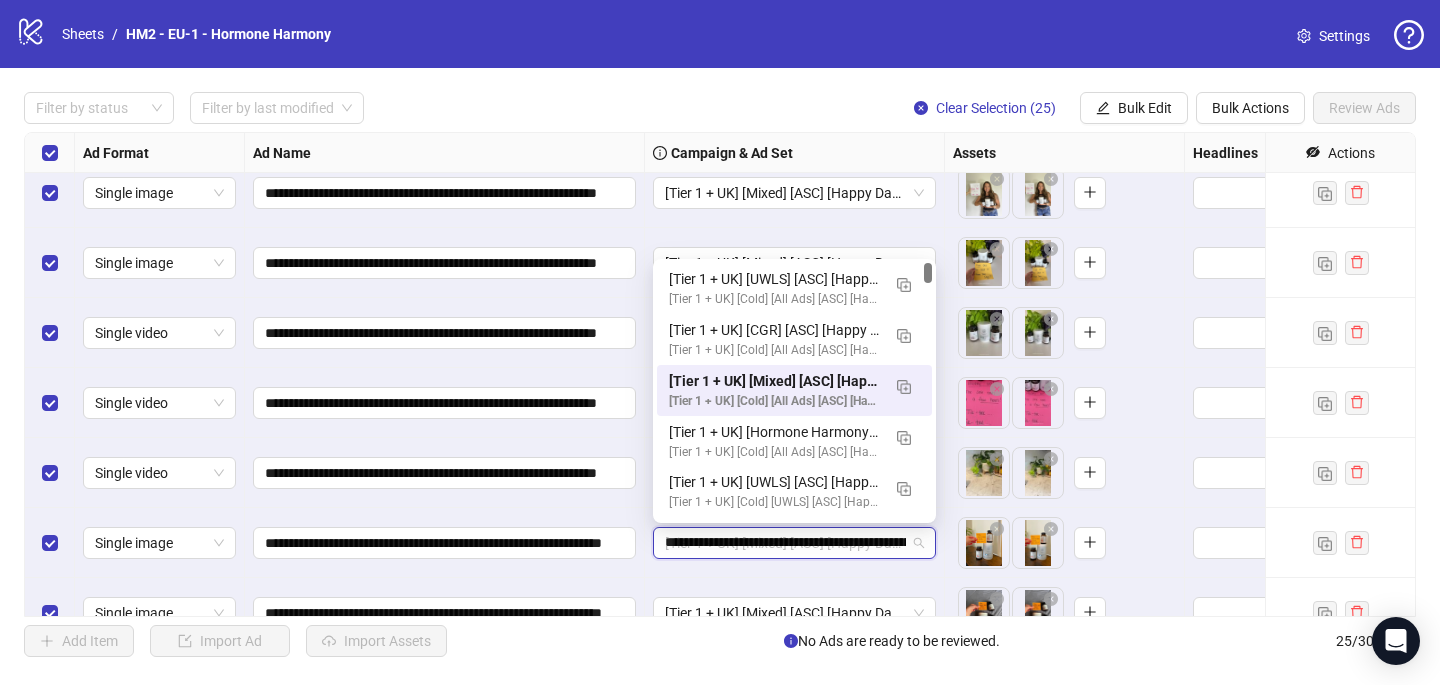 scroll, scrollTop: 0, scrollLeft: 118, axis: horizontal 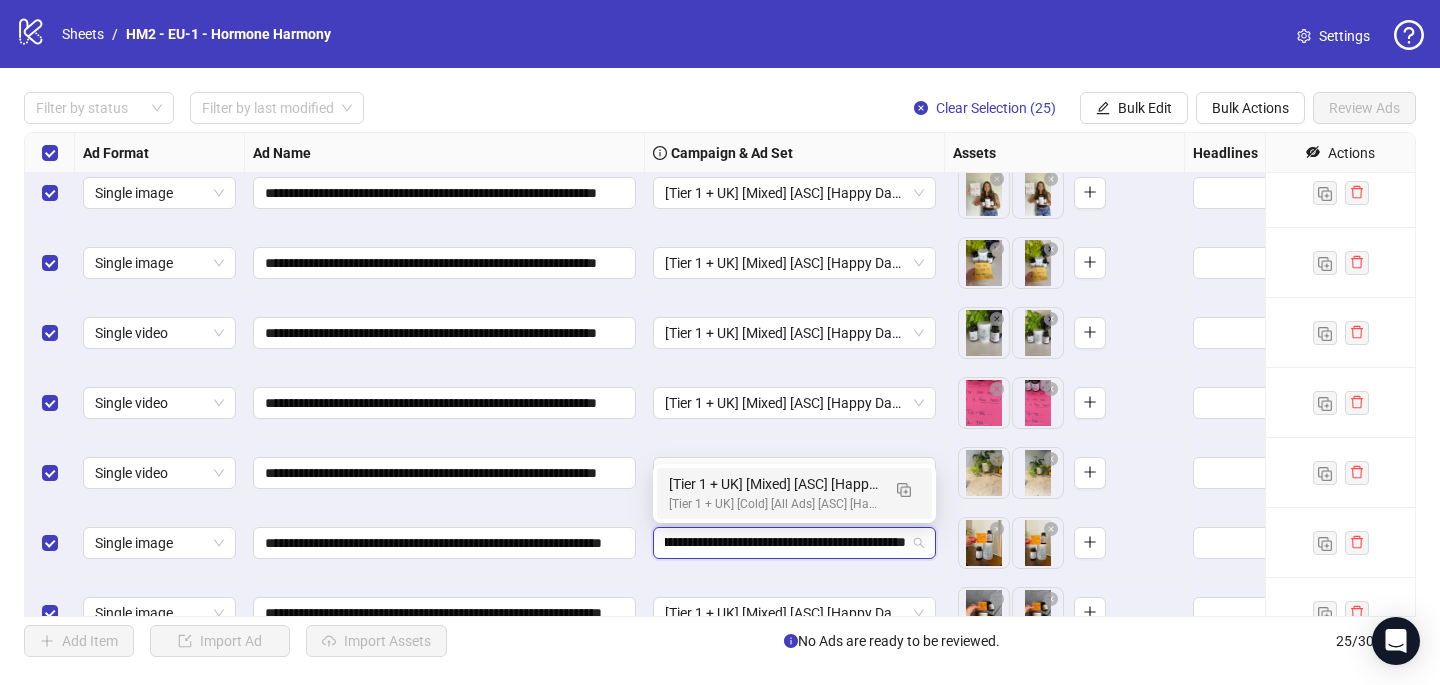click on "[Tier 1 + UK] [Mixed] [ASC] [Happy Days Sale] [[DATE]]" at bounding box center [774, 484] 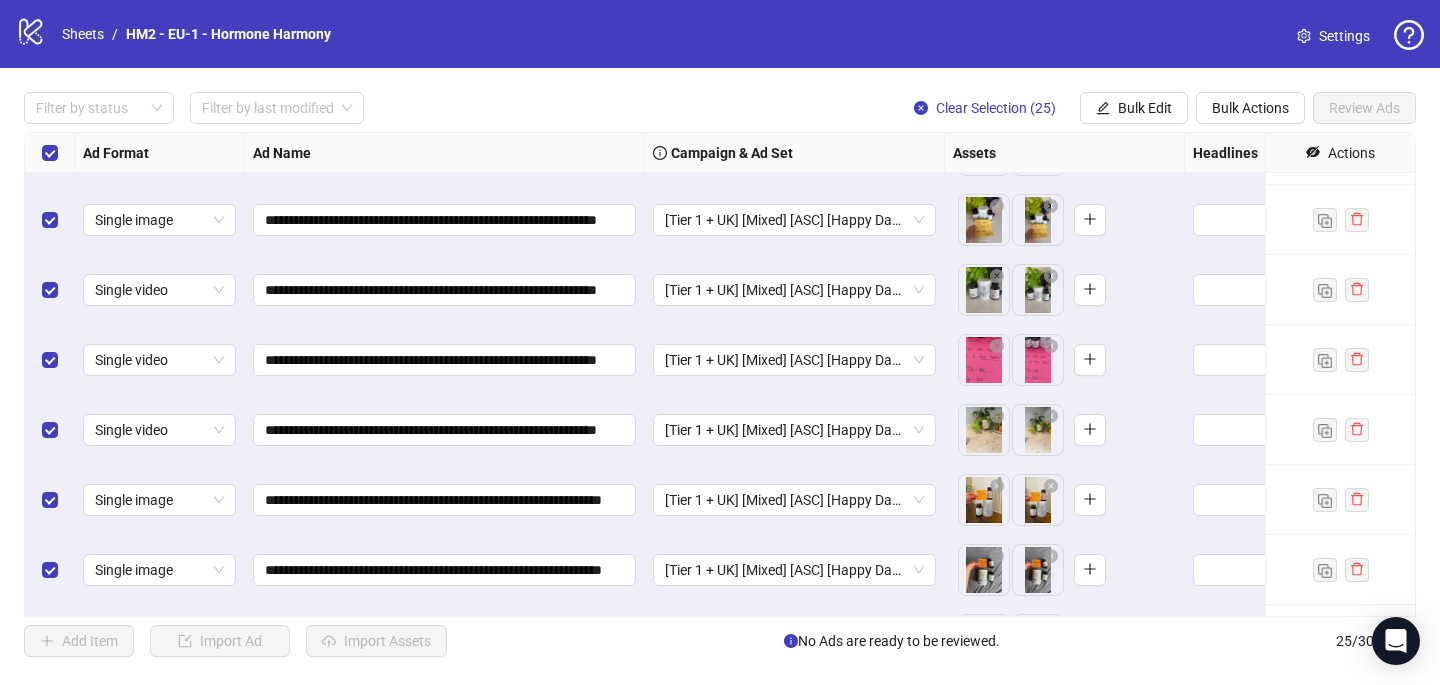 scroll, scrollTop: 899, scrollLeft: 0, axis: vertical 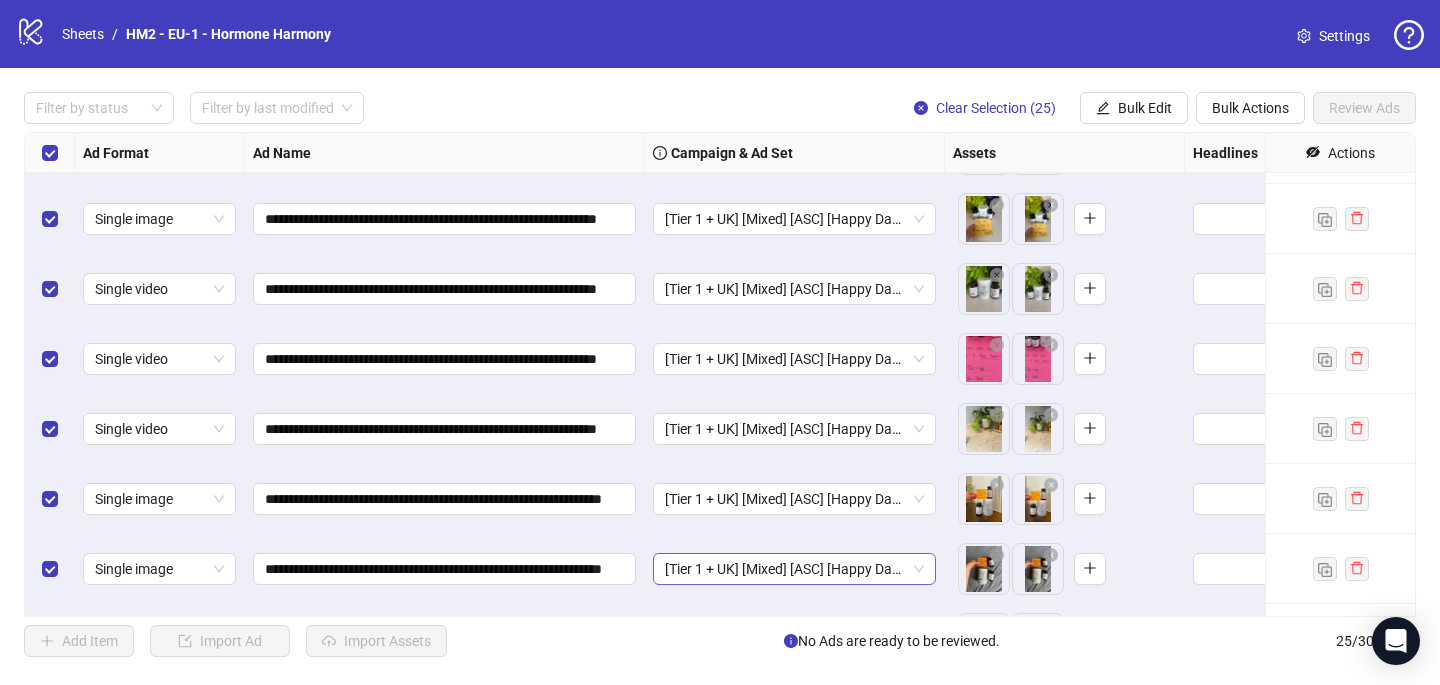 click on "[Tier 1 + UK] [Mixed] [ASC] [Happy Days Sale #2] [7 July 2025]" at bounding box center (794, 569) 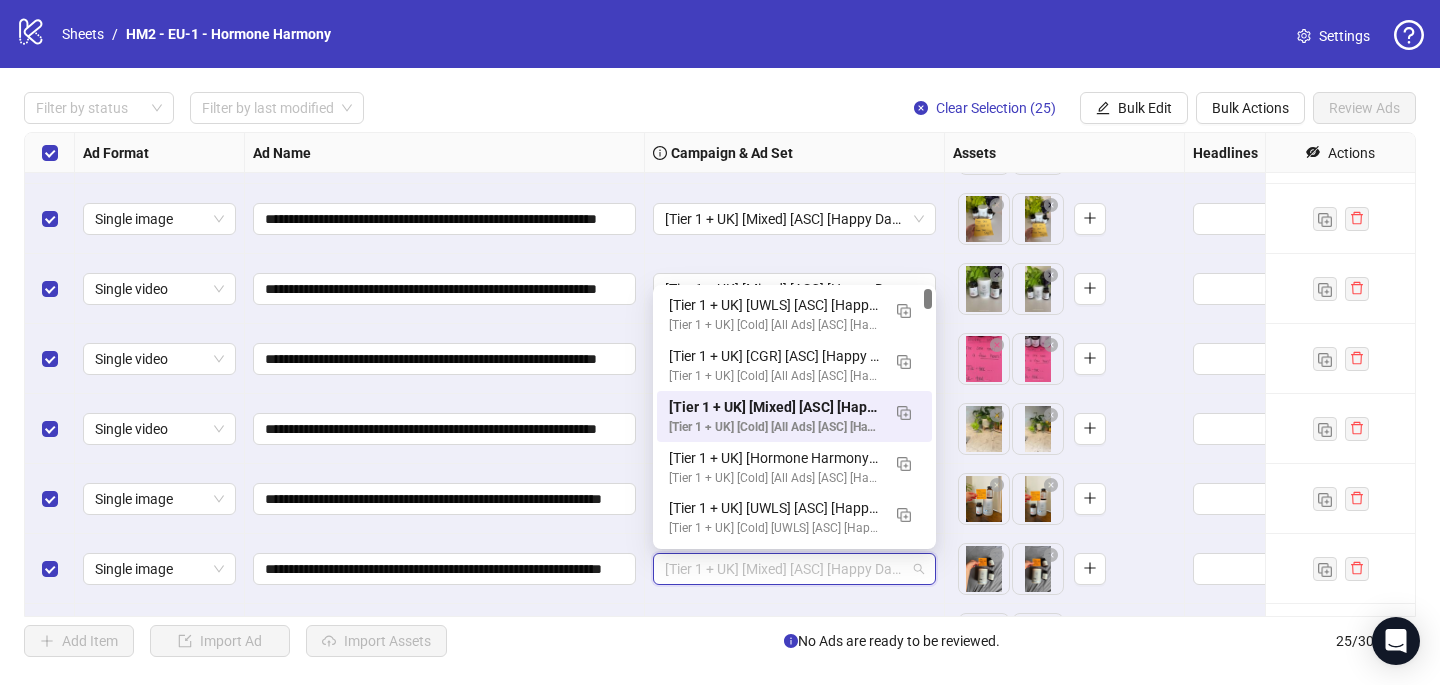 paste on "**********" 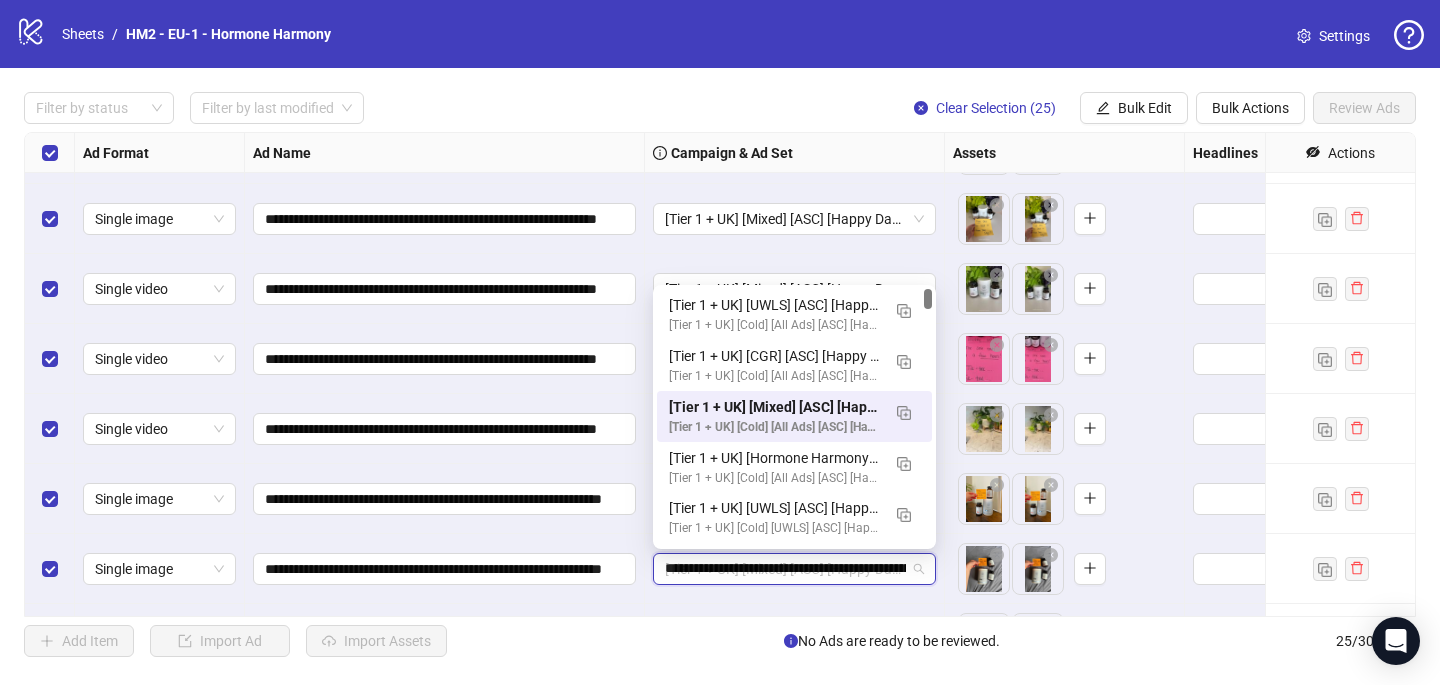 scroll 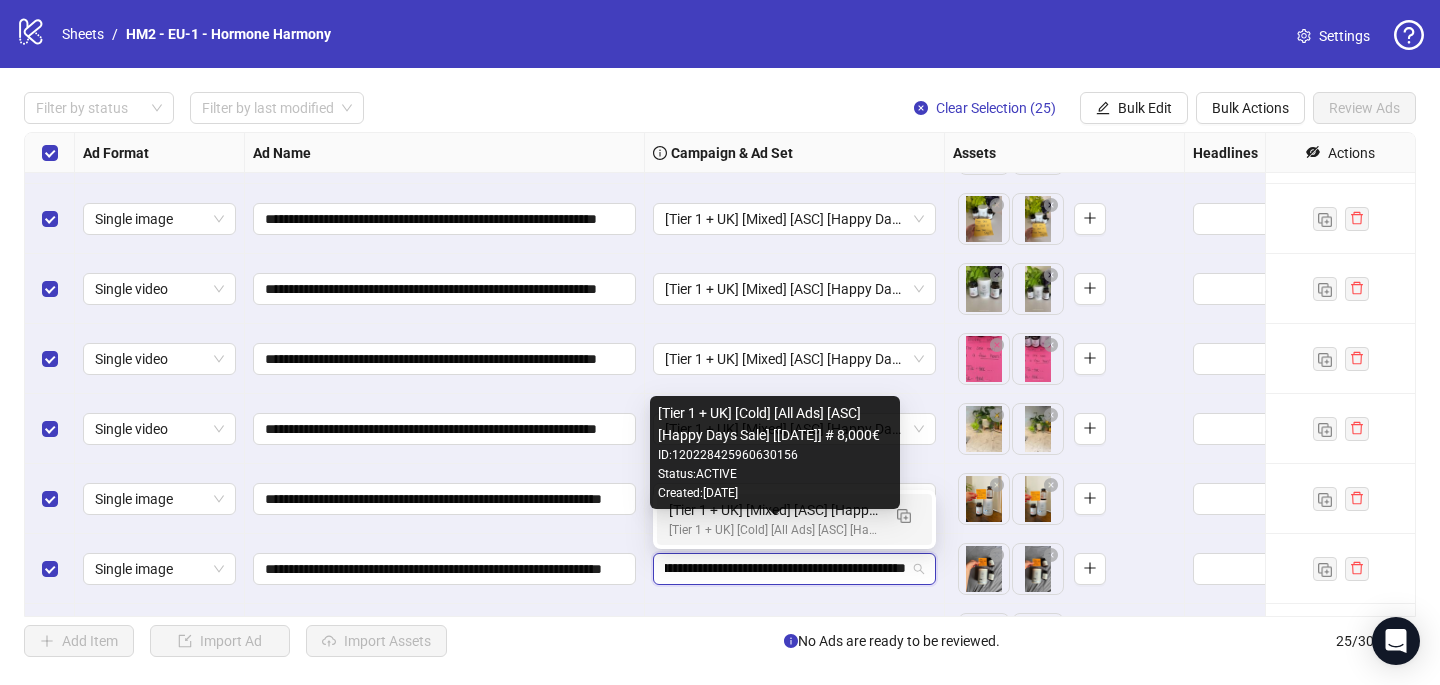 click on "[Tier 1 + UK] [Cold] [All Ads] [ASC] [Happy Days Sale] [[DATE]] # 8,000€" at bounding box center [774, 530] 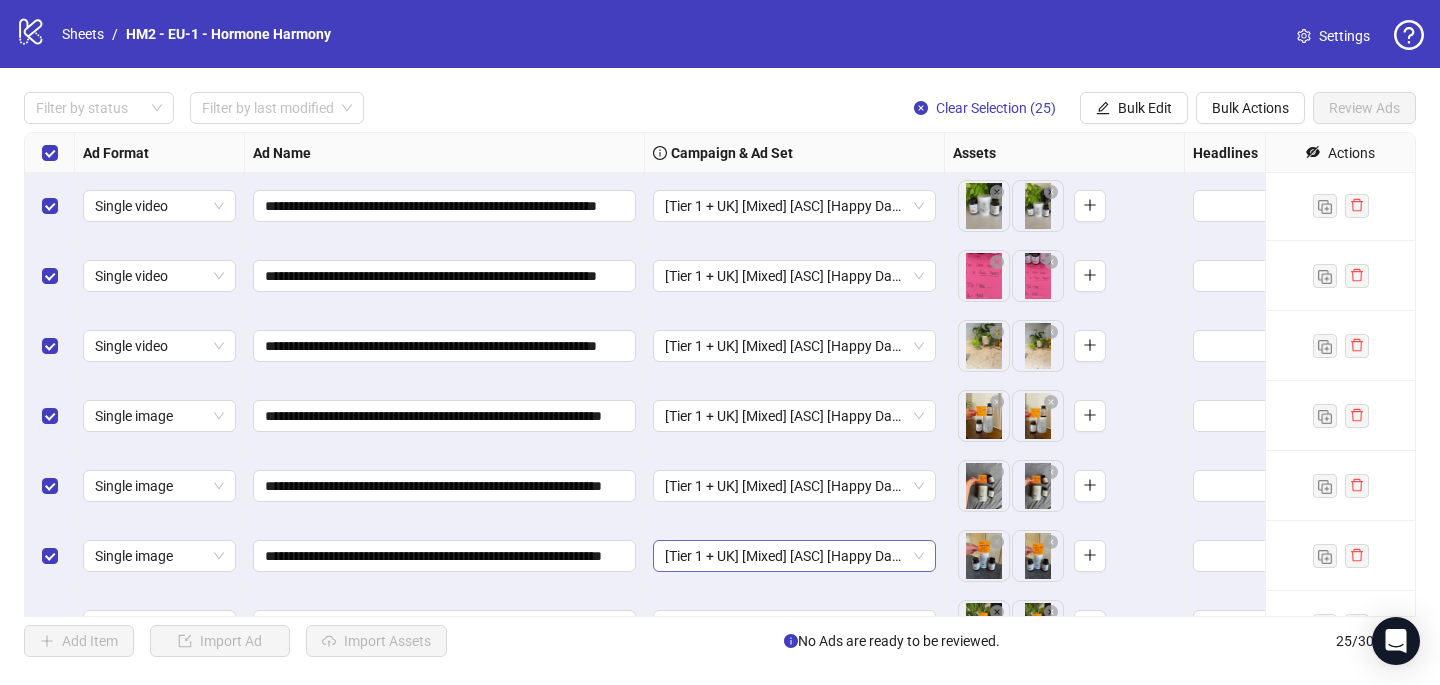 click on "[Tier 1 + UK] [Mixed] [ASC] [Happy Days Sale #2] [7 July 2025]" at bounding box center (794, 556) 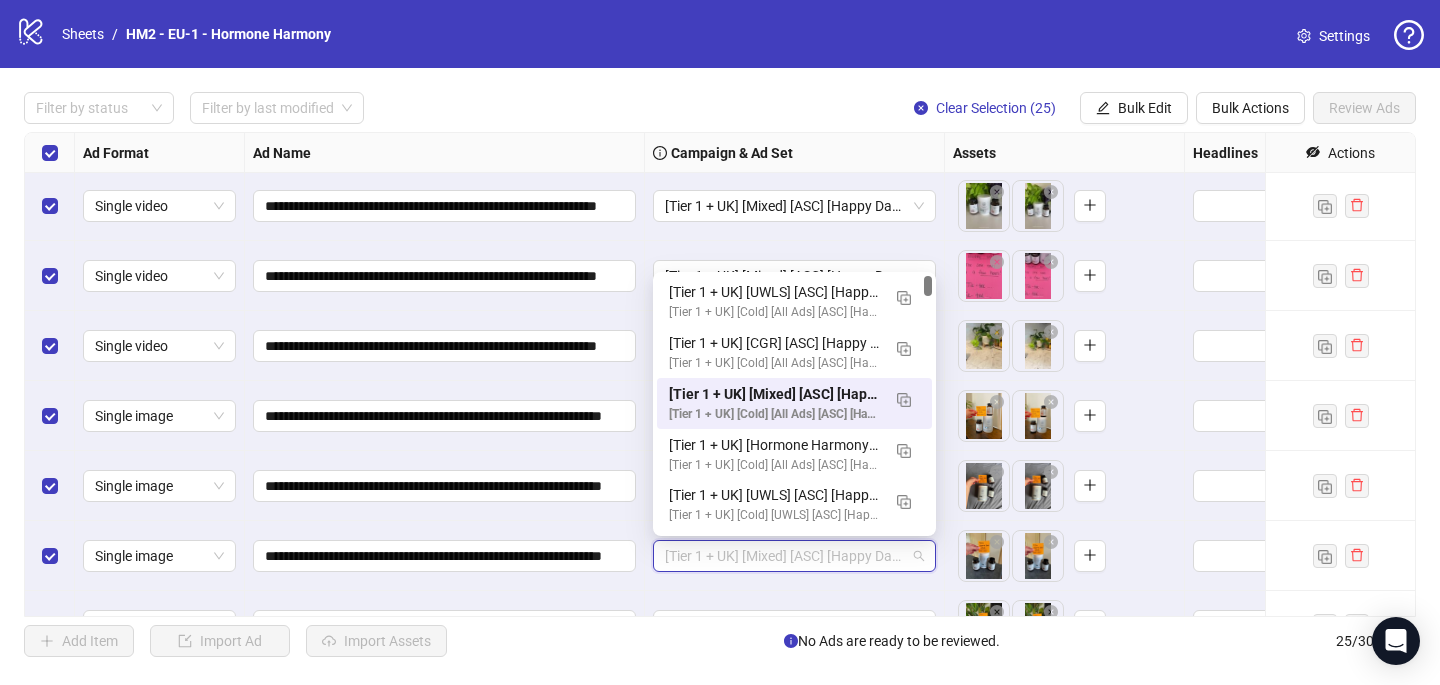 paste on "**********" 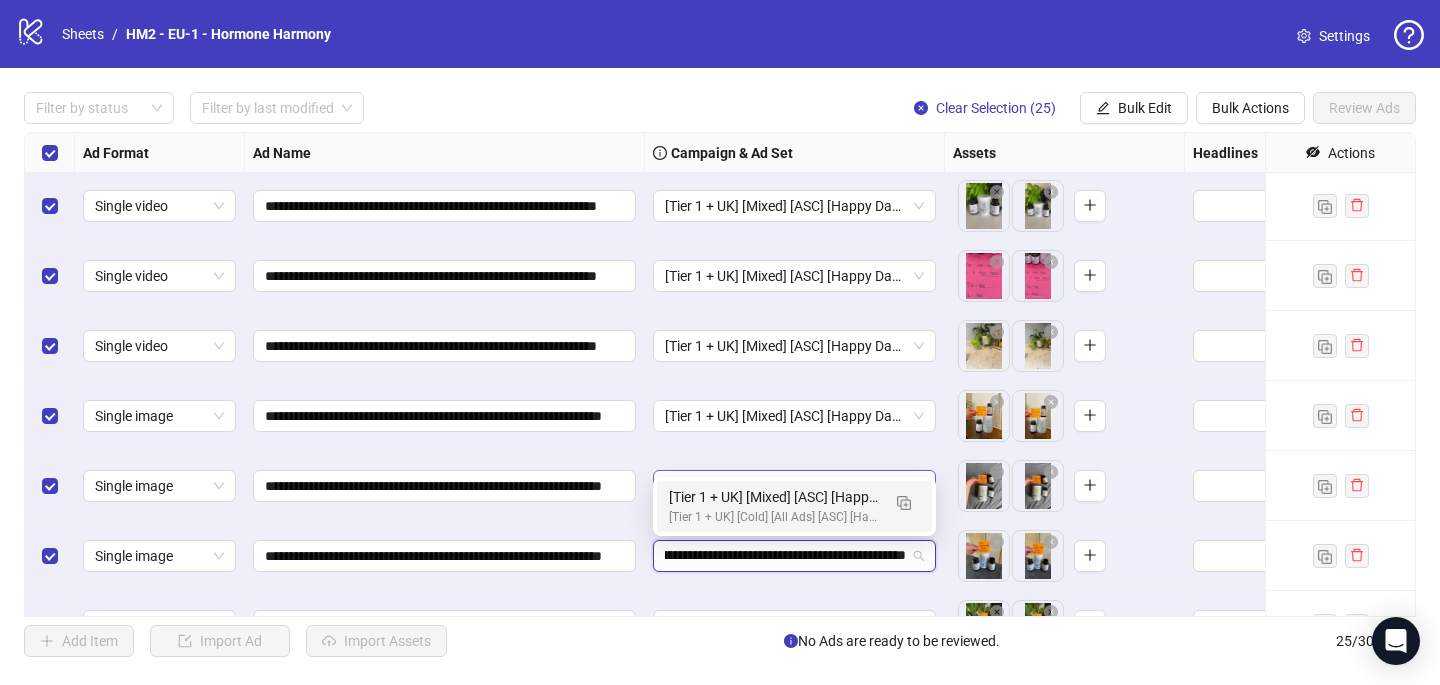 click on "[Tier 1 + UK] [Mixed] [ASC] [Happy Days Sale] [[DATE]]" at bounding box center [774, 497] 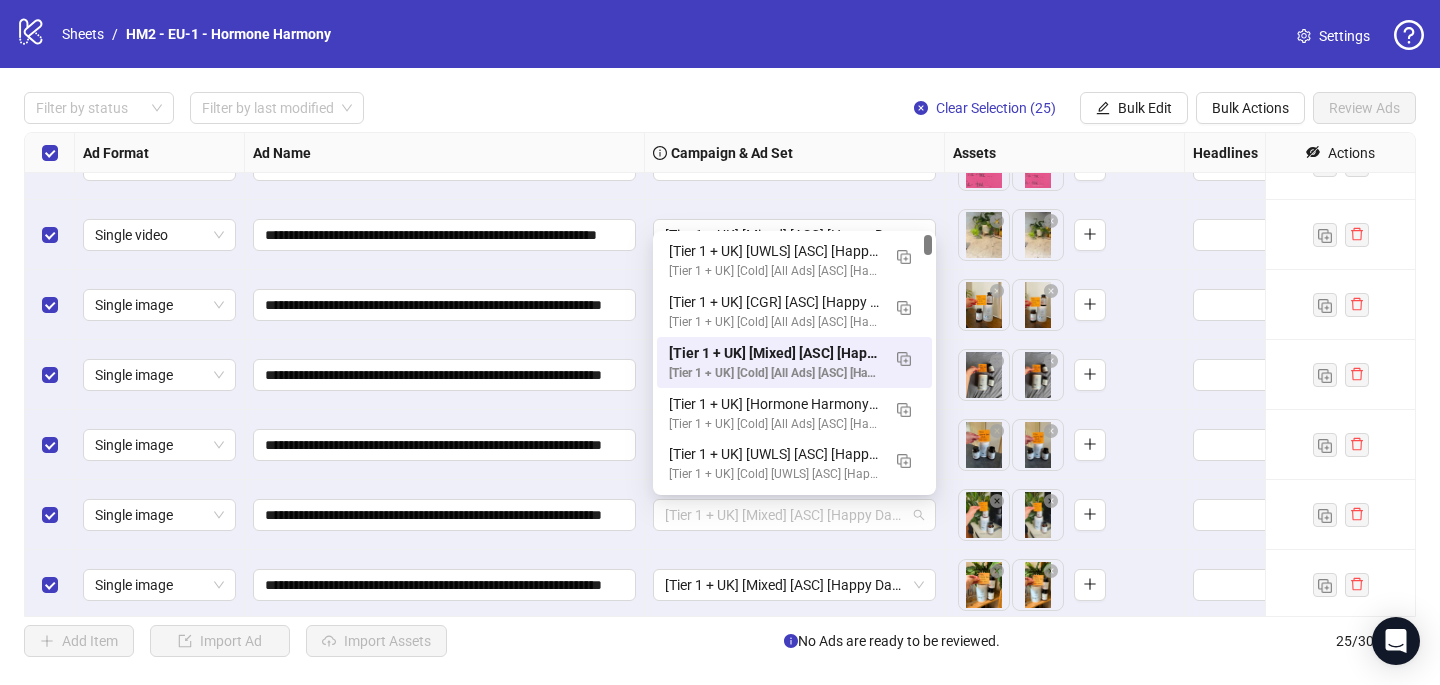 click on "[Tier 1 + UK] [Mixed] [ASC] [Happy Days Sale #2] [7 July 2025]" at bounding box center (794, 515) 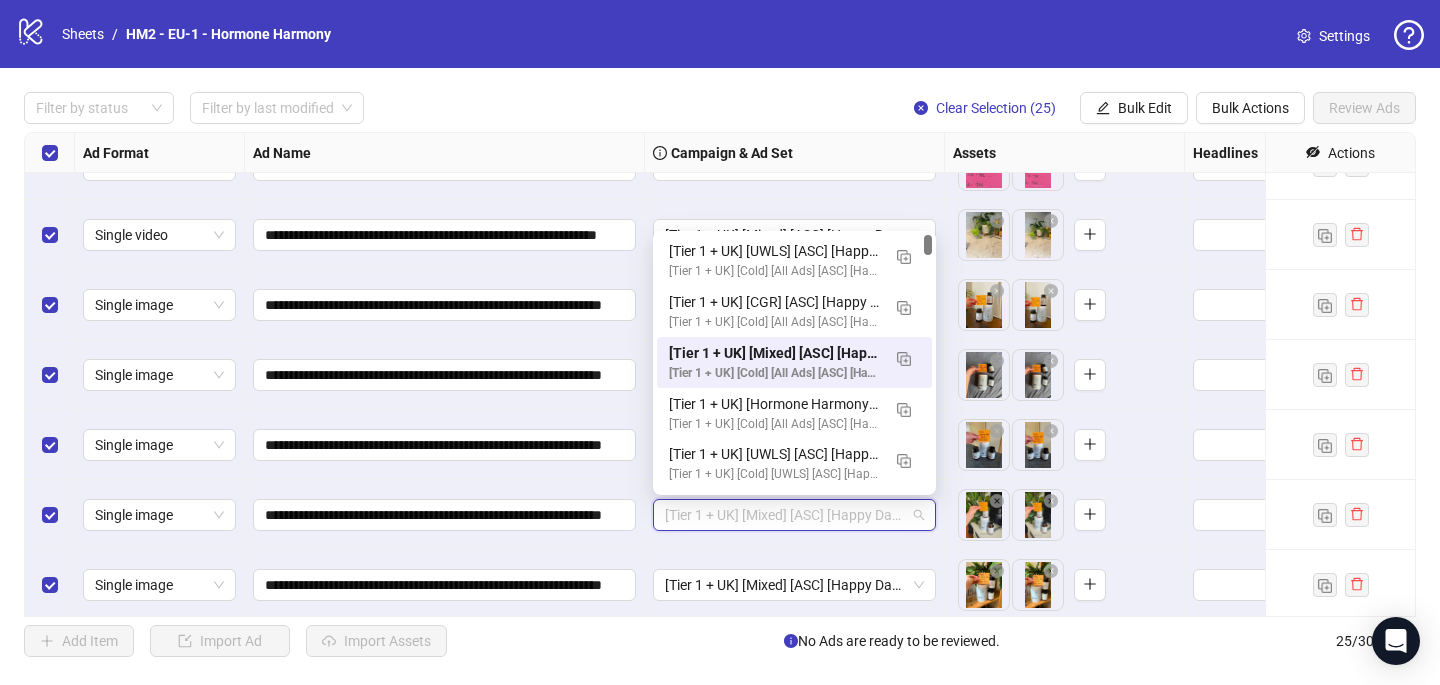 paste on "**********" 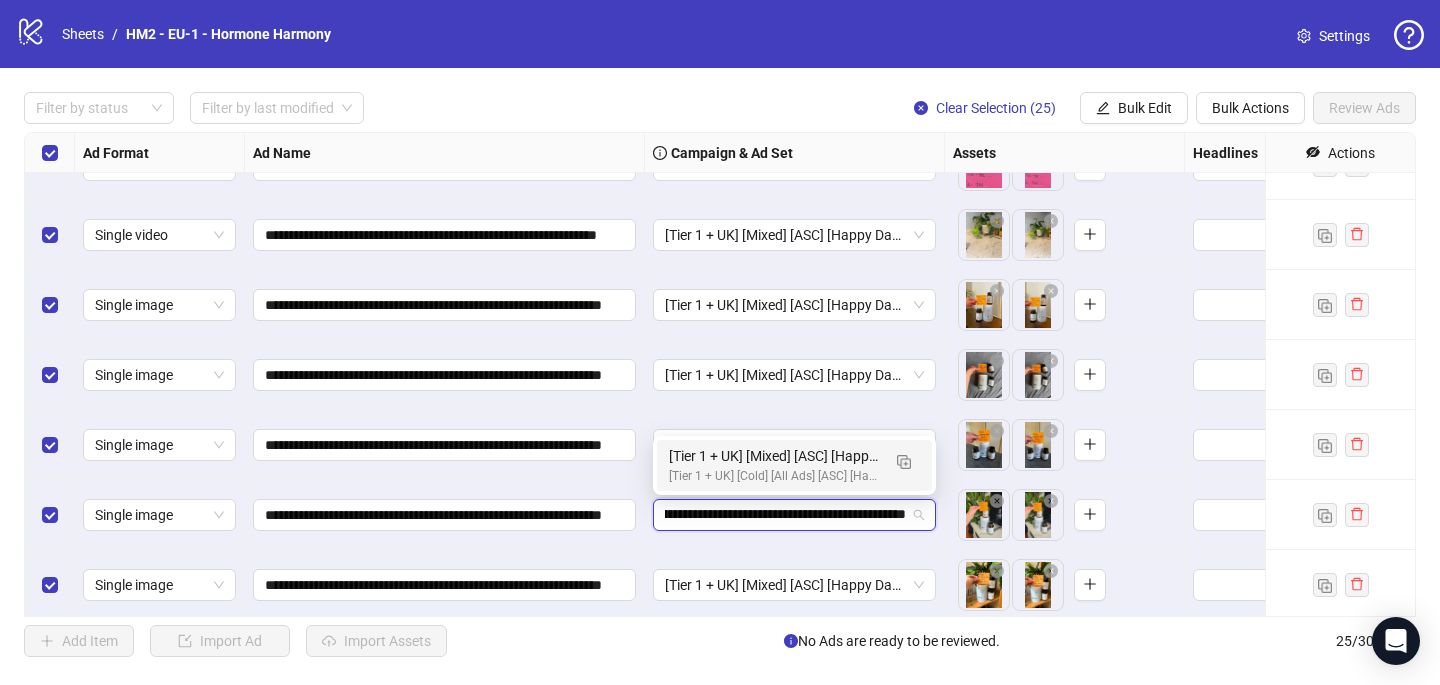 click on "[Tier 1 + UK] [Mixed] [ASC] [Happy Days Sale] [[DATE]]" at bounding box center [774, 456] 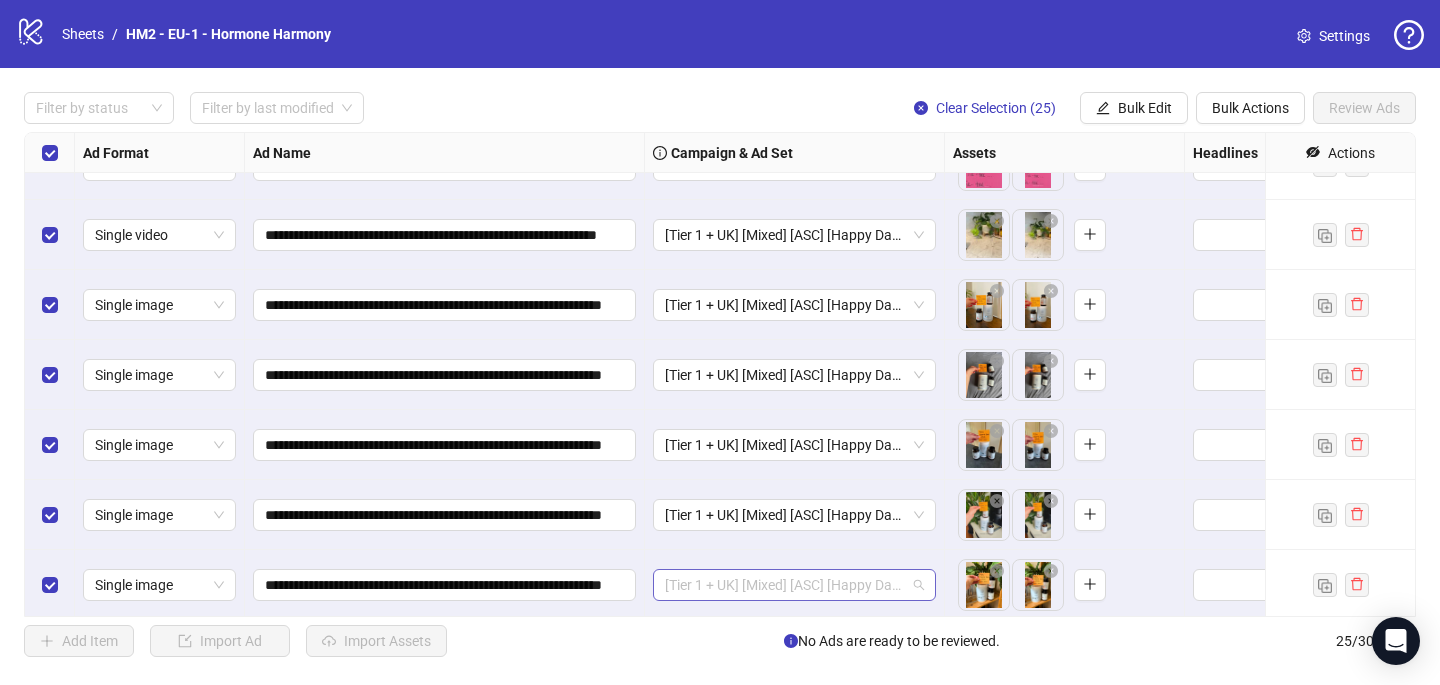 click on "[Tier 1 + UK] [Mixed] [ASC] [Happy Days Sale #2] [7 July 2025]" at bounding box center (794, 585) 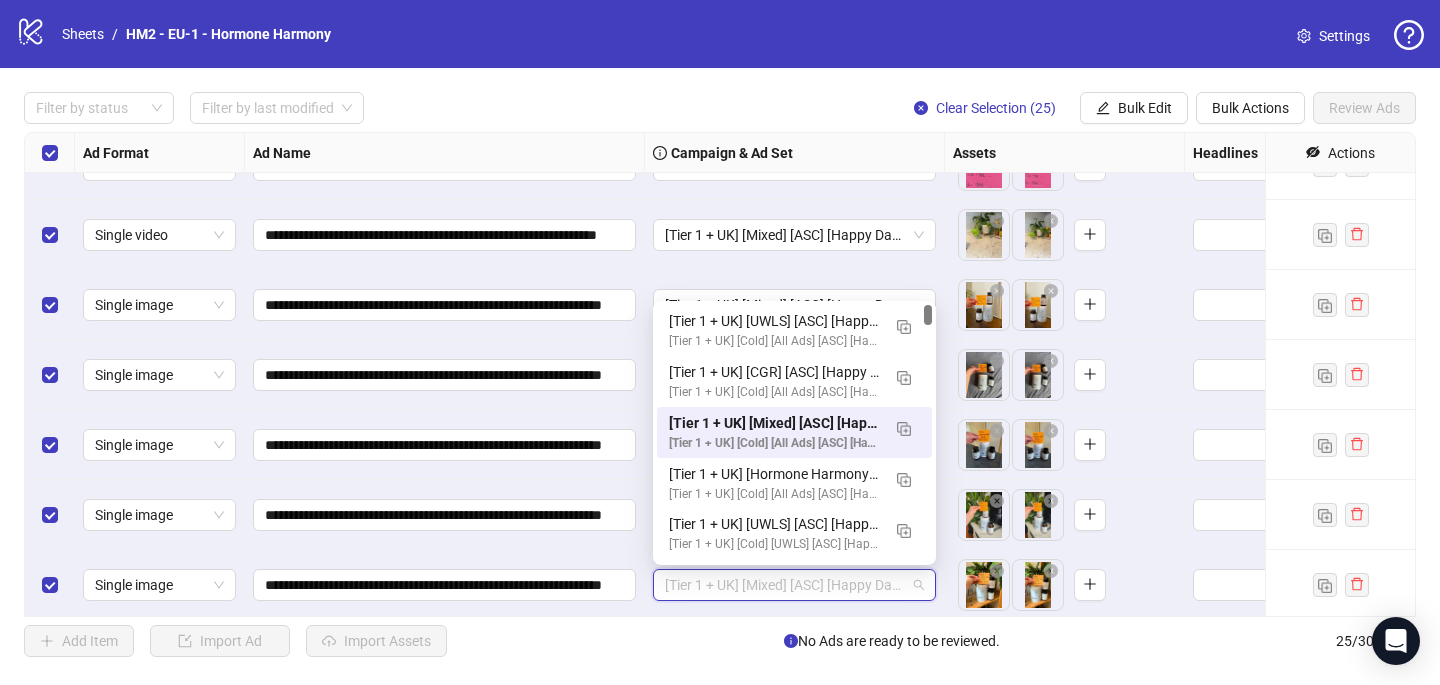 paste on "**********" 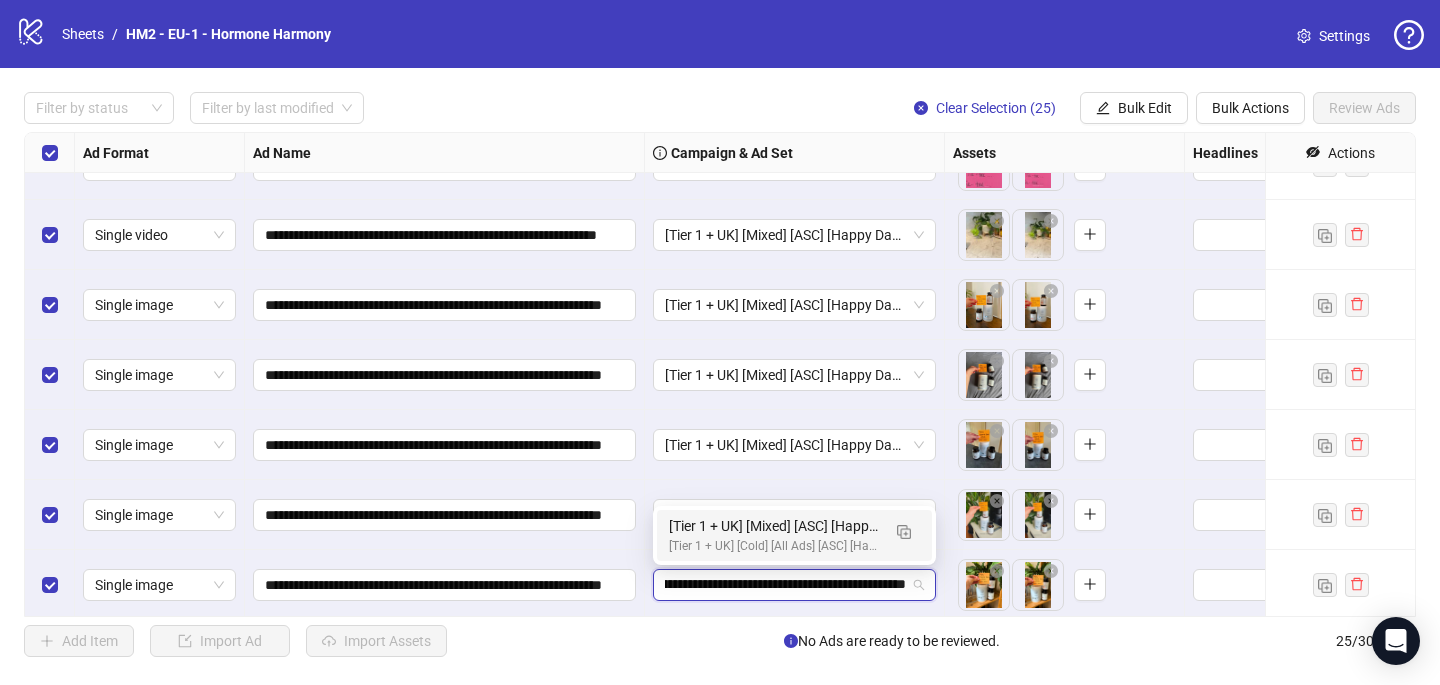 click on "[Tier 1 + UK] [Mixed] [ASC] [Happy Days Sale] [[DATE]]" at bounding box center [774, 526] 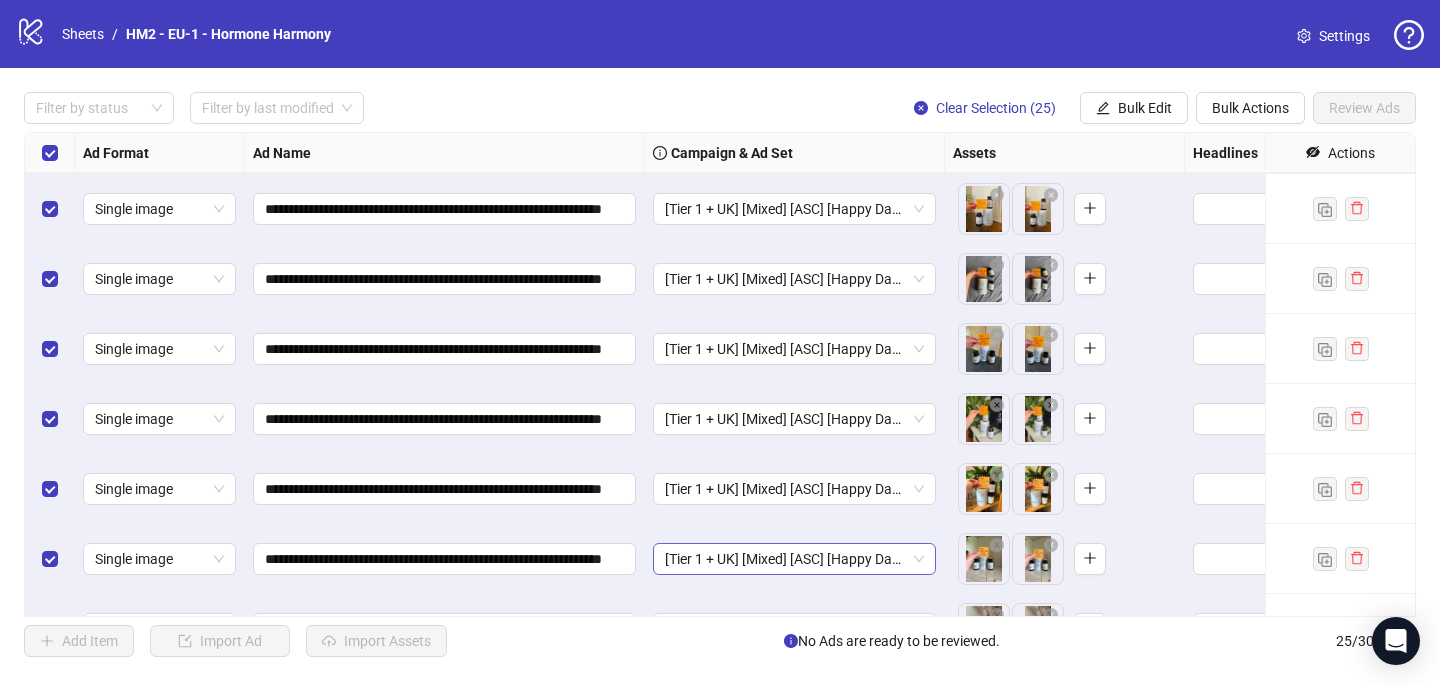 click on "[Tier 1 + UK] [Mixed] [ASC] [Happy Days Sale #2] [7 July 2025]" at bounding box center [794, 559] 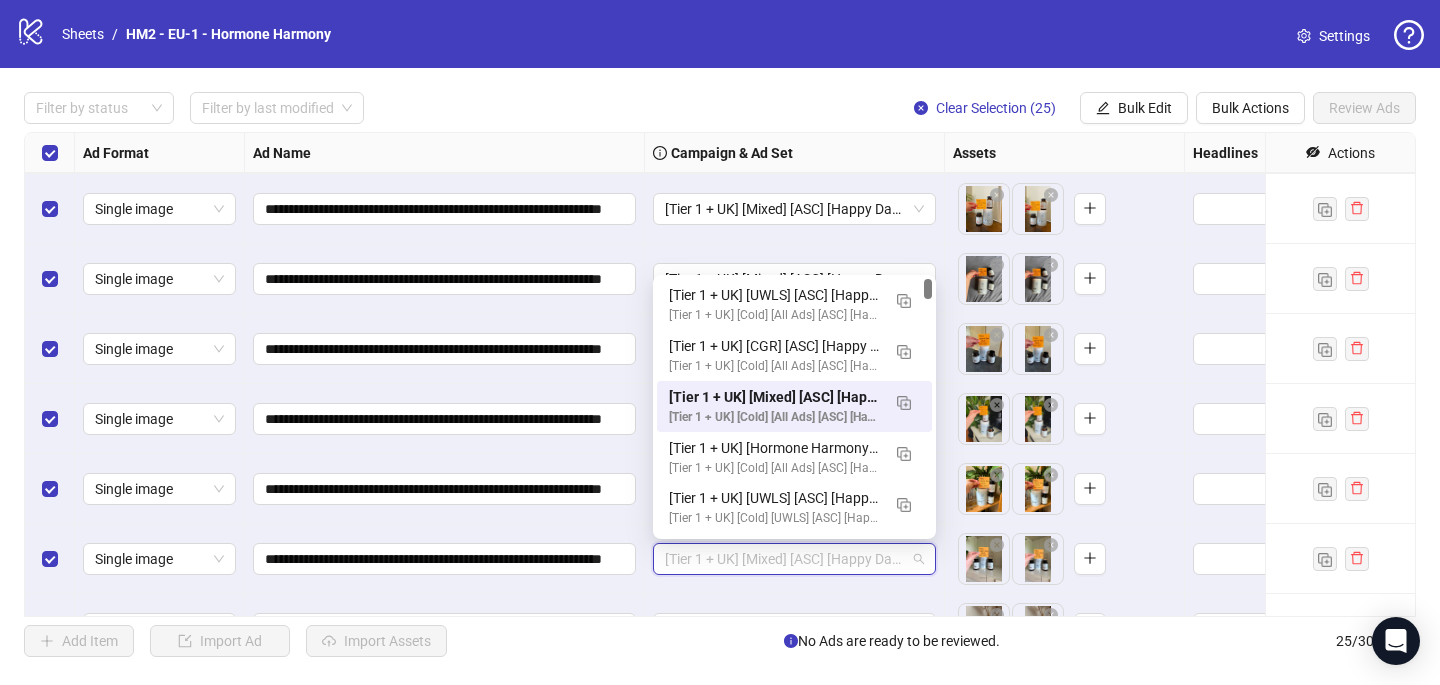 paste on "**********" 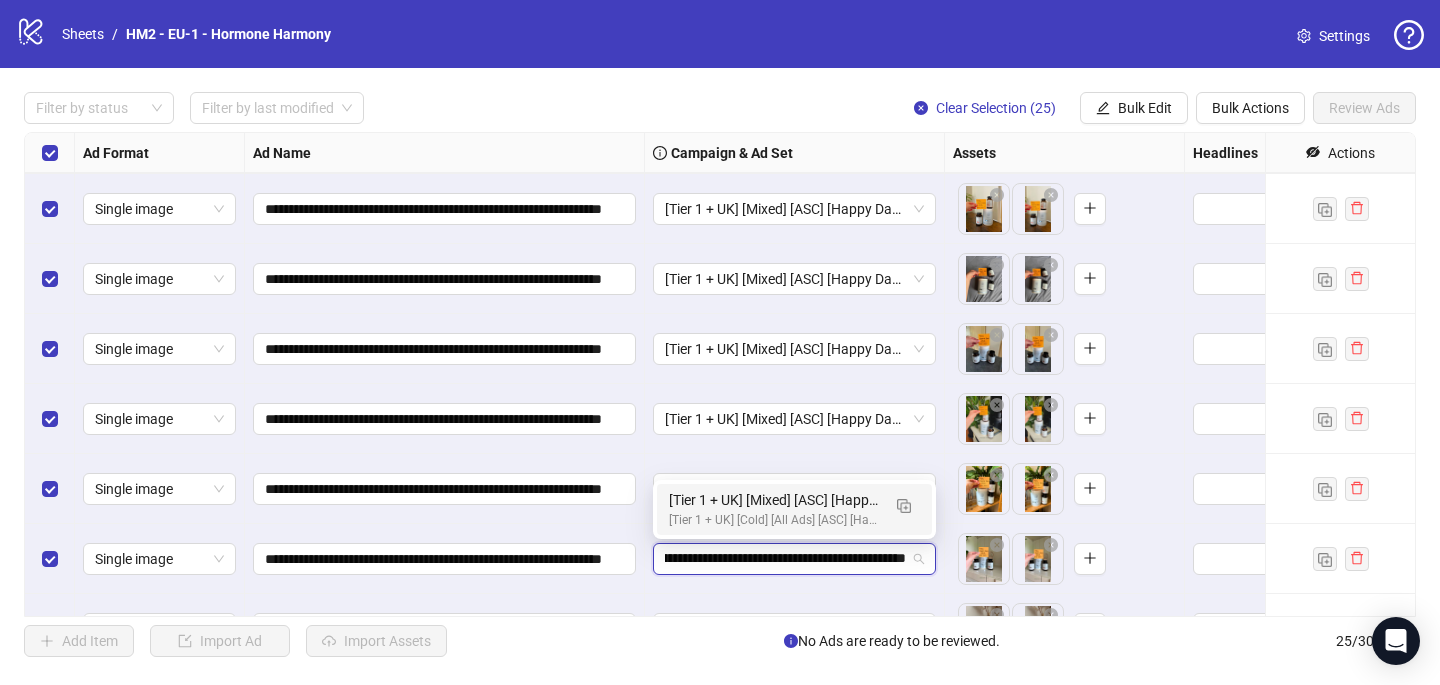 click on "[Tier 1 + UK] [Mixed] [ASC] [Happy Days Sale] [[DATE]]" at bounding box center (774, 500) 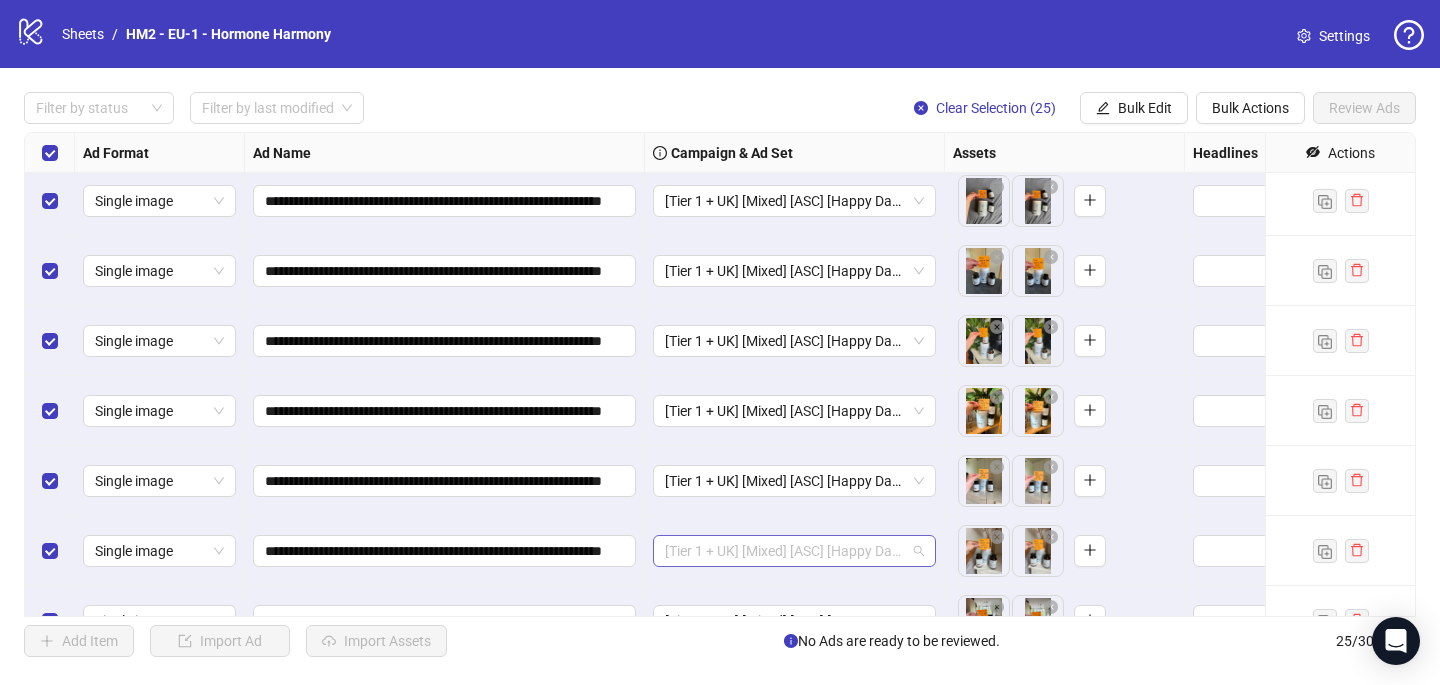 click on "[Tier 1 + UK] [Mixed] [ASC] [Happy Days Sale #2] [7 July 2025]" at bounding box center [794, 551] 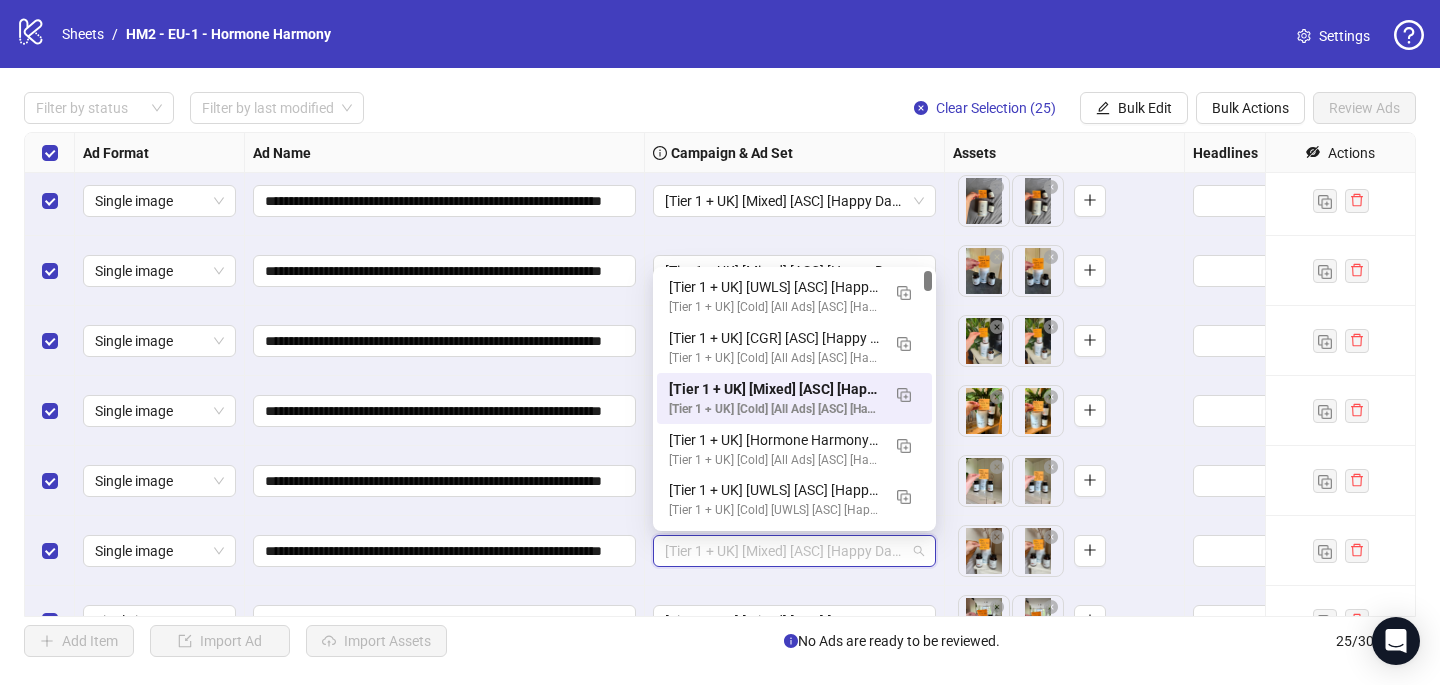 paste on "**********" 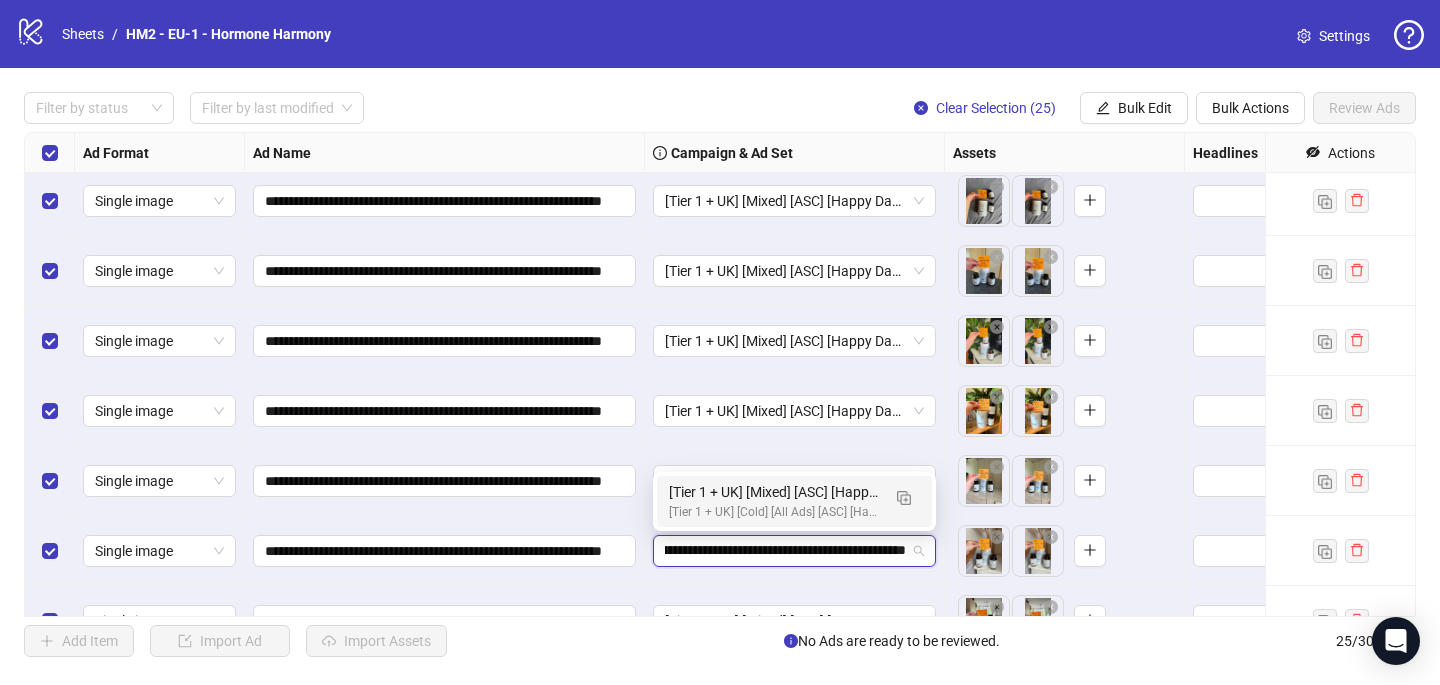 type 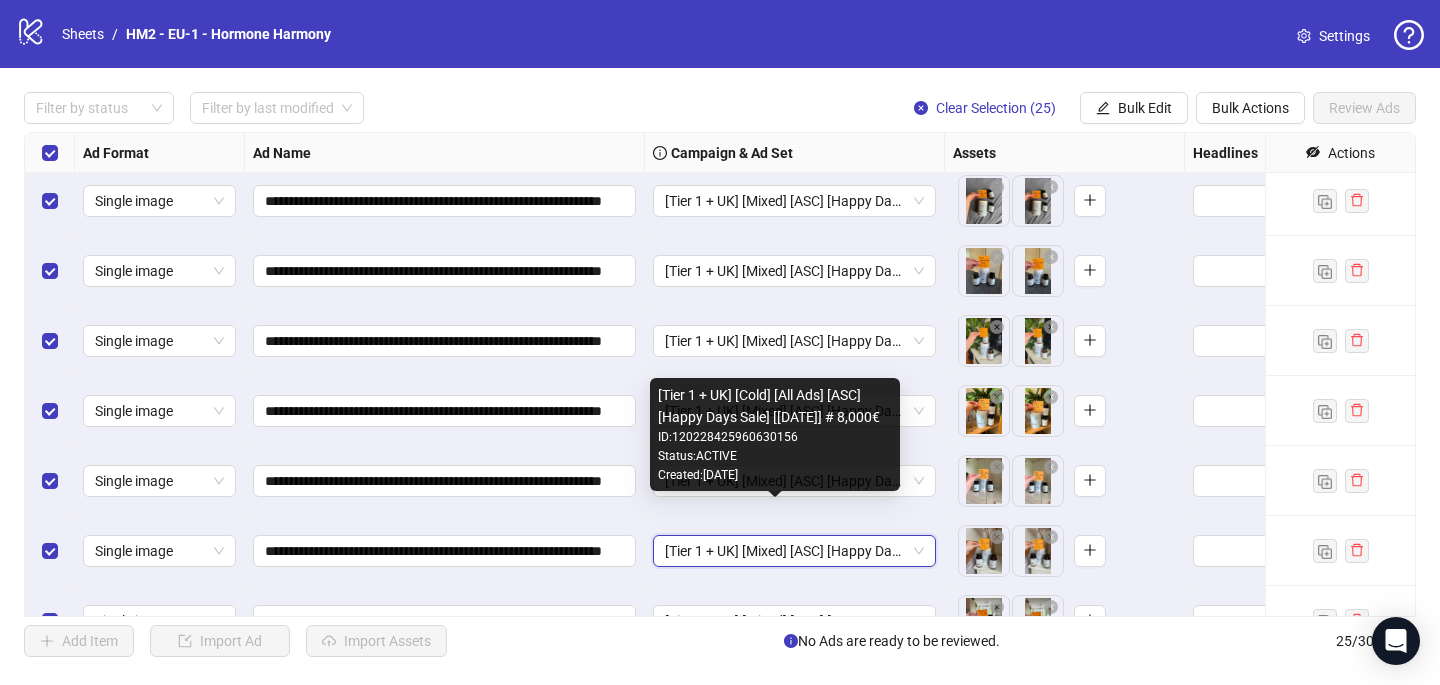 click on "[Tier 1 + UK] [Cold] [All Ads] [ASC] [Happy Days Sale] [7 July 2025] # 8,000€ ID:  120228425960630156 Status:  ACTIVE Created:  2025-07-03" at bounding box center (775, 434) 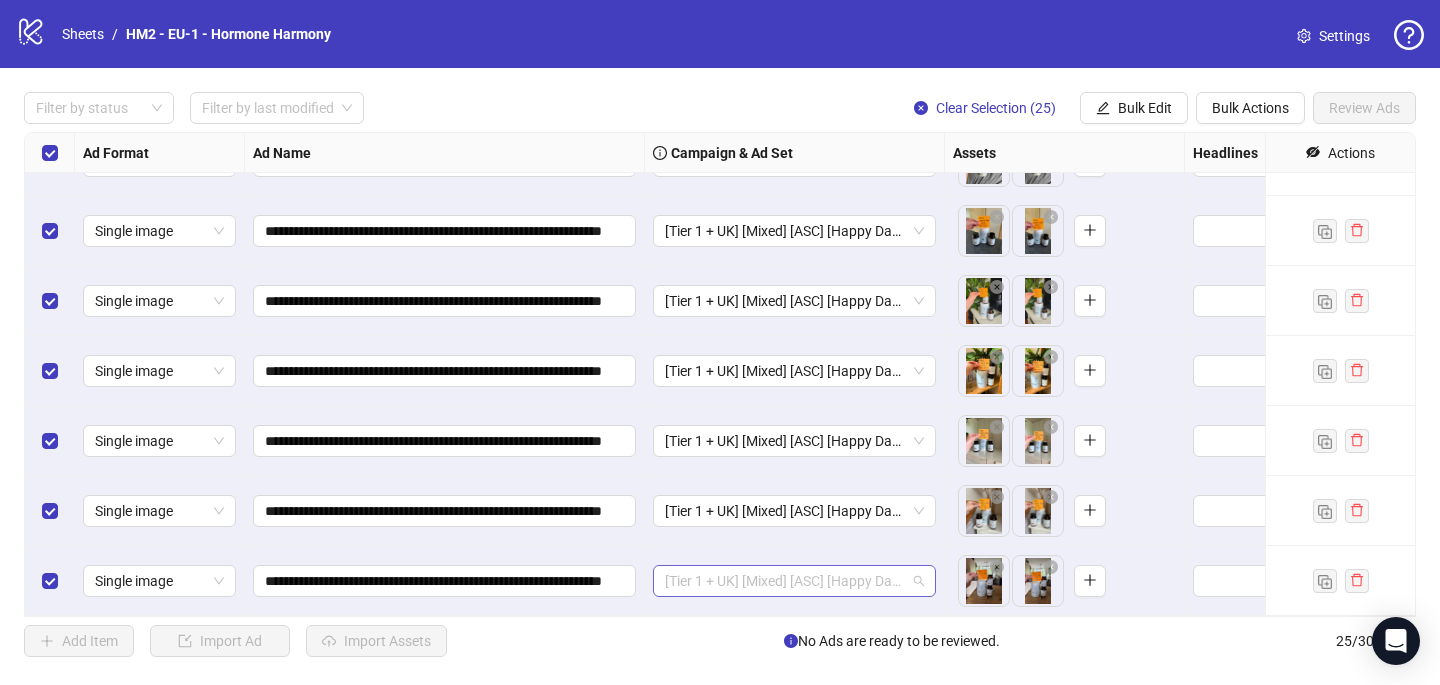 click on "[Tier 1 + UK] [Mixed] [ASC] [Happy Days Sale #2] [7 July 2025]" at bounding box center [794, 581] 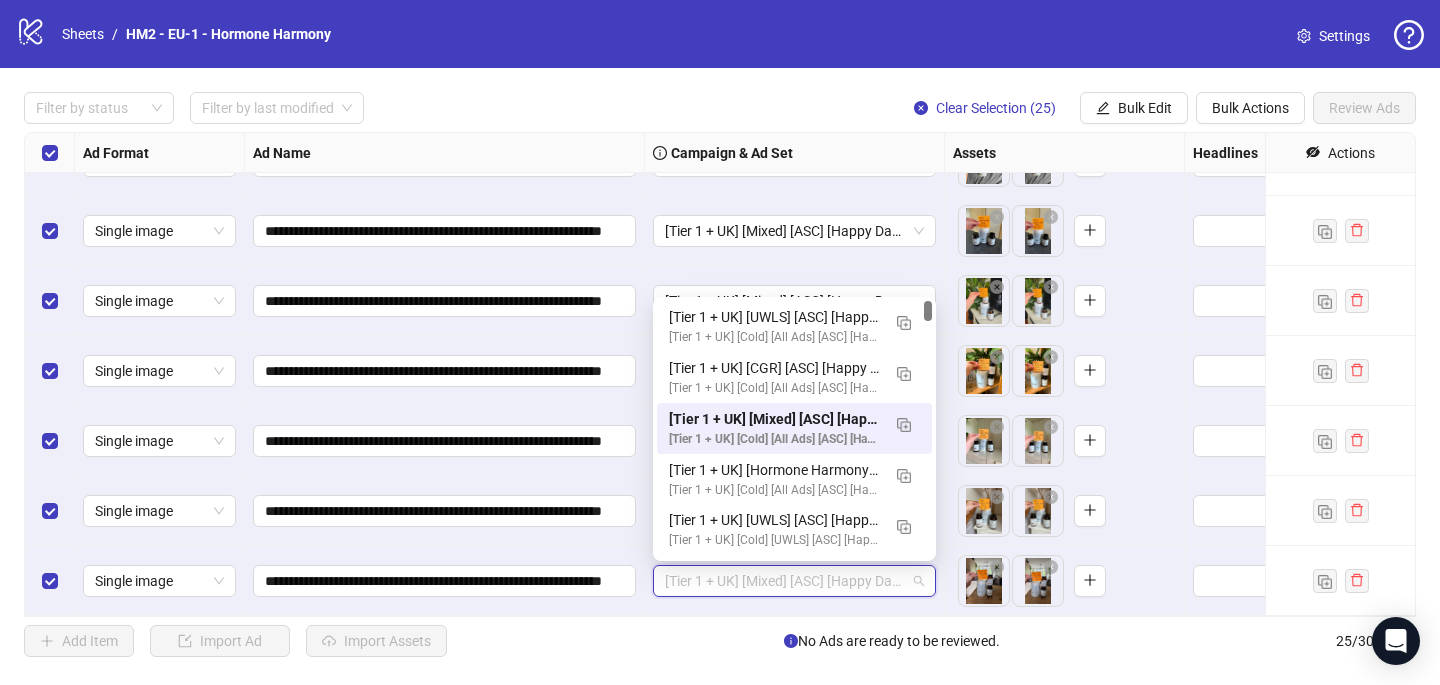 paste on "**********" 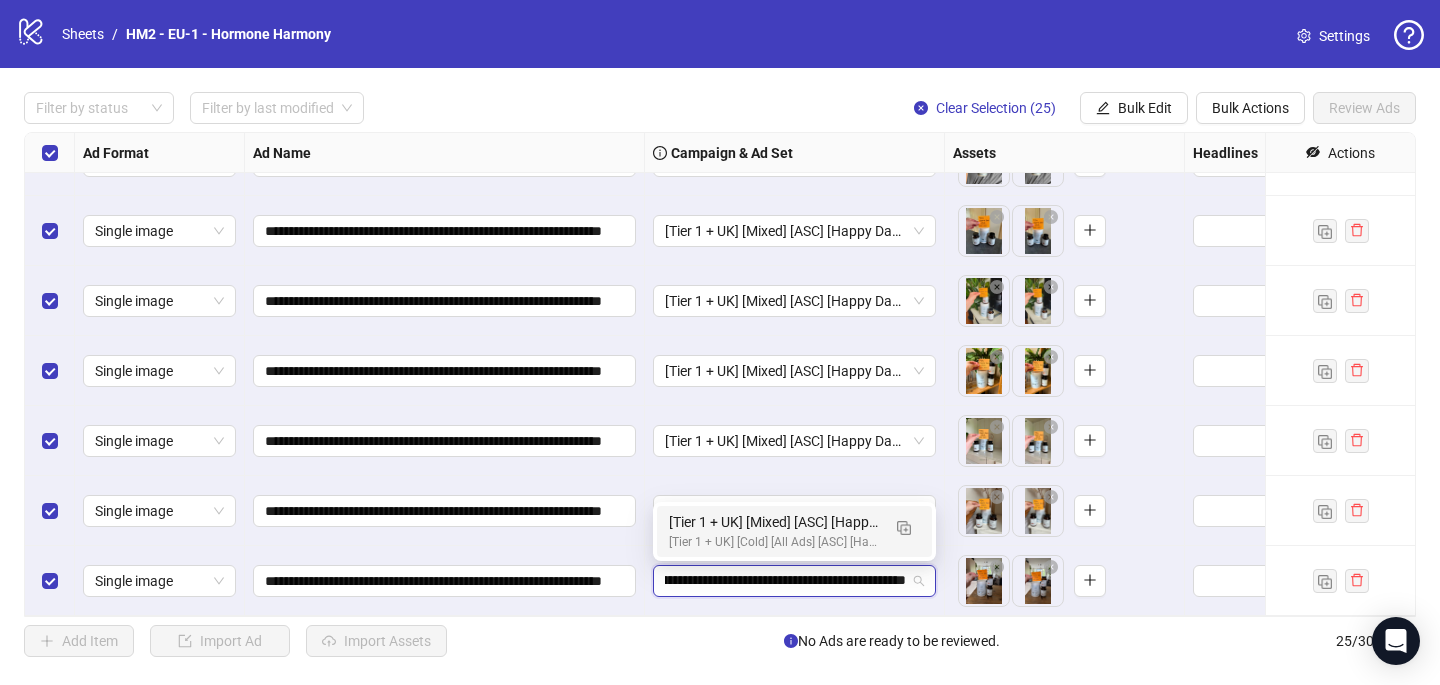 click on "[Tier 1 + UK] [Mixed] [ASC] [Happy Days Sale] [[DATE]]" at bounding box center [774, 522] 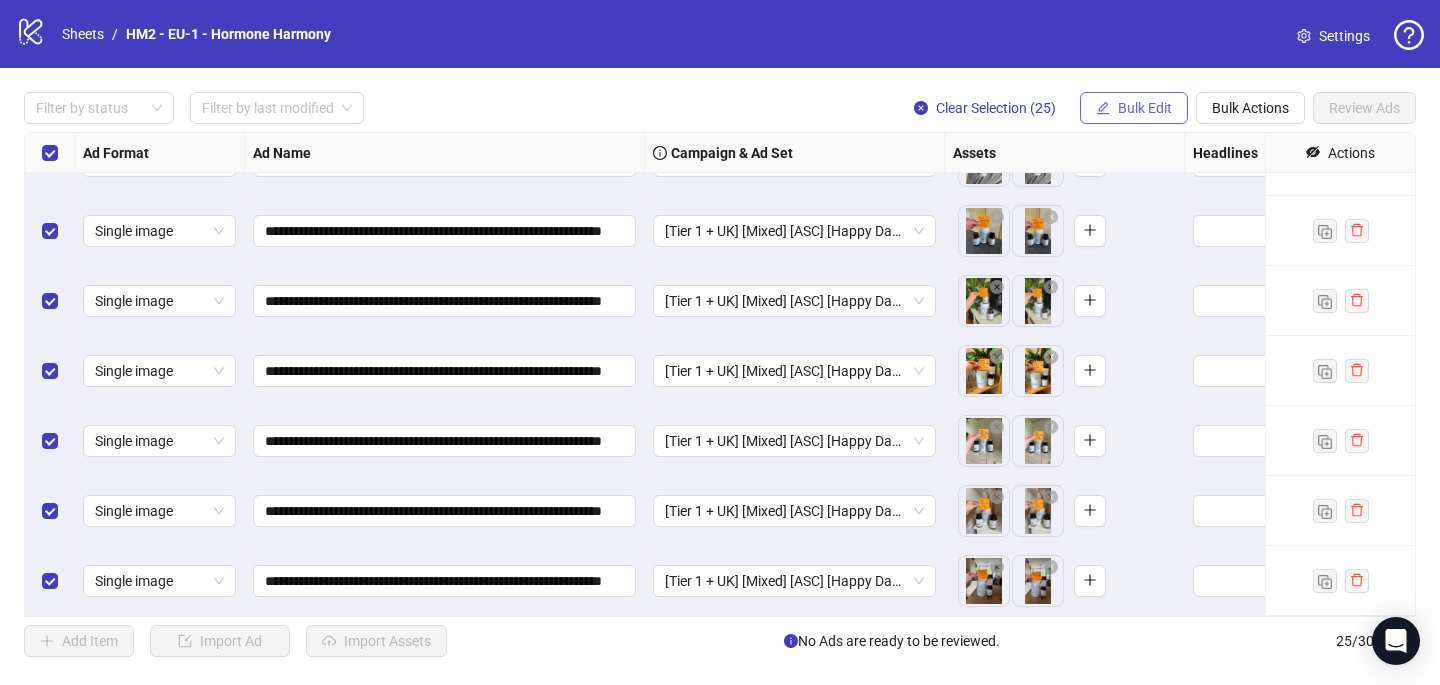 click on "Bulk Edit" at bounding box center (1145, 108) 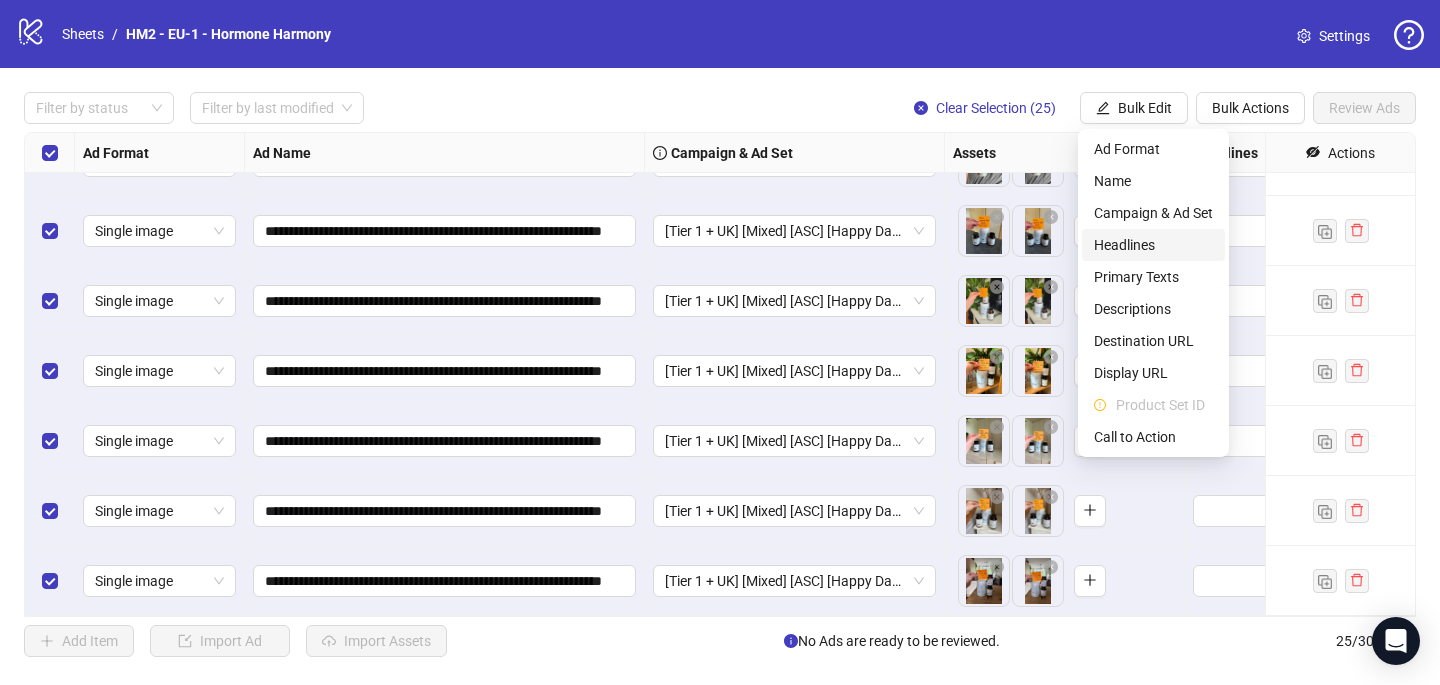 click on "Headlines" at bounding box center [1153, 245] 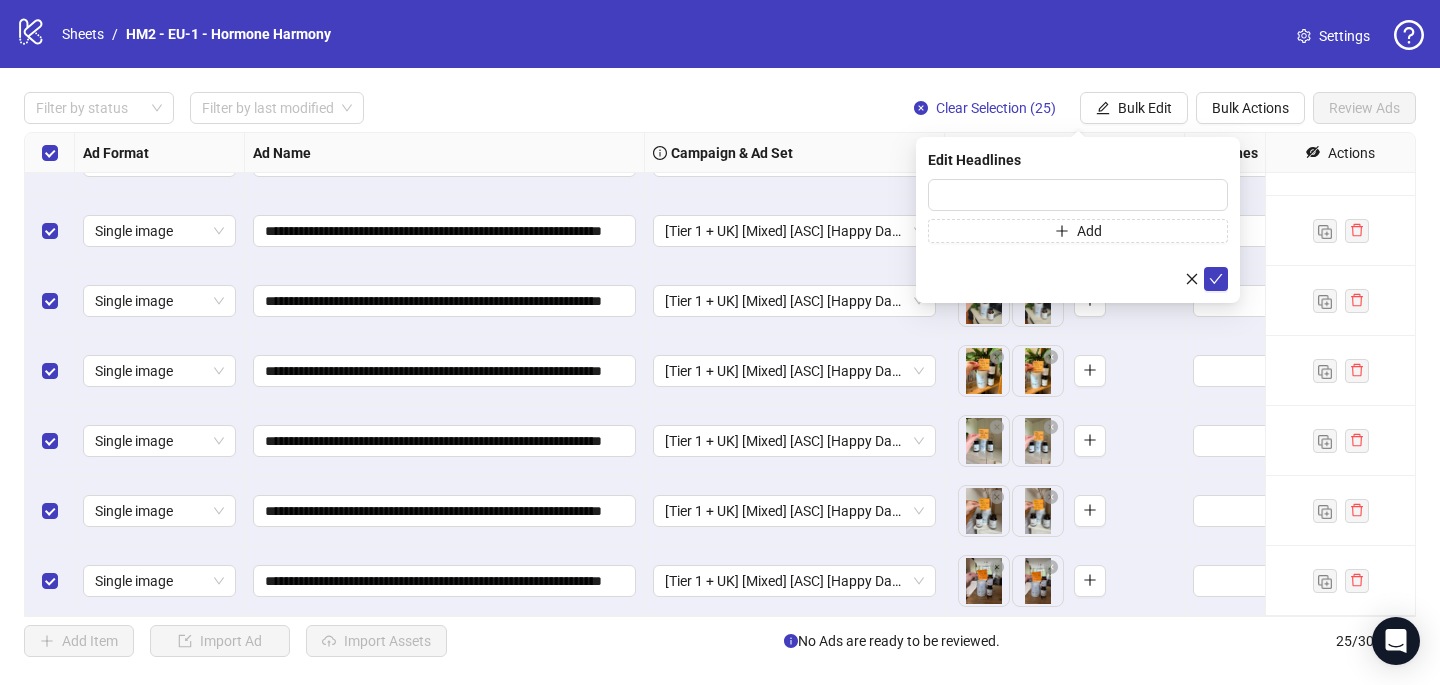 click on "Press Shift+Enter to add new input" at bounding box center (1078, 213) 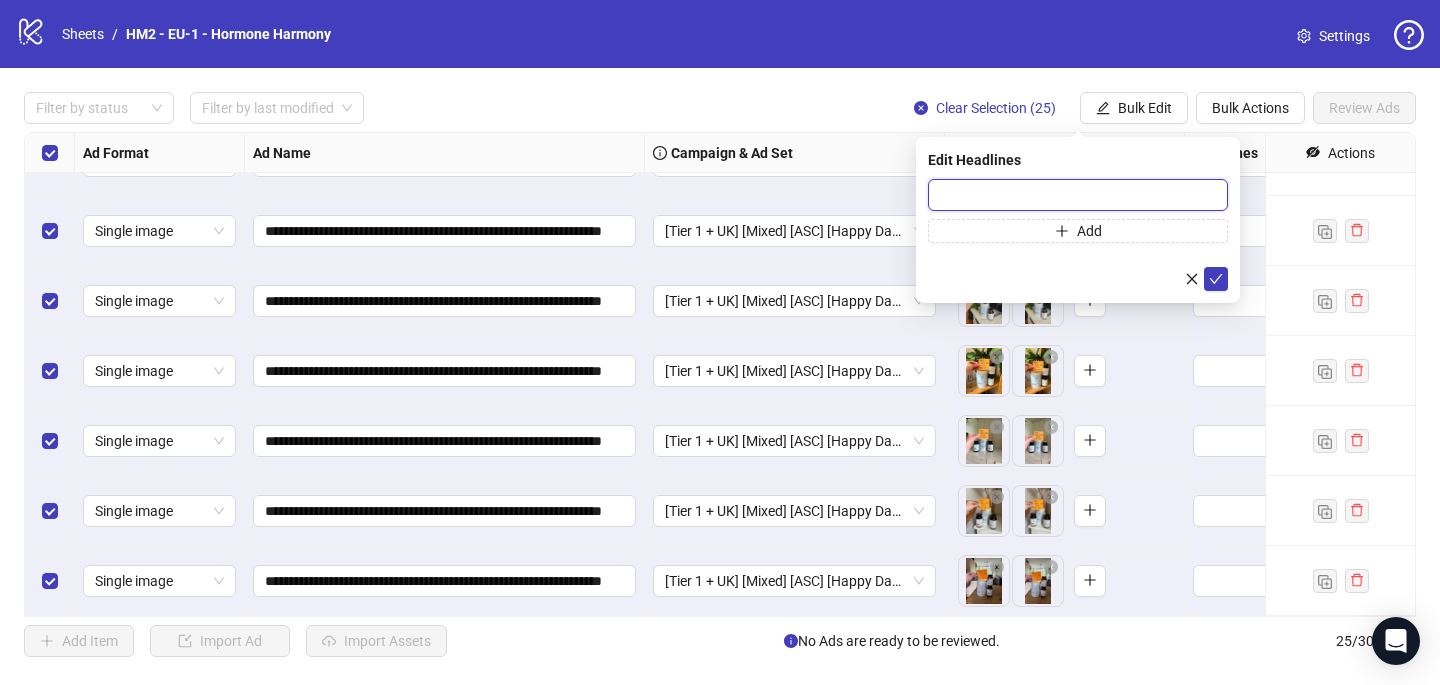 click at bounding box center [1078, 195] 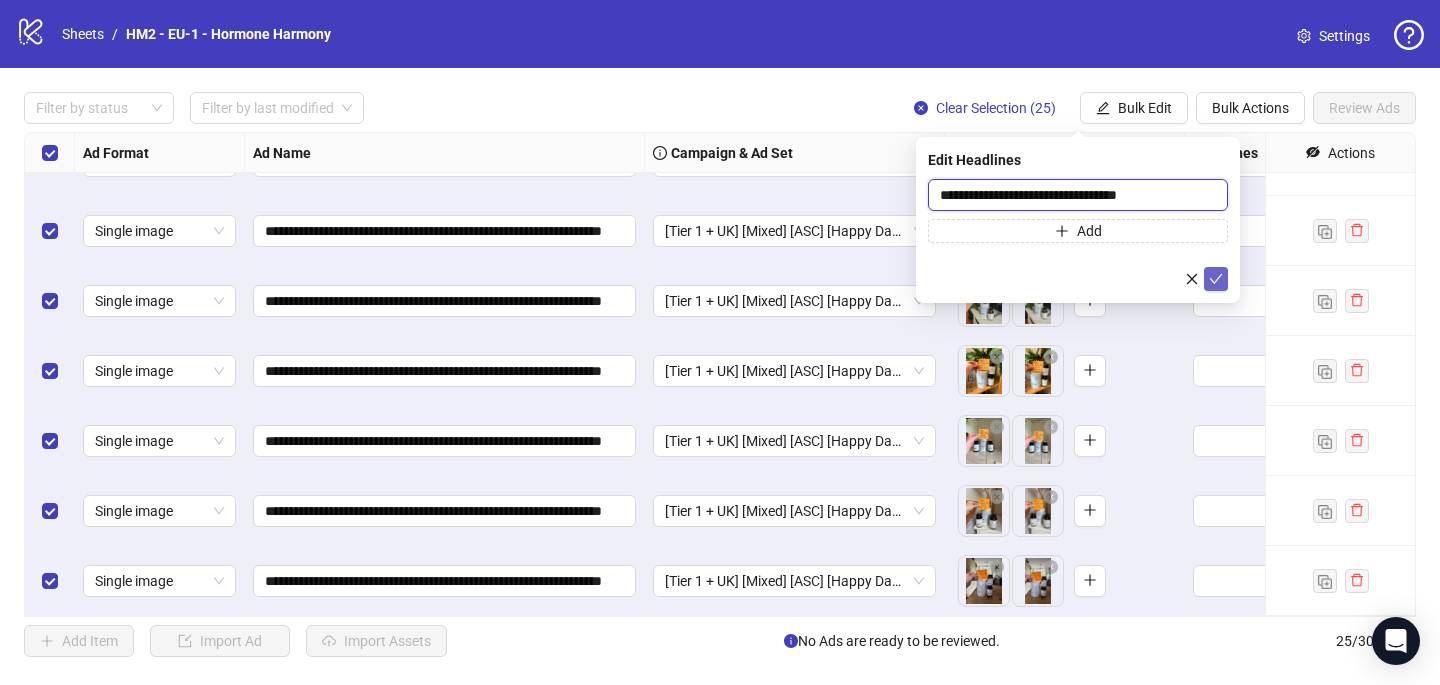 type on "**********" 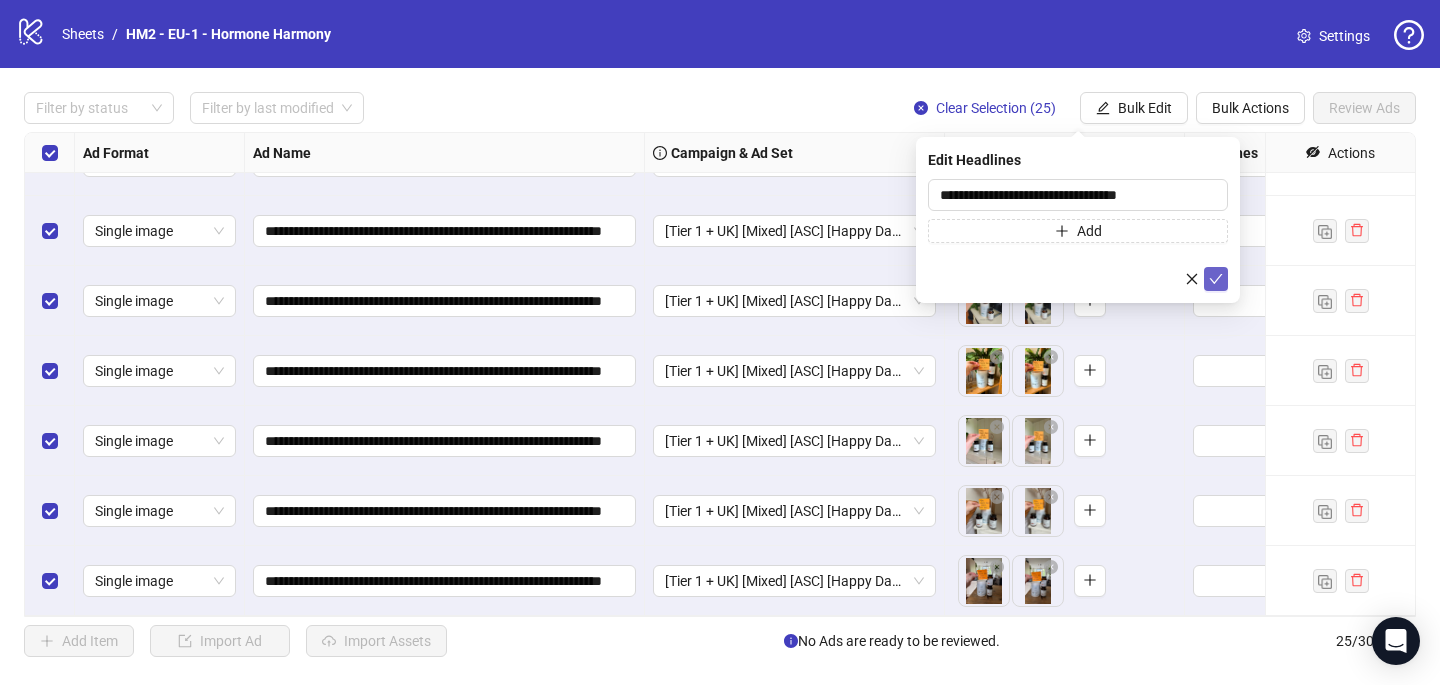 click 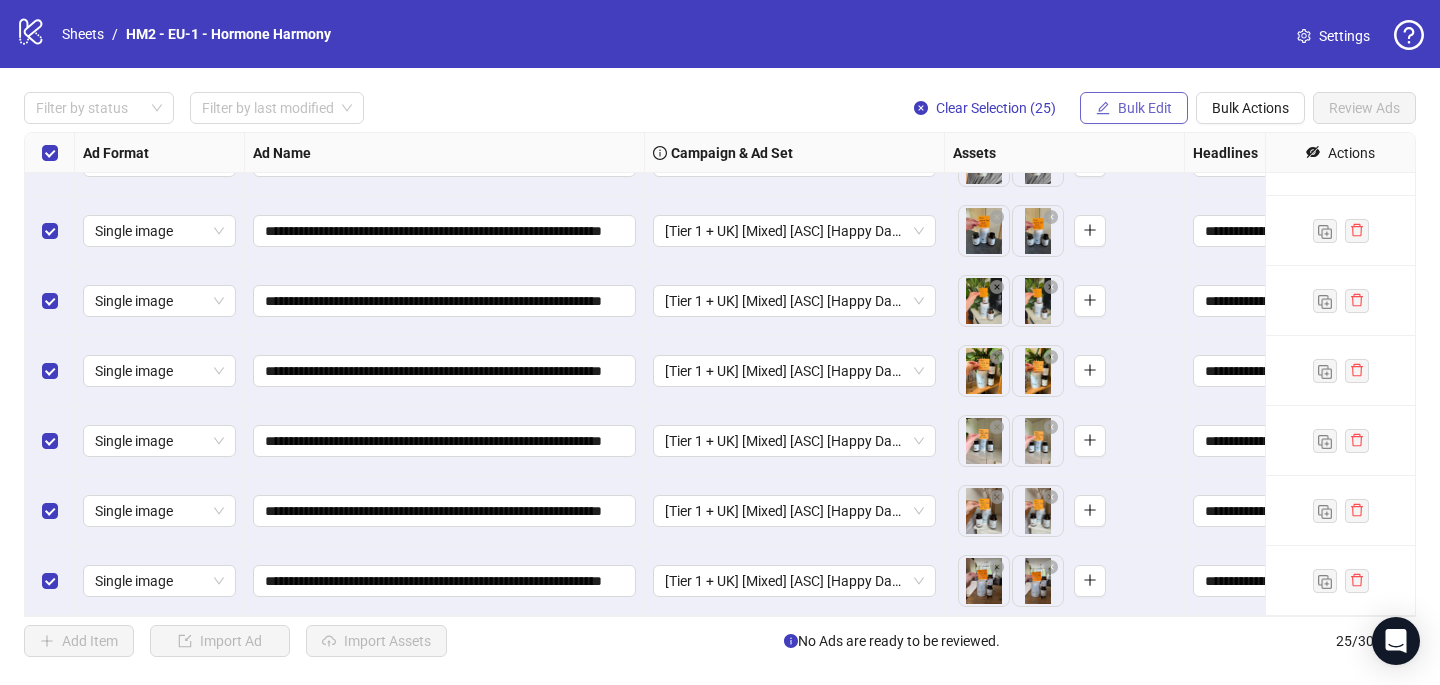 click on "Bulk Edit" at bounding box center [1134, 108] 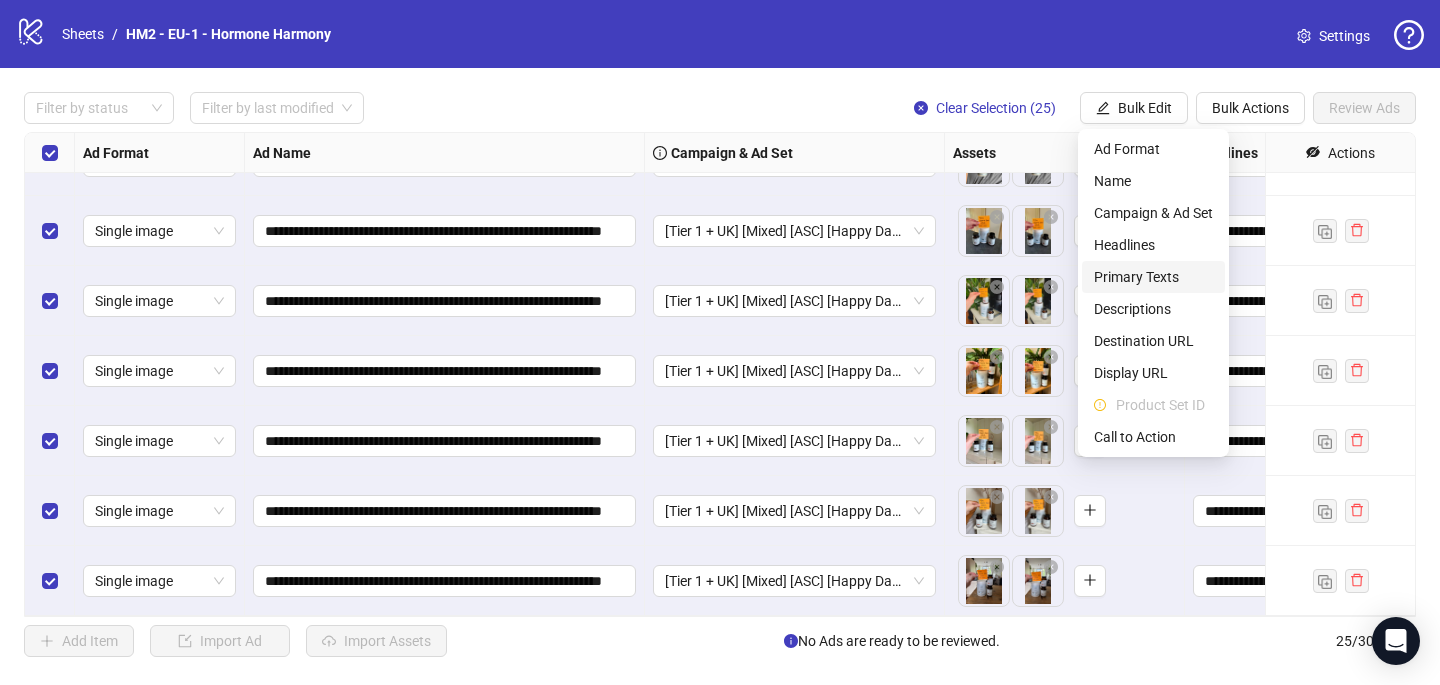 click on "Primary Texts" at bounding box center (1153, 277) 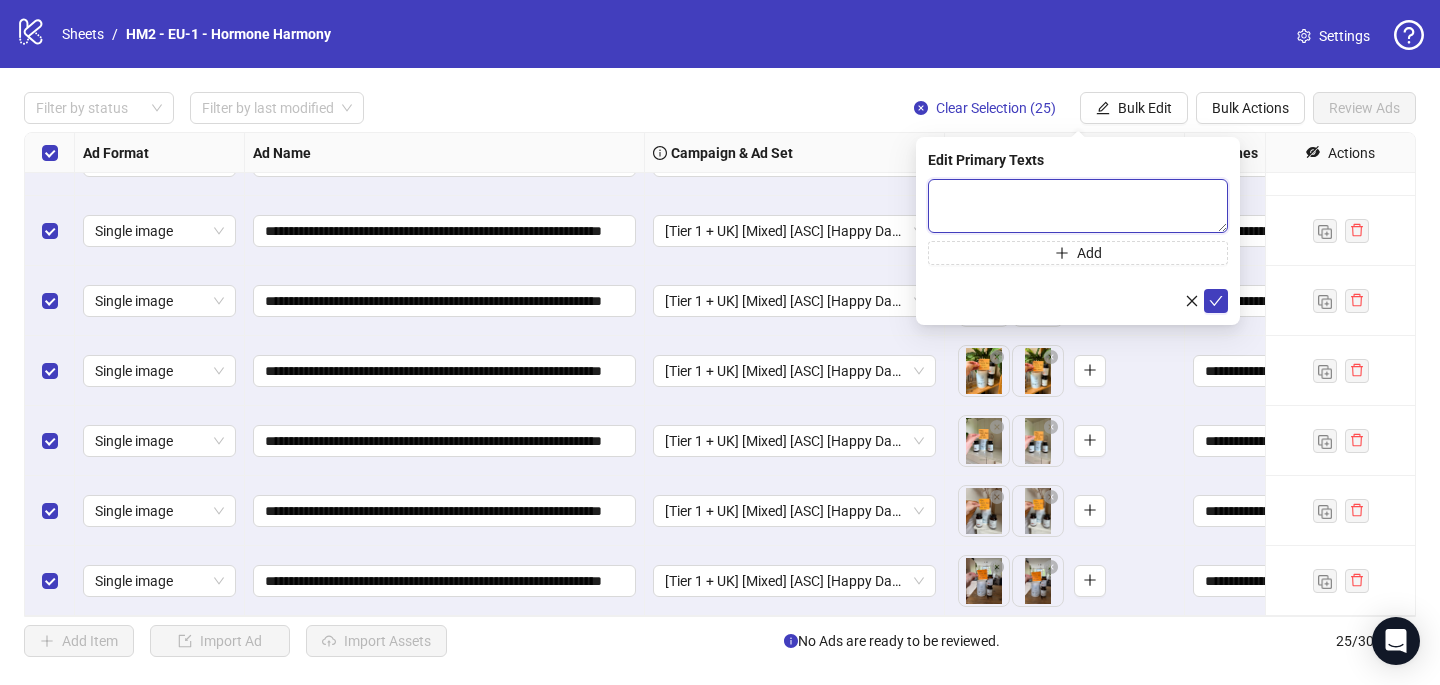 click at bounding box center [1078, 206] 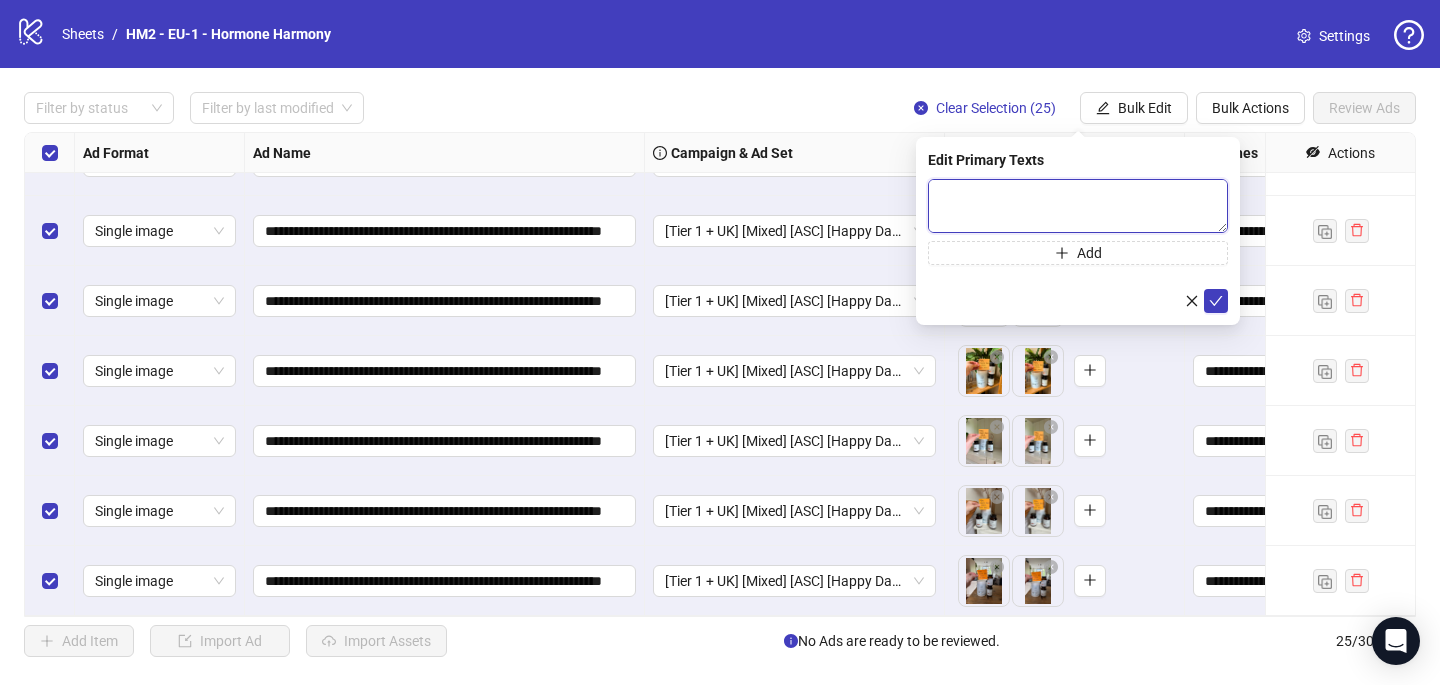scroll, scrollTop: 48, scrollLeft: 0, axis: vertical 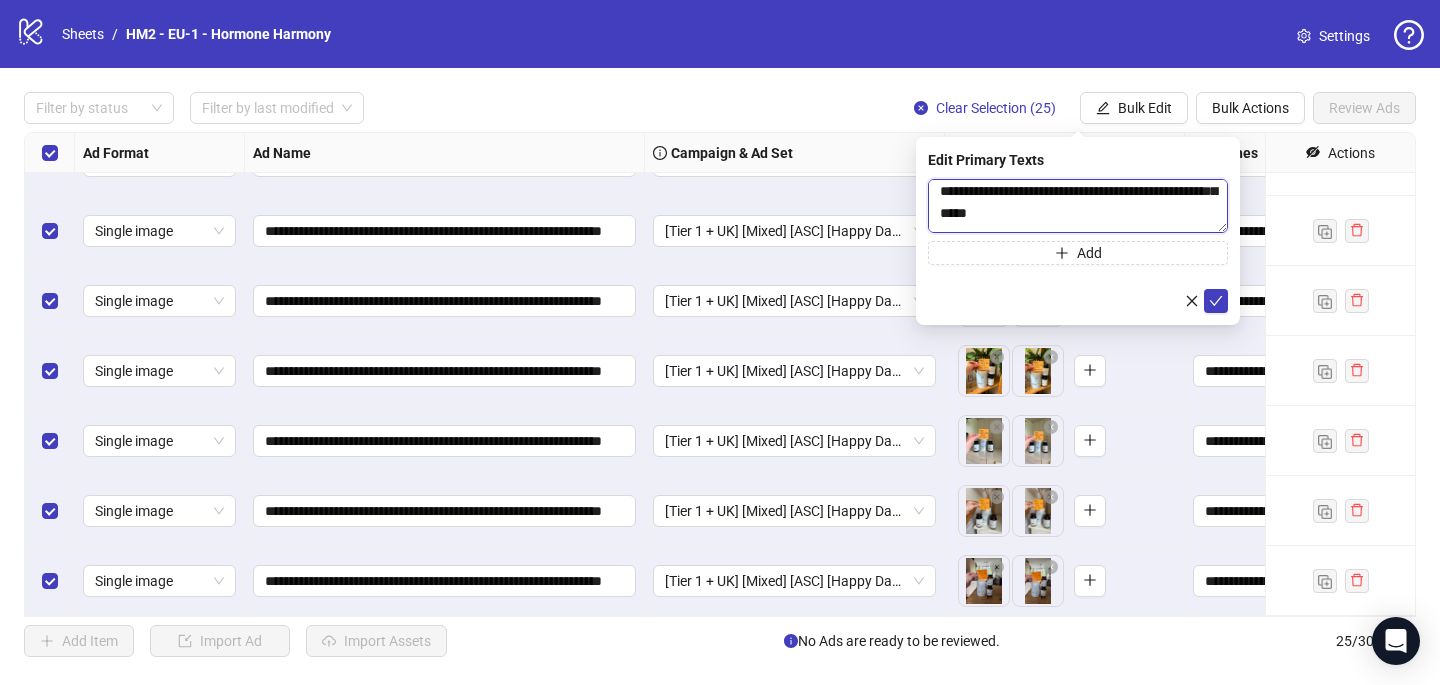 click on "**********" at bounding box center [1078, 206] 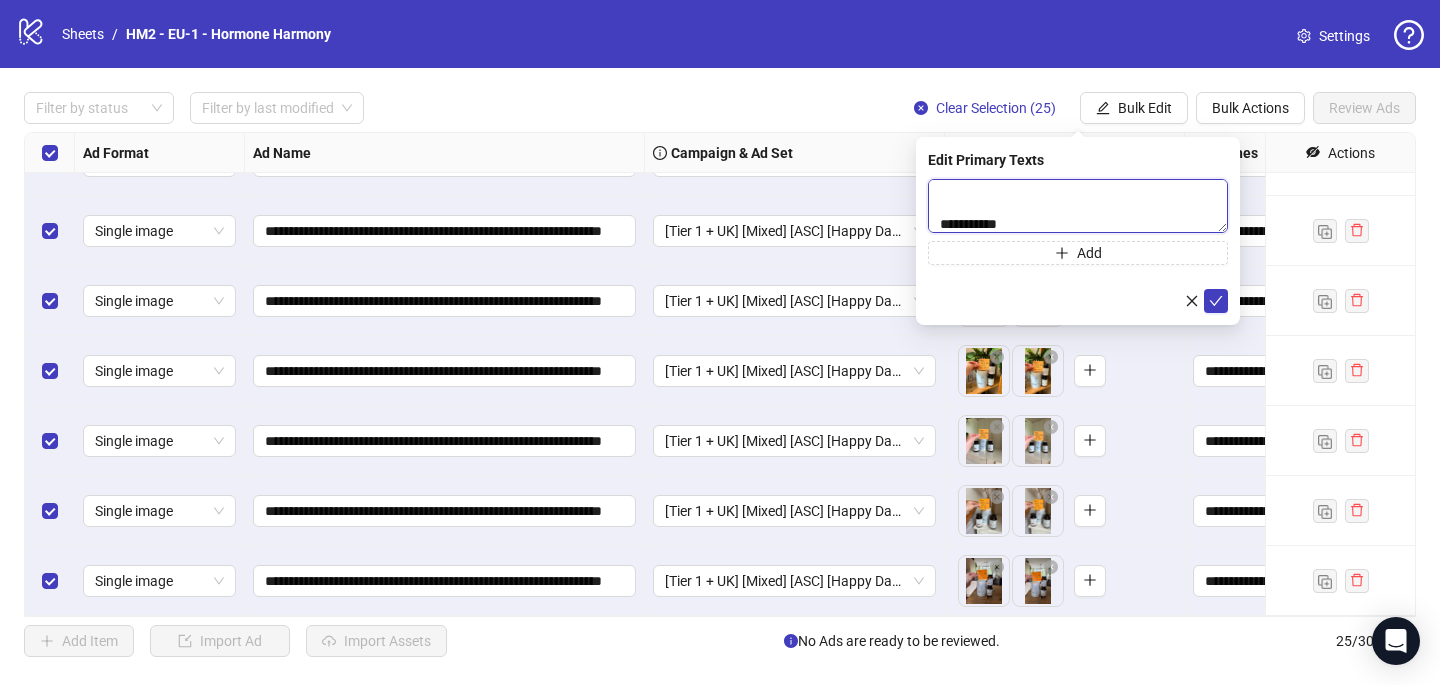 scroll, scrollTop: 143, scrollLeft: 0, axis: vertical 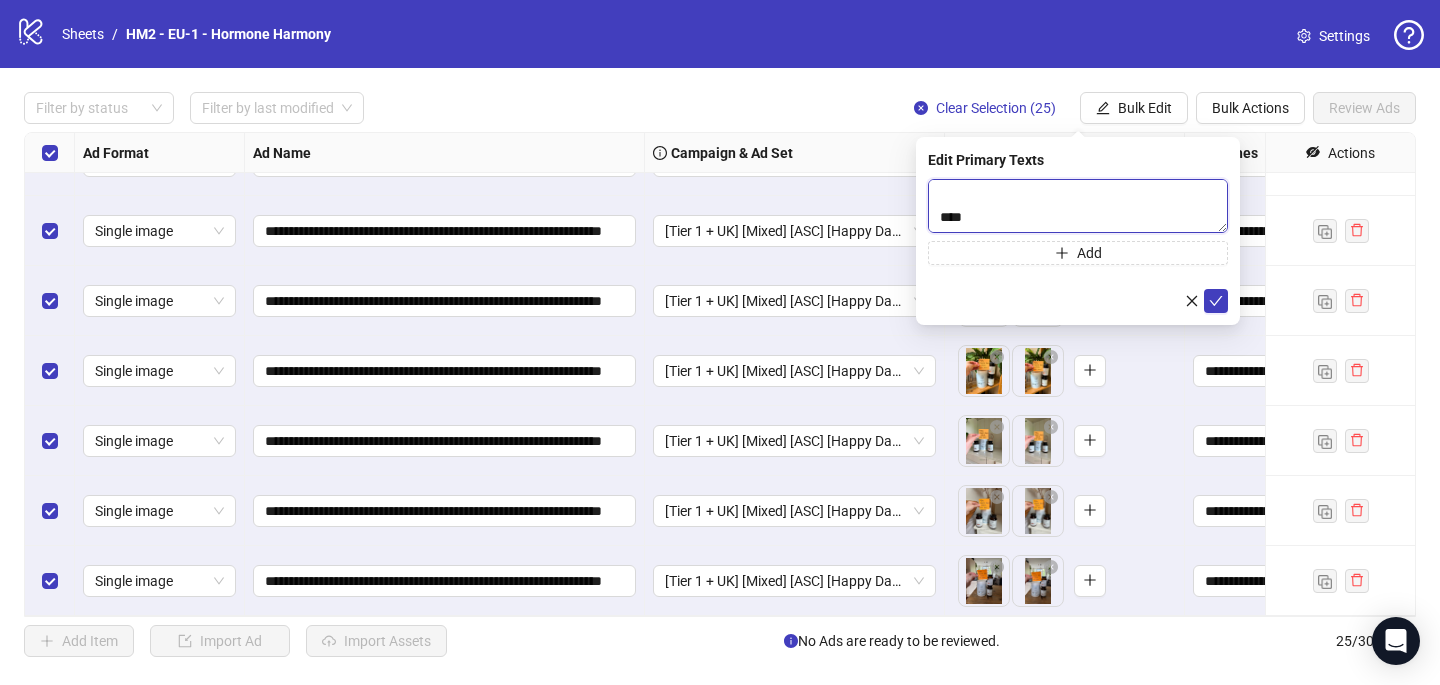 paste on "**********" 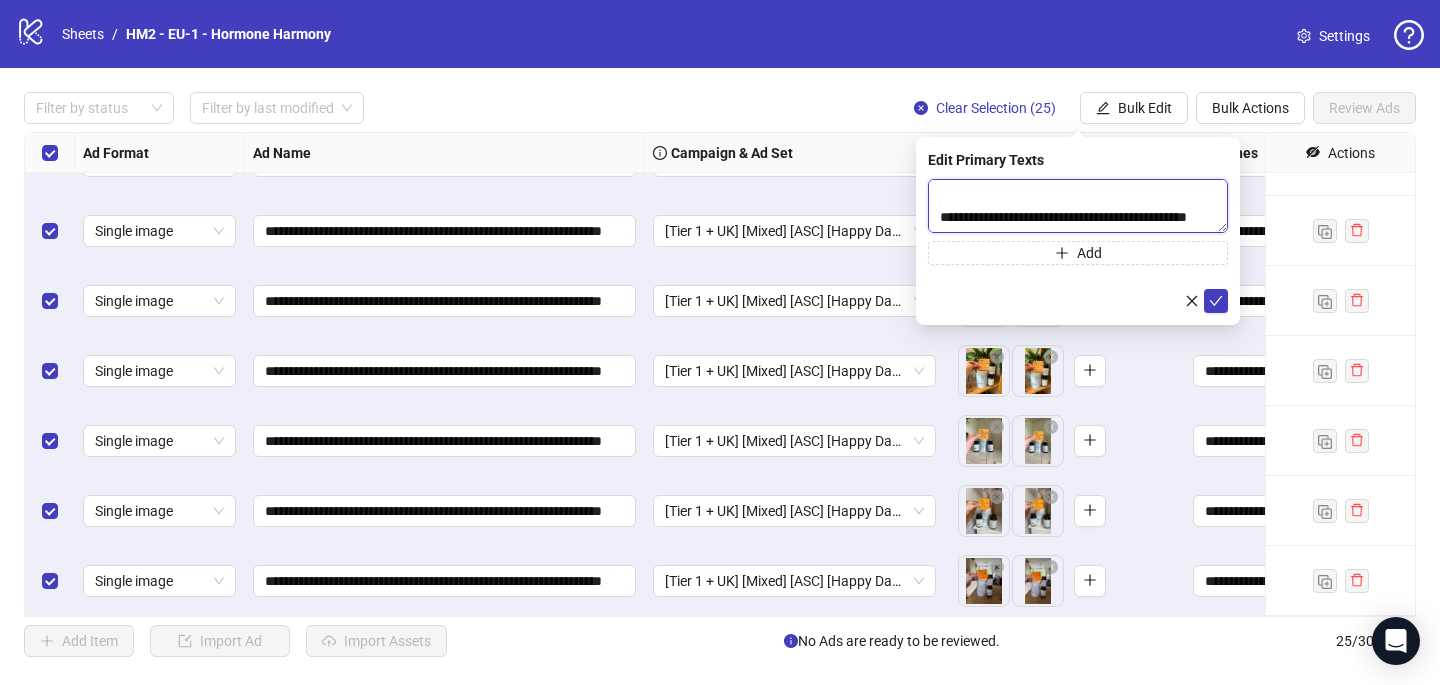 scroll, scrollTop: 213, scrollLeft: 0, axis: vertical 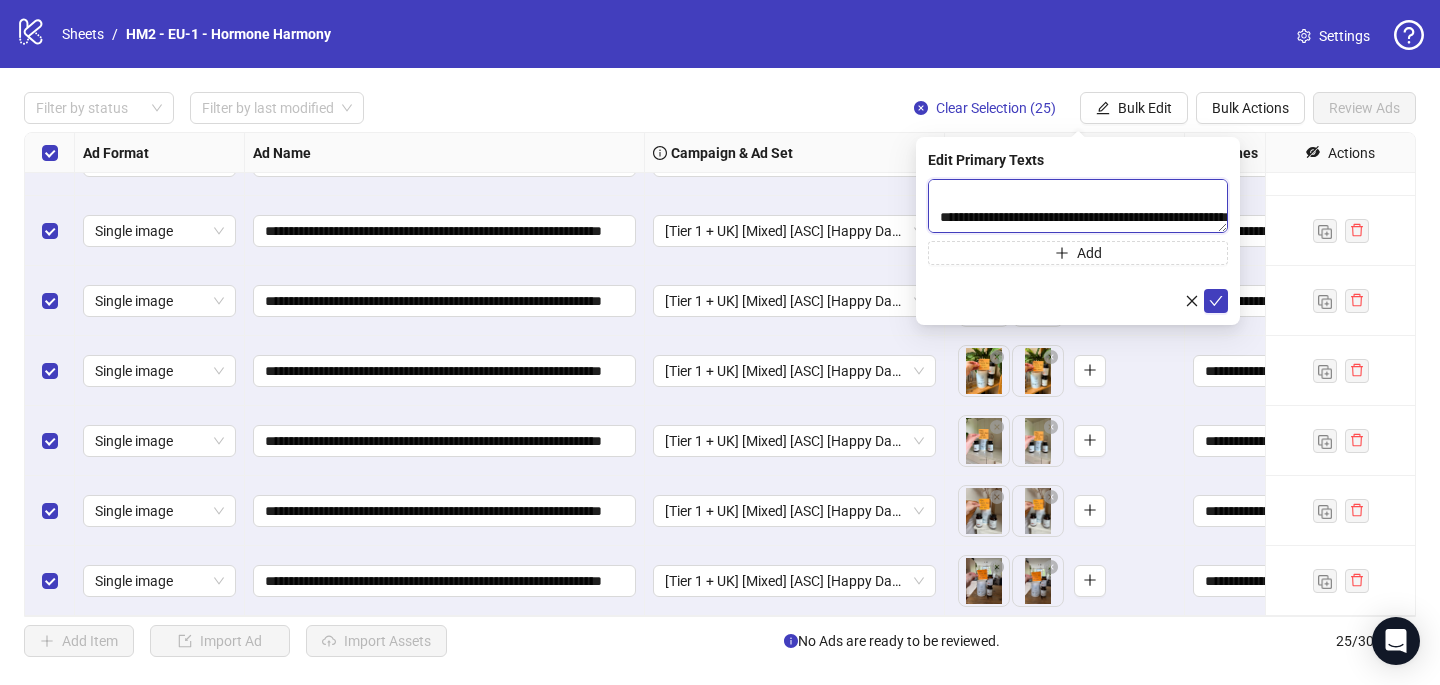 click at bounding box center (1078, 206) 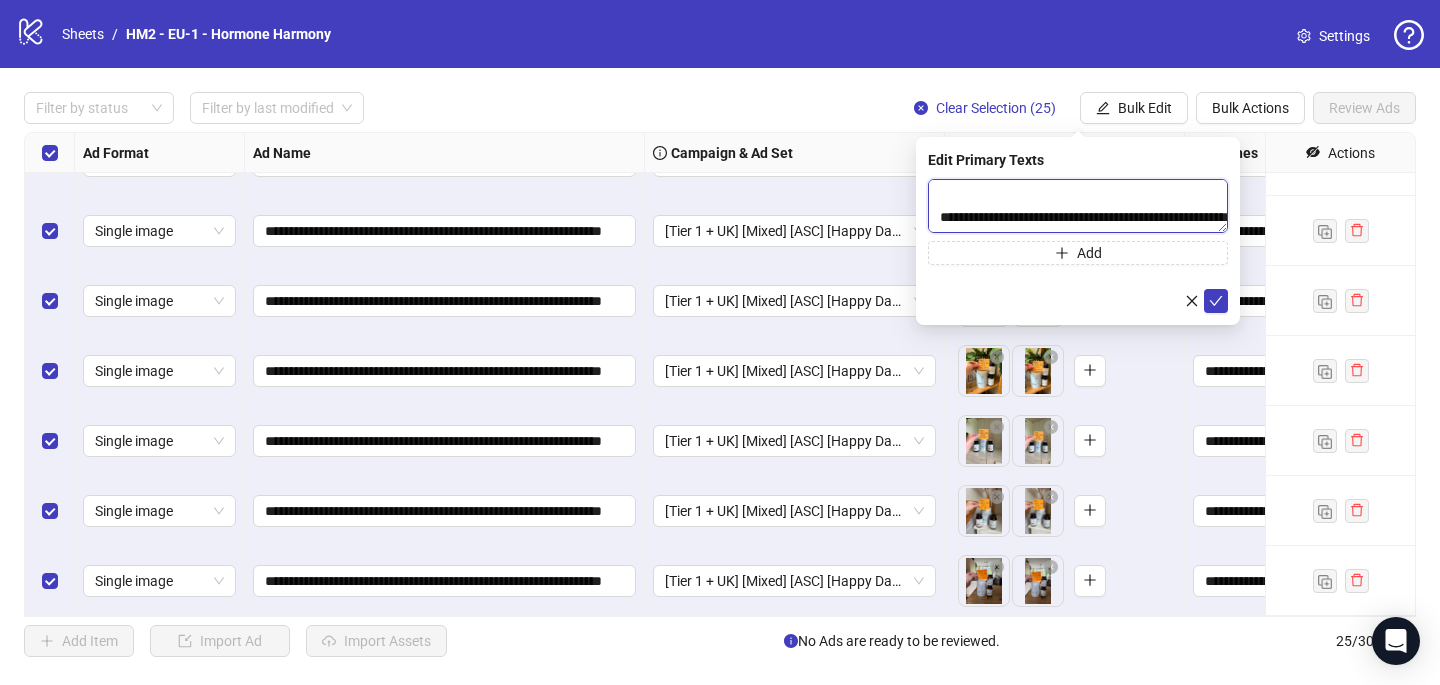 paste on "**********" 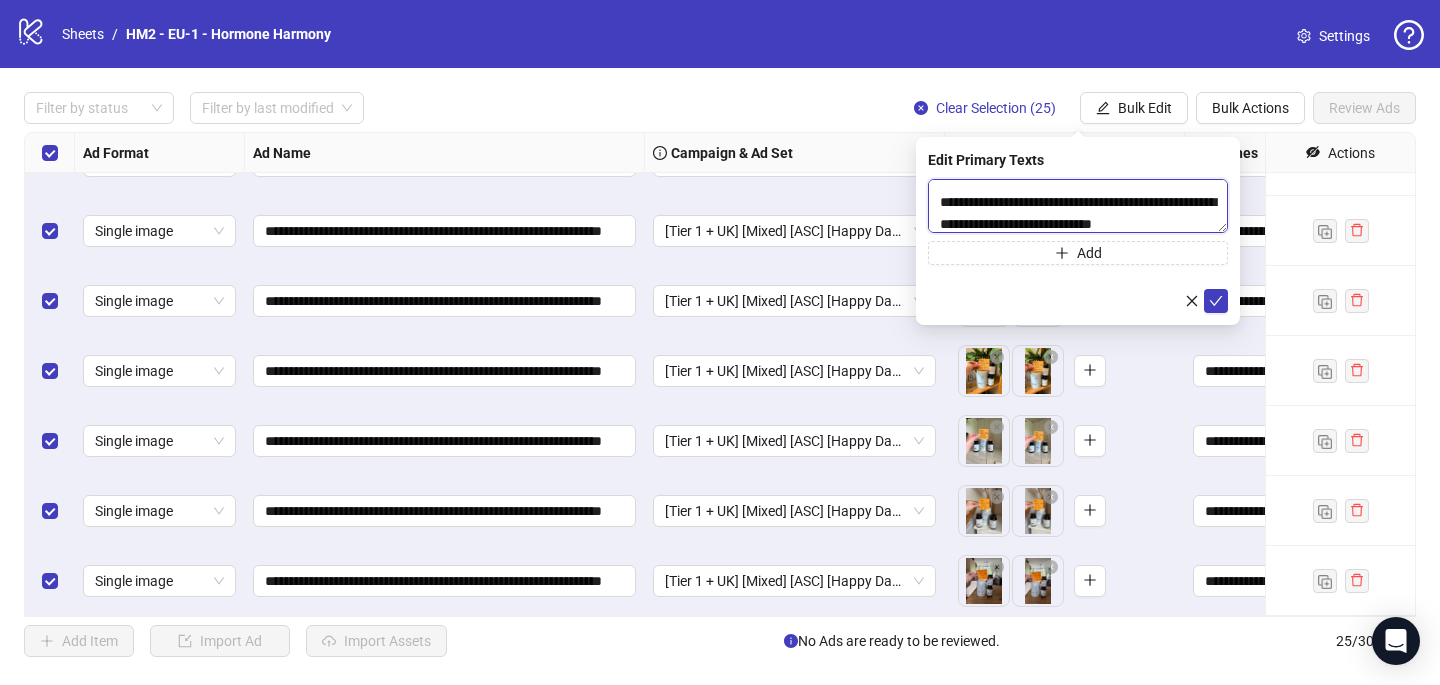 scroll, scrollTop: 803, scrollLeft: 0, axis: vertical 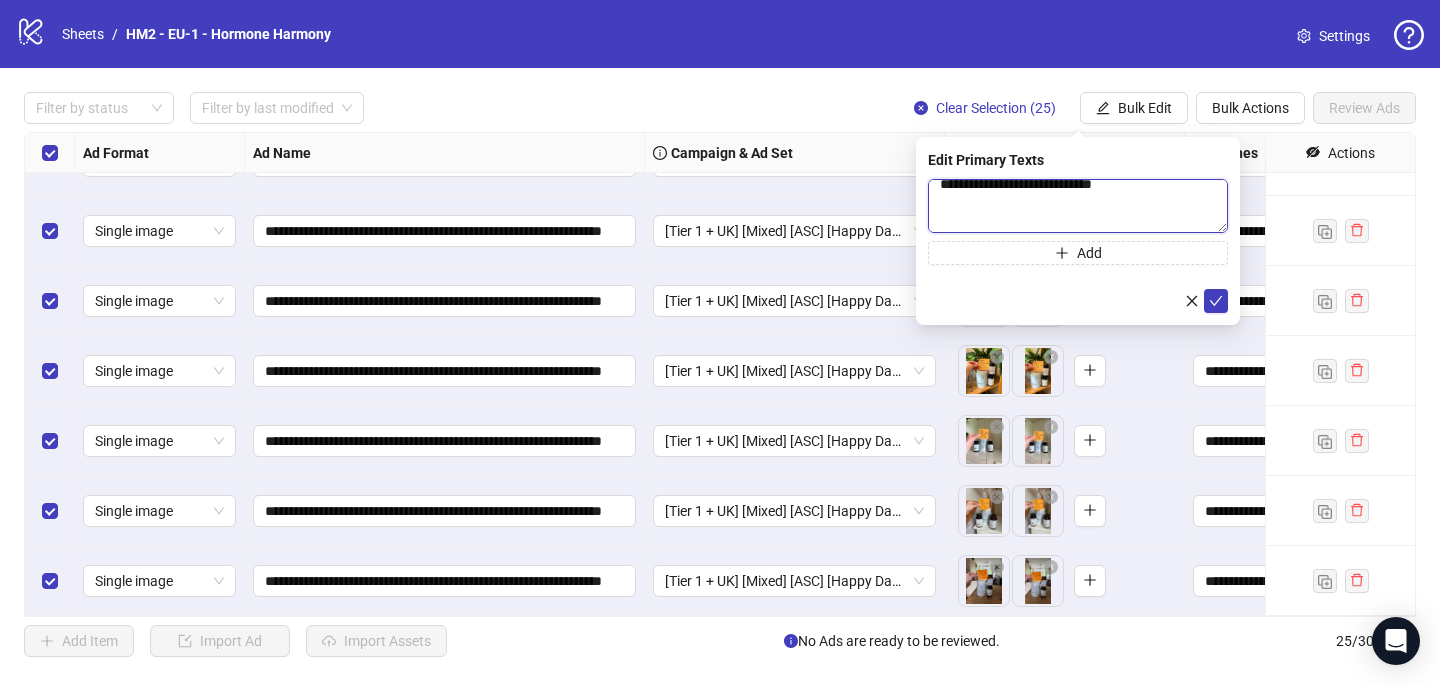 paste on "**********" 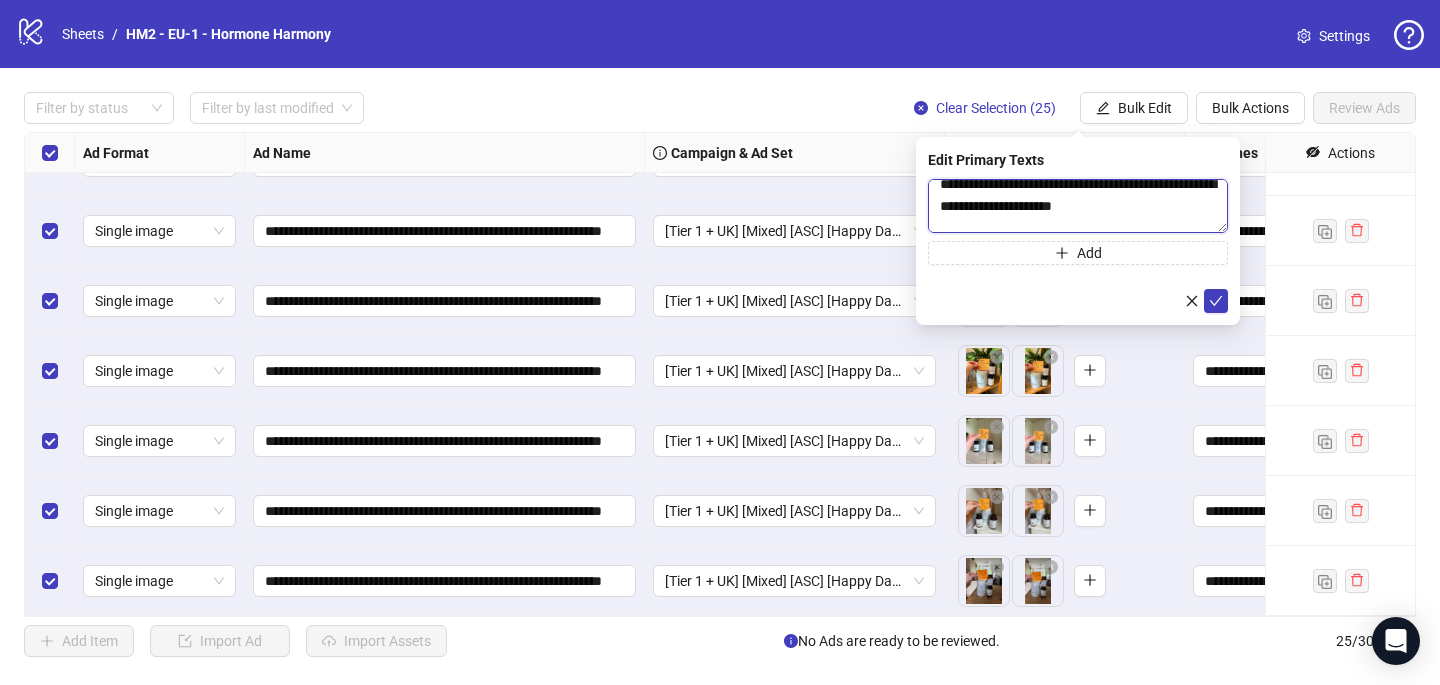 scroll, scrollTop: 1269, scrollLeft: 0, axis: vertical 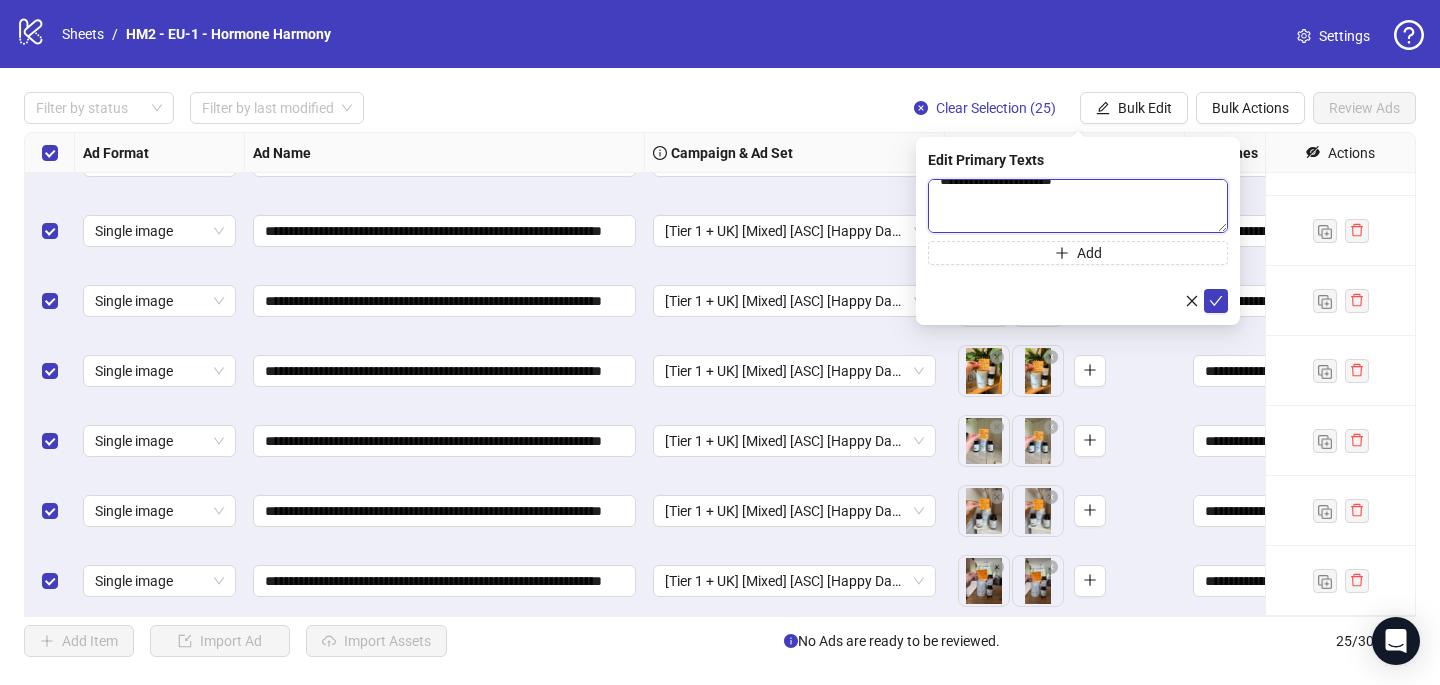 paste on "**********" 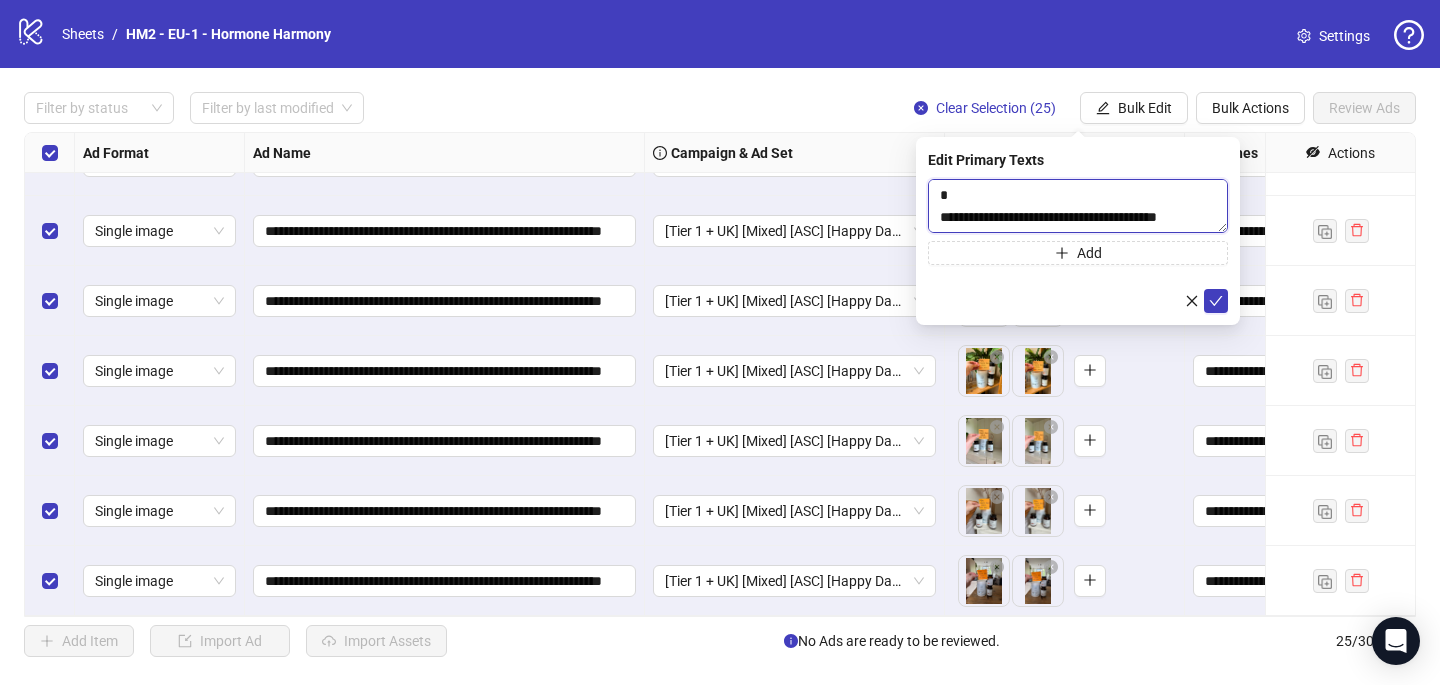 scroll, scrollTop: 1914, scrollLeft: 0, axis: vertical 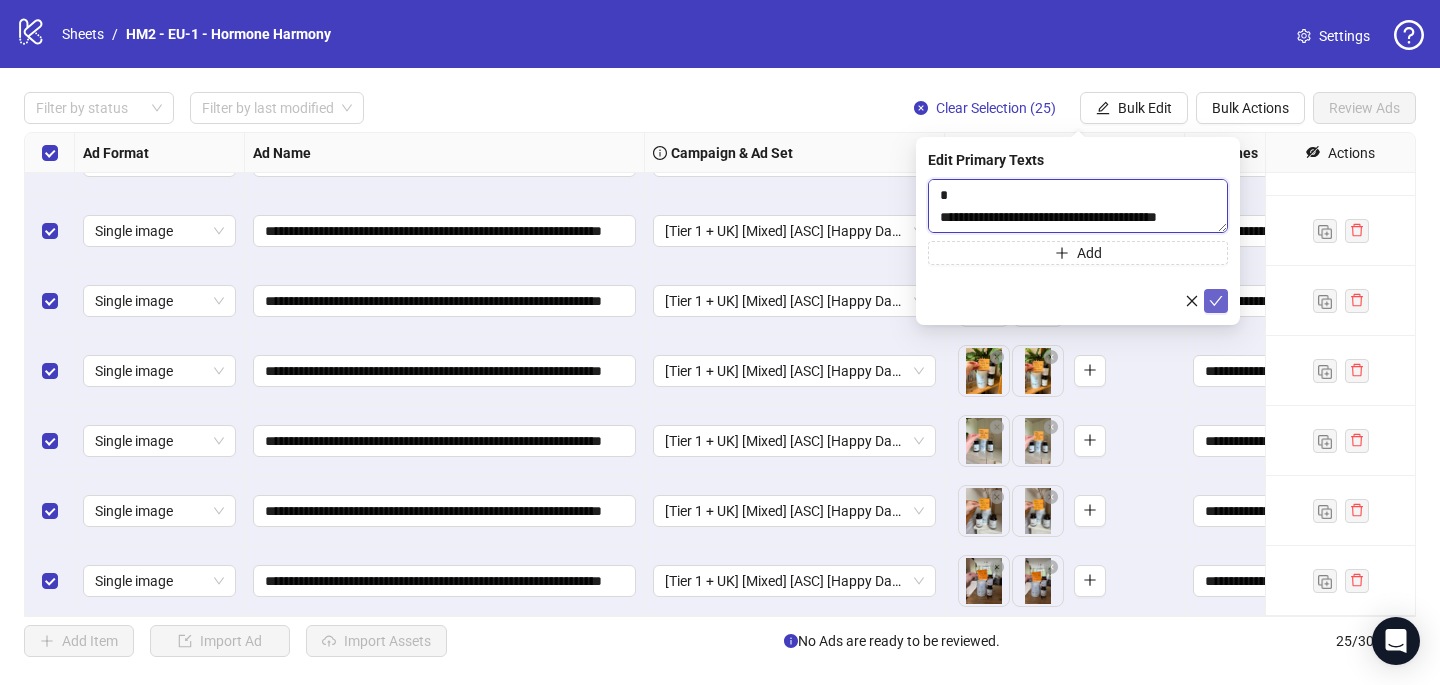 type on "**********" 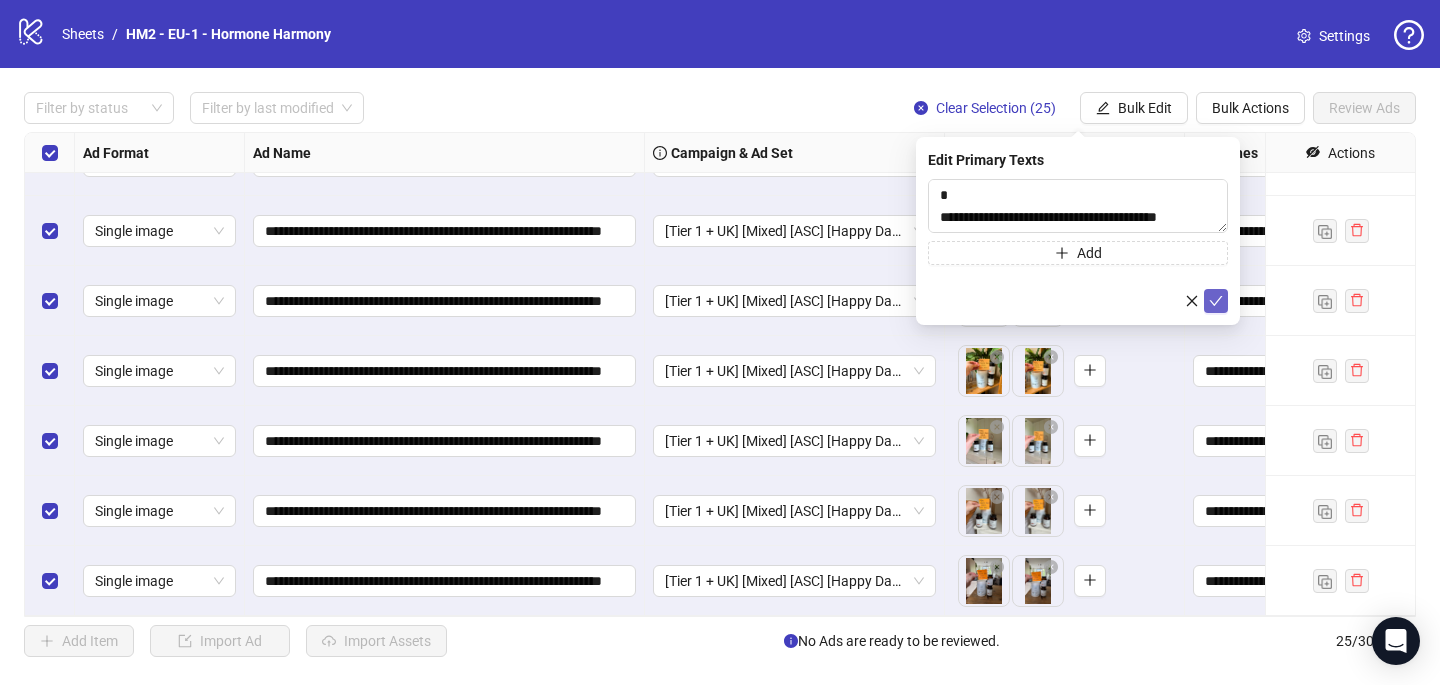 click 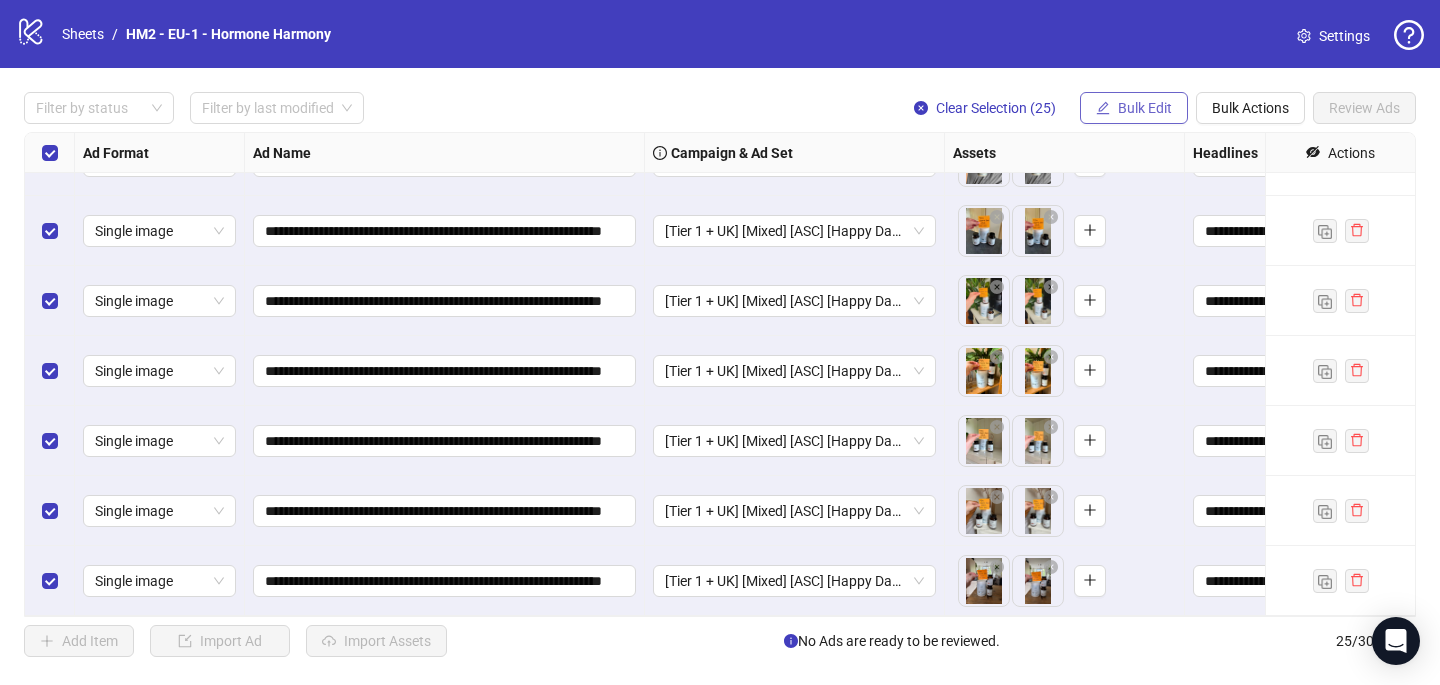 click on "Bulk Edit" at bounding box center (1145, 108) 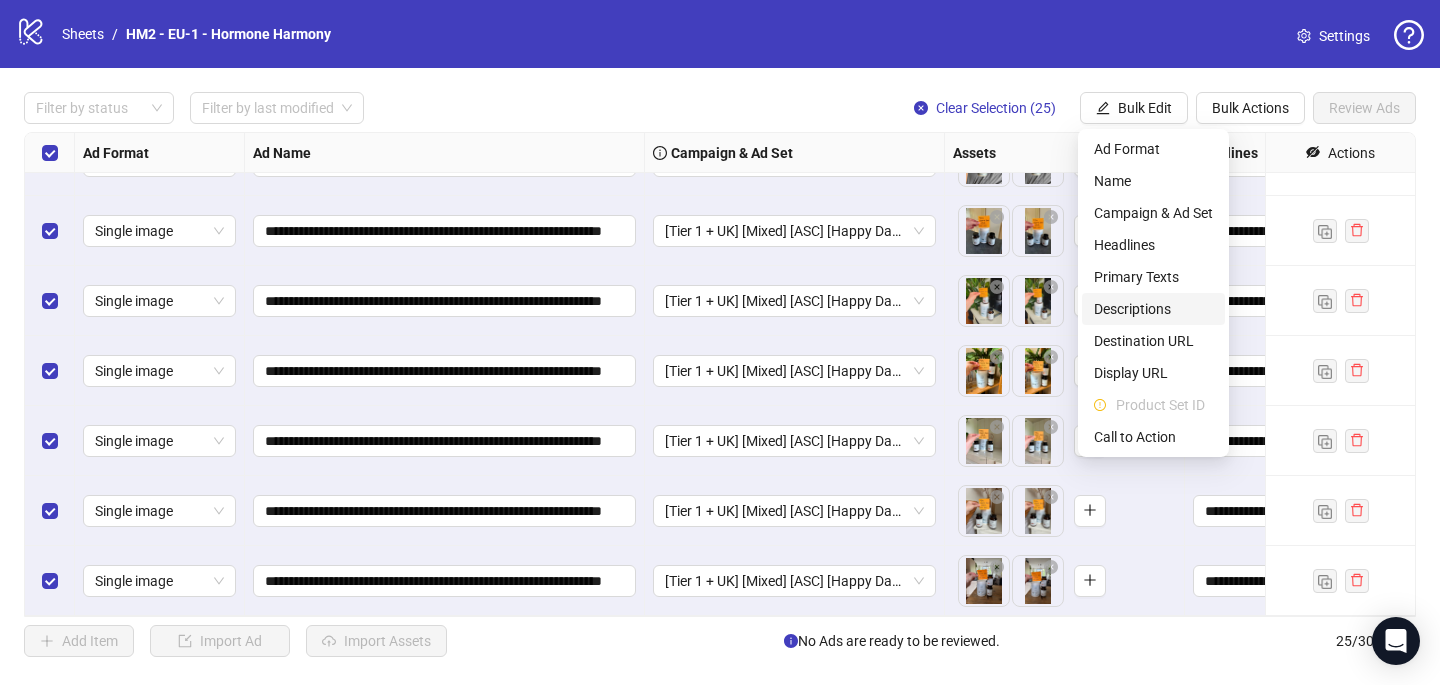 click on "Descriptions" at bounding box center (1153, 309) 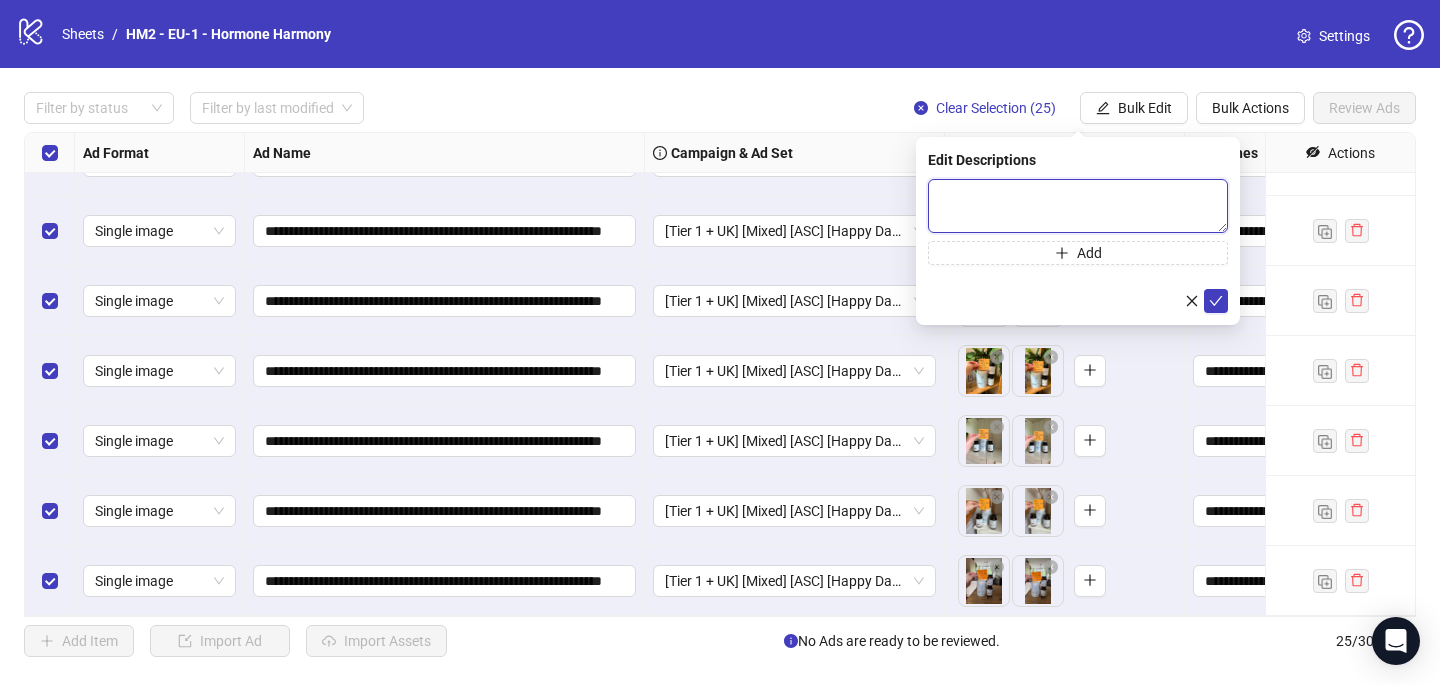 click at bounding box center [1078, 206] 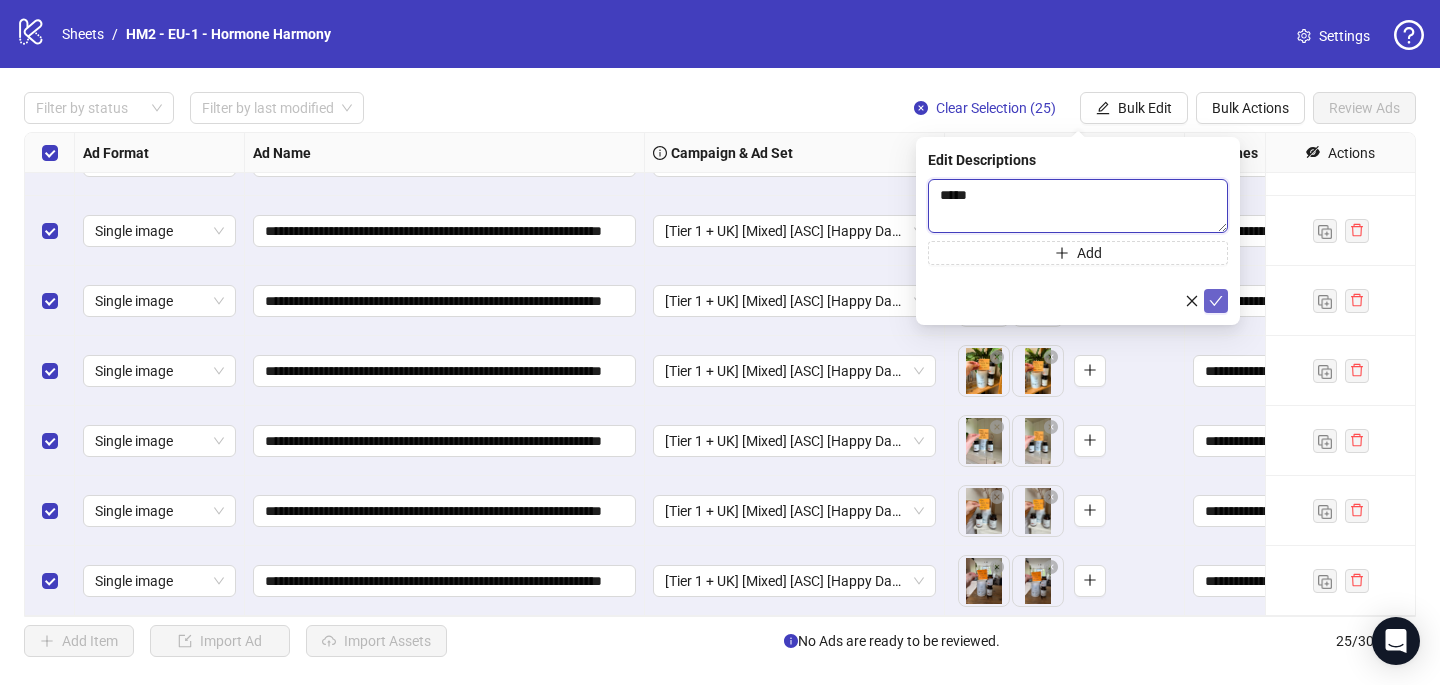 type 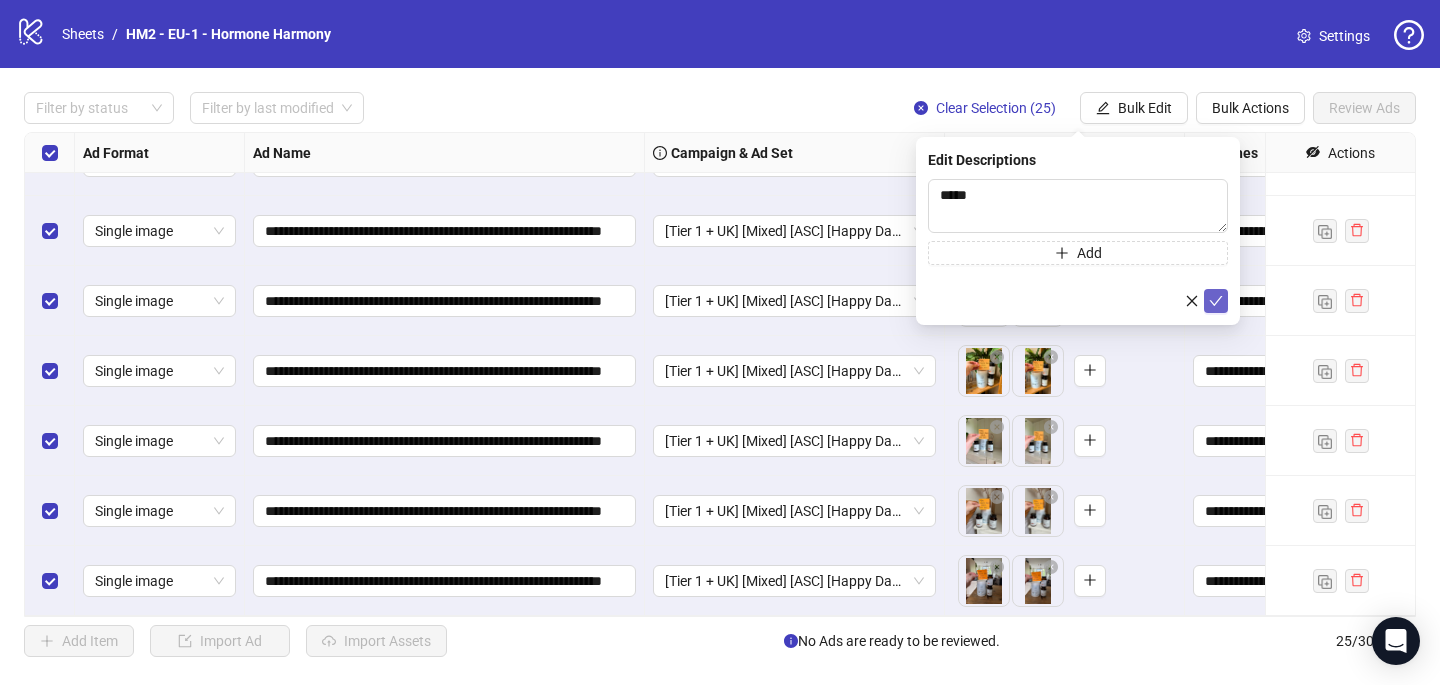 click 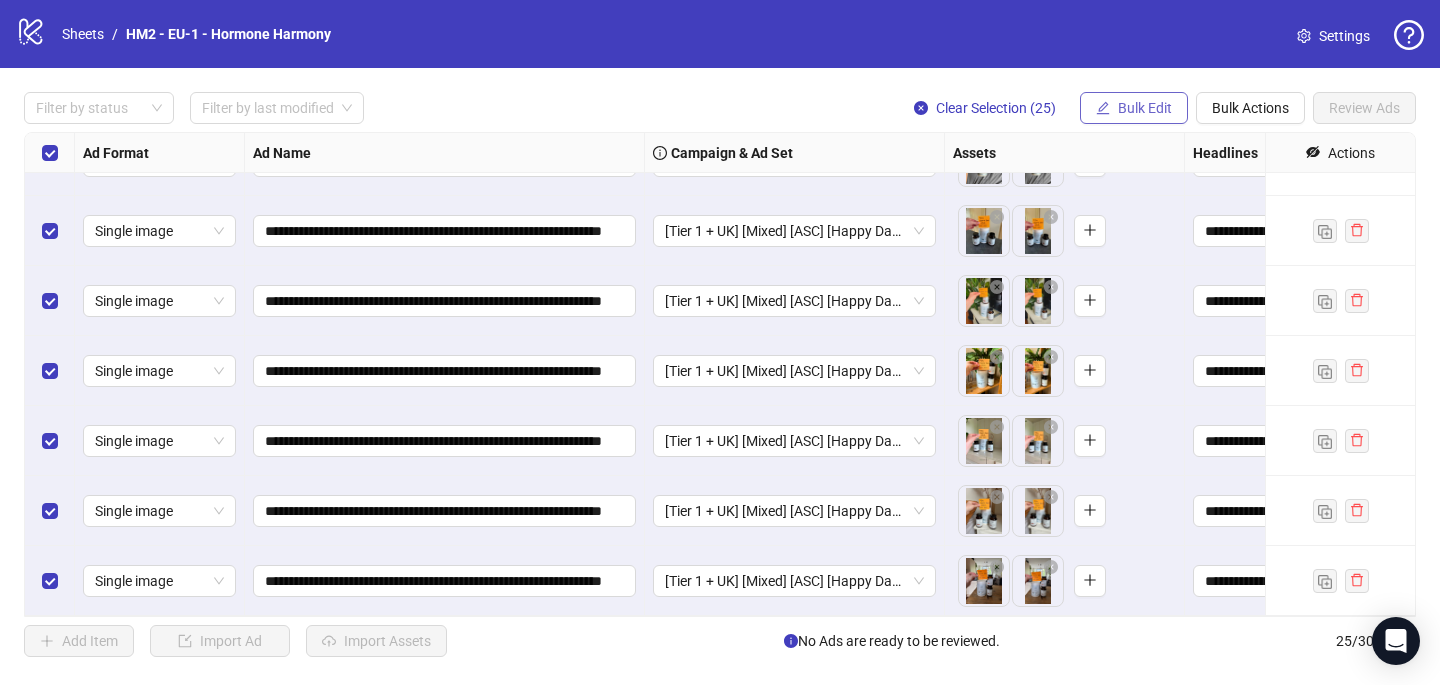 click on "Bulk Edit" at bounding box center [1145, 108] 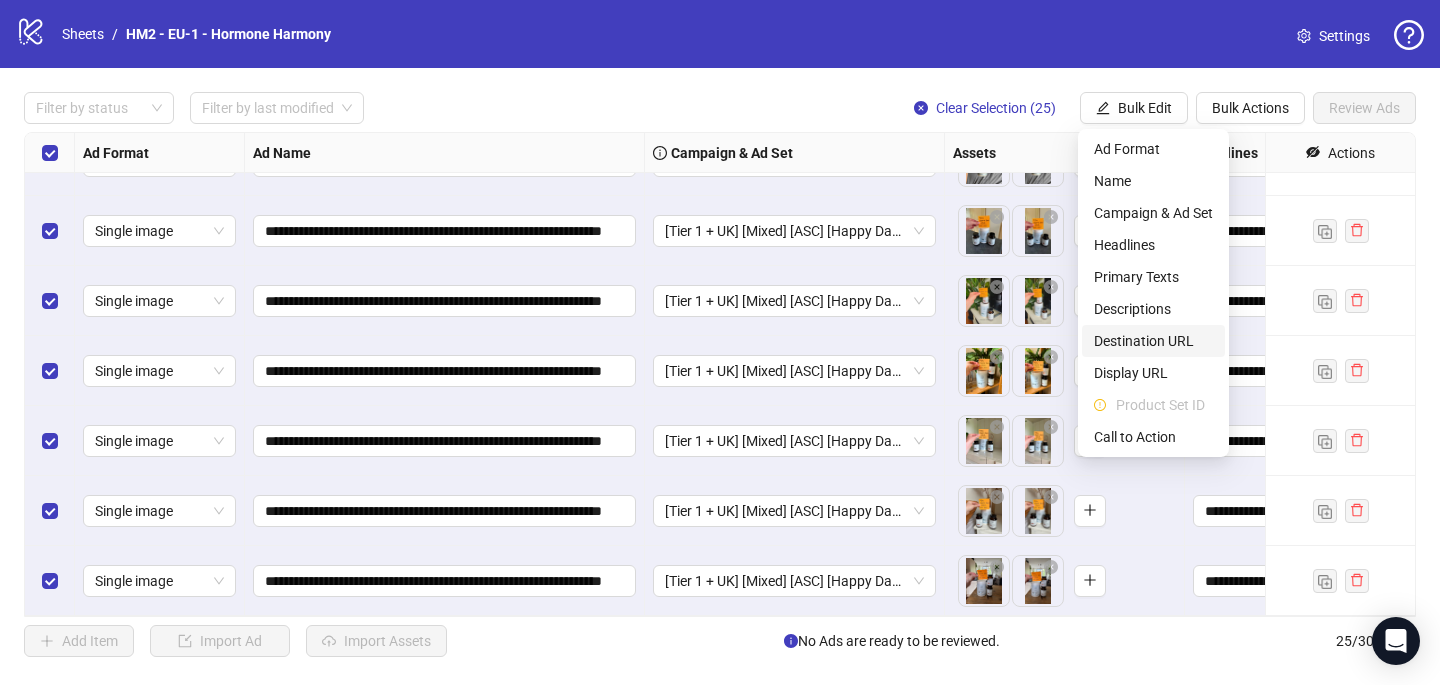 click on "Destination URL" at bounding box center (1153, 341) 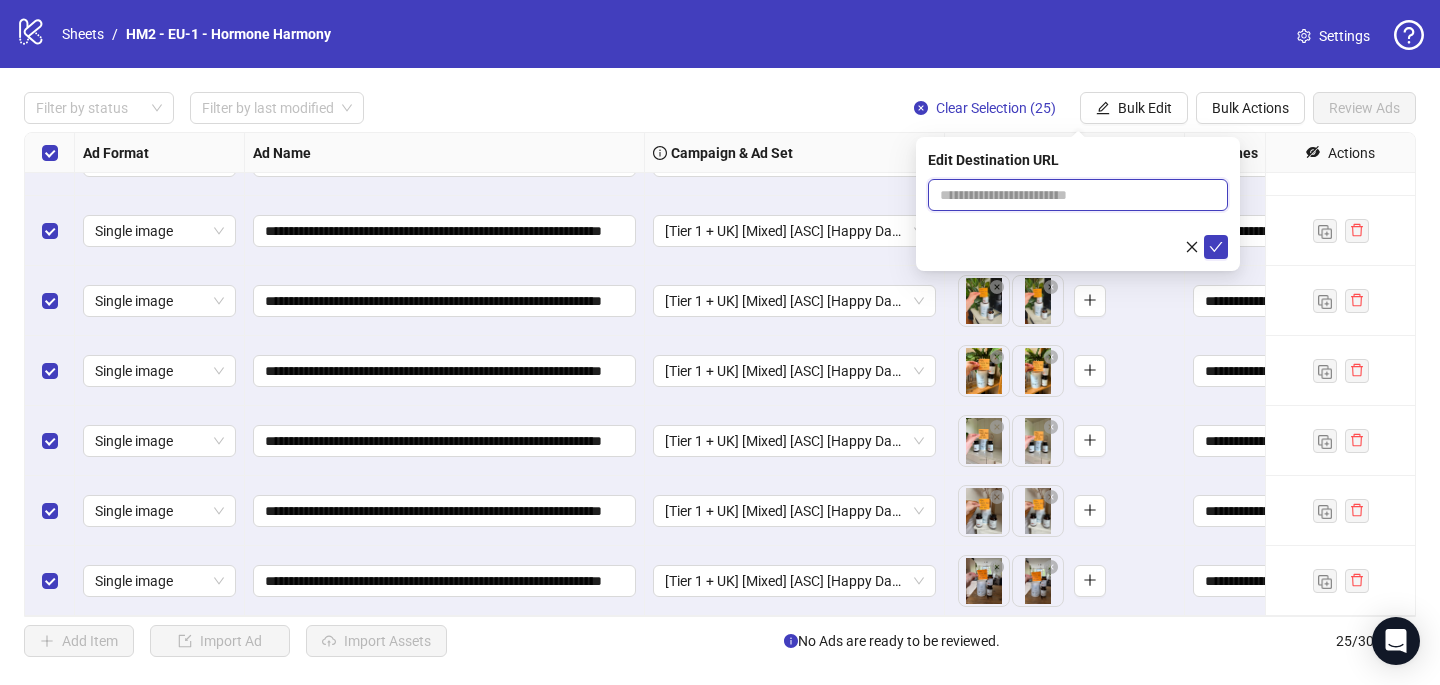 click at bounding box center (1070, 195) 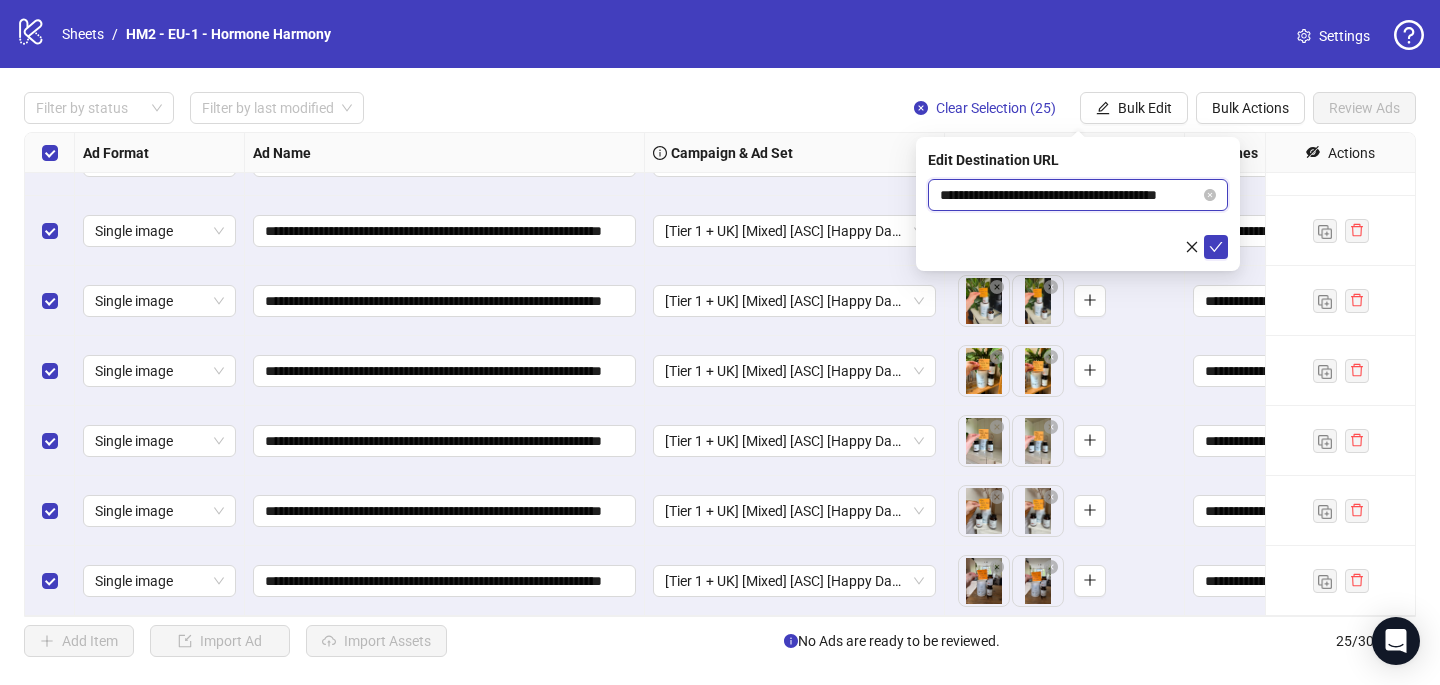 scroll, scrollTop: 0, scrollLeft: 50, axis: horizontal 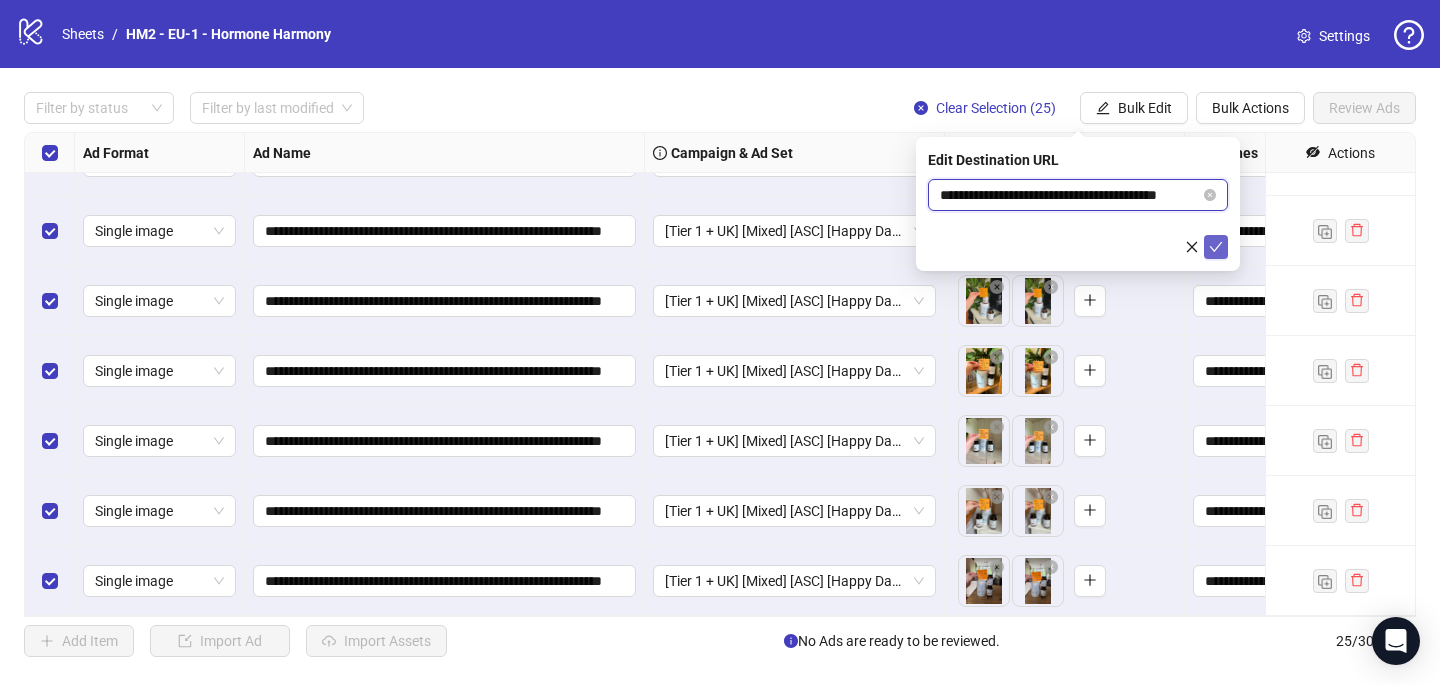 type on "**********" 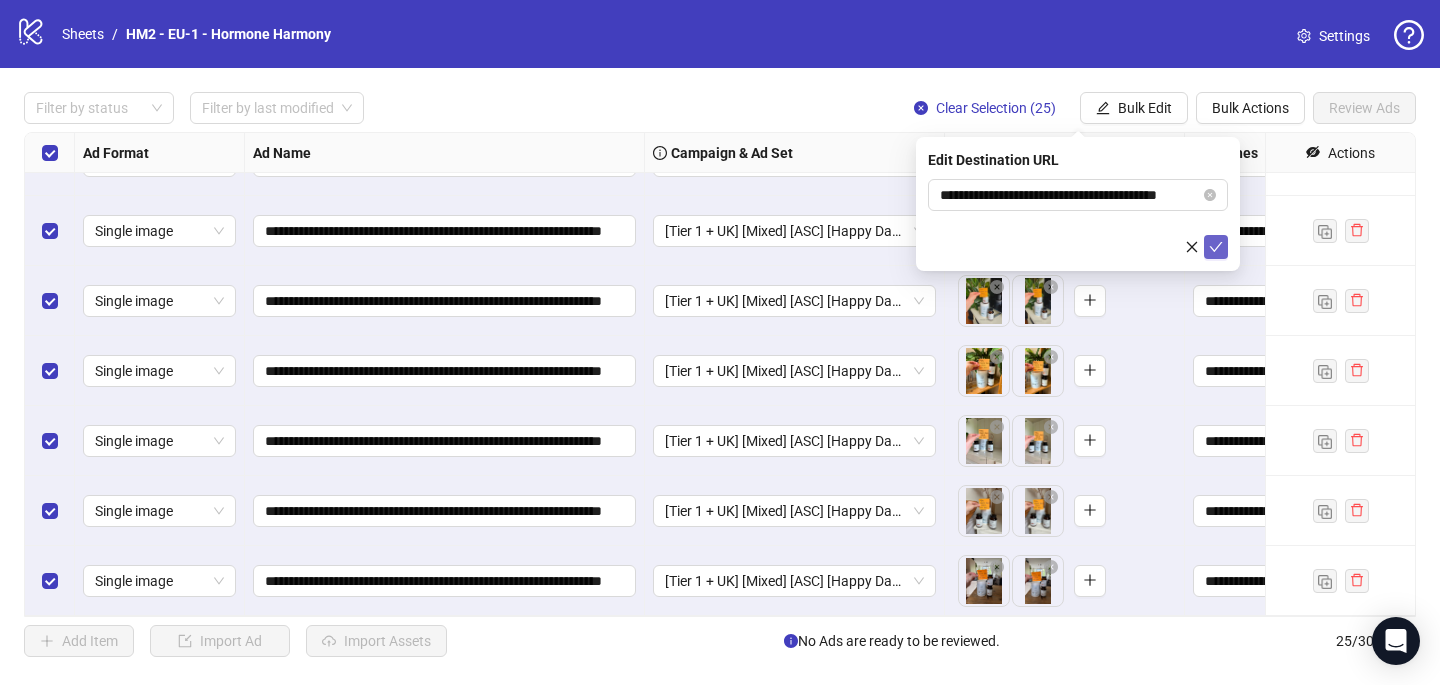 click 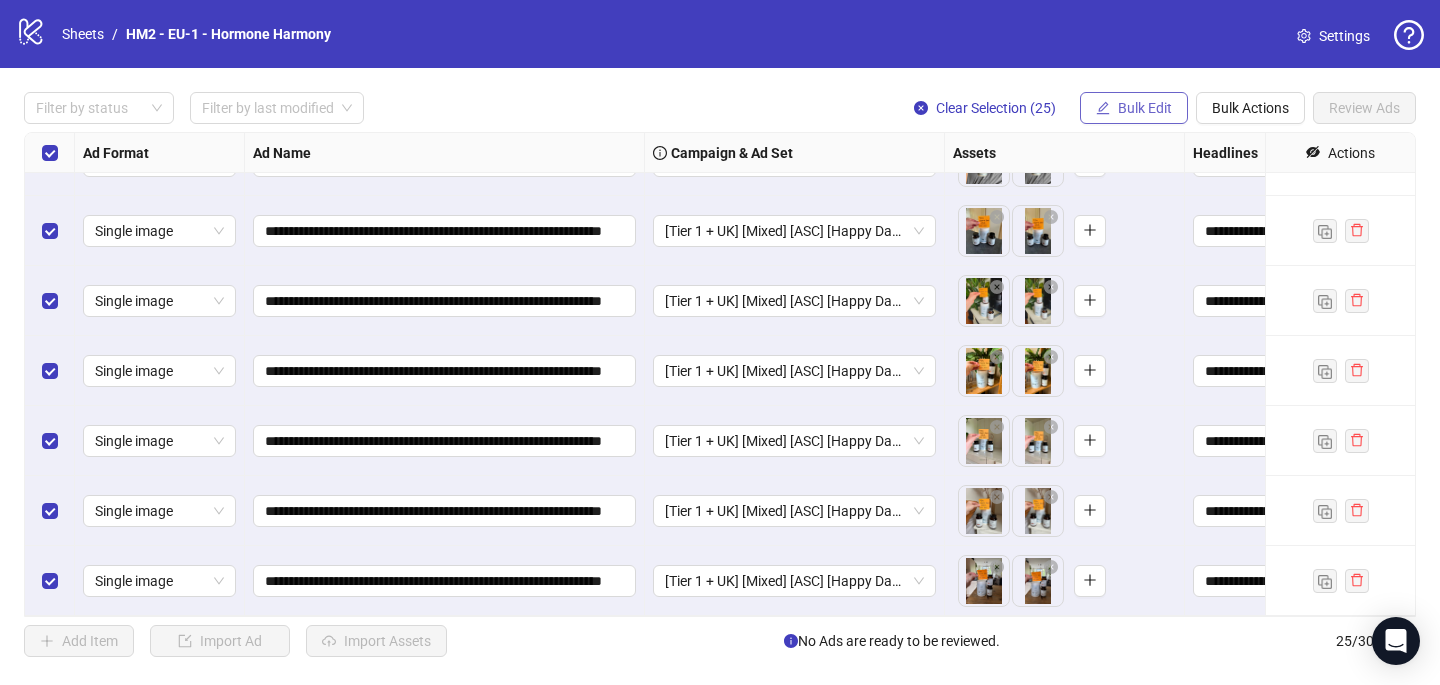 click on "Bulk Edit" at bounding box center (1145, 108) 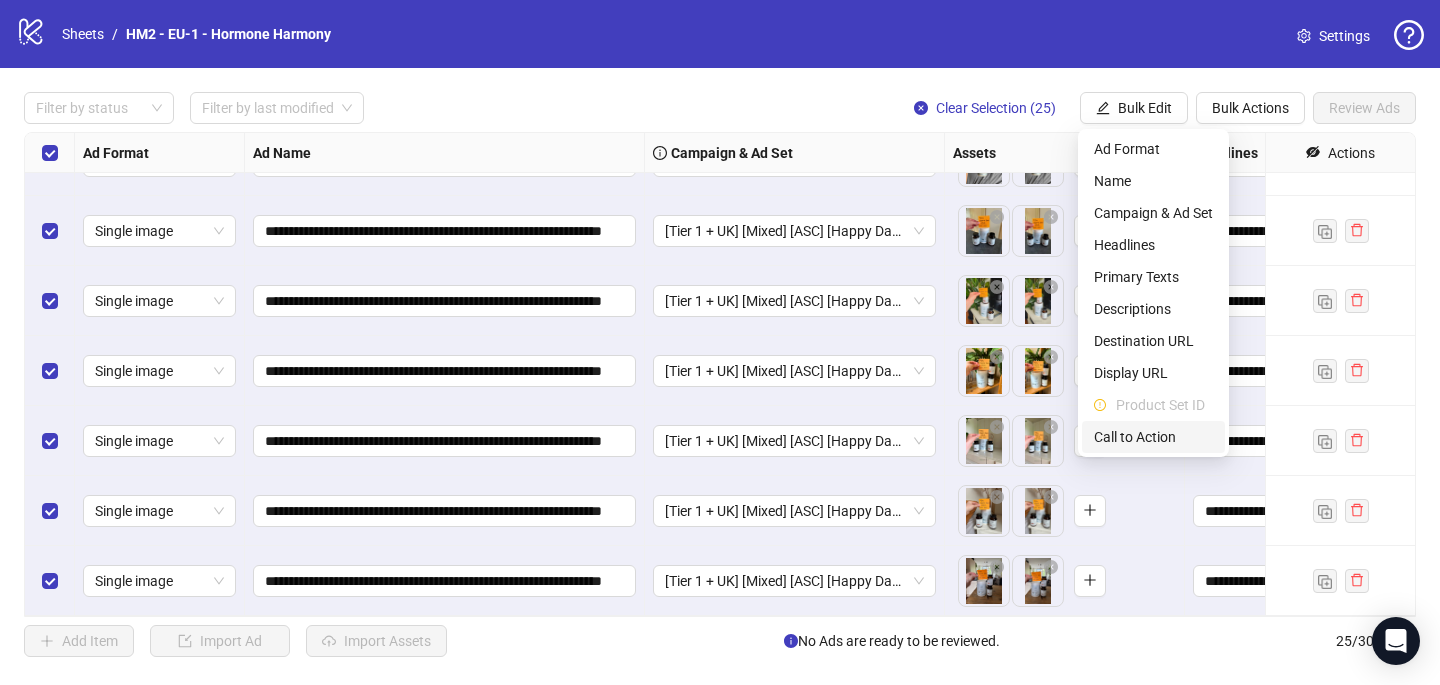 click on "Call to Action" at bounding box center [1153, 437] 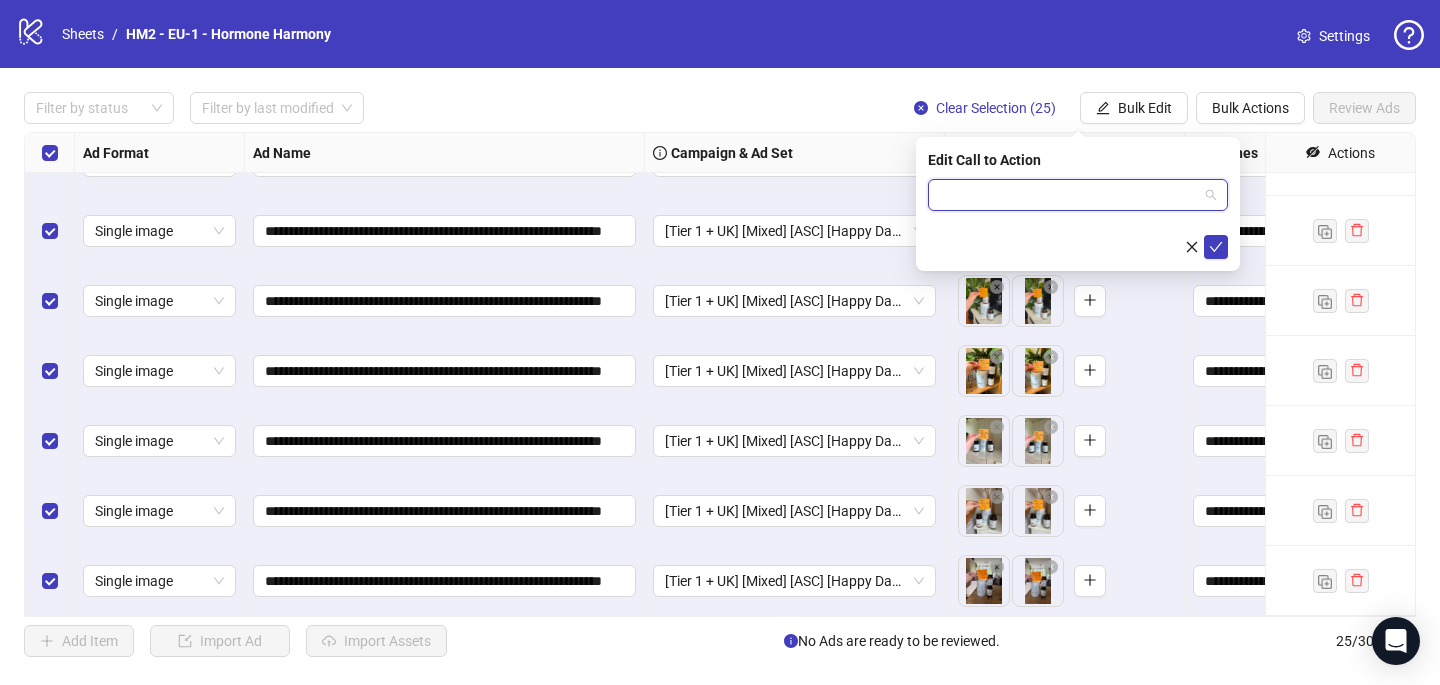 click at bounding box center [1069, 195] 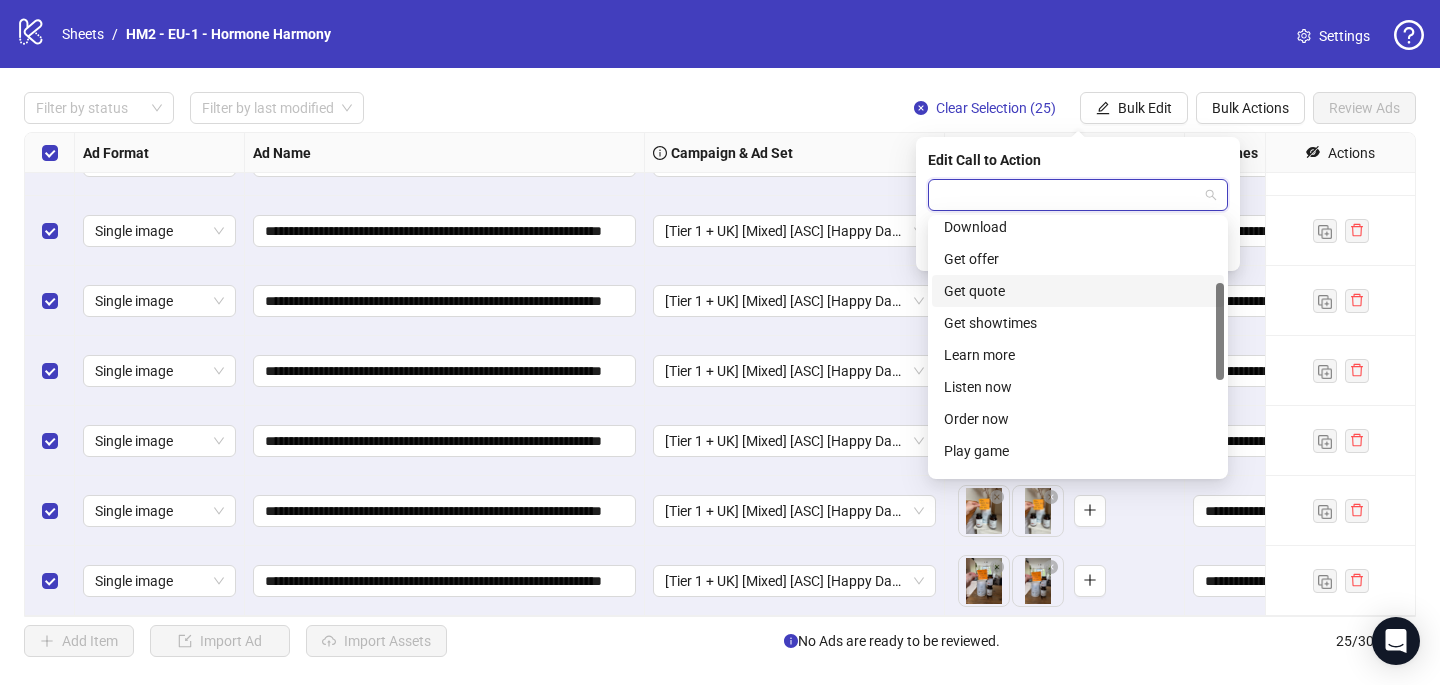 scroll, scrollTop: 354, scrollLeft: 0, axis: vertical 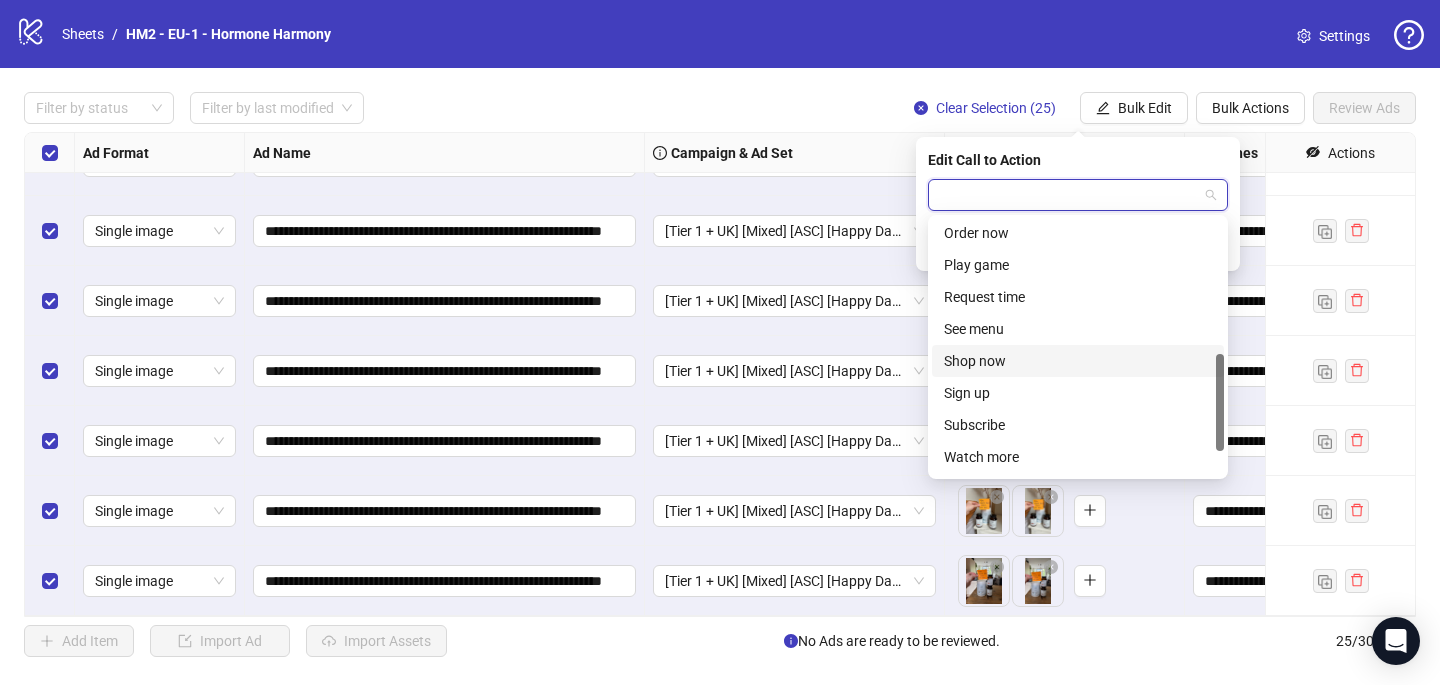 click on "Shop now" at bounding box center (1078, 361) 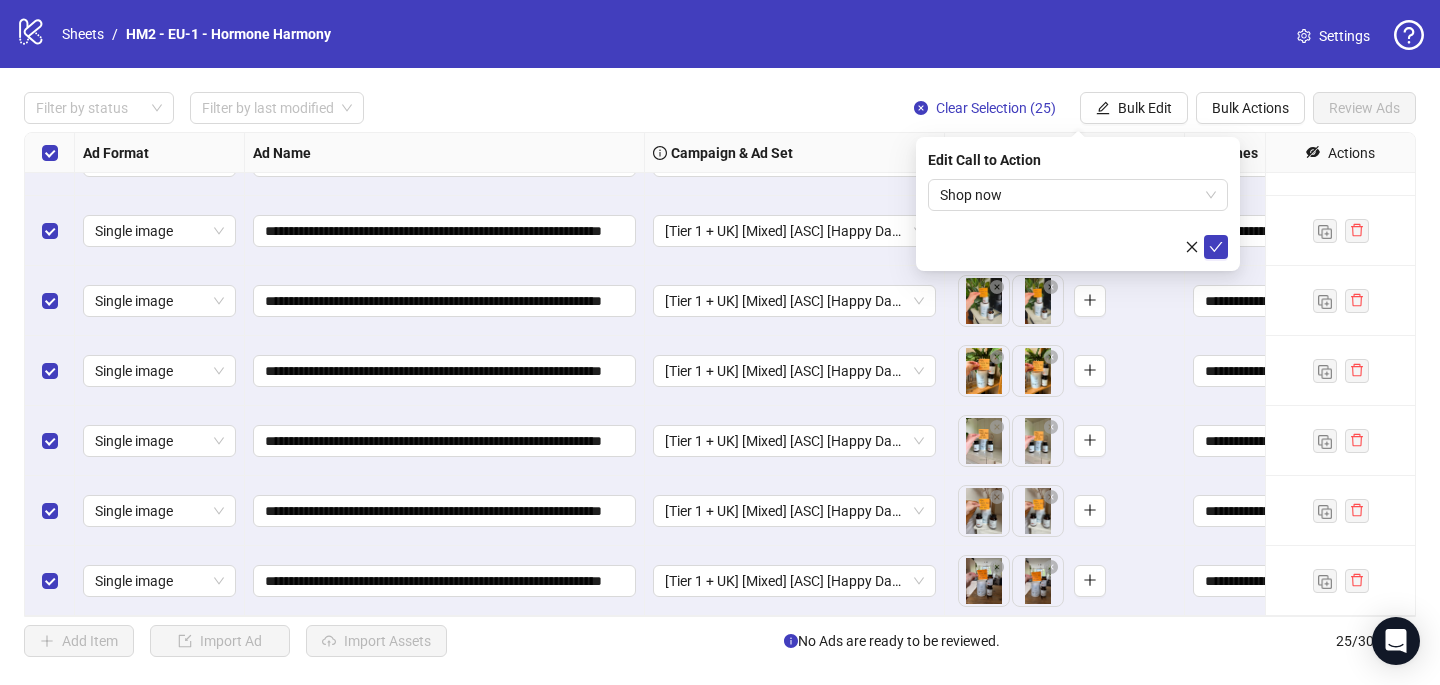 click on "Edit Call to Action Shop now" at bounding box center [1078, 204] 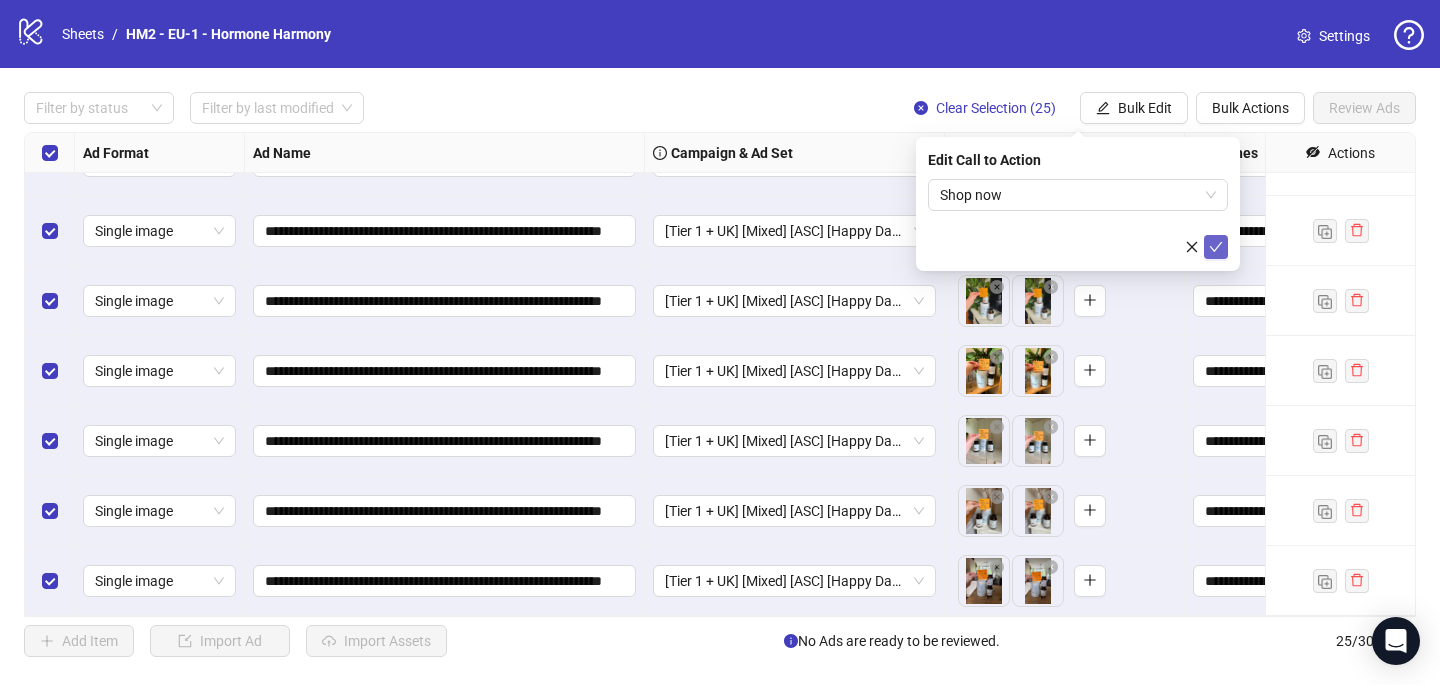 click 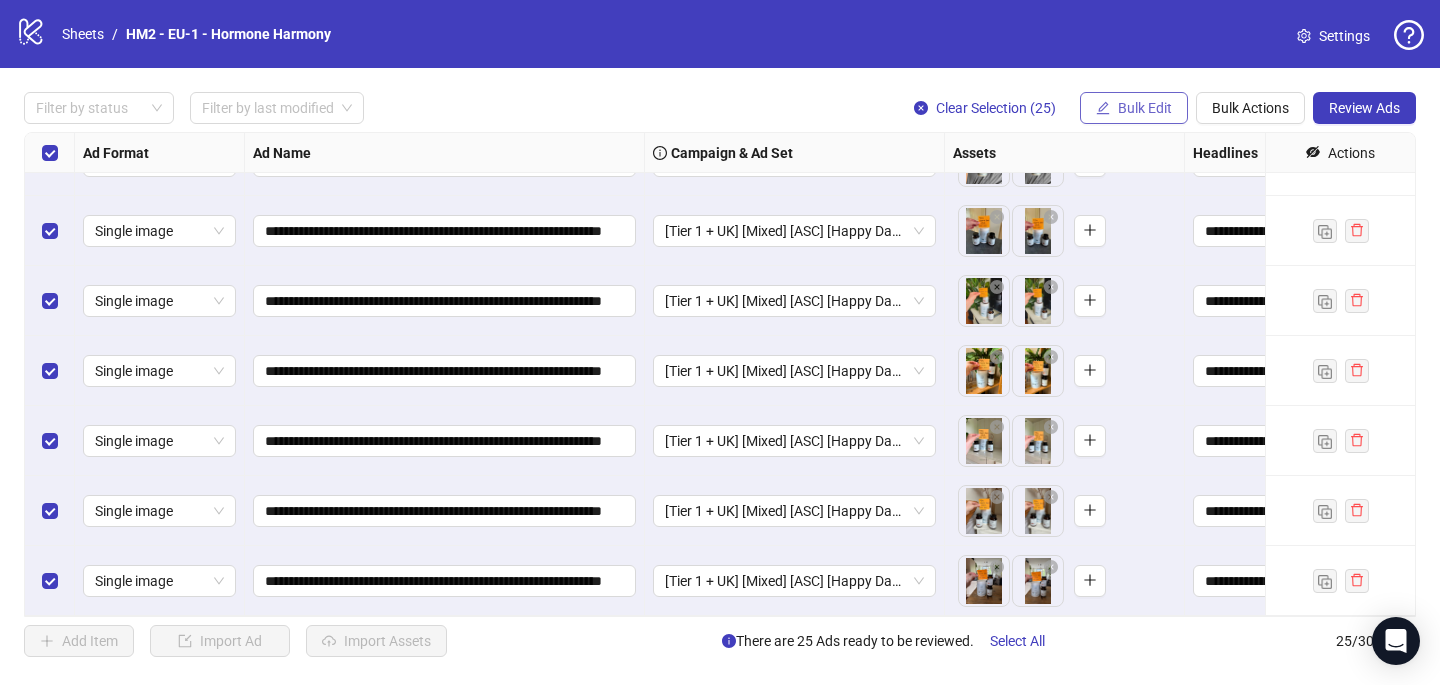 click on "Bulk Edit" at bounding box center (1134, 108) 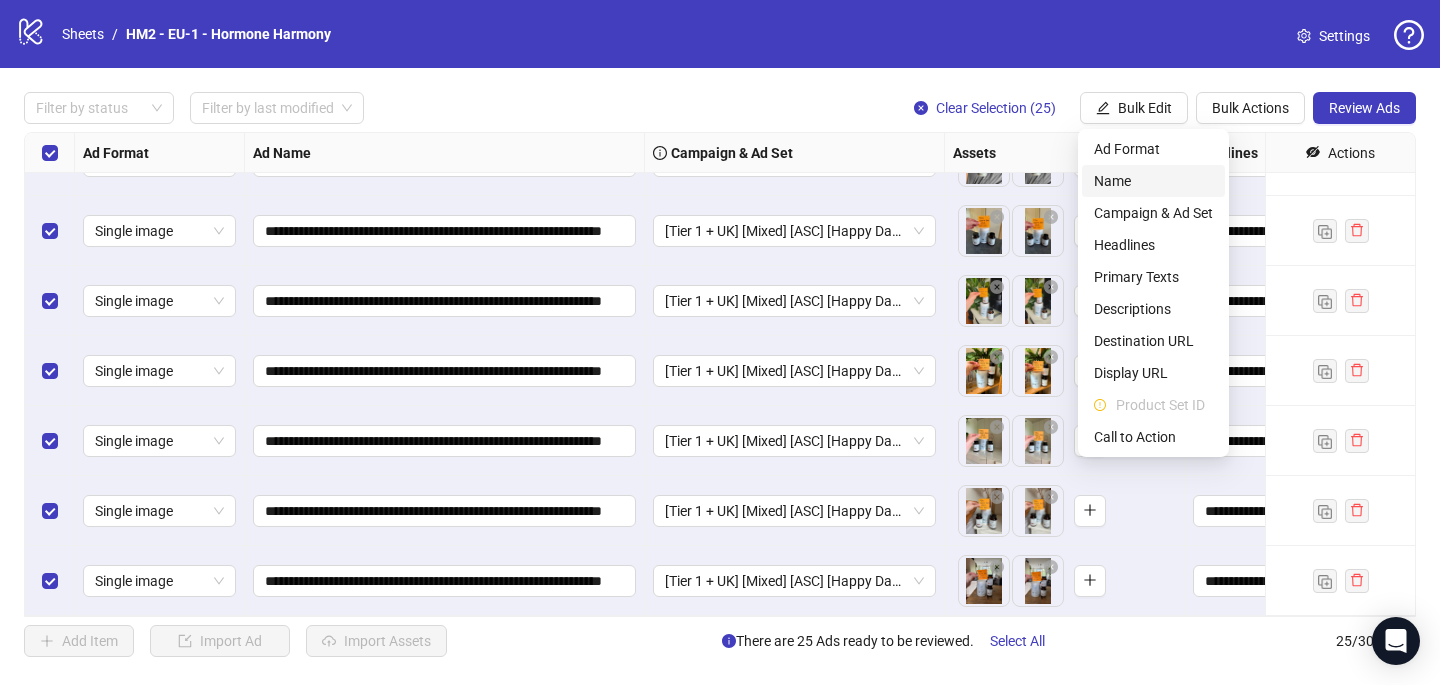 click on "Name" at bounding box center [1153, 181] 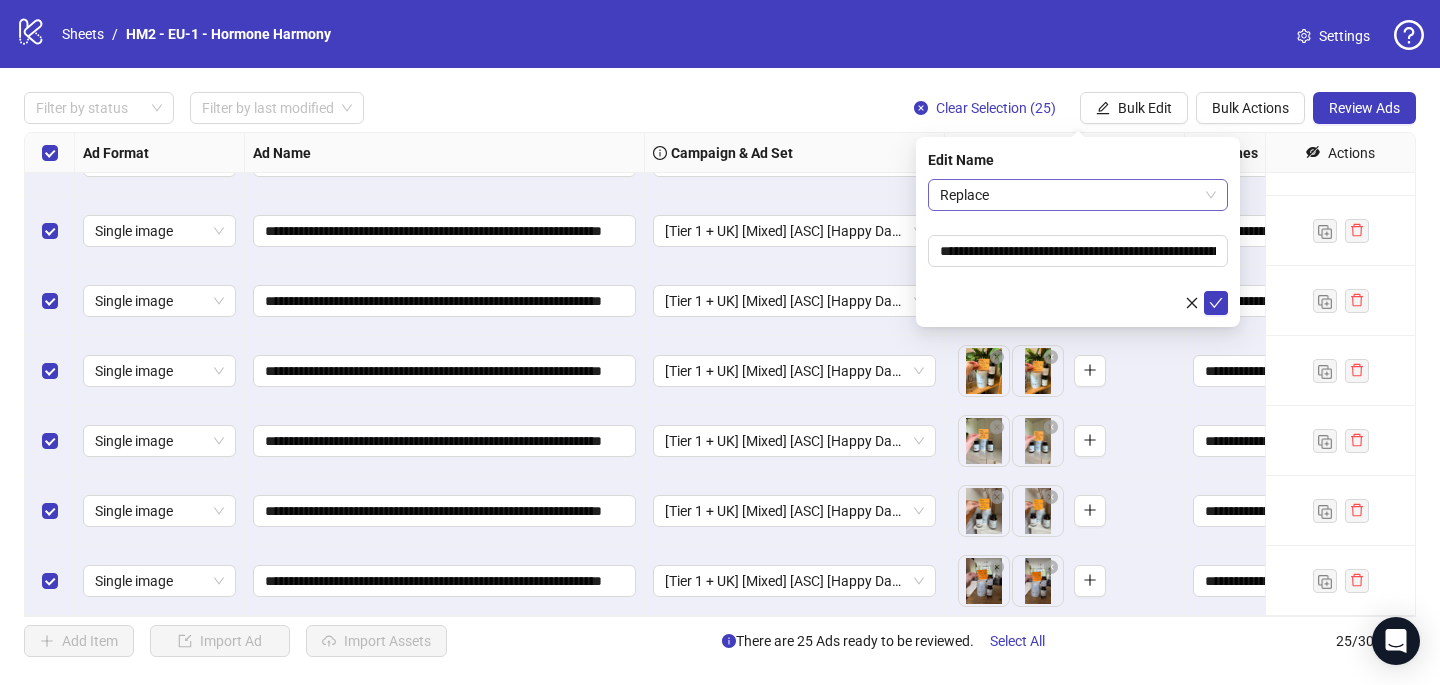 click on "Replace" at bounding box center [1078, 195] 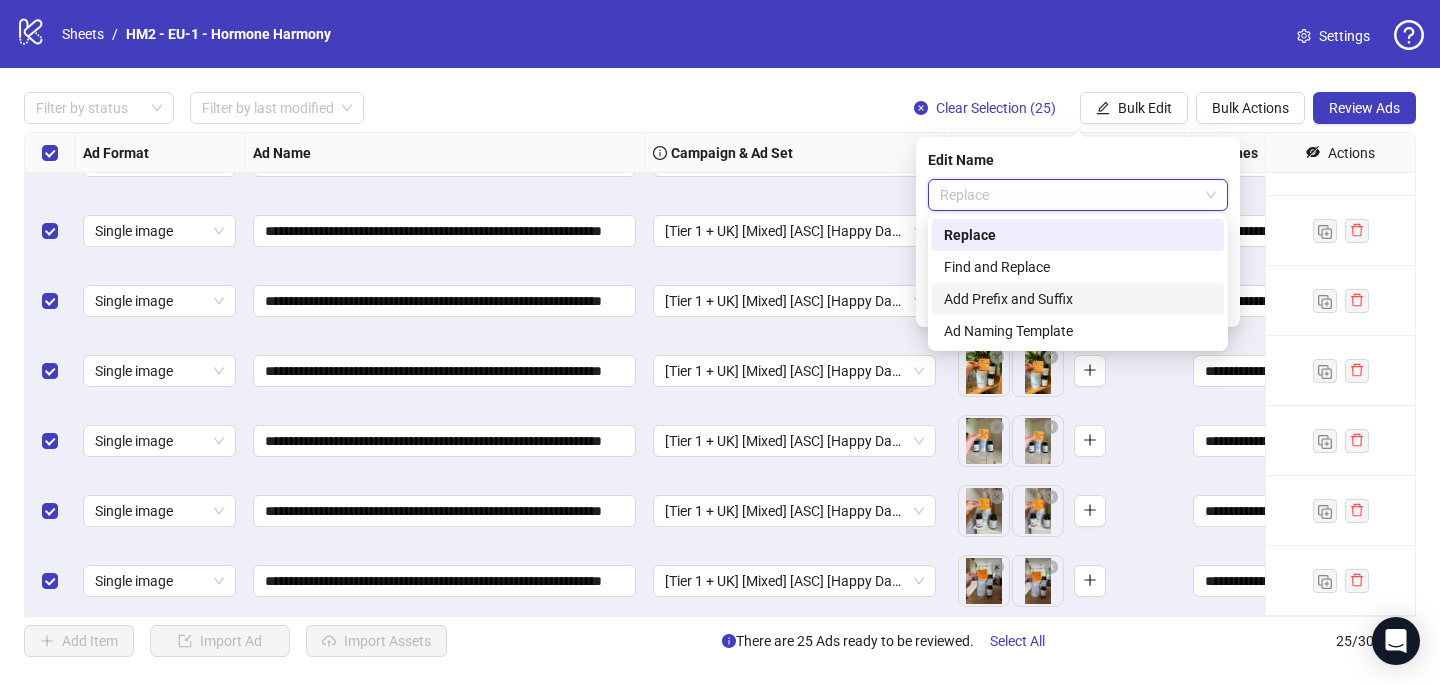 click on "Add Prefix and Suffix" at bounding box center [1078, 299] 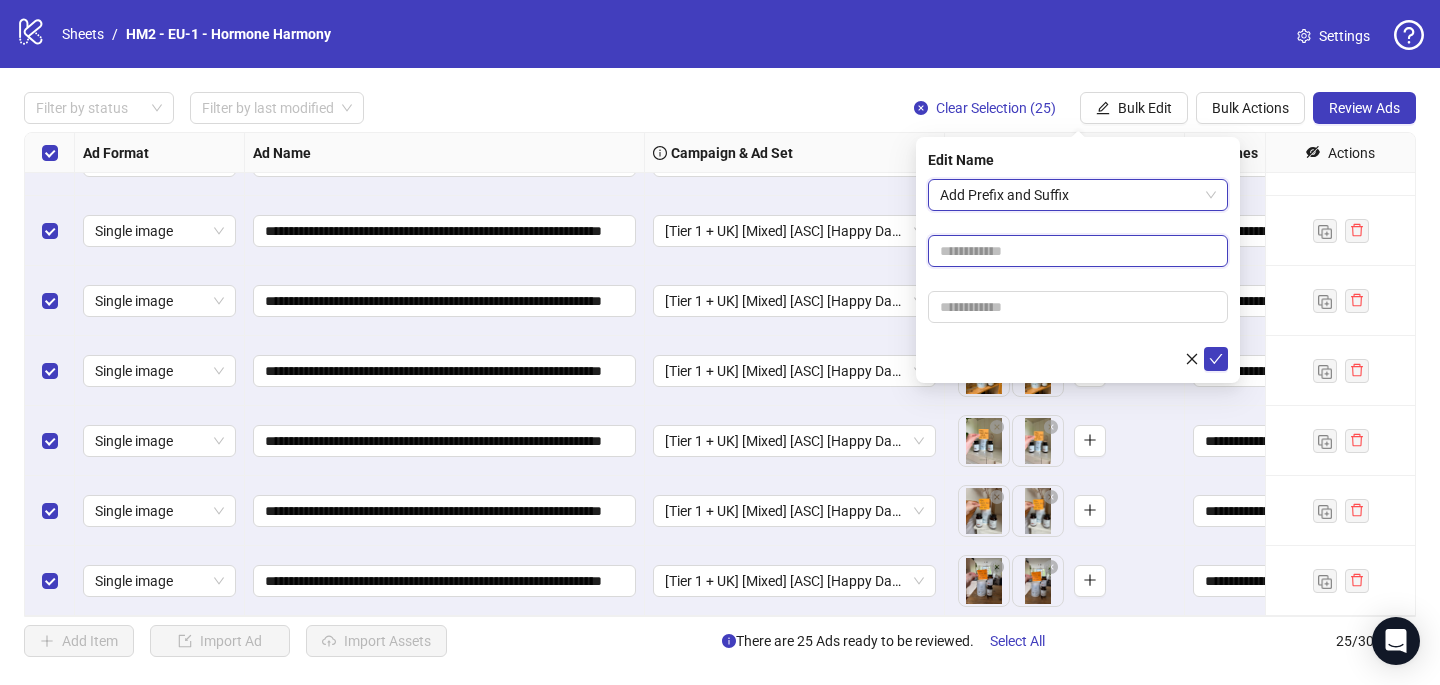 click at bounding box center (1078, 251) 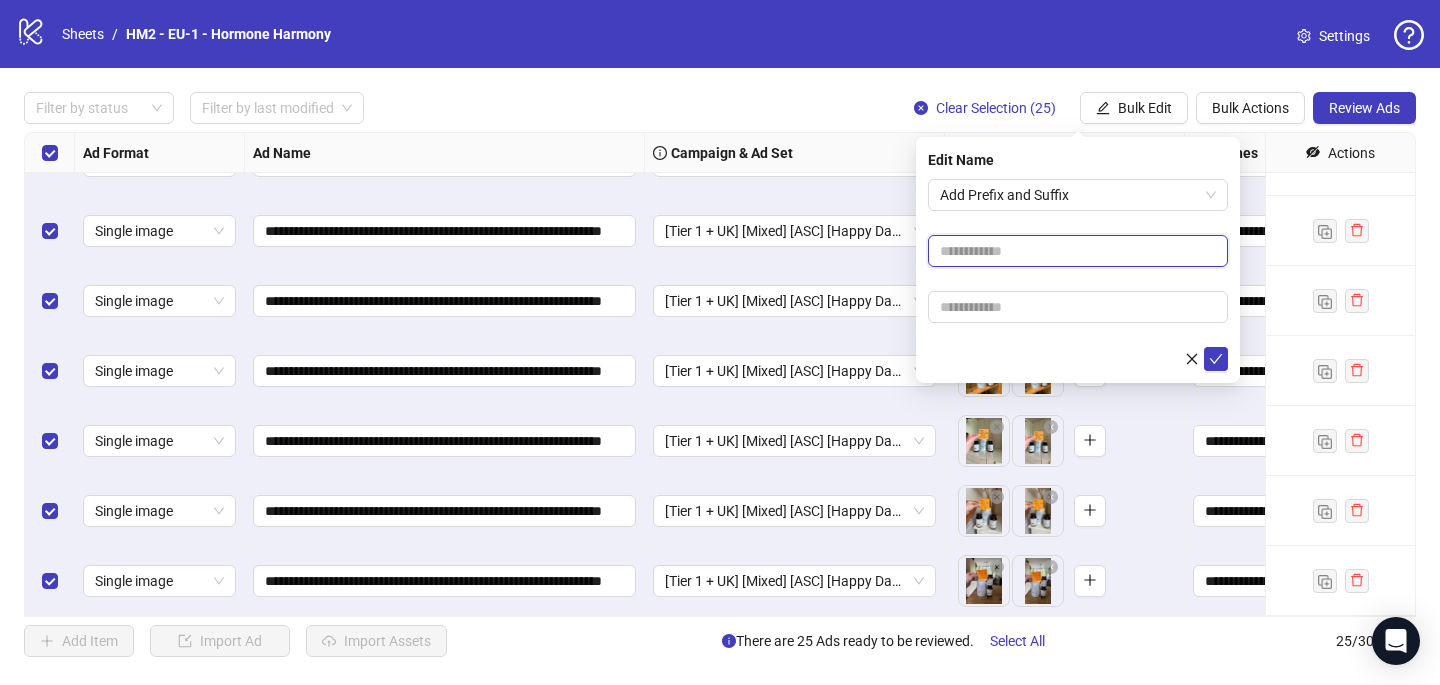 paste on "**********" 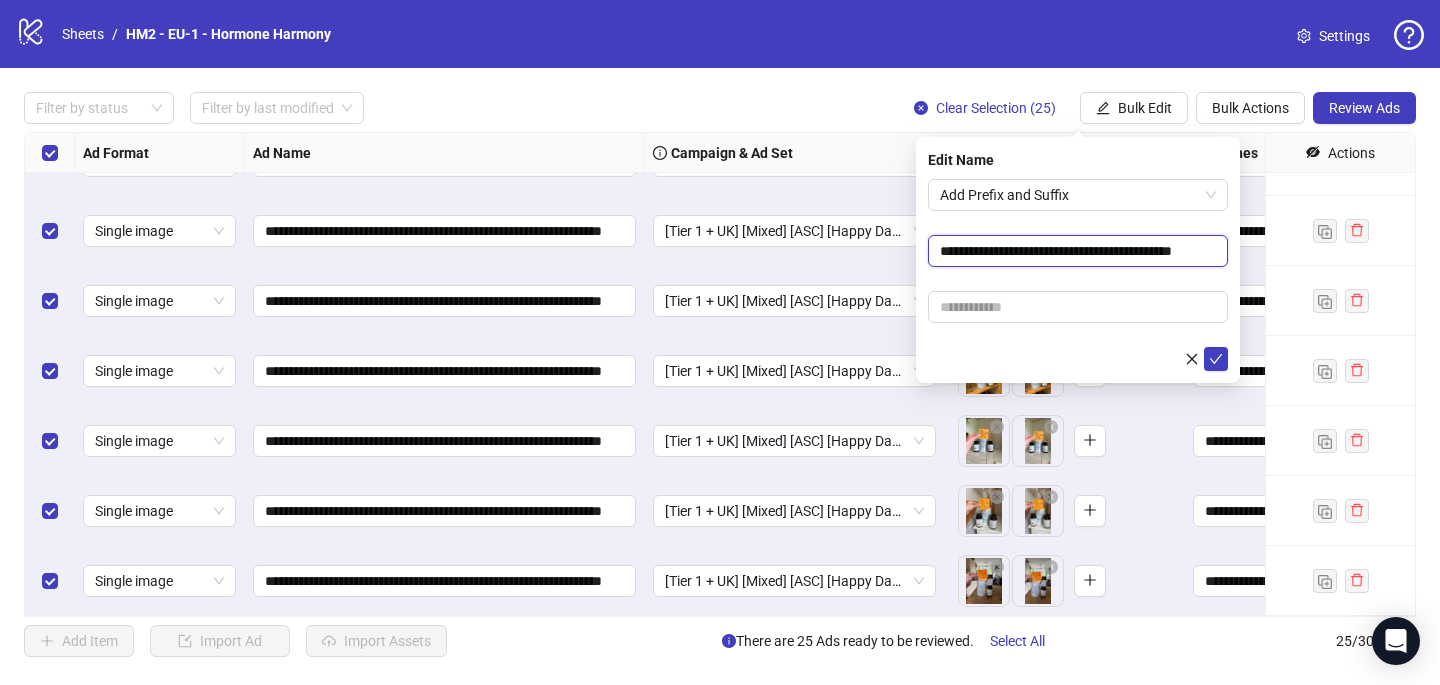 scroll, scrollTop: 0, scrollLeft: 23, axis: horizontal 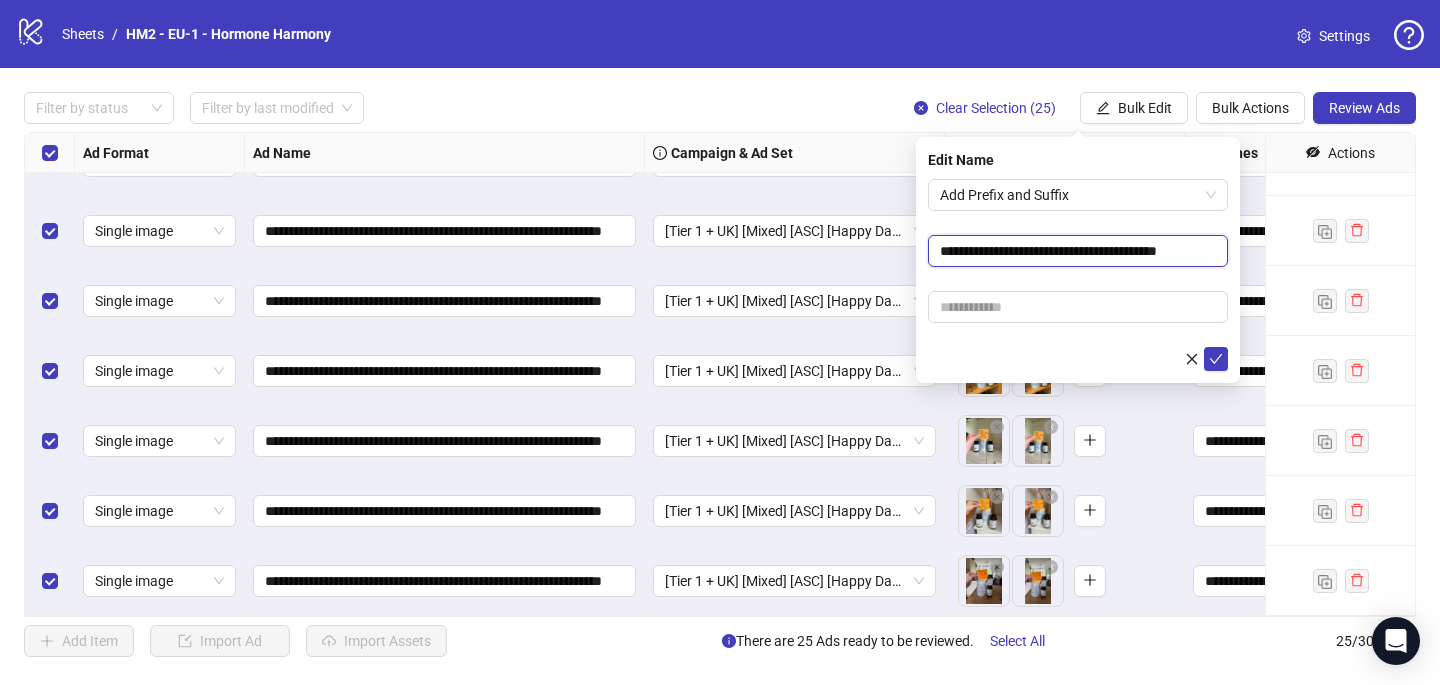 click on "**********" at bounding box center [1078, 251] 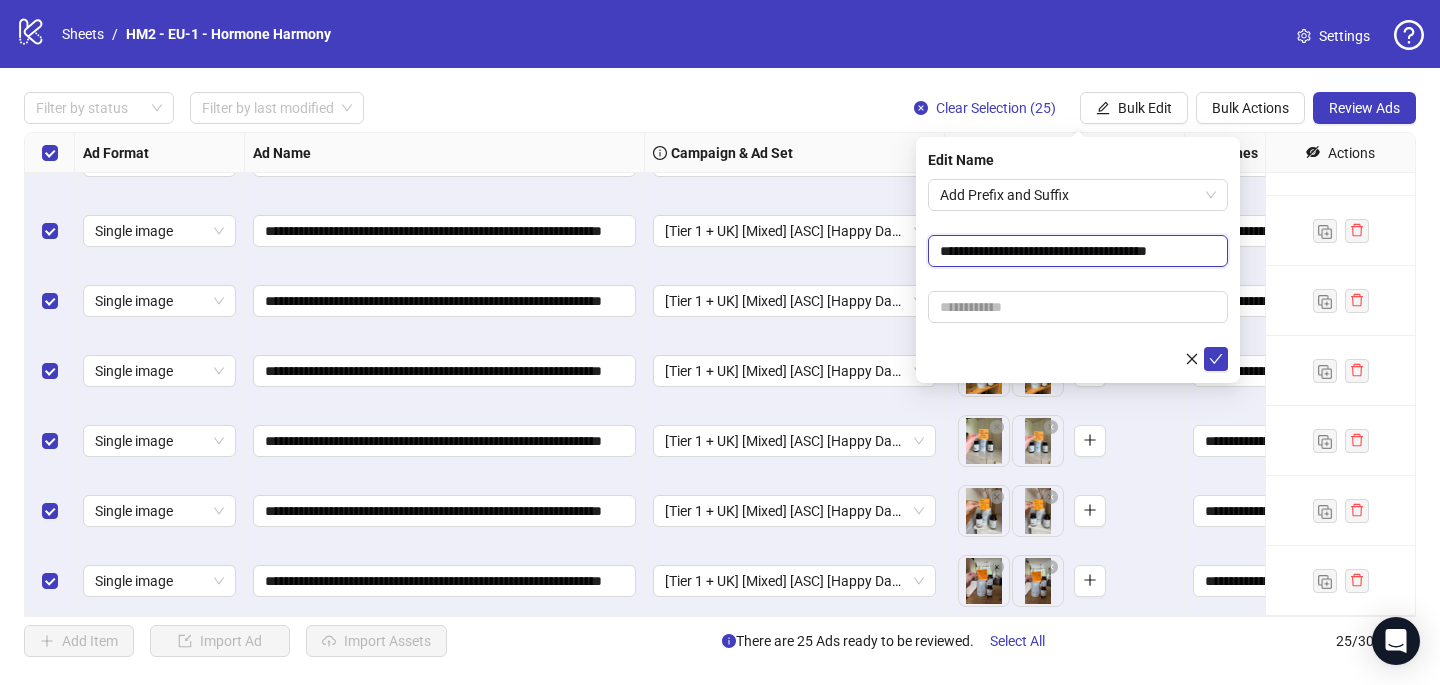 scroll, scrollTop: 0, scrollLeft: 0, axis: both 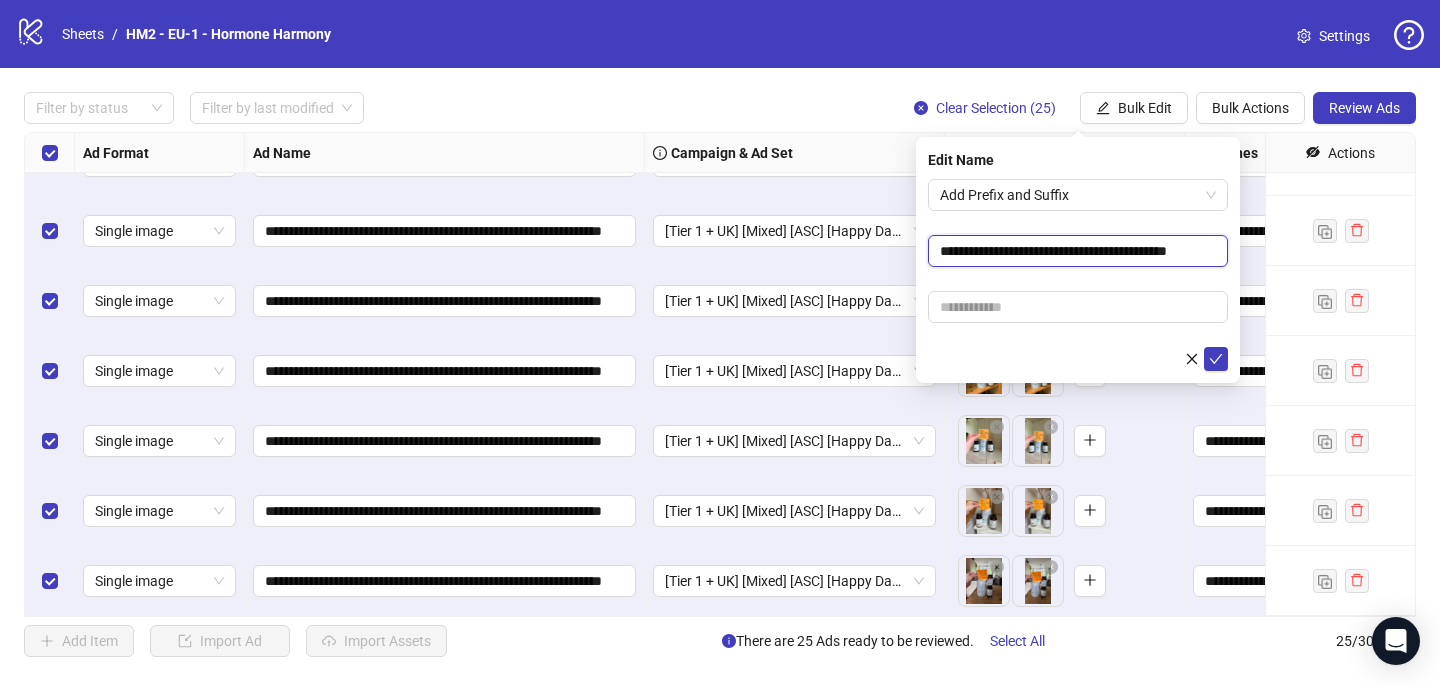 click on "**********" at bounding box center (1078, 251) 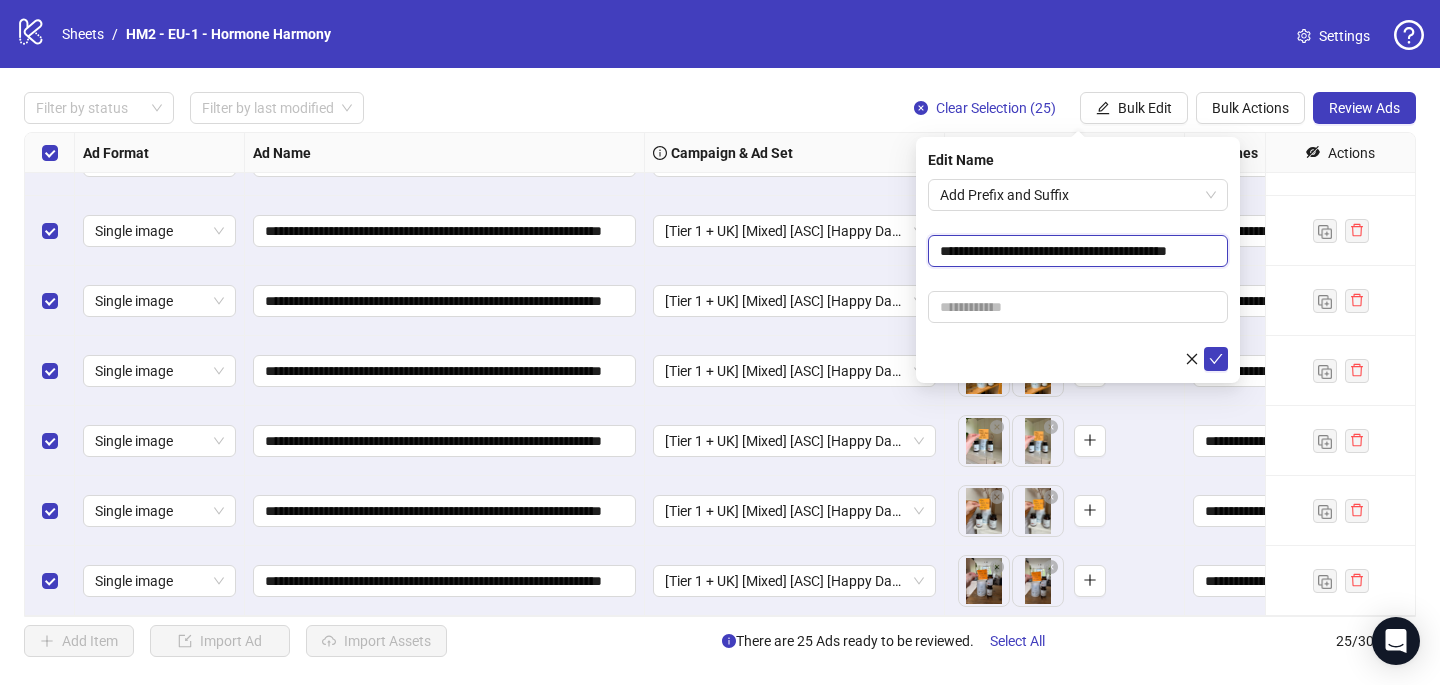 type on "**********" 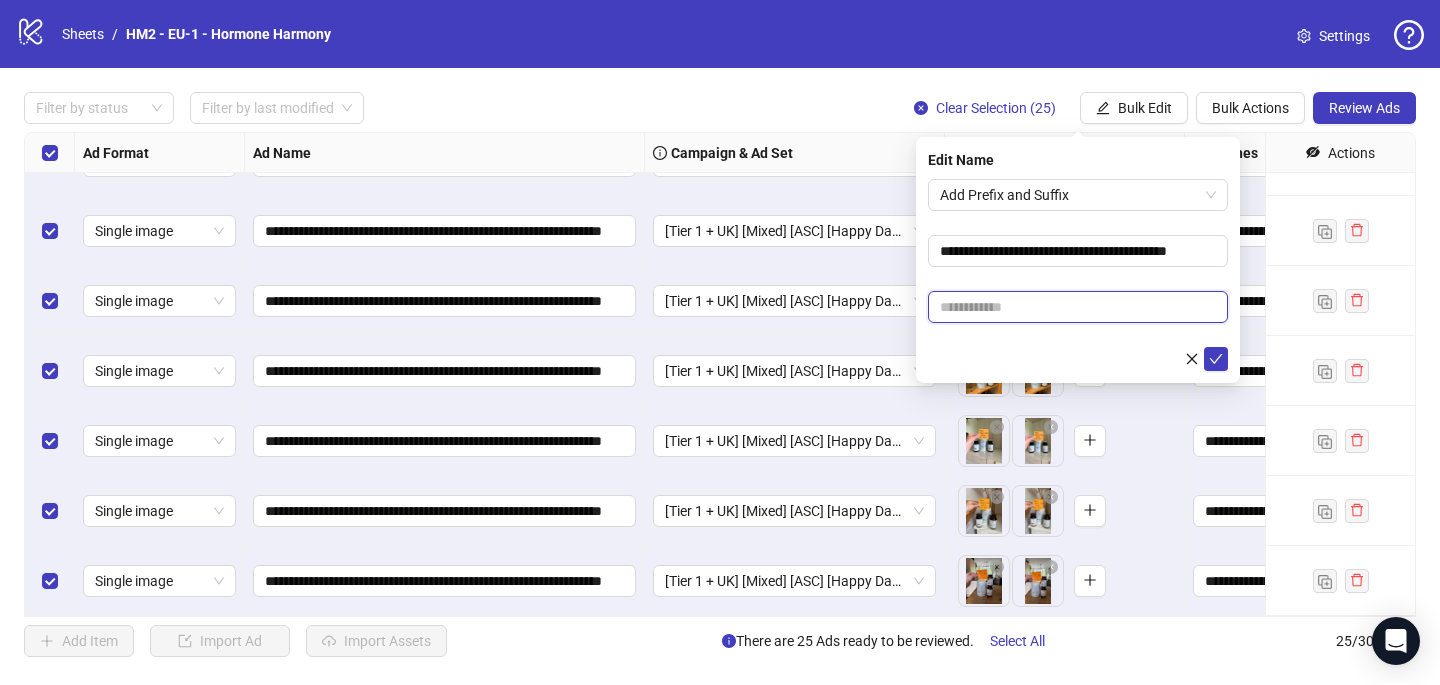click at bounding box center [1078, 307] 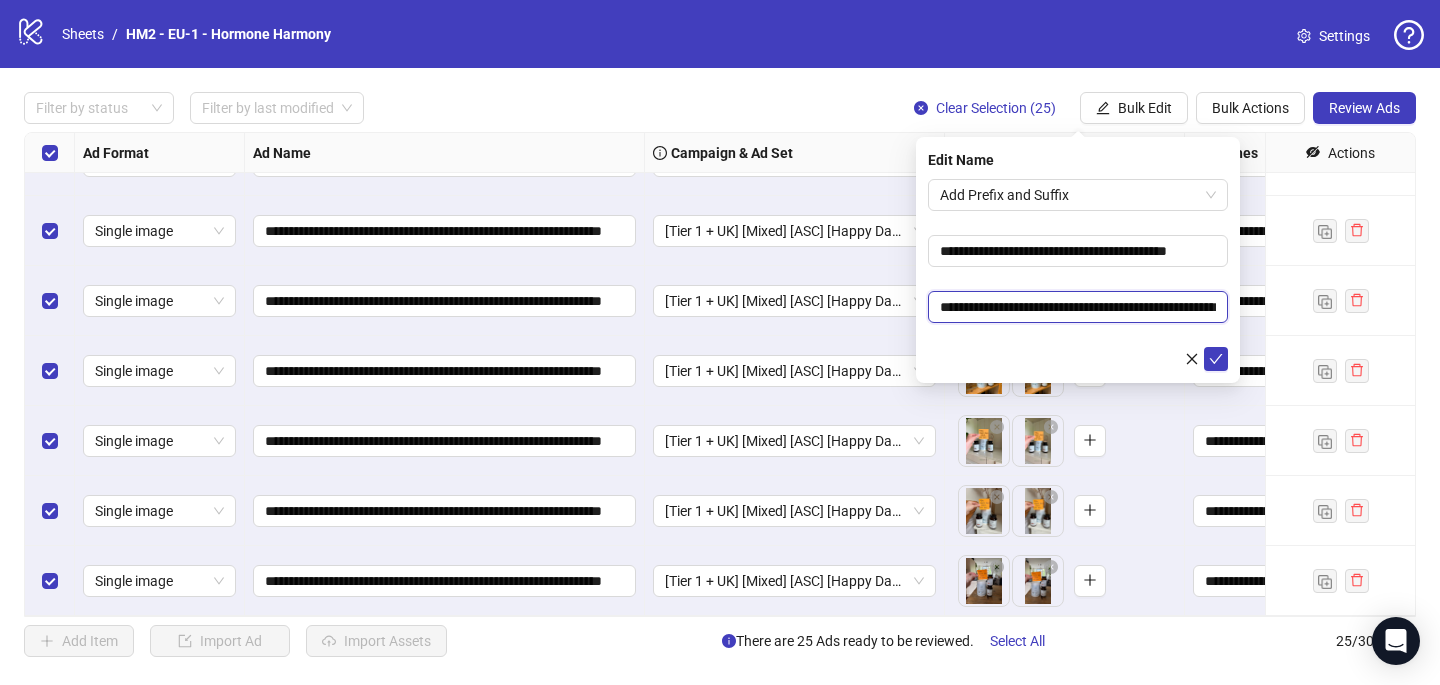 scroll, scrollTop: 0, scrollLeft: 102, axis: horizontal 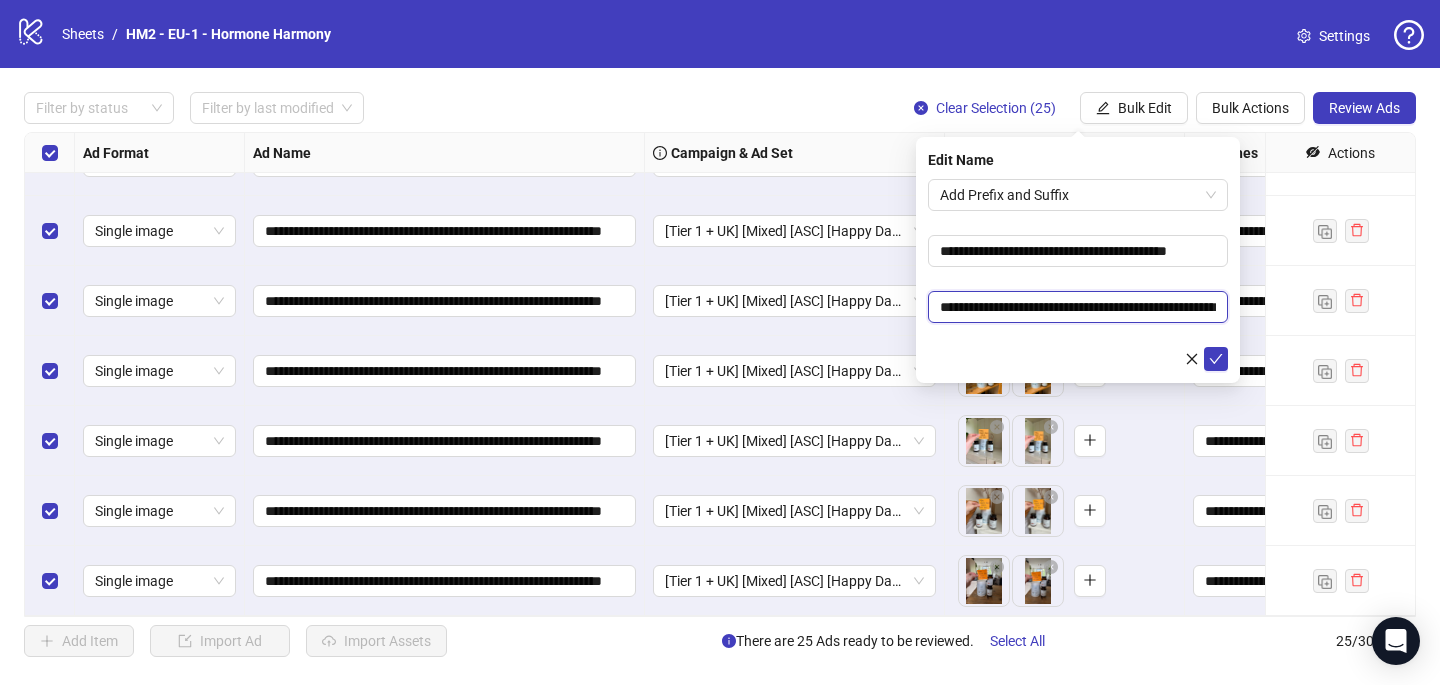 click on "**********" at bounding box center [1078, 307] 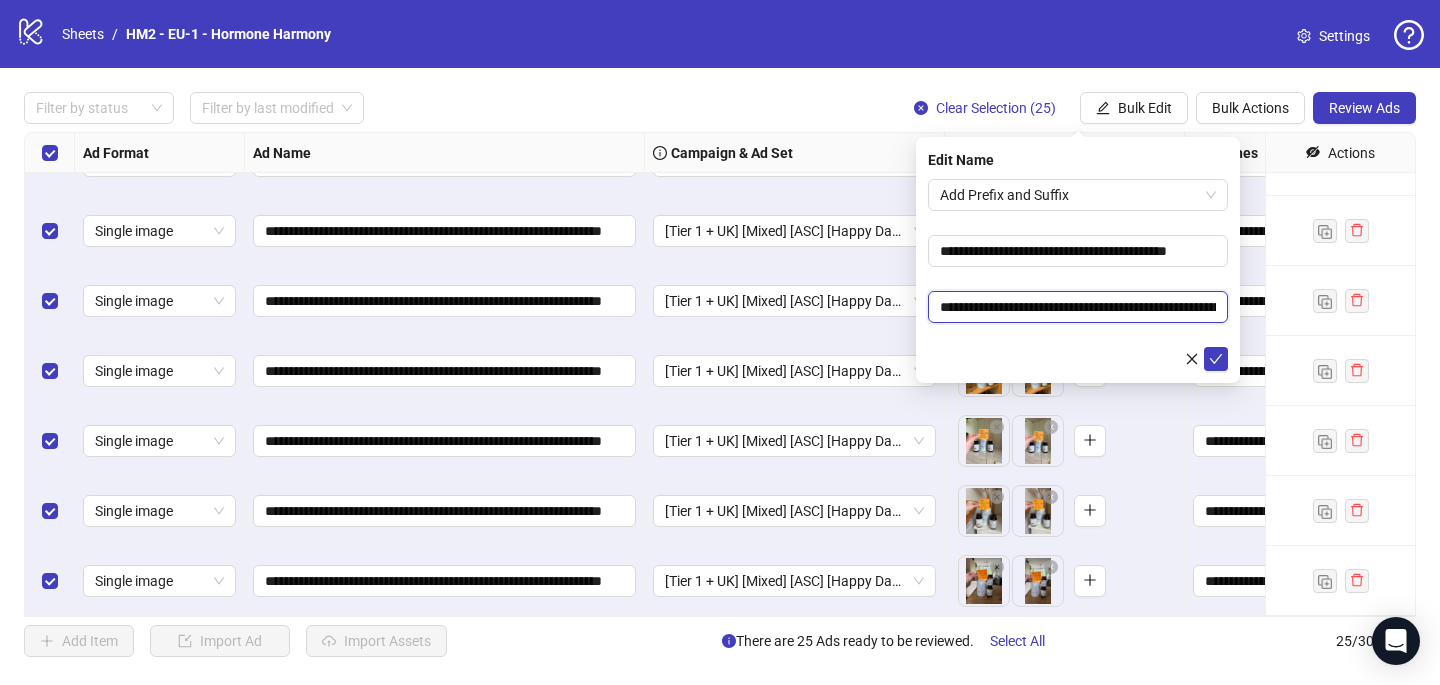 scroll, scrollTop: 0, scrollLeft: 49, axis: horizontal 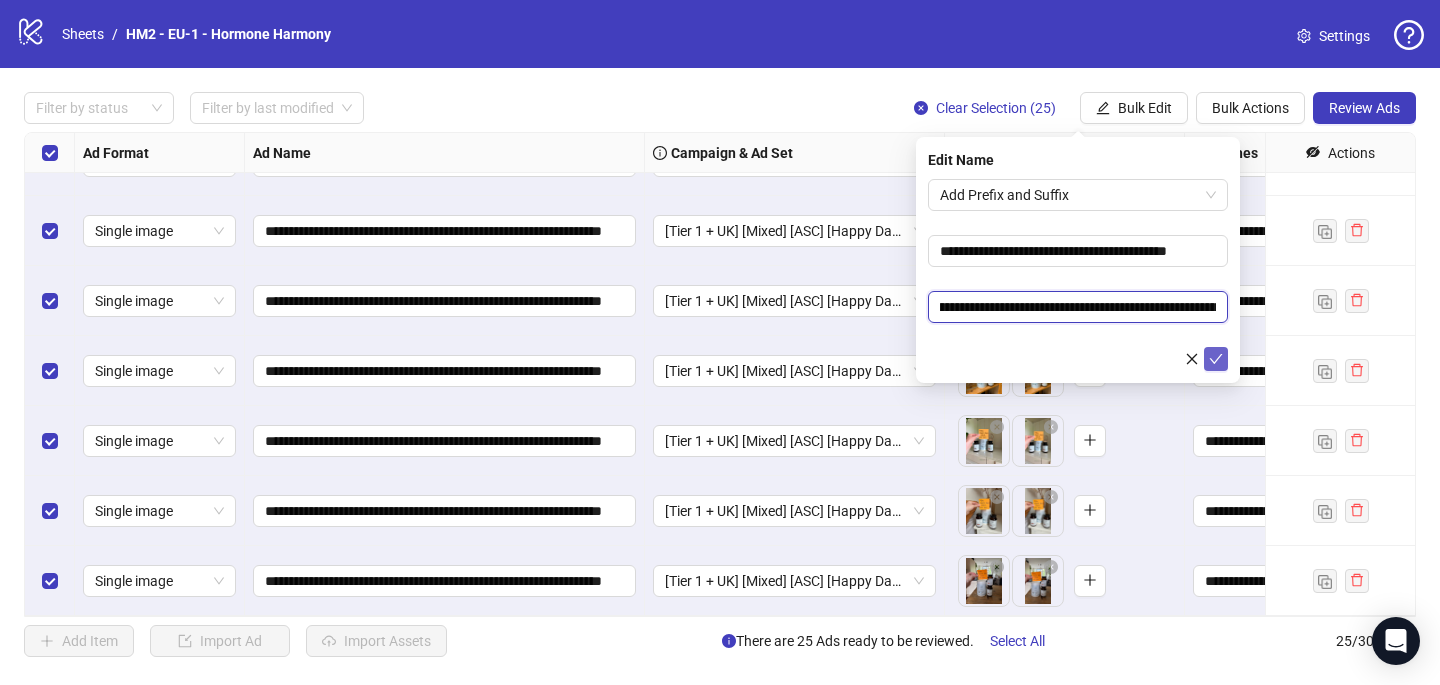 type on "**********" 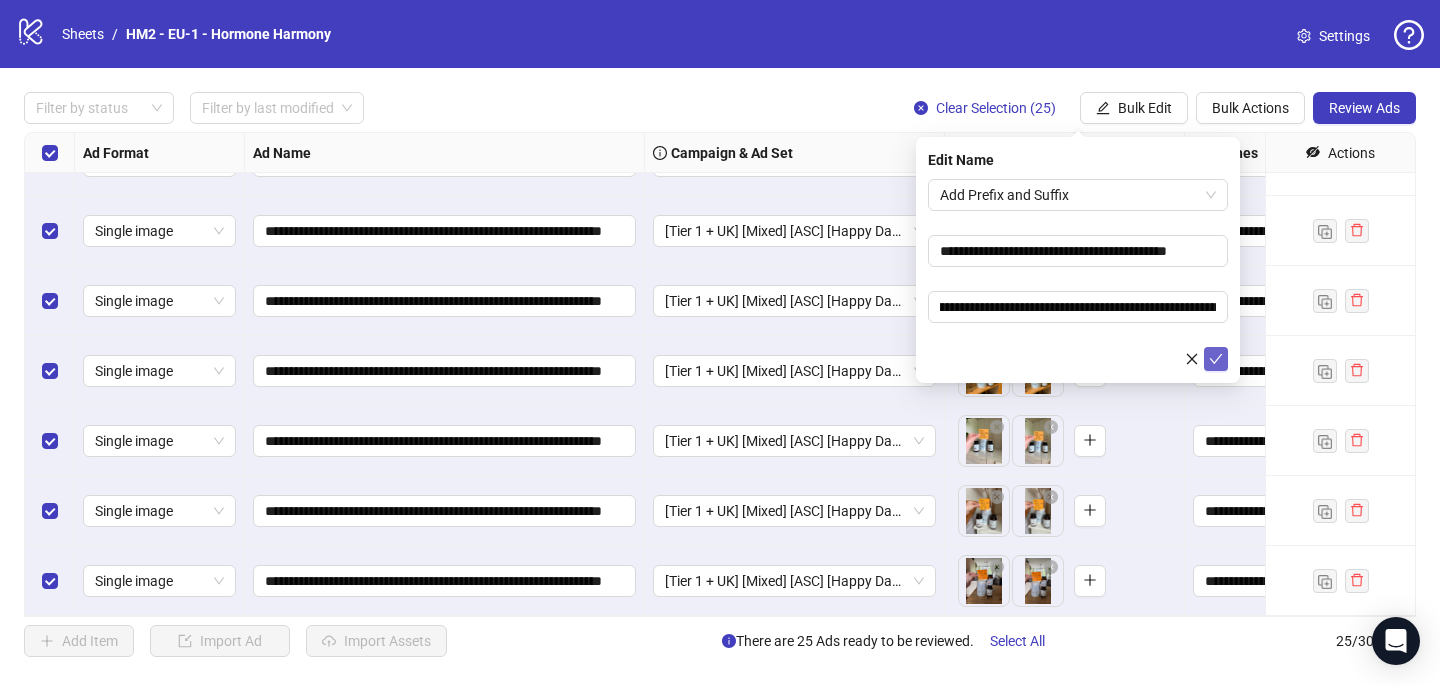 click 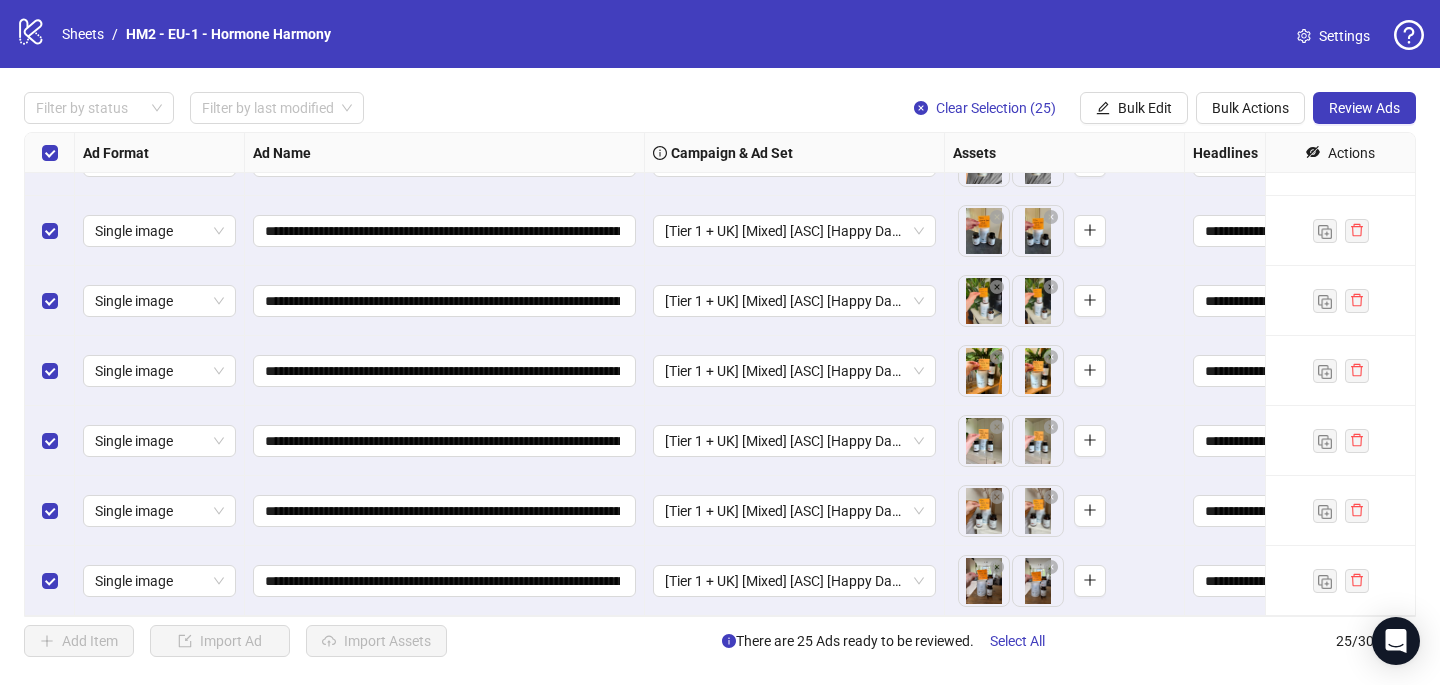 click at bounding box center [50, 153] 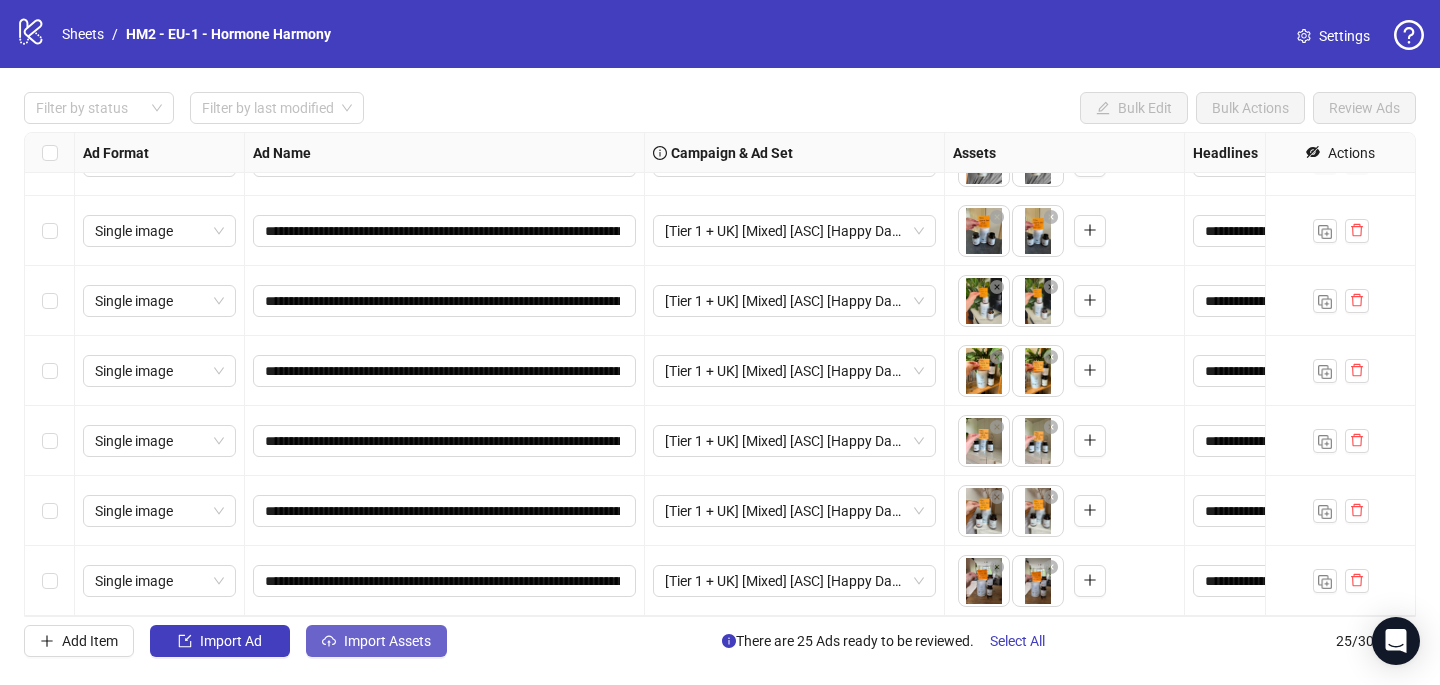 click on "Import Assets" at bounding box center [387, 641] 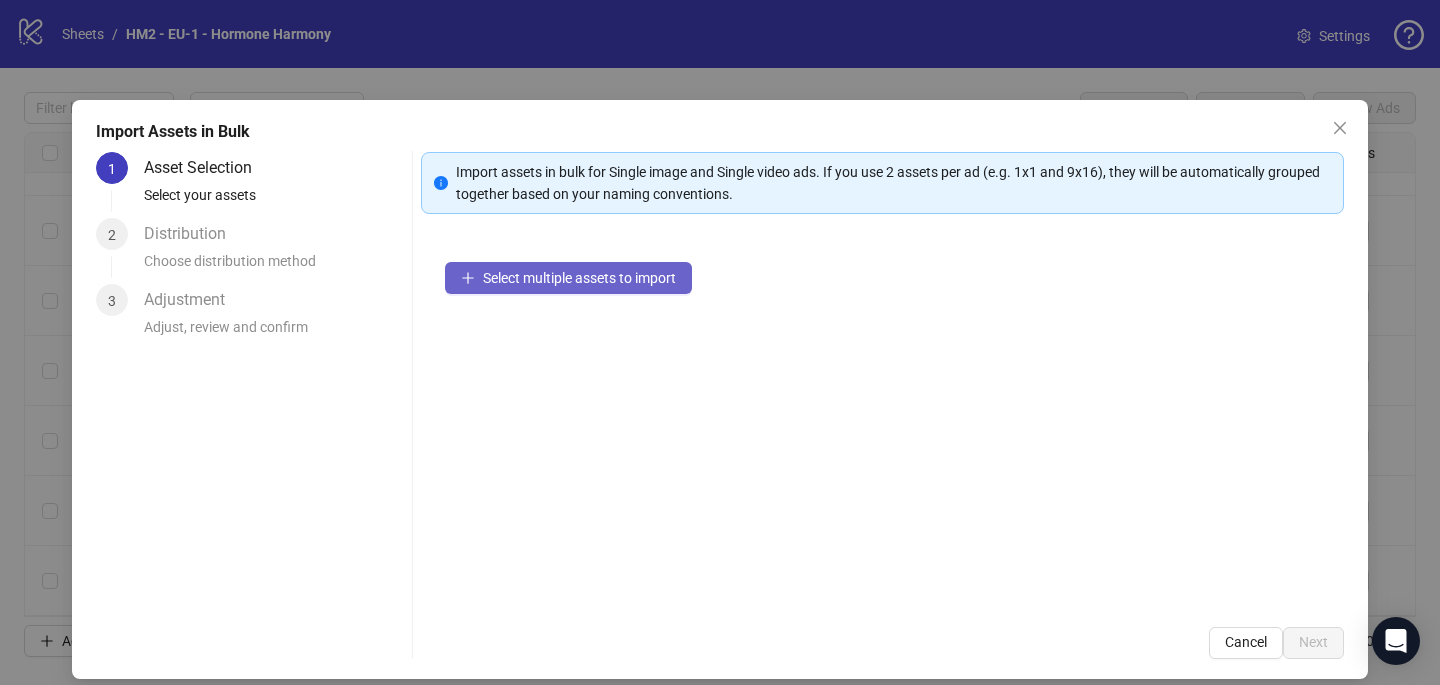 click on "Select multiple assets to import" at bounding box center (579, 278) 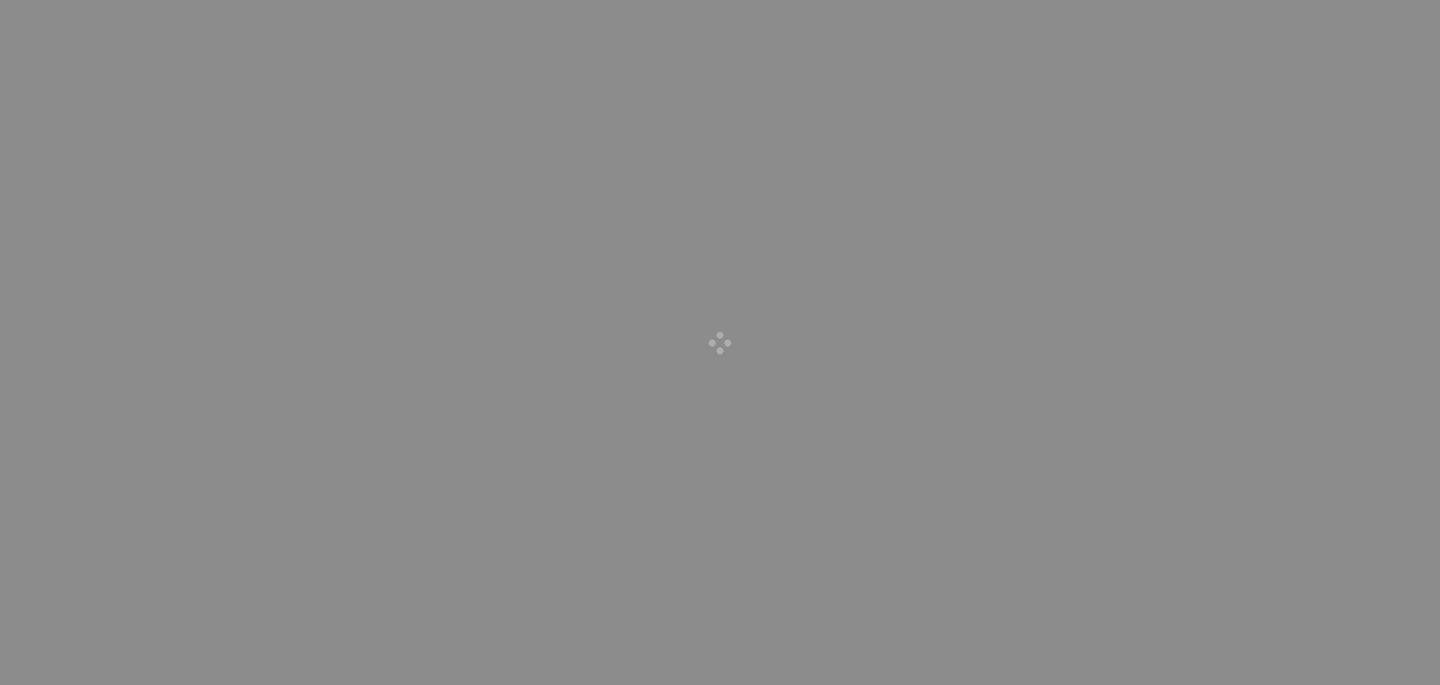 scroll, scrollTop: 0, scrollLeft: 0, axis: both 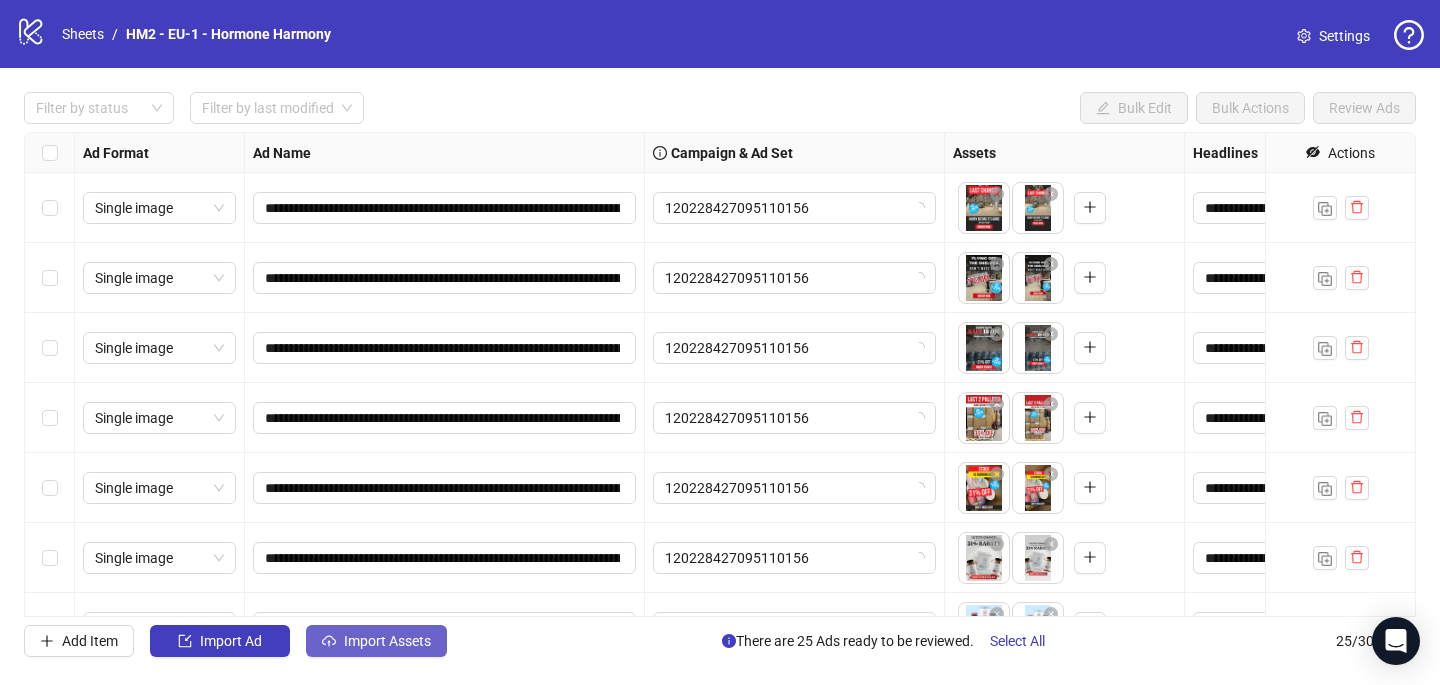 click on "Import Assets" at bounding box center [387, 641] 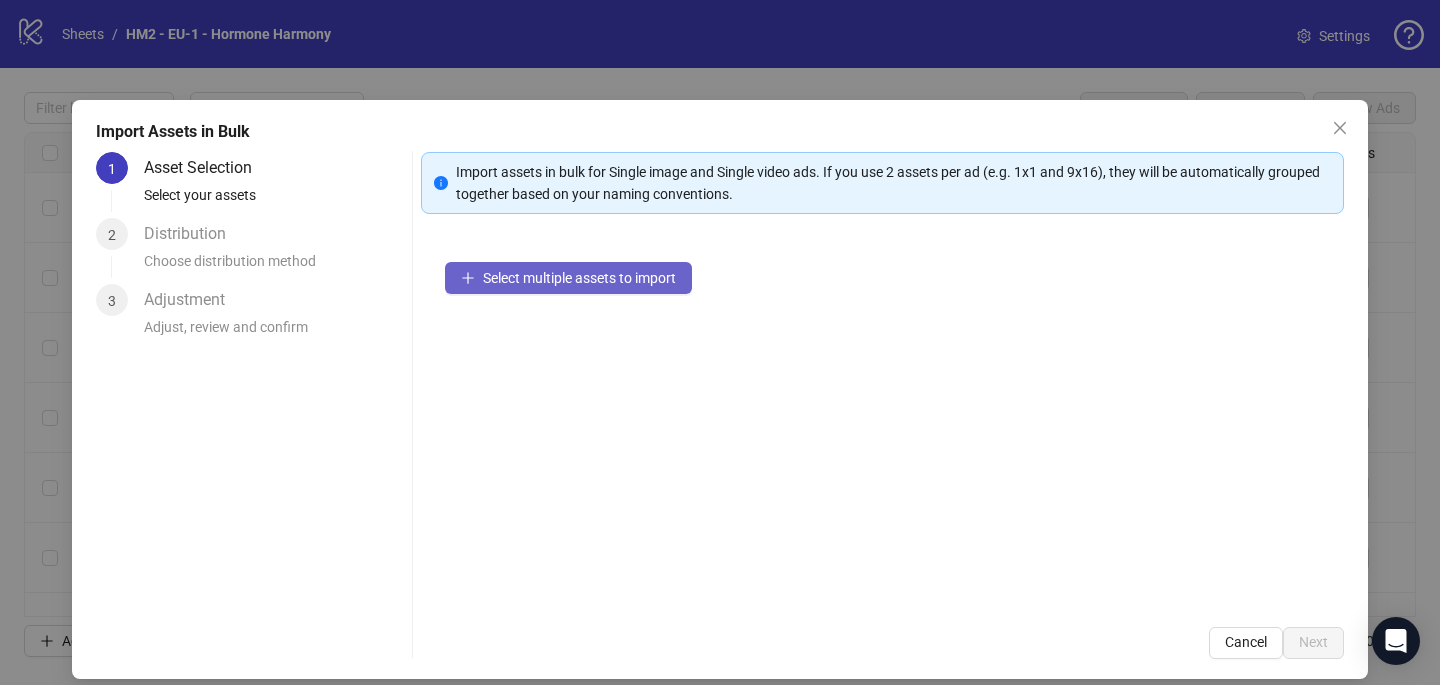 click on "Select multiple assets to import" at bounding box center [568, 278] 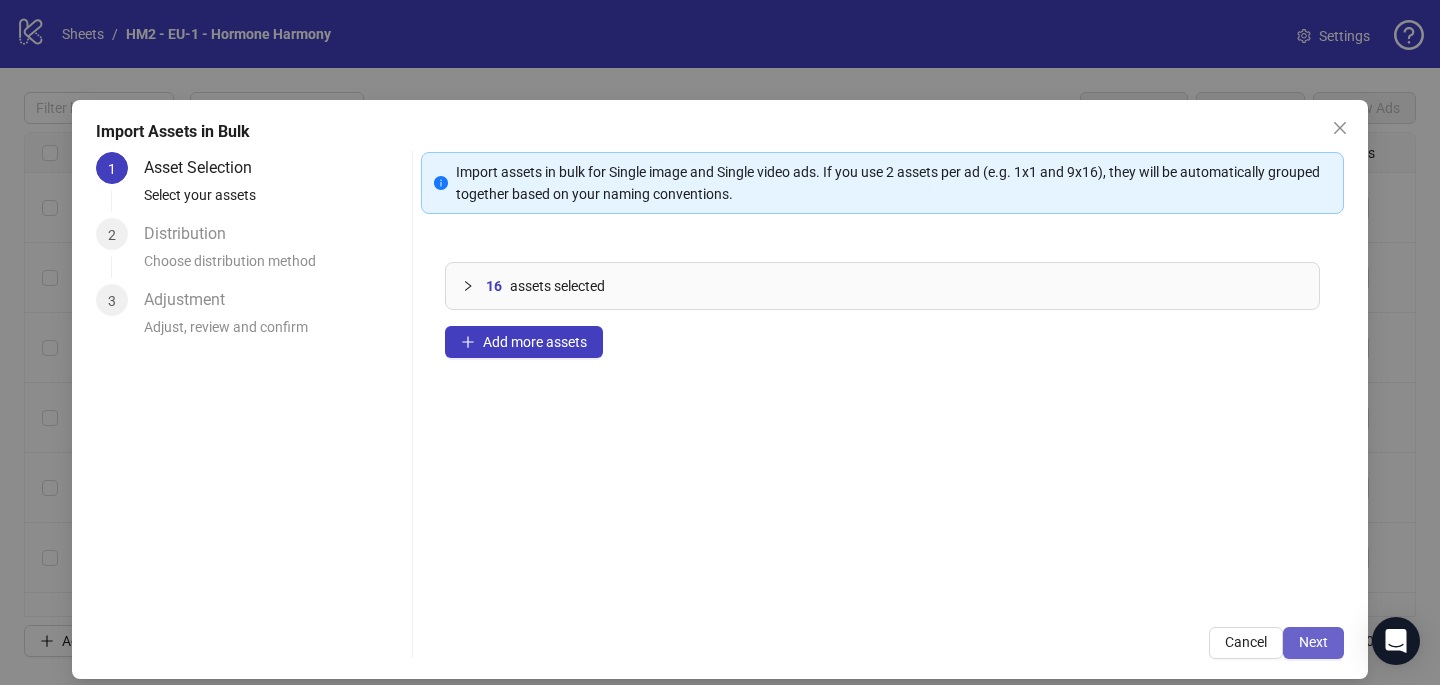 click on "Next" at bounding box center (1313, 642) 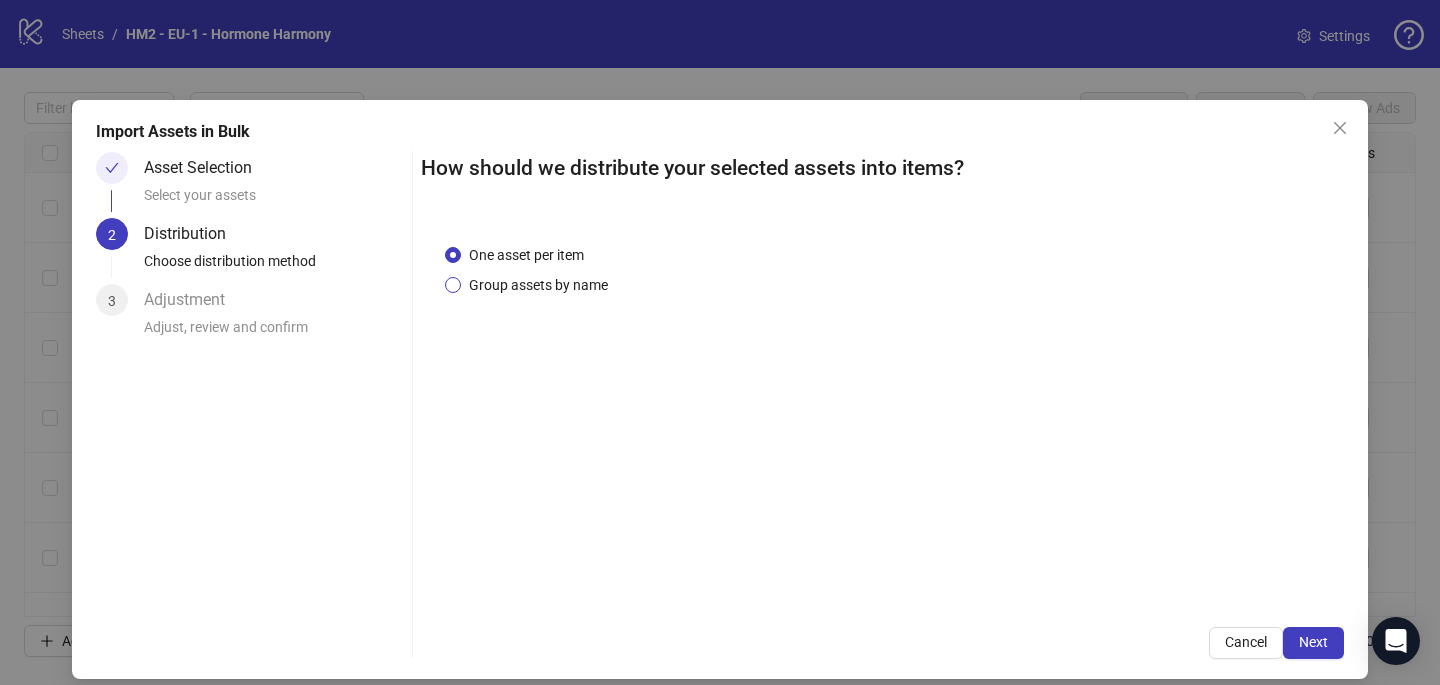click on "Group assets by name" at bounding box center [538, 285] 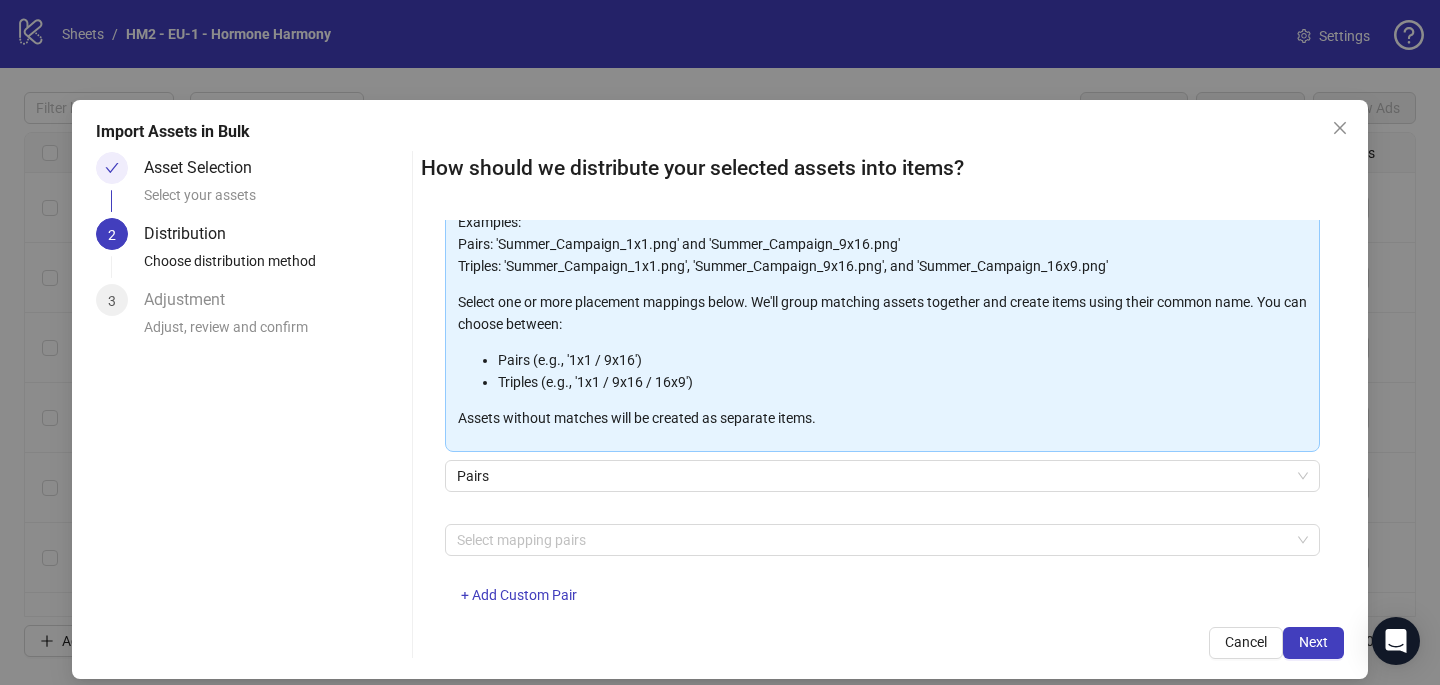 scroll, scrollTop: 203, scrollLeft: 0, axis: vertical 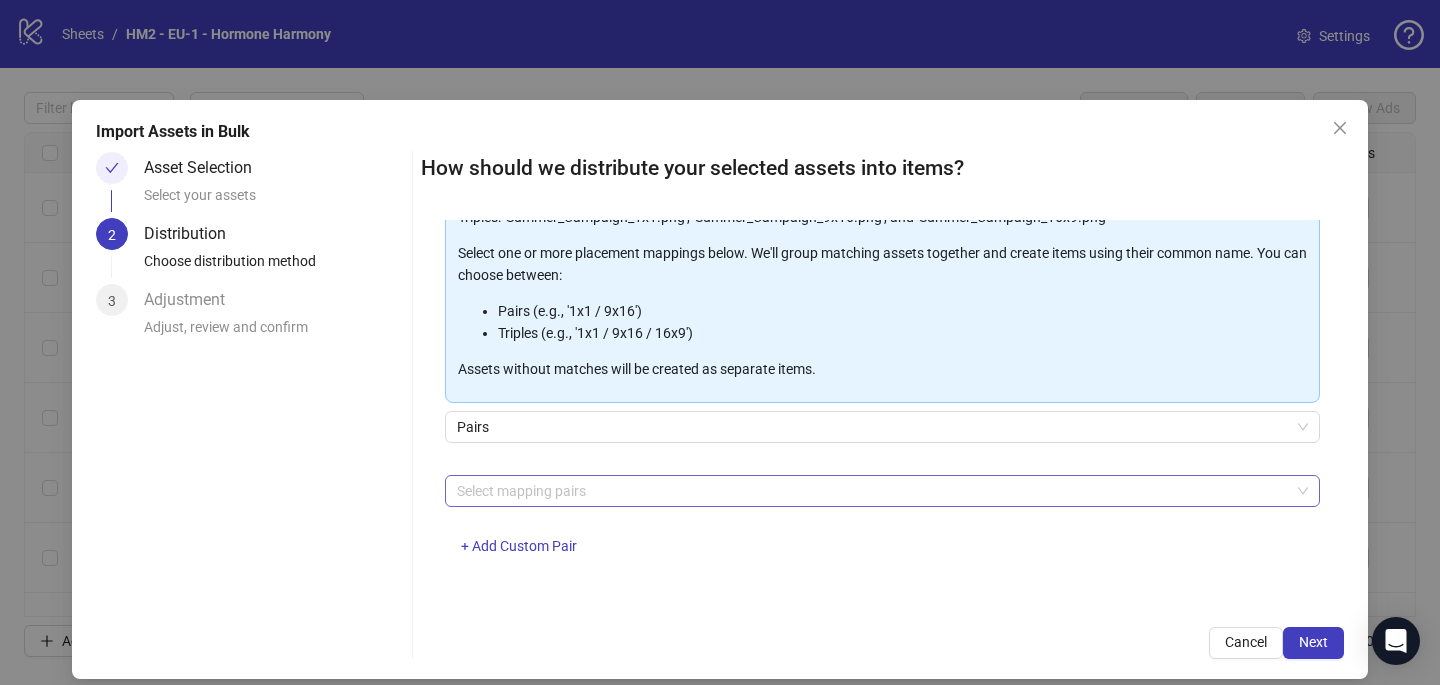 click at bounding box center [872, 491] 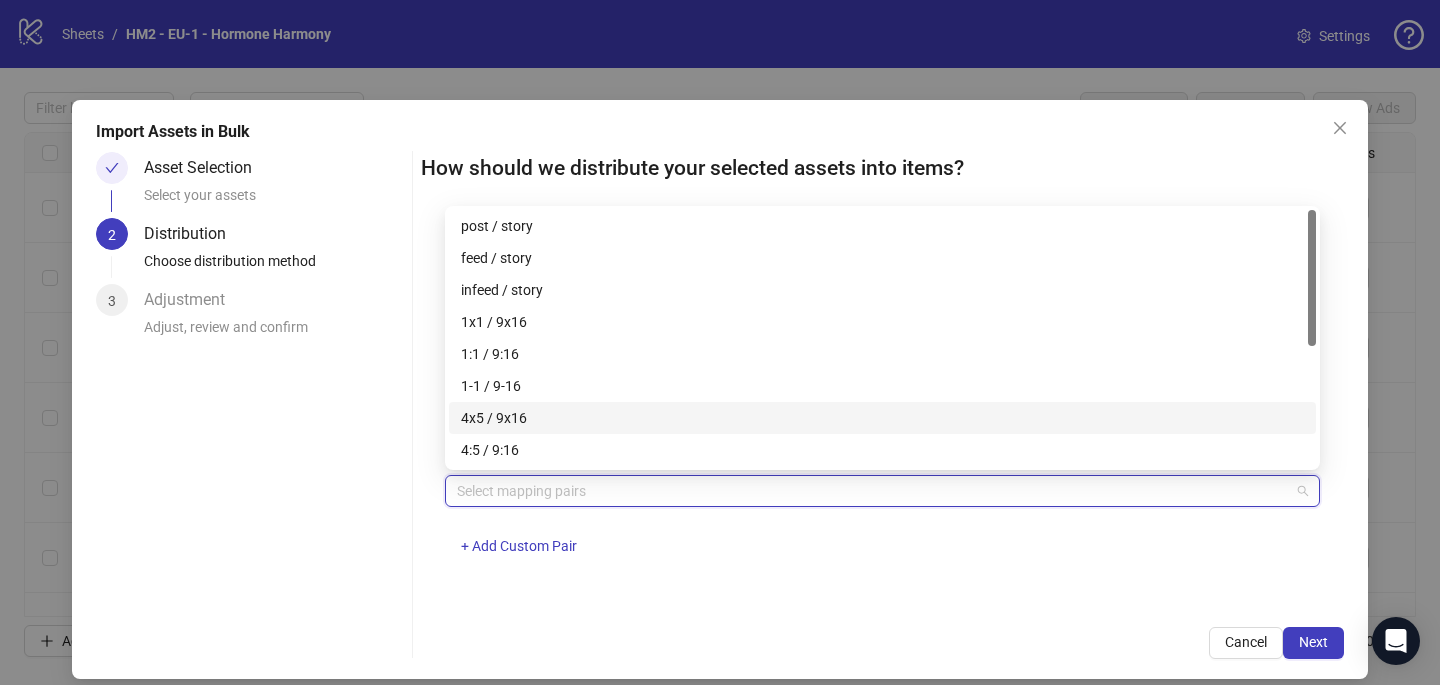click on "4x5 / 9x16" at bounding box center [882, 418] 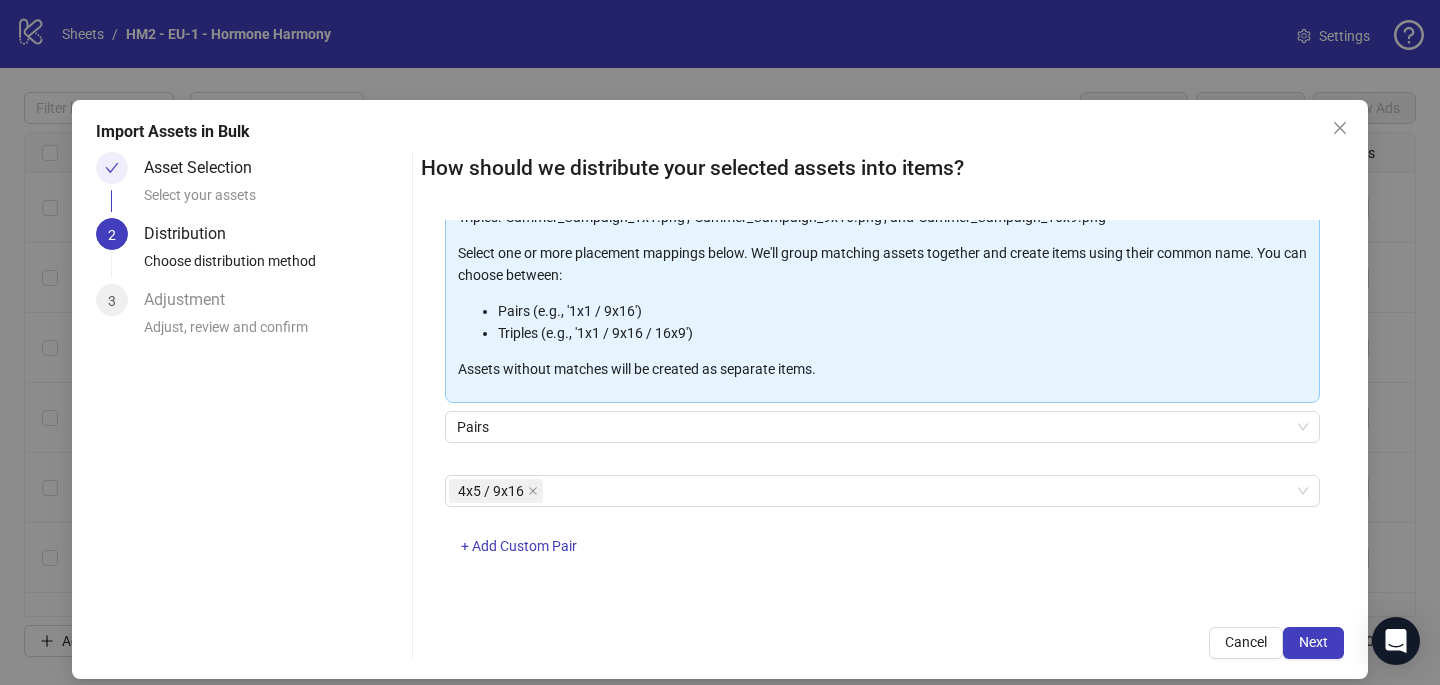 click on "4x5 / 9x16   + Add Custom Pair" at bounding box center [882, 527] 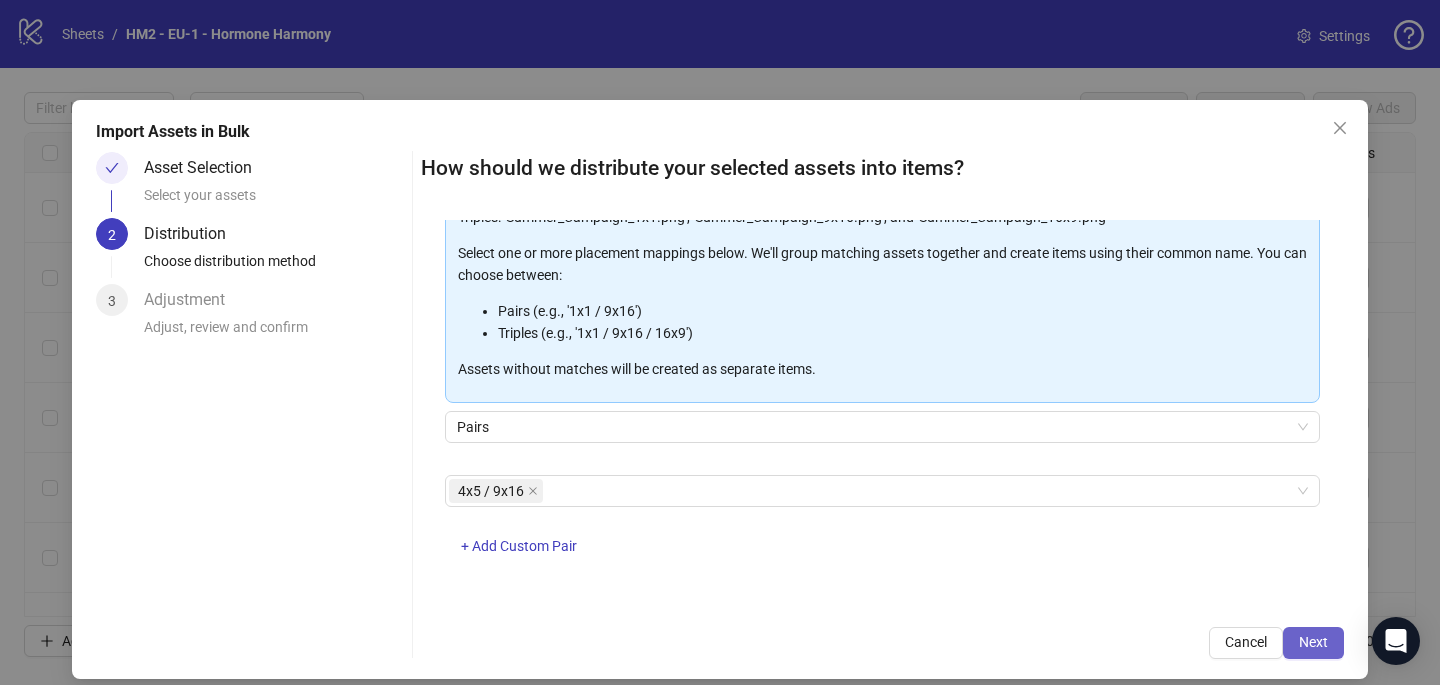 click on "Next" at bounding box center [1313, 643] 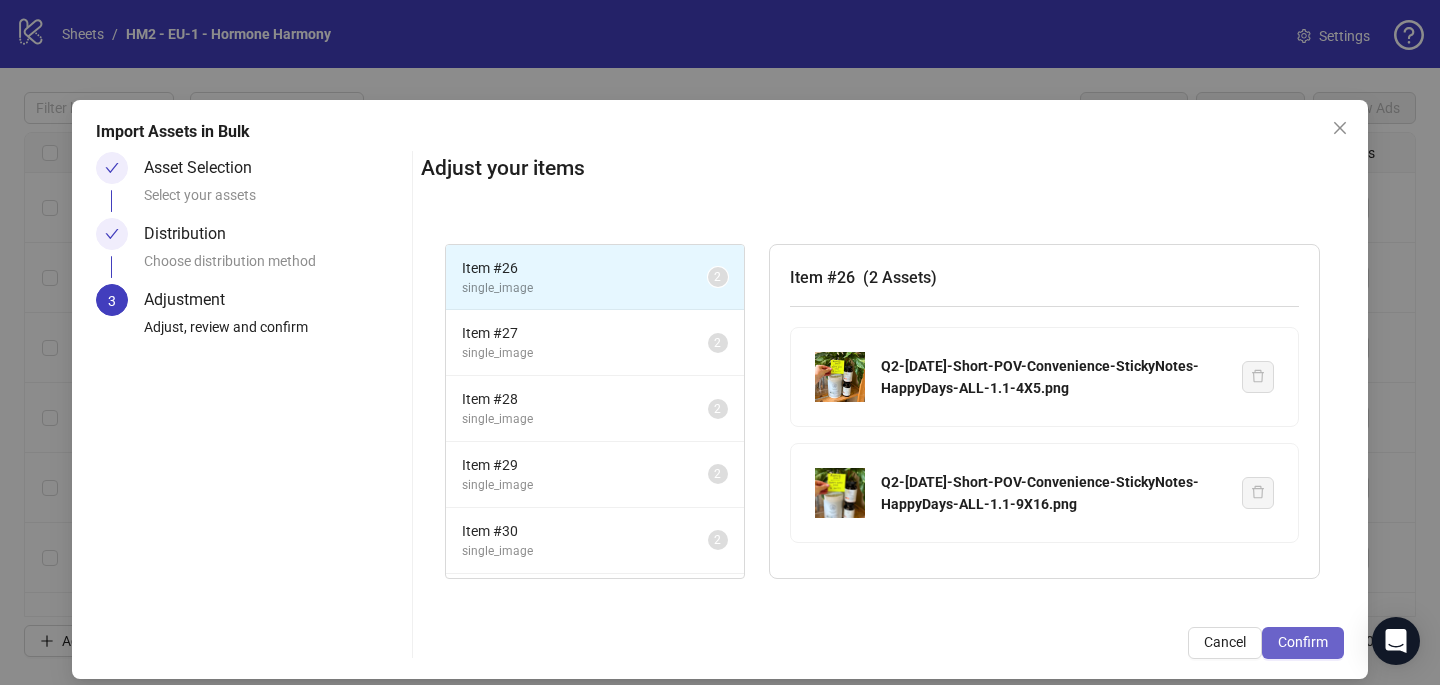 click on "Confirm" at bounding box center [1303, 642] 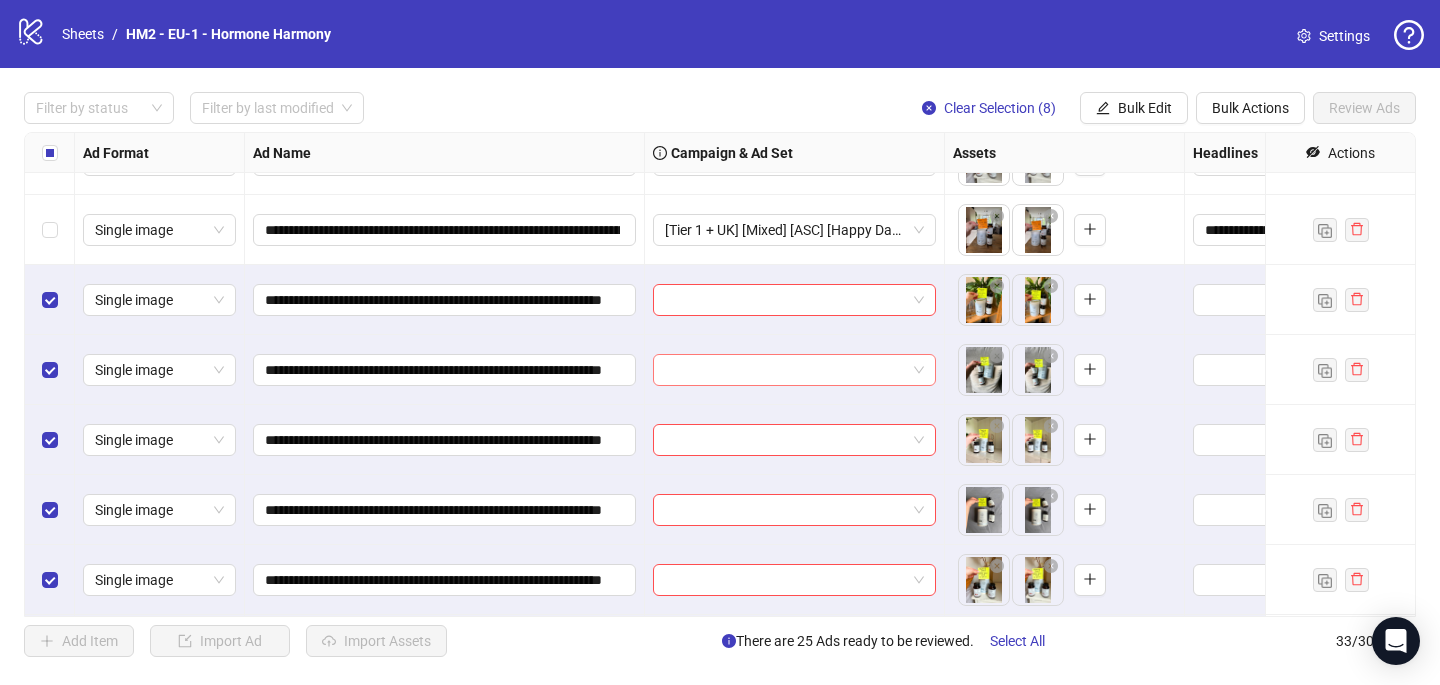scroll, scrollTop: 1657, scrollLeft: 0, axis: vertical 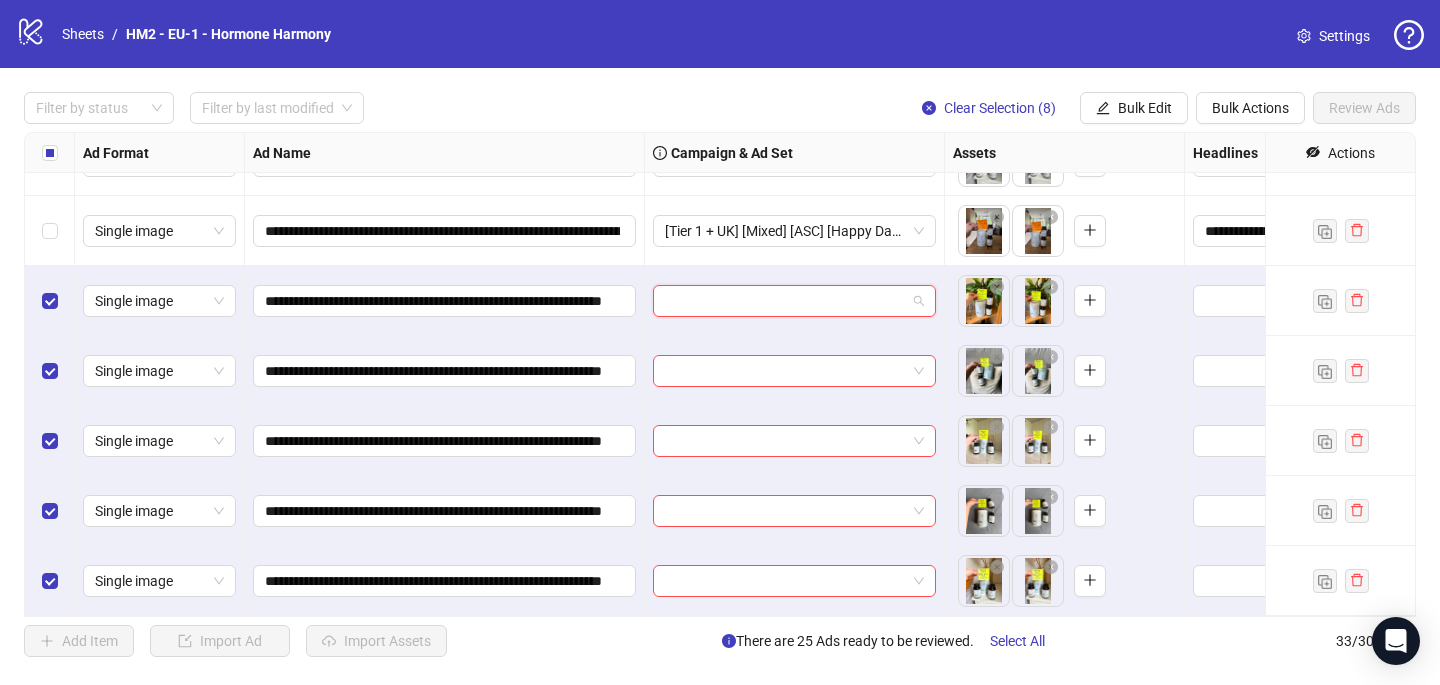 click at bounding box center [785, 301] 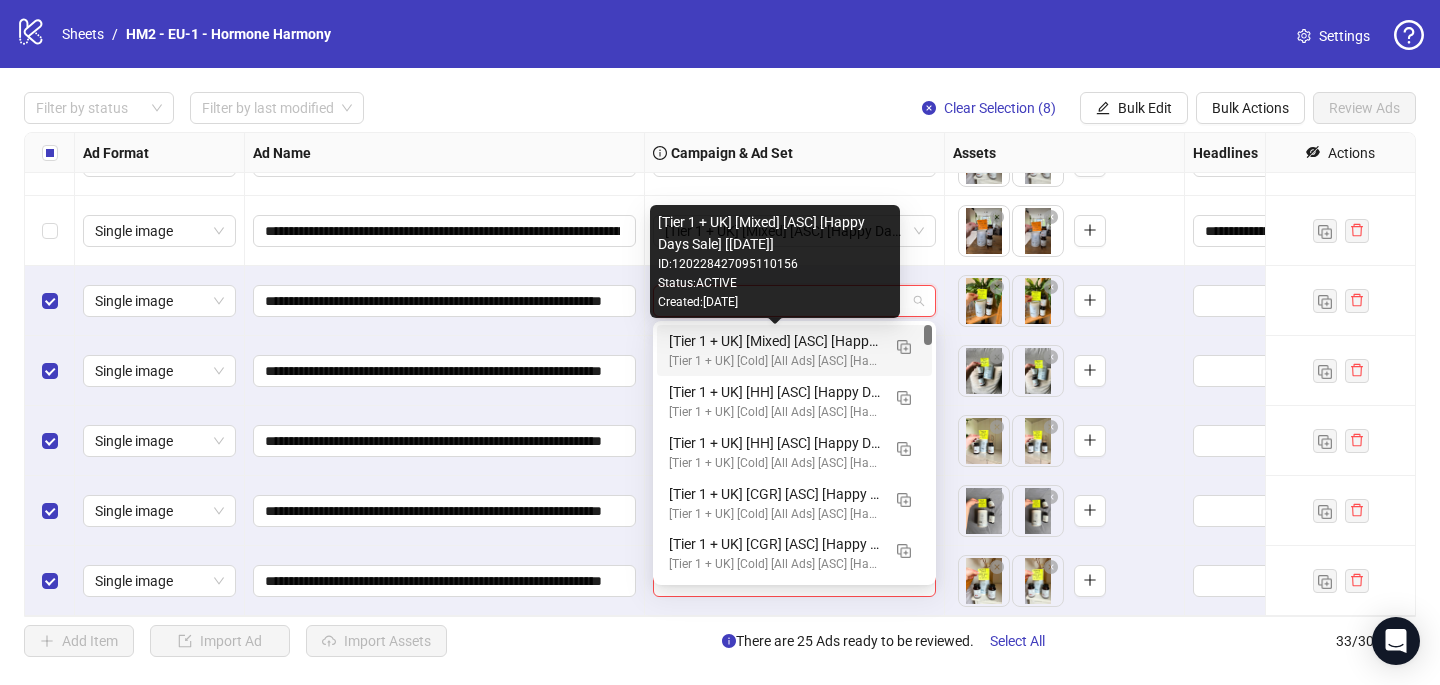 click on "[Tier 1 + UK] [Mixed] [ASC] [Happy Days Sale] [[DATE]]" at bounding box center (774, 341) 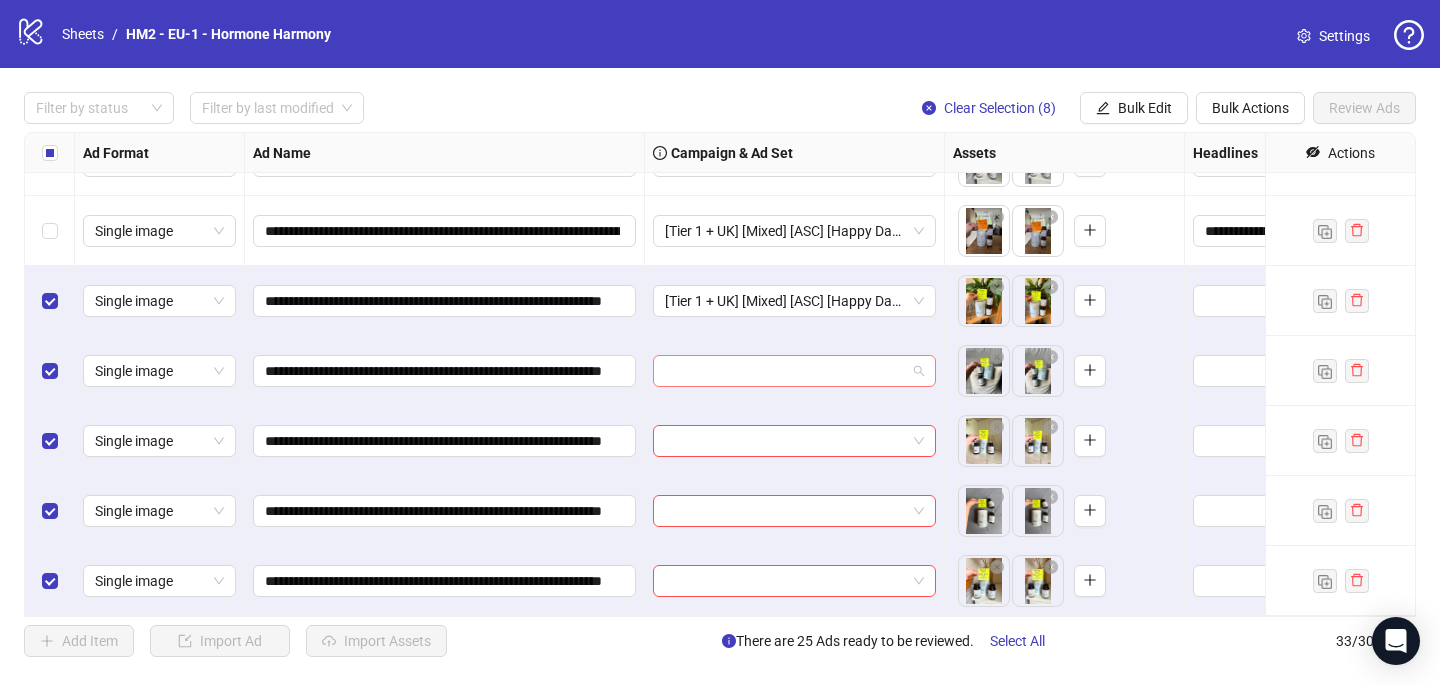 click at bounding box center (785, 371) 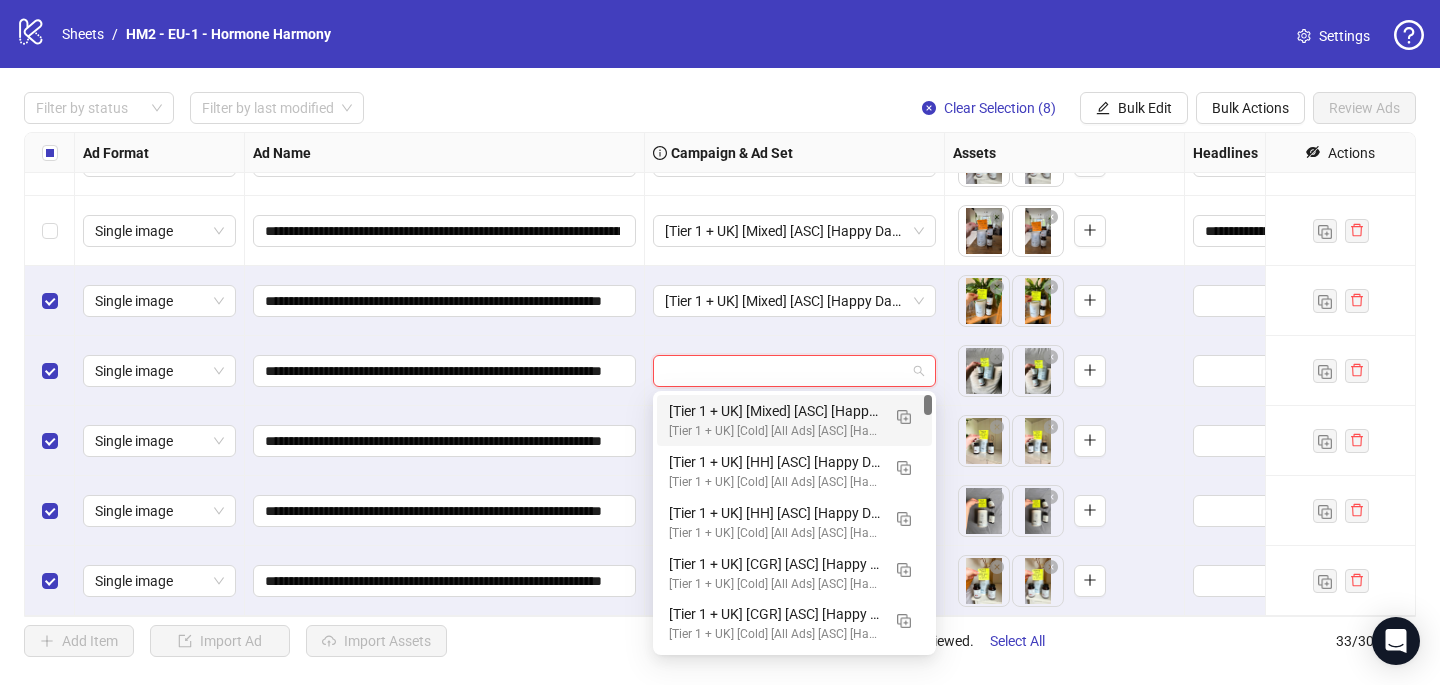 click on "[Tier 1 + UK] [Cold] [All Ads] [ASC] [Happy Days Sale] [[DATE]] # 8,000€" at bounding box center [774, 431] 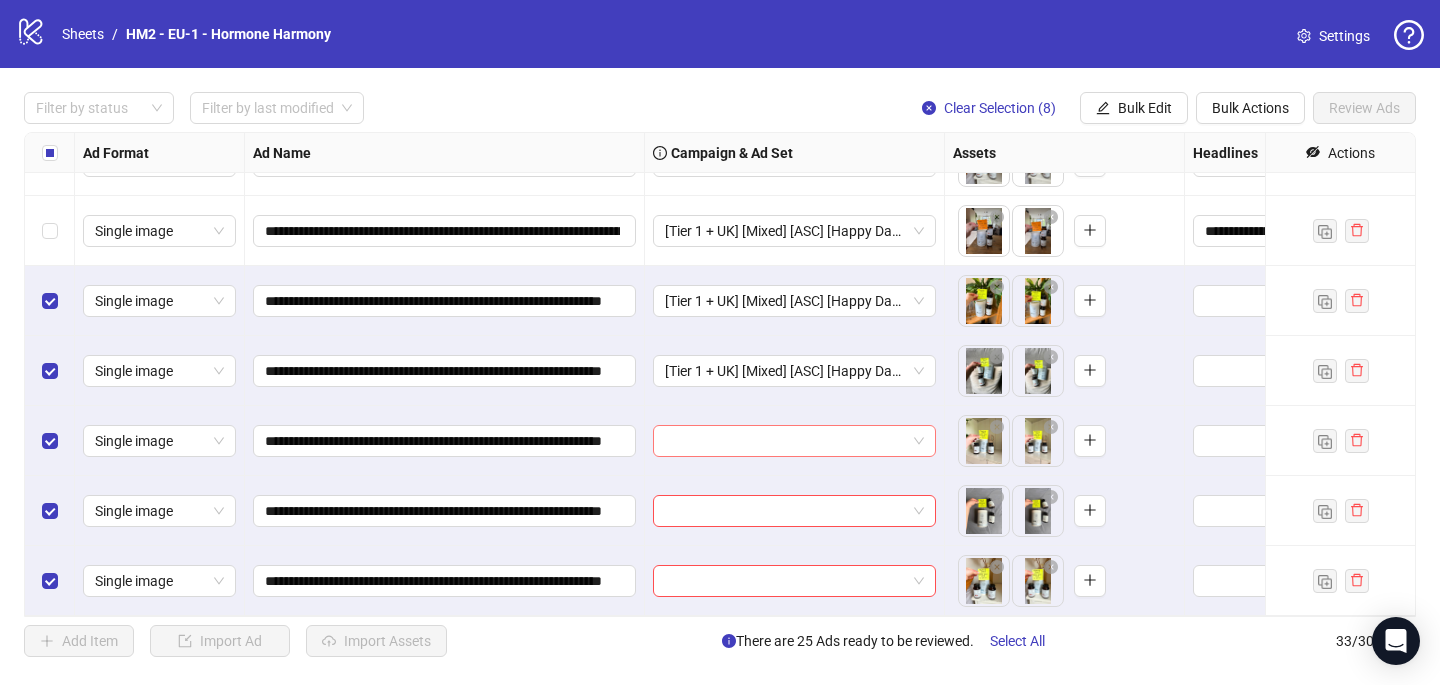 click at bounding box center (785, 441) 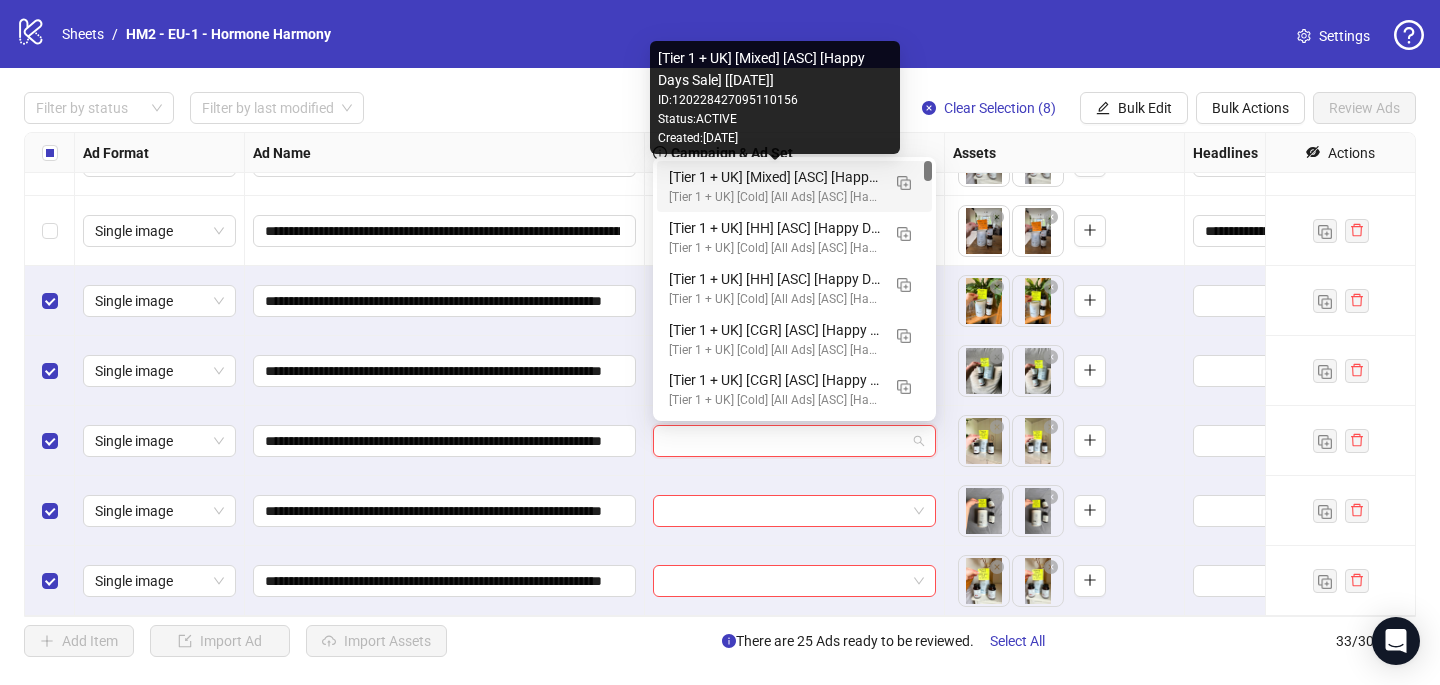click on "[Tier 1 + UK] [Mixed] [ASC] [Happy Days Sale] [[DATE]]" at bounding box center [774, 177] 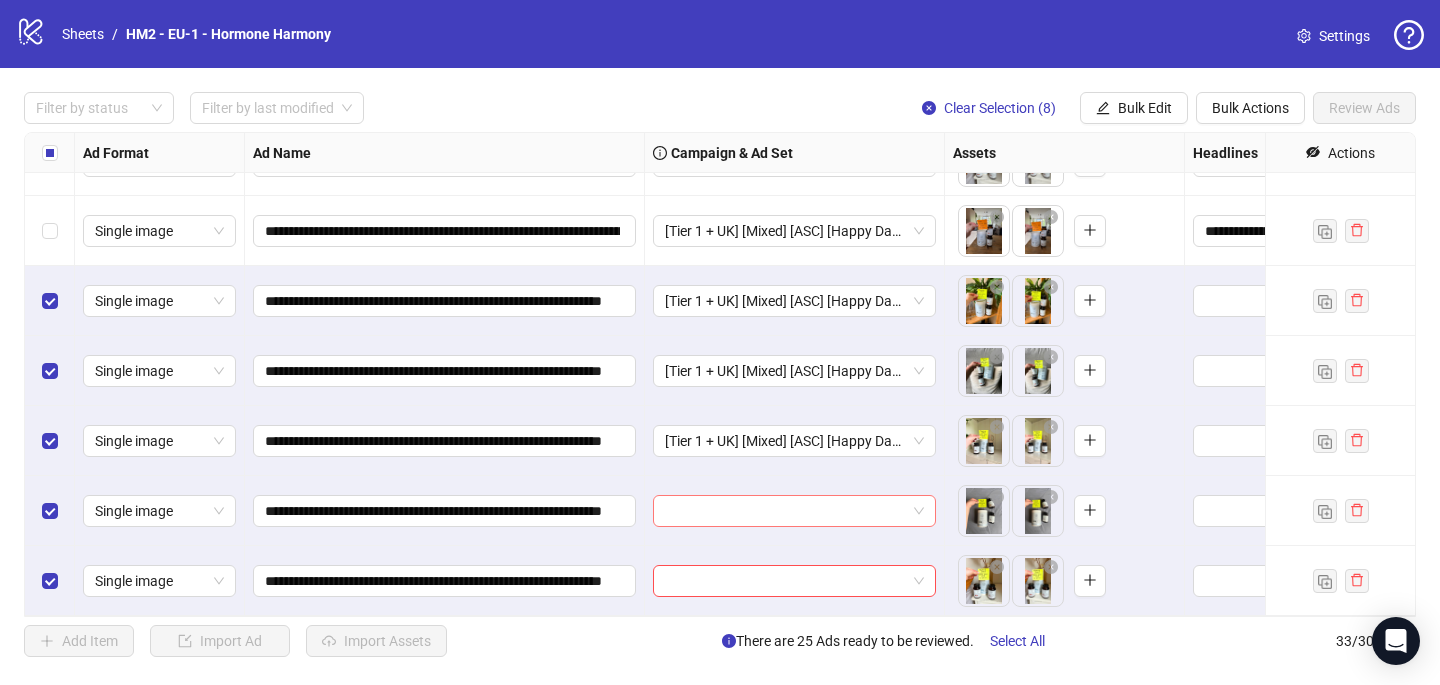 click at bounding box center (785, 511) 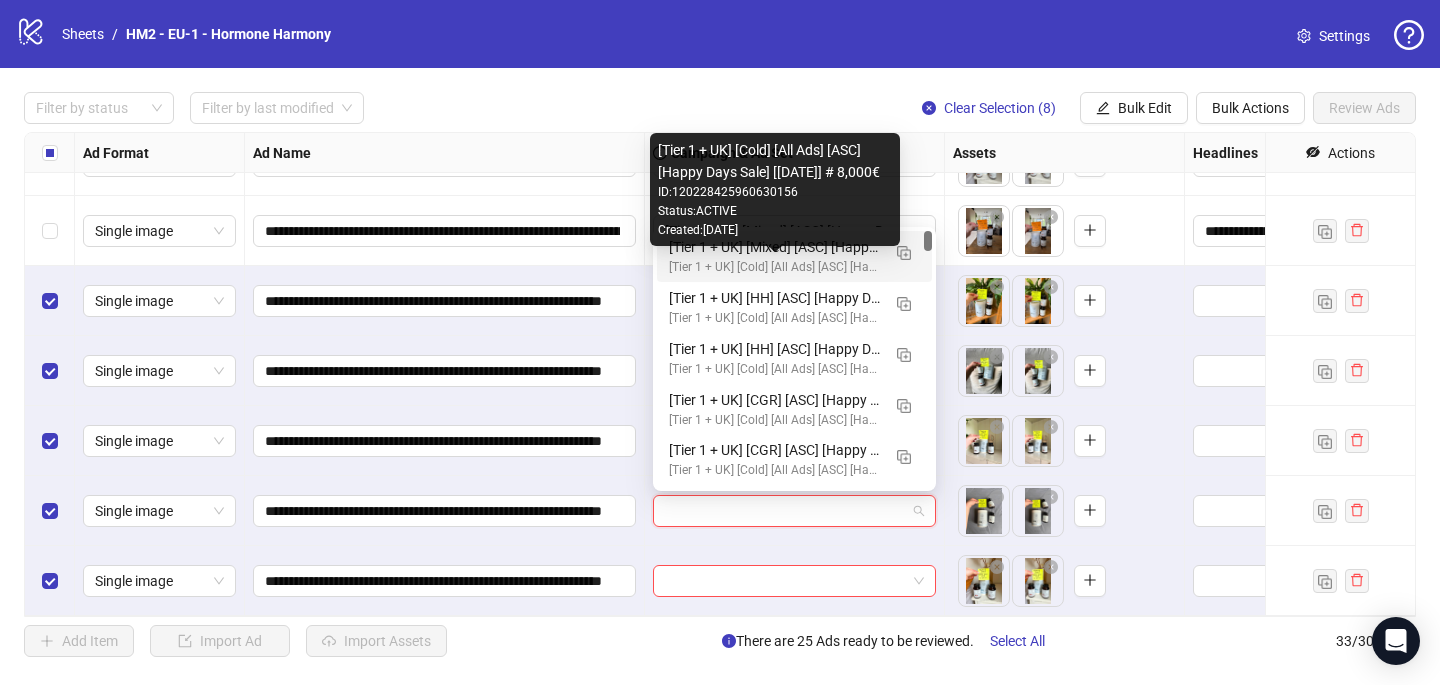 click on "[Tier 1 + UK] [Cold] [All Ads] [ASC] [Happy Days Sale] [[DATE]] # 8,000€" at bounding box center [774, 267] 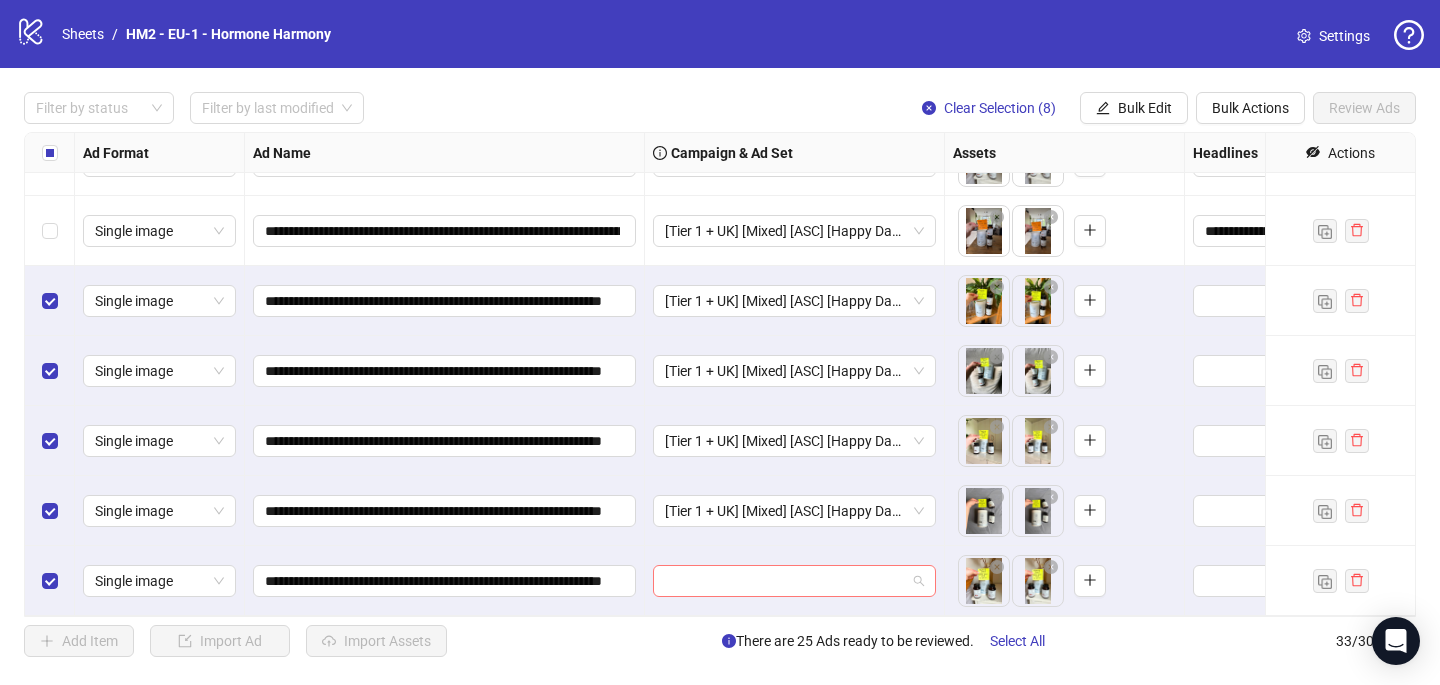click at bounding box center [785, 581] 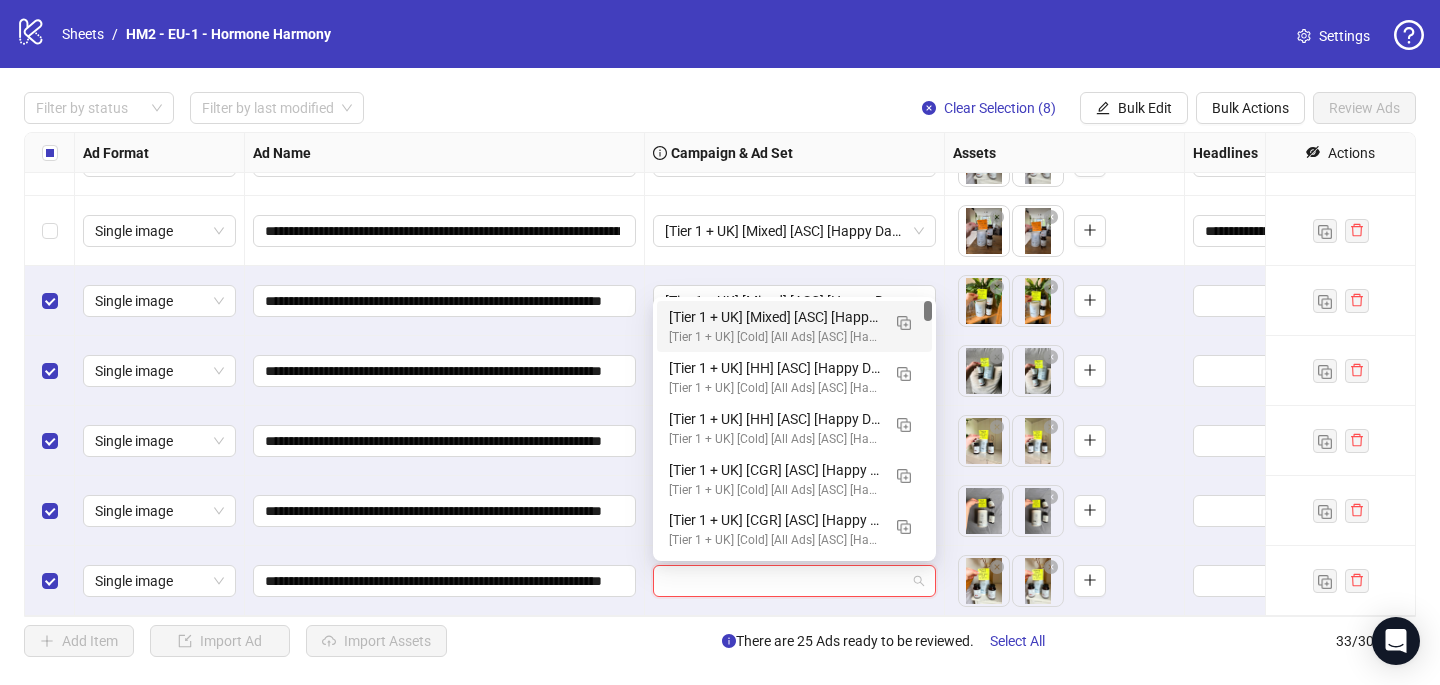 click on "[Tier 1 + UK] [Mixed] [ASC] [Happy Days Sale] [[DATE]]" at bounding box center [774, 317] 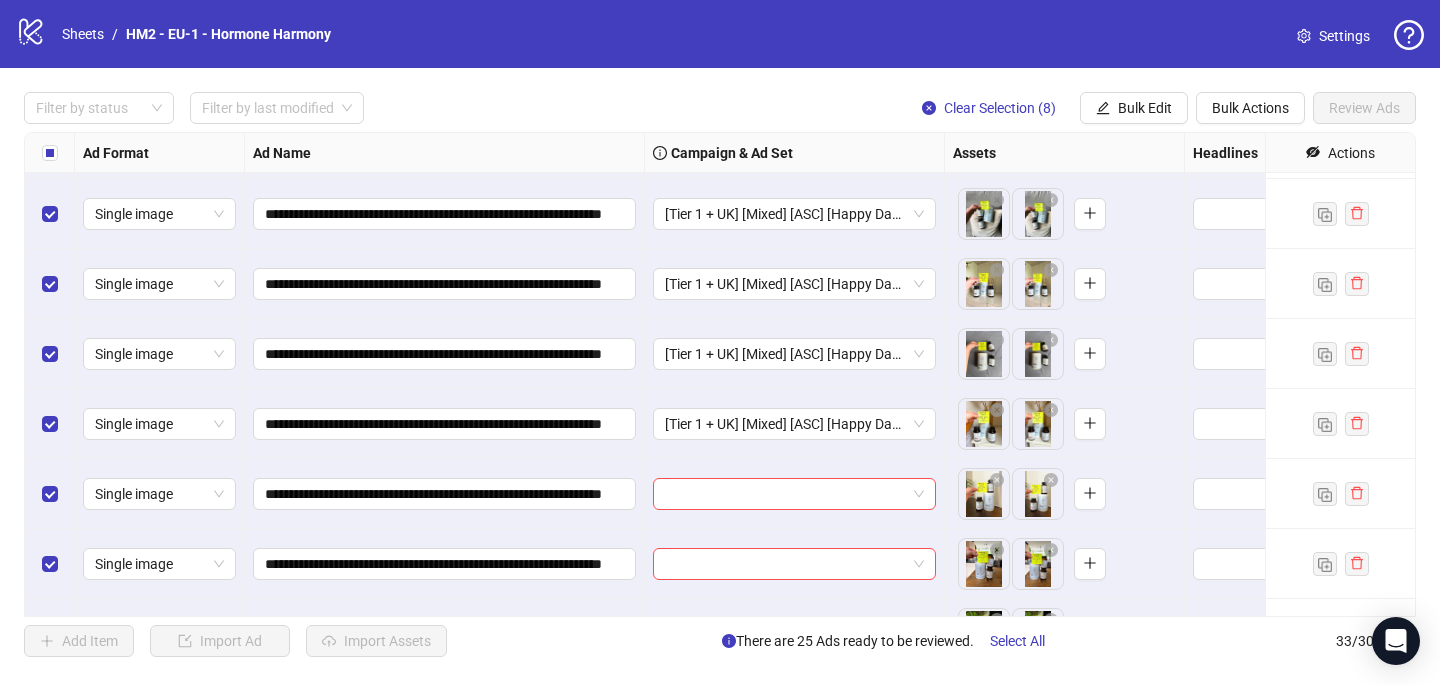 scroll, scrollTop: 1867, scrollLeft: 0, axis: vertical 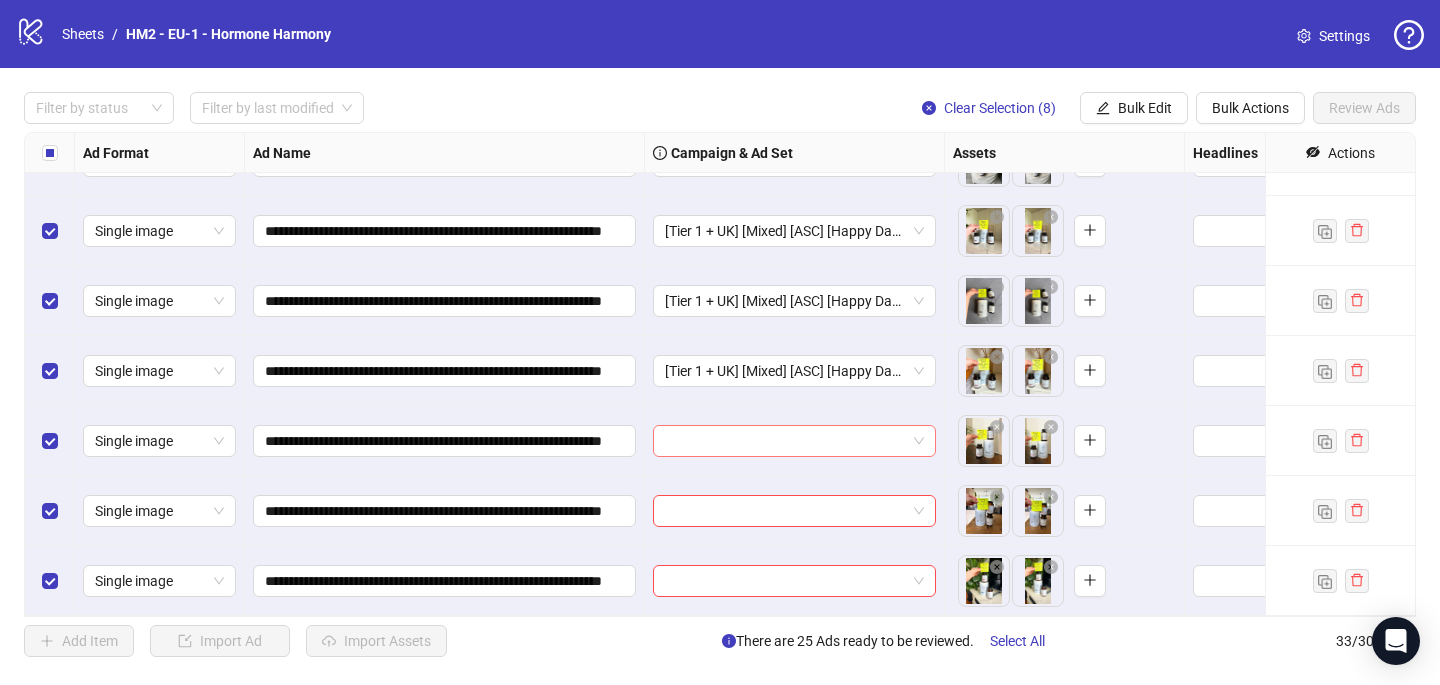 click at bounding box center [785, 441] 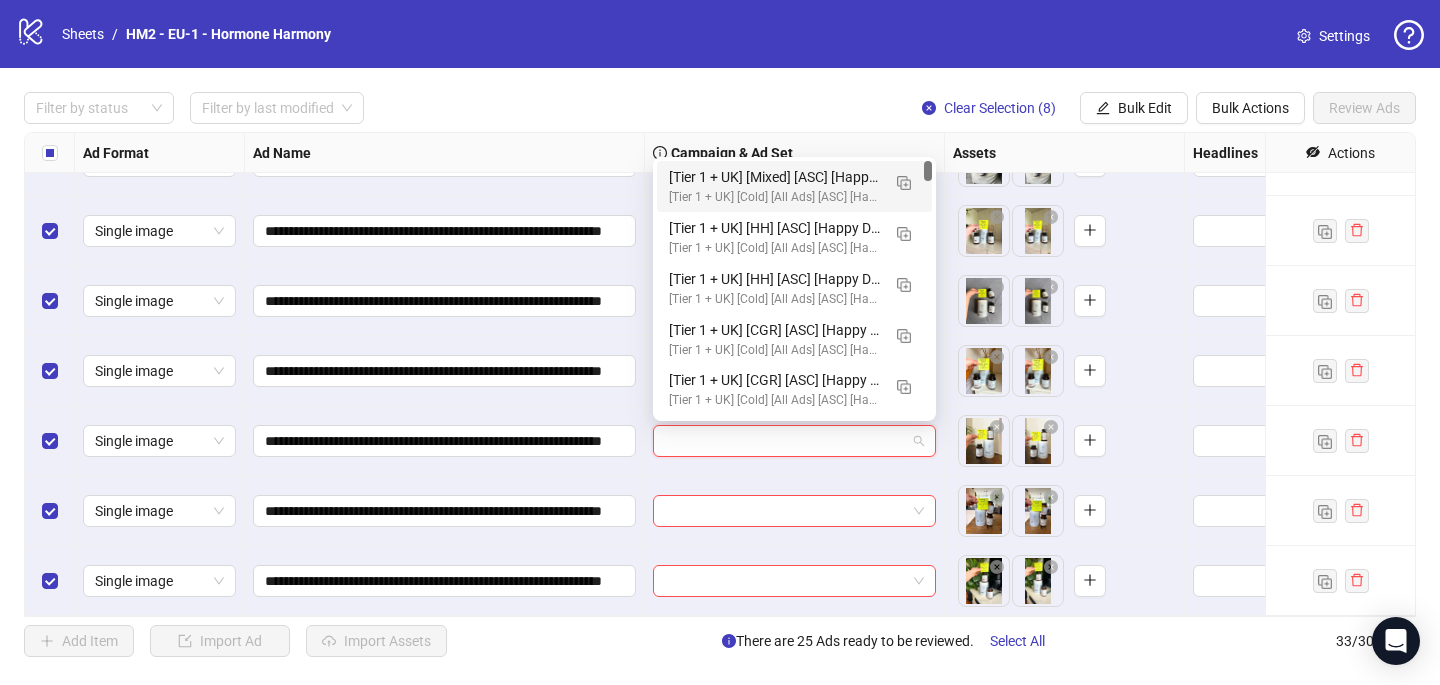click on "[Tier 1 + UK] [Cold] [All Ads] [ASC] [Happy Days Sale] [[DATE]] # 8,000€" at bounding box center (774, 197) 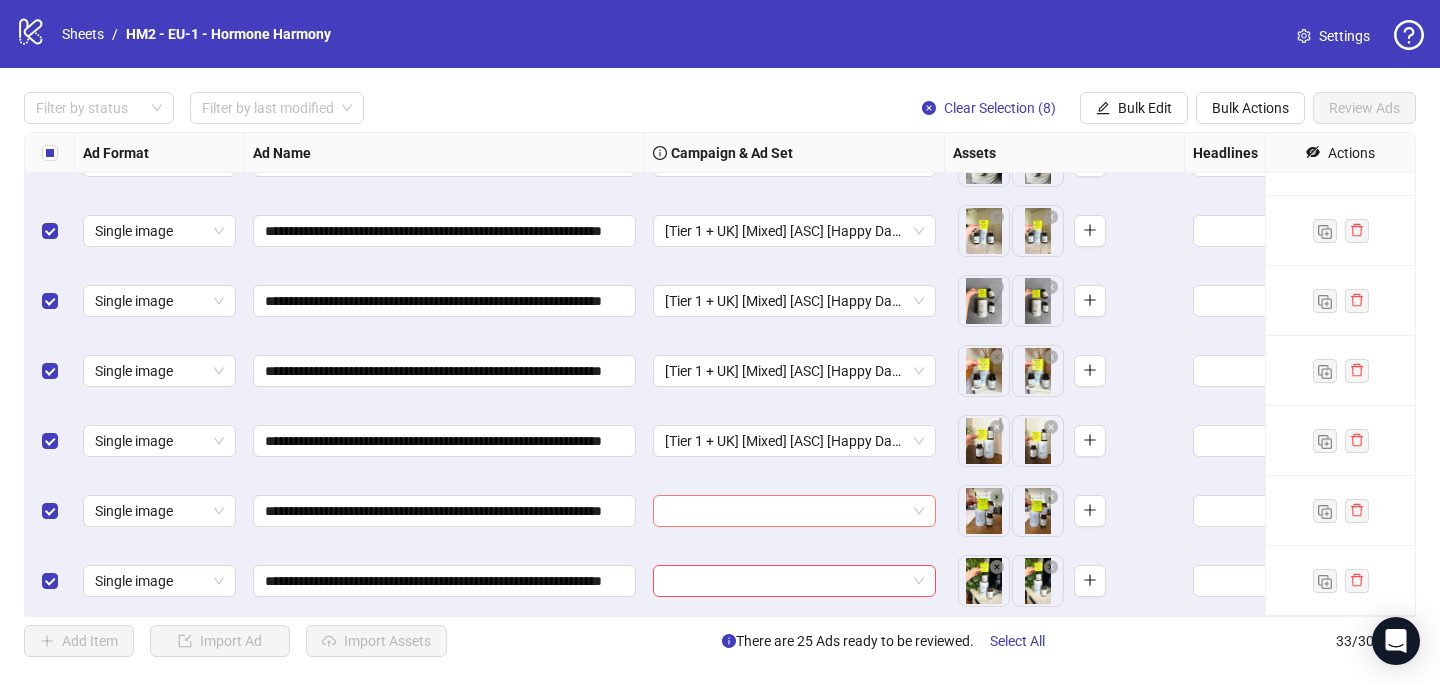 click at bounding box center (785, 511) 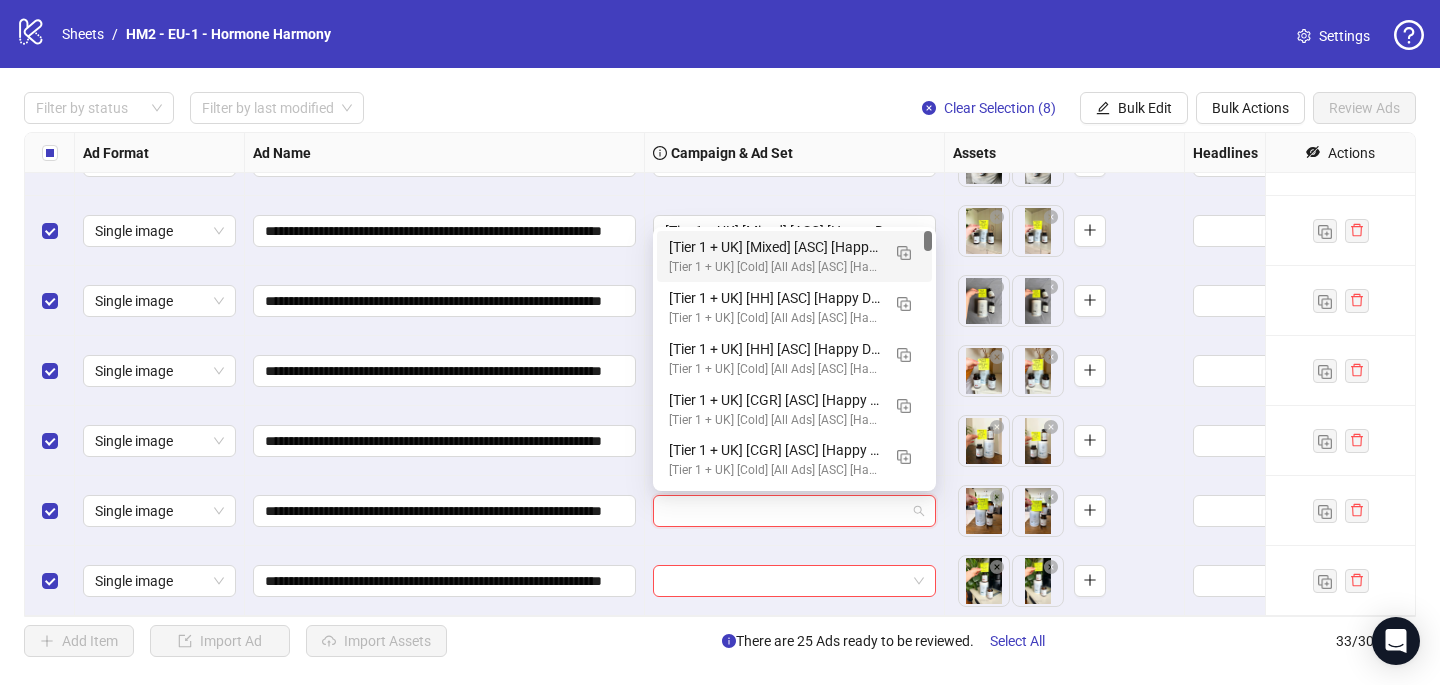 click on "[Tier 1 + UK] [Cold] [All Ads] [ASC] [Happy Days Sale] [[DATE]] # 8,000€" at bounding box center [774, 267] 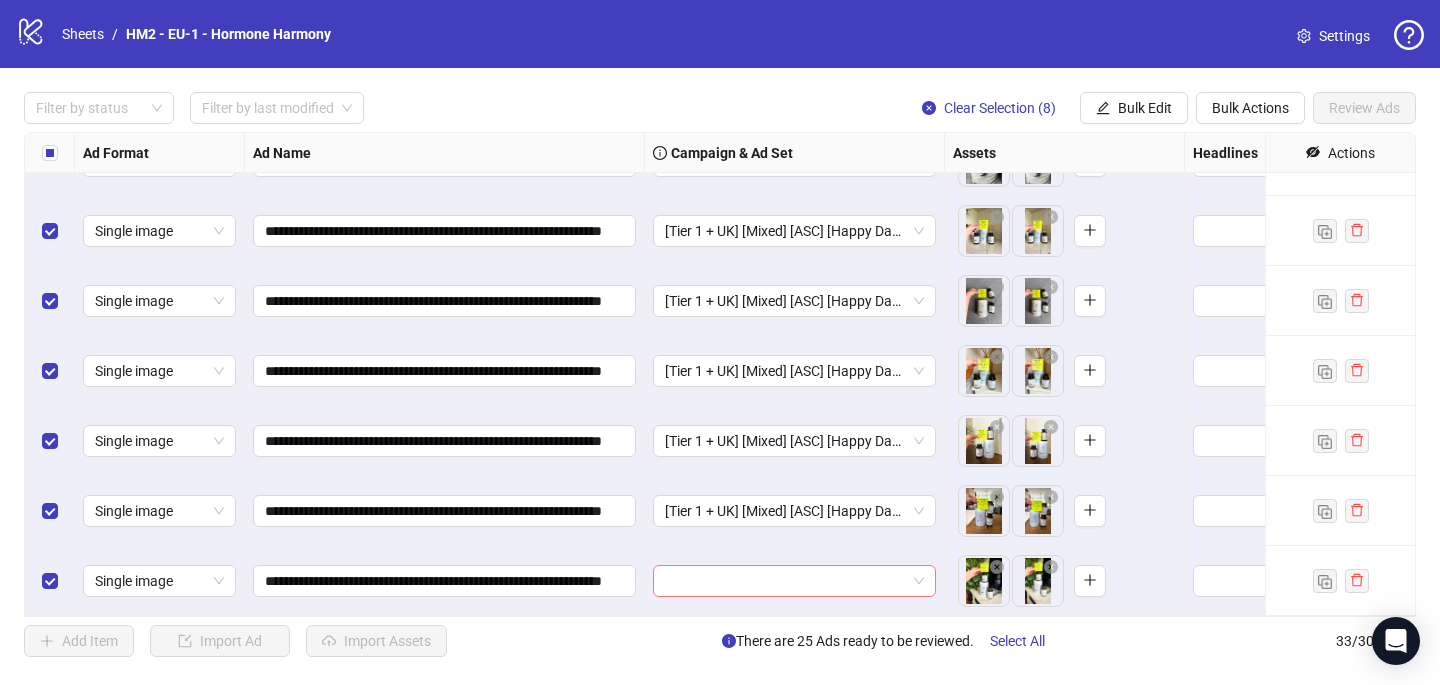 click at bounding box center [785, 581] 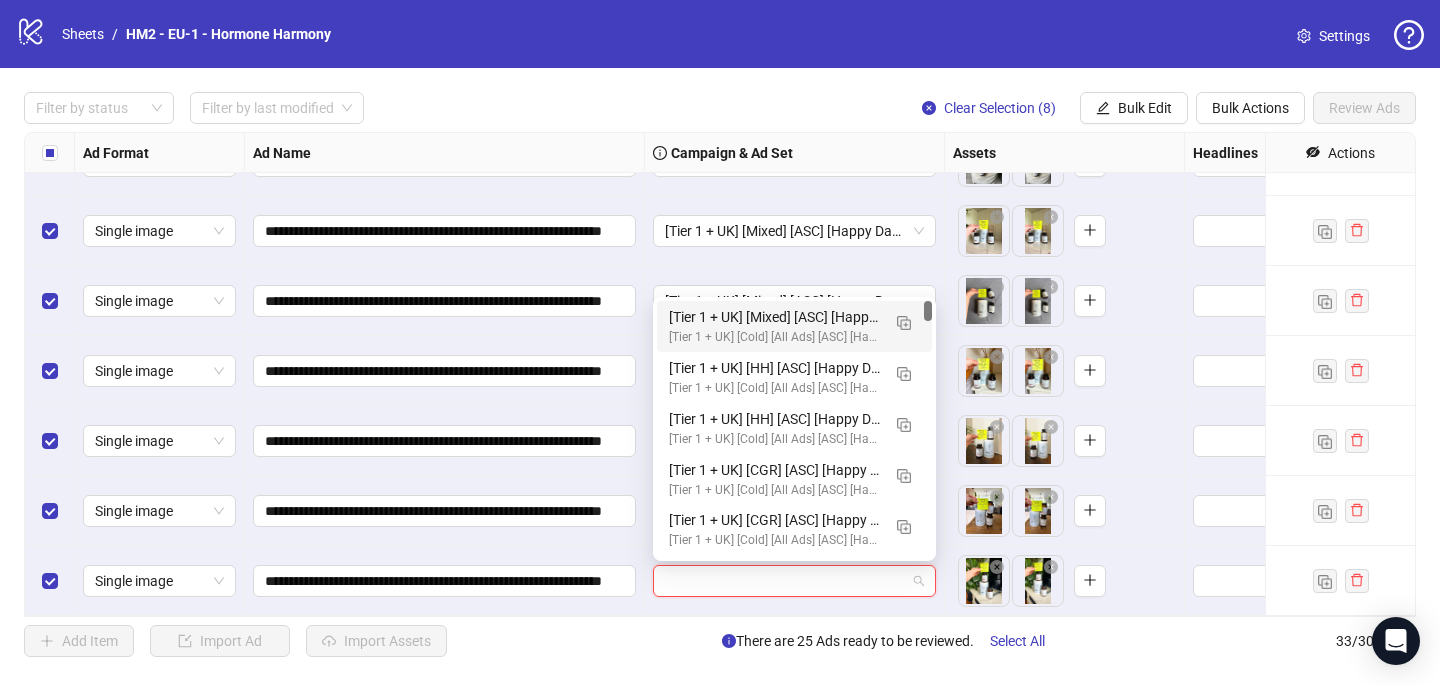 click on "[Tier 1 + UK] [Mixed] [ASC] [Happy Days Sale] [[DATE]]" at bounding box center [774, 317] 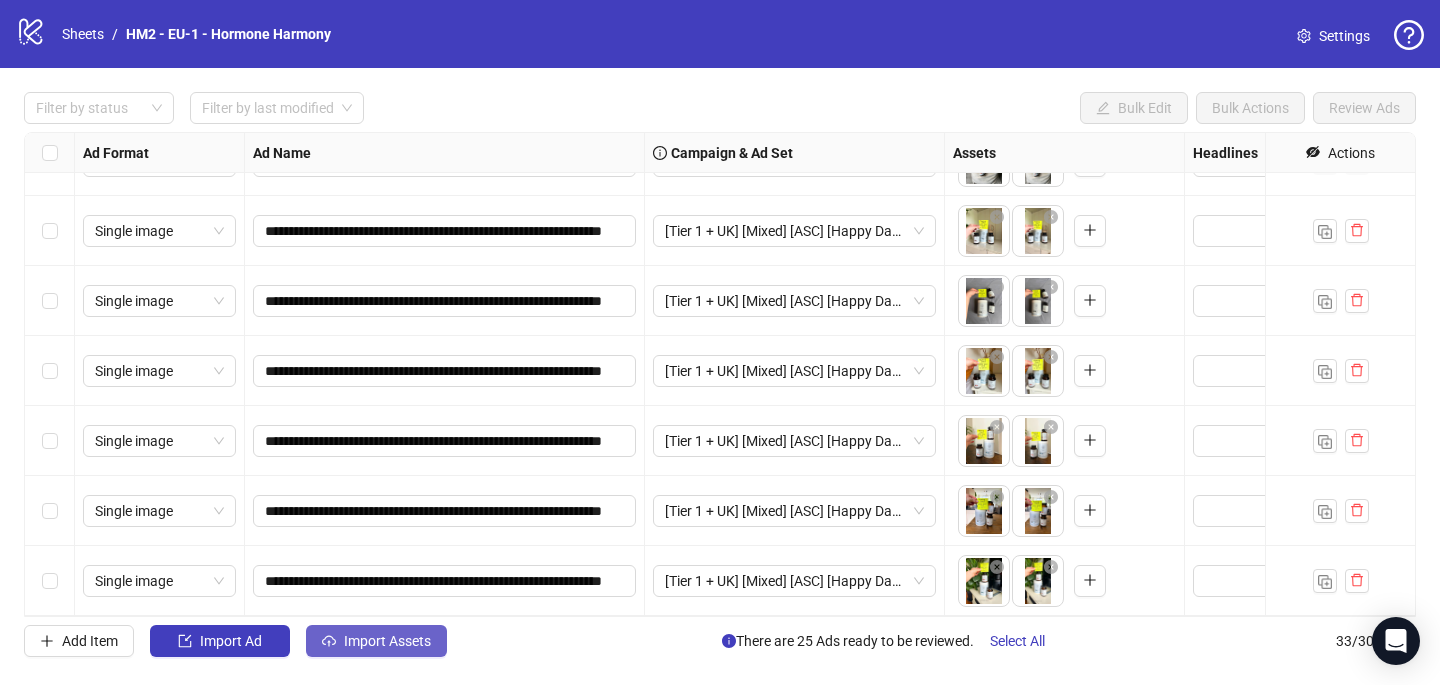 click on "Import Assets" at bounding box center [376, 641] 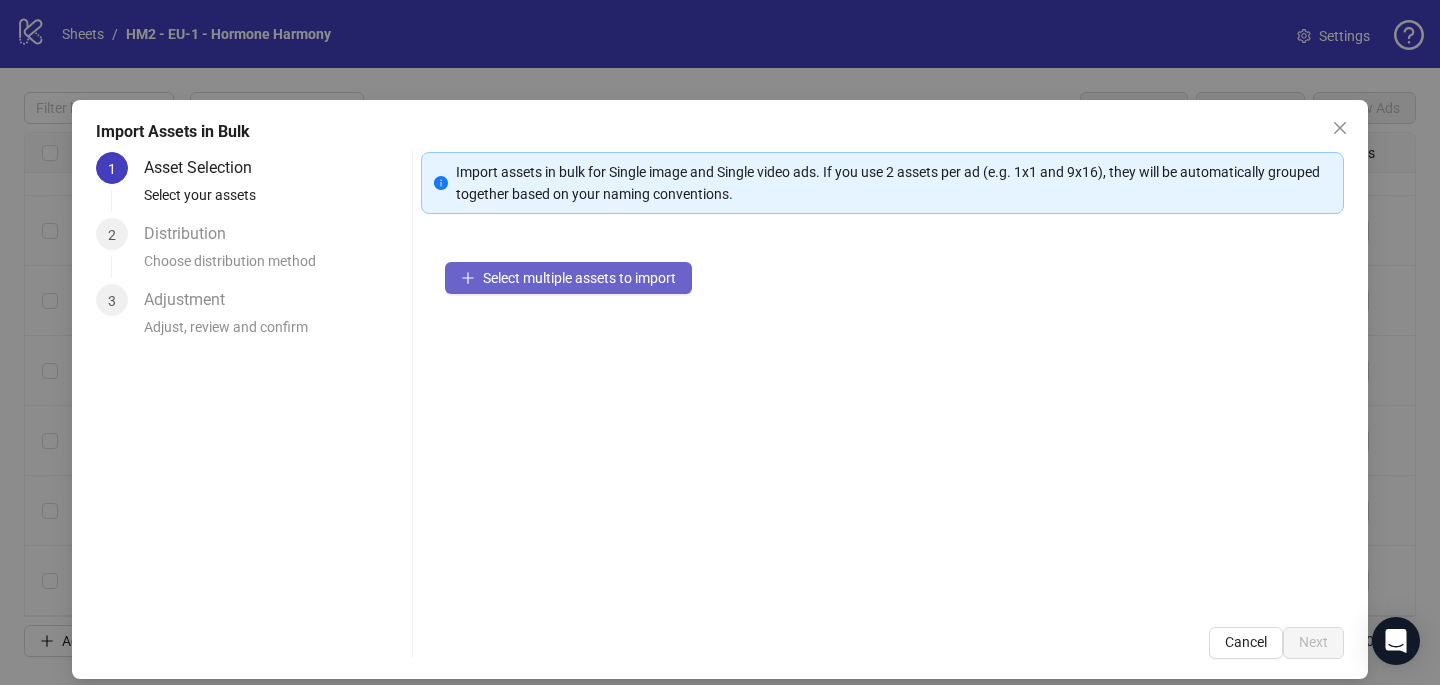 click on "Select multiple assets to import" at bounding box center (568, 278) 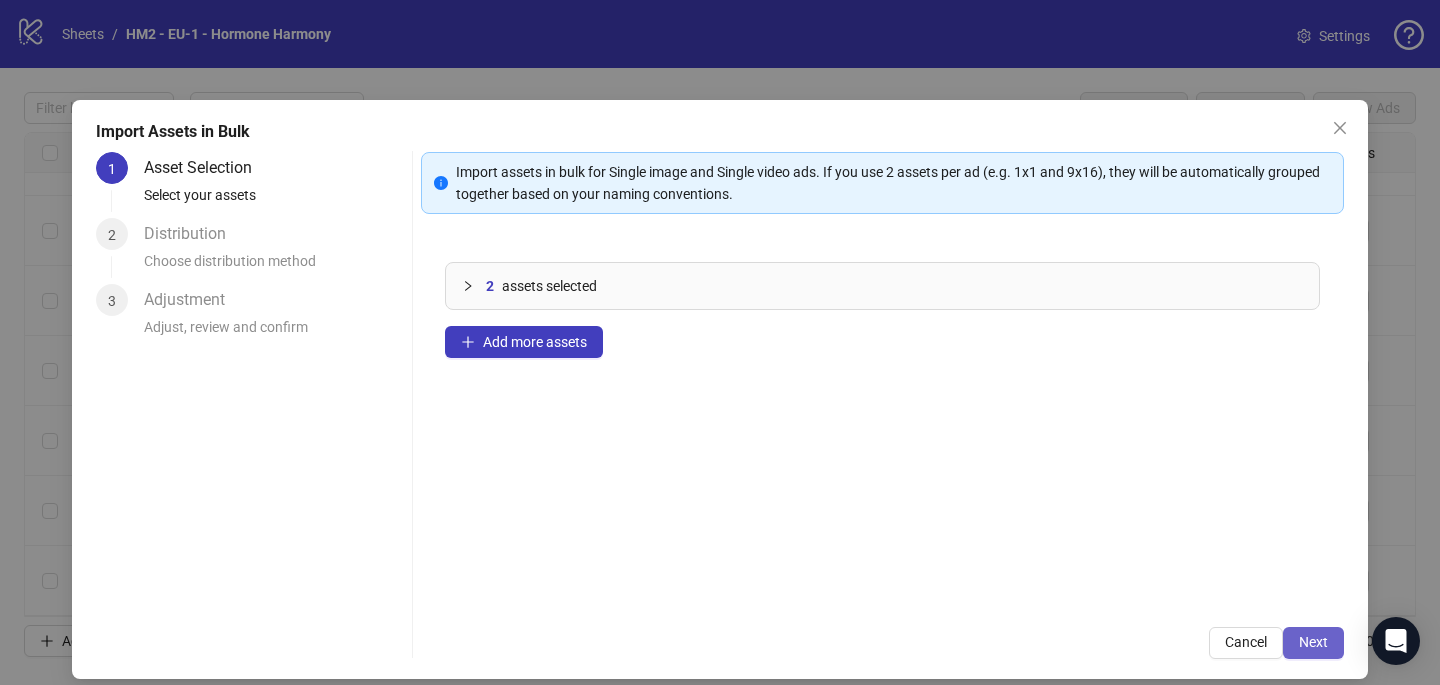 click on "Next" at bounding box center [1313, 642] 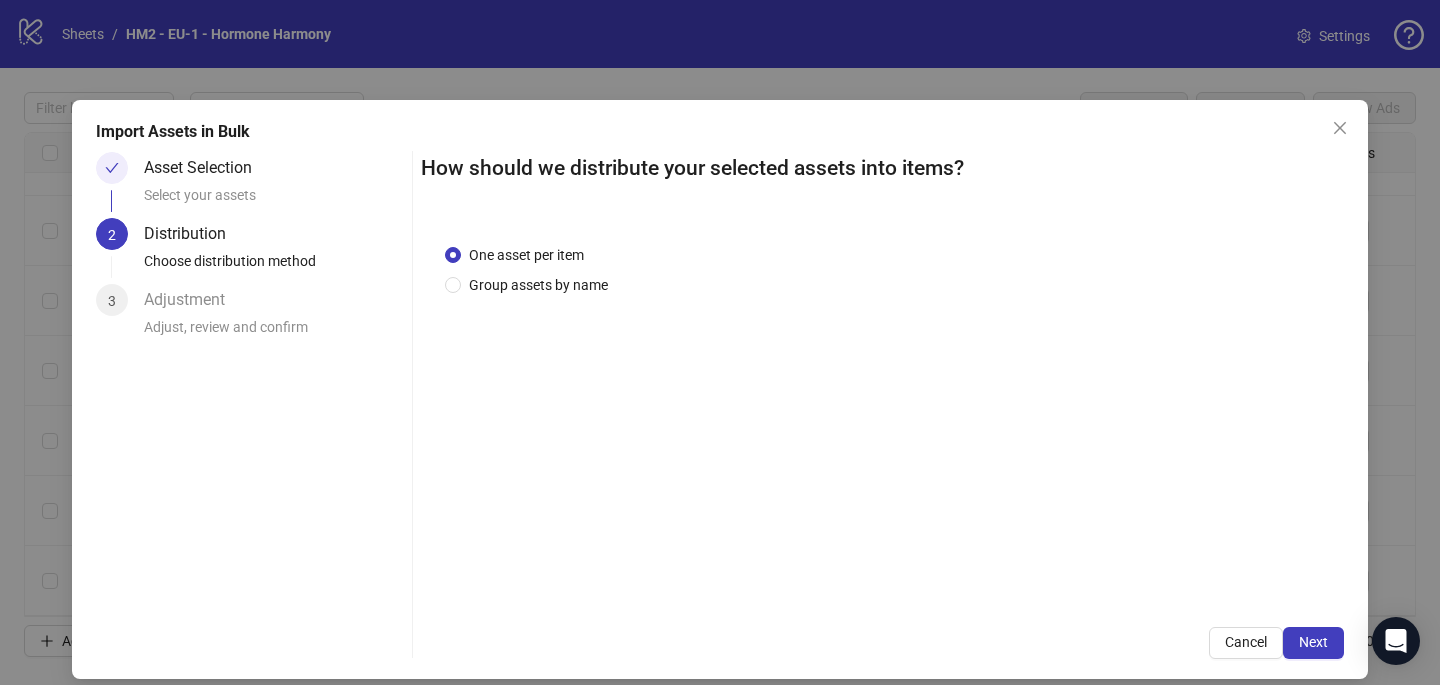 click on "One asset per item" at bounding box center [526, 255] 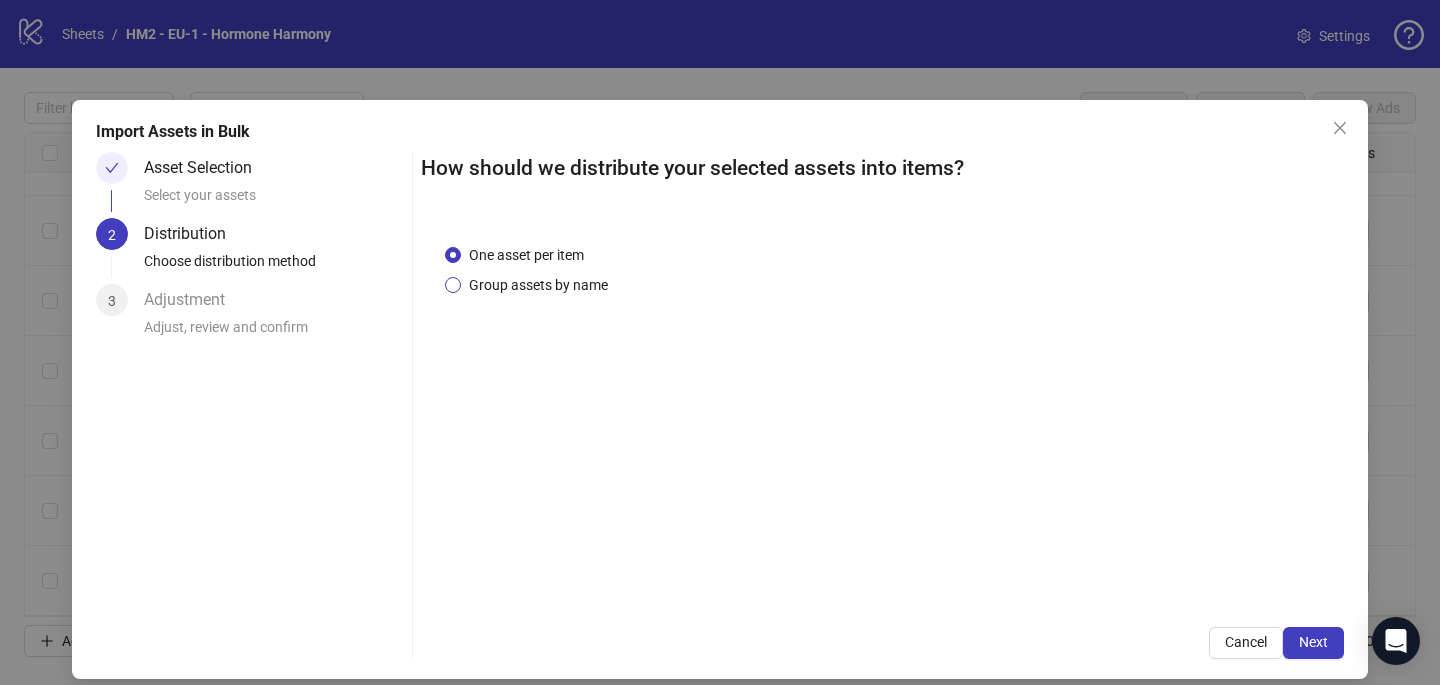click on "Group assets by name" at bounding box center (538, 285) 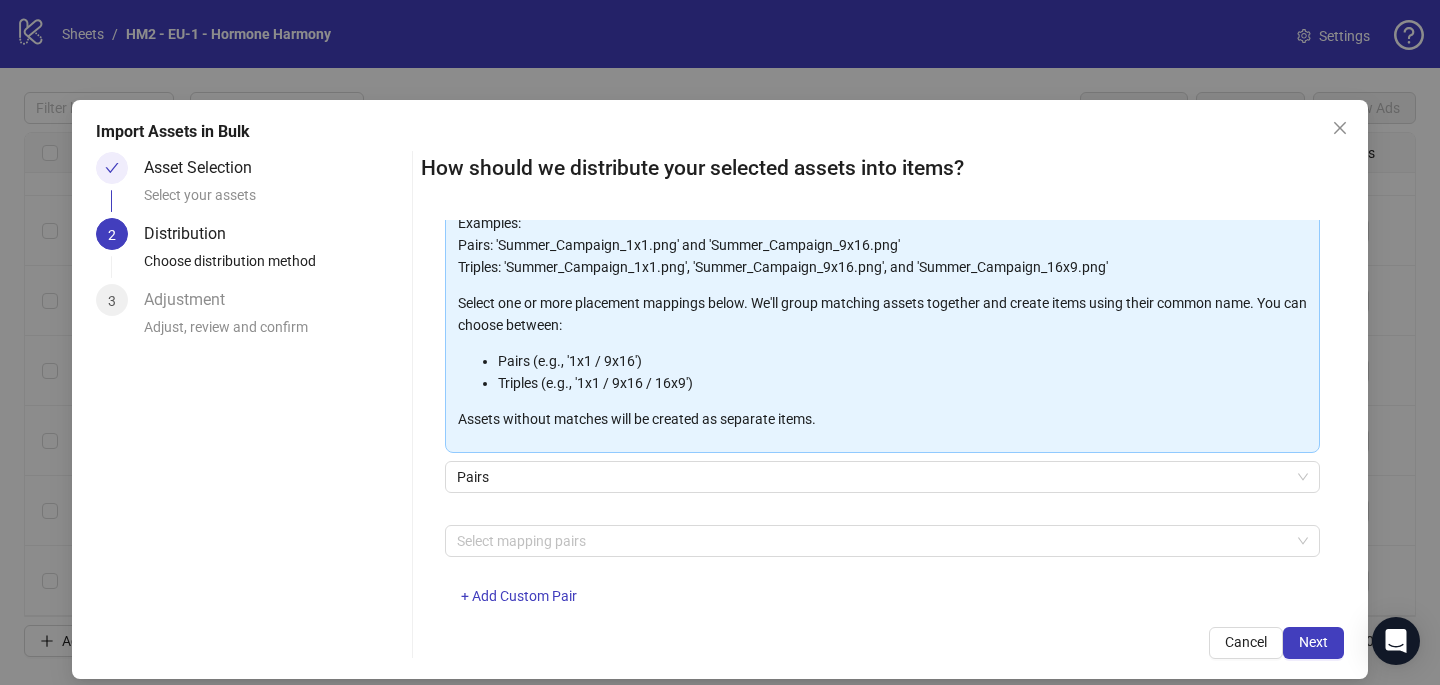 scroll, scrollTop: 203, scrollLeft: 0, axis: vertical 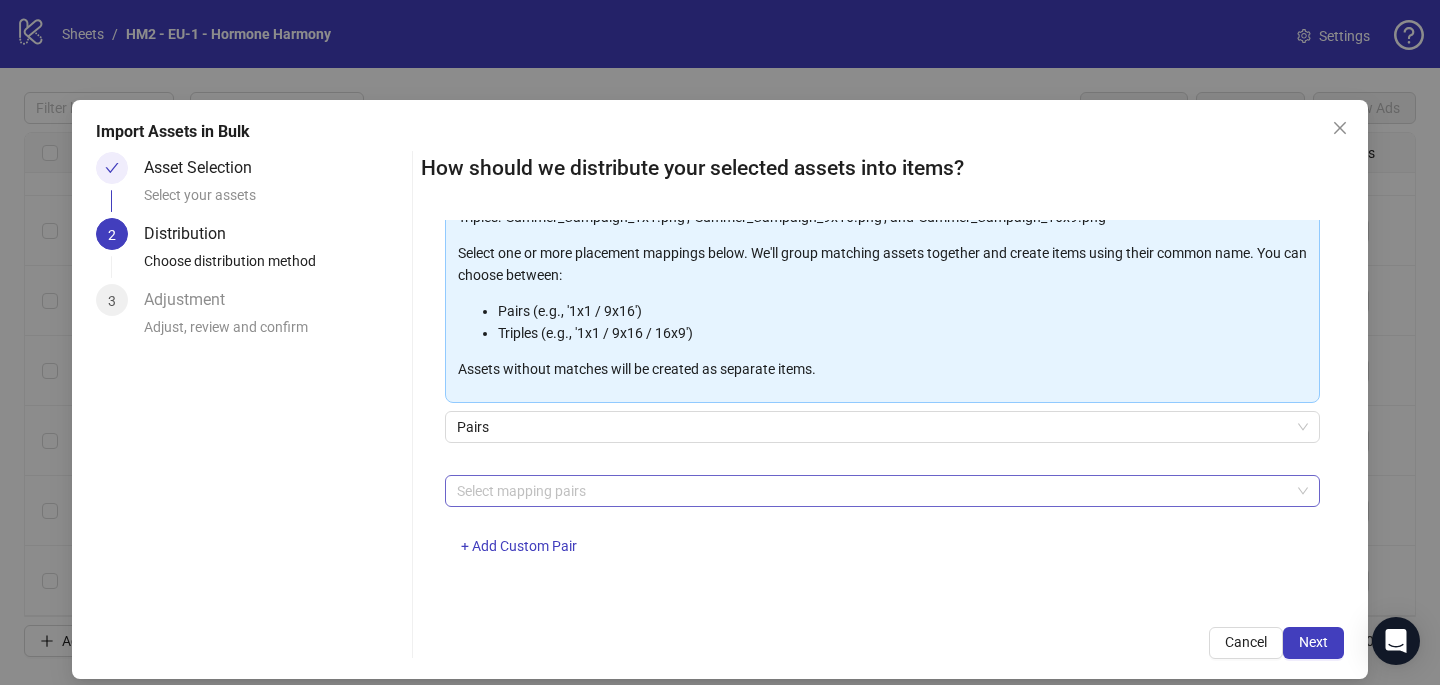 click at bounding box center (872, 491) 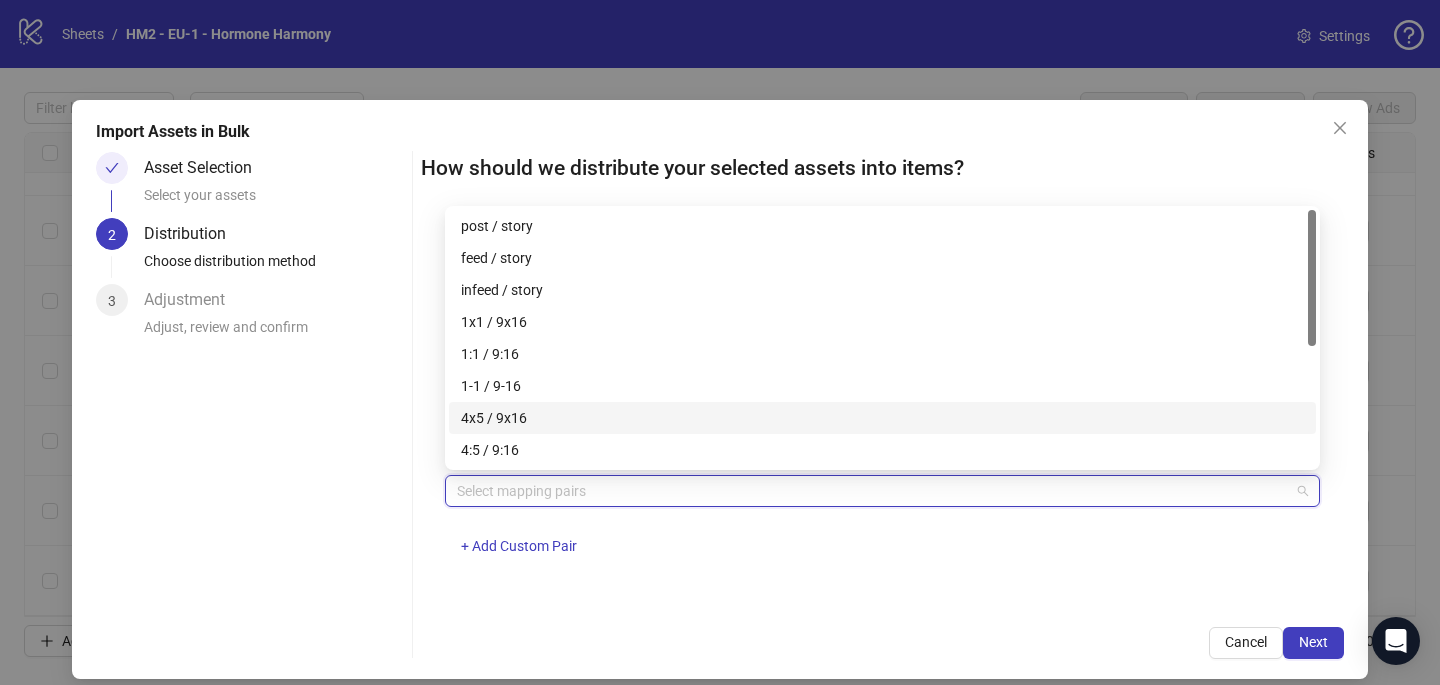 click on "4x5 / 9x16" at bounding box center (882, 418) 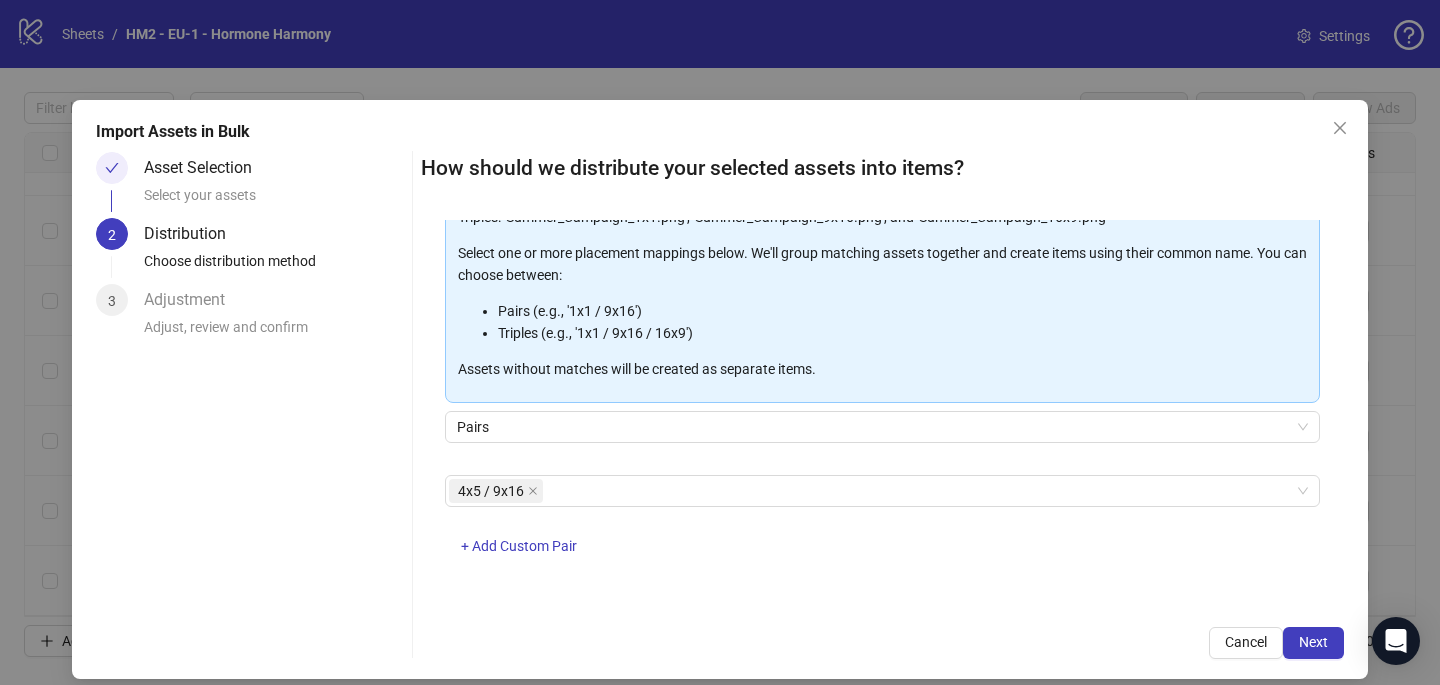 click on "4x5 / 9x16   + Add Custom Pair" at bounding box center [882, 527] 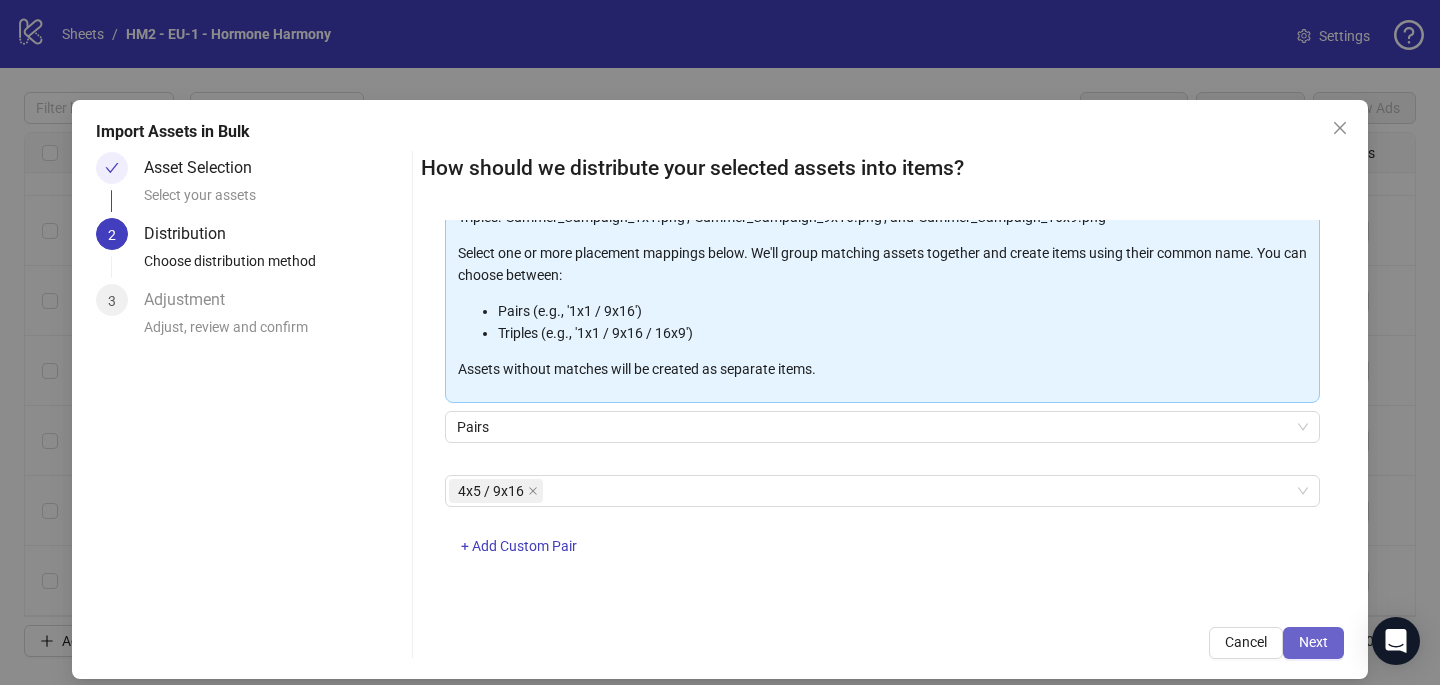click on "Next" at bounding box center (1313, 642) 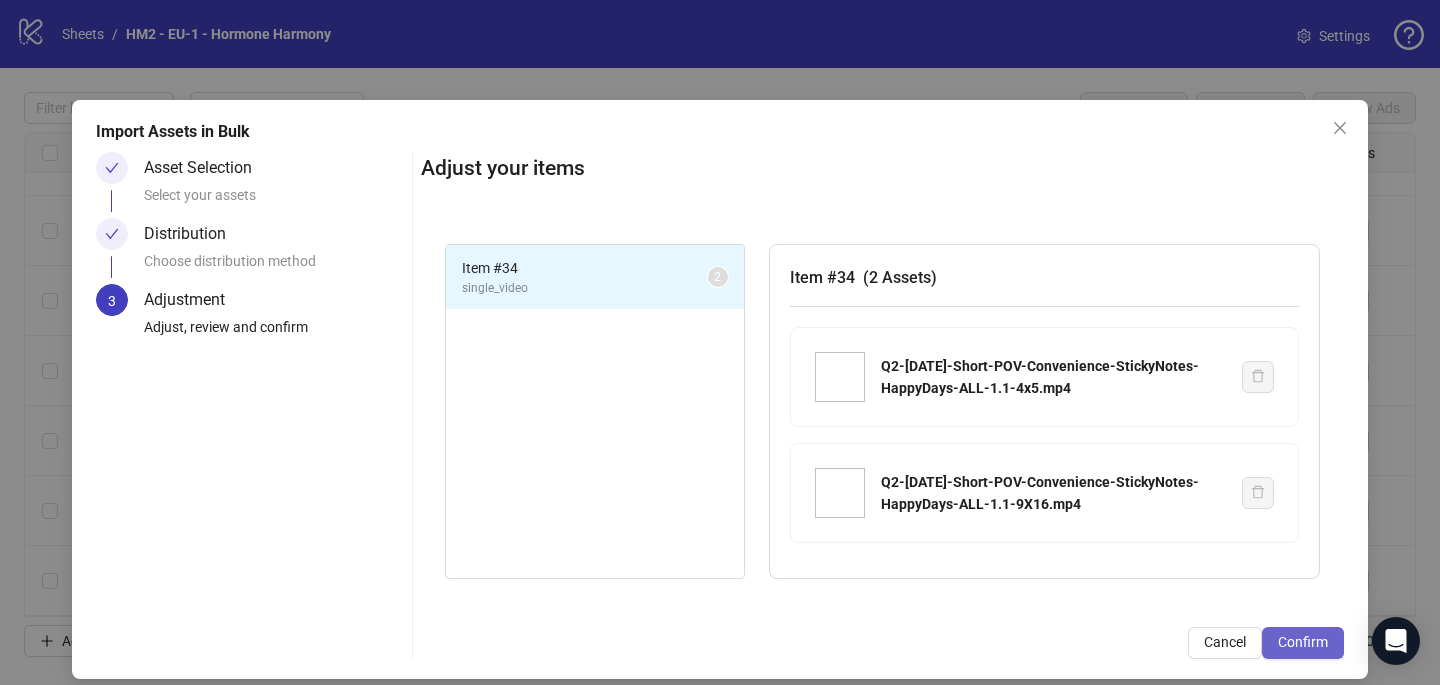 click on "Confirm" at bounding box center [1303, 642] 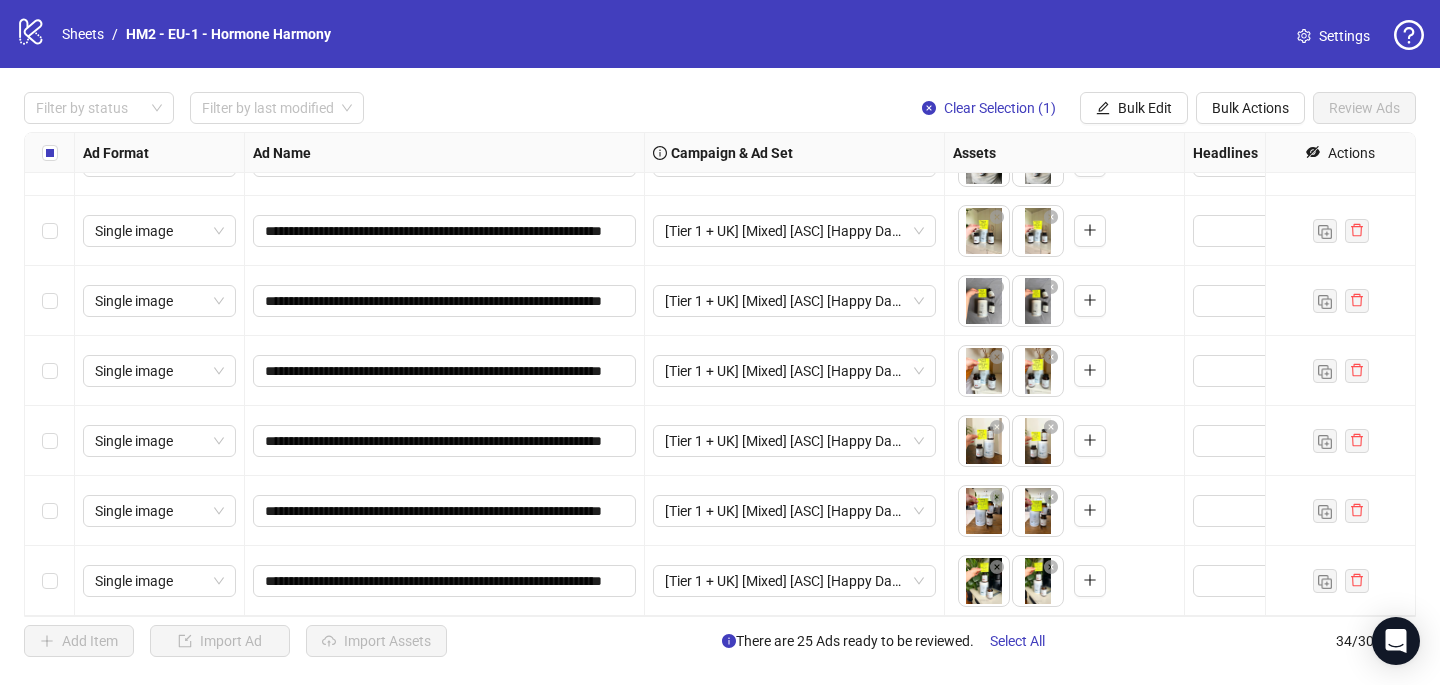 scroll, scrollTop: 1937, scrollLeft: 0, axis: vertical 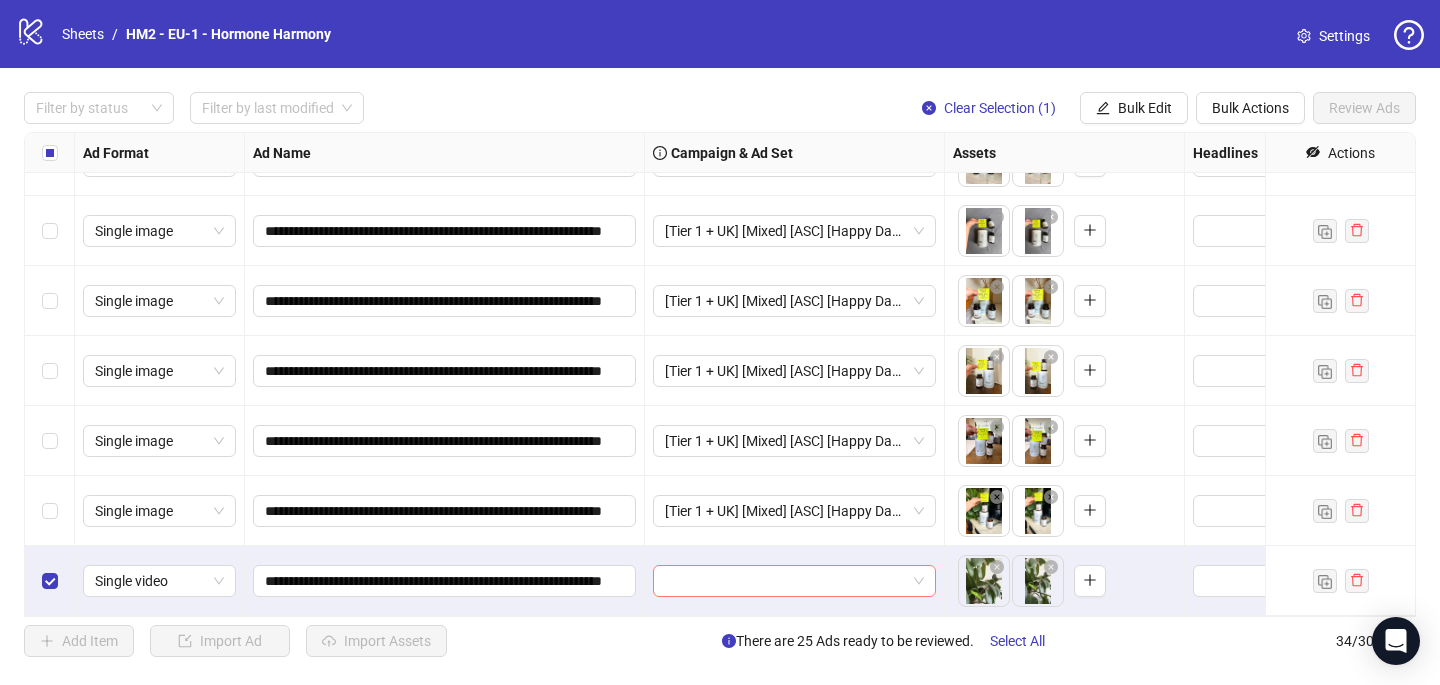 click at bounding box center (785, 581) 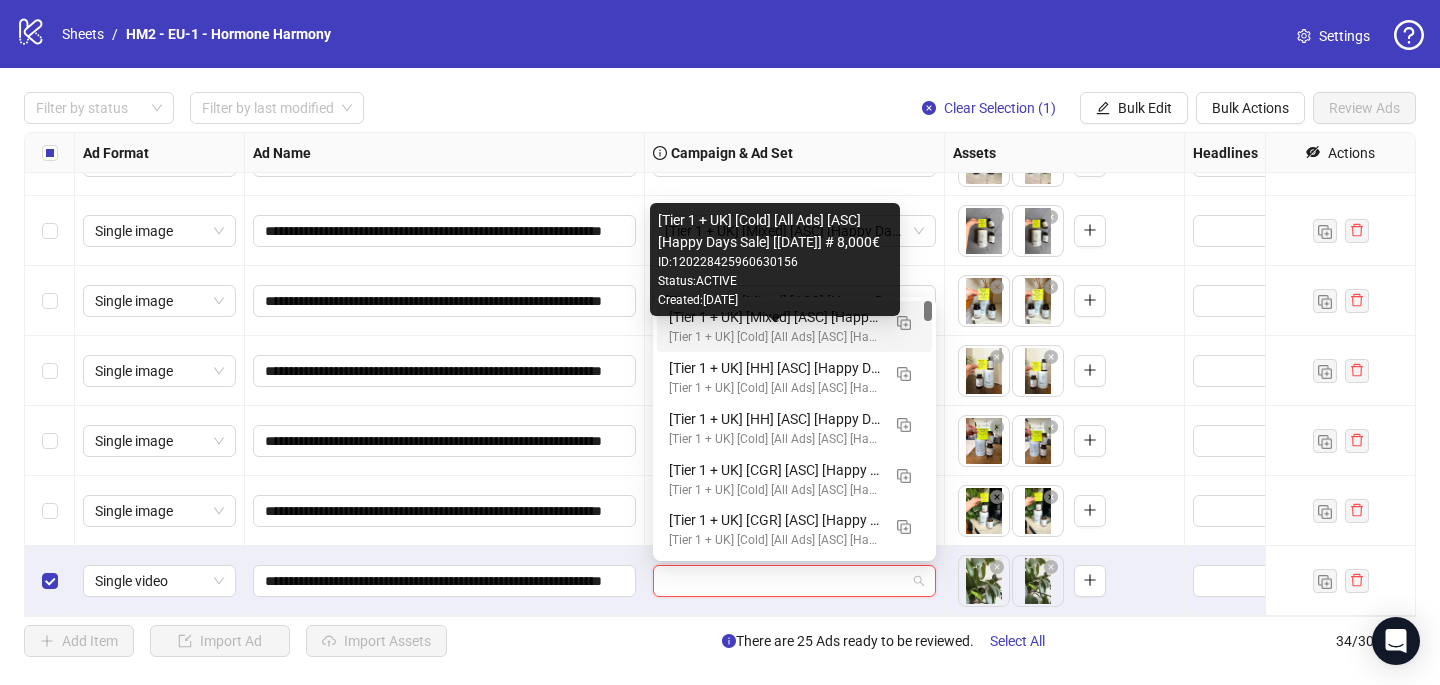 click on "[Tier 1 + UK] [Cold] [All Ads] [ASC] [Happy Days Sale] [[DATE]] # 8,000€" at bounding box center (774, 337) 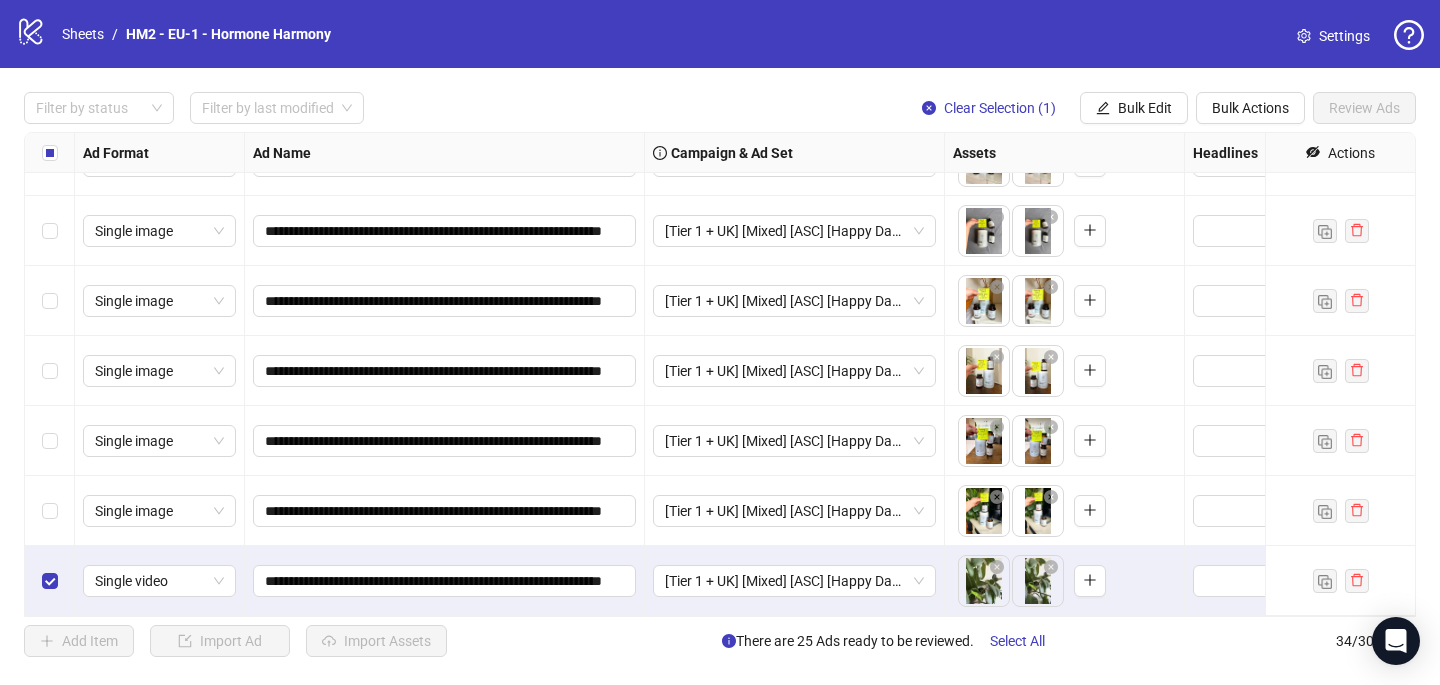 click at bounding box center (50, 581) 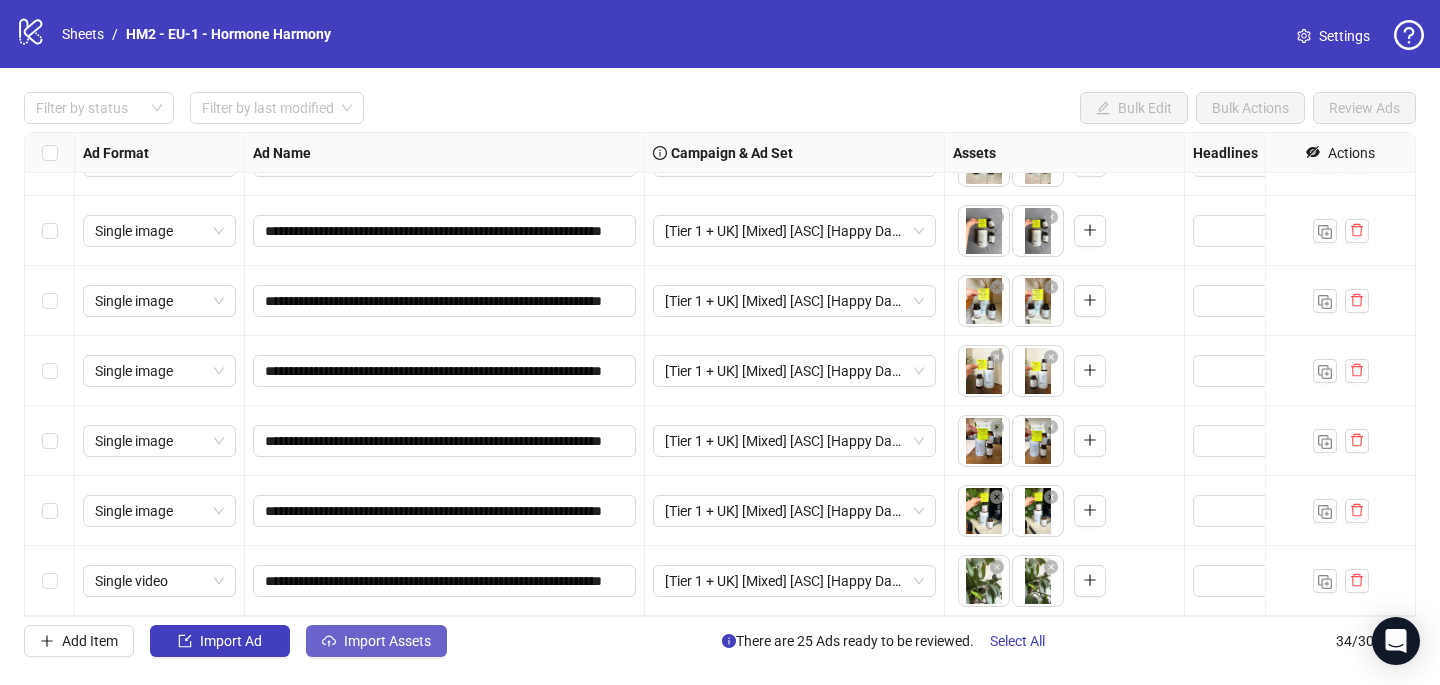 click on "Import Assets" at bounding box center [387, 641] 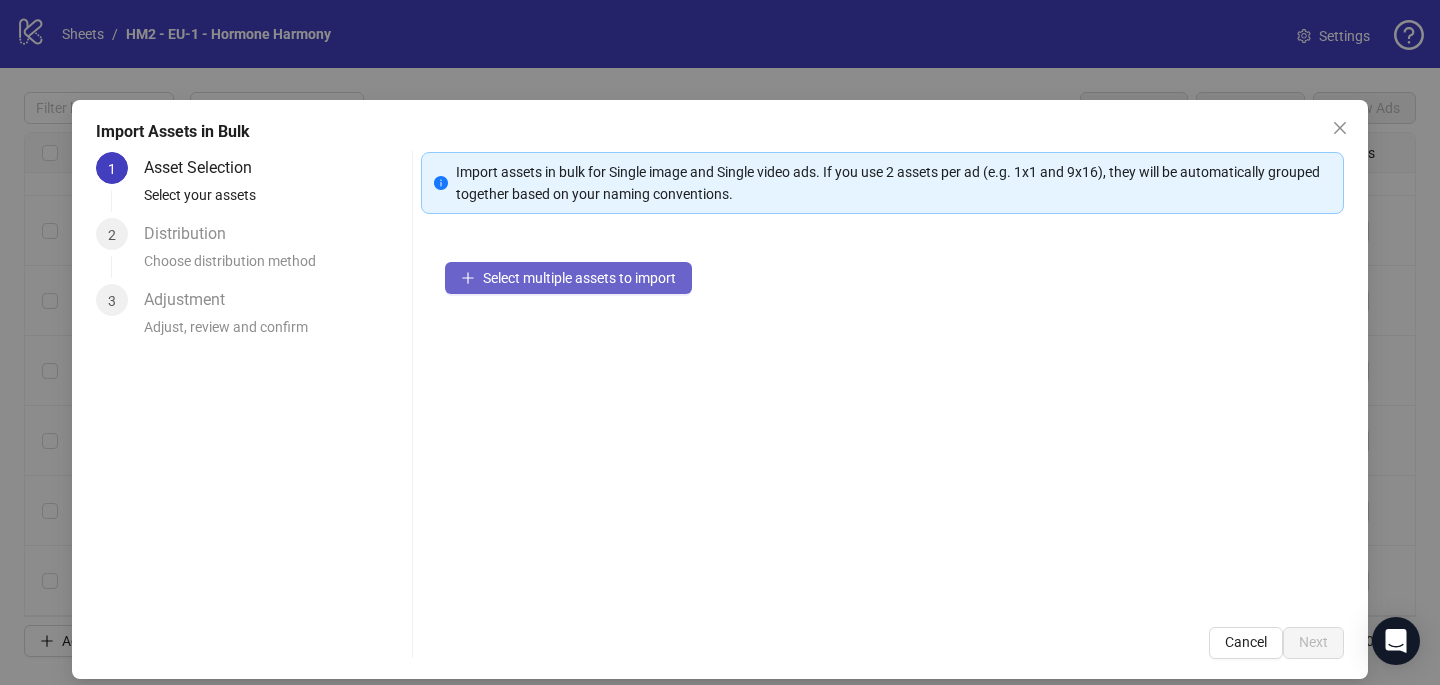 click on "Select multiple assets to import" at bounding box center [579, 278] 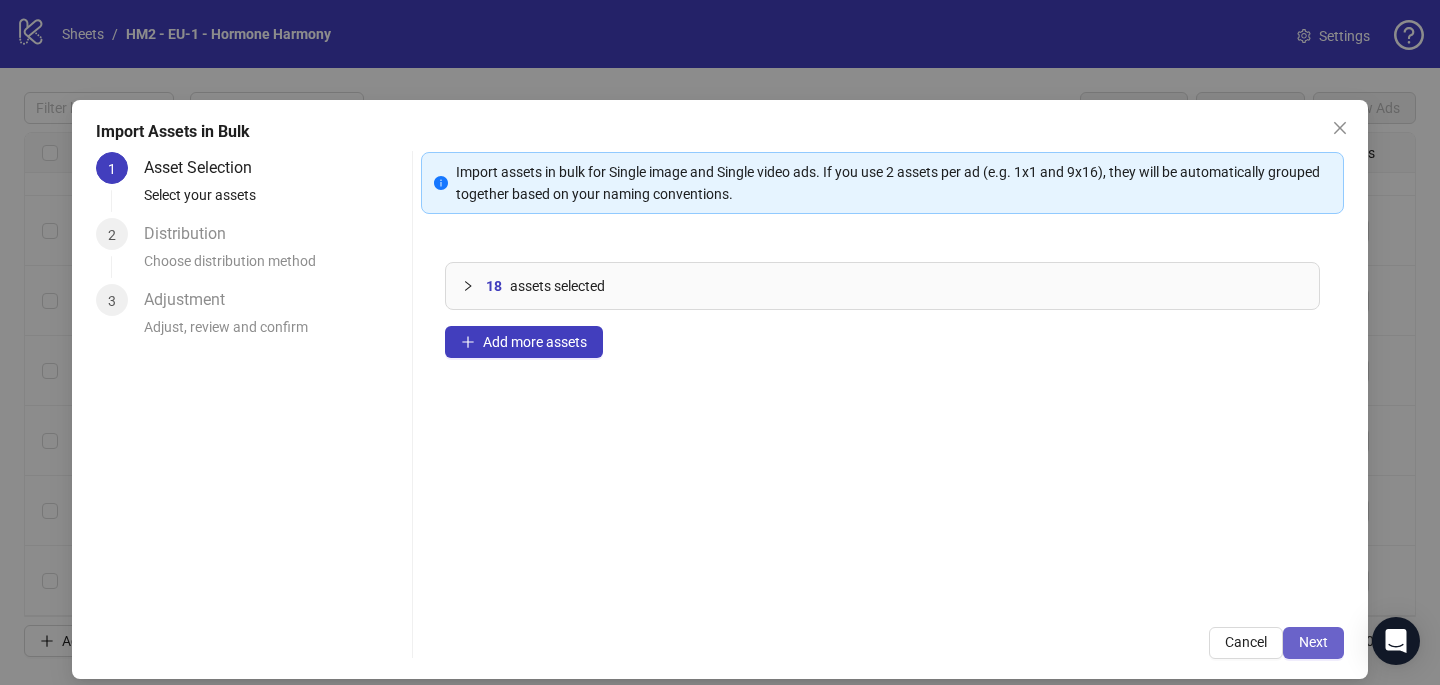 click on "Next" at bounding box center (1313, 642) 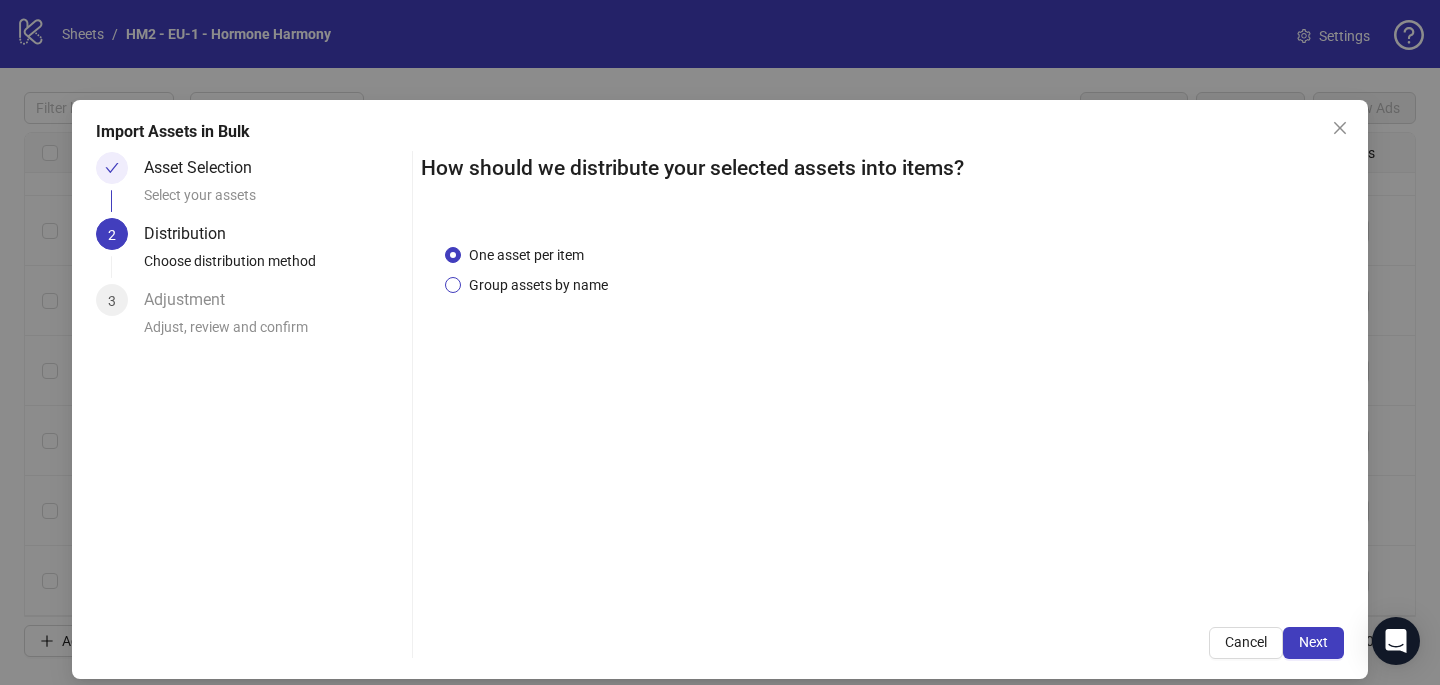 click on "Group assets by name" at bounding box center (538, 285) 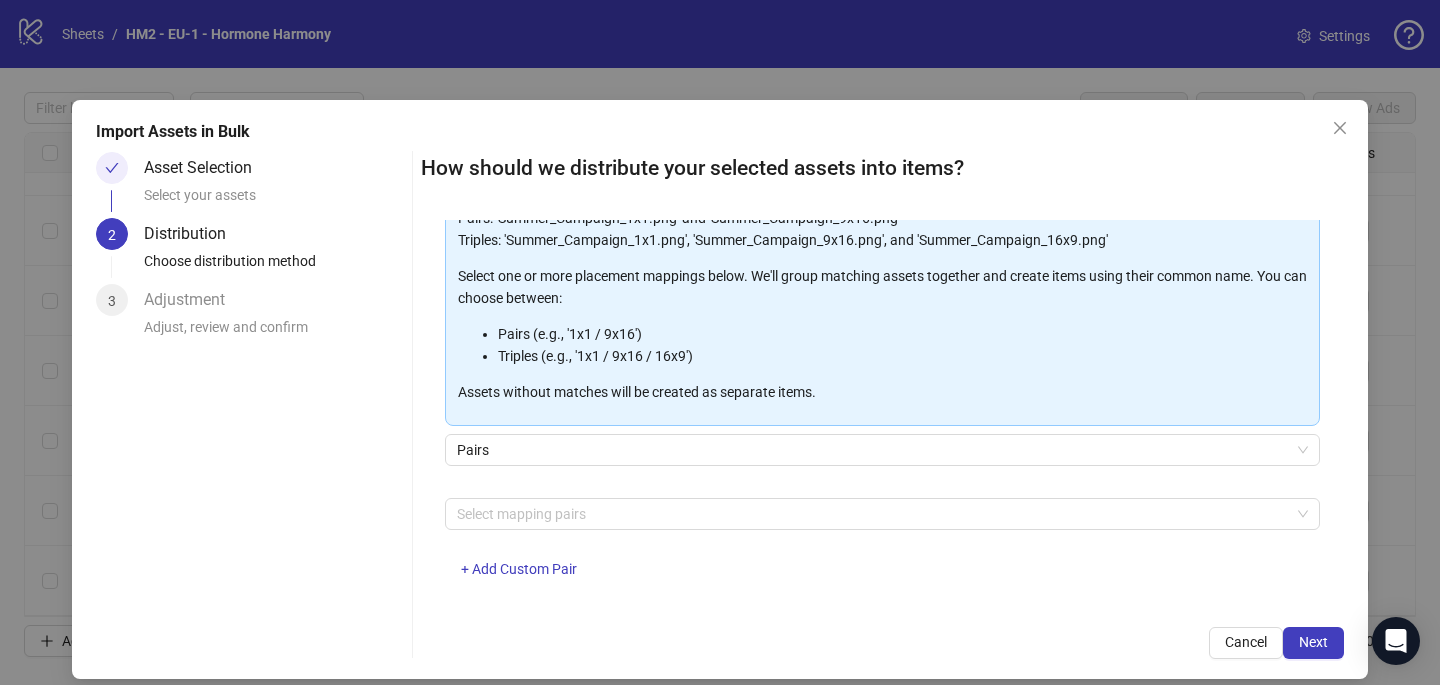 scroll, scrollTop: 203, scrollLeft: 0, axis: vertical 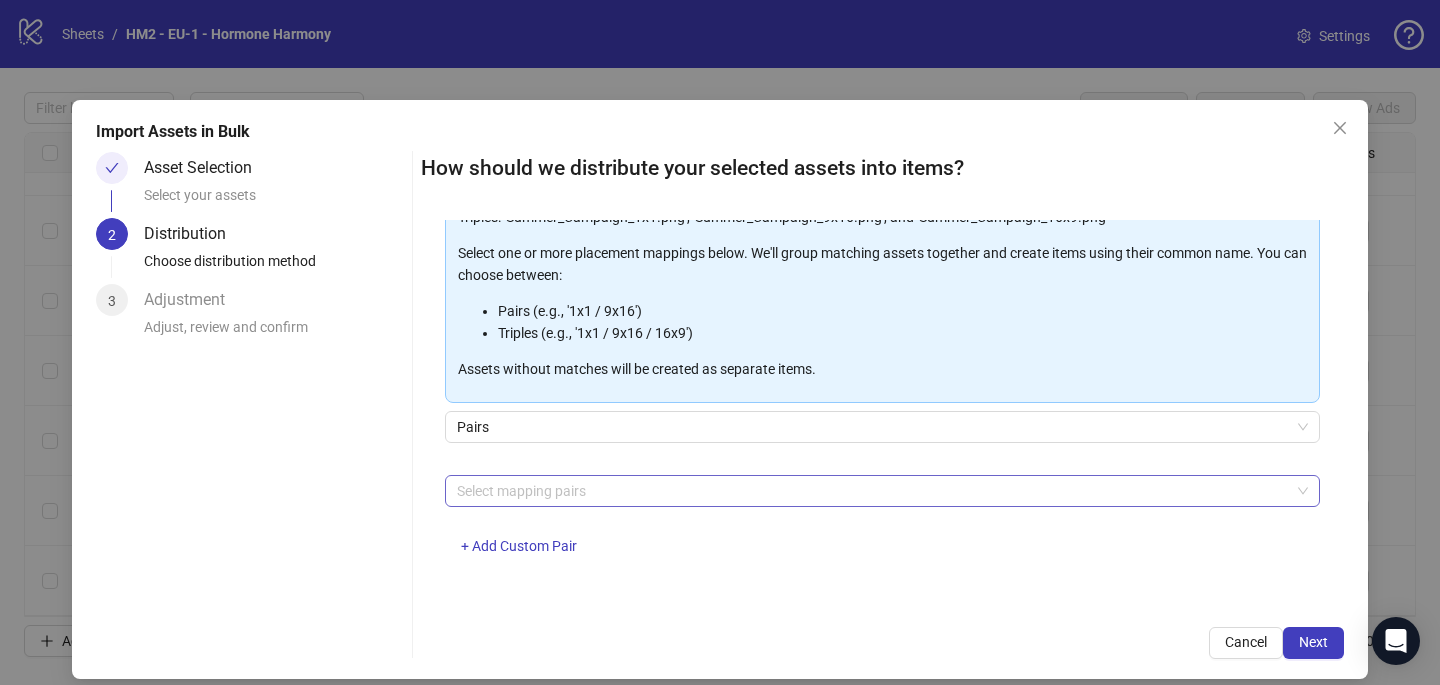 click at bounding box center (872, 491) 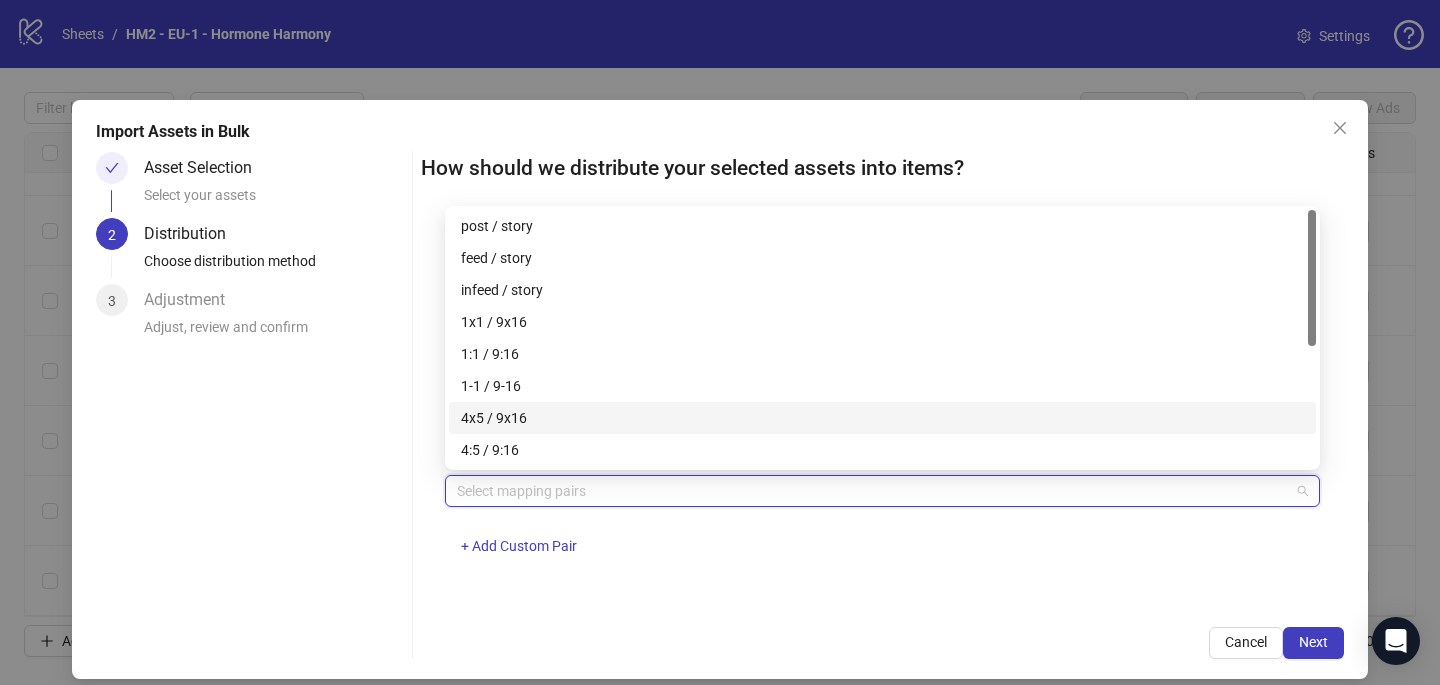 click on "4x5 / 9x16" at bounding box center [882, 418] 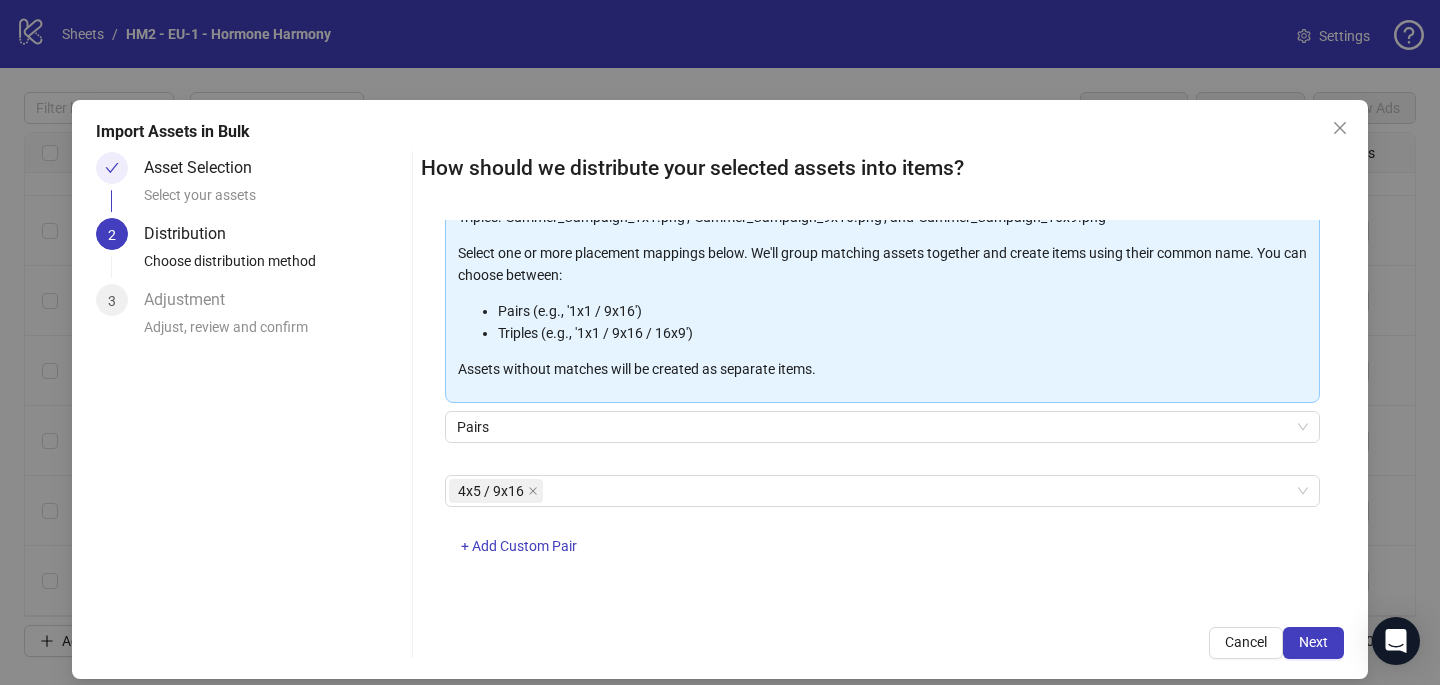 click on "4x5 / 9x16   + Add Custom Pair" at bounding box center (882, 527) 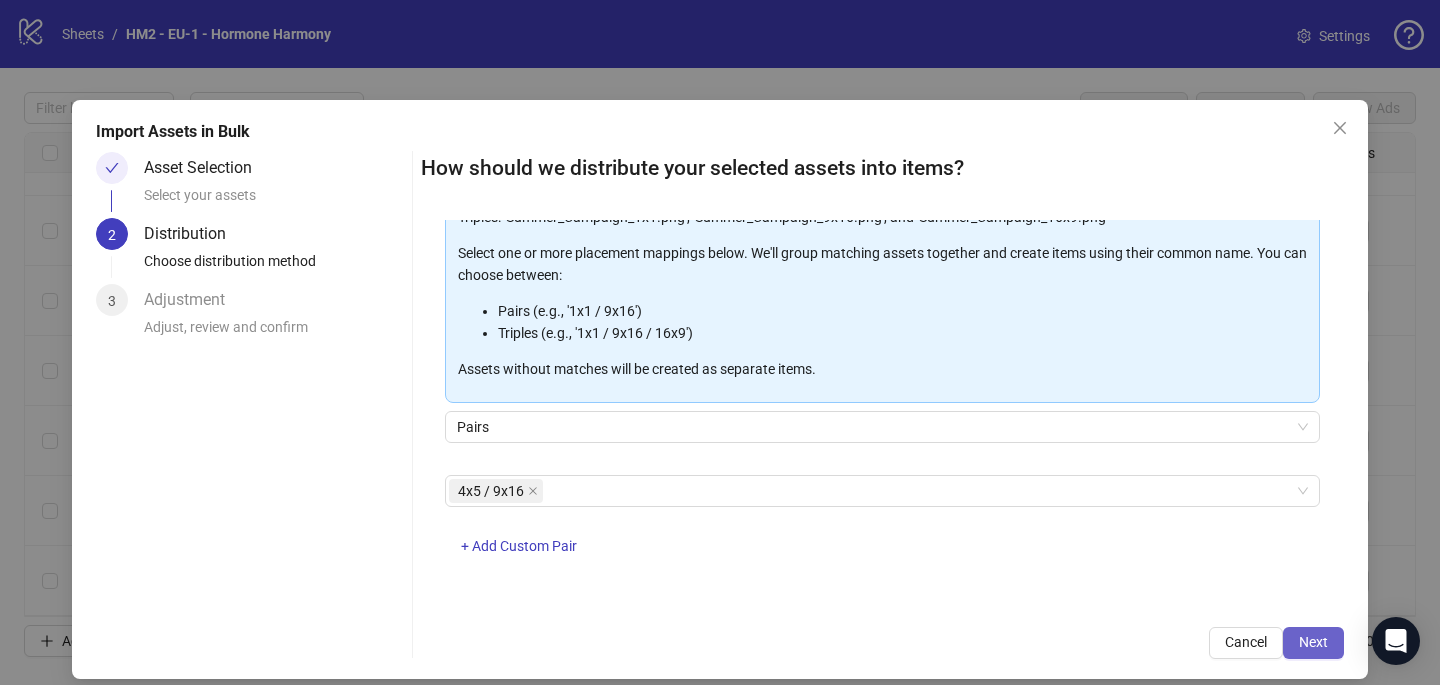 click on "Next" at bounding box center (1313, 643) 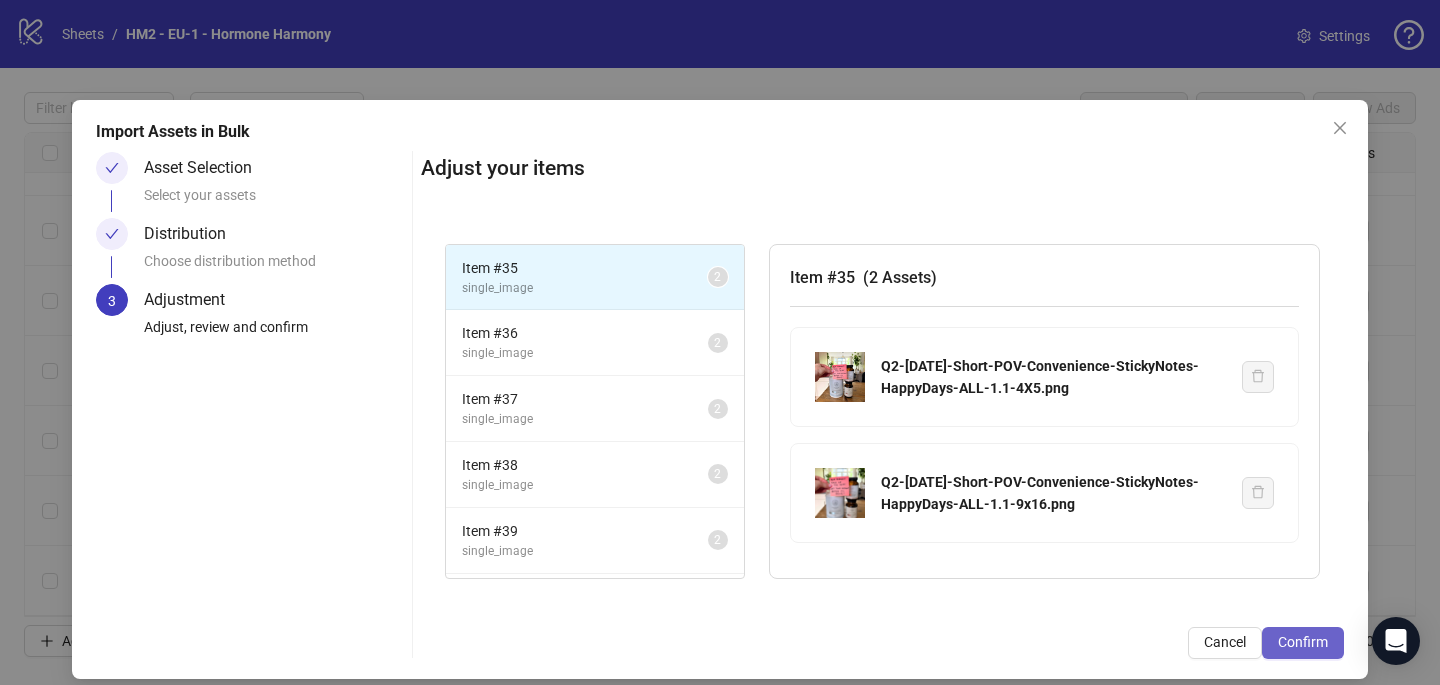 click on "Confirm" at bounding box center (1303, 642) 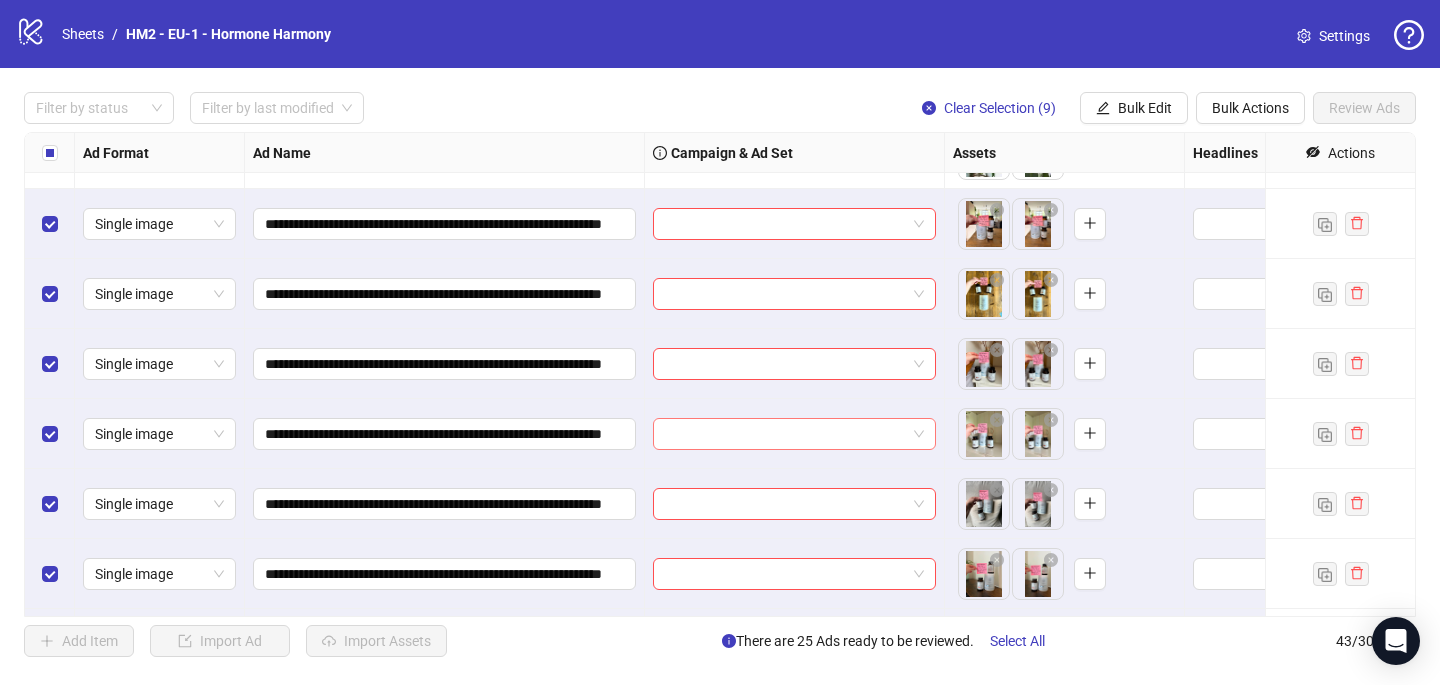 scroll, scrollTop: 2276, scrollLeft: 0, axis: vertical 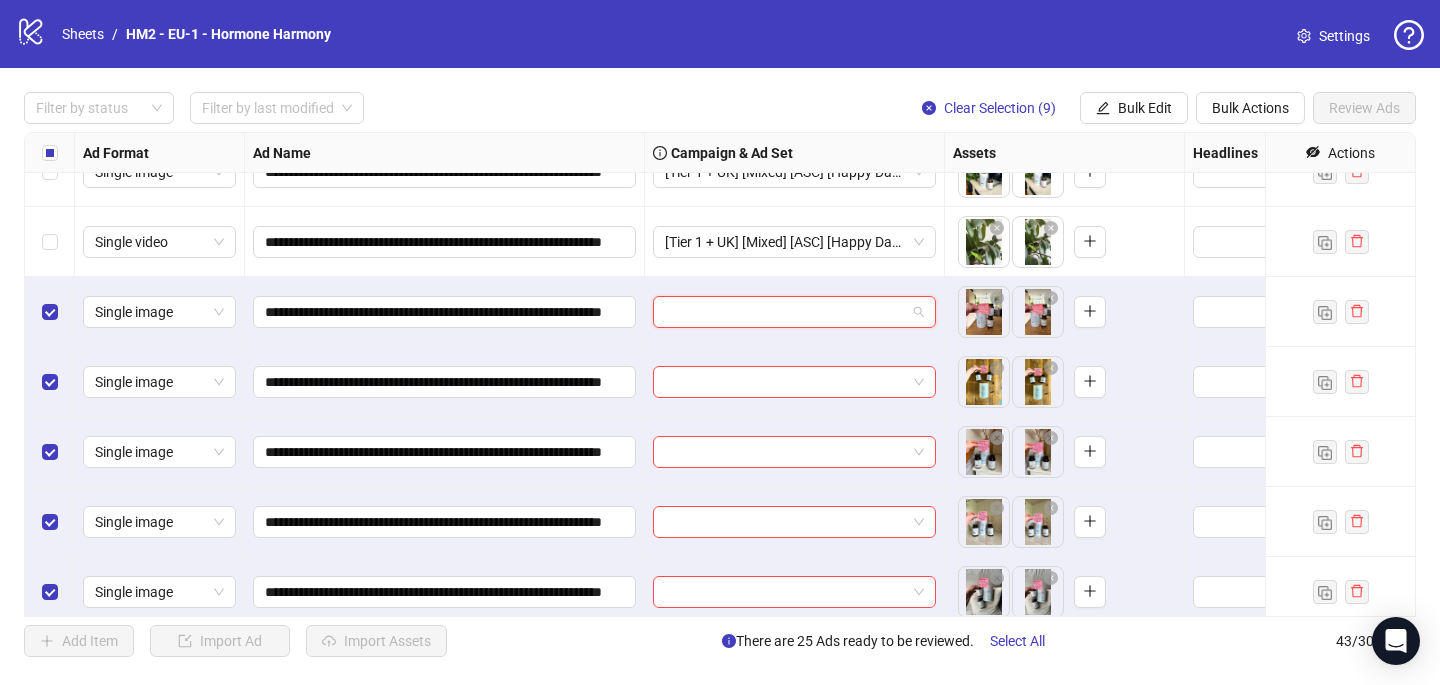 click at bounding box center (785, 312) 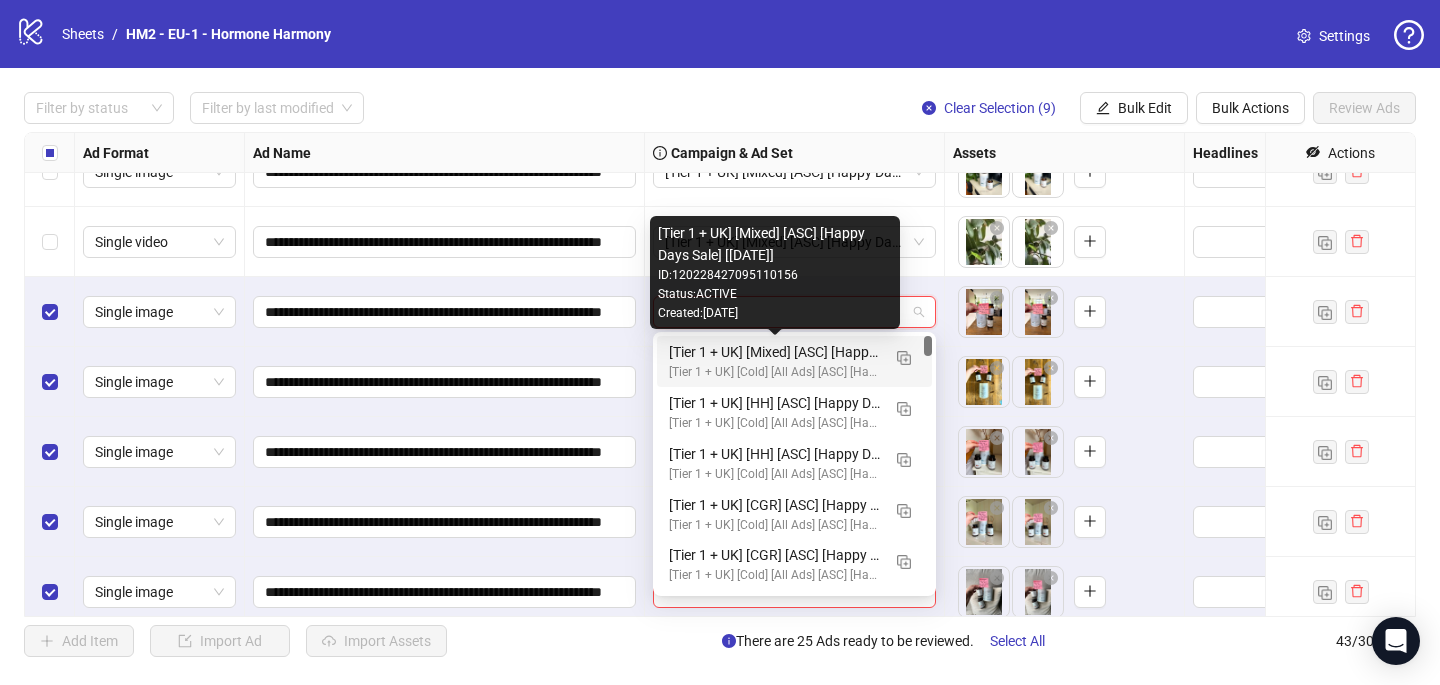 click on "[Tier 1 + UK] [Mixed] [ASC] [Happy Days Sale] [[DATE]]" at bounding box center [774, 352] 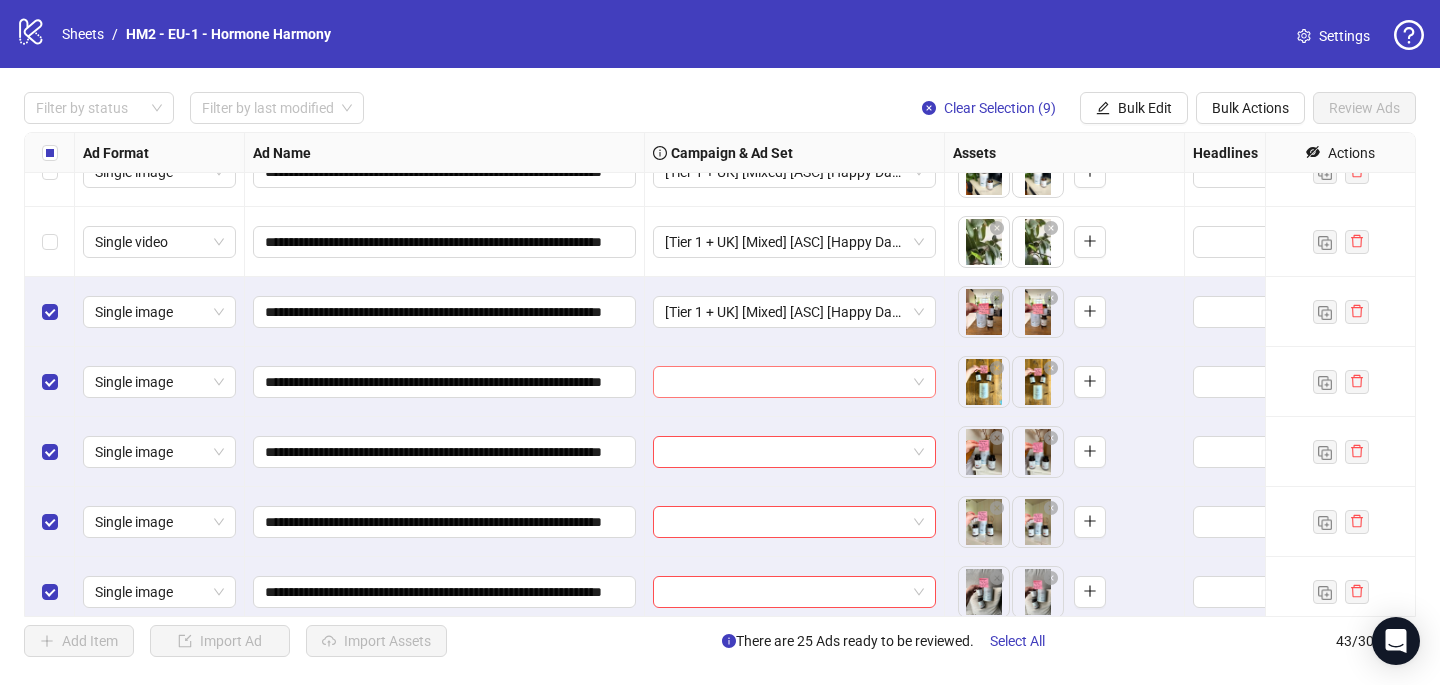 click at bounding box center [785, 382] 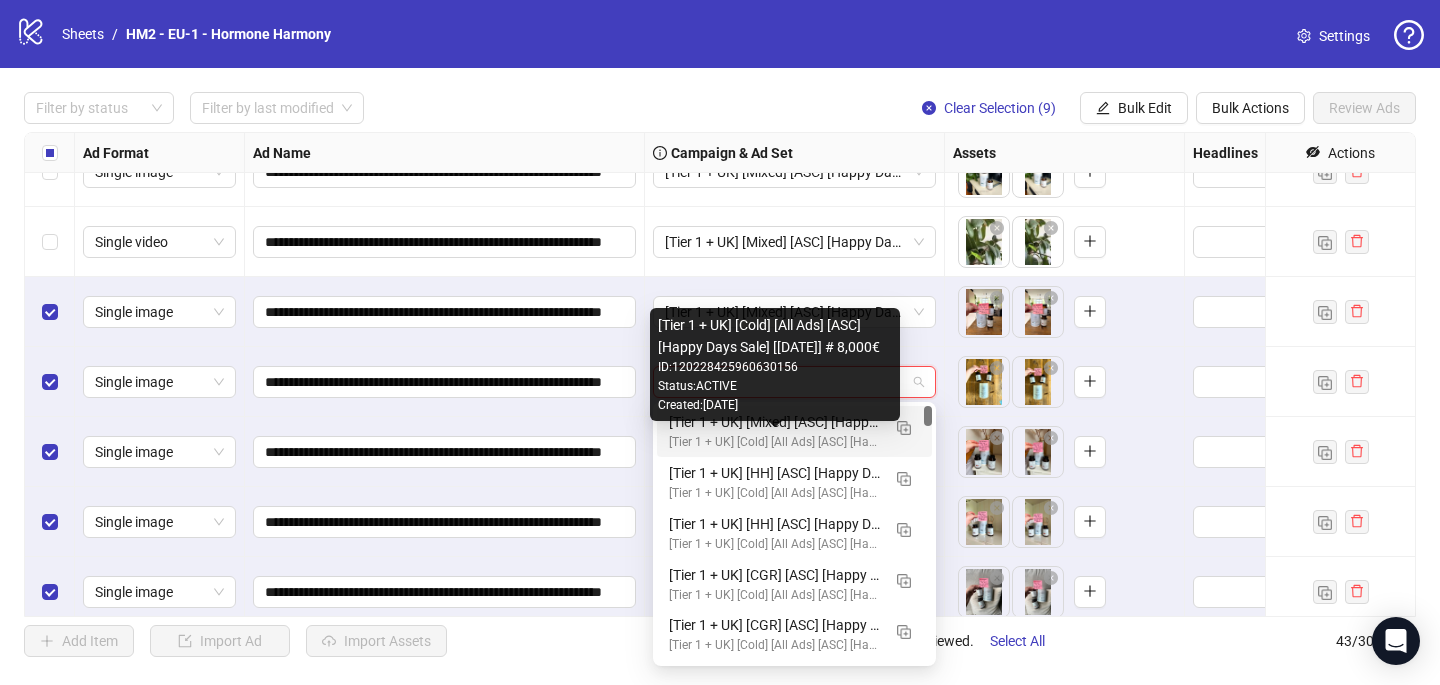 click on "[Tier 1 + UK] [Cold] [All Ads] [ASC] [Happy Days Sale] [[DATE]] # 8,000€" at bounding box center (774, 442) 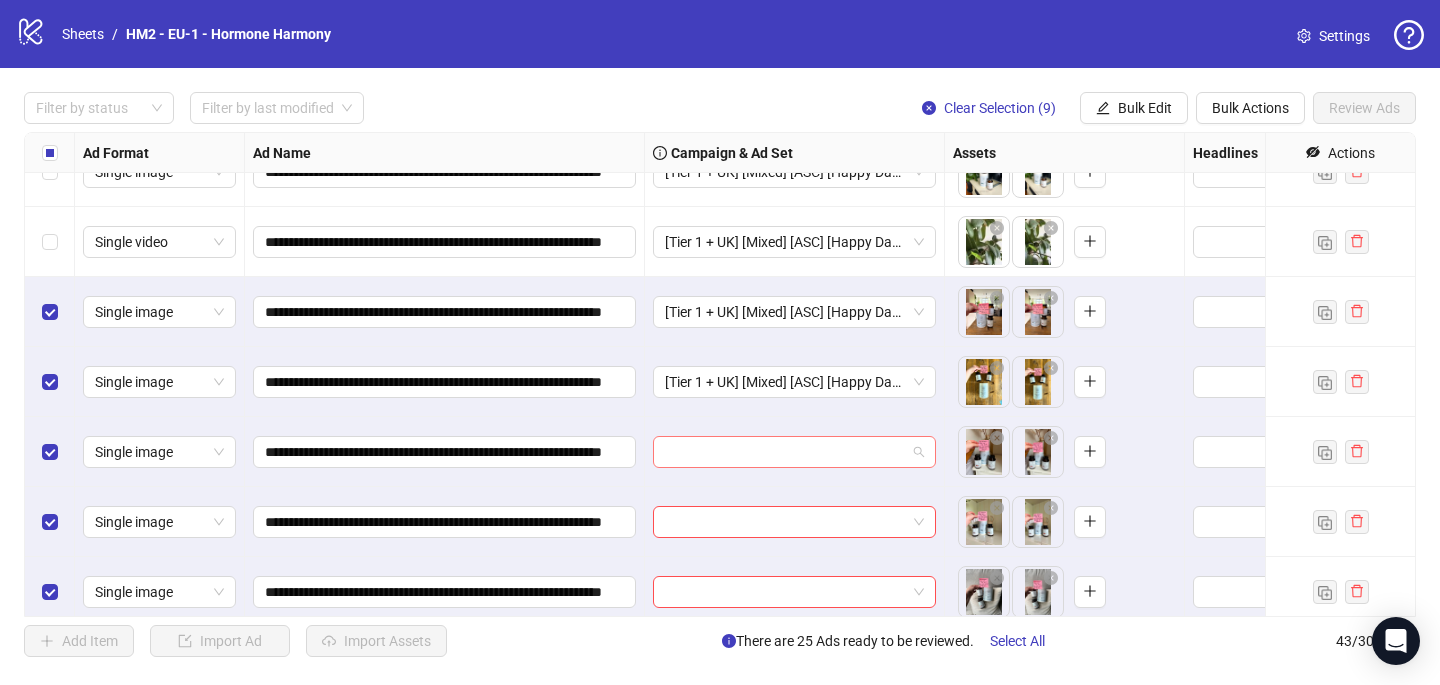 click at bounding box center (785, 452) 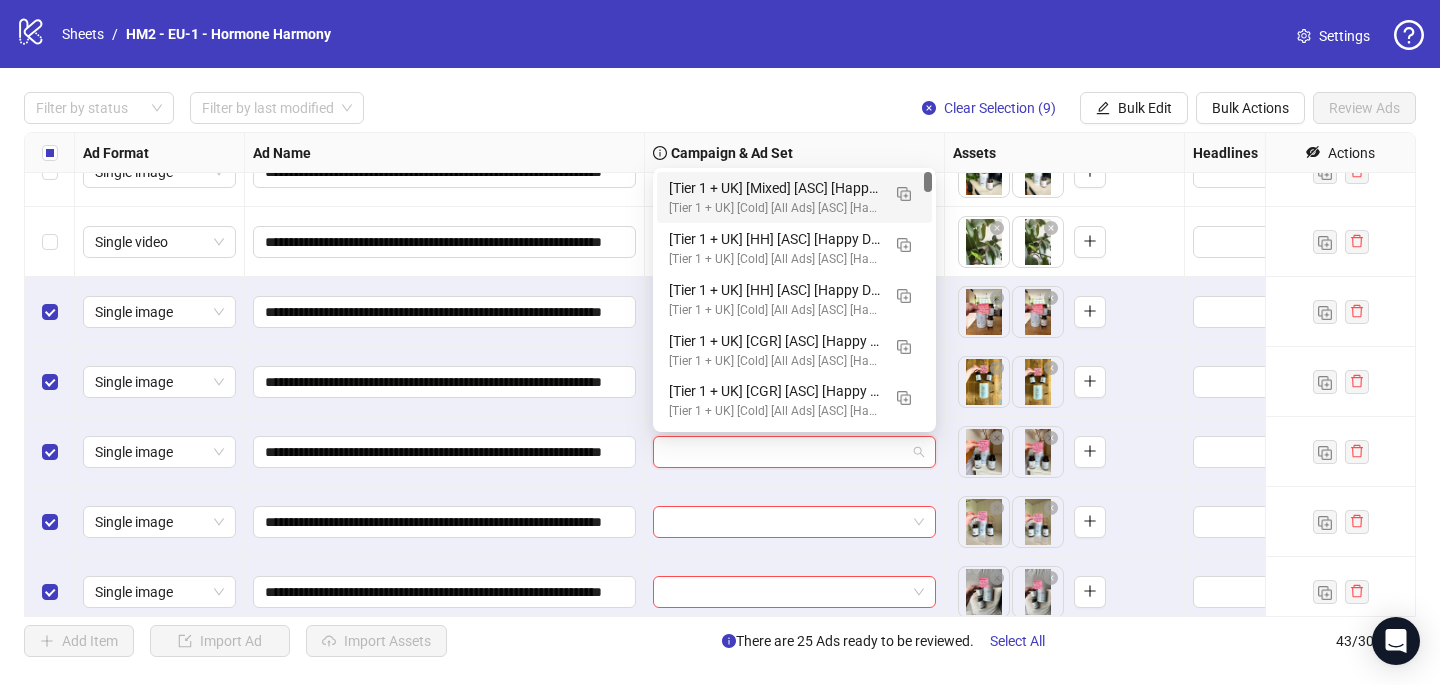 click on "[Tier 1 + UK] [Mixed] [ASC] [Happy Days Sale] [[DATE]]" at bounding box center (774, 188) 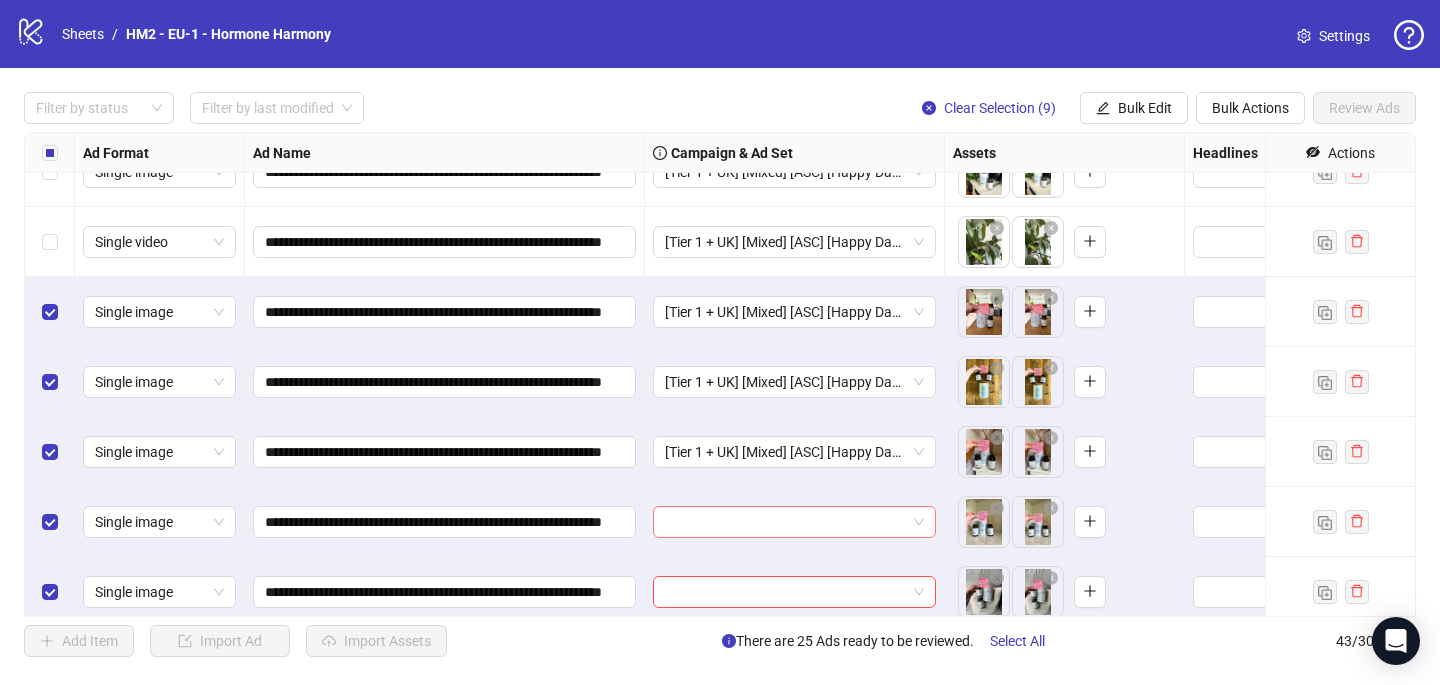 click at bounding box center [785, 522] 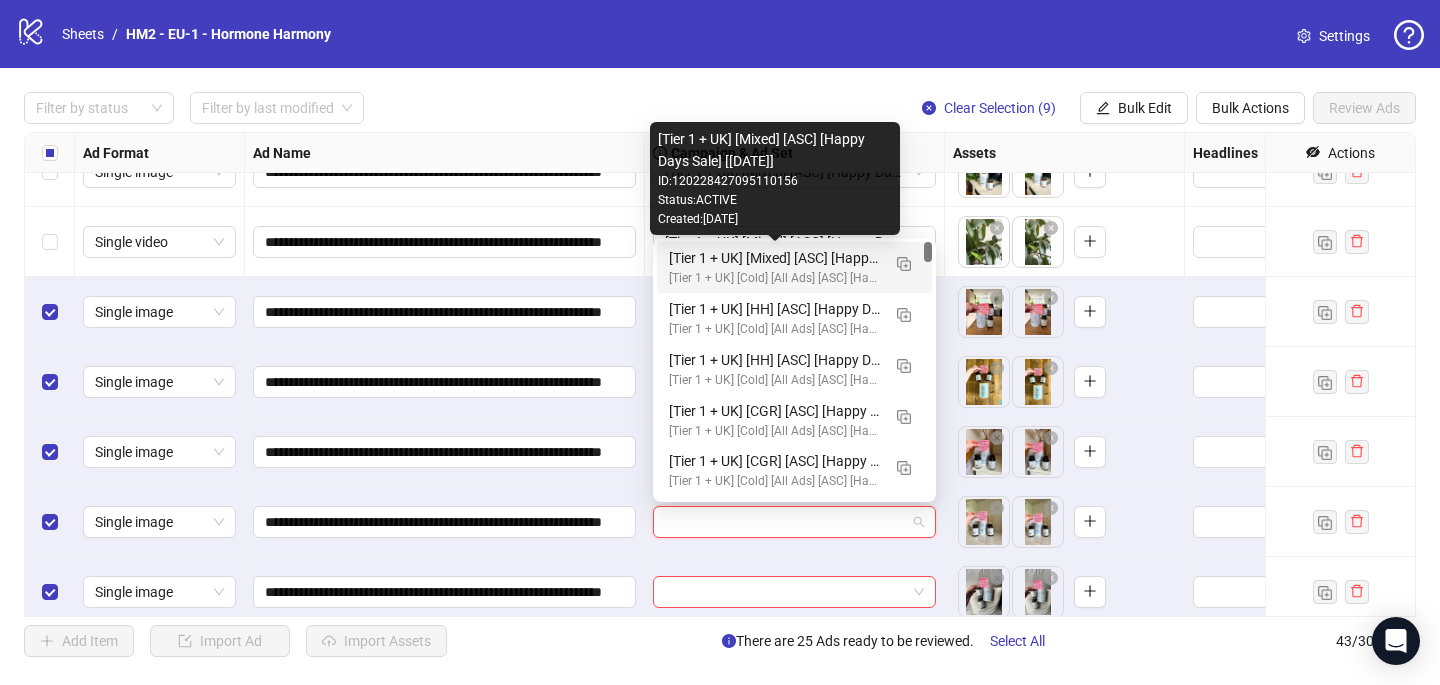 click on "[Tier 1 + UK] [Mixed] [ASC] [Happy Days Sale] [[DATE]]" at bounding box center [774, 258] 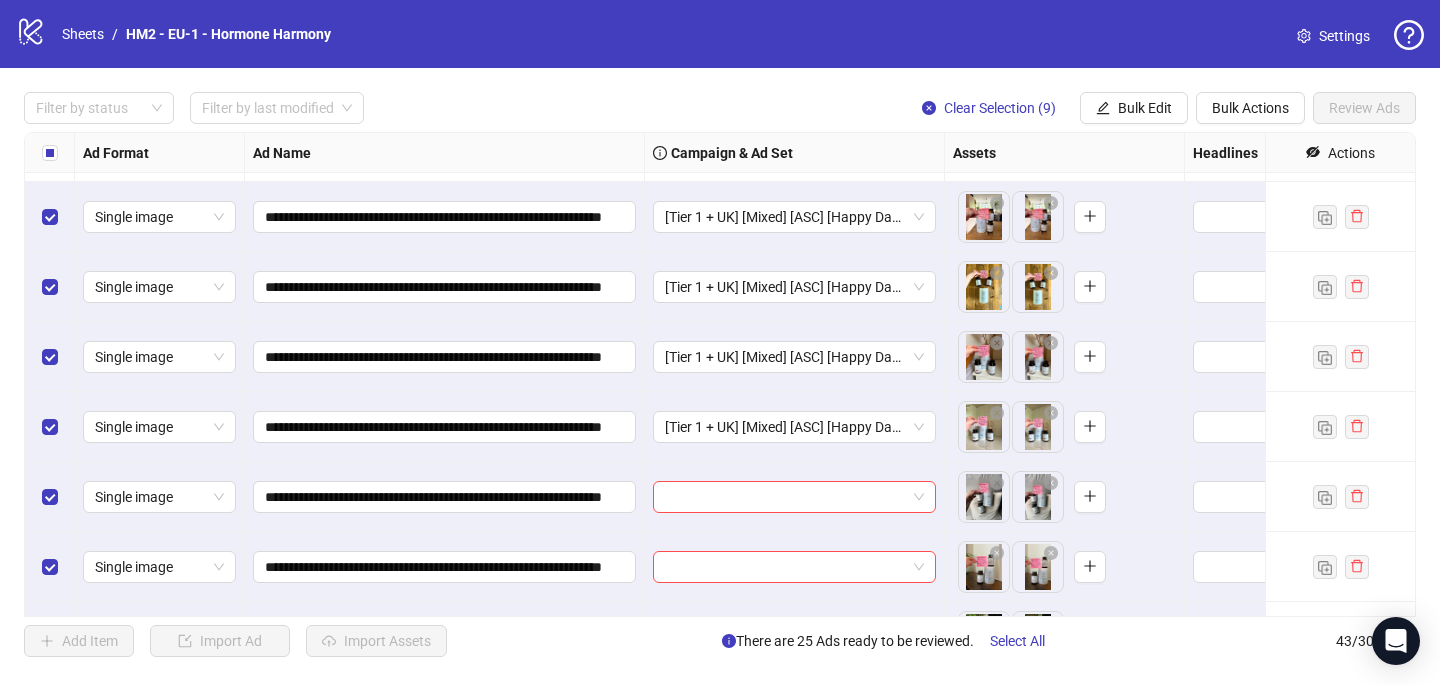 scroll, scrollTop: 2378, scrollLeft: 0, axis: vertical 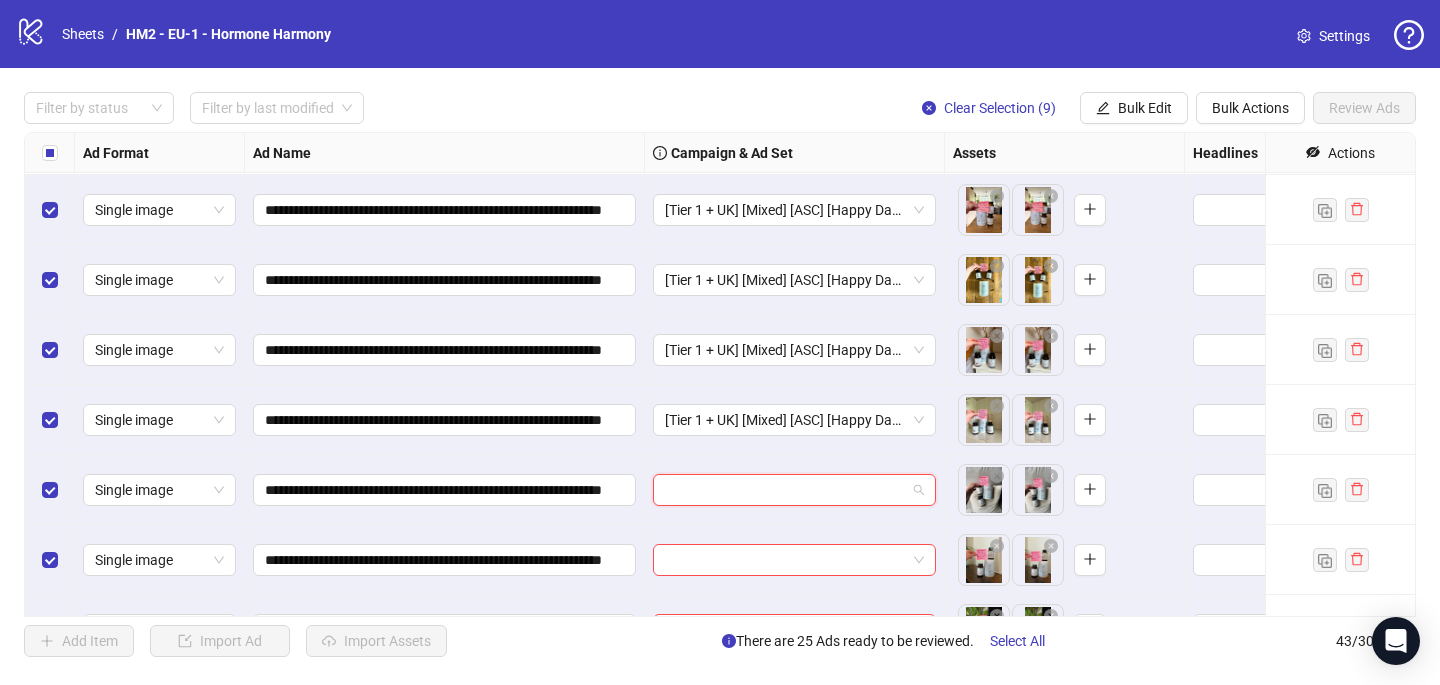 click at bounding box center [785, 490] 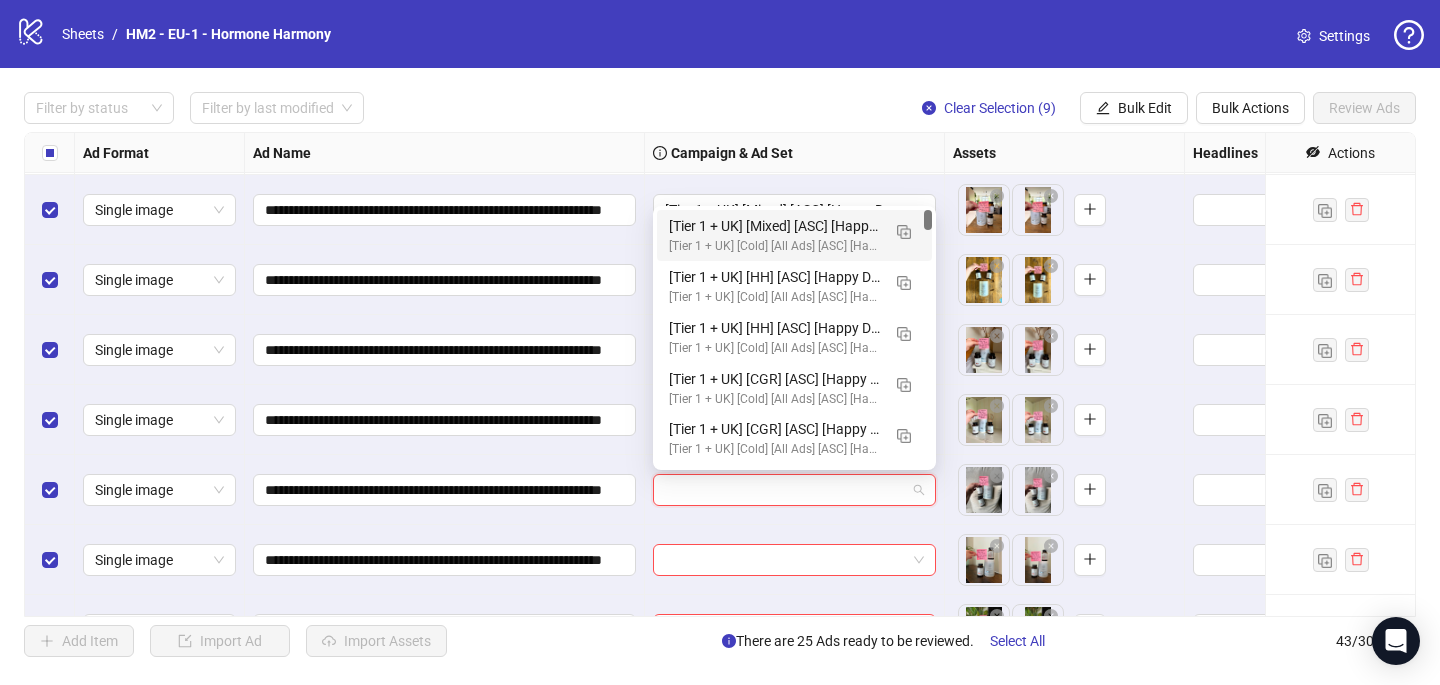 click on "[Tier 1 + UK] [Mixed] [ASC] [Happy Days Sale] [[DATE]]" at bounding box center (774, 226) 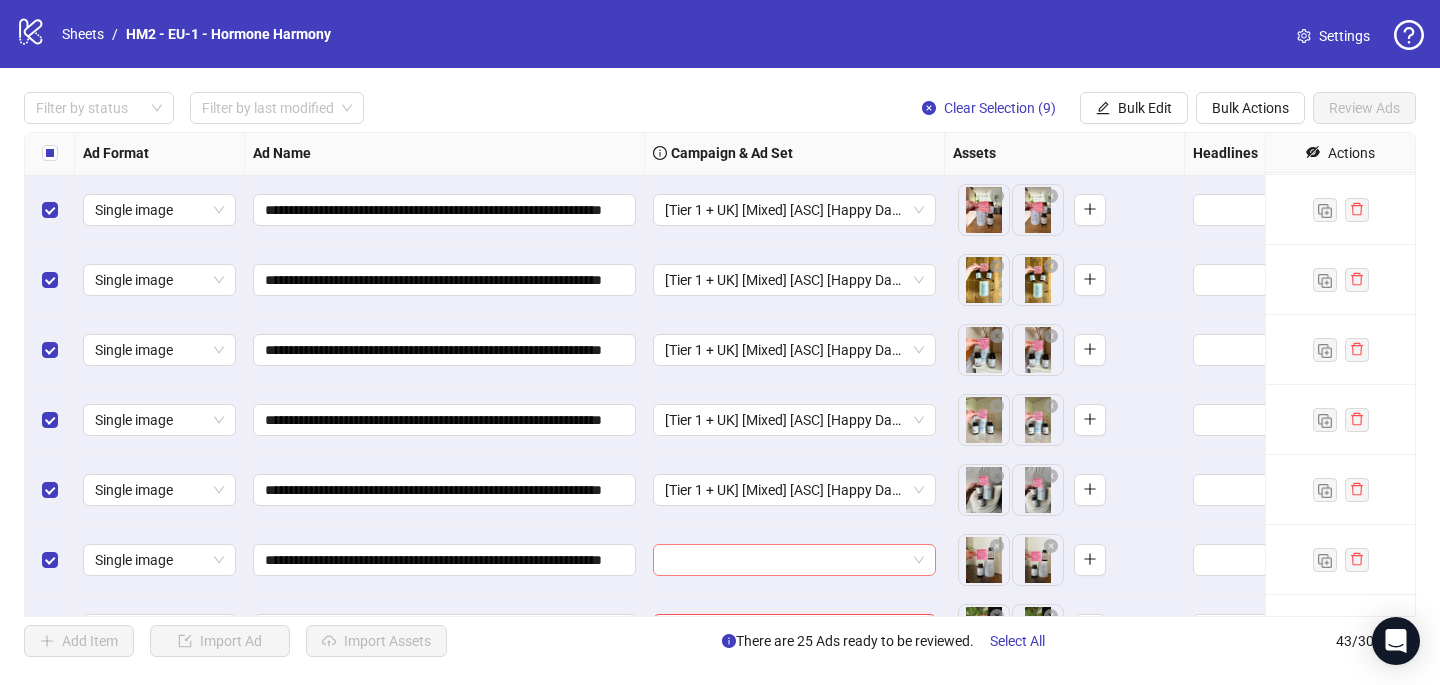 click at bounding box center (785, 560) 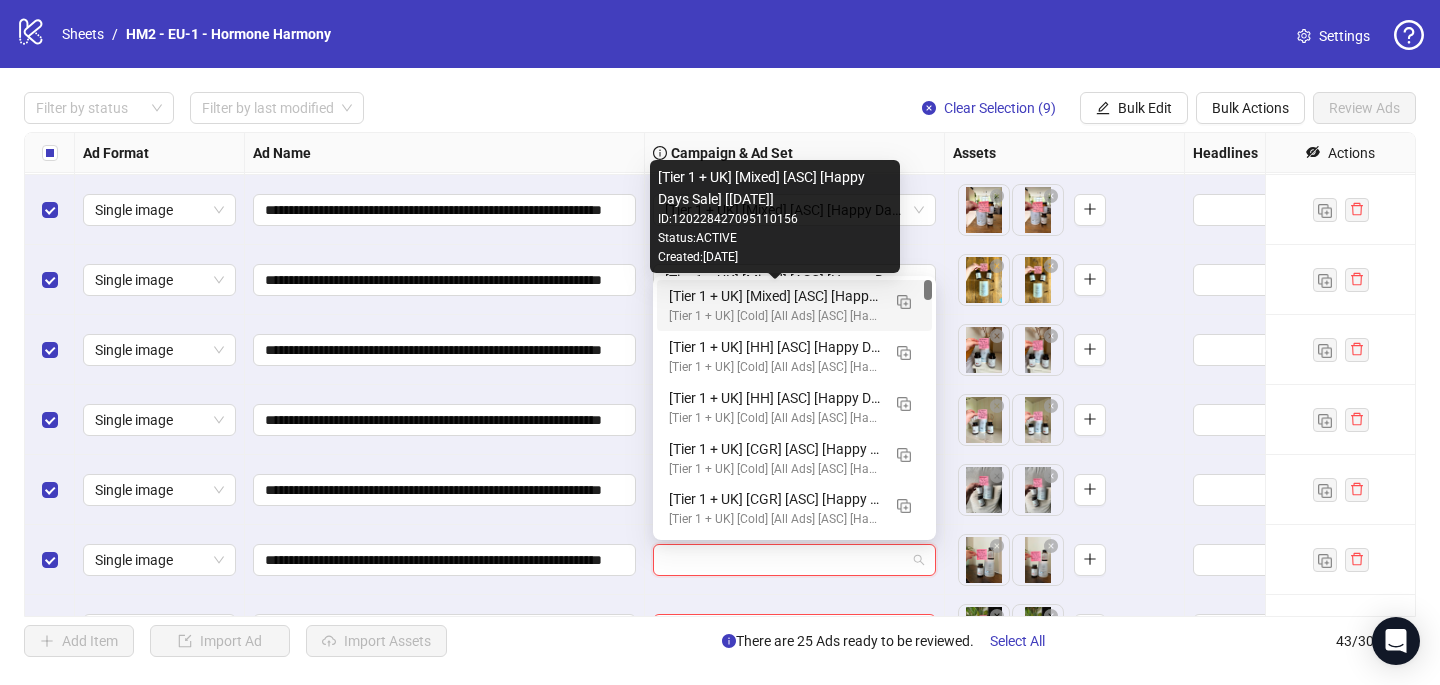 click on "[Tier 1 + UK] [Mixed] [ASC] [Happy Days Sale] [[DATE]]" at bounding box center (774, 296) 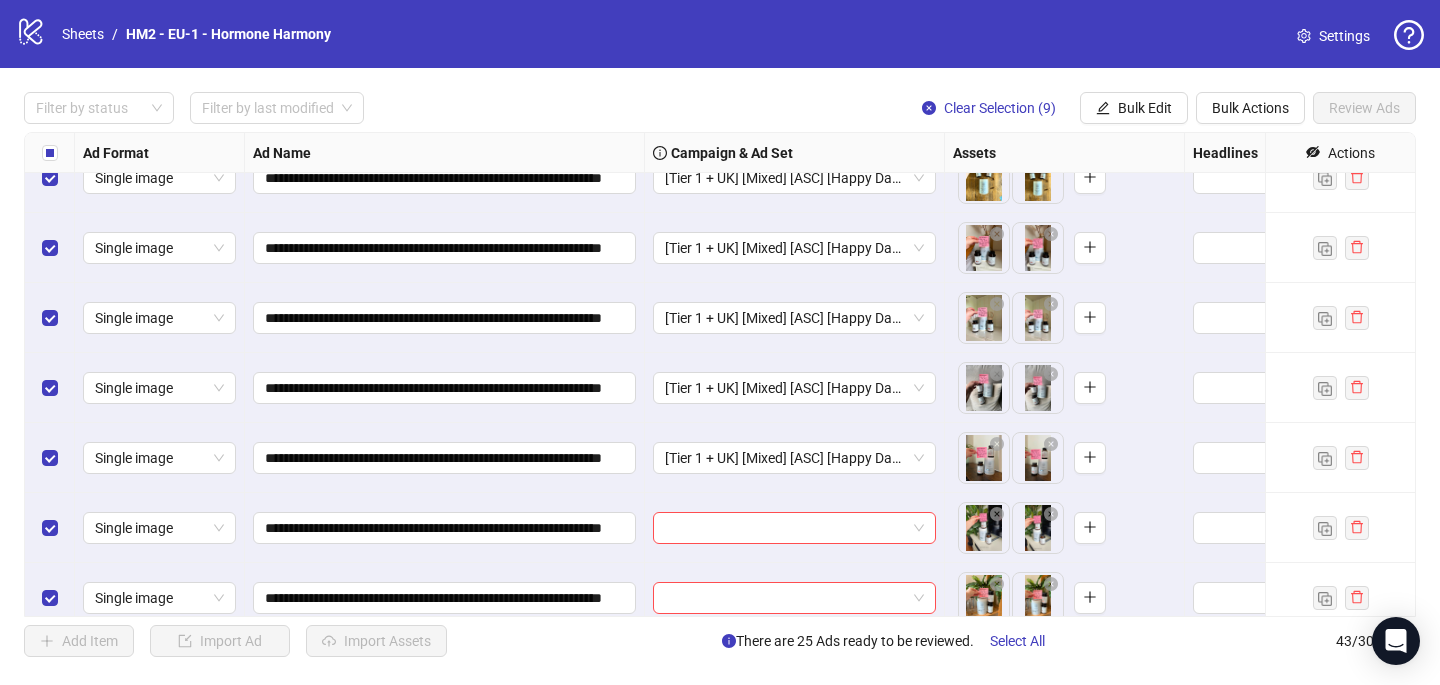 scroll, scrollTop: 2484, scrollLeft: 0, axis: vertical 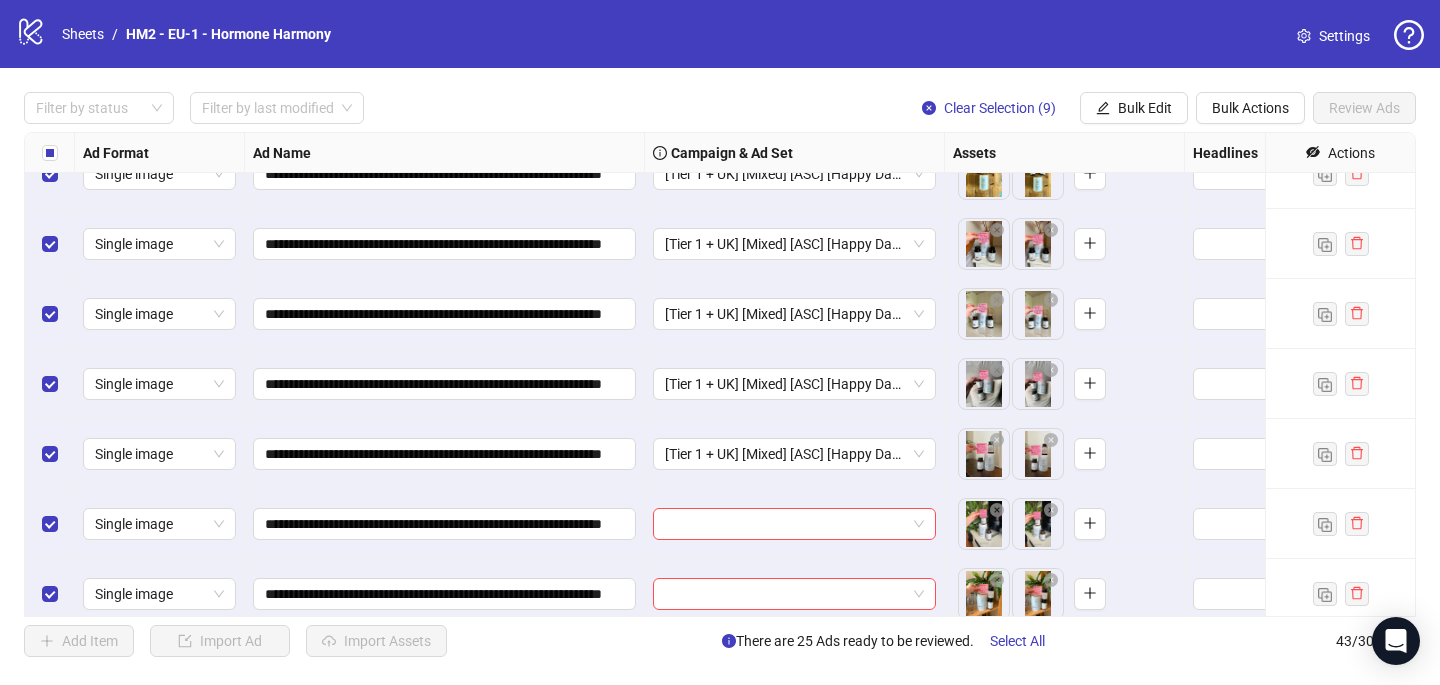 click at bounding box center (795, 524) 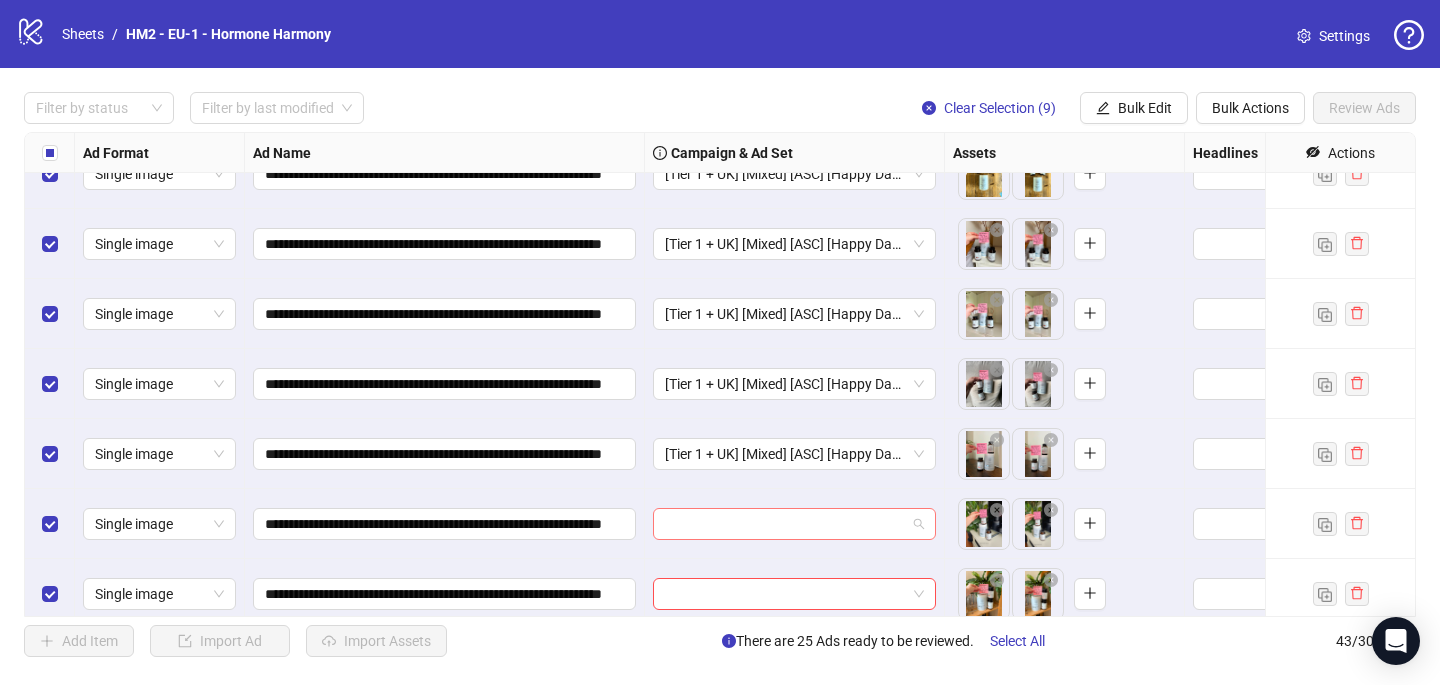 click at bounding box center (785, 524) 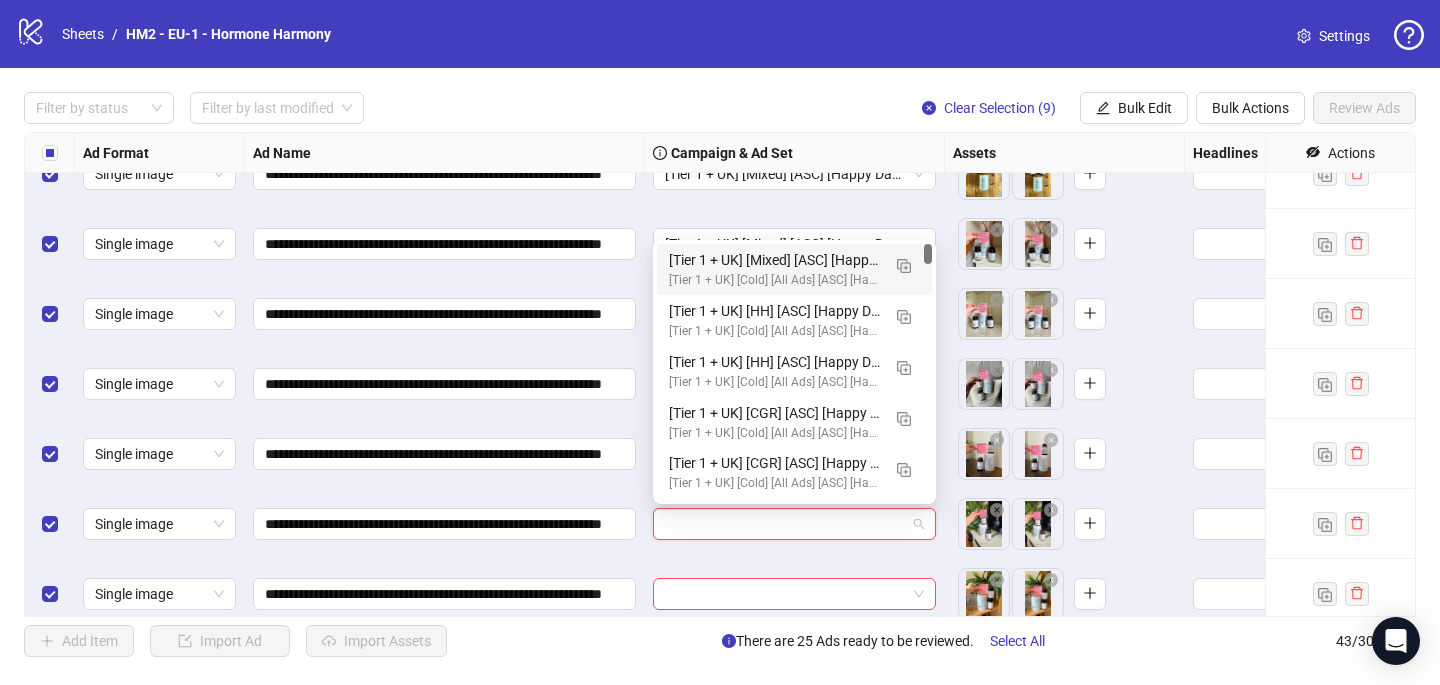 click on "[Tier 1 + UK] [Mixed] [ASC] [Happy Days Sale] [[DATE]]" at bounding box center (774, 260) 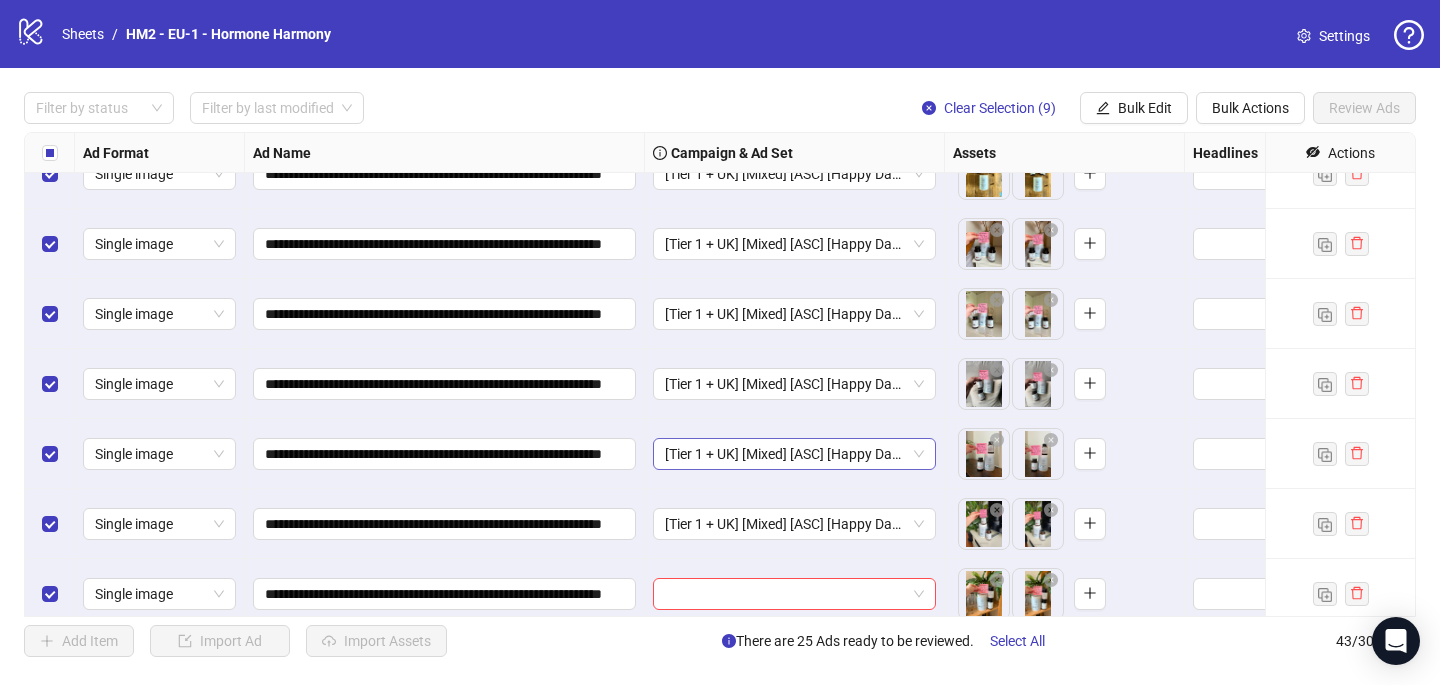 scroll, scrollTop: 2566, scrollLeft: 0, axis: vertical 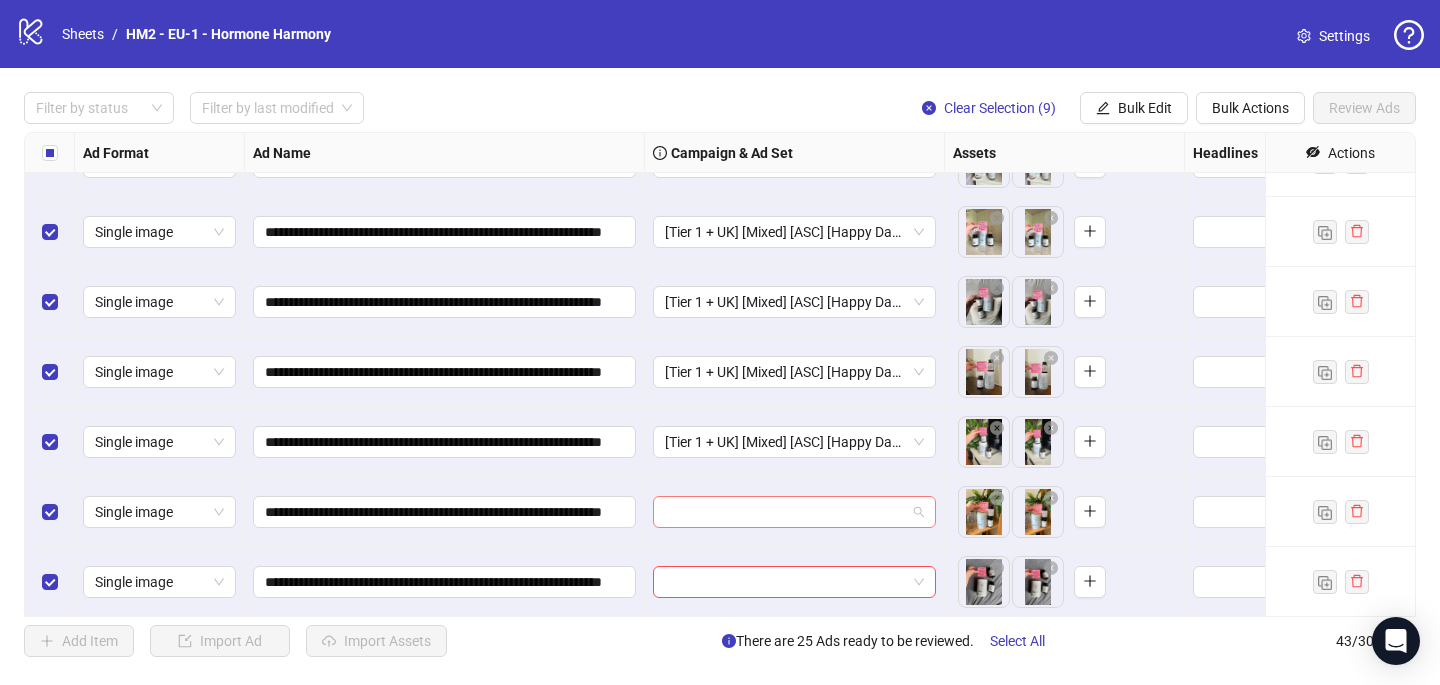click at bounding box center [785, 512] 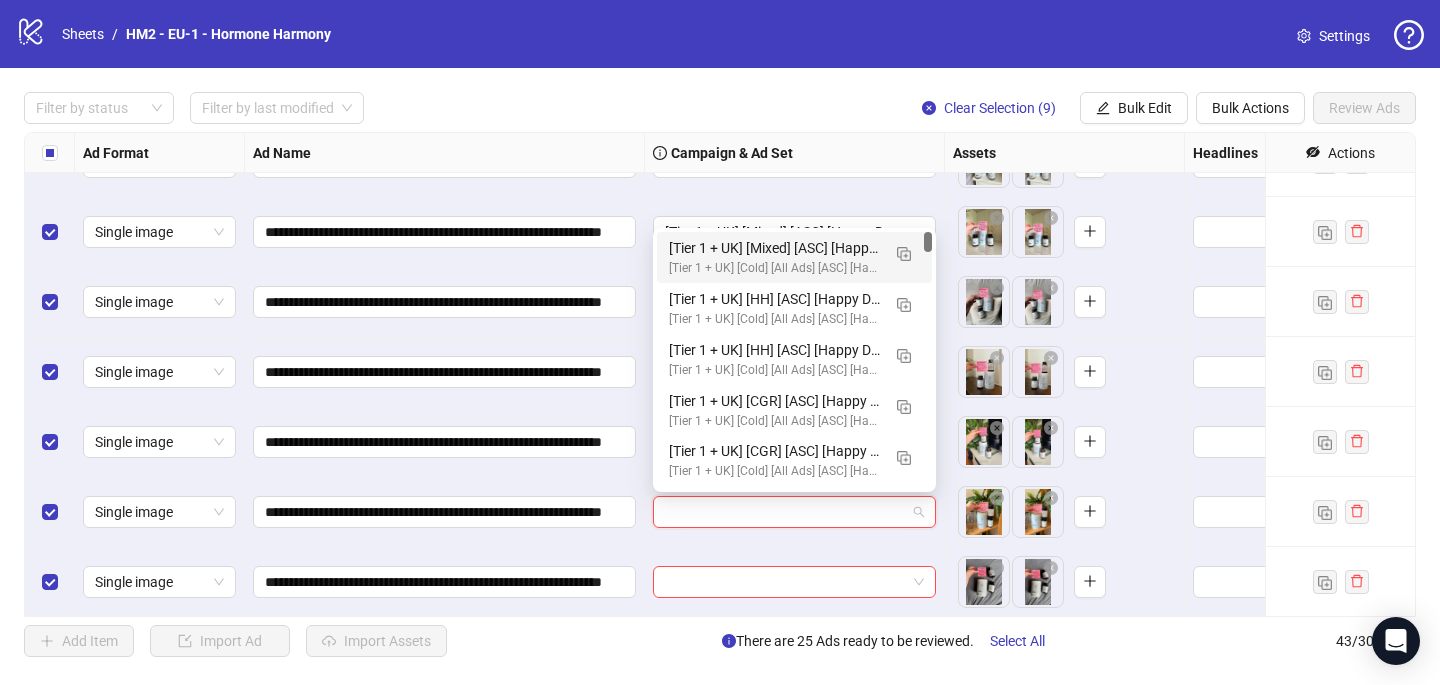 click on "[Tier 1 + UK] [Mixed] [ASC] [Happy Days Sale] [[DATE]]" at bounding box center [774, 248] 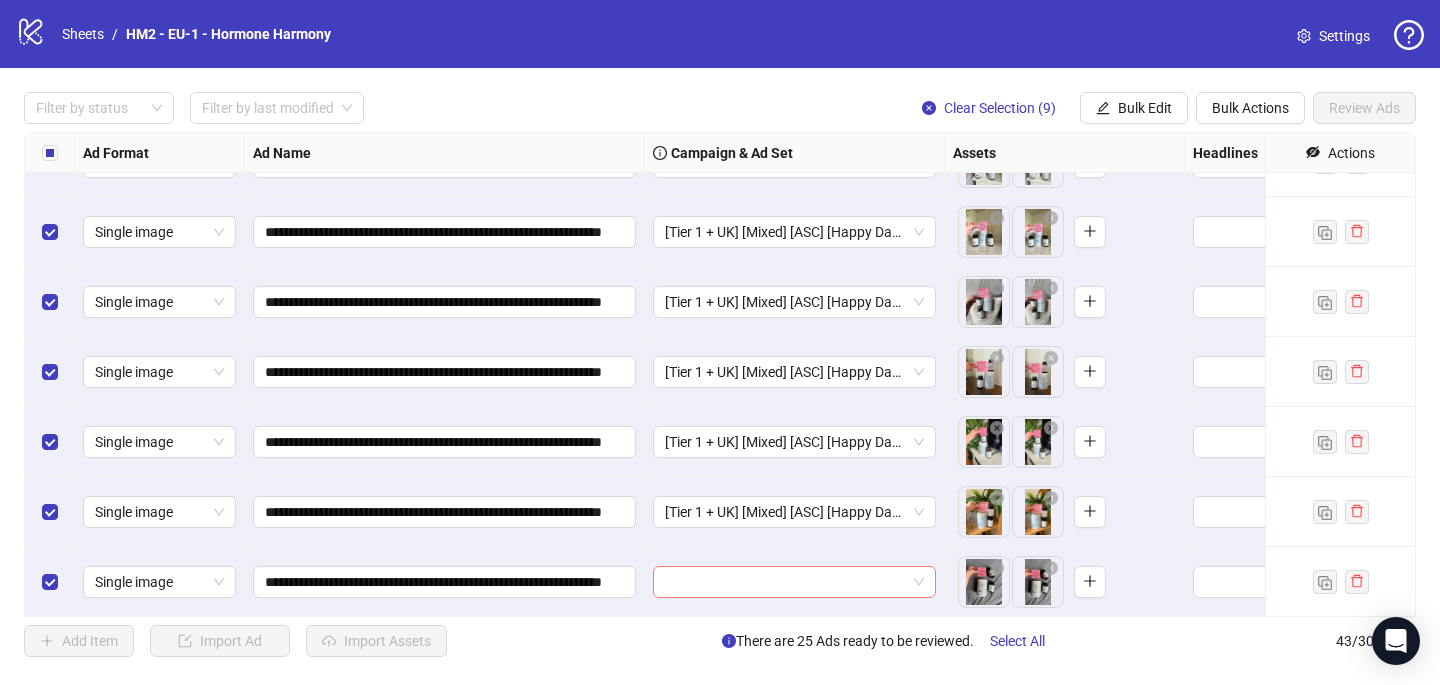 click at bounding box center (785, 582) 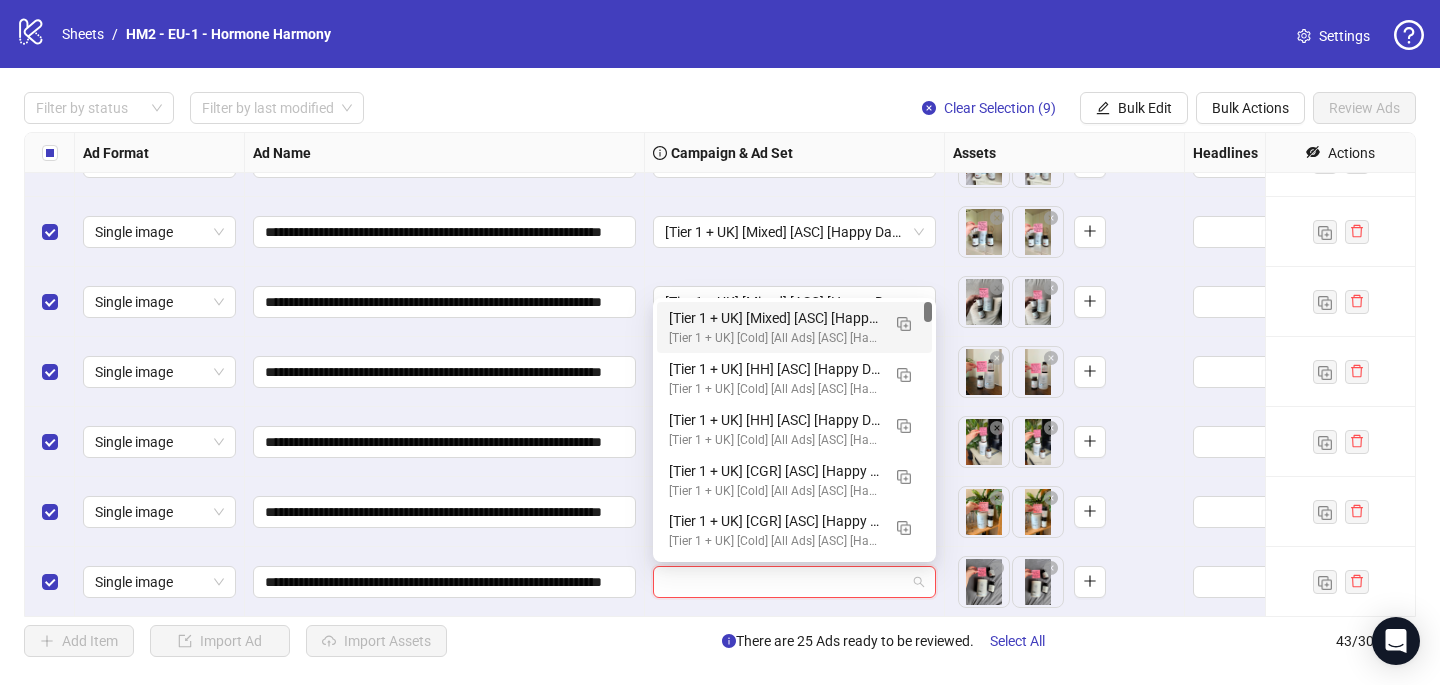 click on "[Tier 1 + UK] [Cold] [All Ads] [ASC] [Happy Days Sale] [[DATE]] # 8,000€" at bounding box center (774, 338) 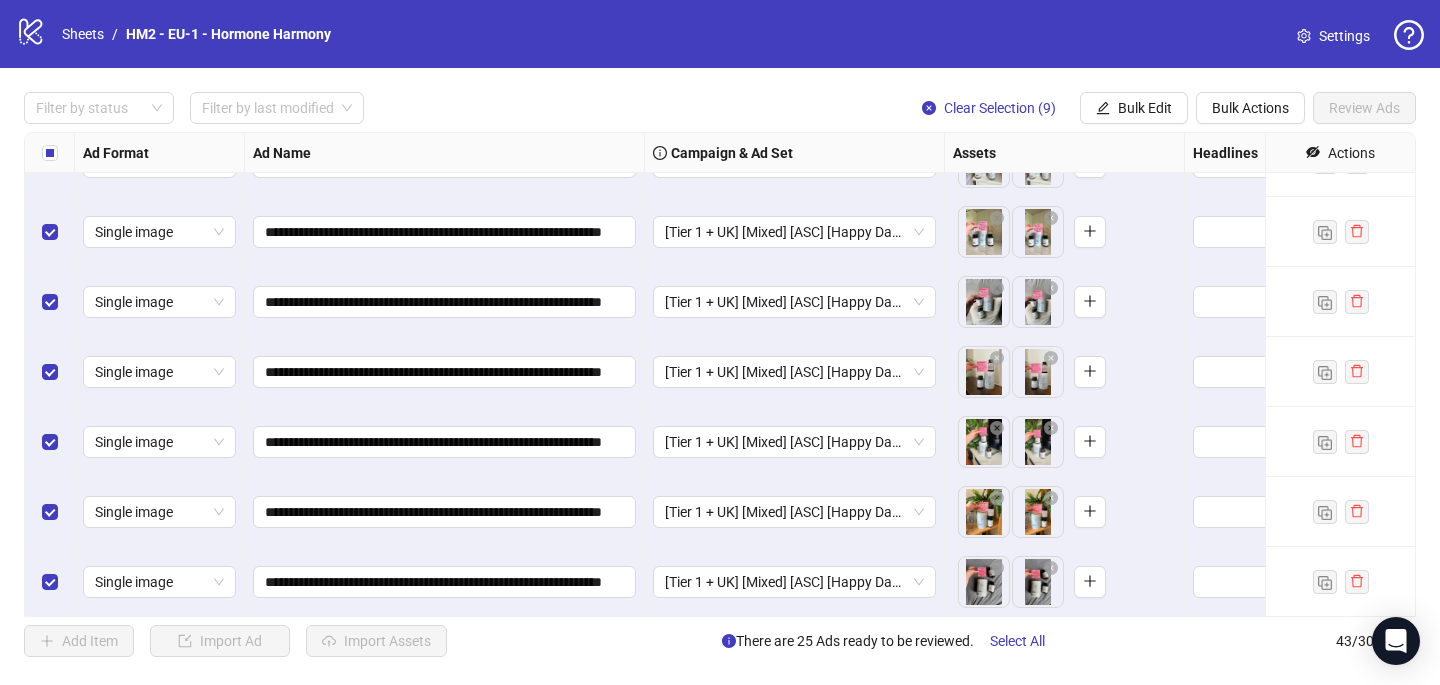 scroll, scrollTop: 2567, scrollLeft: 0, axis: vertical 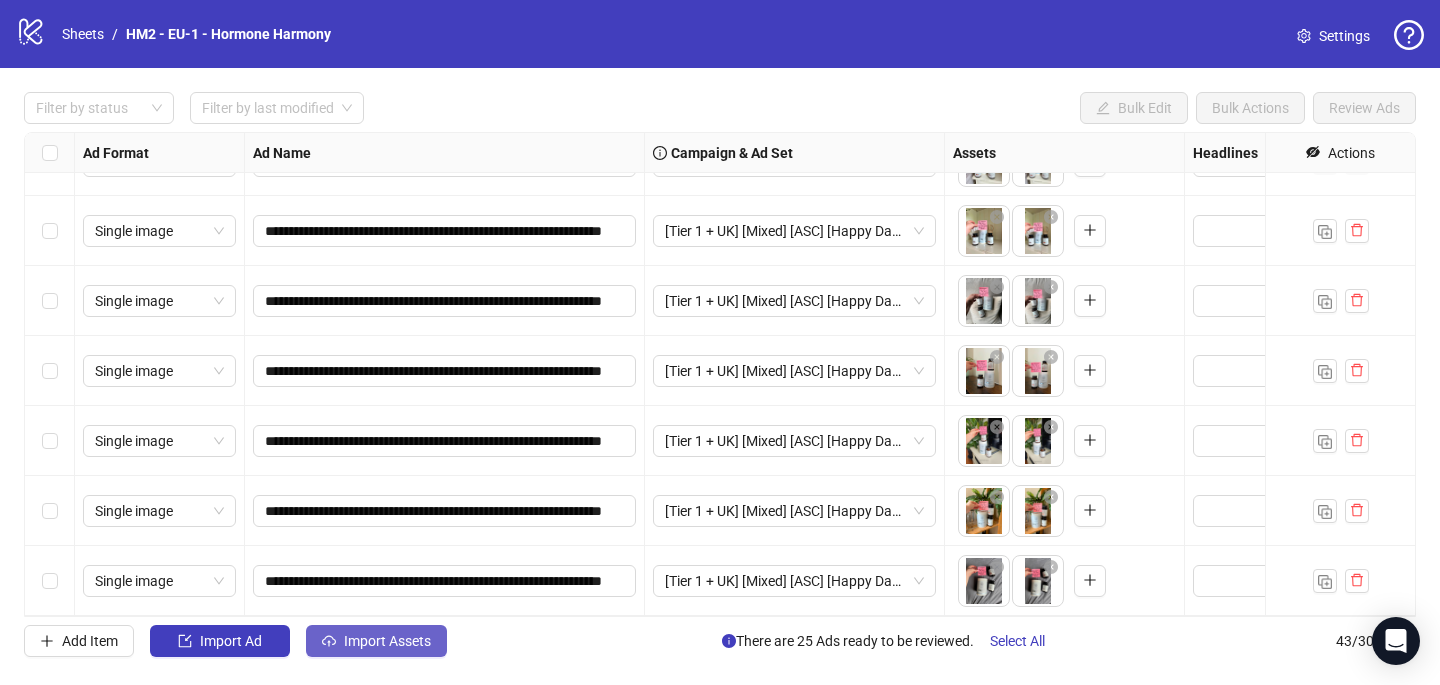 click on "Import Assets" at bounding box center [376, 641] 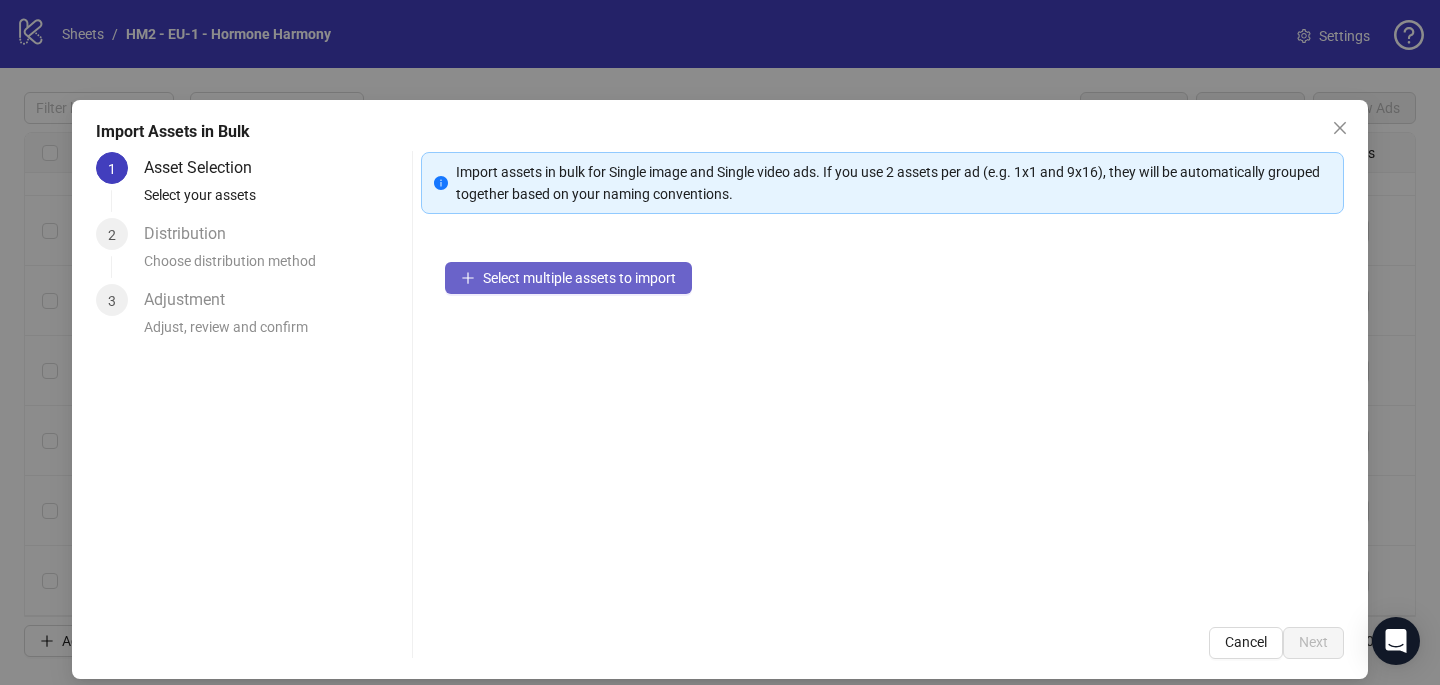 click on "Select multiple assets to import" at bounding box center [579, 278] 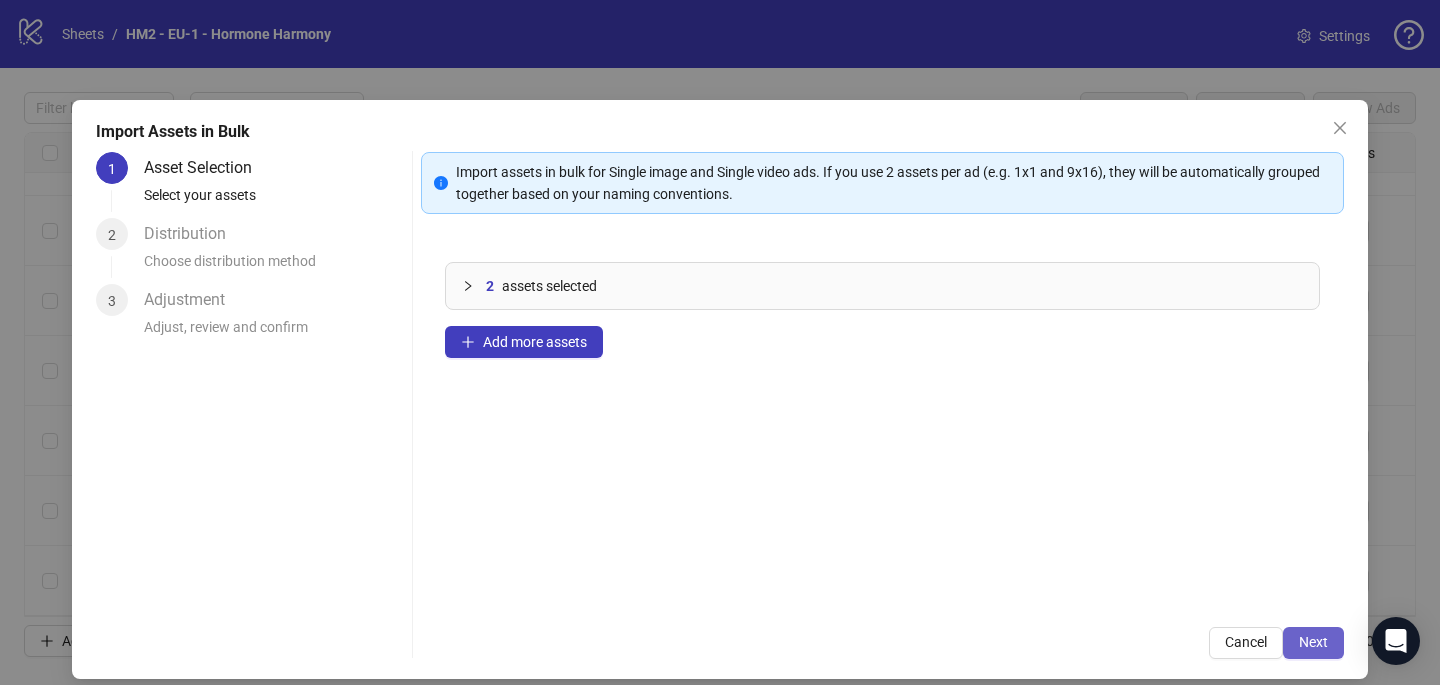 click on "Next" at bounding box center [1313, 642] 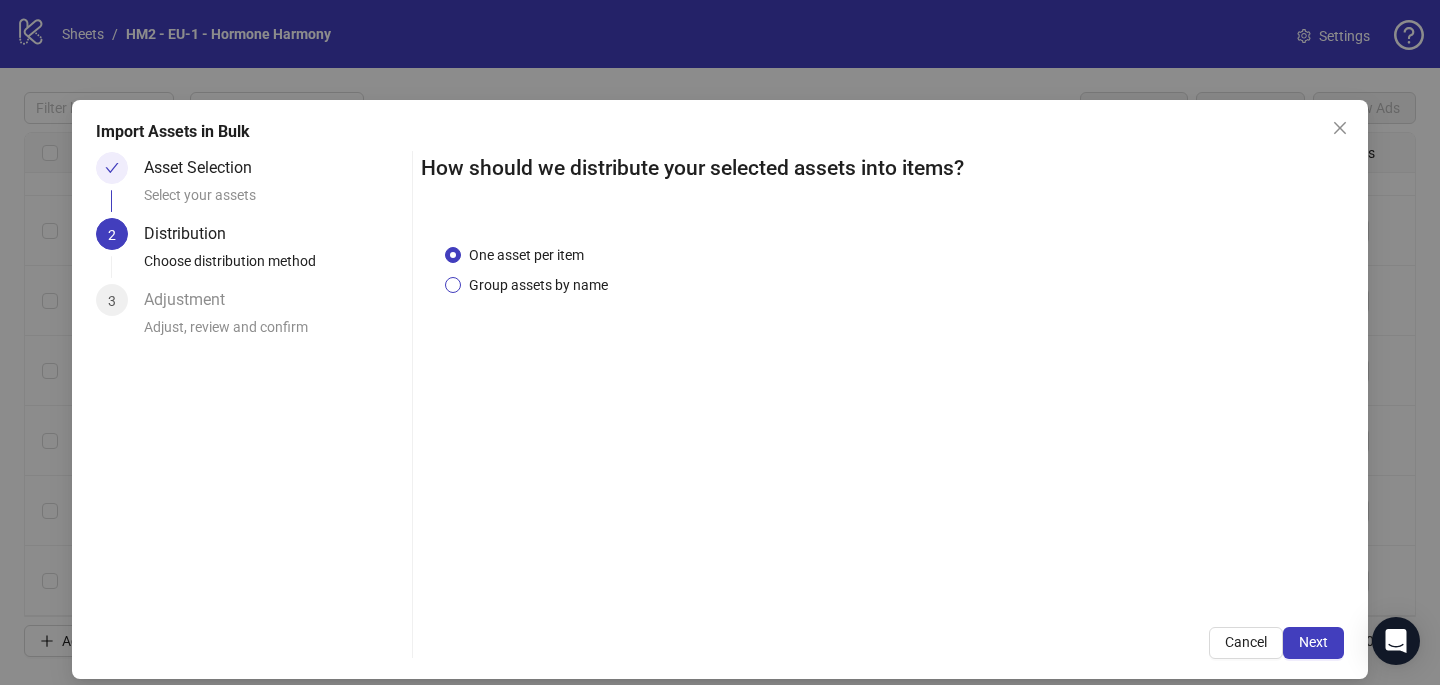 click on "Group assets by name" at bounding box center [538, 285] 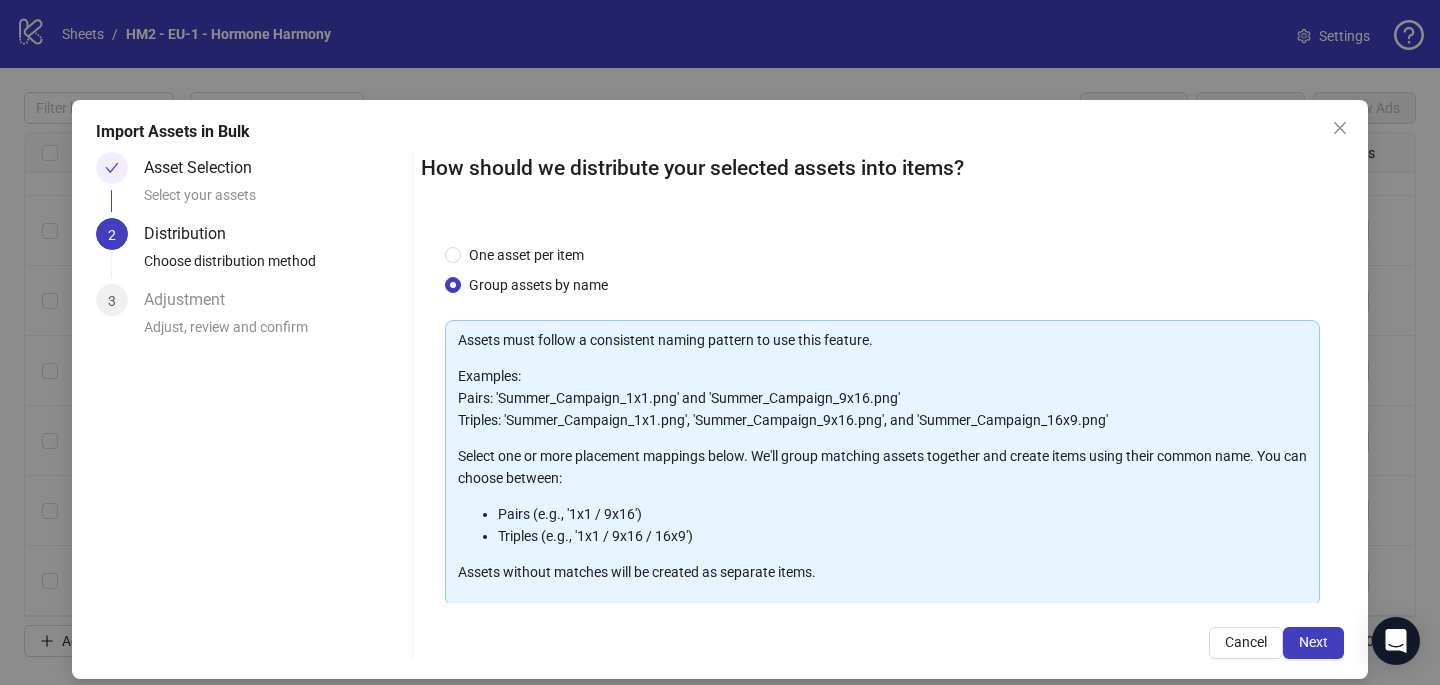 scroll, scrollTop: 203, scrollLeft: 0, axis: vertical 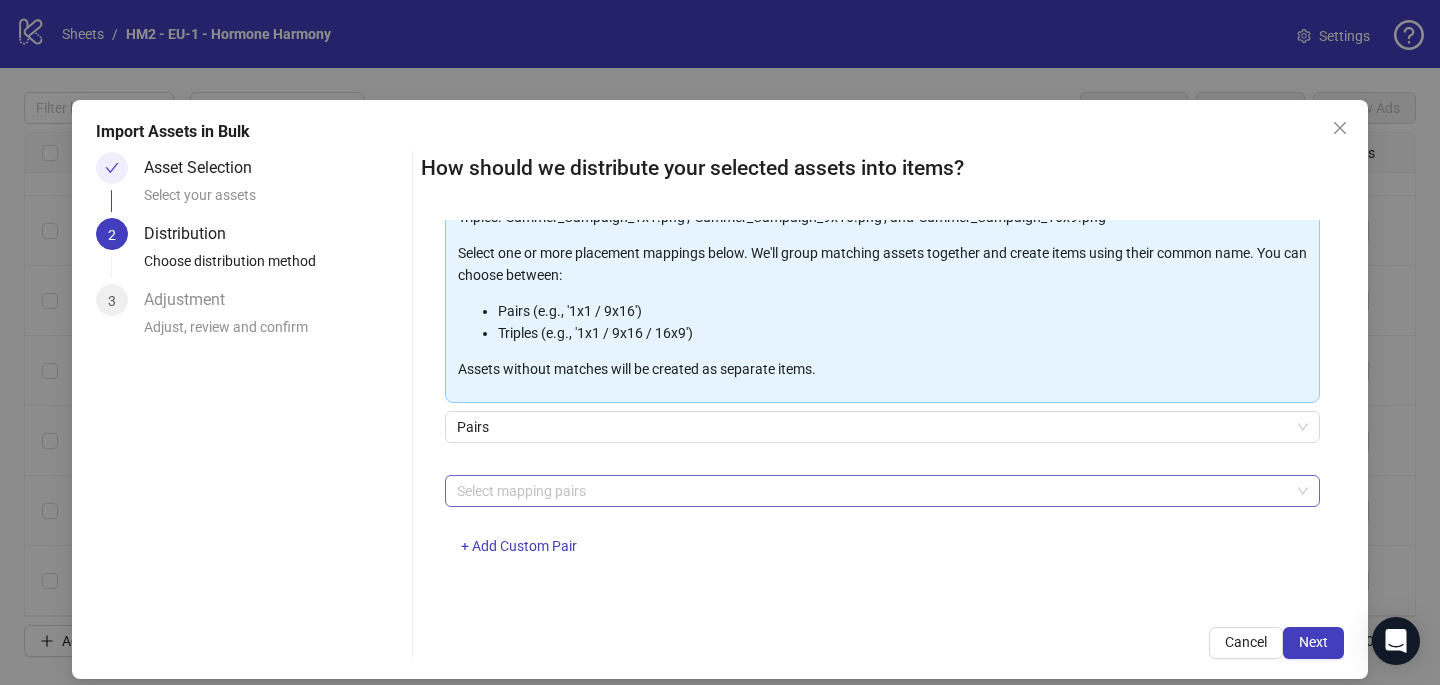 click at bounding box center (872, 491) 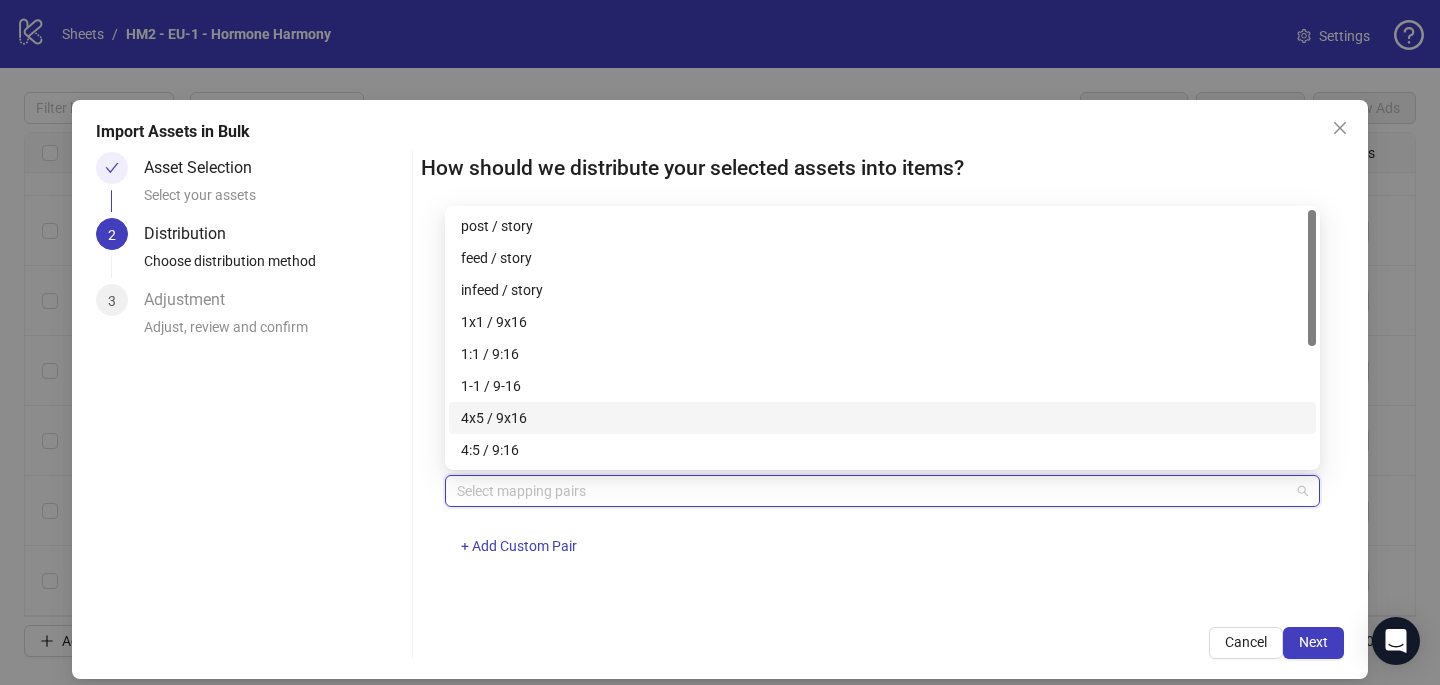click on "4x5 / 9x16" at bounding box center (882, 418) 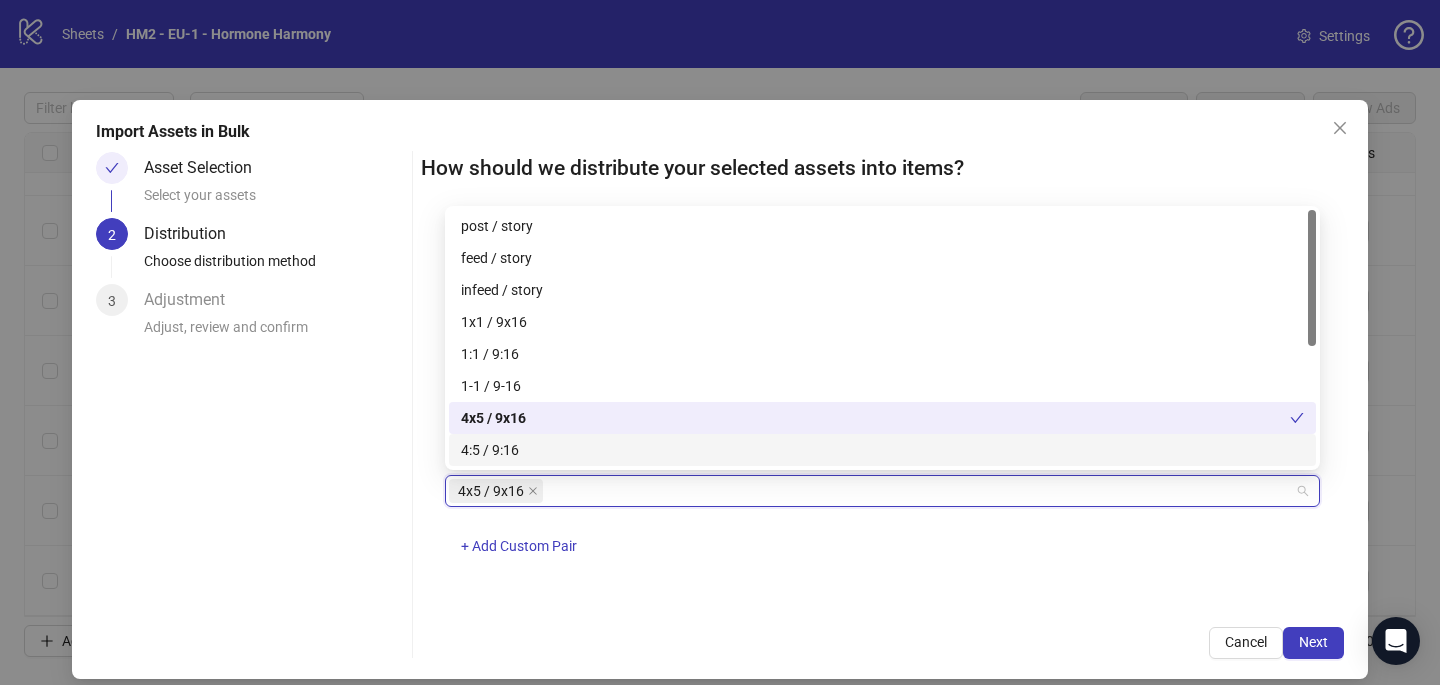 click on "How should we distribute your selected assets into items? One asset per item Group assets by name Assets must follow a consistent naming pattern to use this feature. Examples: Pairs: 'Summer_Campaign_1x1.png' and 'Summer_Campaign_9x16.png' Triples: 'Summer_Campaign_1x1.png', 'Summer_Campaign_9x16.png', and 'Summer_Campaign_16x9.png' Select one or more placement mappings below. We'll group matching assets together and create items using their common name. You can choose between: Pairs (e.g., '1x1 / 9x16') Triples (e.g., '1x1 / 9x16 / 16x9') Assets without matches will be created as separate items. Pairs 4x5 / 9x16   + Add Custom Pair Cancel Next" at bounding box center (882, 405) 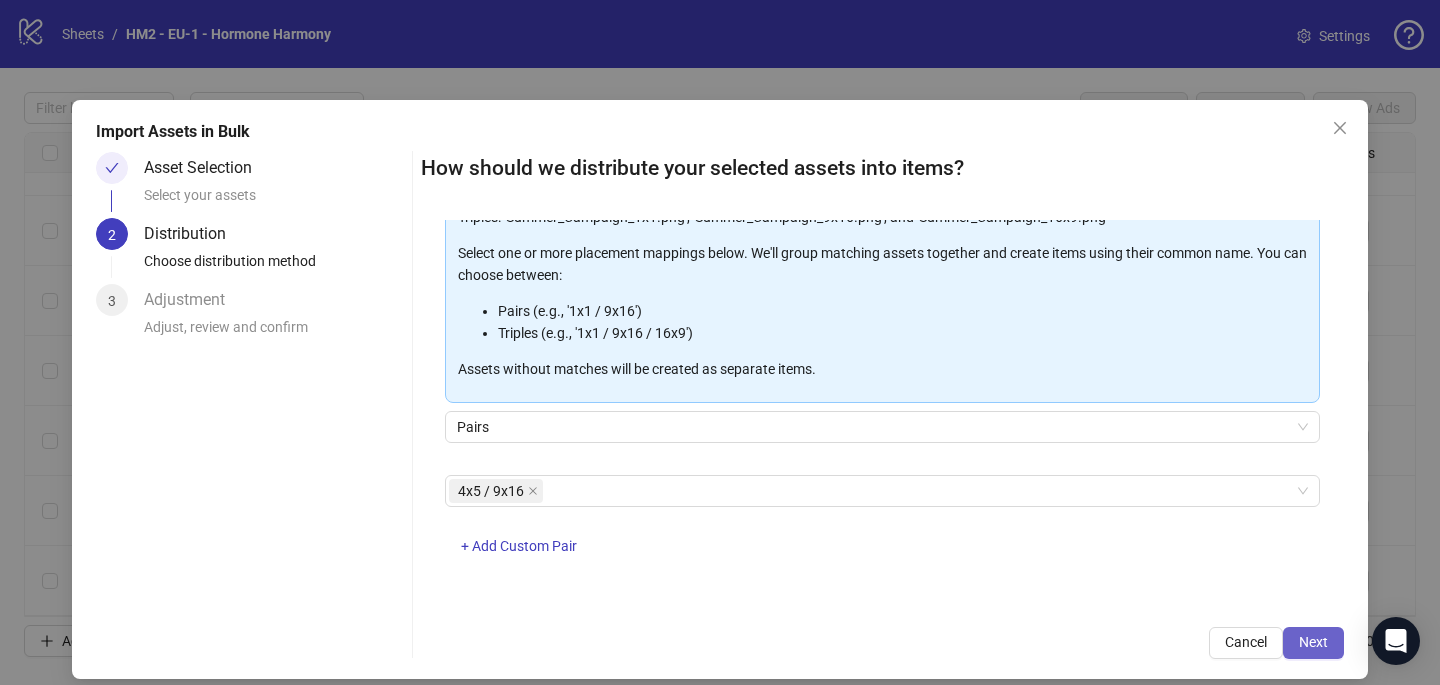click on "Next" at bounding box center (1313, 642) 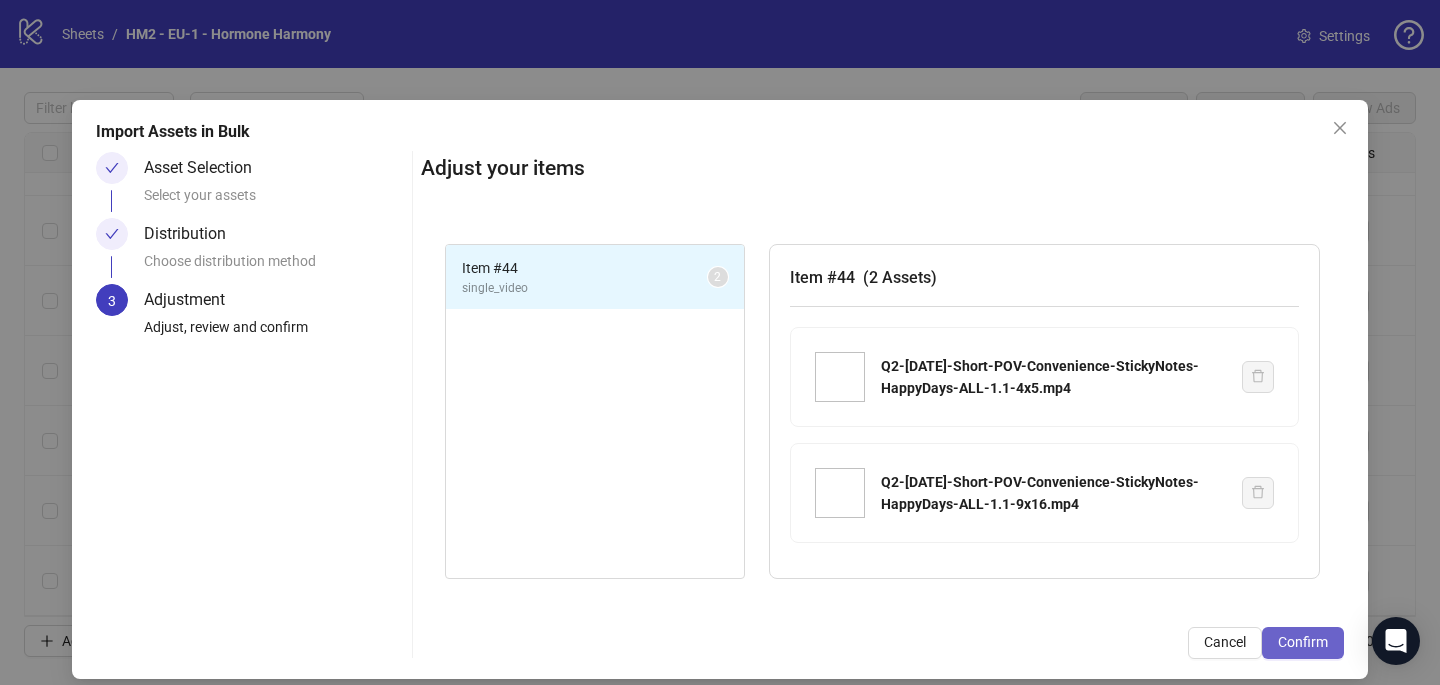 click on "Confirm" at bounding box center [1303, 643] 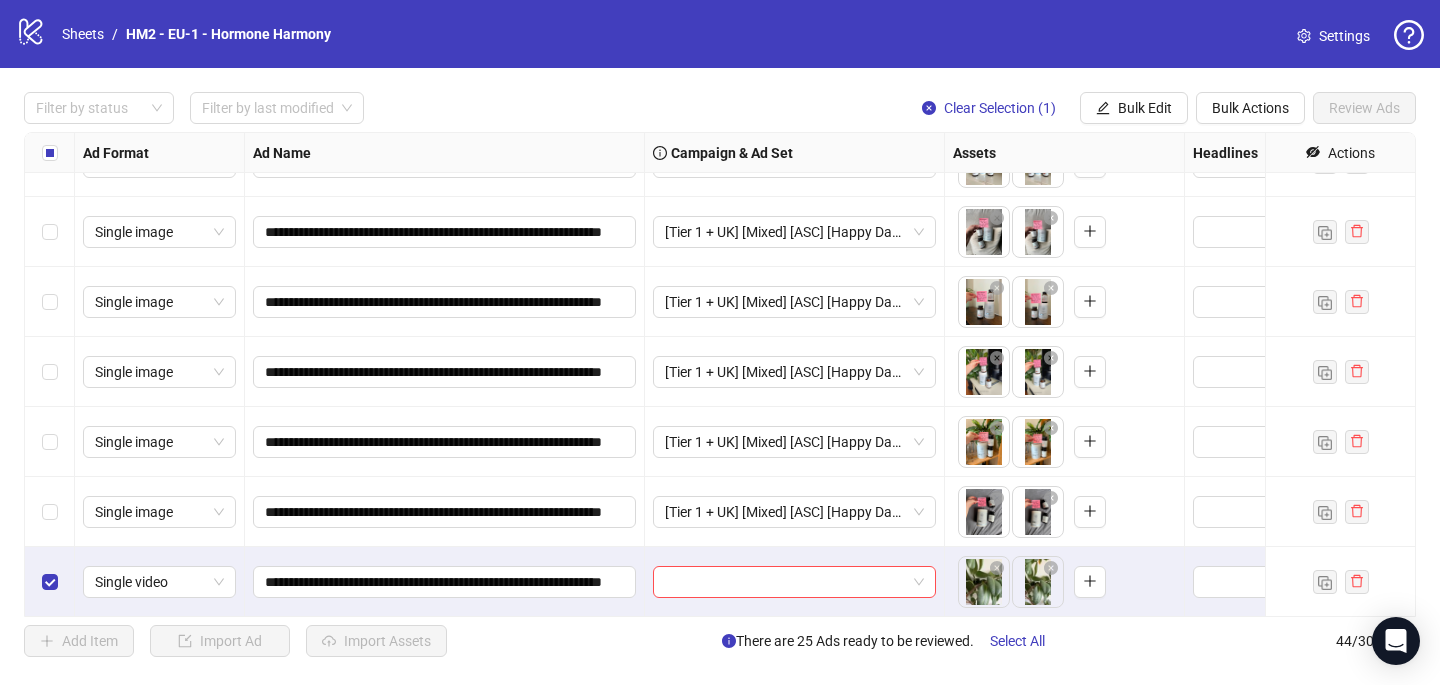 scroll, scrollTop: 2637, scrollLeft: 0, axis: vertical 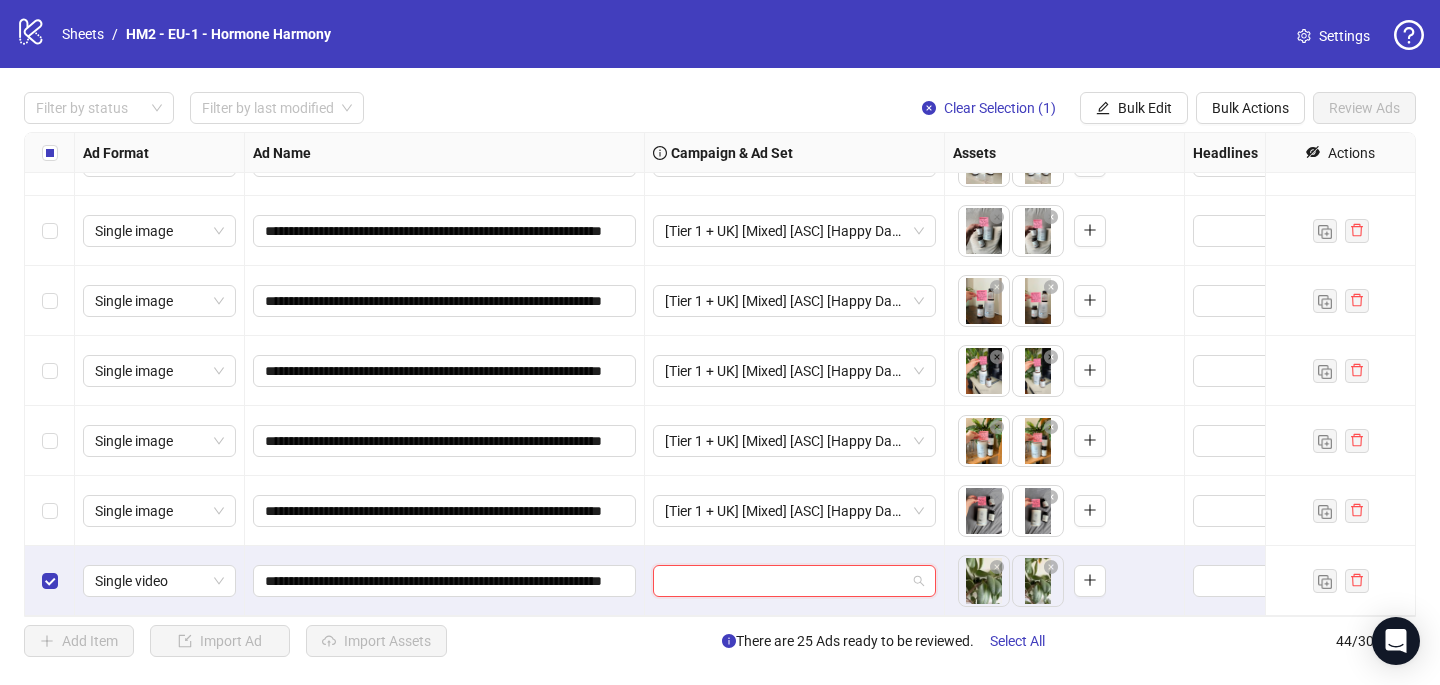 click at bounding box center (785, 581) 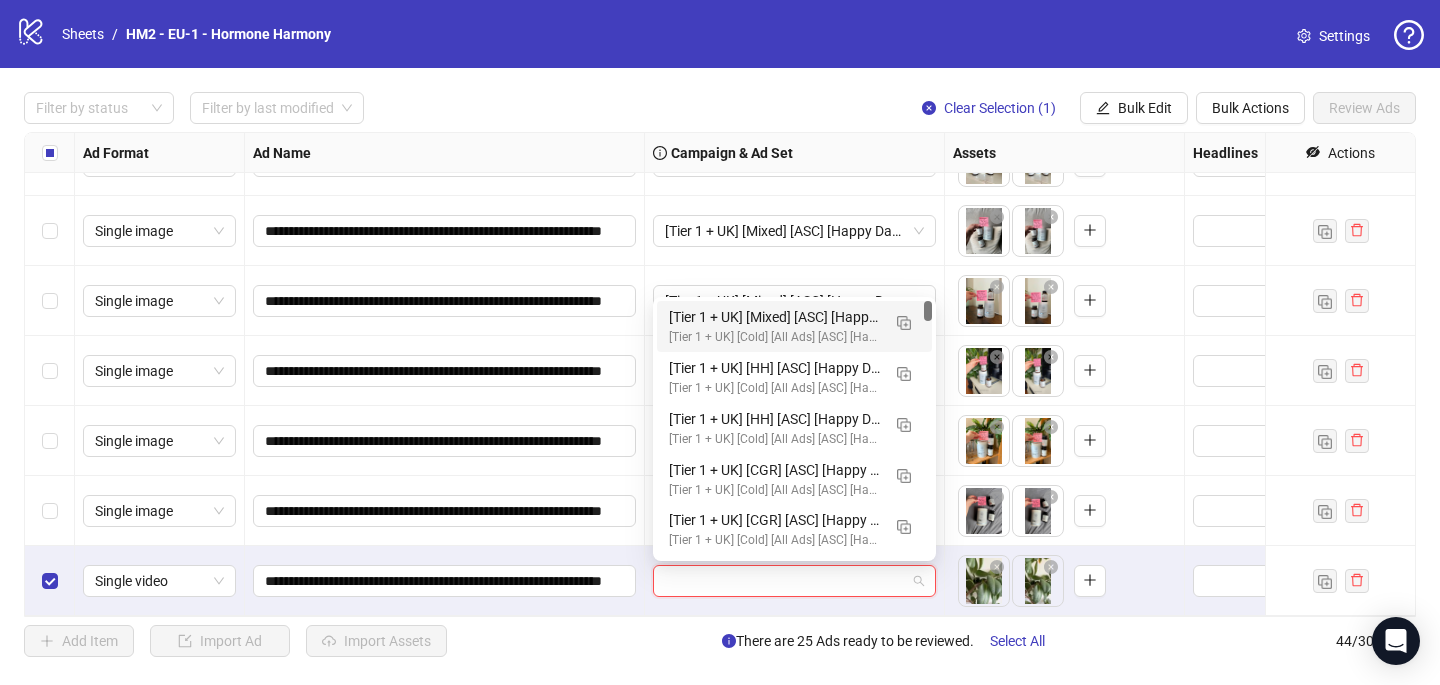 click on "[Tier 1 + UK] [Mixed] [ASC] [Happy Days Sale] [[DATE]]" at bounding box center (774, 317) 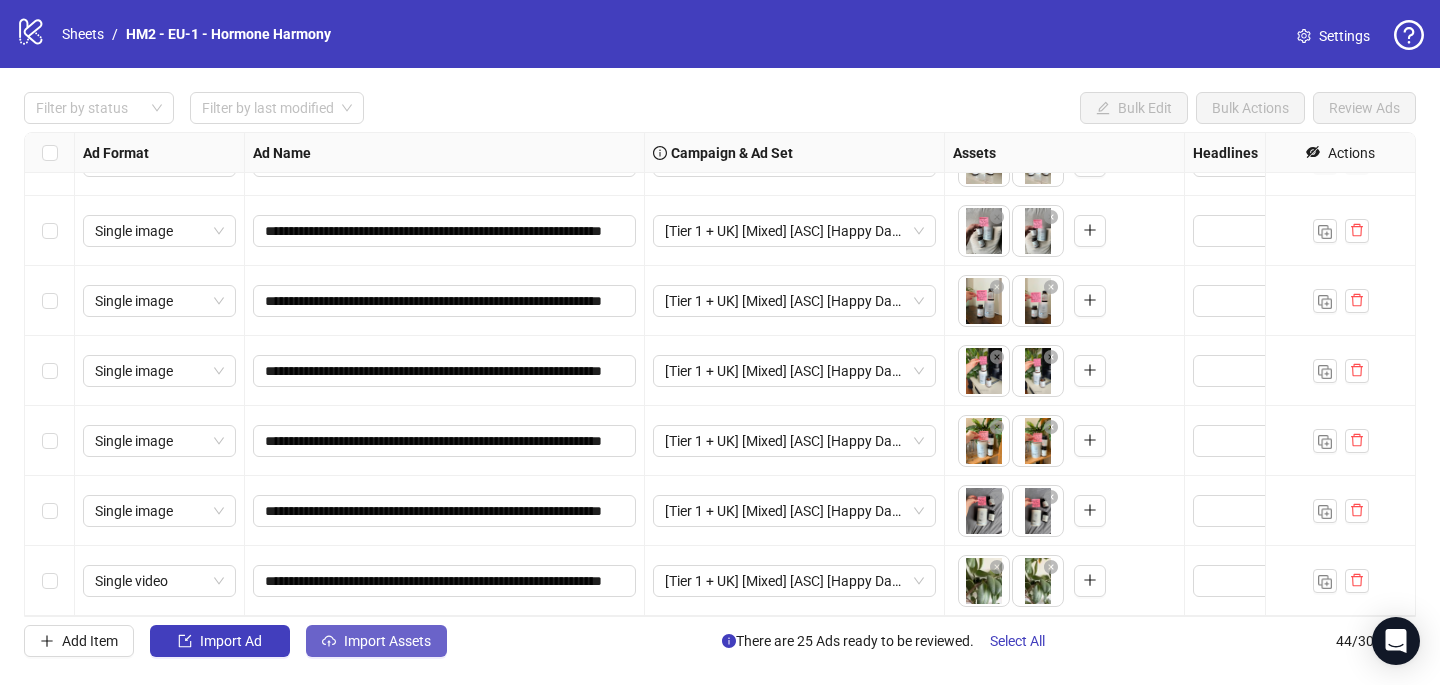 click on "Import Assets" at bounding box center (387, 641) 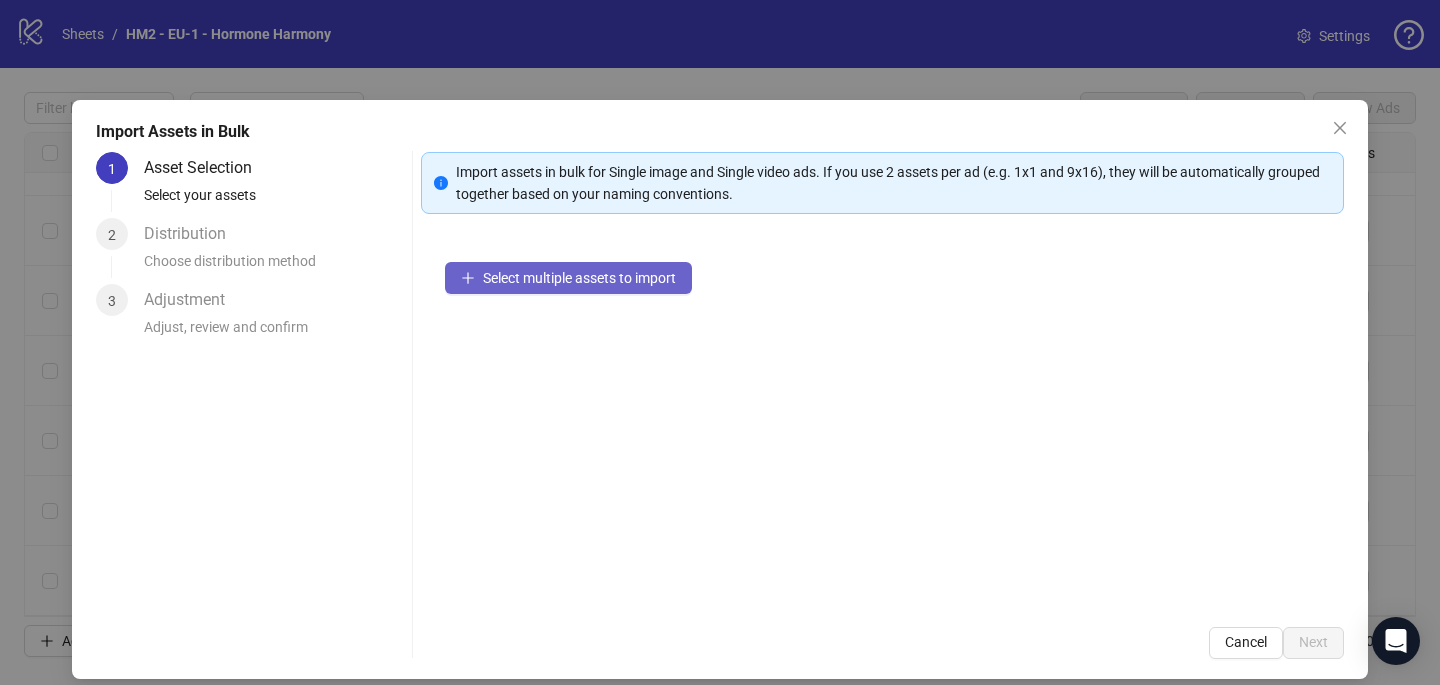 click at bounding box center [468, 278] 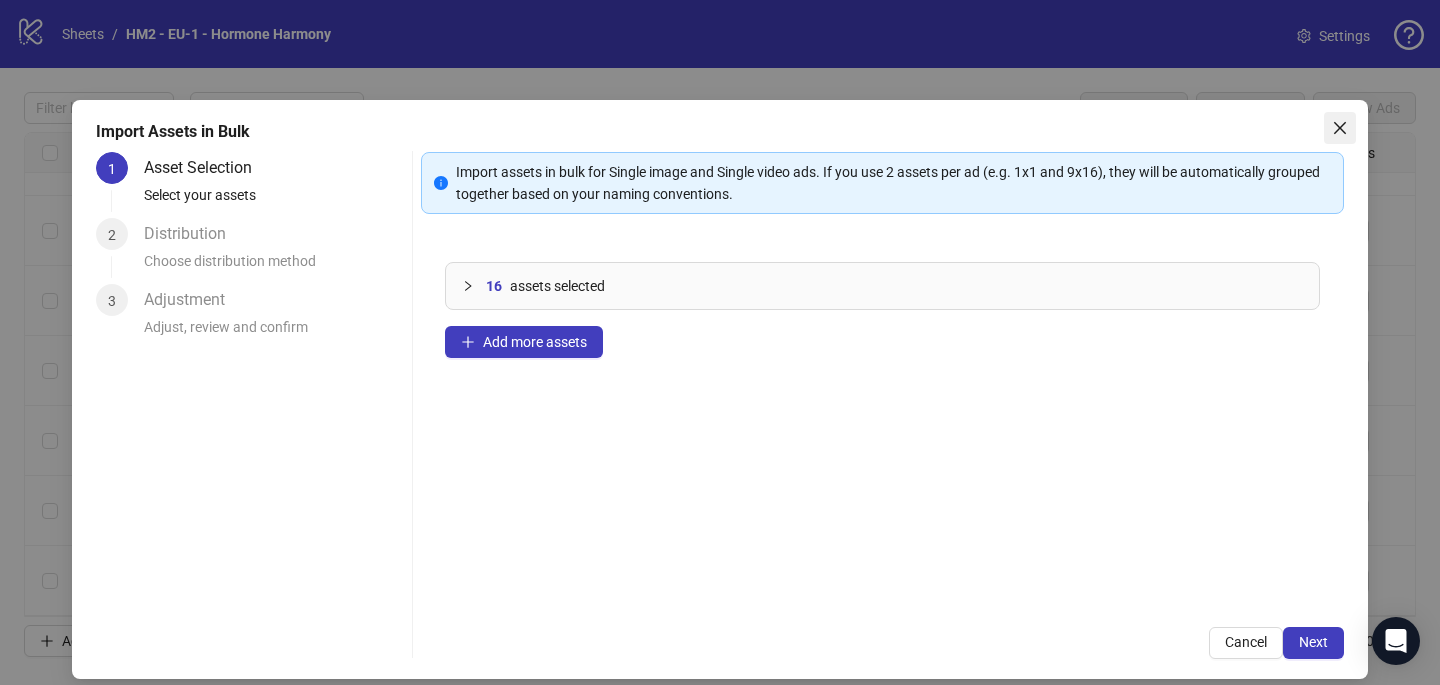 click 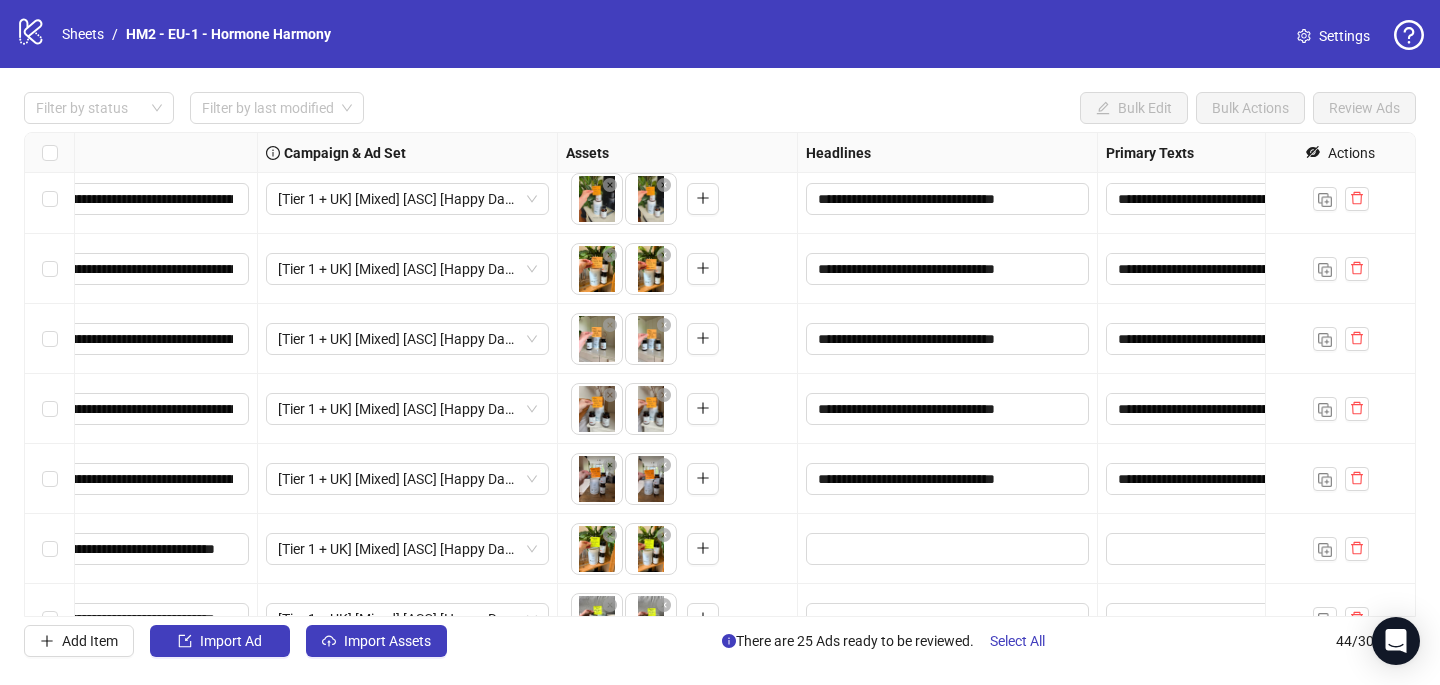 scroll, scrollTop: 1409, scrollLeft: 388, axis: both 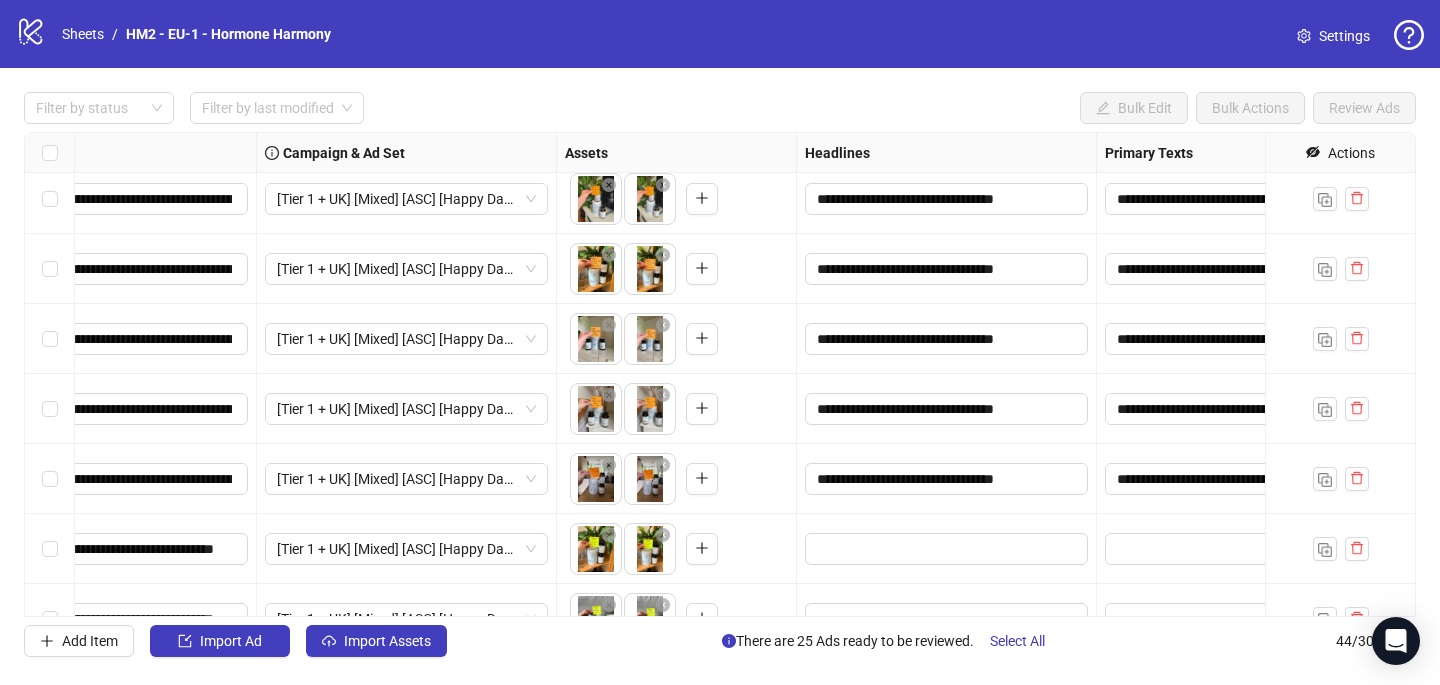 click on "**********" at bounding box center (720, 374) 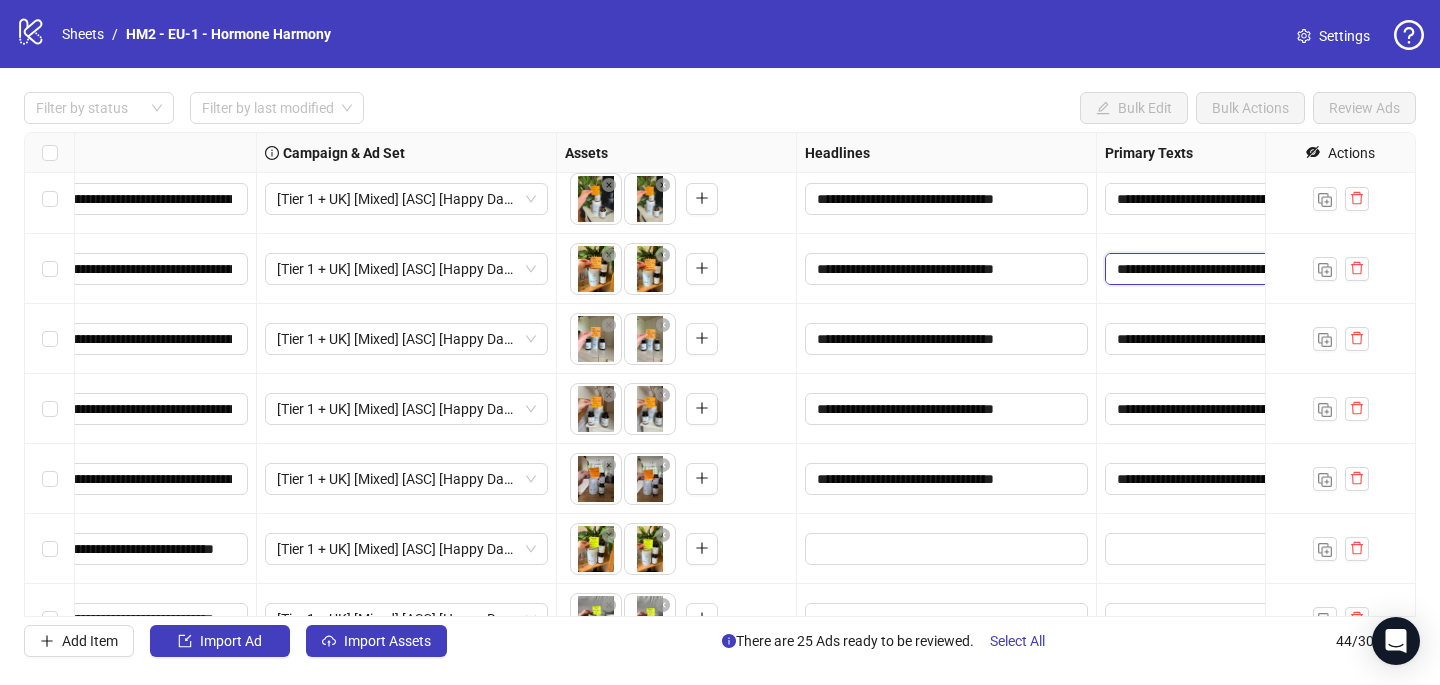 click at bounding box center (1196, 269) 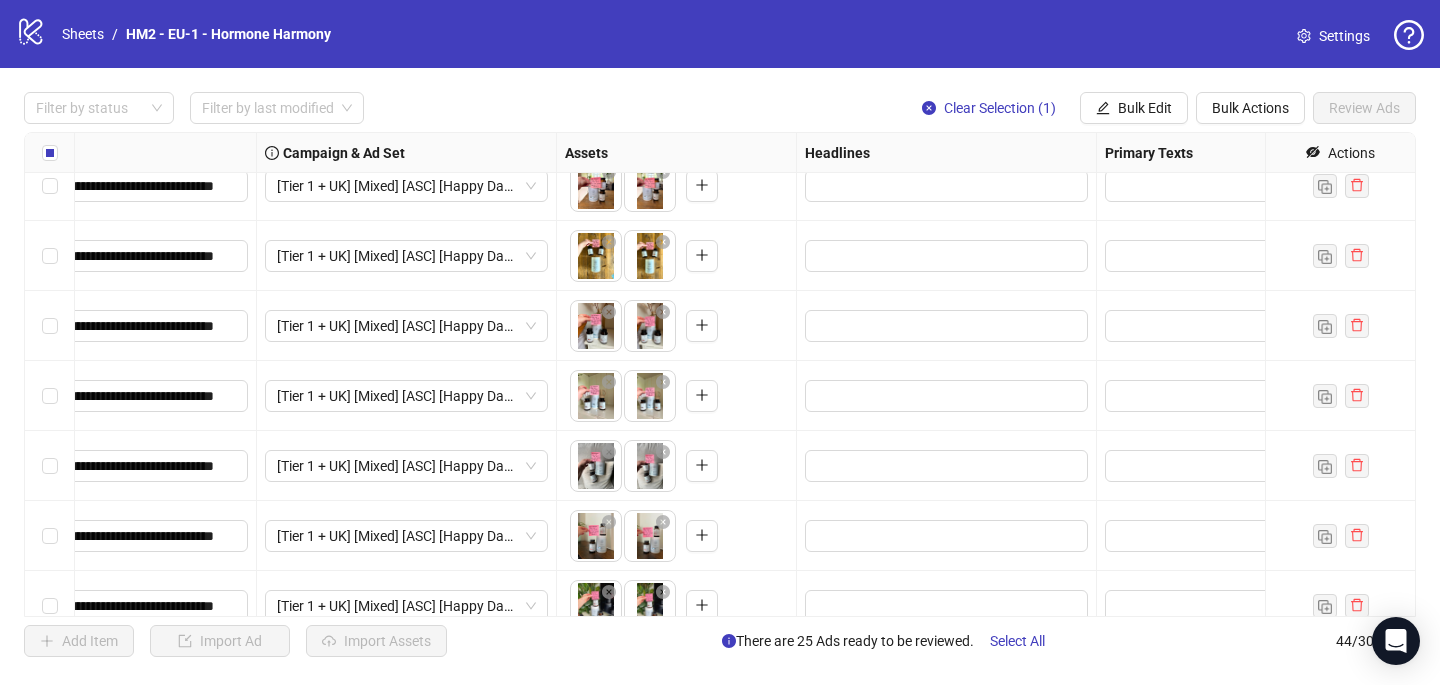 scroll, scrollTop: 2637, scrollLeft: 388, axis: both 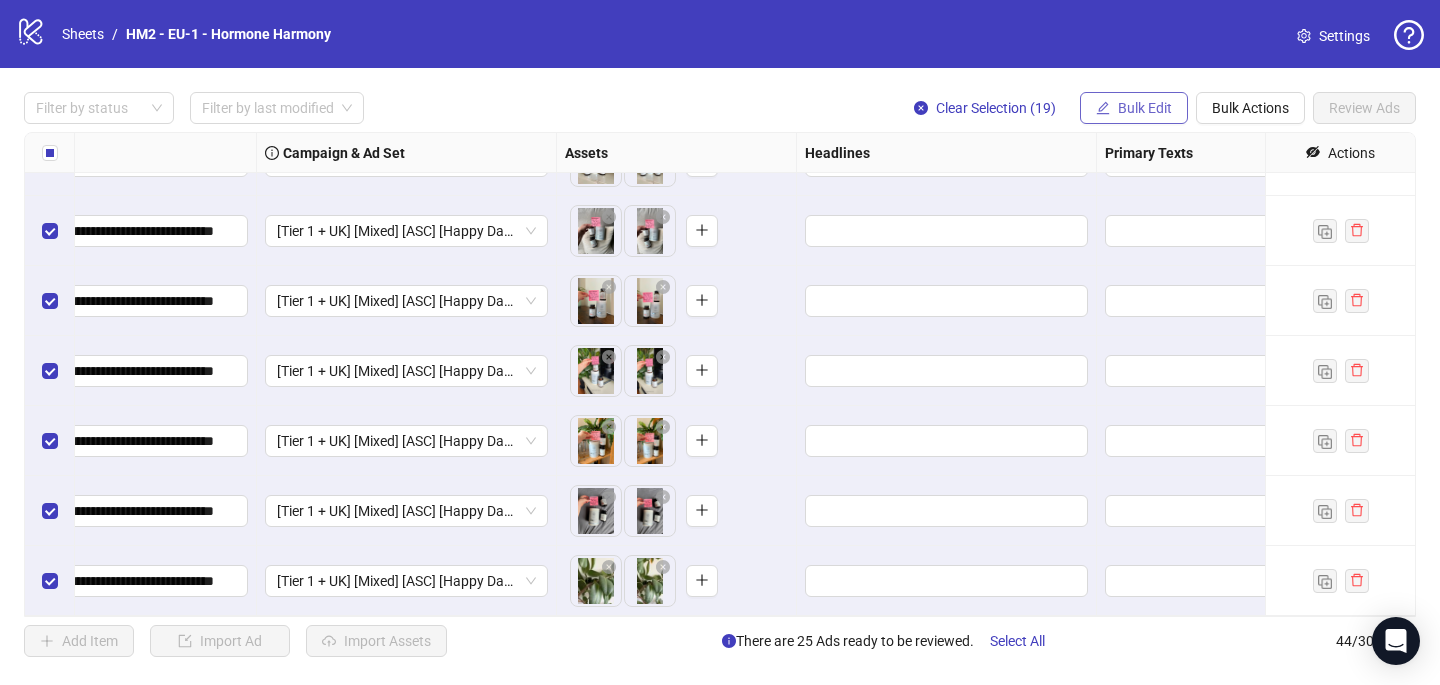 click on "Bulk Edit" at bounding box center (1145, 108) 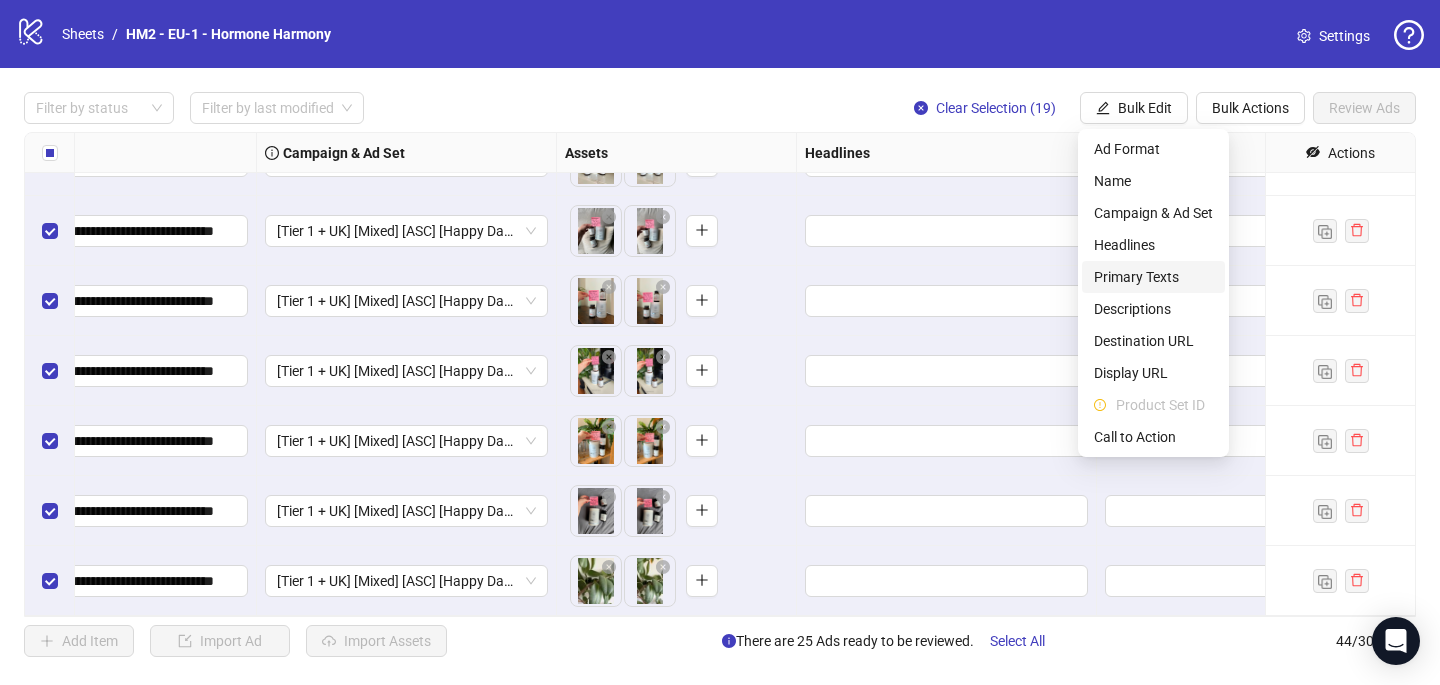 click on "Primary Texts" at bounding box center (1153, 277) 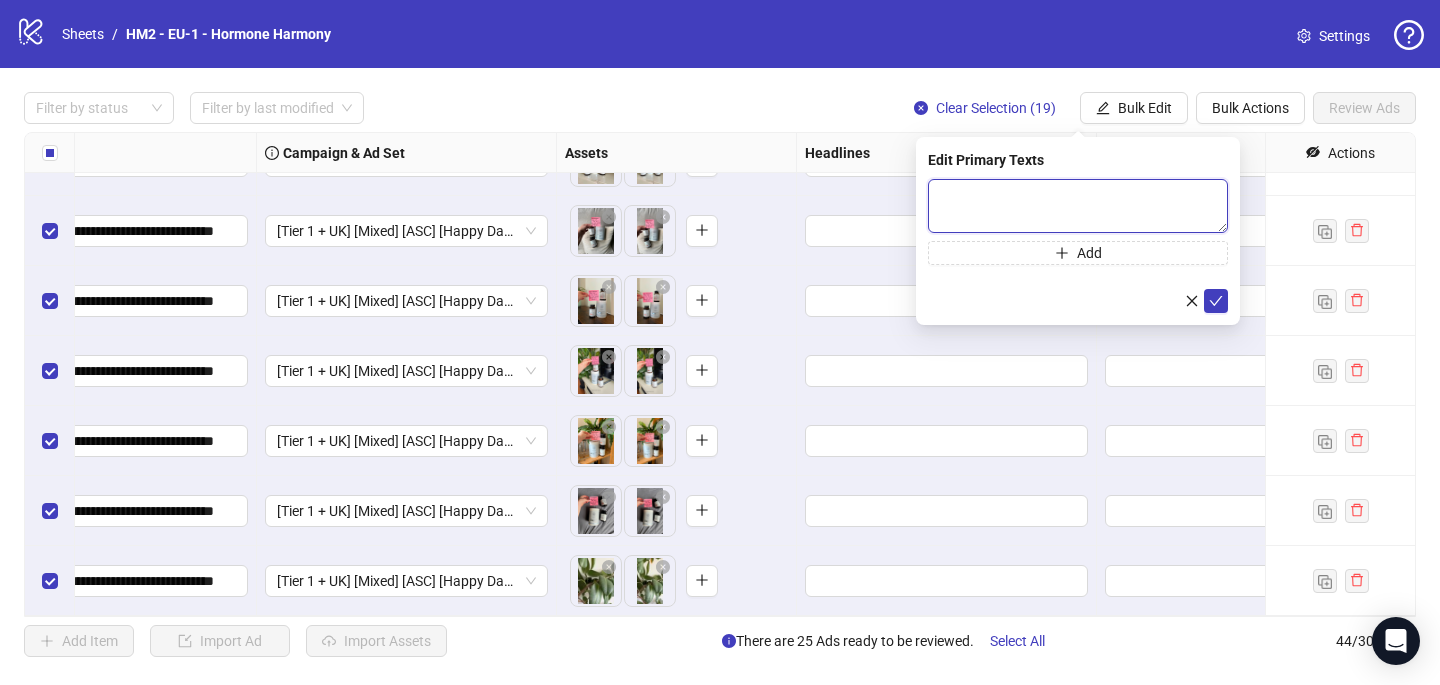 click at bounding box center [1078, 206] 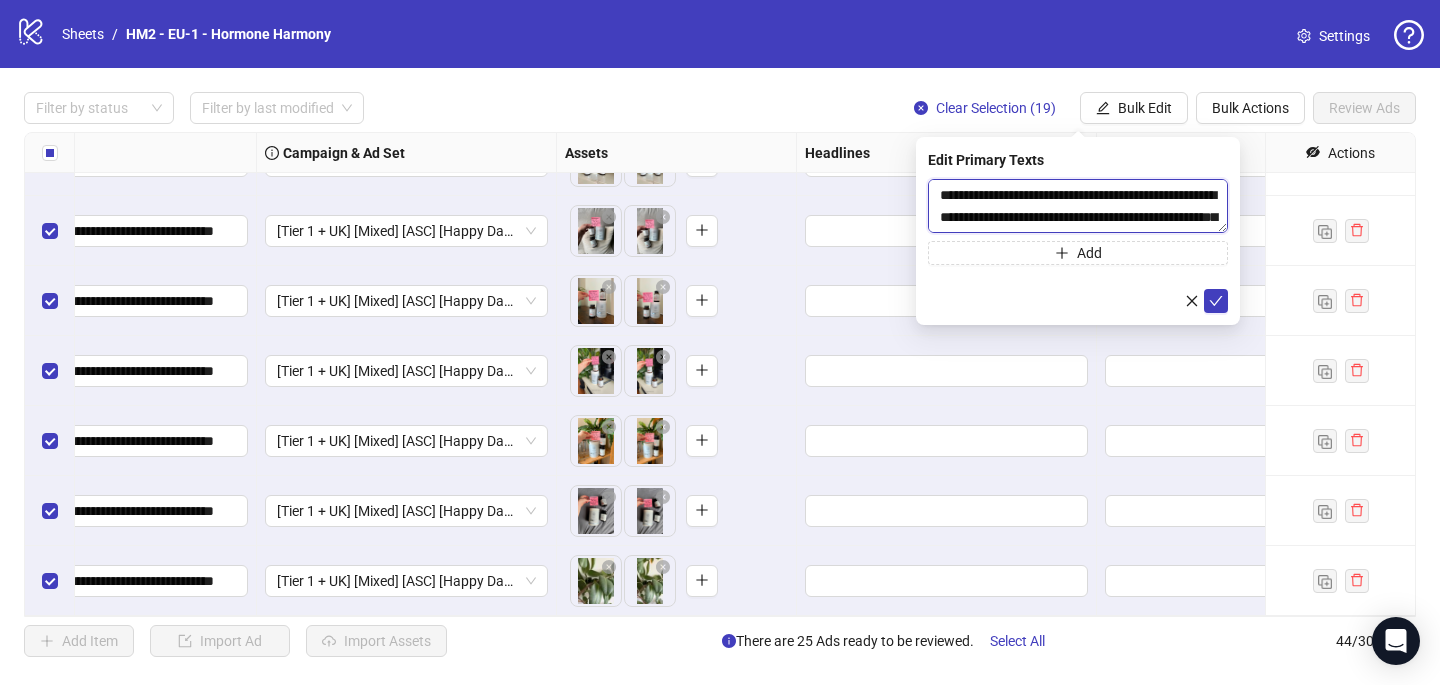 scroll, scrollTop: 1907, scrollLeft: 0, axis: vertical 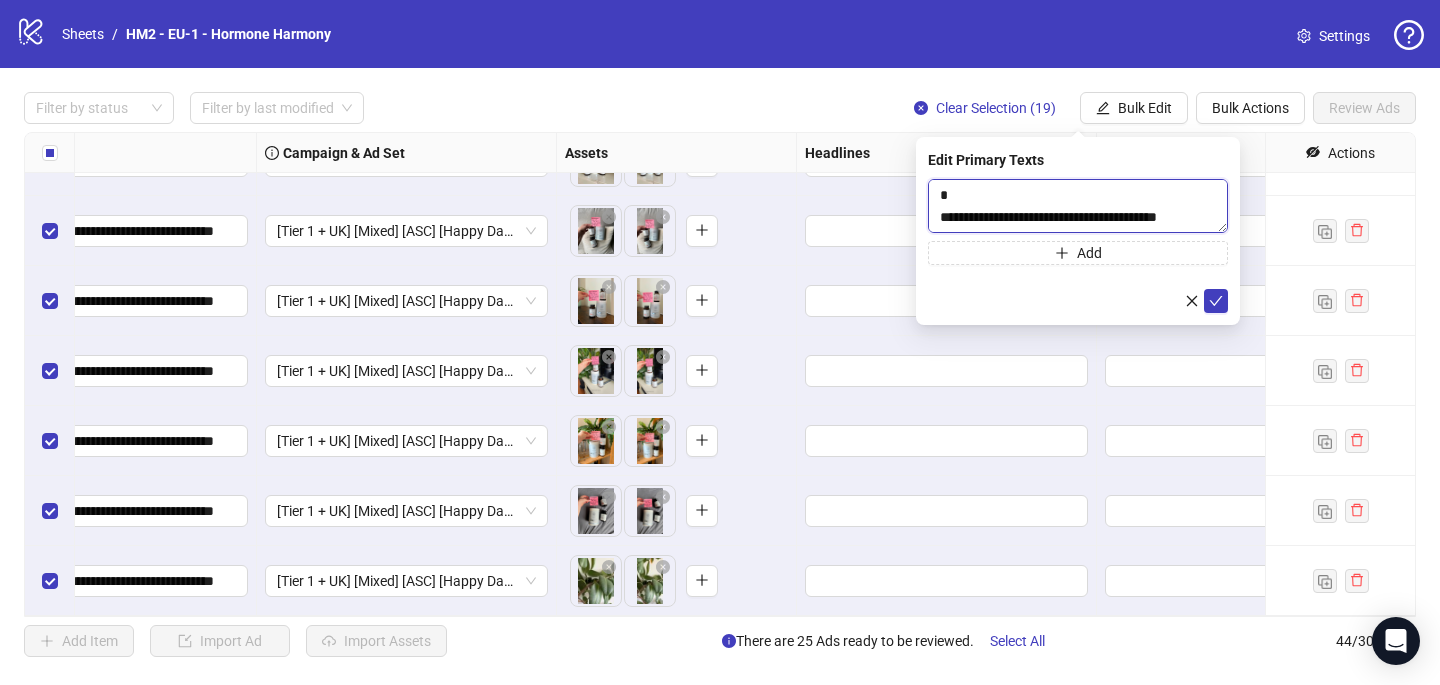 drag, startPoint x: 995, startPoint y: 218, endPoint x: 932, endPoint y: 210, distance: 63.505905 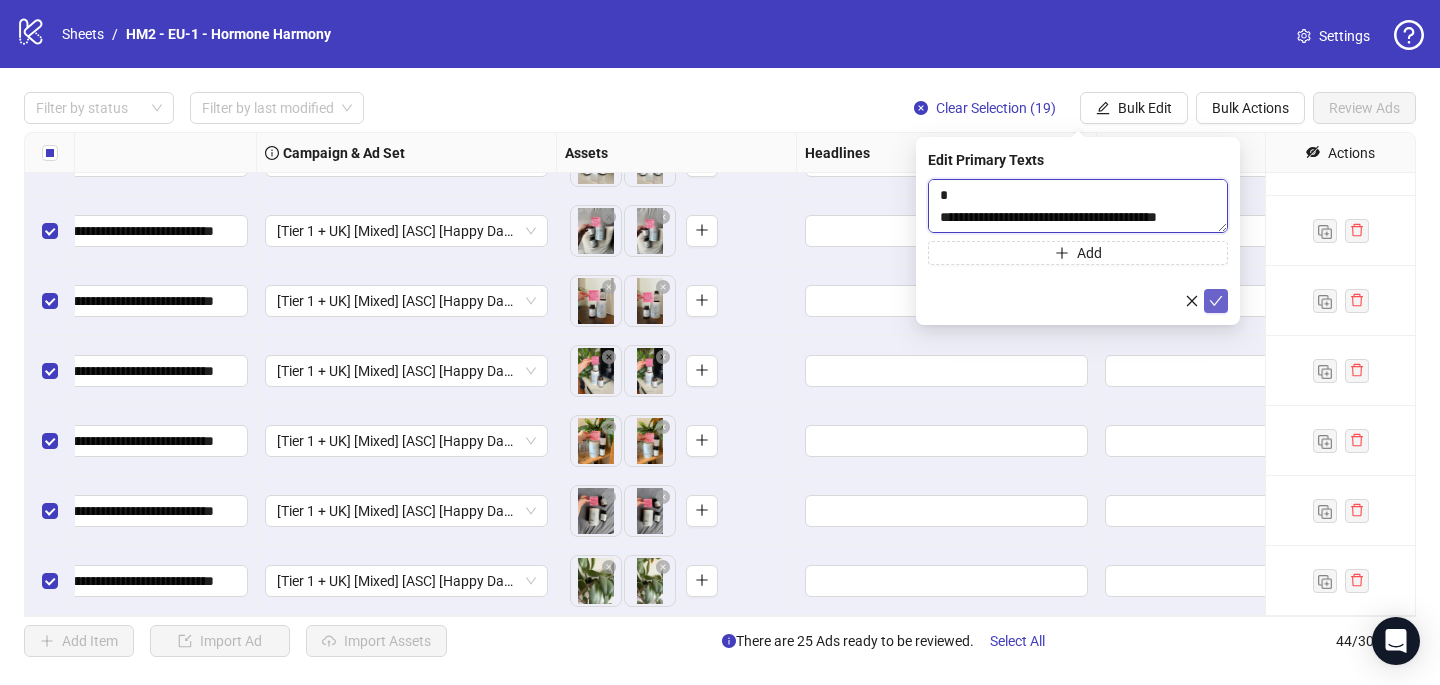 type on "**********" 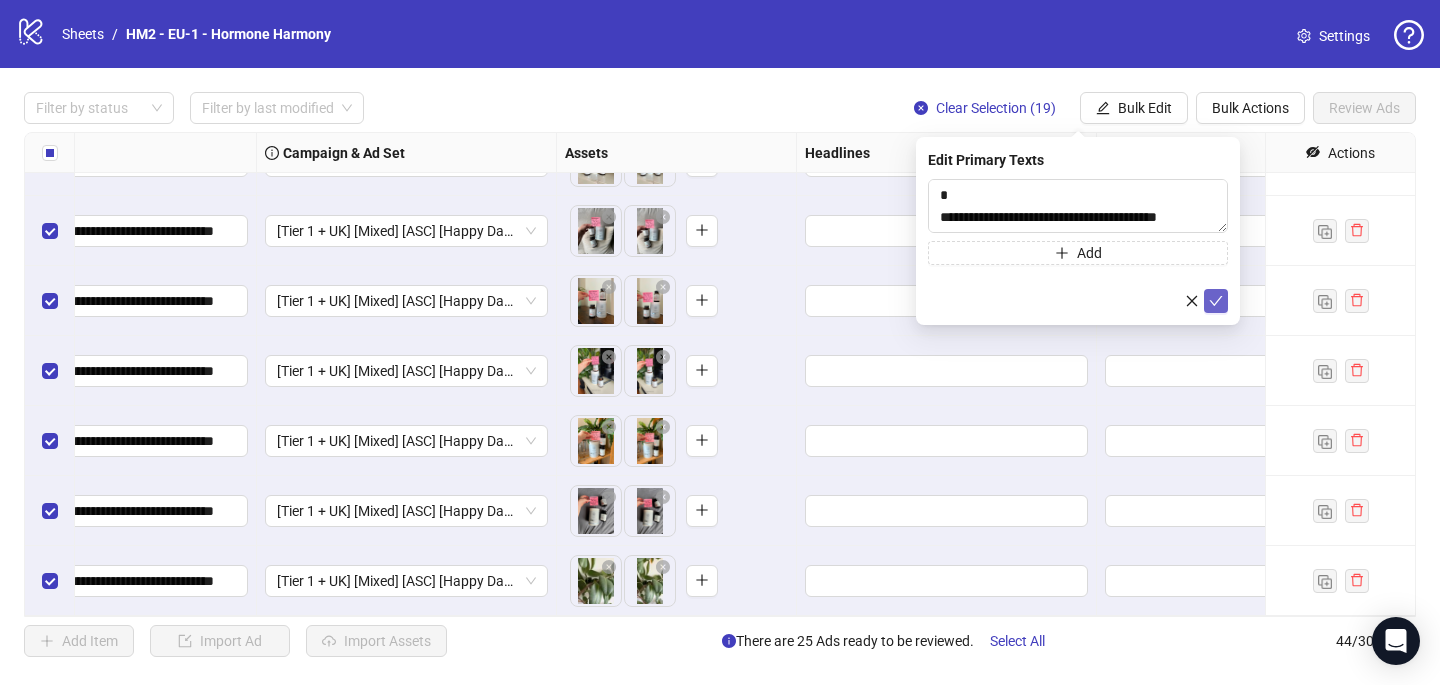 click 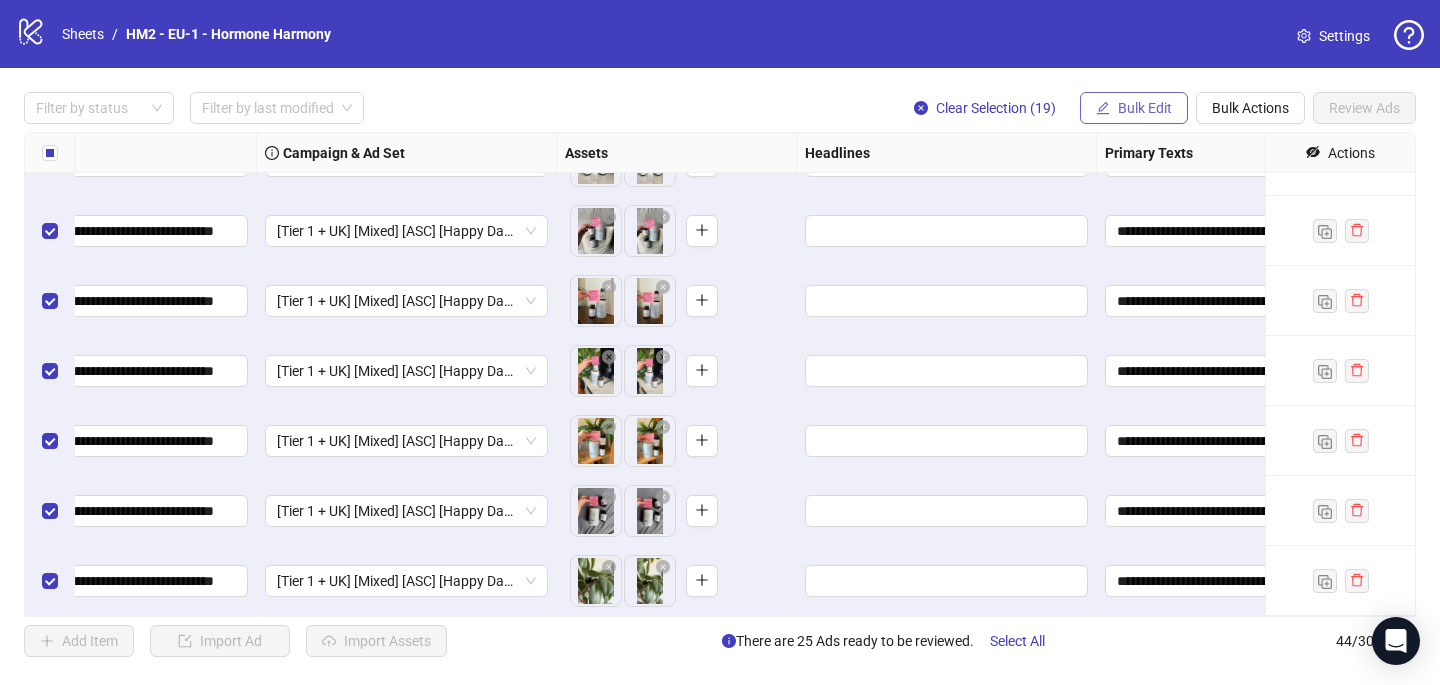 click on "Bulk Edit" at bounding box center [1145, 108] 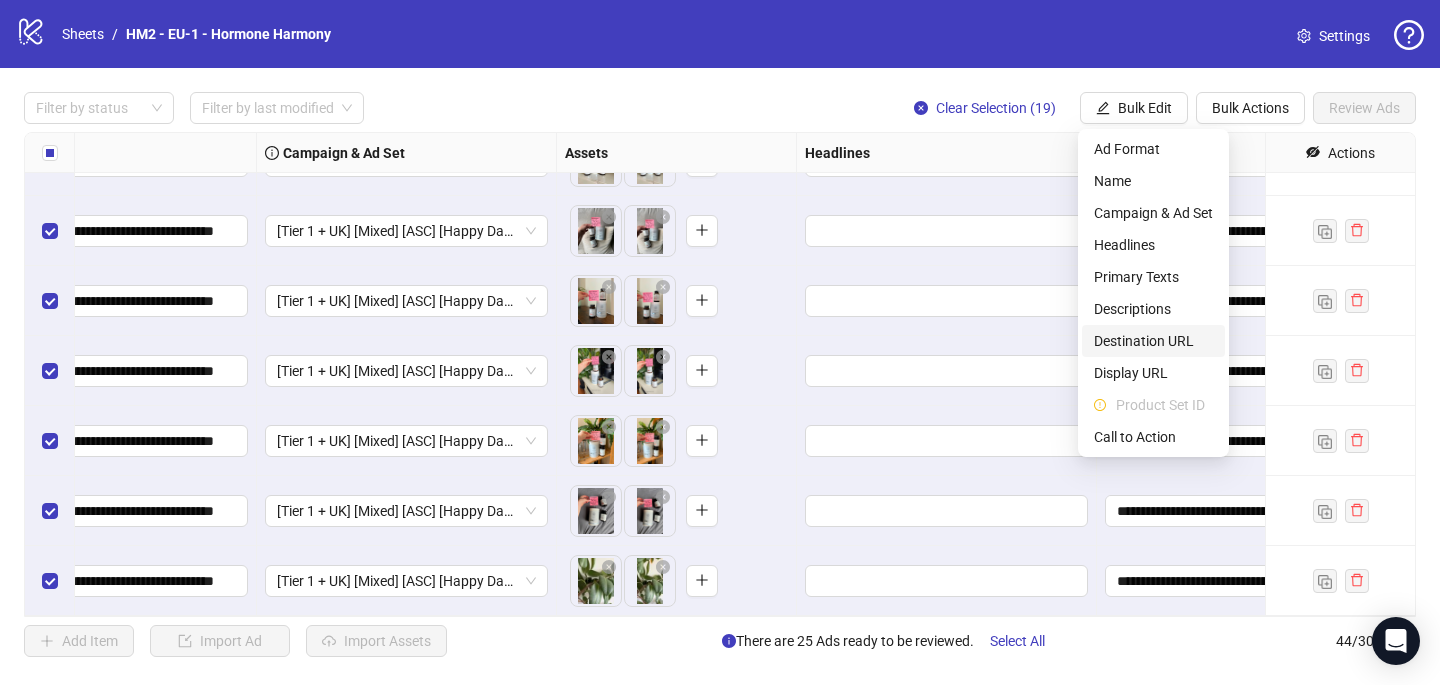 click on "Destination URL" at bounding box center [1153, 341] 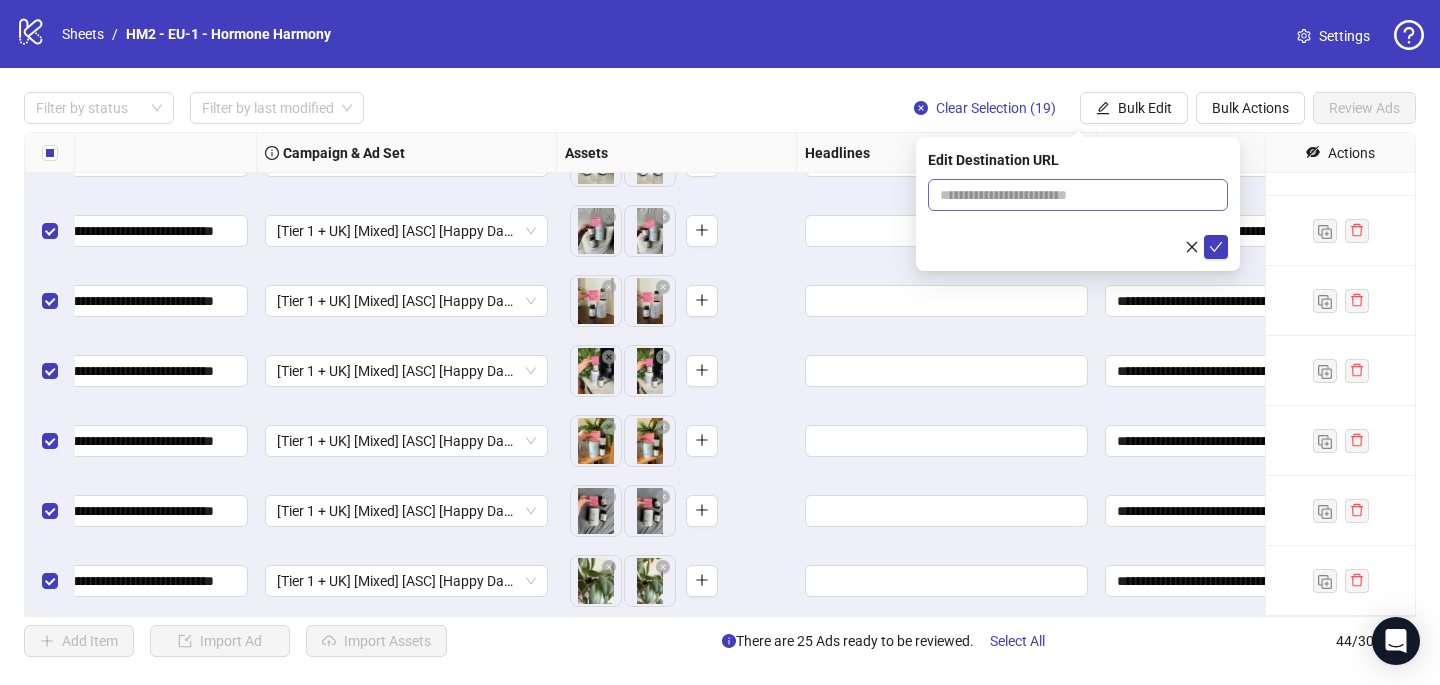 click at bounding box center [1078, 195] 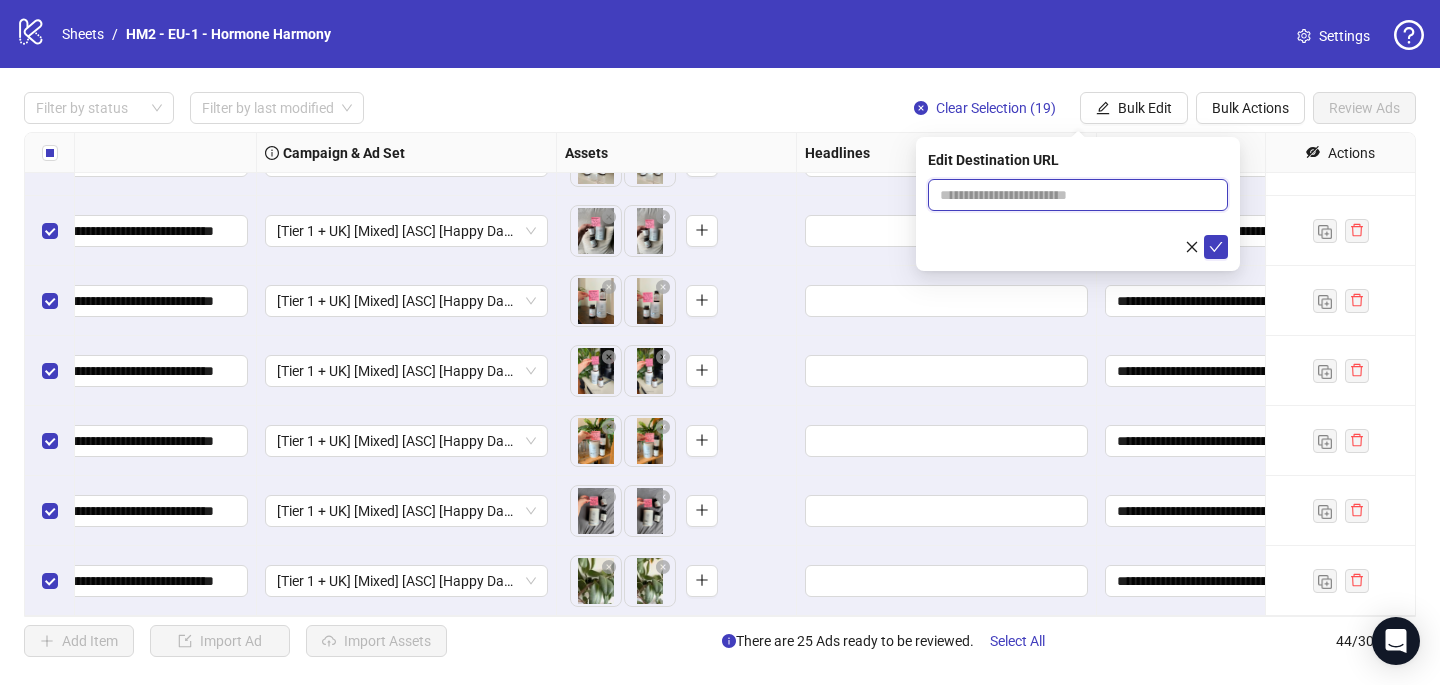 click at bounding box center [1070, 195] 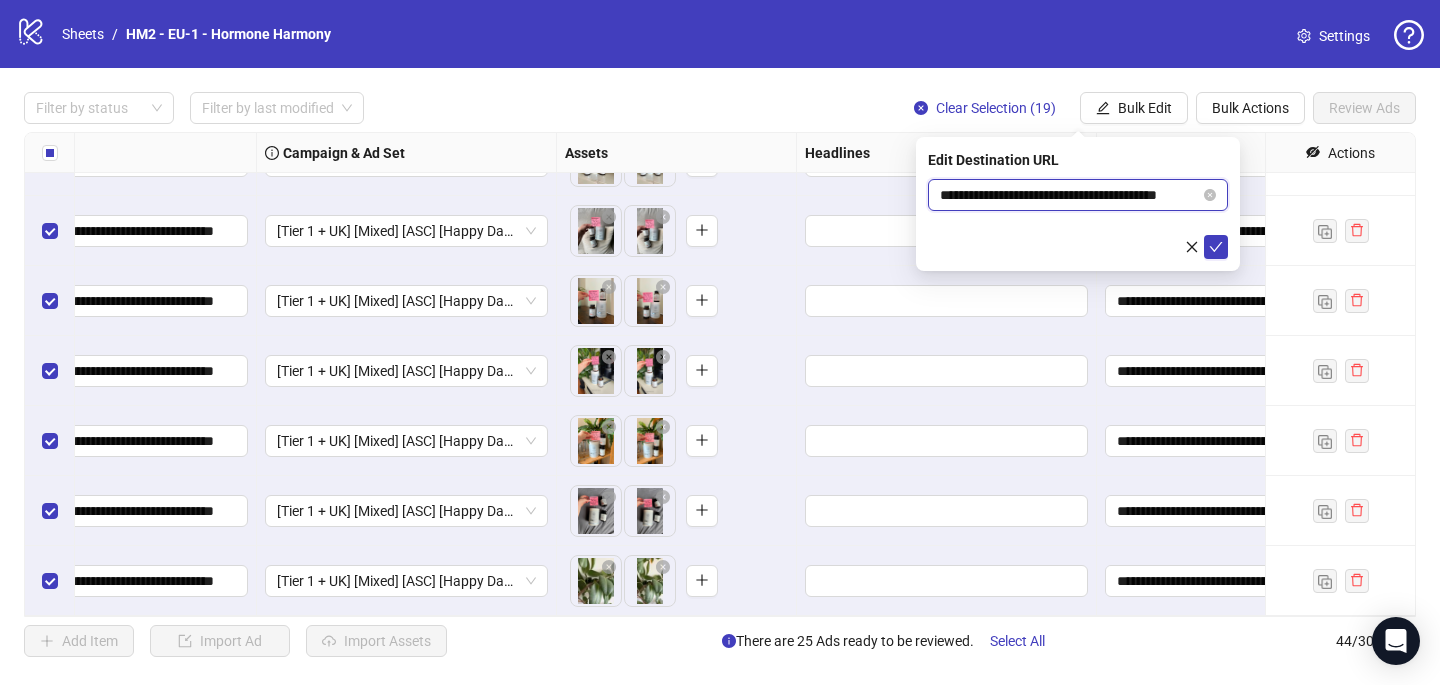 scroll, scrollTop: 0, scrollLeft: 50, axis: horizontal 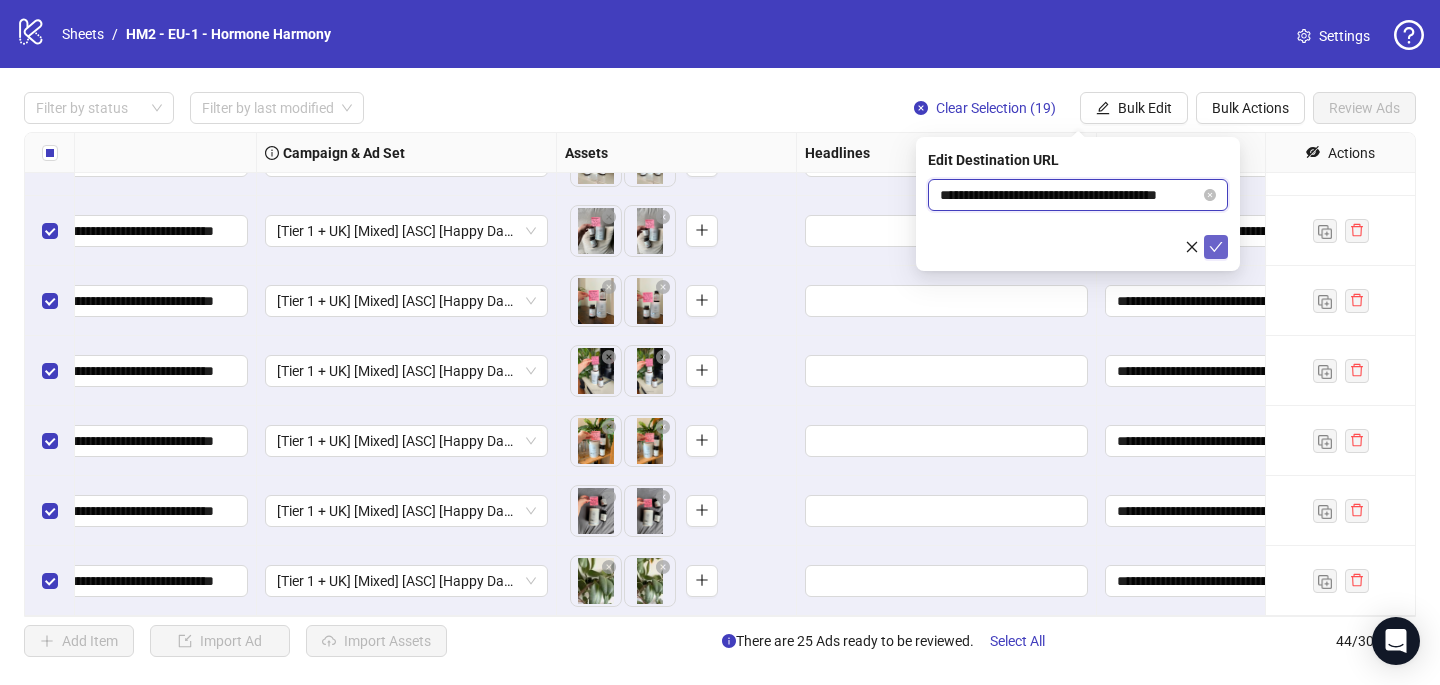 type on "**********" 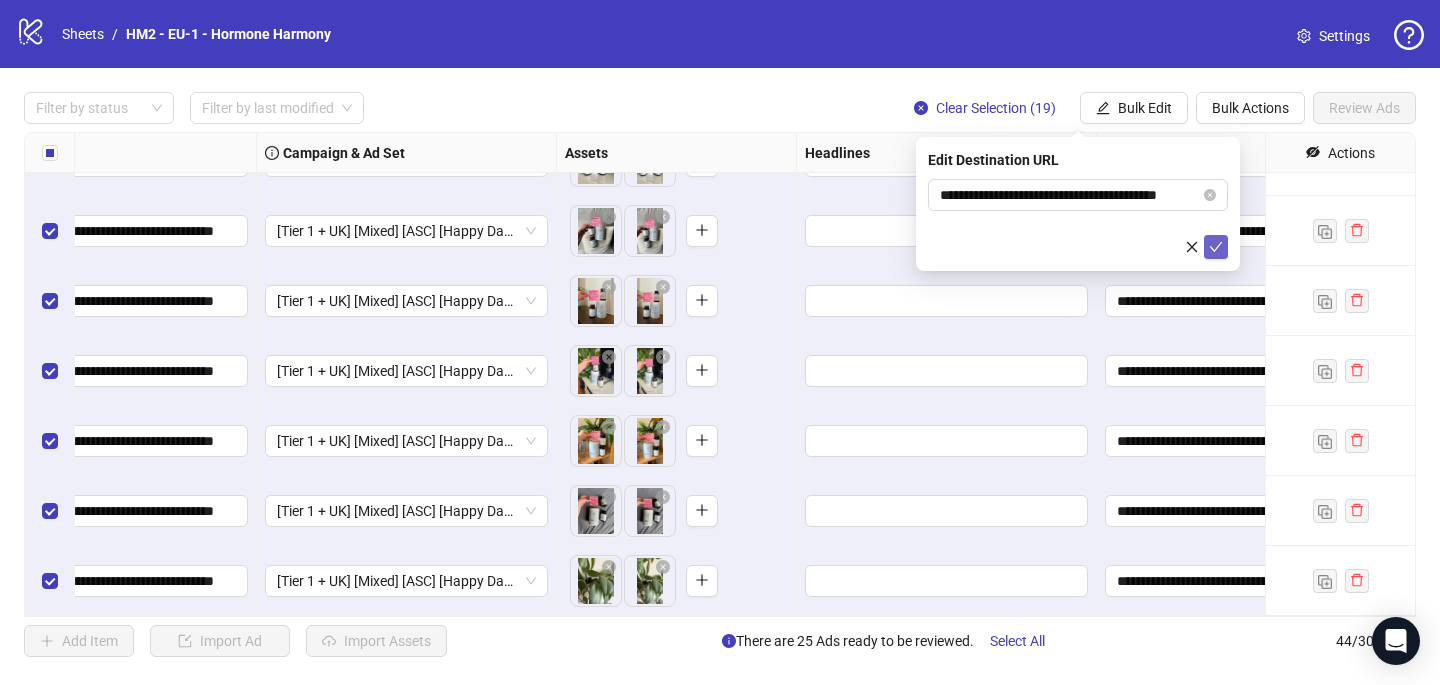 click 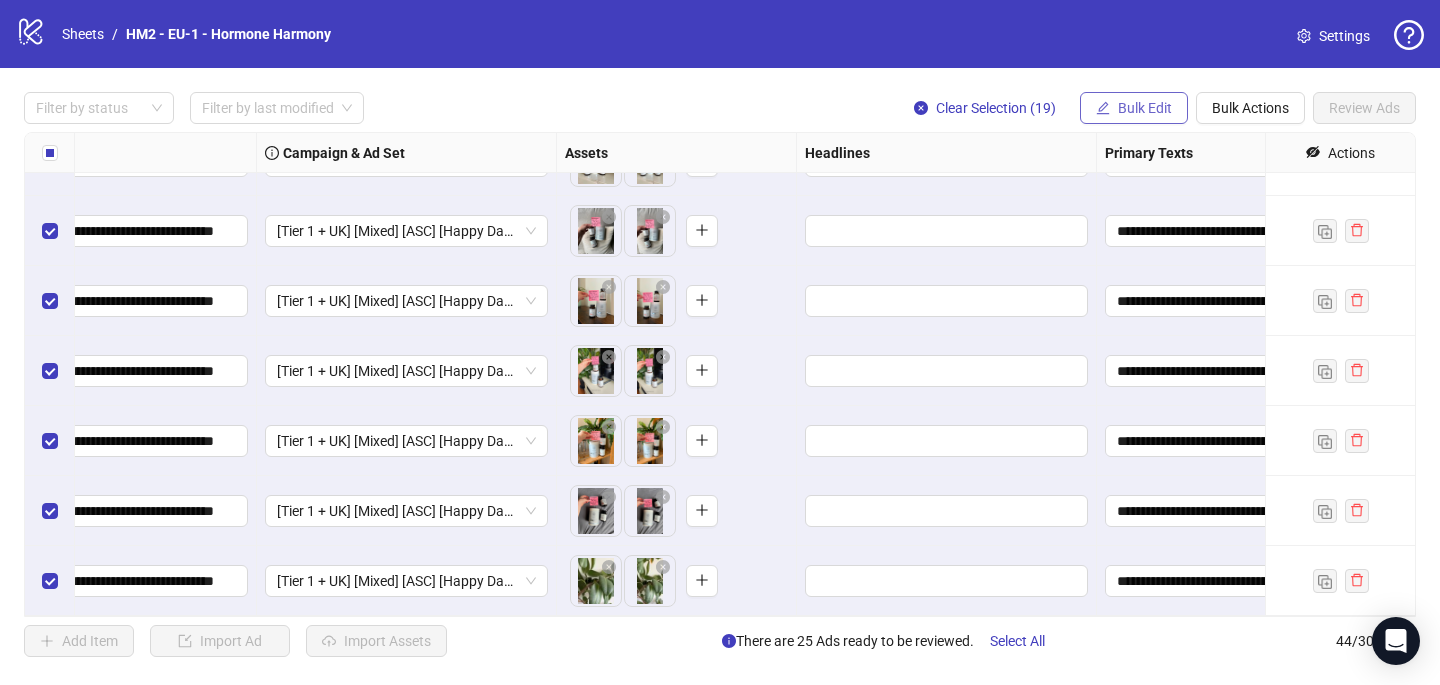 click on "Bulk Edit" at bounding box center [1145, 108] 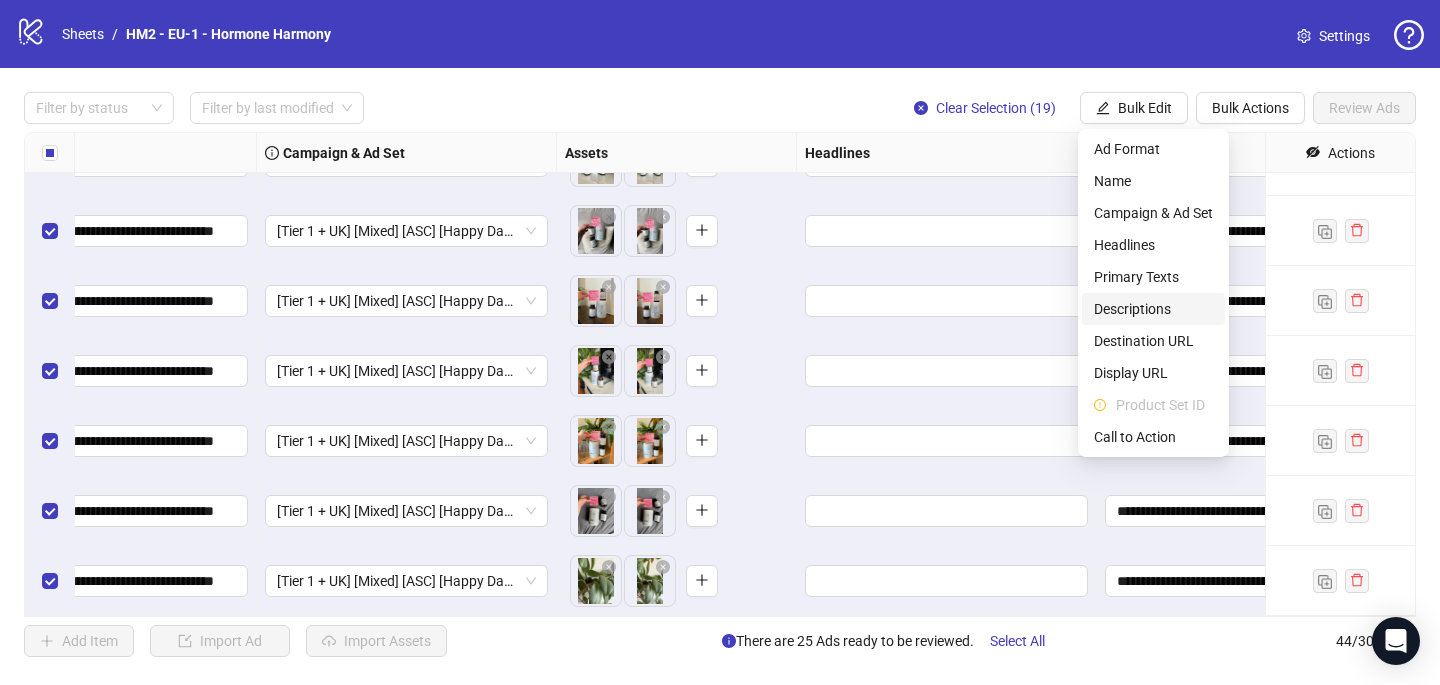 click on "Descriptions" at bounding box center (1153, 309) 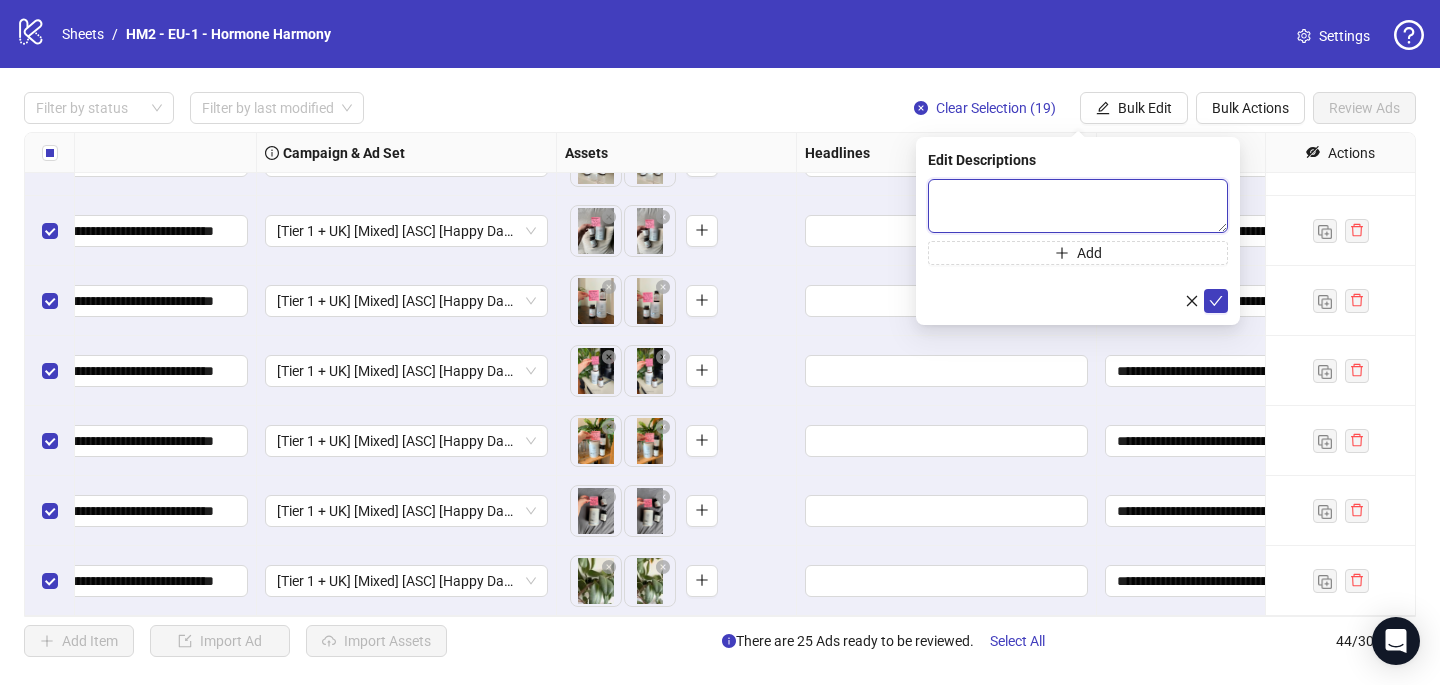 click at bounding box center (1078, 206) 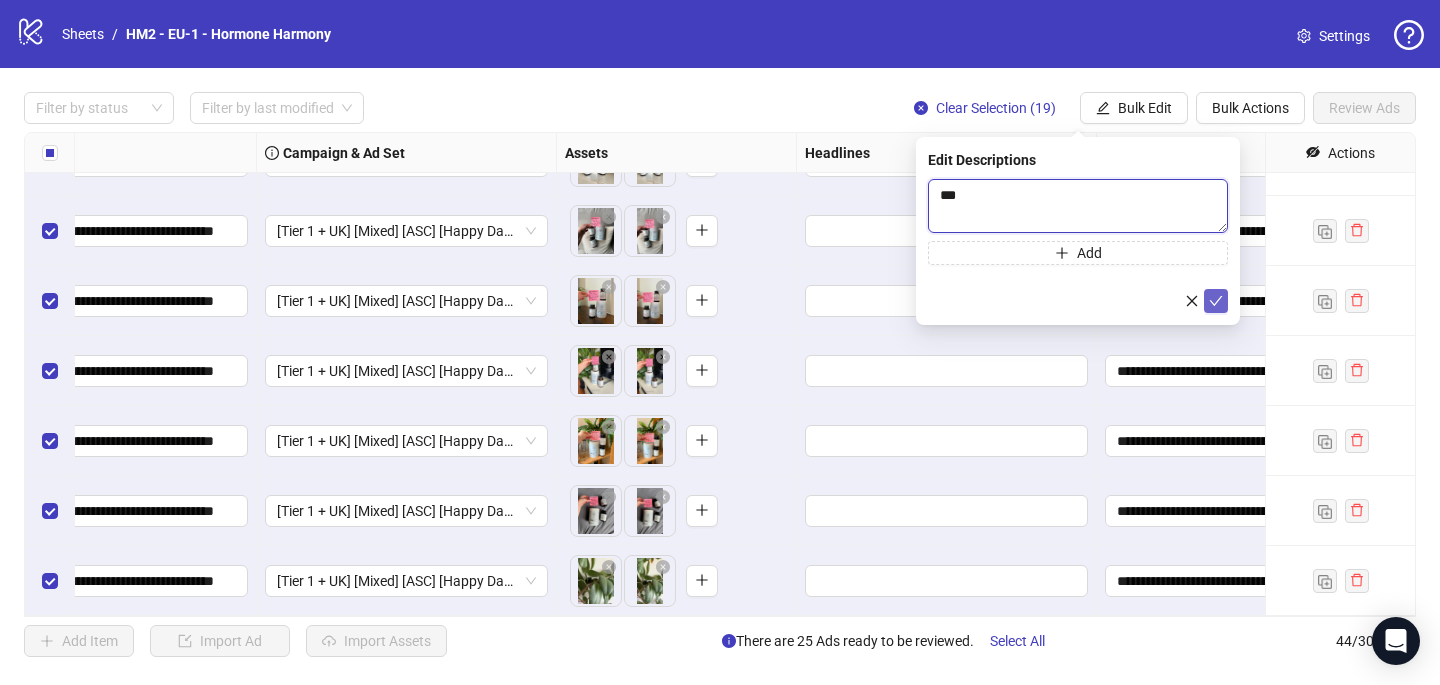type 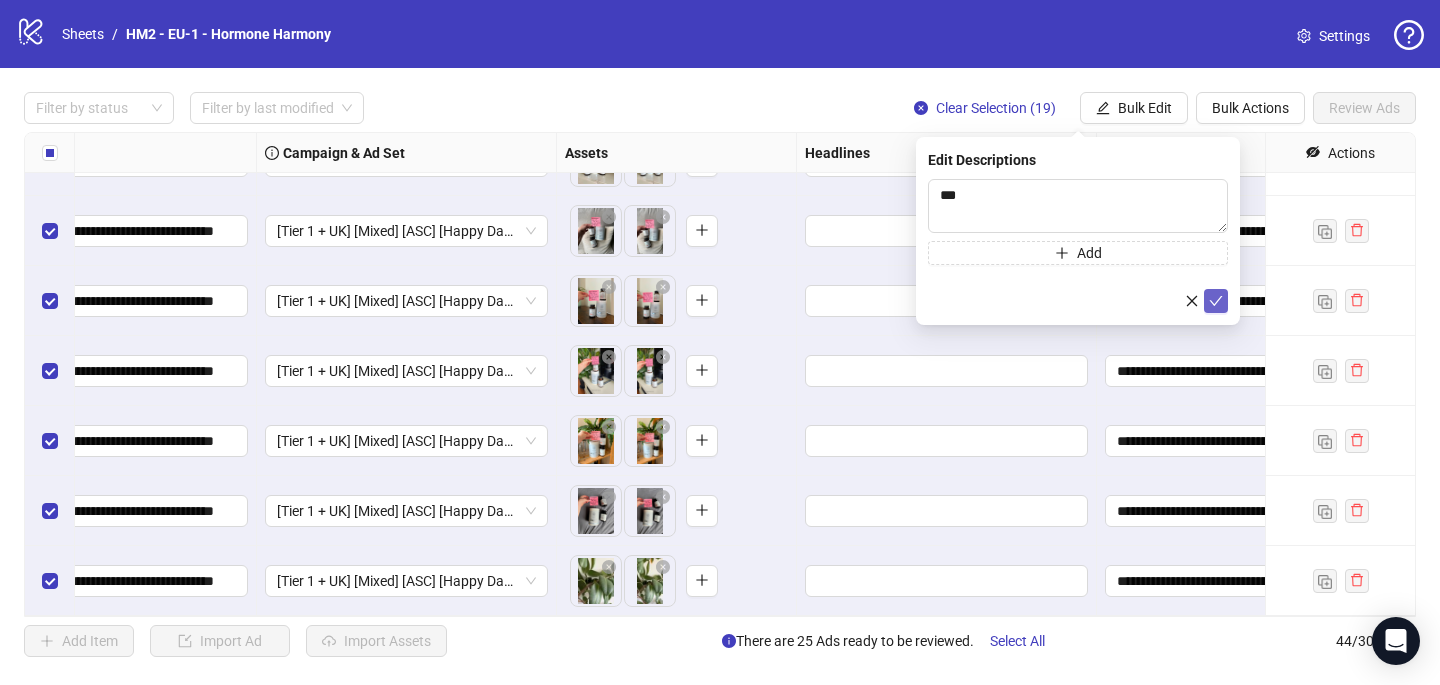 click 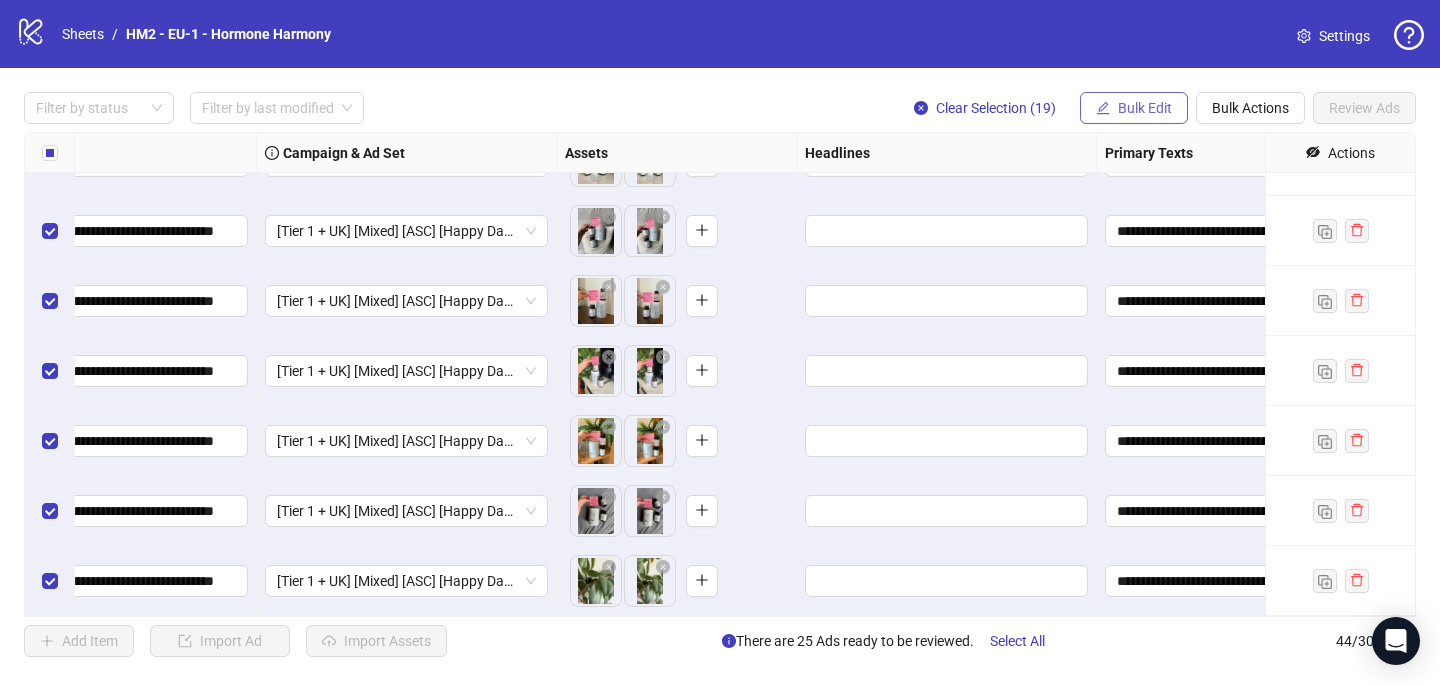 click on "Bulk Edit" at bounding box center [1145, 108] 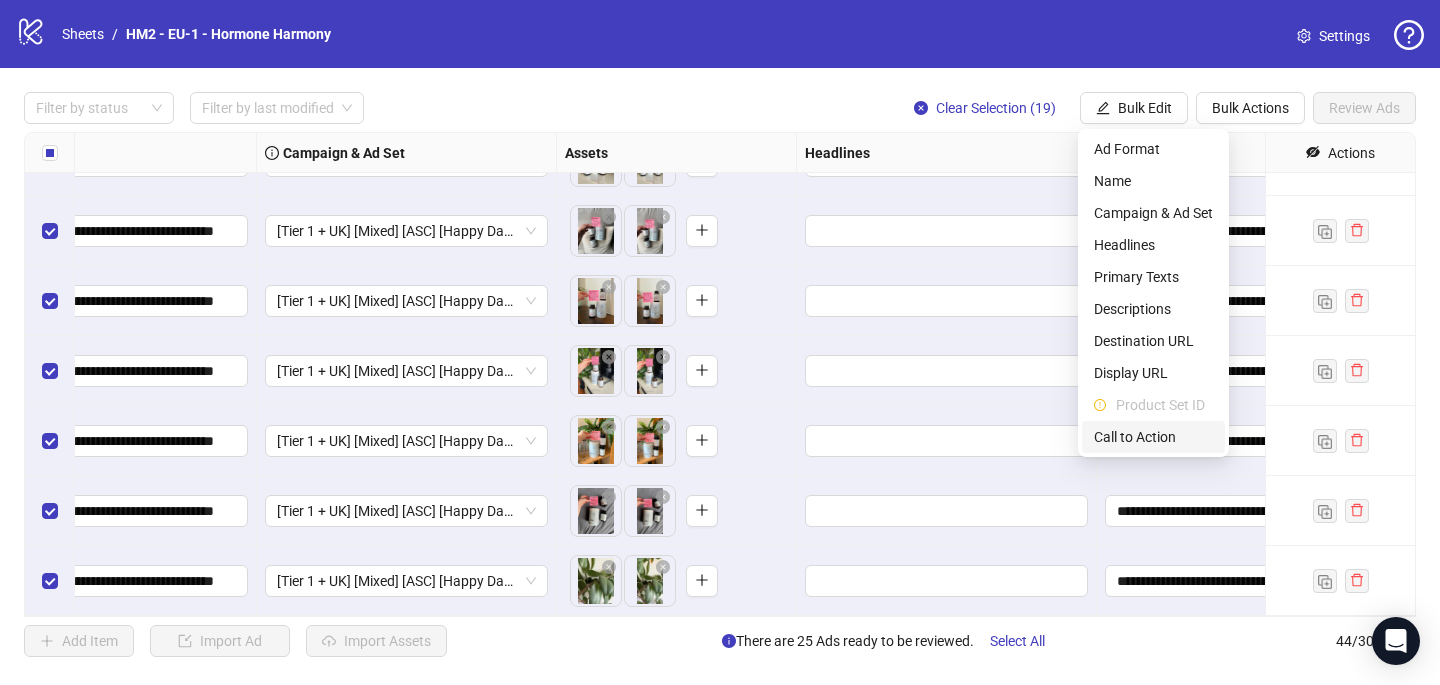 click on "Call to Action" at bounding box center (1153, 437) 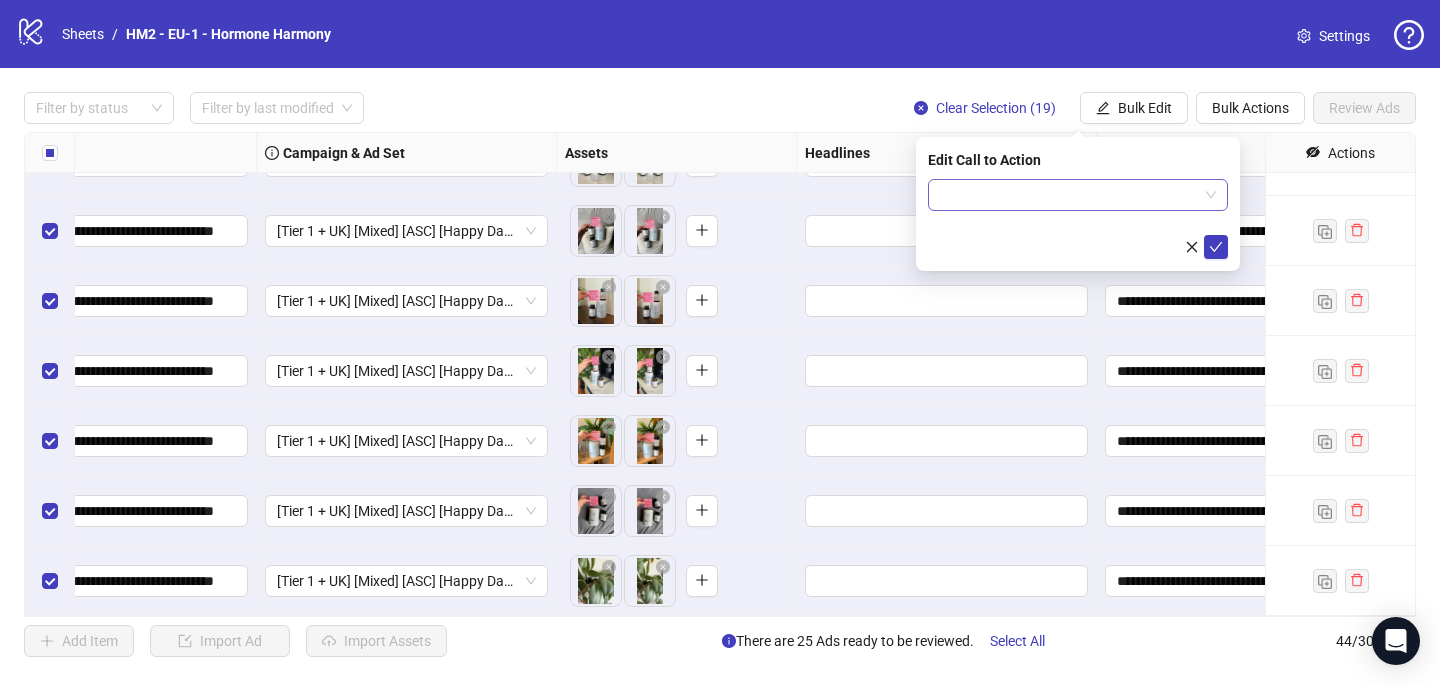 click at bounding box center (1069, 195) 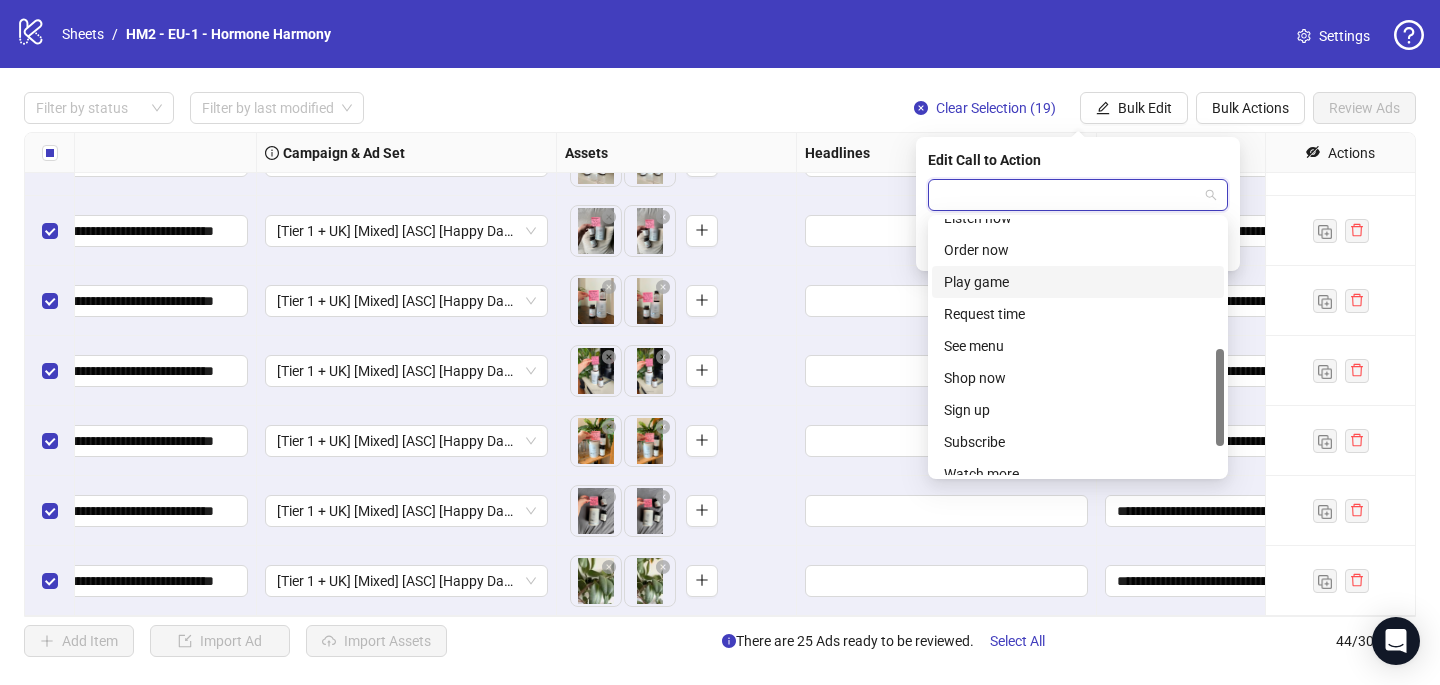 scroll, scrollTop: 336, scrollLeft: 0, axis: vertical 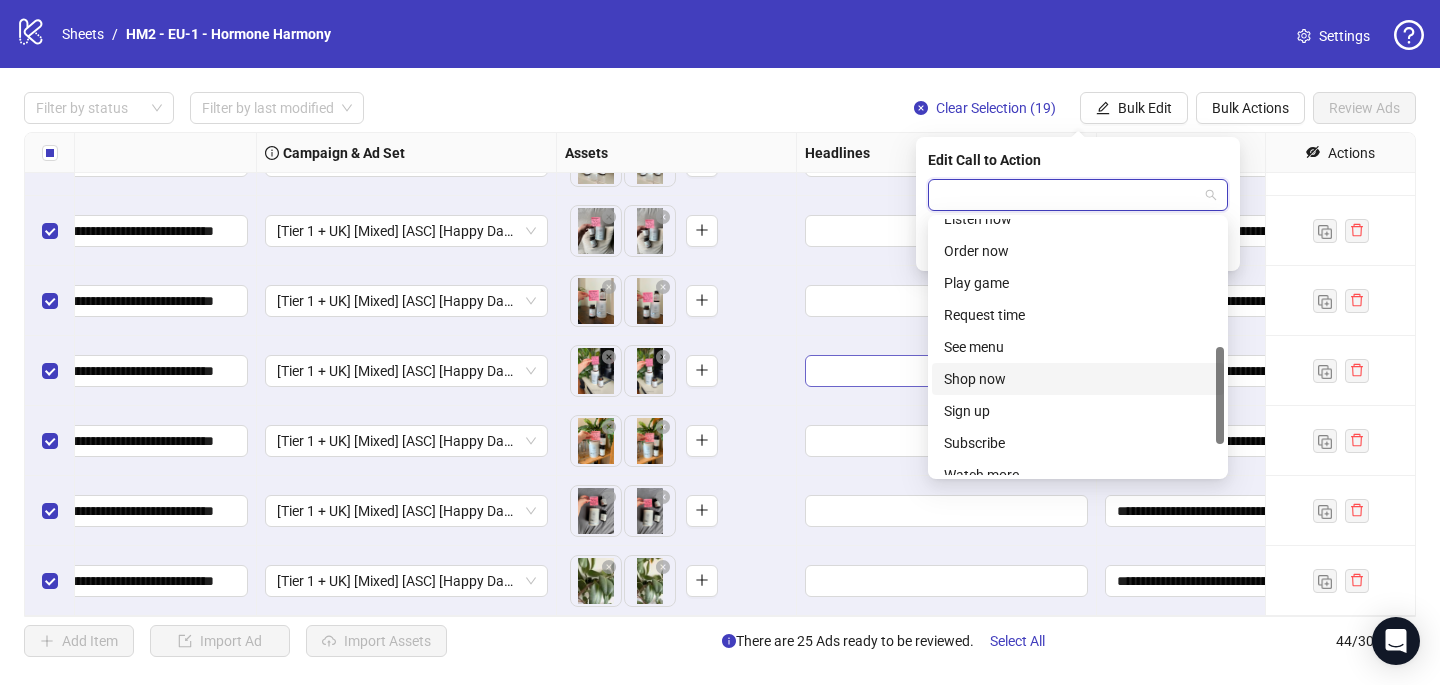click on "Shop now" at bounding box center (1078, 379) 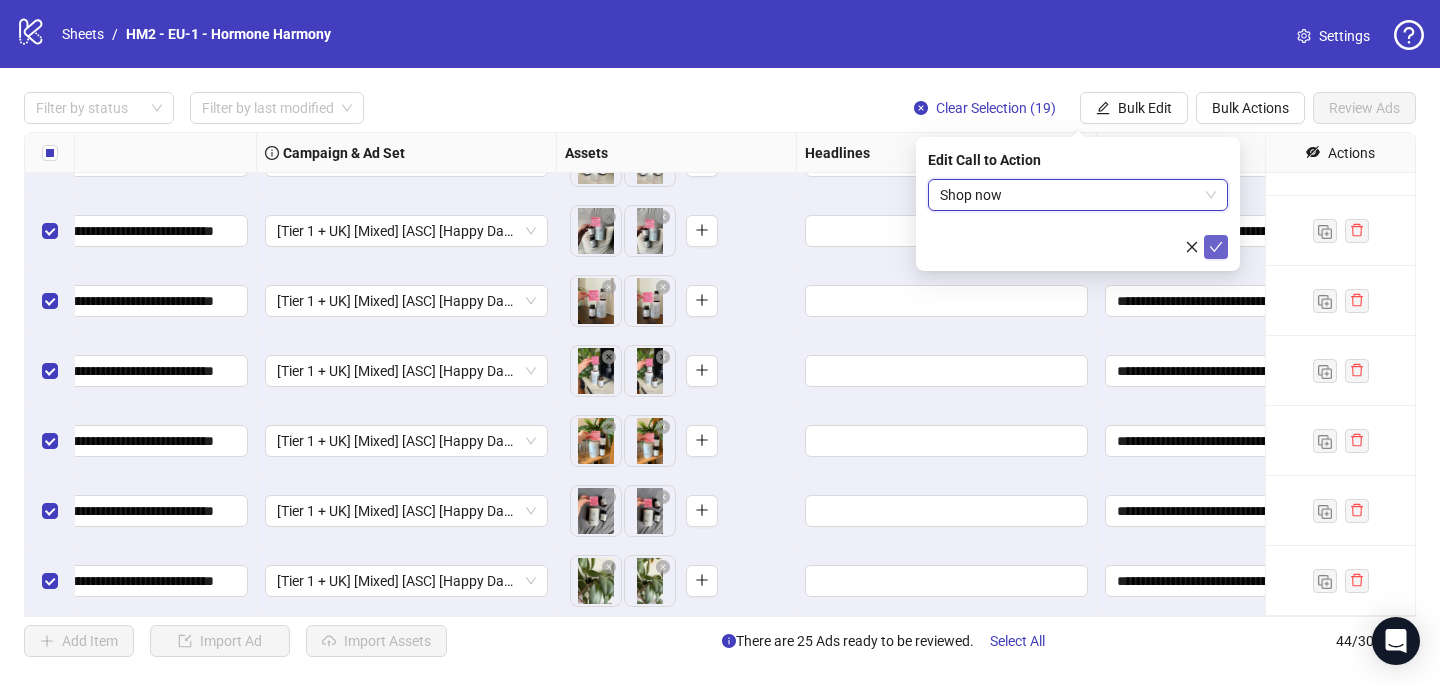 click 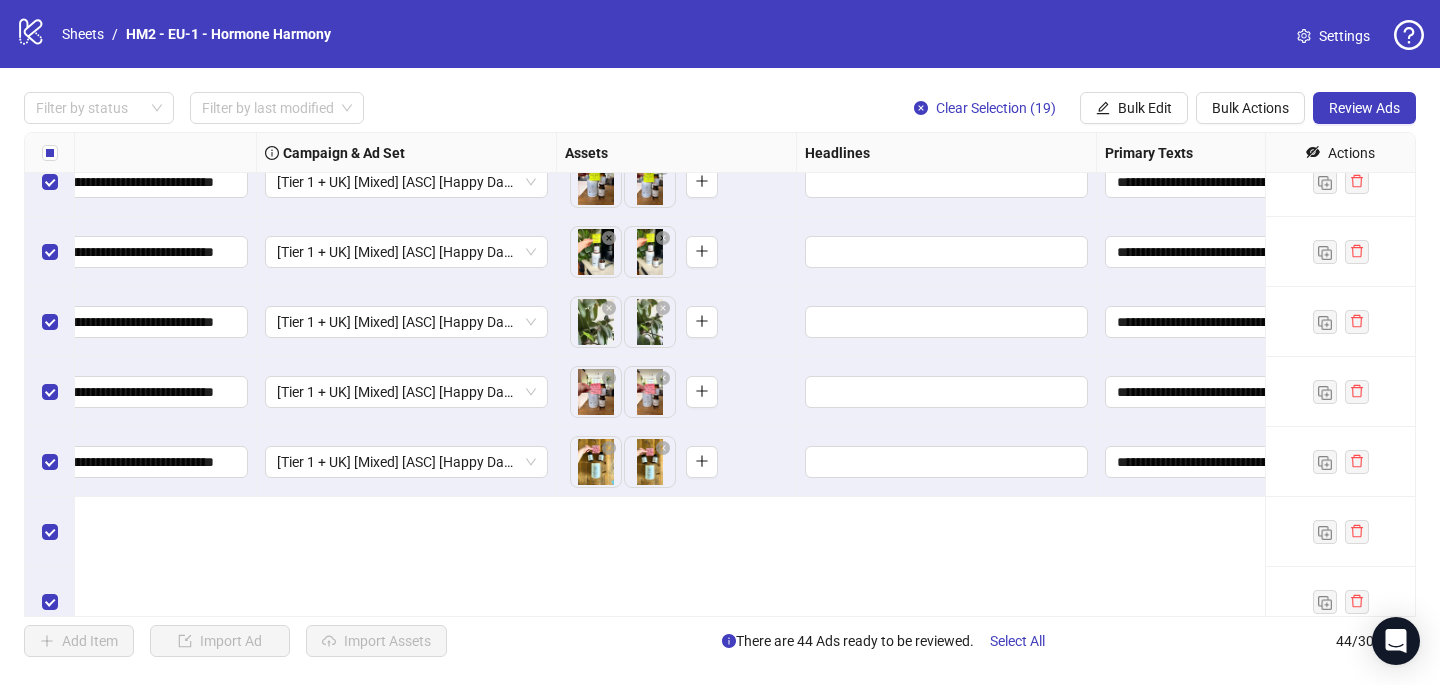 scroll, scrollTop: 1621, scrollLeft: 388, axis: both 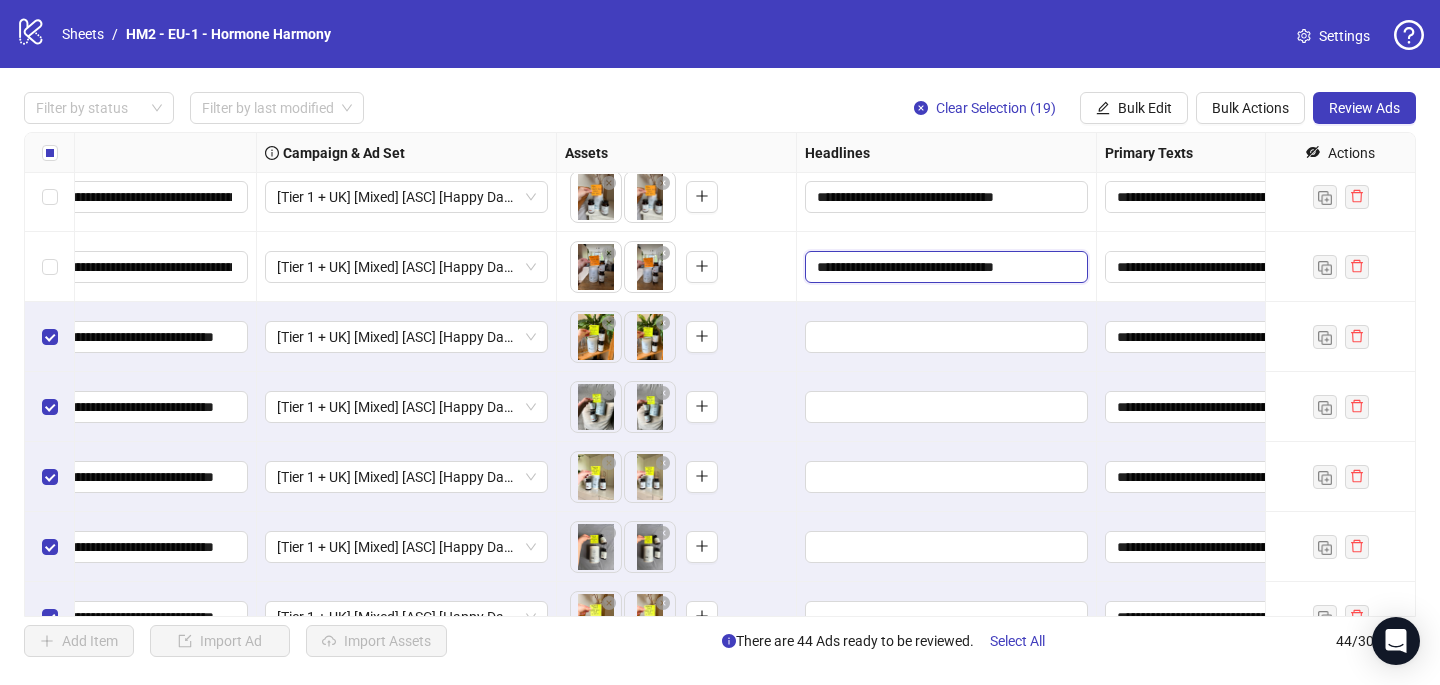 click on "**********" at bounding box center (944, 267) 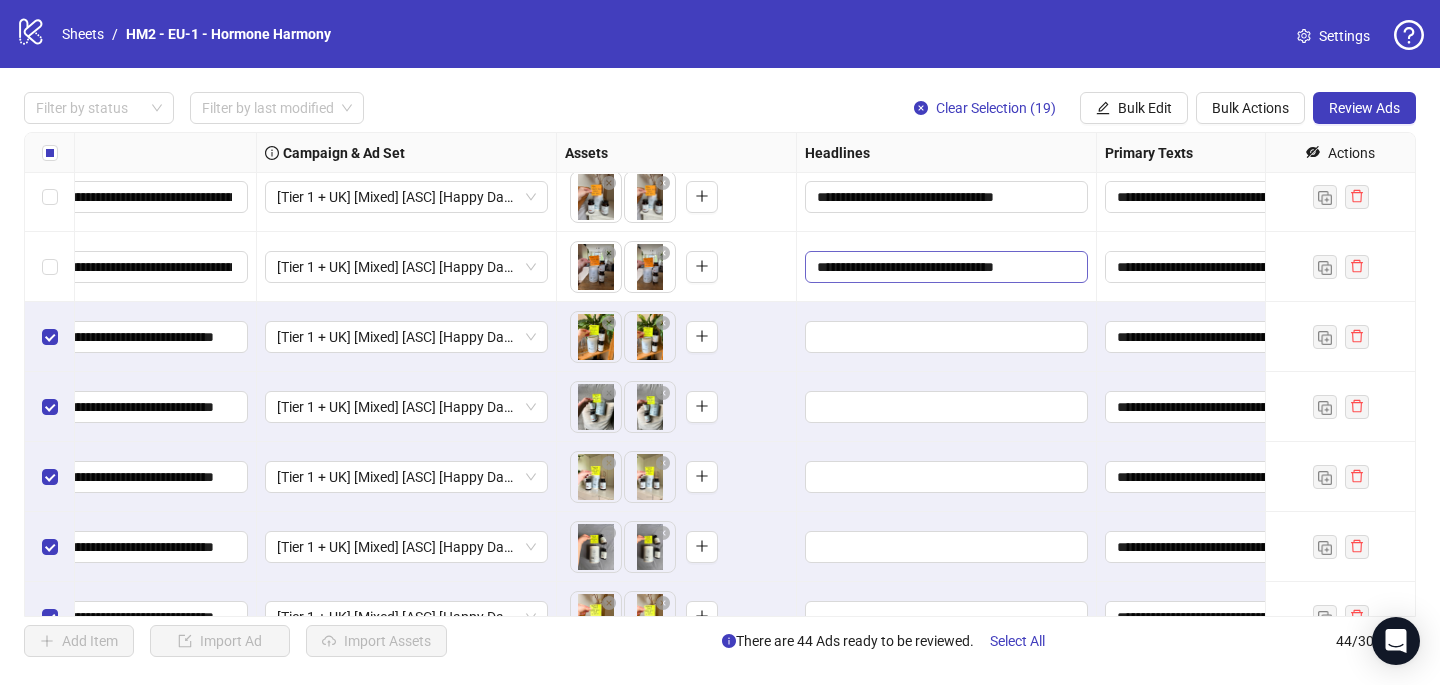 click on "**********" at bounding box center [944, 267] 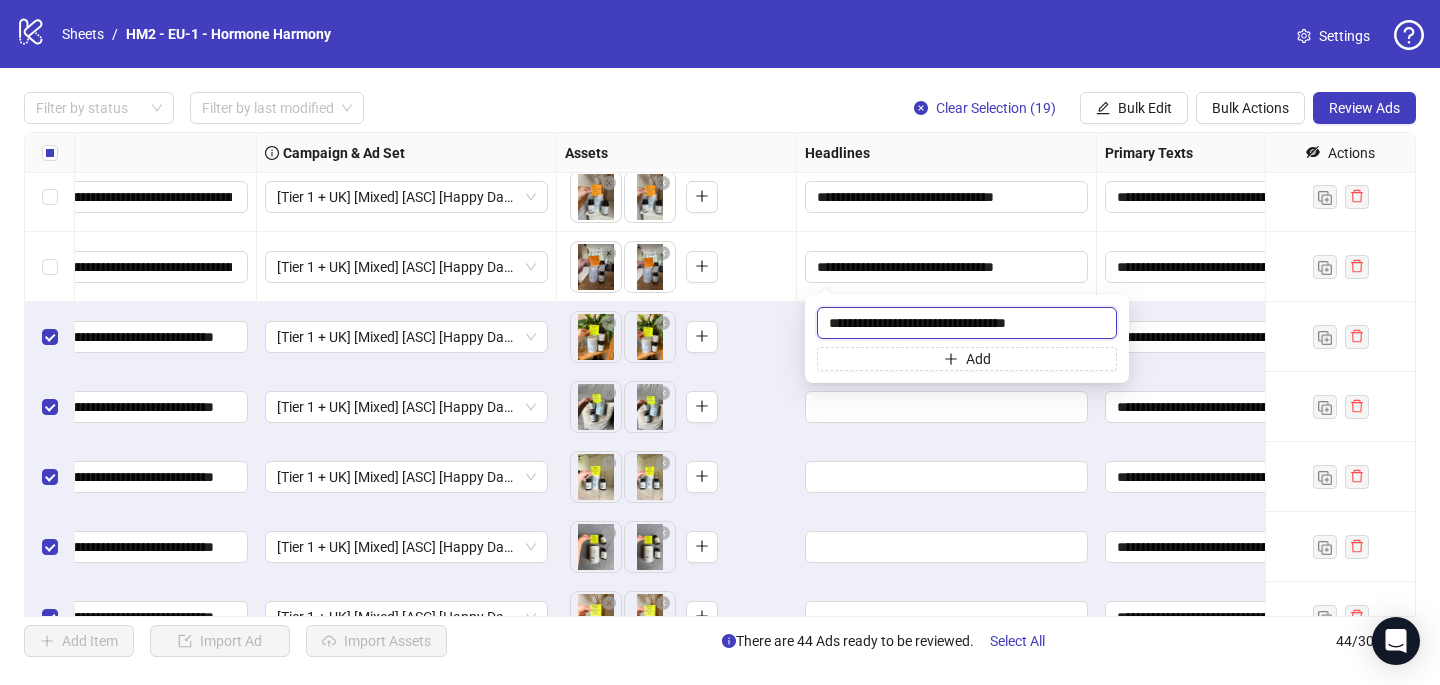 click on "**********" at bounding box center [967, 323] 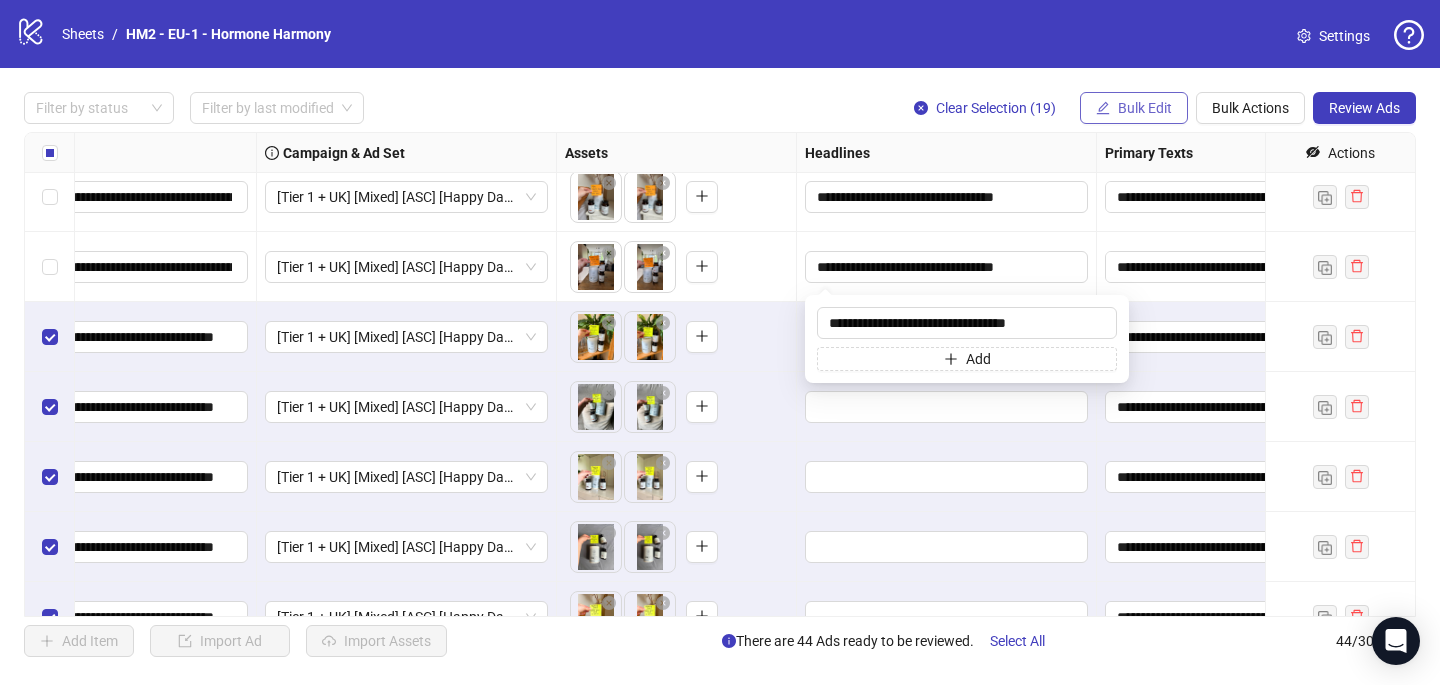 click on "Bulk Edit" at bounding box center (1145, 108) 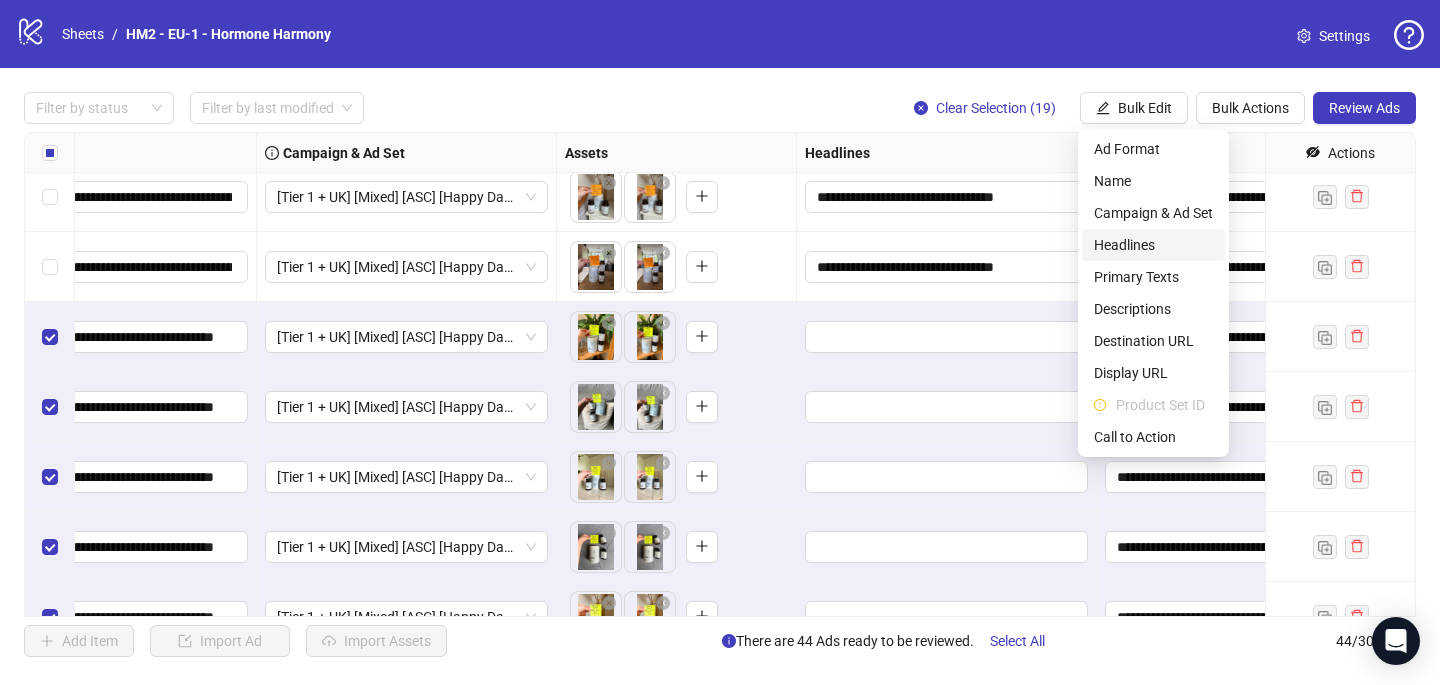 click on "Headlines" at bounding box center [1153, 245] 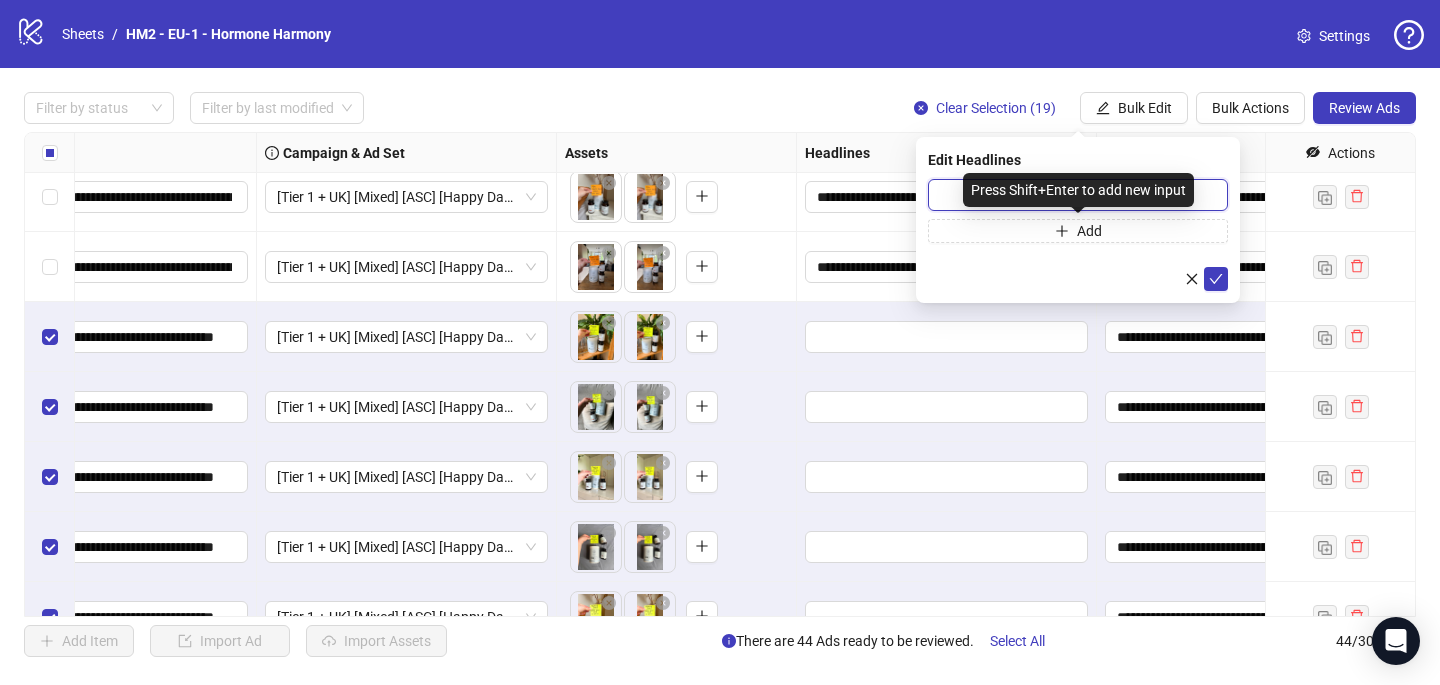 click at bounding box center [1078, 195] 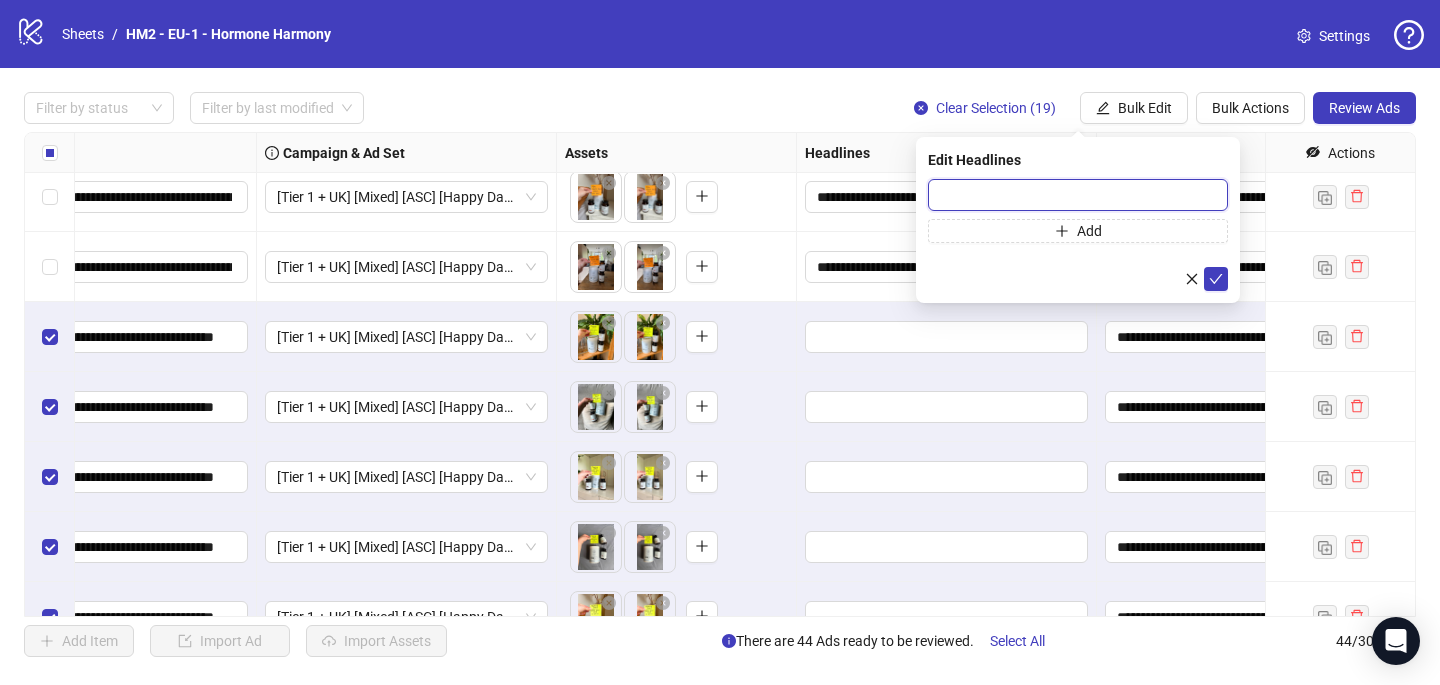 paste on "**********" 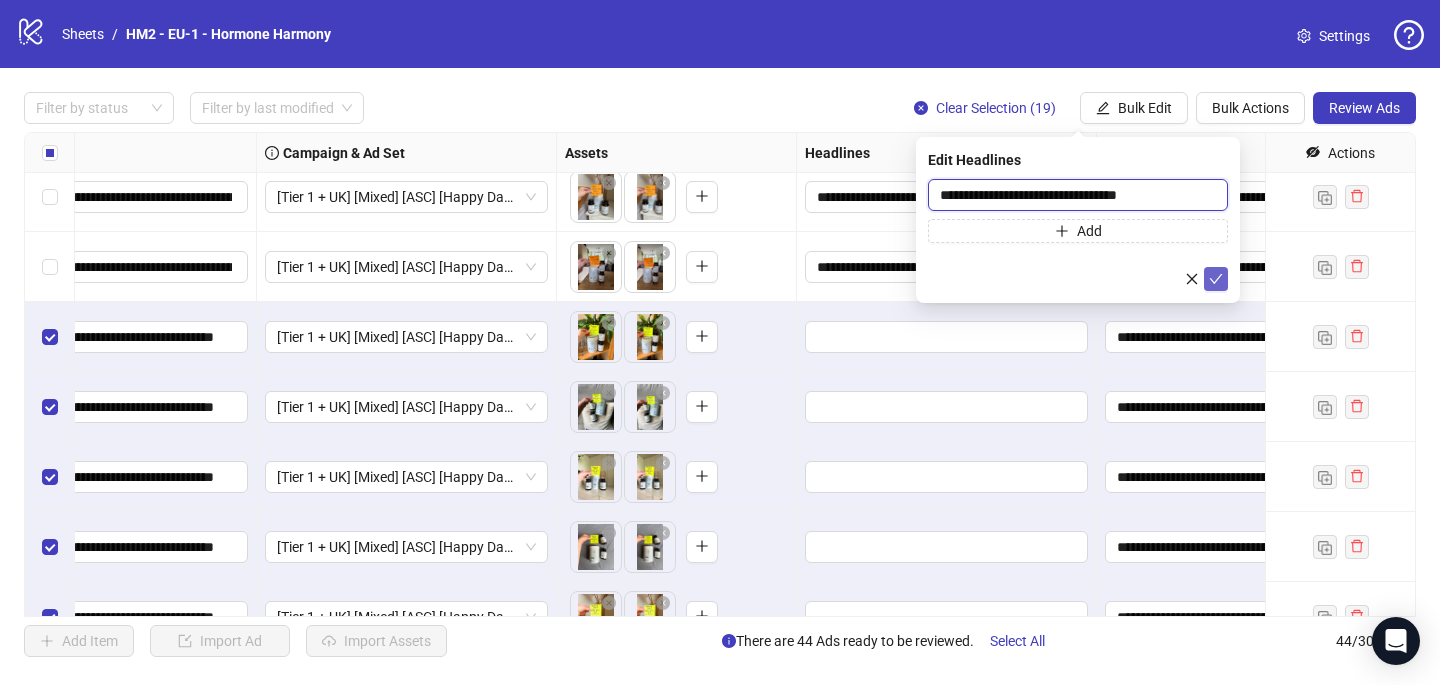 type on "**********" 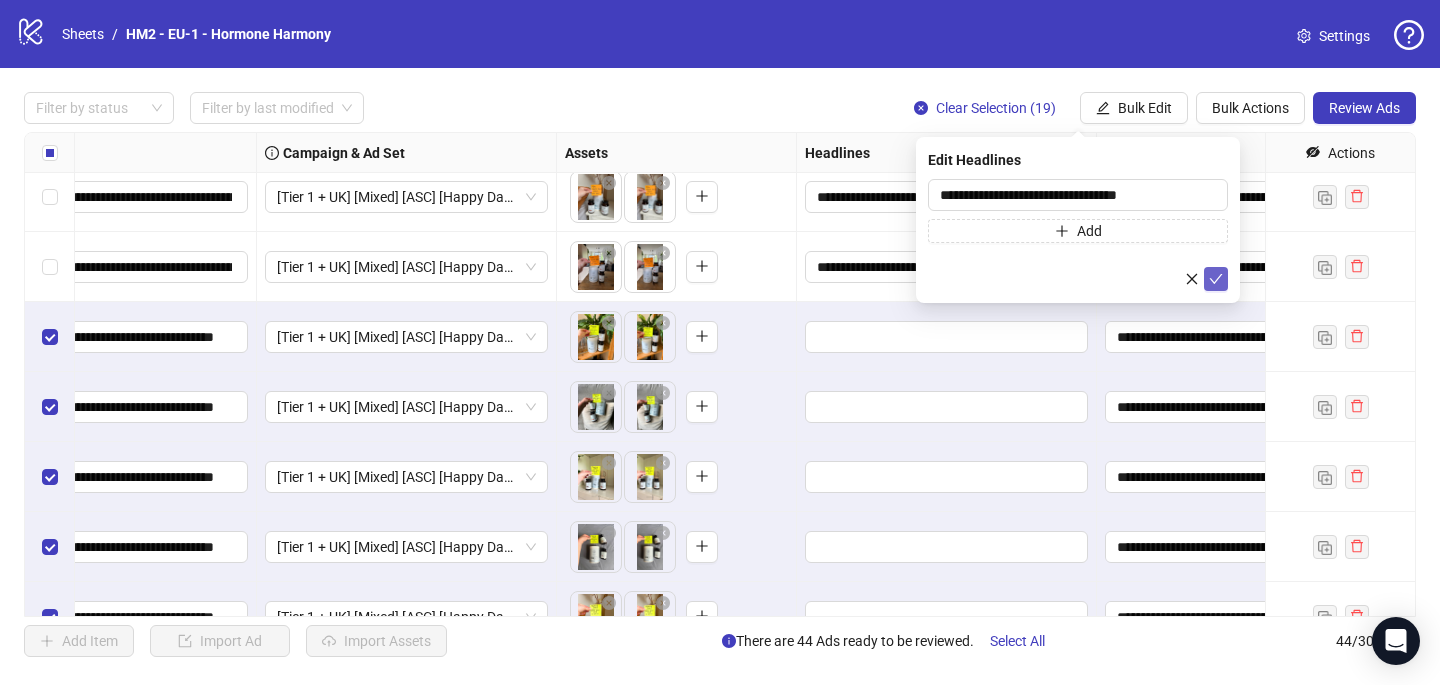 click 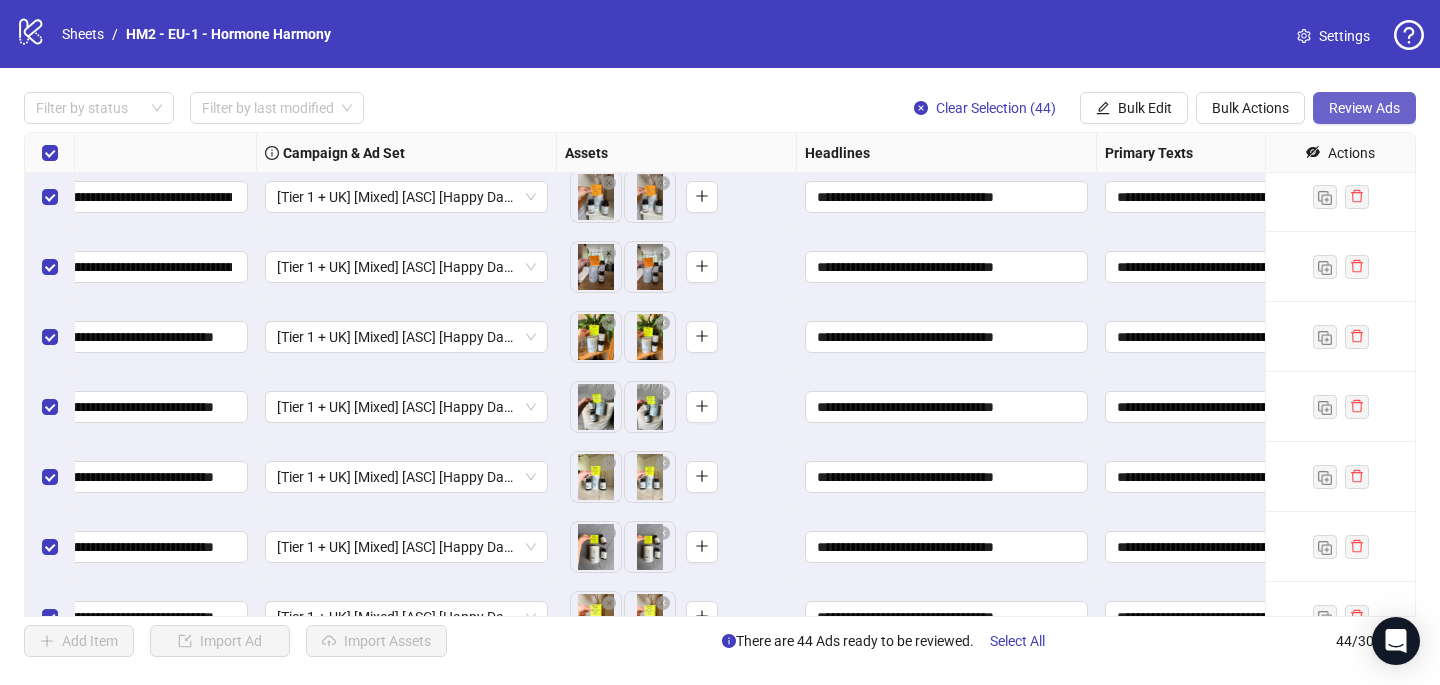 click on "Review Ads" at bounding box center (1364, 108) 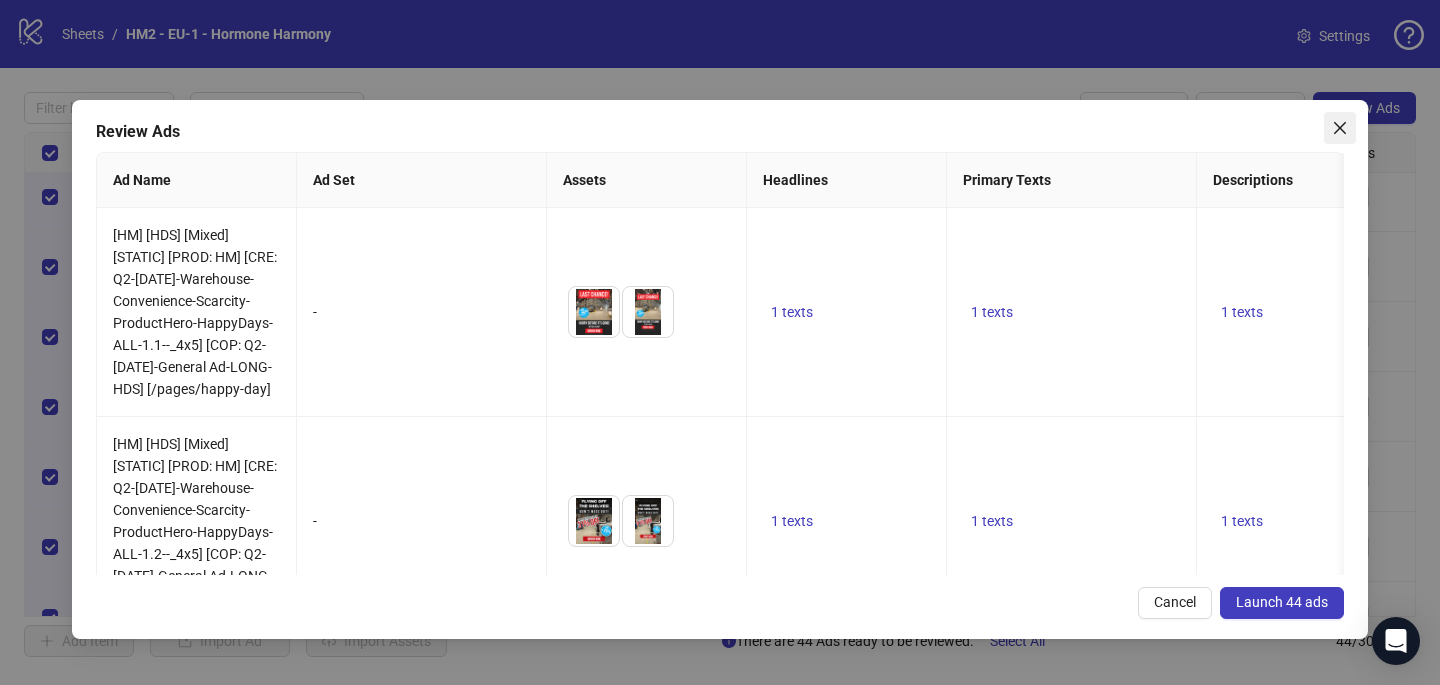 click 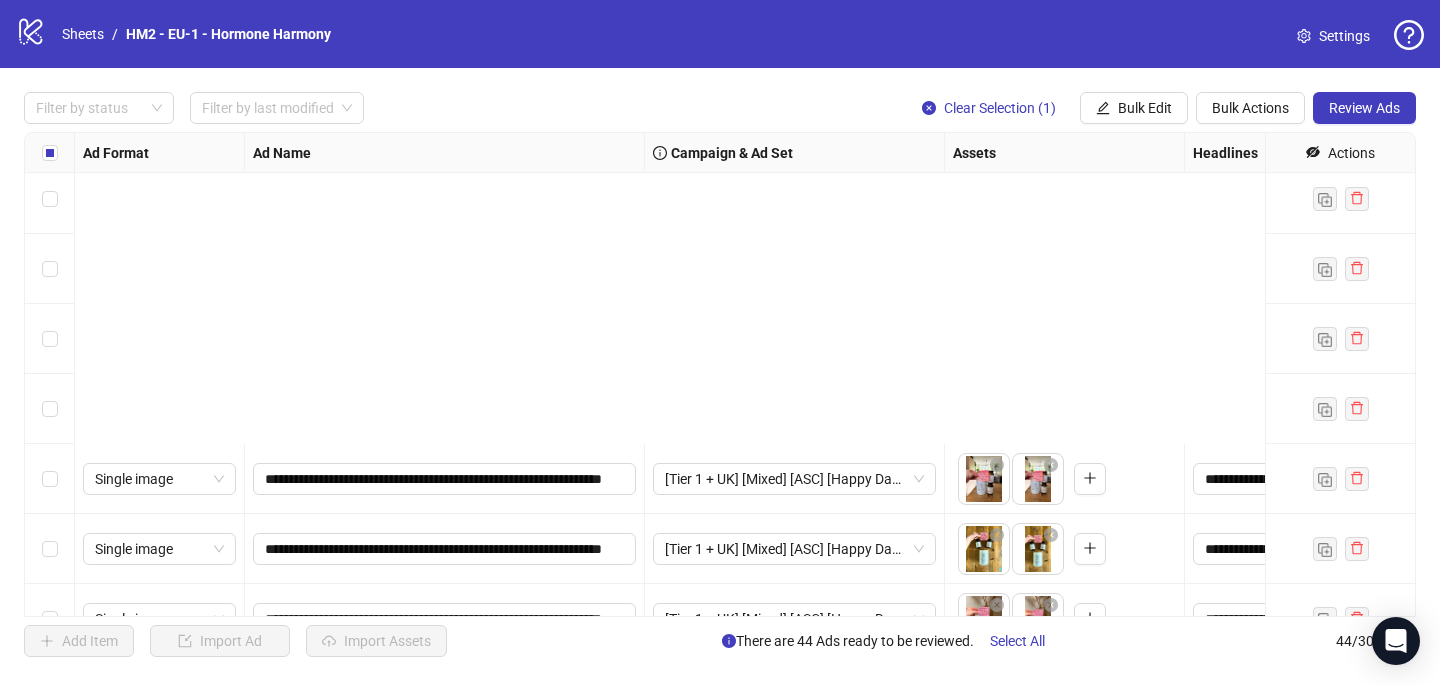 scroll, scrollTop: 2637, scrollLeft: 0, axis: vertical 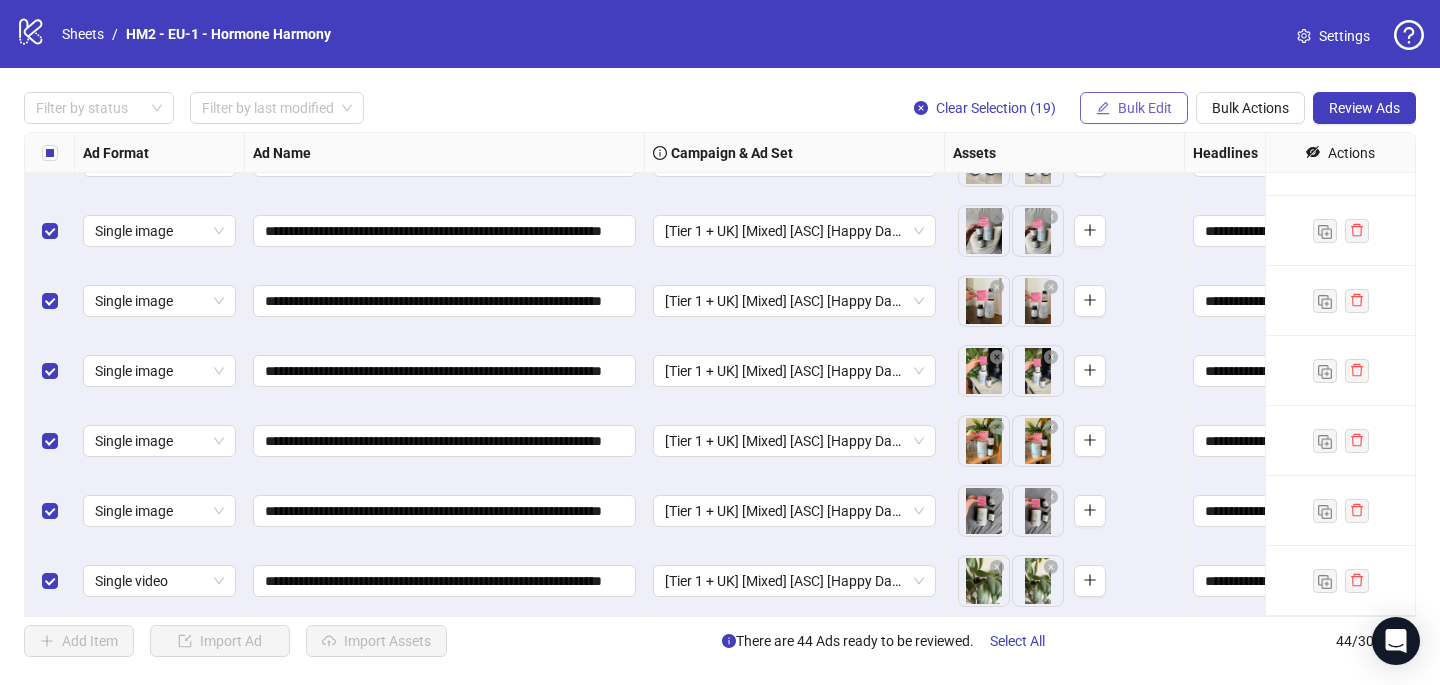 click on "Bulk Edit" at bounding box center [1145, 108] 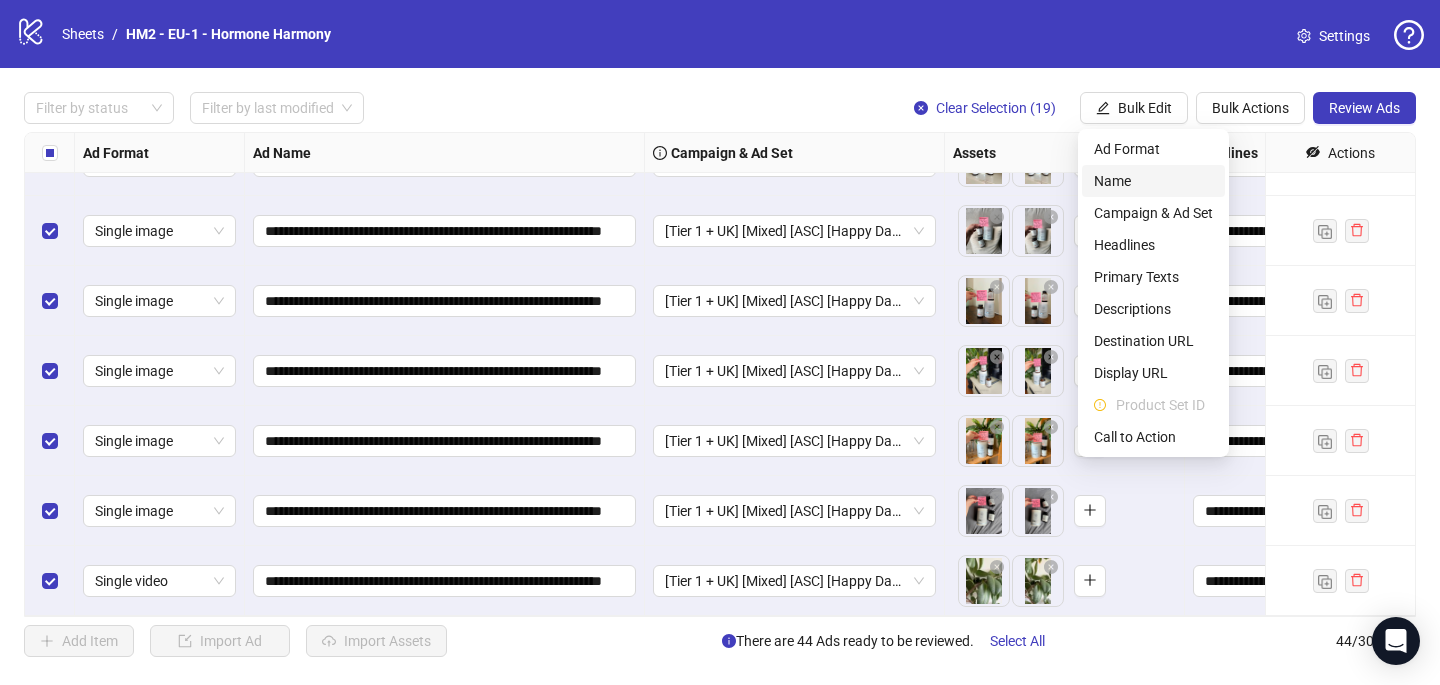 click on "Name" at bounding box center [1153, 181] 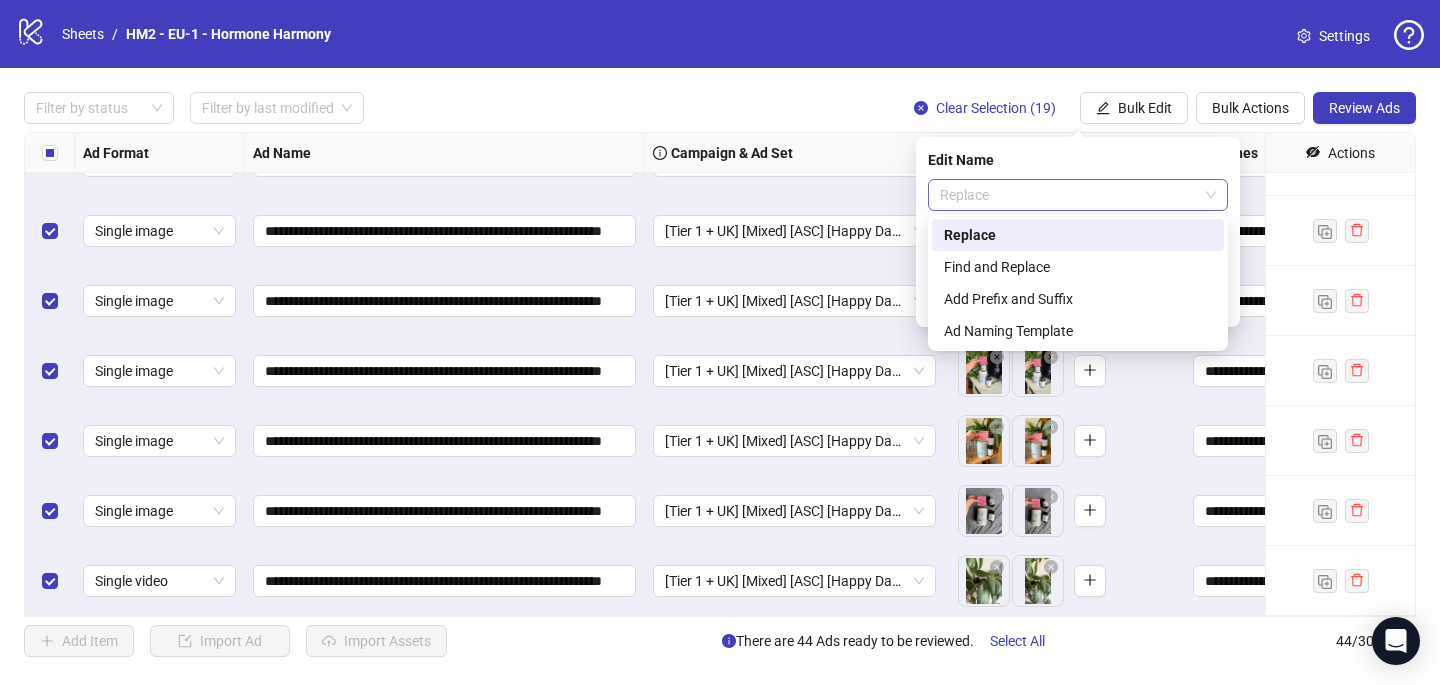 click on "Replace" at bounding box center (1078, 195) 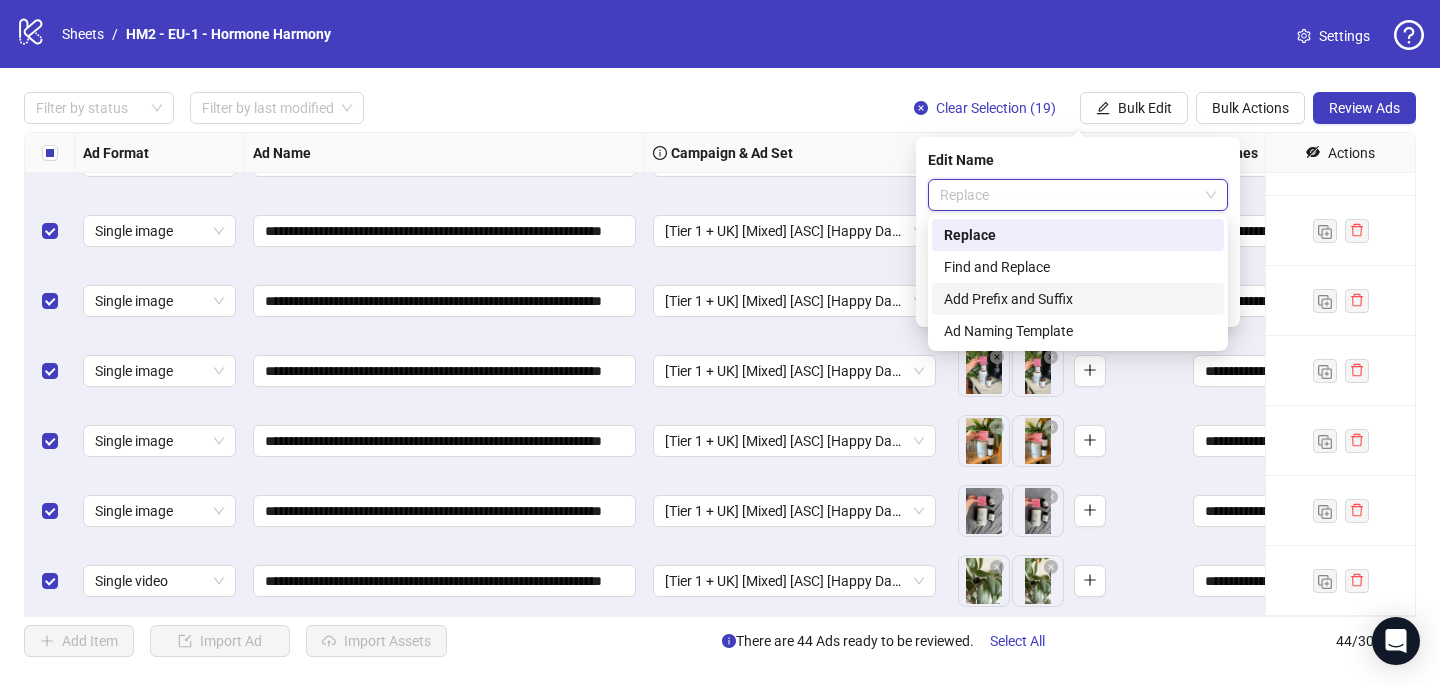 click on "Add Prefix and Suffix" at bounding box center [1078, 299] 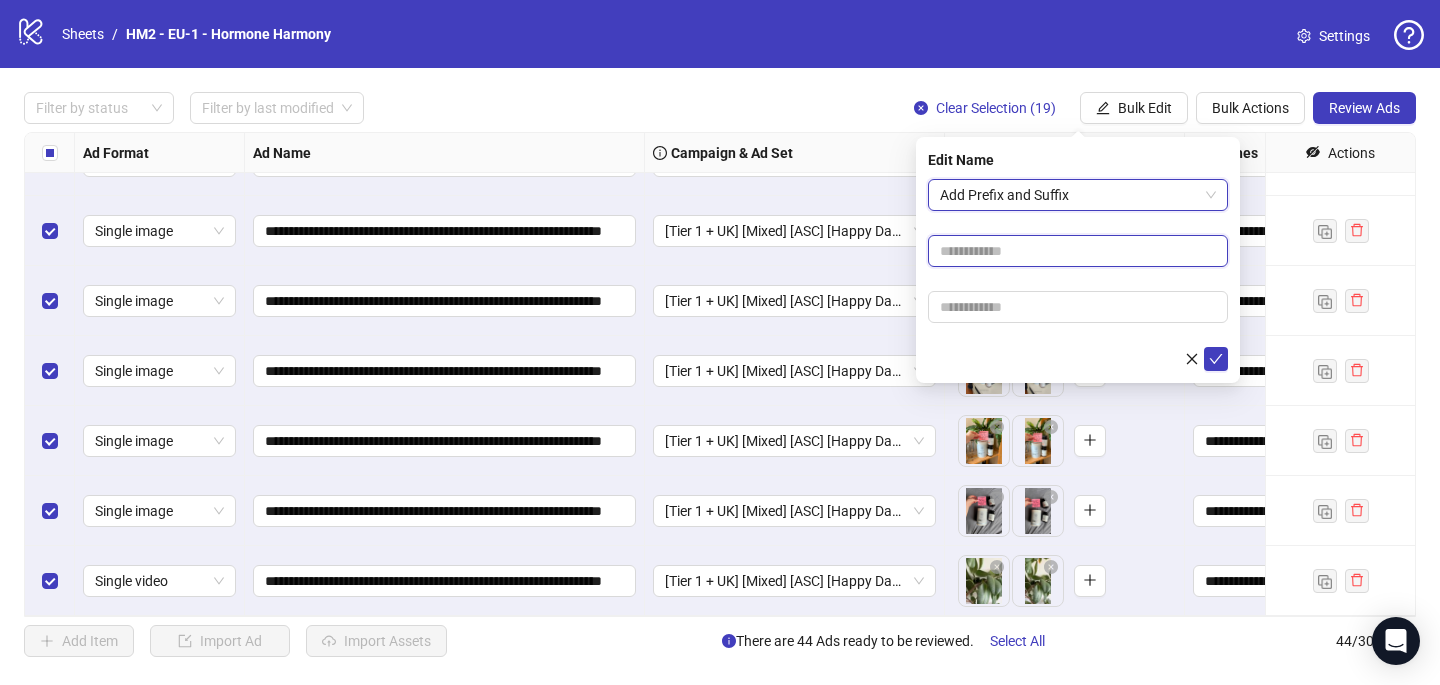 click at bounding box center (1078, 251) 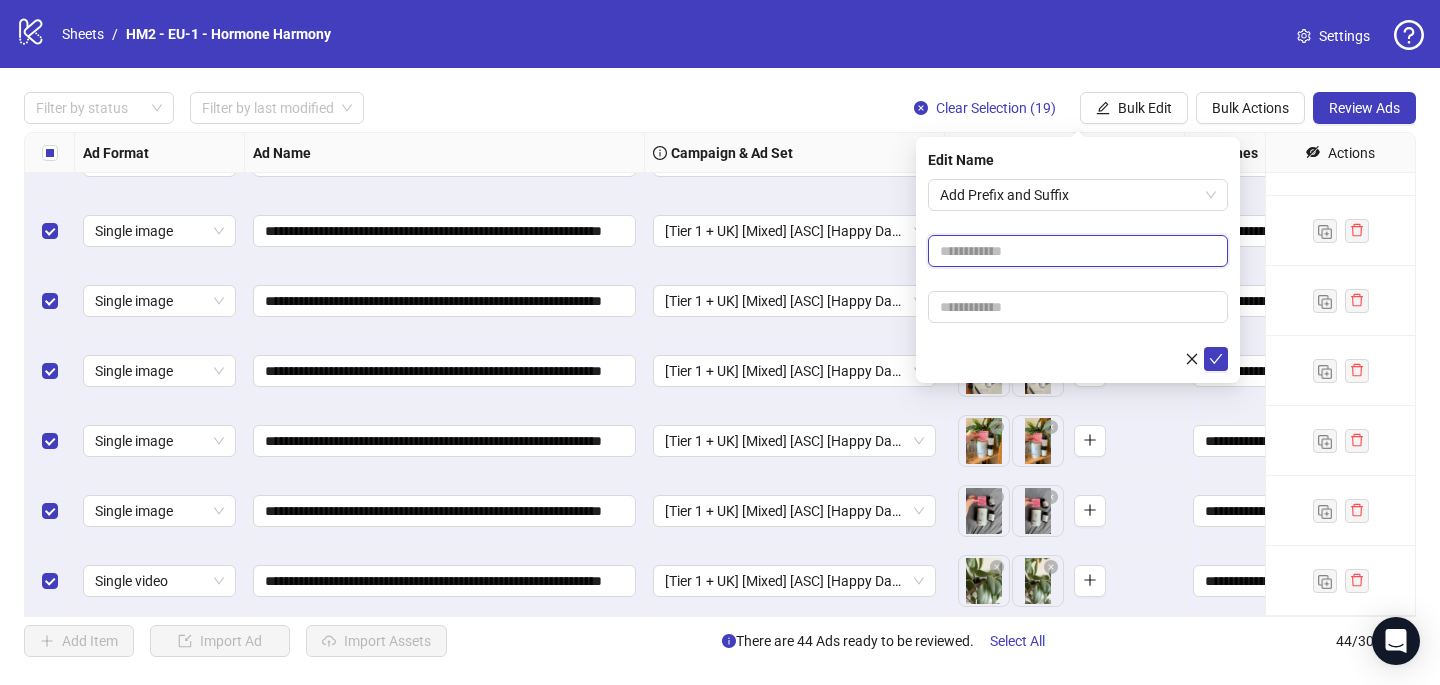 paste on "**********" 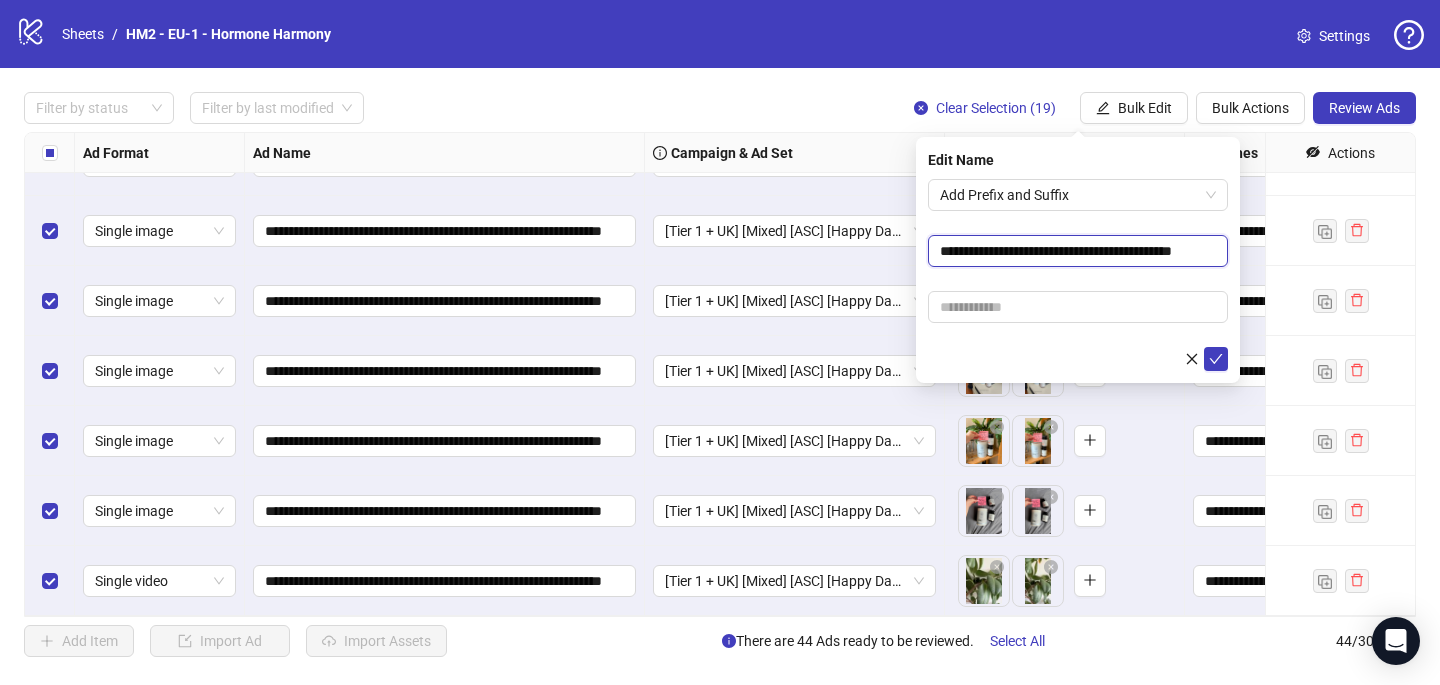 scroll, scrollTop: 0, scrollLeft: 23, axis: horizontal 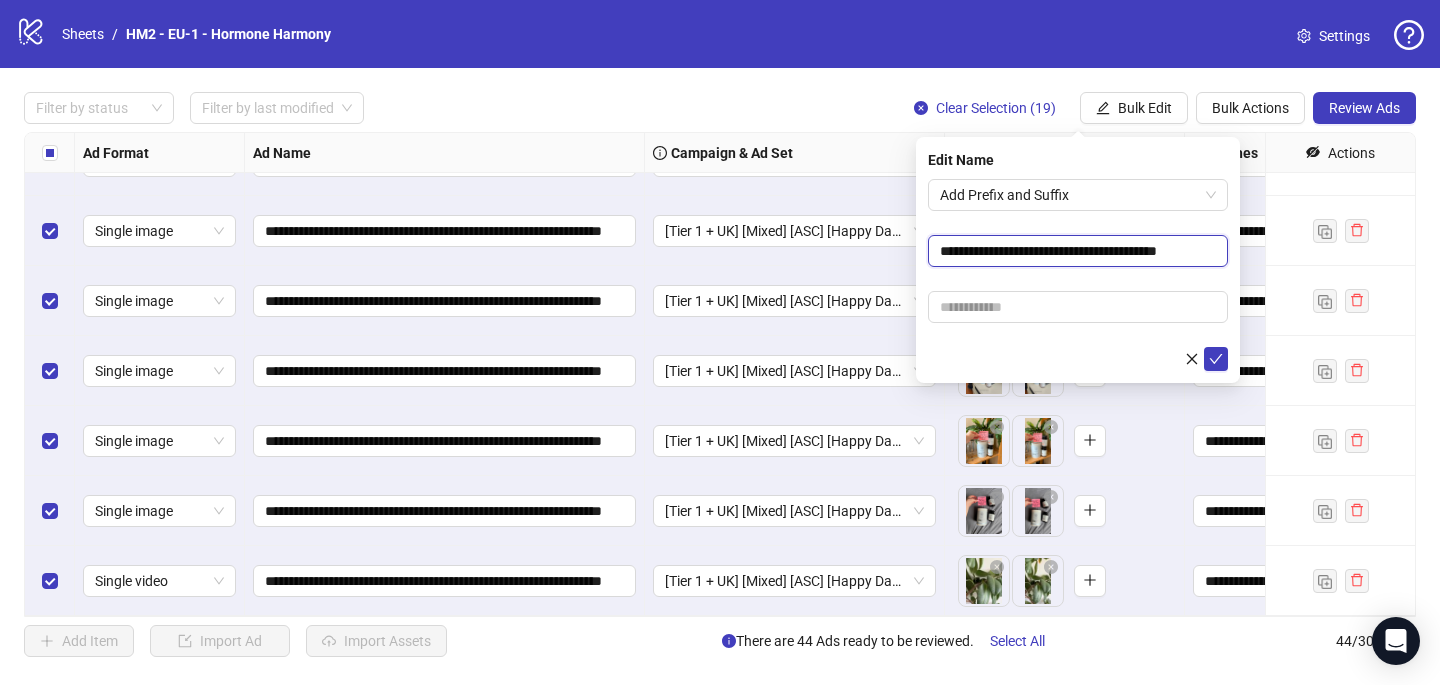 type on "**********" 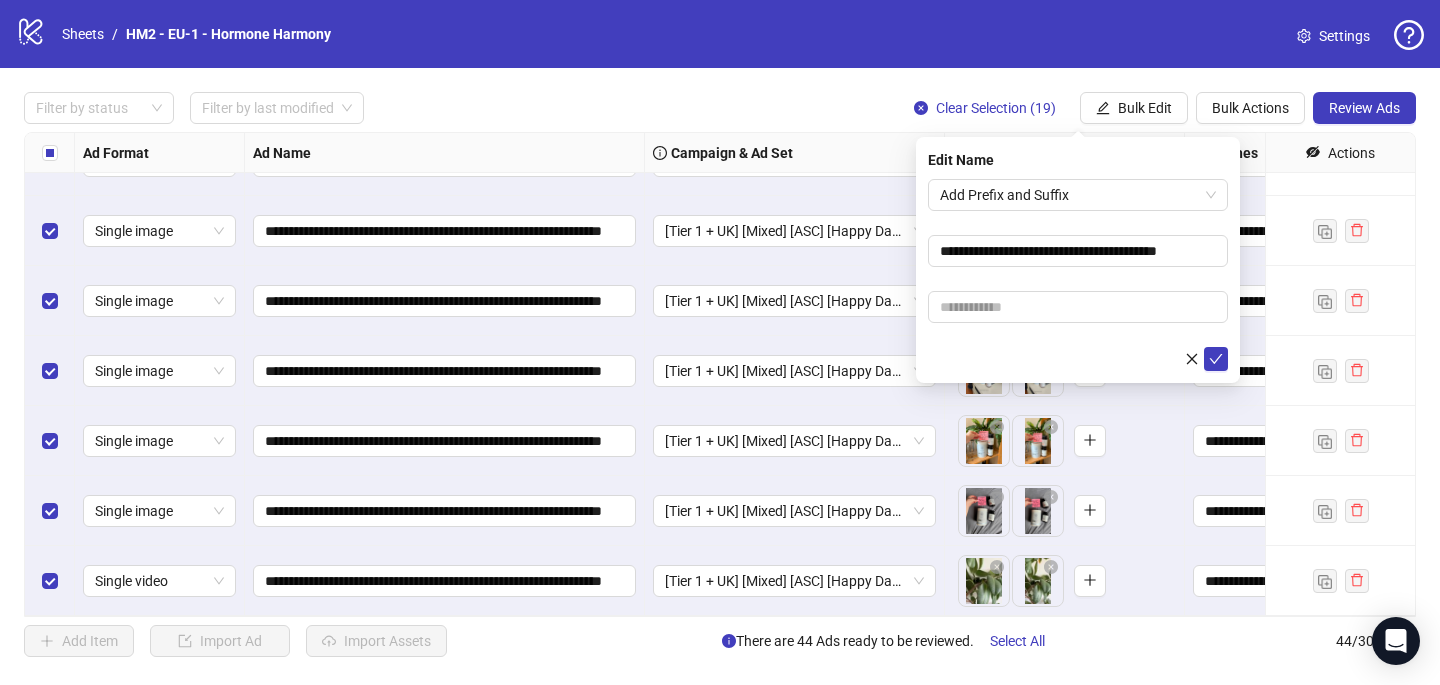 click on "**********" at bounding box center [1078, 275] 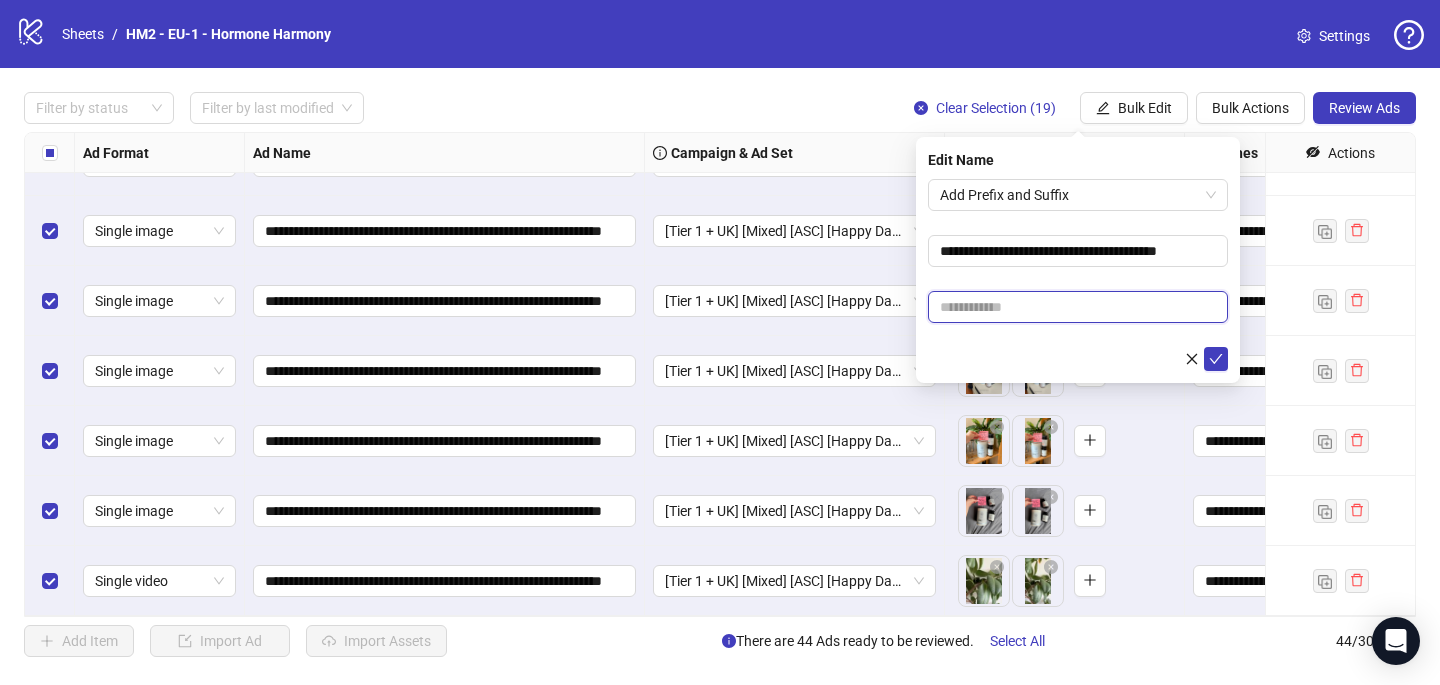 click at bounding box center [1078, 307] 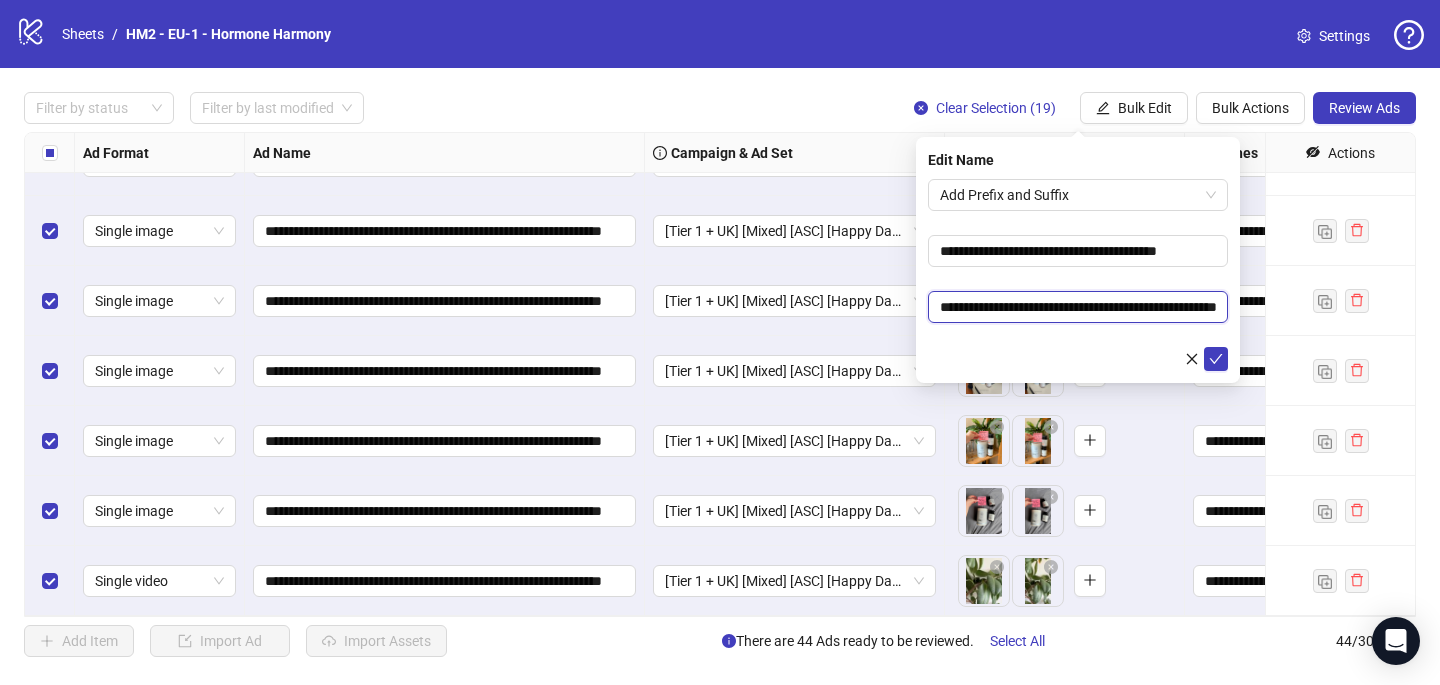 scroll, scrollTop: 0, scrollLeft: 98, axis: horizontal 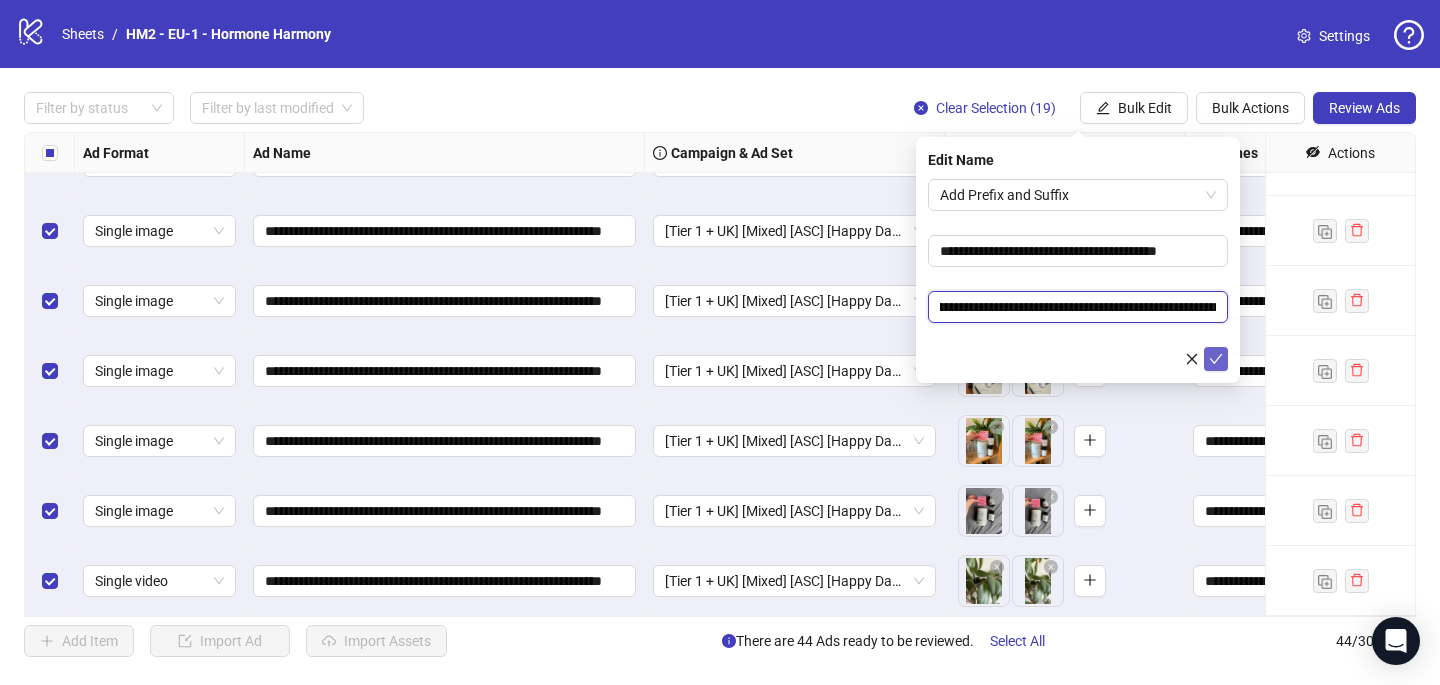 type on "**********" 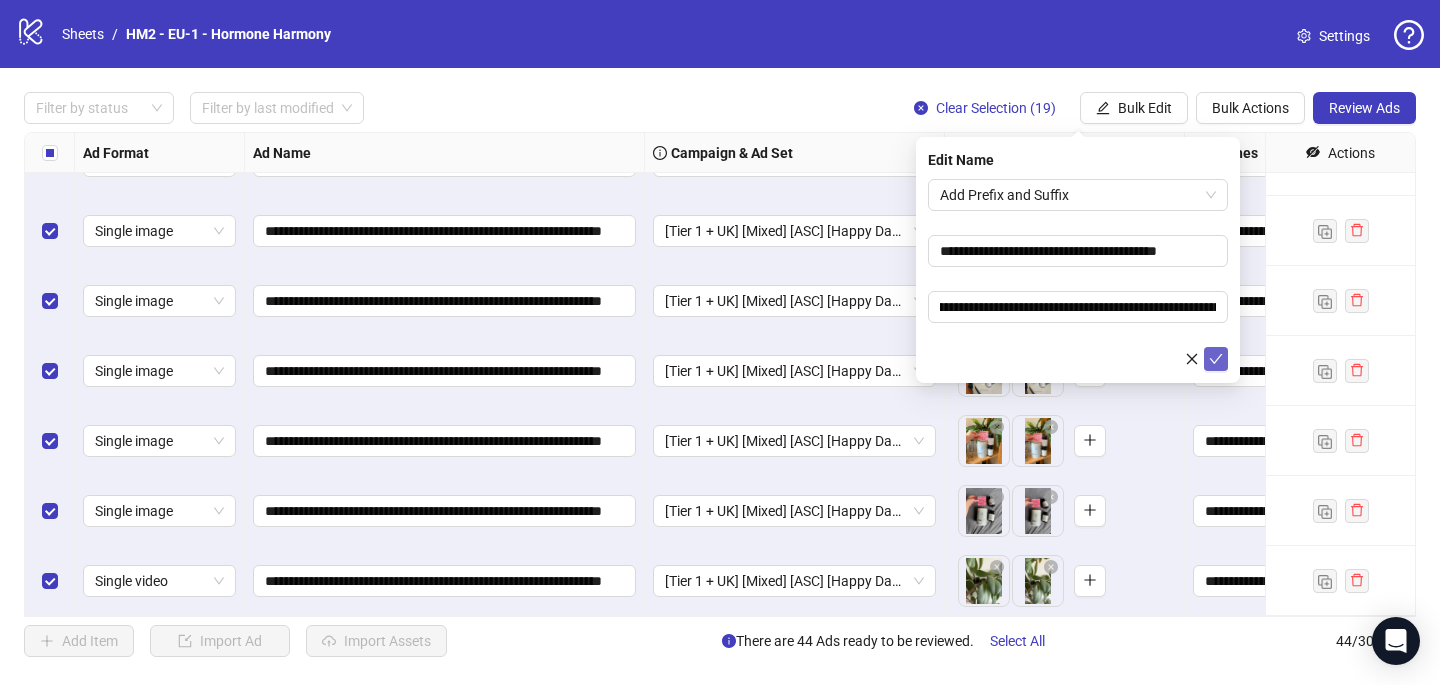 click 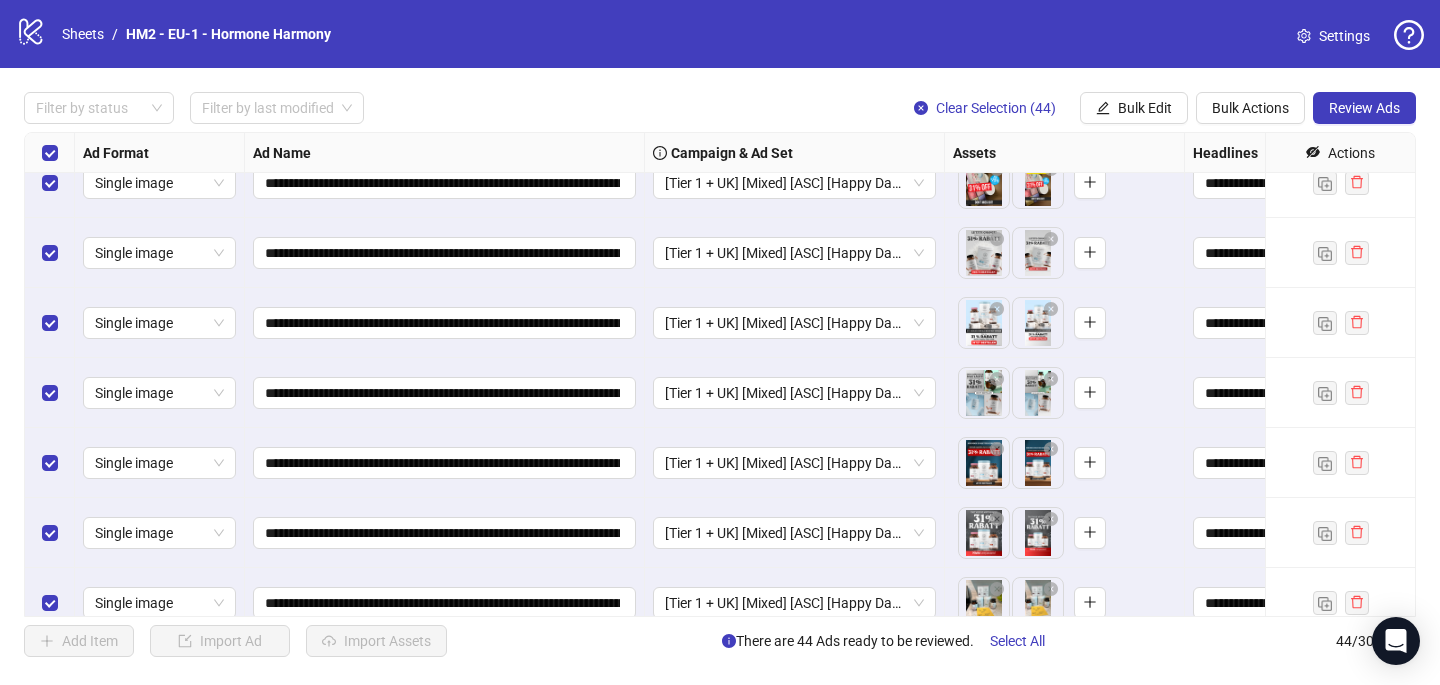 scroll, scrollTop: 0, scrollLeft: 0, axis: both 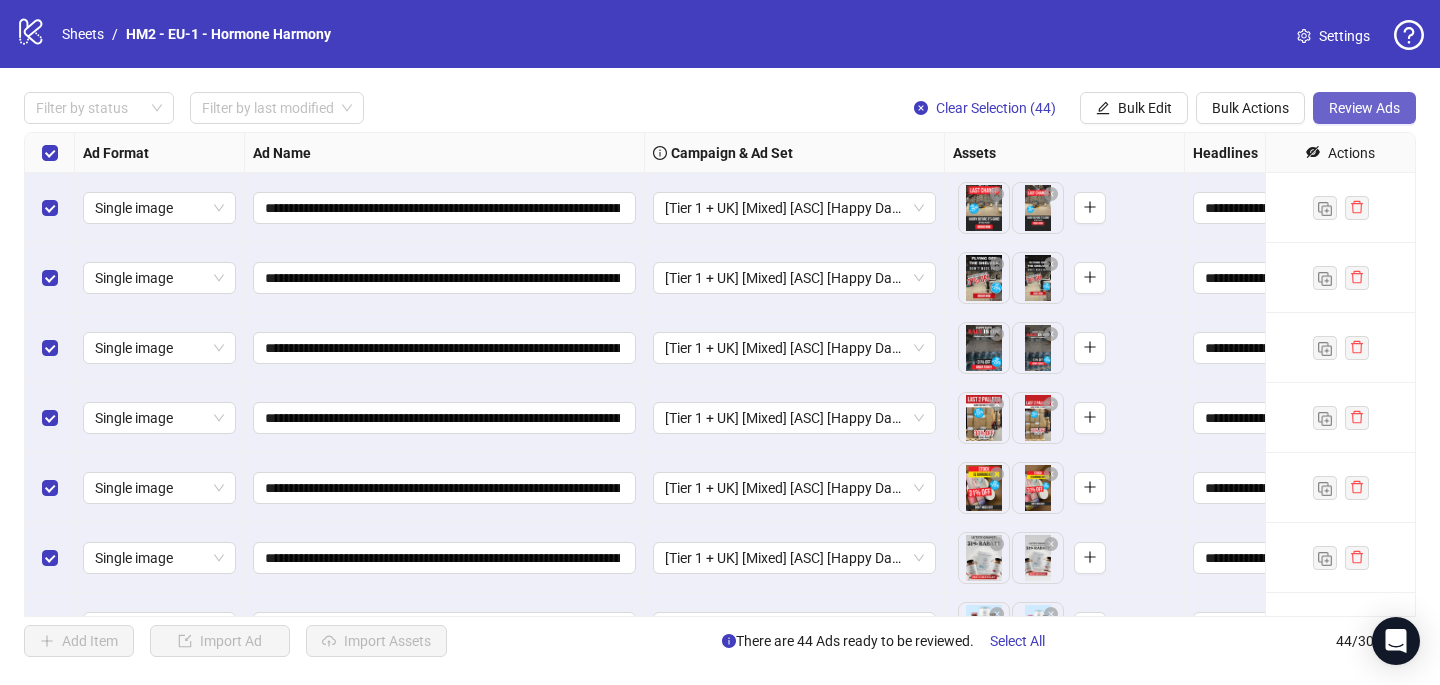 click on "Review Ads" at bounding box center (1364, 108) 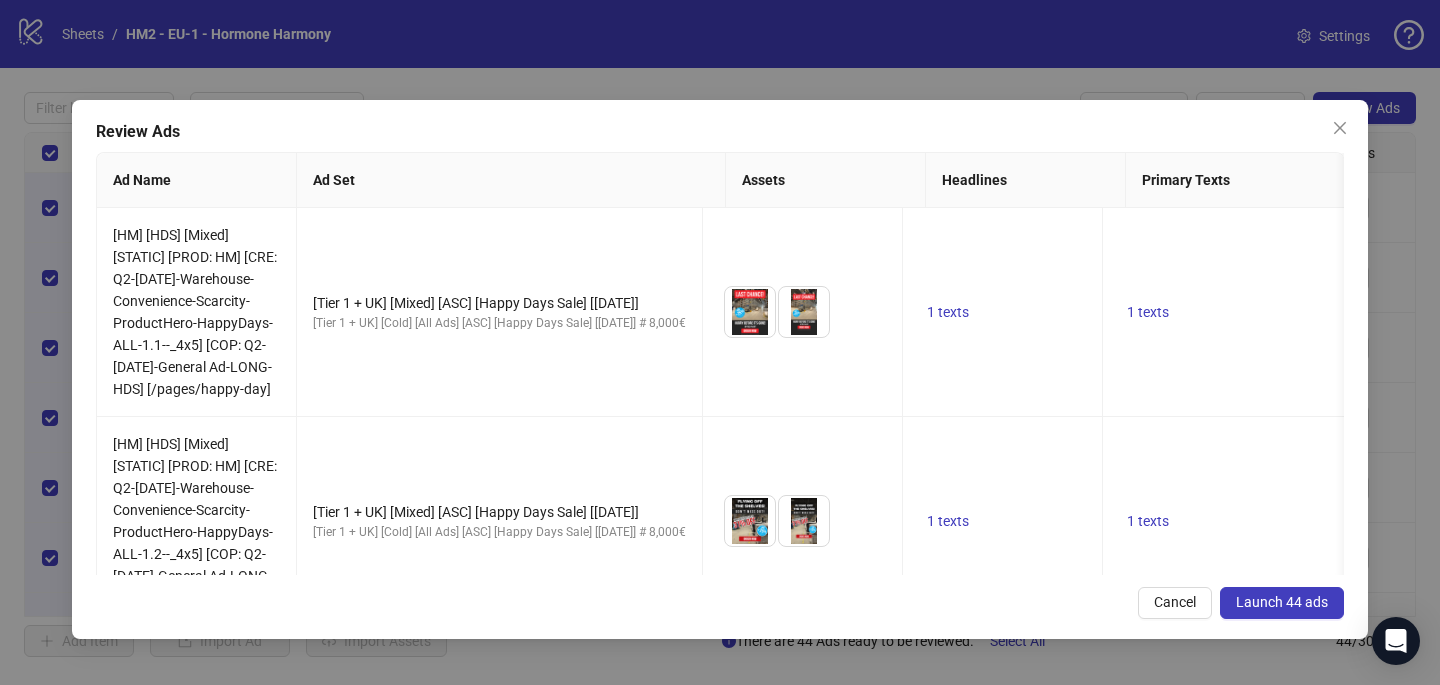 click on "Launch 44 ads" at bounding box center [1282, 602] 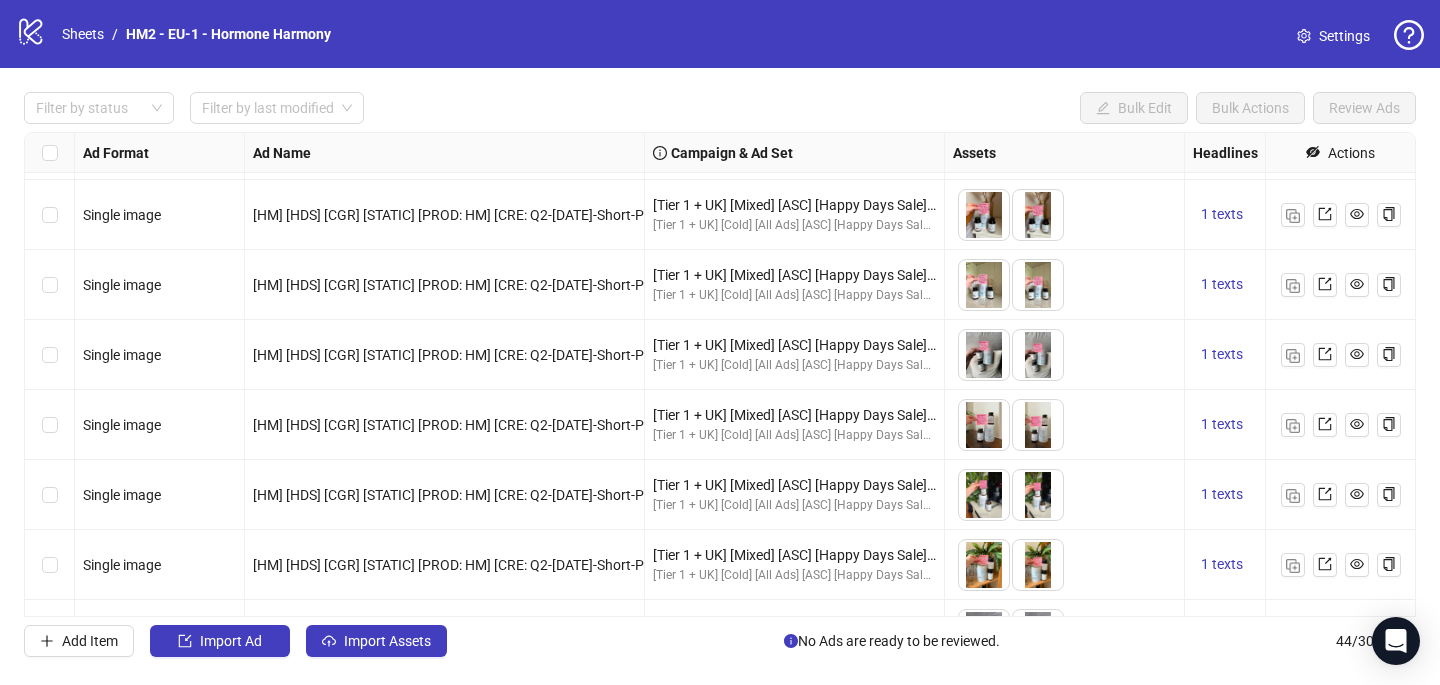 scroll, scrollTop: 2504, scrollLeft: 0, axis: vertical 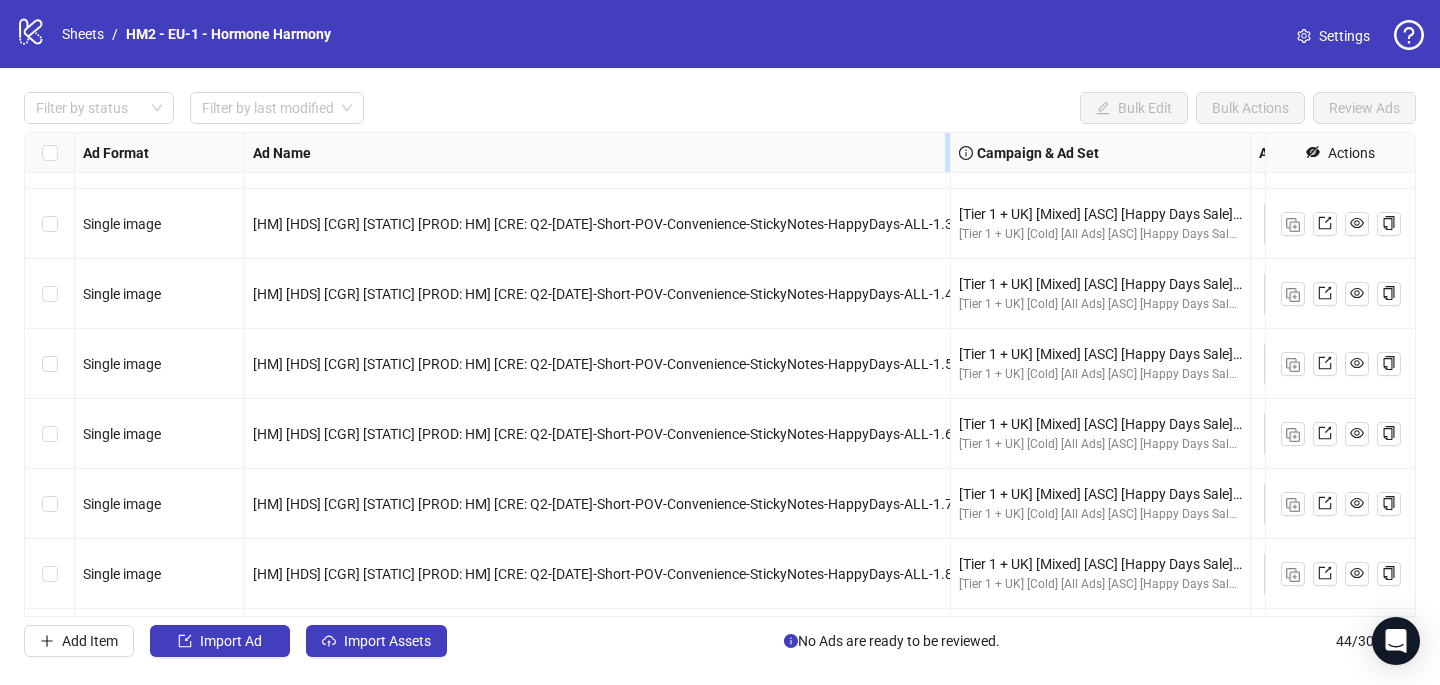 drag, startPoint x: 642, startPoint y: 151, endPoint x: 947, endPoint y: 161, distance: 305.16388 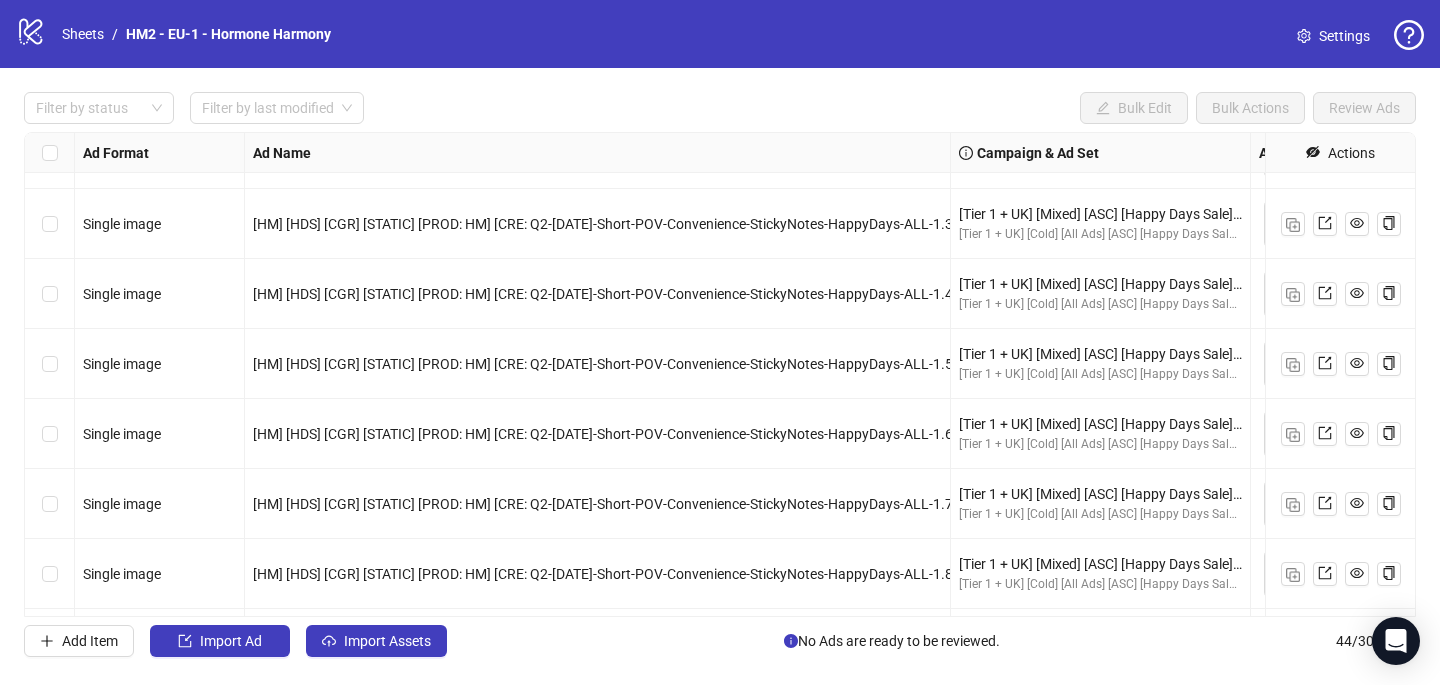 scroll, scrollTop: 2637, scrollLeft: 0, axis: vertical 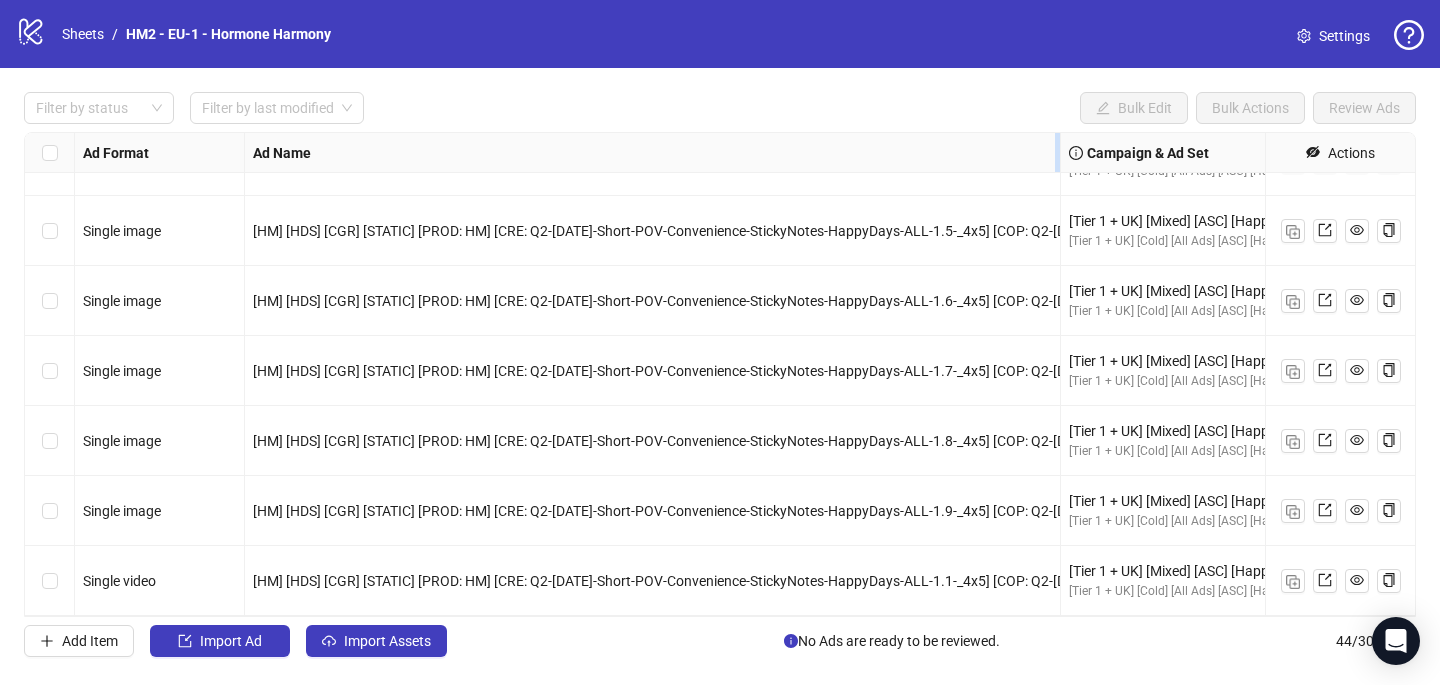 drag, startPoint x: 946, startPoint y: 152, endPoint x: 1056, endPoint y: 149, distance: 110.0409 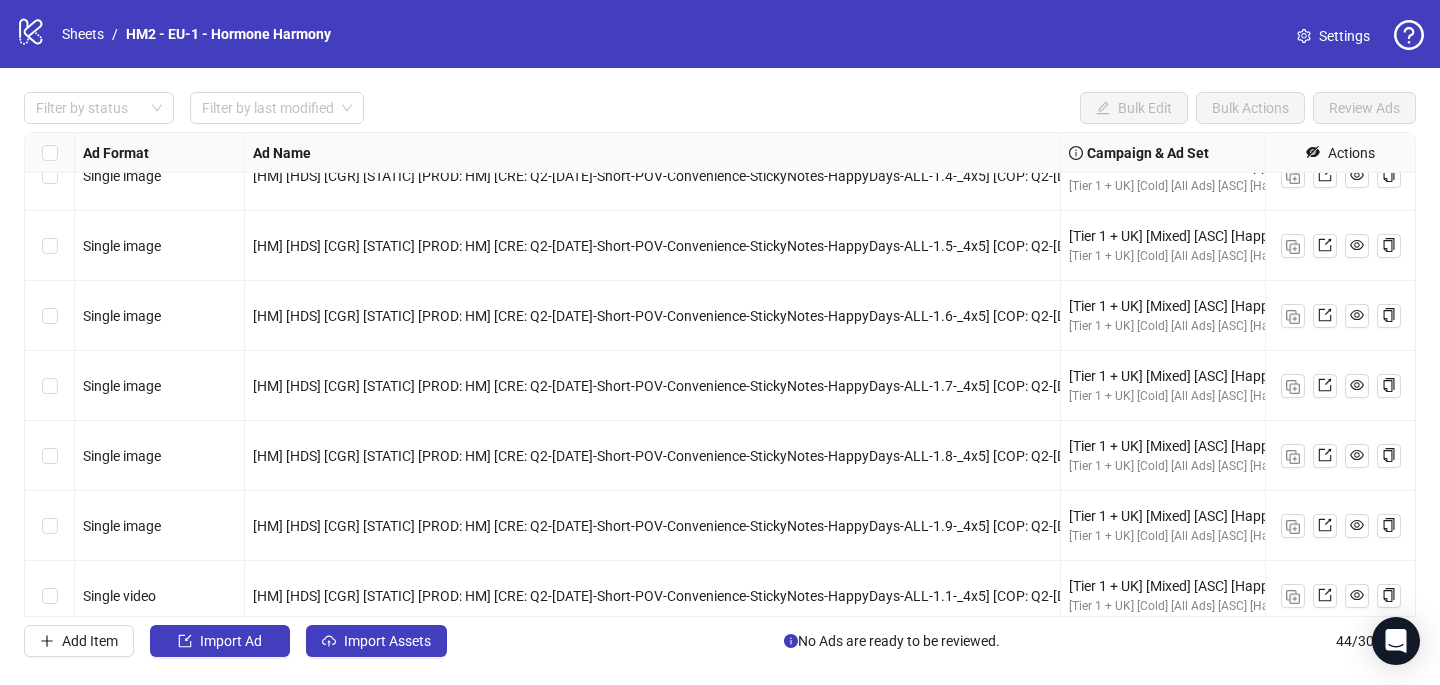 scroll, scrollTop: 2637, scrollLeft: 0, axis: vertical 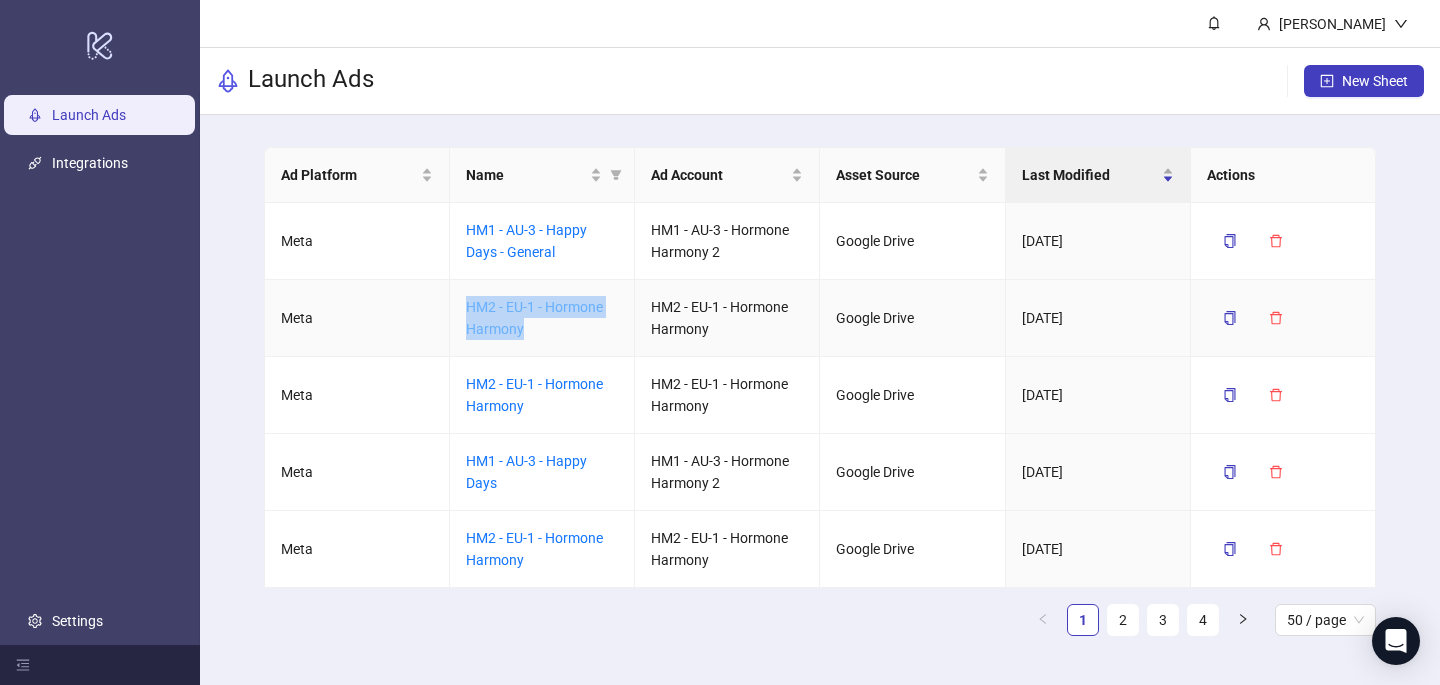 drag, startPoint x: 536, startPoint y: 332, endPoint x: 467, endPoint y: 309, distance: 72.73238 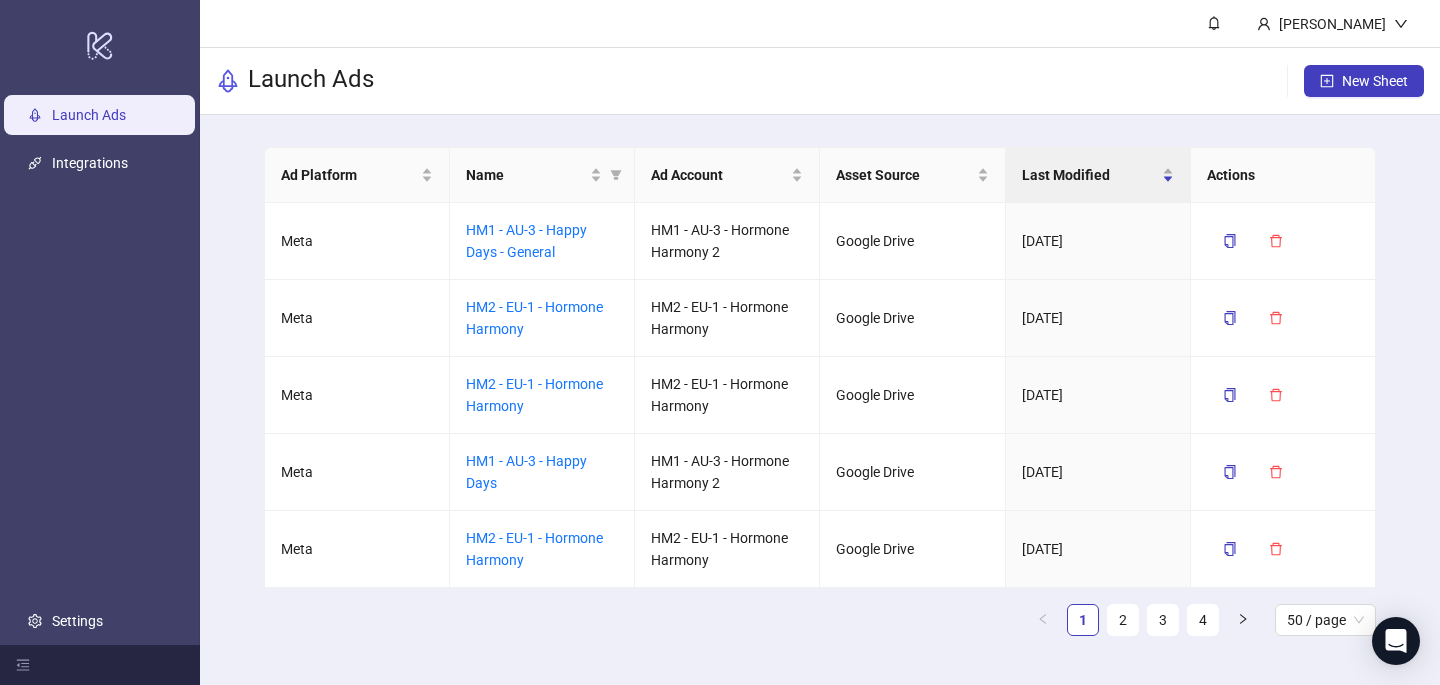click on "Launch Ads New Sheet" at bounding box center [820, 81] 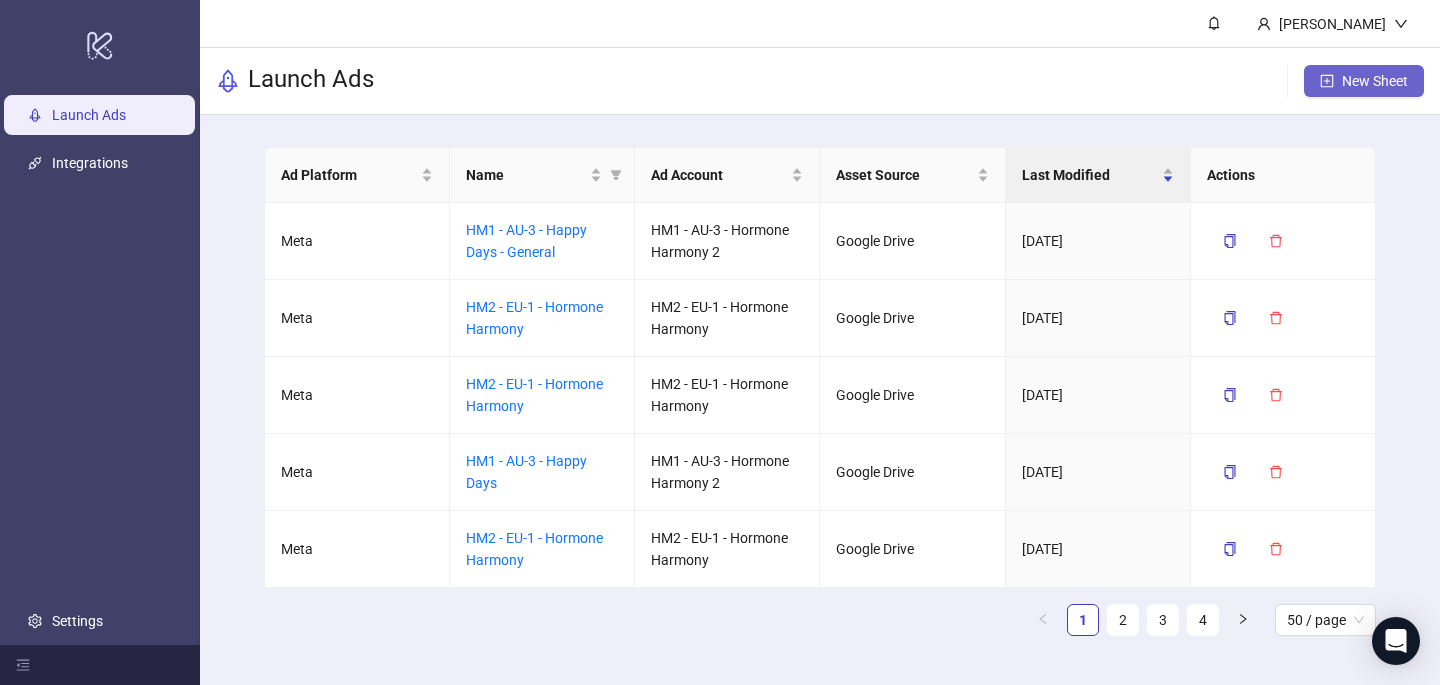 click on "New Sheet" at bounding box center [1375, 81] 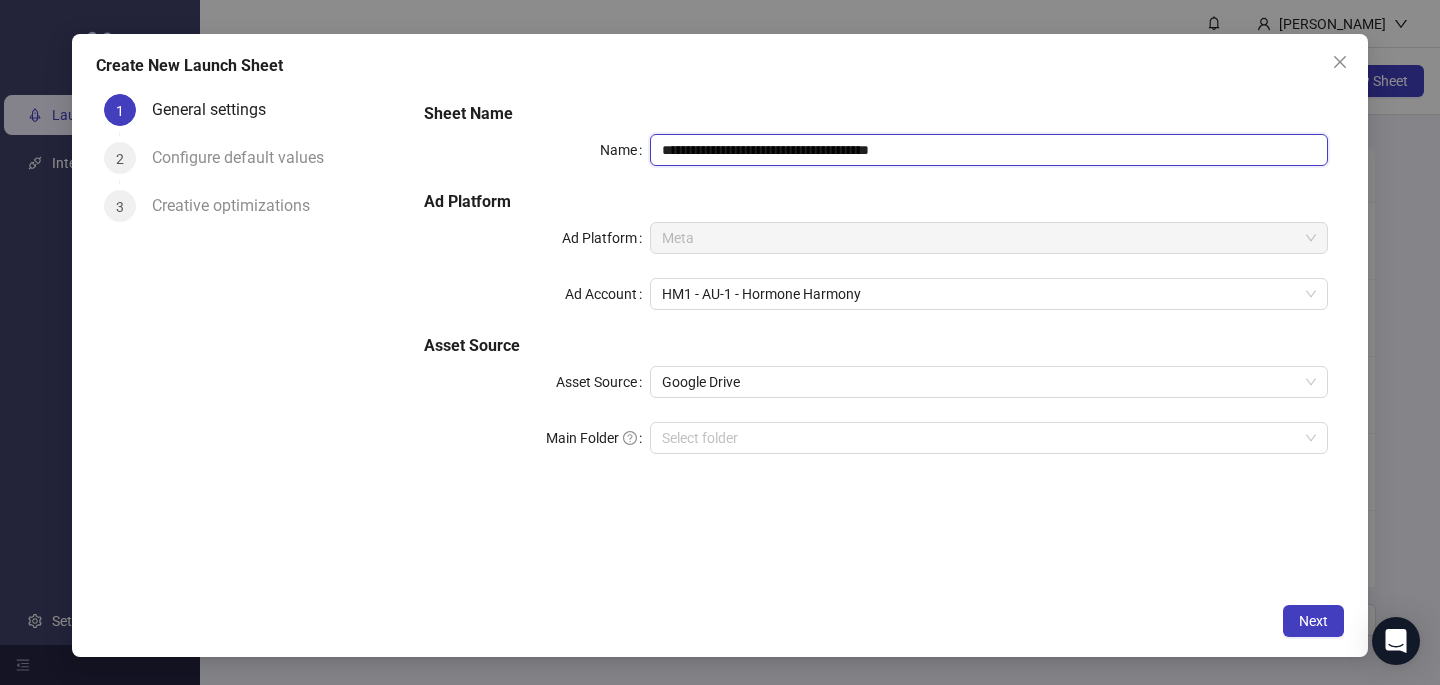 click on "**********" at bounding box center [989, 150] 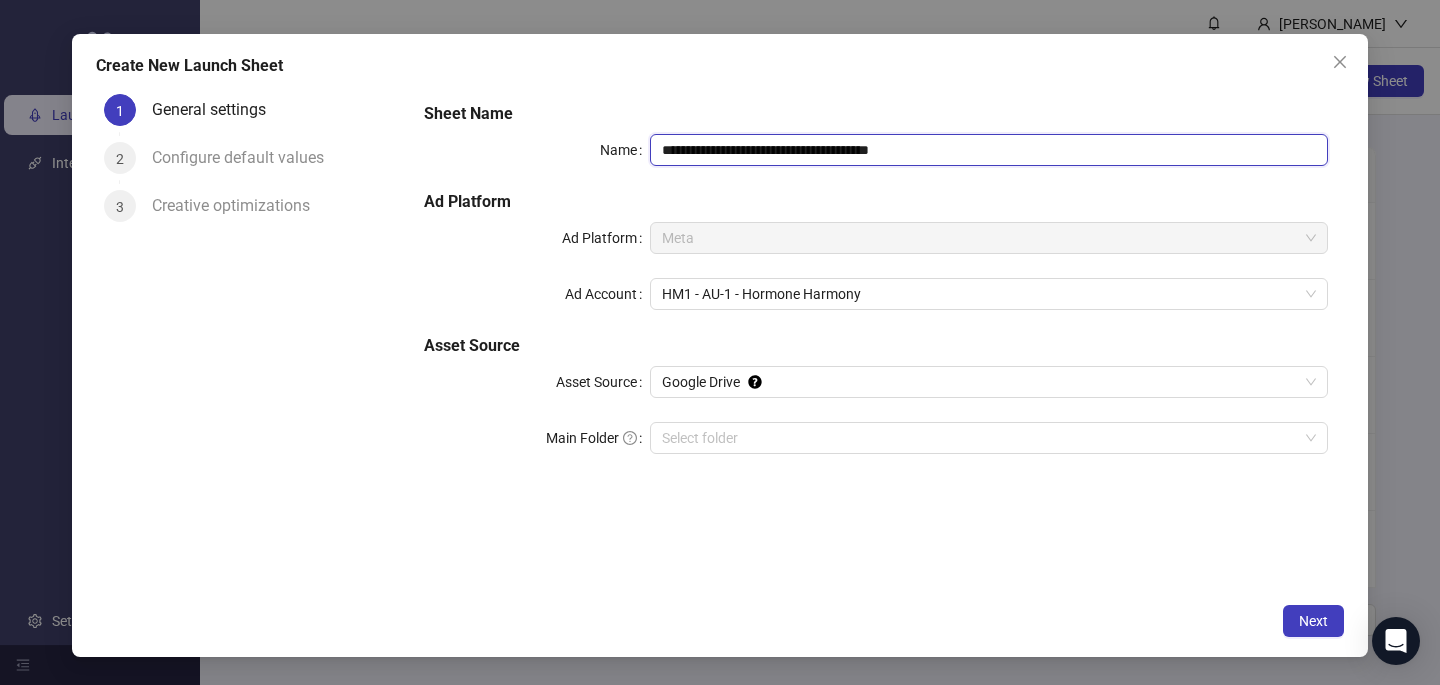 click on "**********" at bounding box center (989, 150) 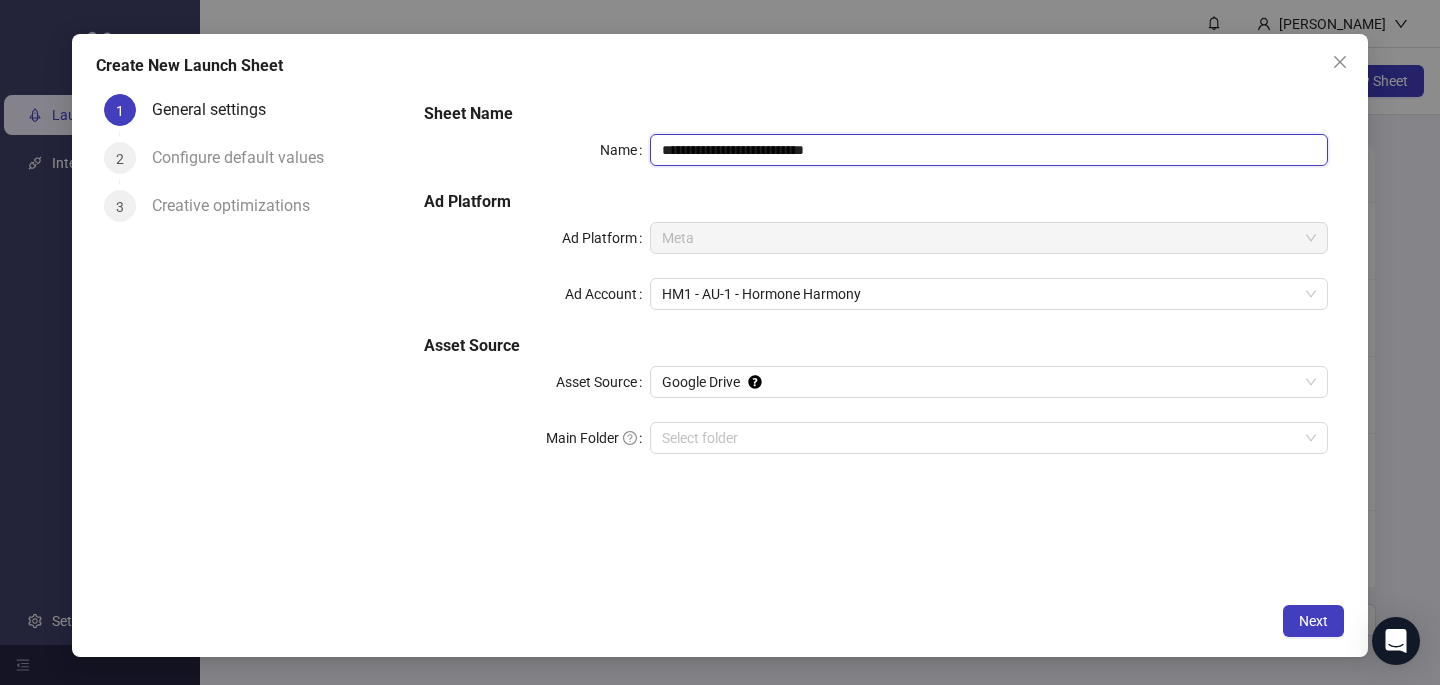 type on "**********" 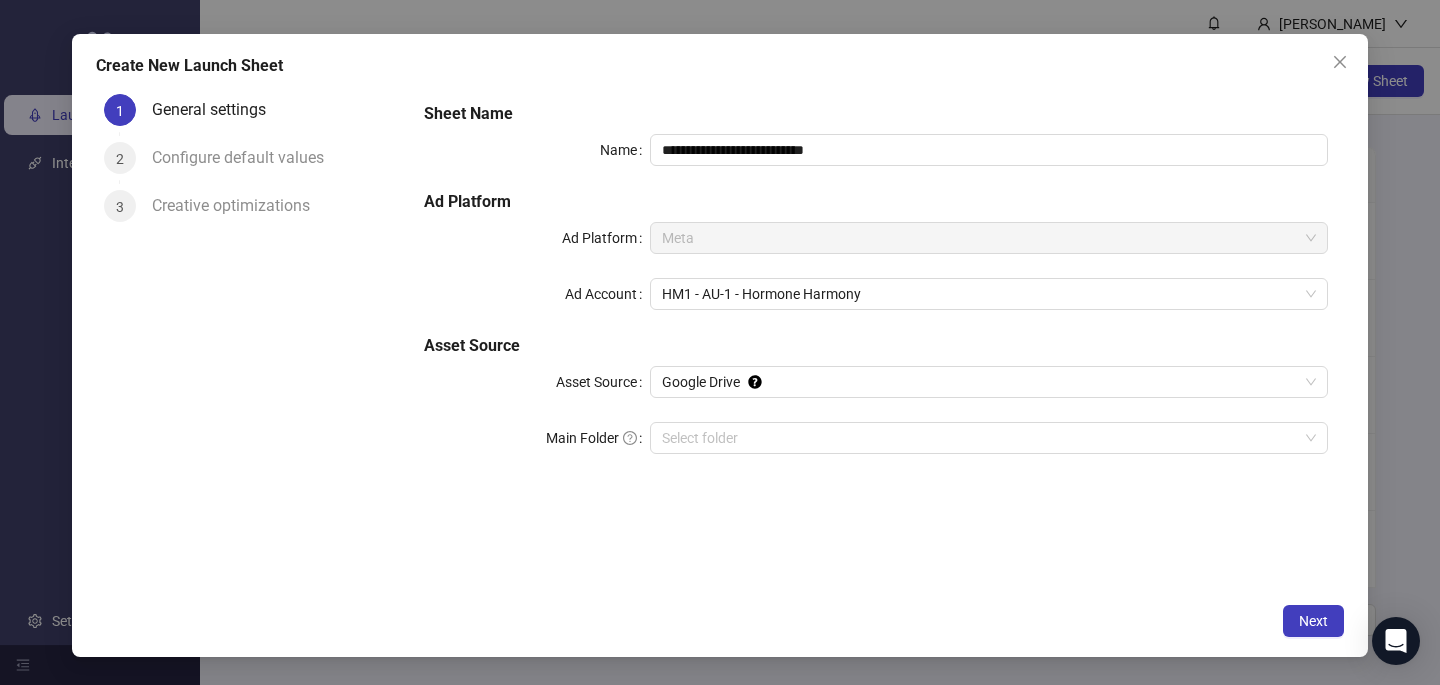 click on "**********" at bounding box center (876, 290) 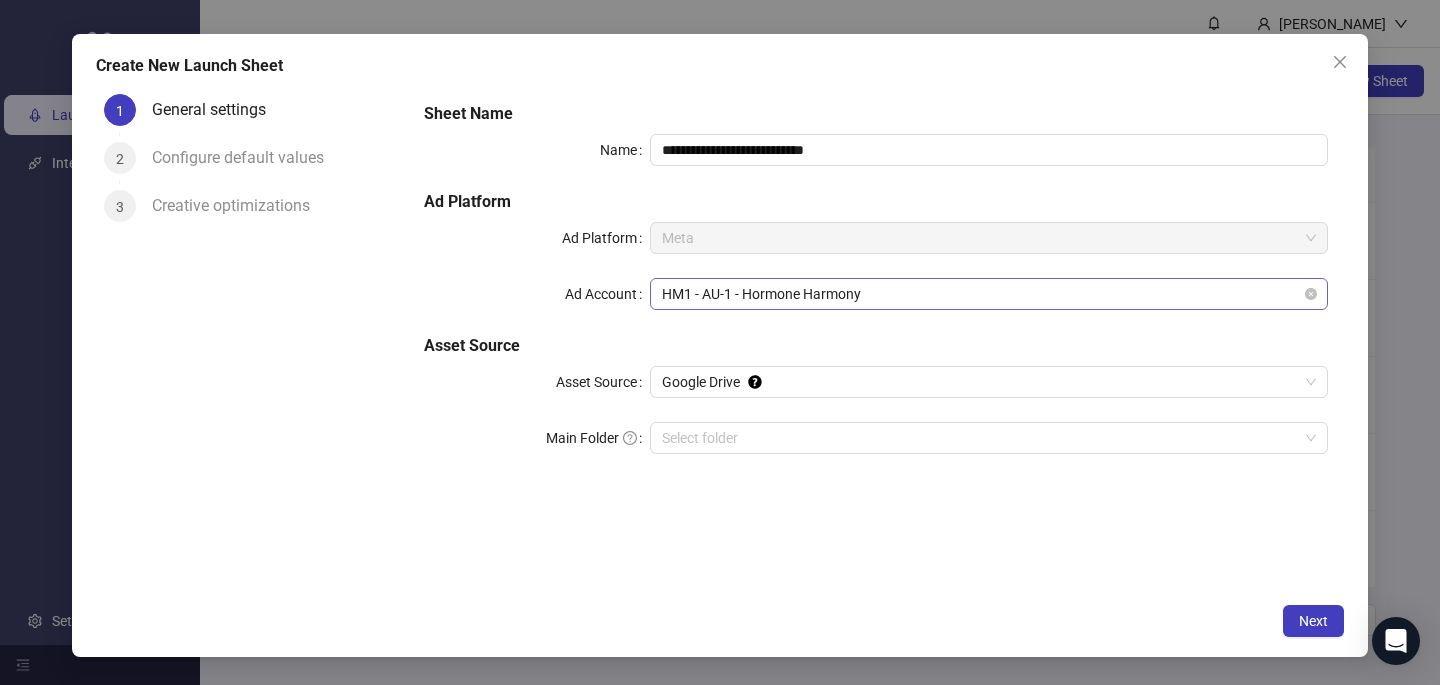 click on "HM1 - AU-1 - Hormone Harmony" at bounding box center [989, 294] 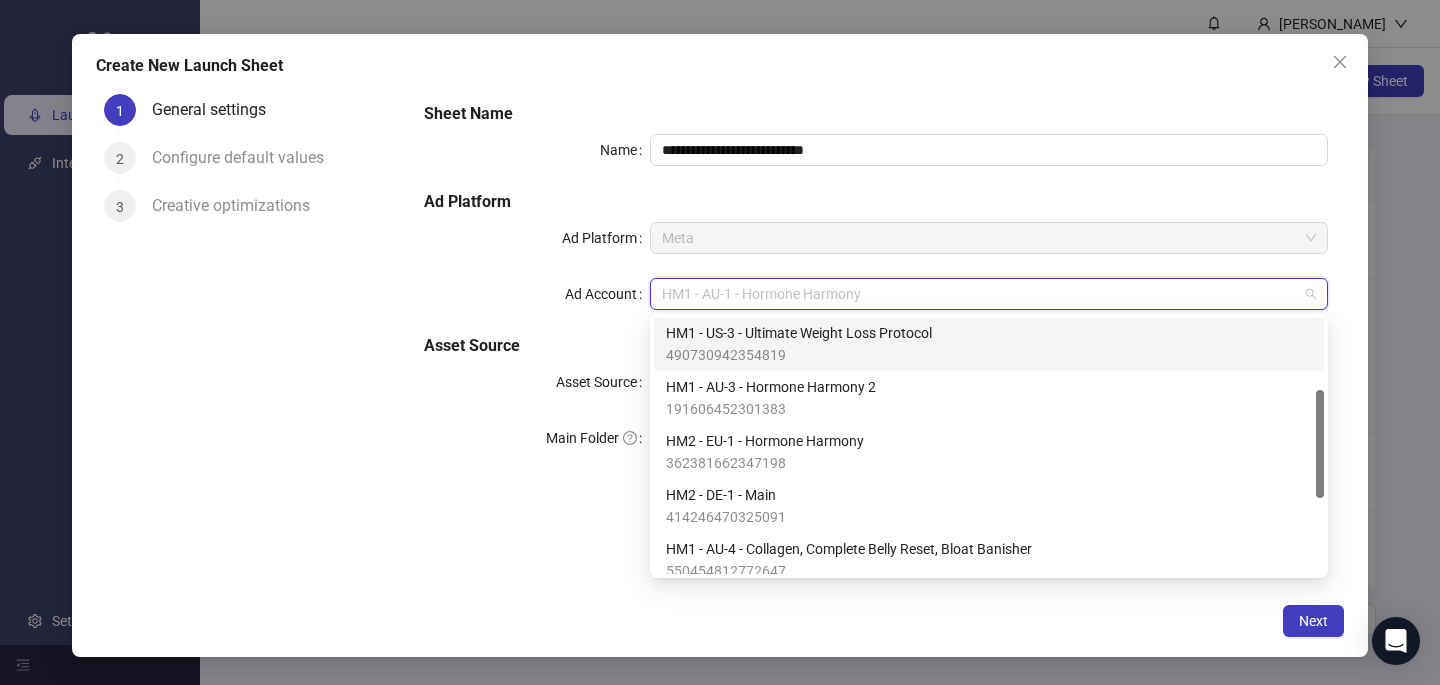 scroll, scrollTop: 170, scrollLeft: 0, axis: vertical 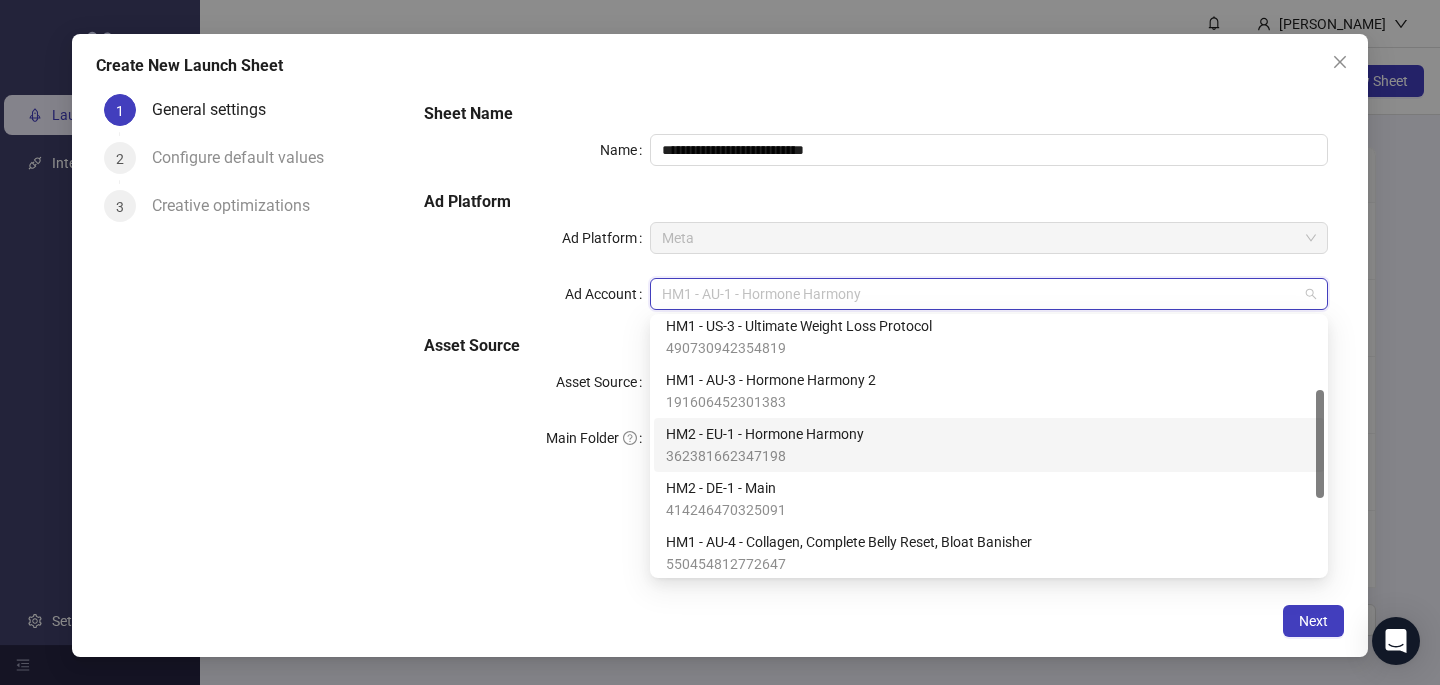 click on "HM2 - EU-1 - Hormone Harmony" at bounding box center (765, 434) 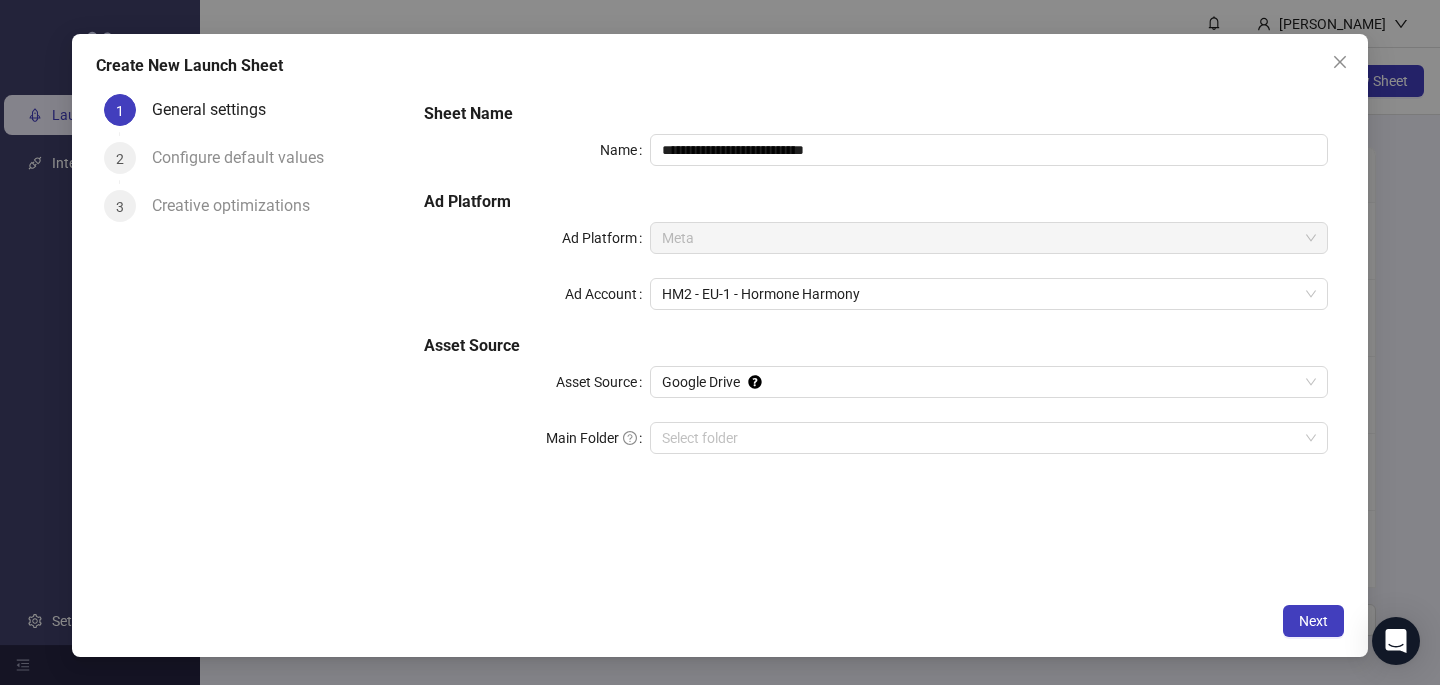click on "**********" at bounding box center (876, 339) 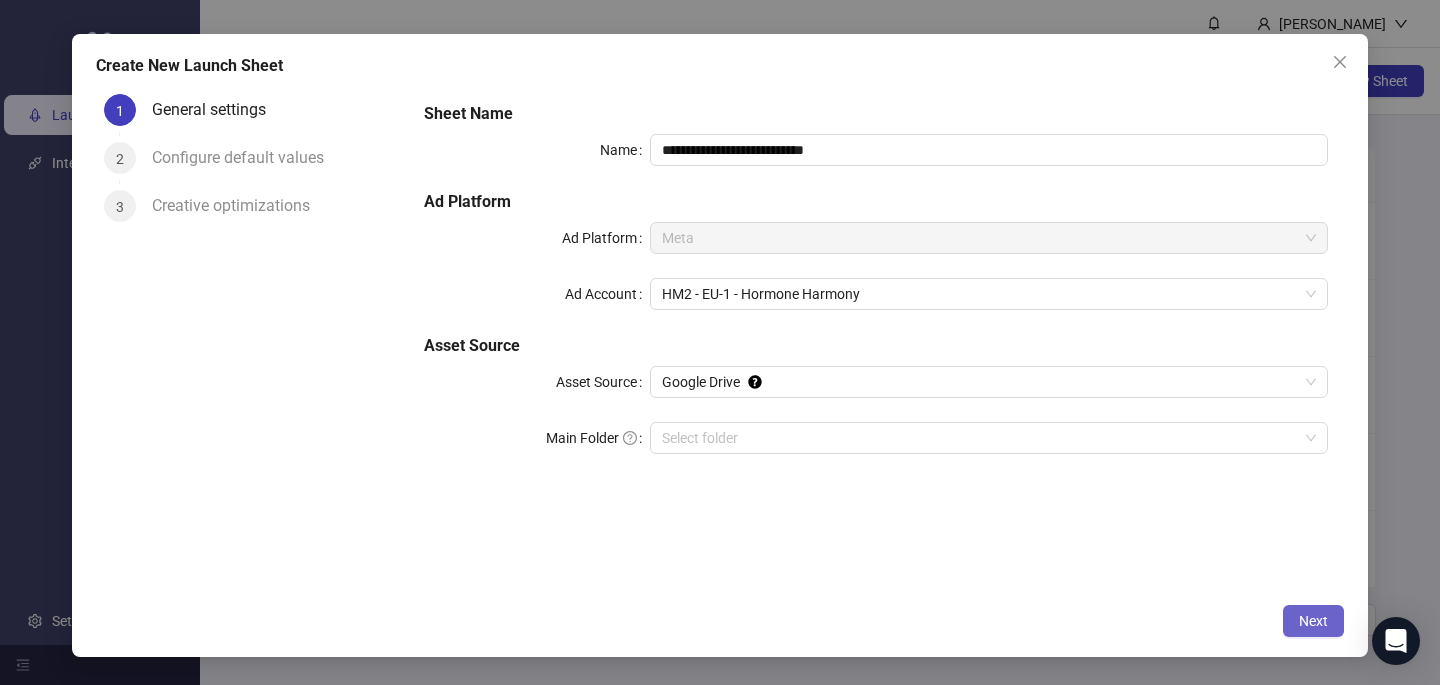 click on "Next" at bounding box center [1313, 621] 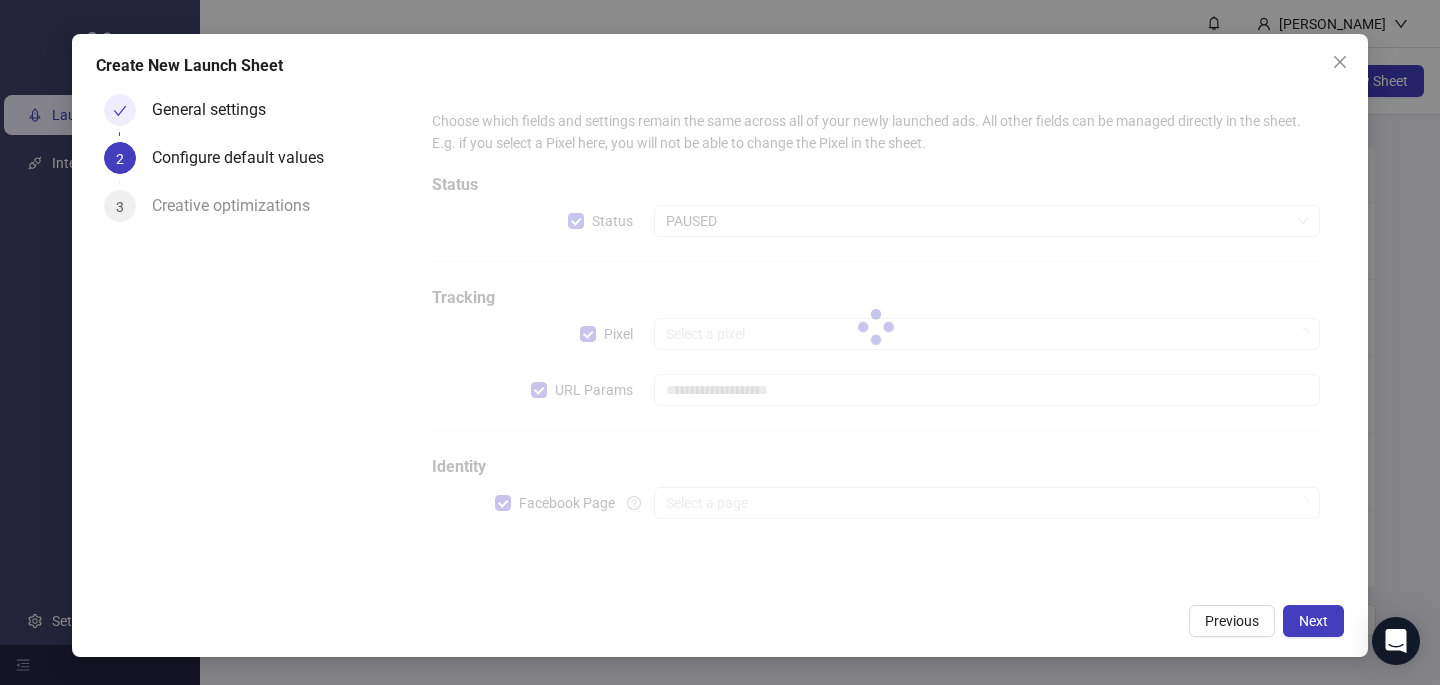 type on "**********" 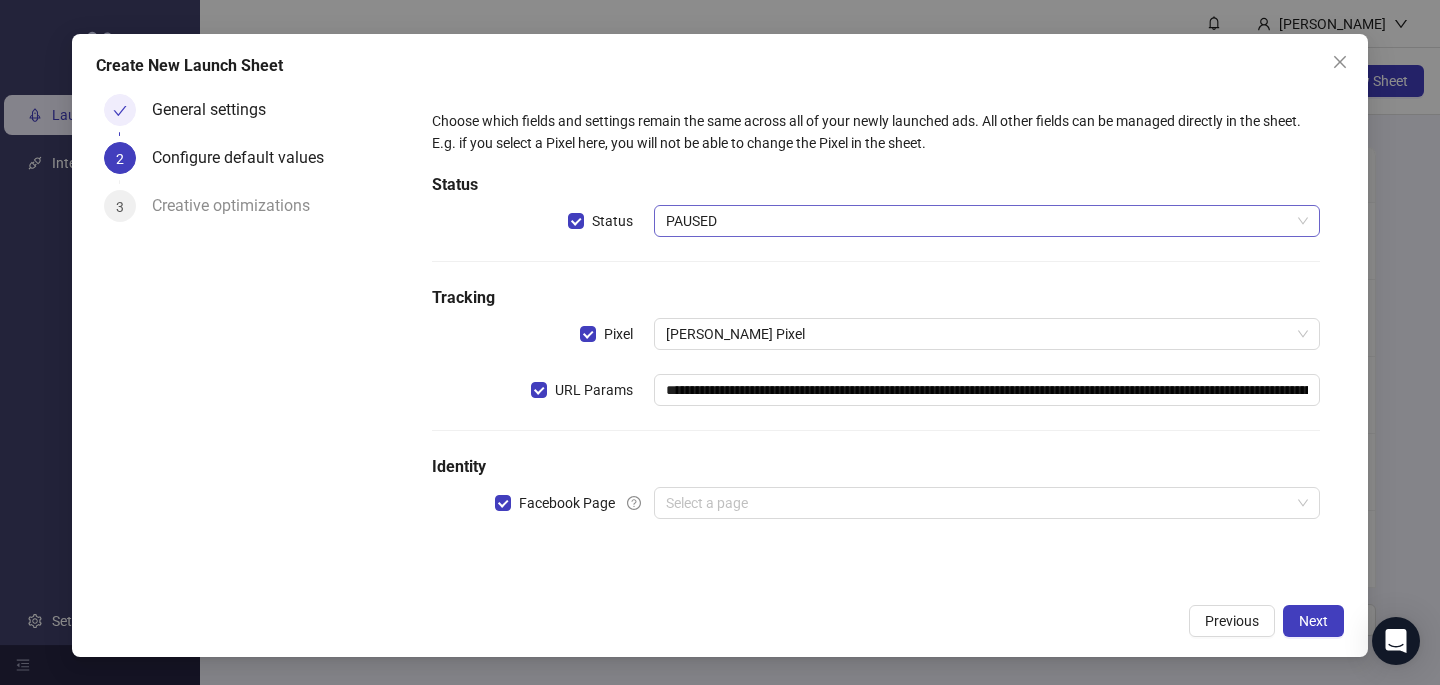 click on "PAUSED" at bounding box center (987, 221) 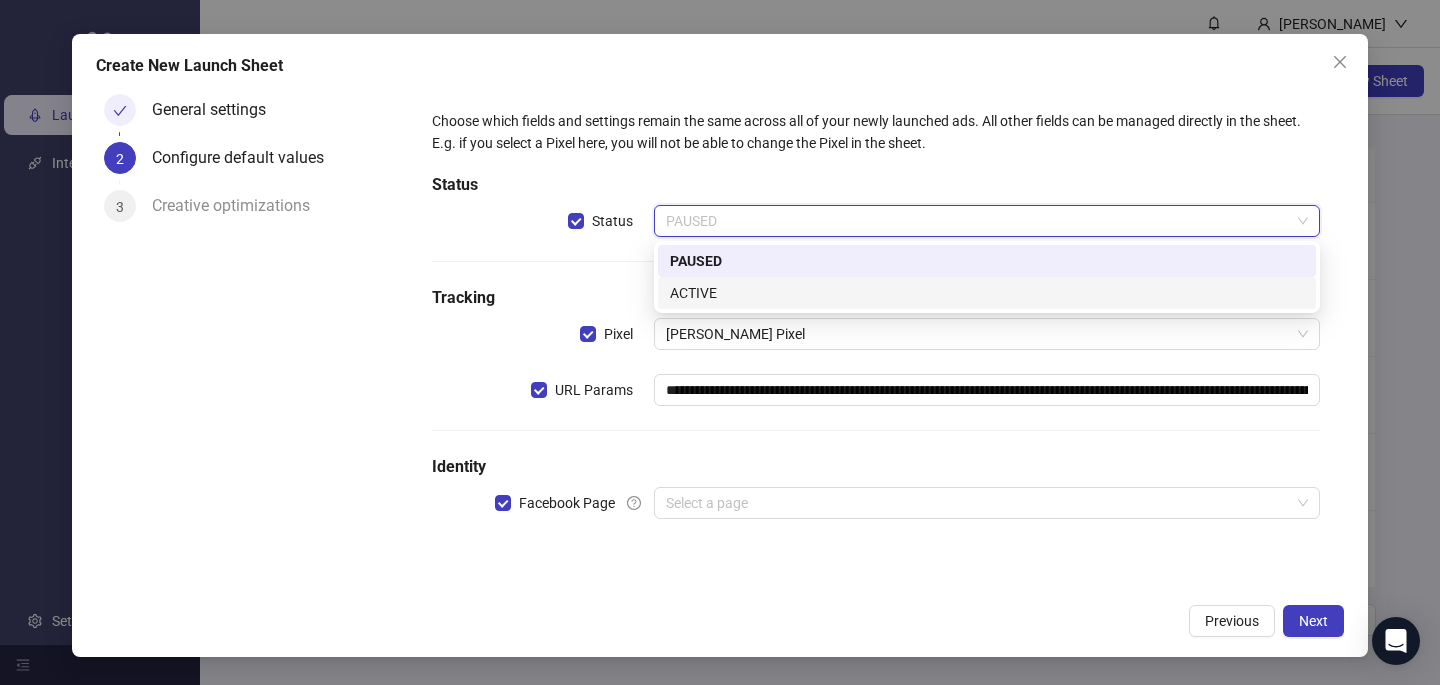 click on "ACTIVE" at bounding box center [987, 293] 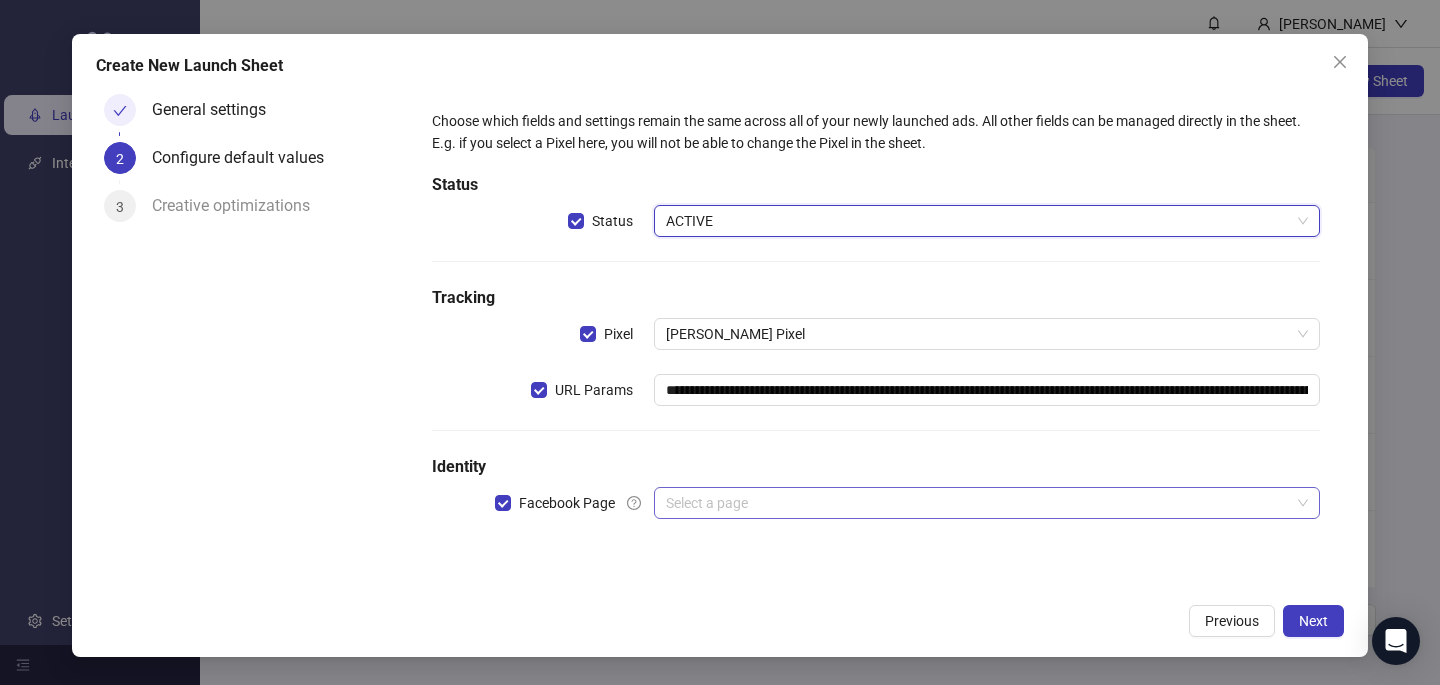 click at bounding box center [978, 503] 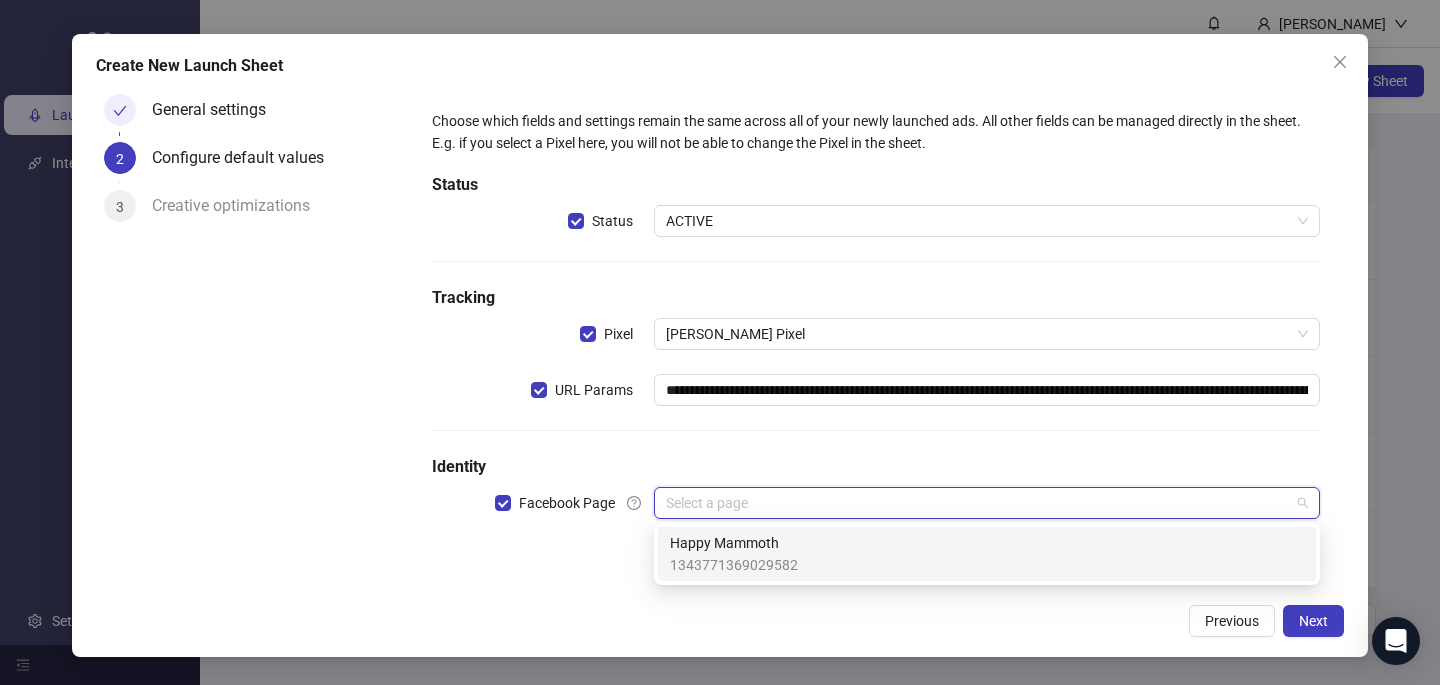 click on "Happy Mammoth" at bounding box center (734, 543) 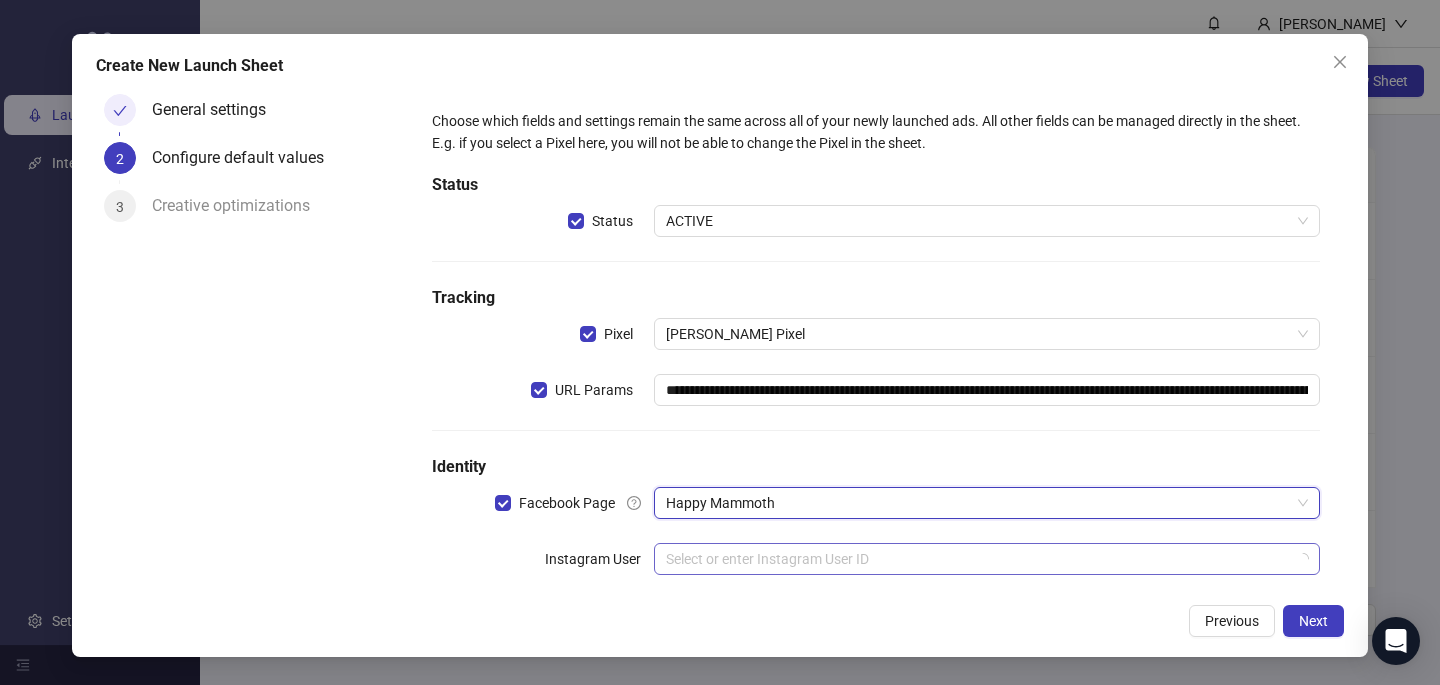 click at bounding box center [978, 559] 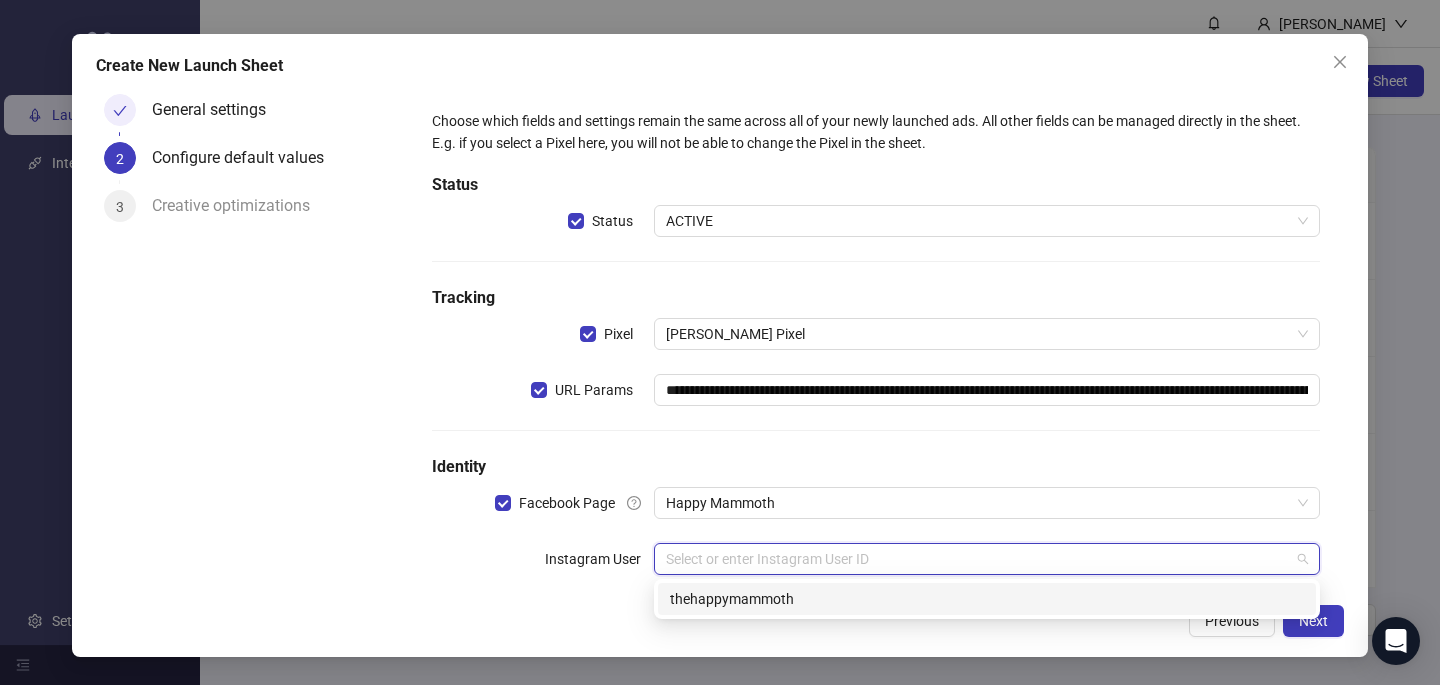 click on "thehappymammoth" at bounding box center (987, 599) 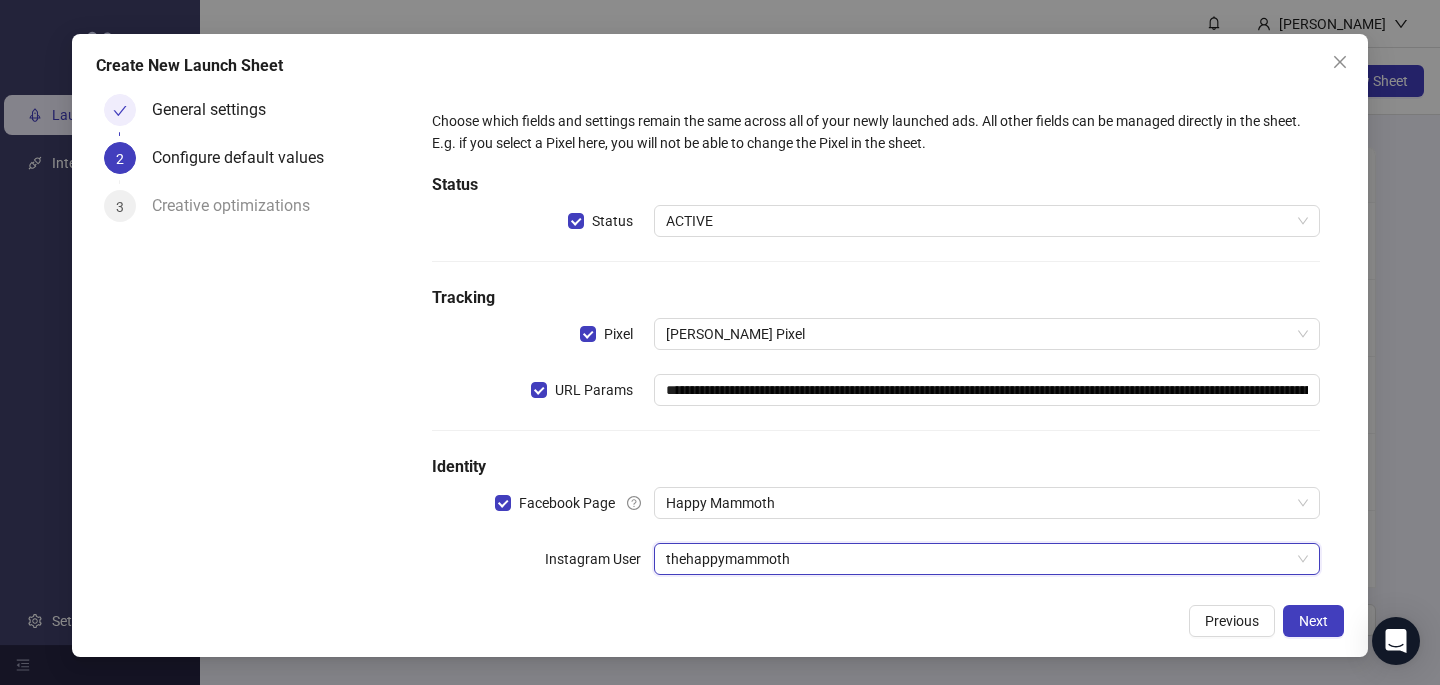 click on "Previous Next" at bounding box center [720, 621] 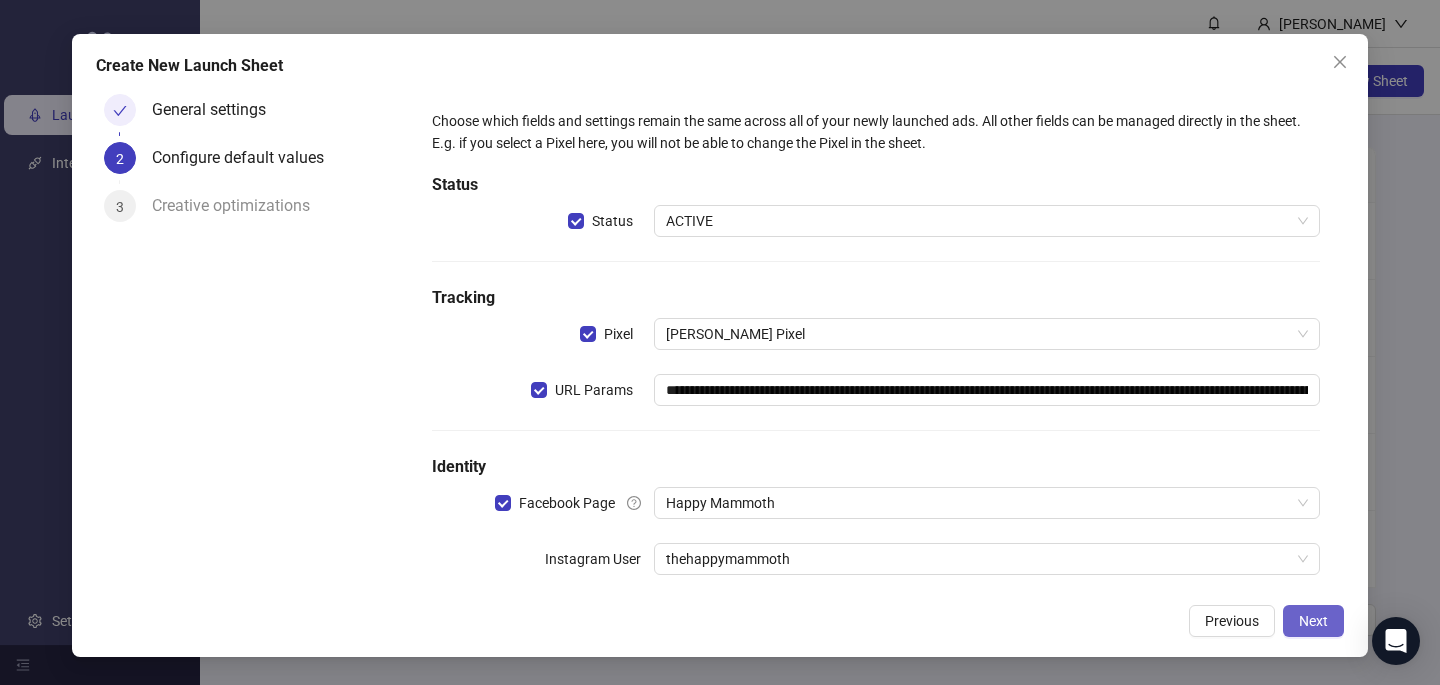 click on "Next" at bounding box center (1313, 621) 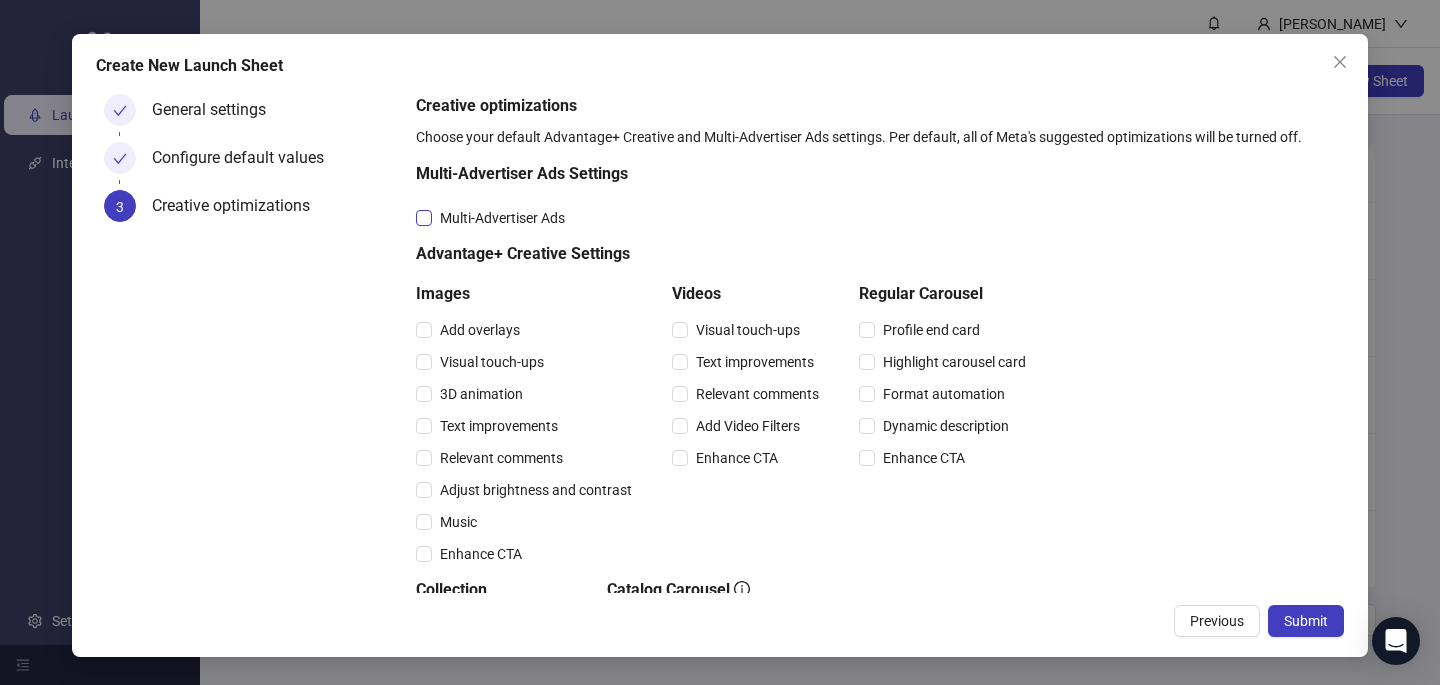 click on "Multi-Advertiser Ads" at bounding box center (502, 218) 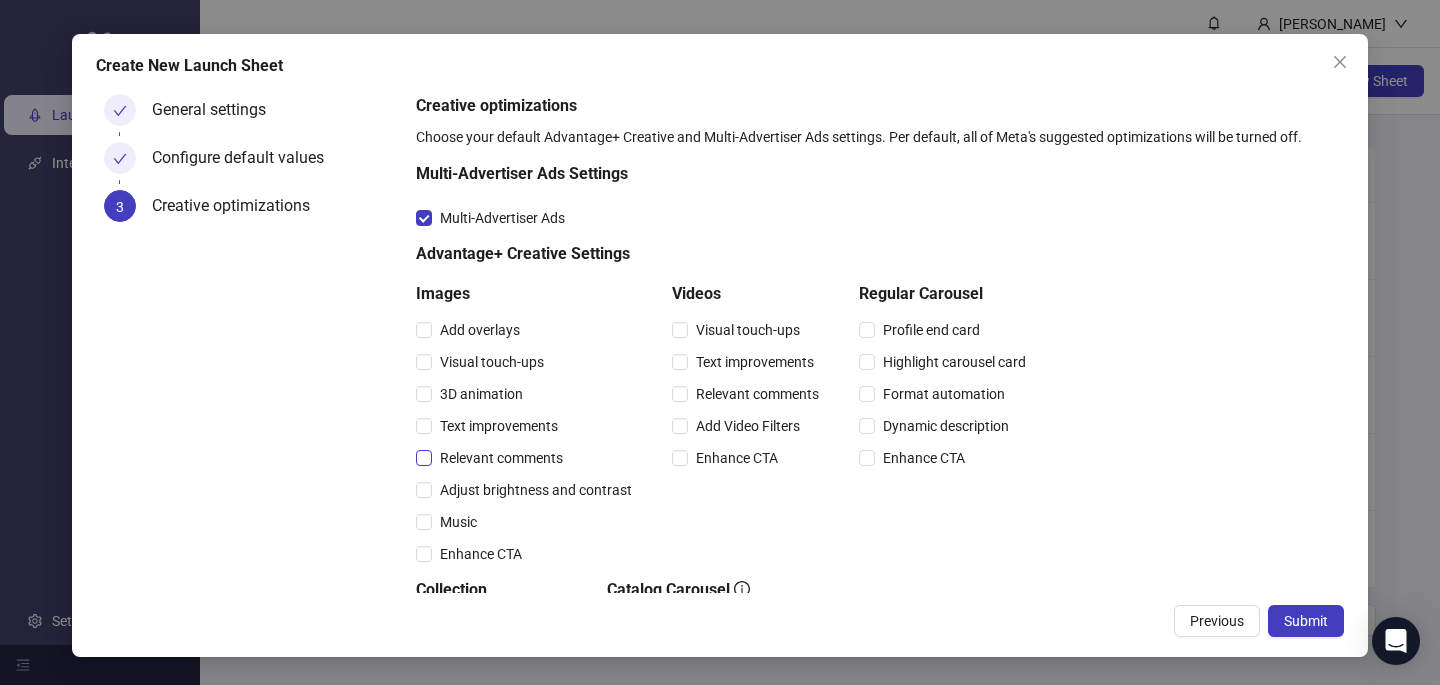 click on "Relevant comments" at bounding box center [501, 458] 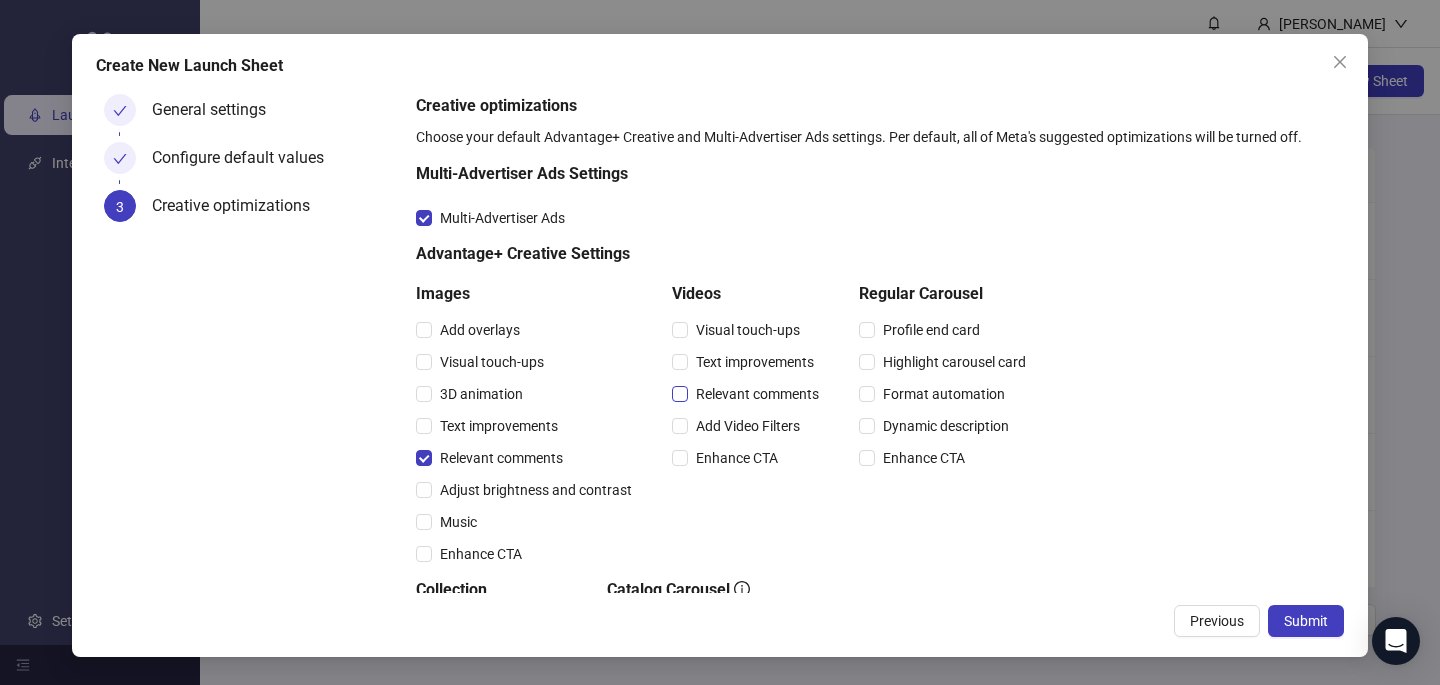 click on "Relevant comments" at bounding box center (757, 394) 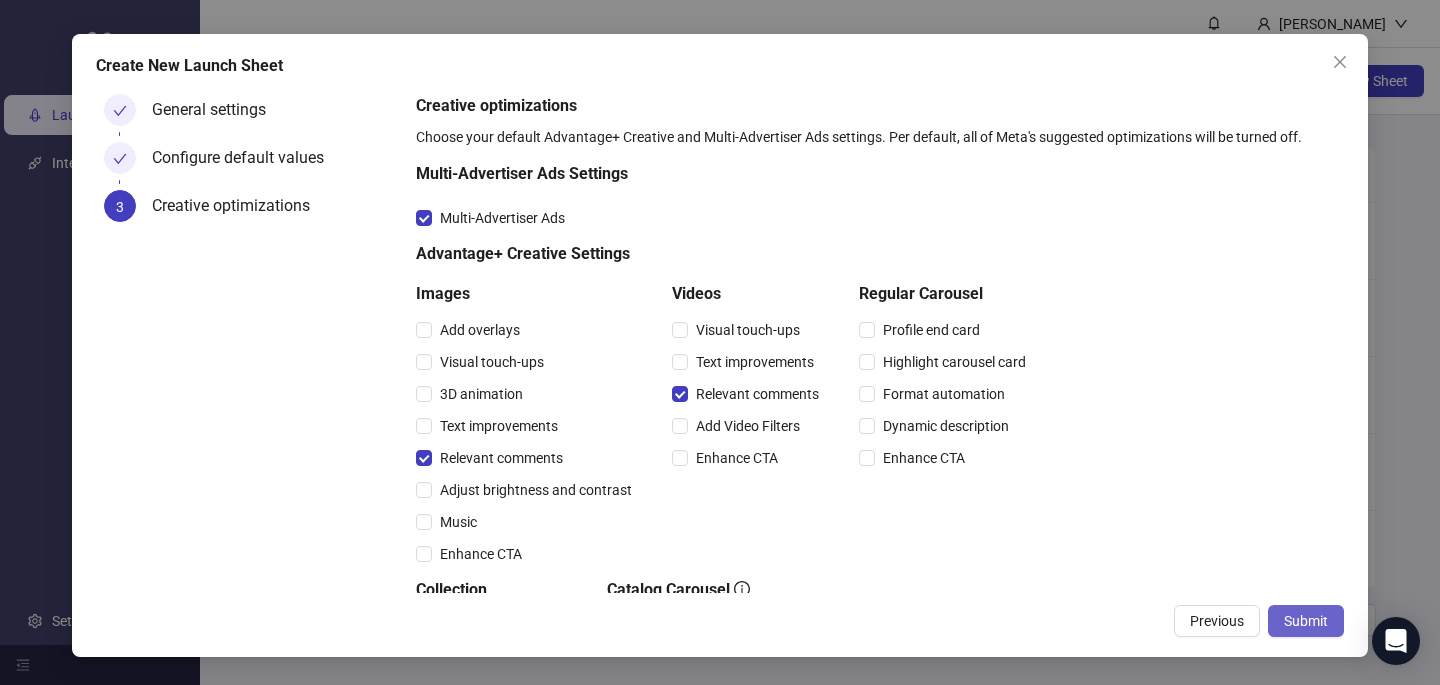click on "Submit" at bounding box center [1306, 621] 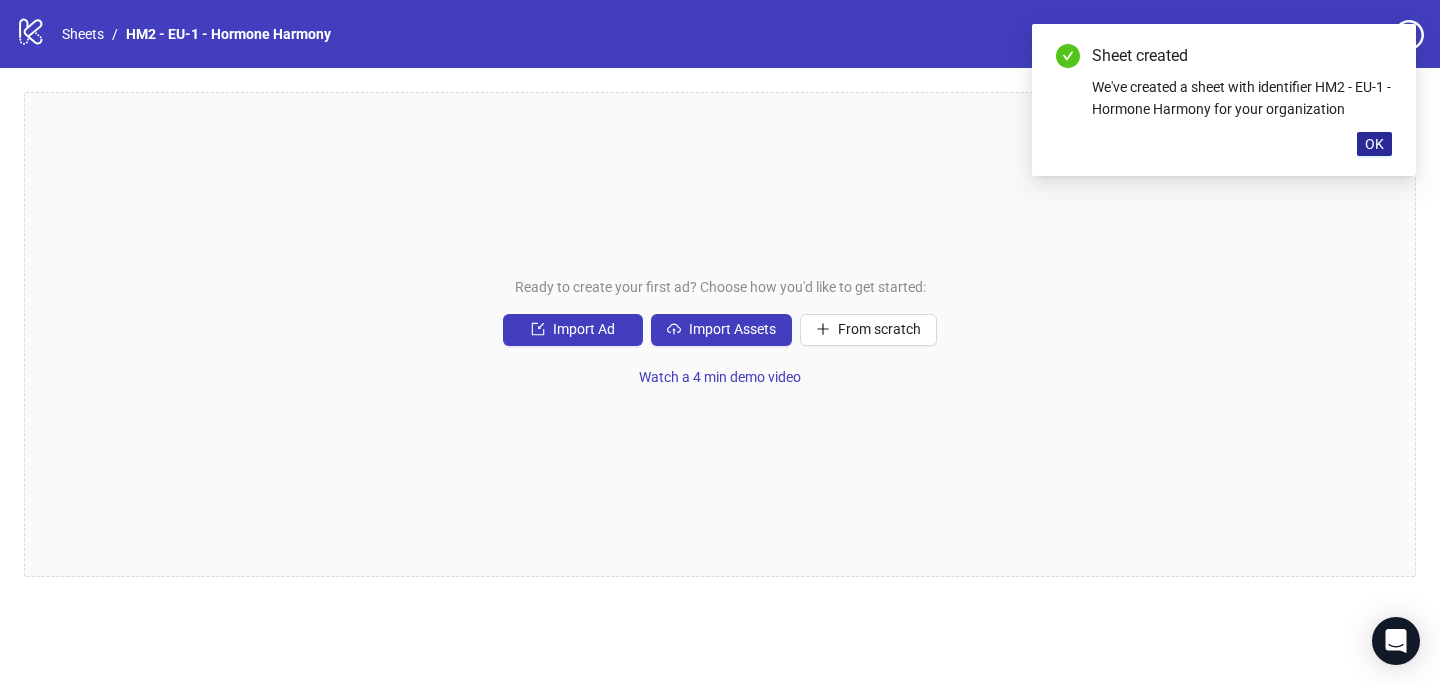 click on "OK" at bounding box center (1374, 144) 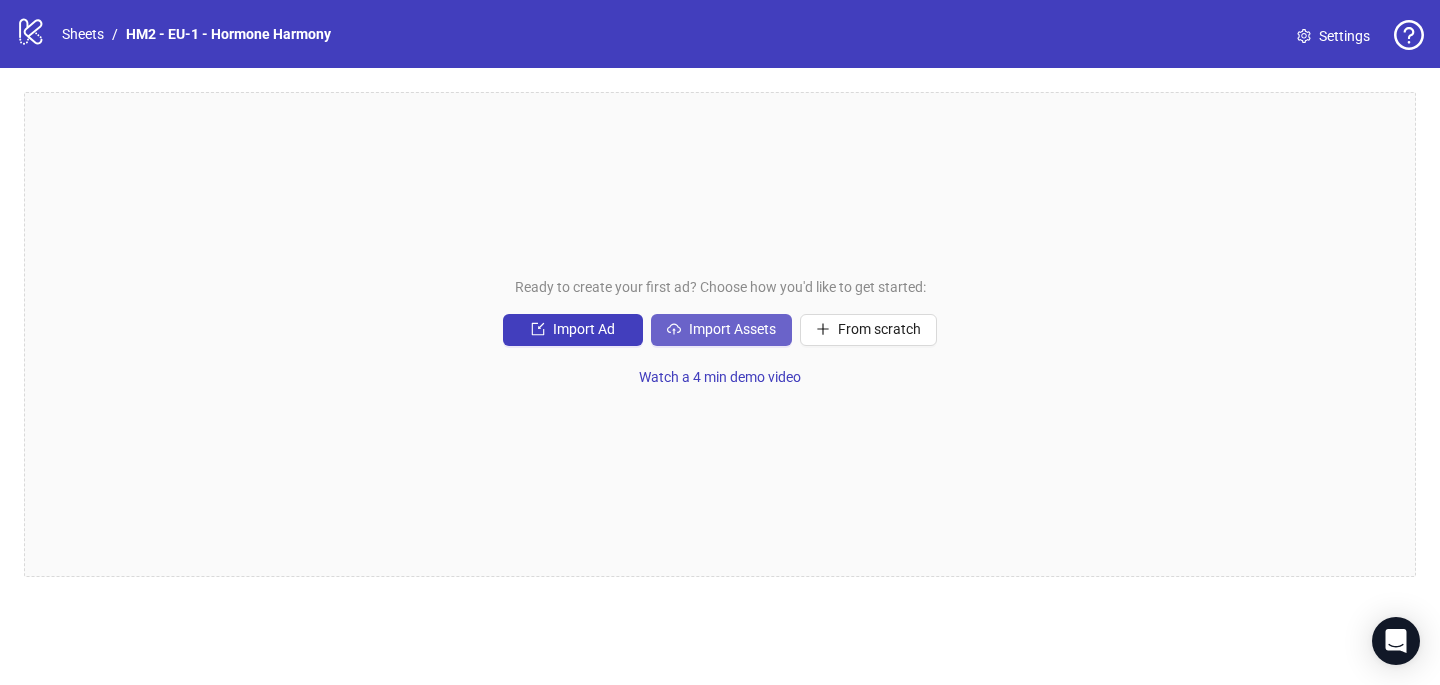 click on "Import Assets" at bounding box center (721, 330) 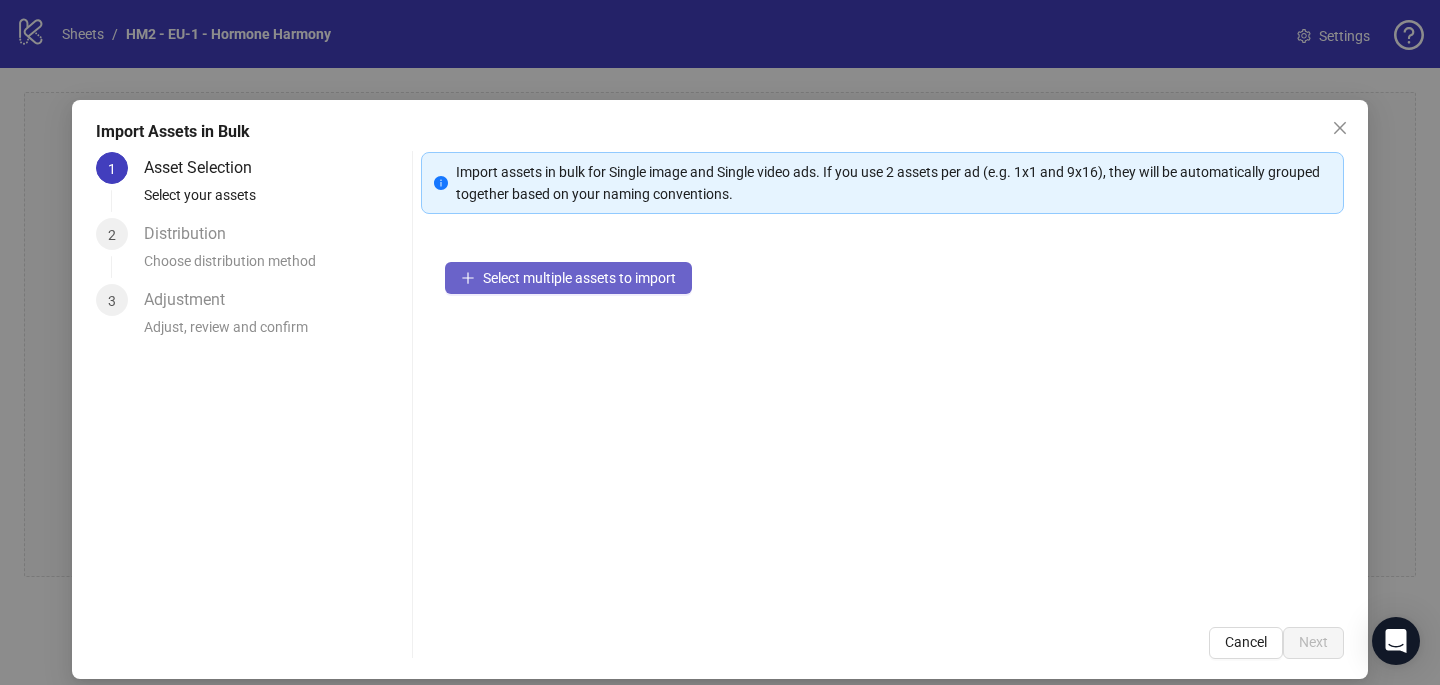 click on "Select multiple assets to import" at bounding box center [579, 278] 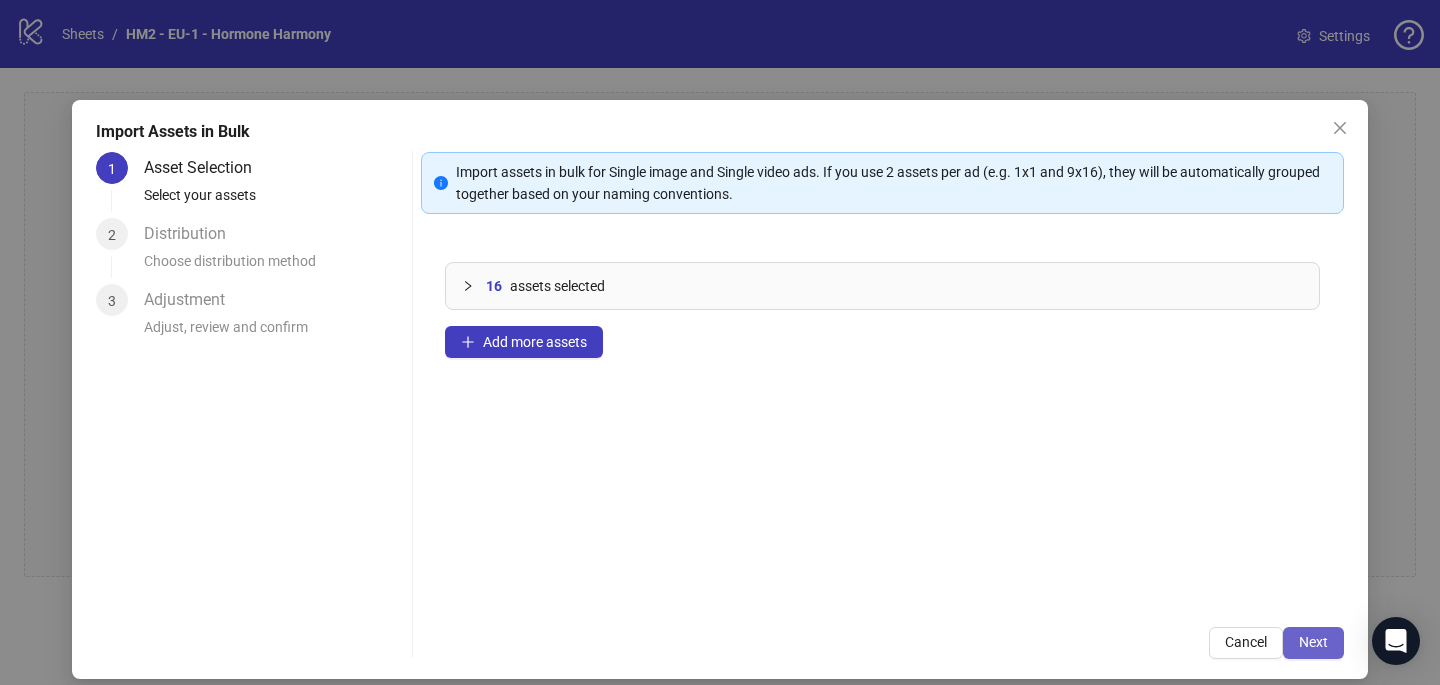 click on "Next" at bounding box center [1313, 642] 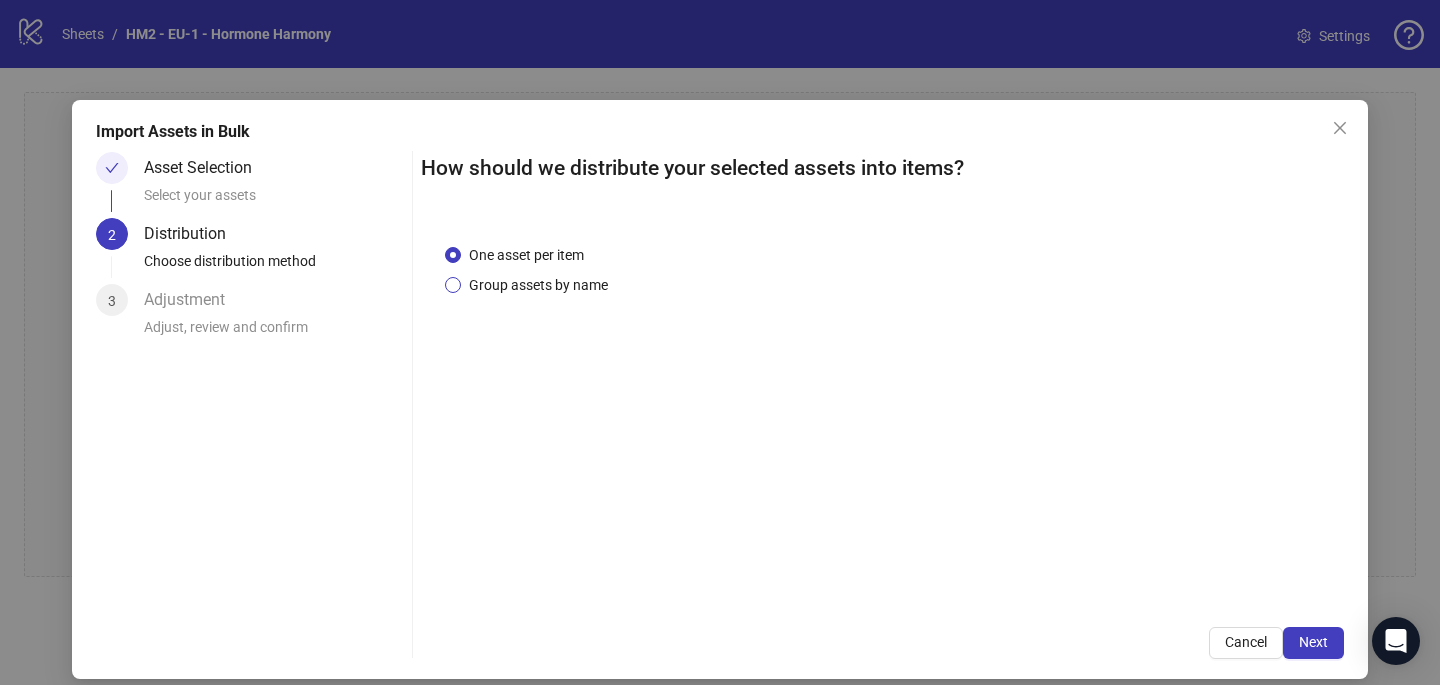 click on "Group assets by name" at bounding box center [538, 285] 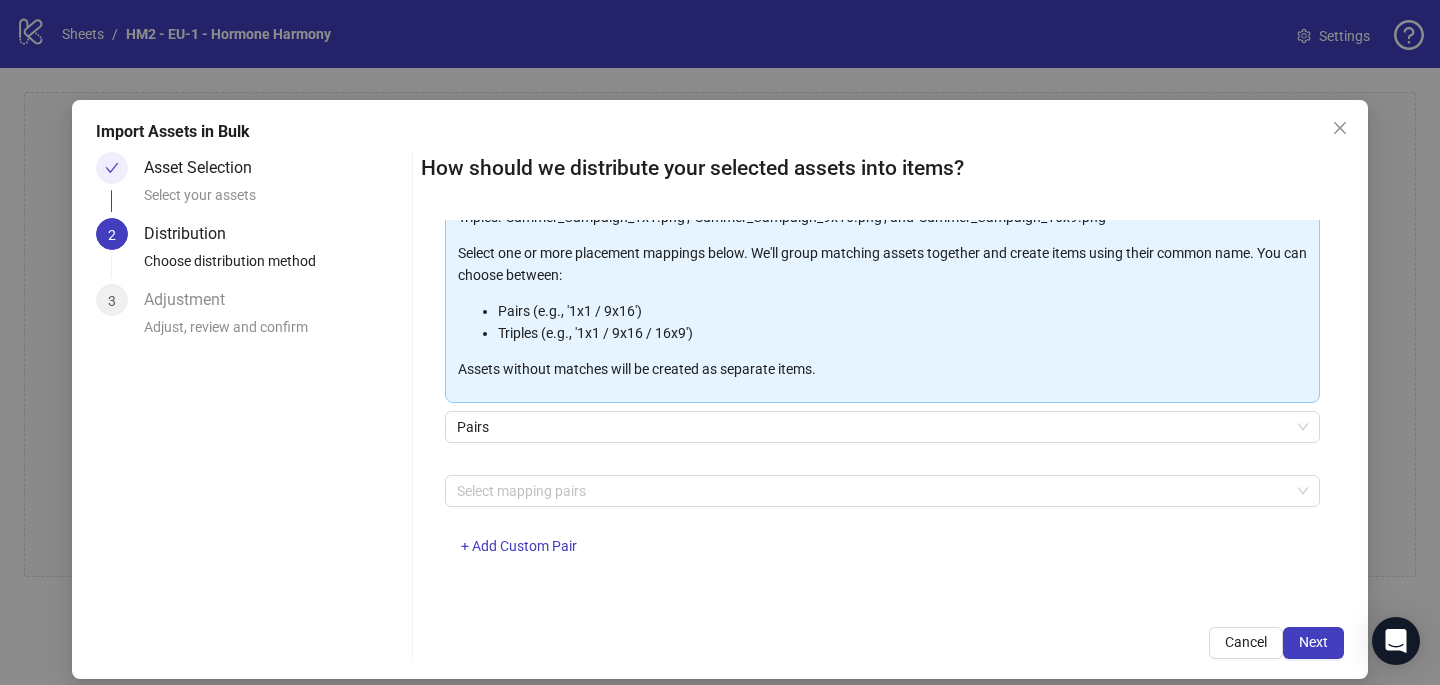 scroll, scrollTop: 201, scrollLeft: 0, axis: vertical 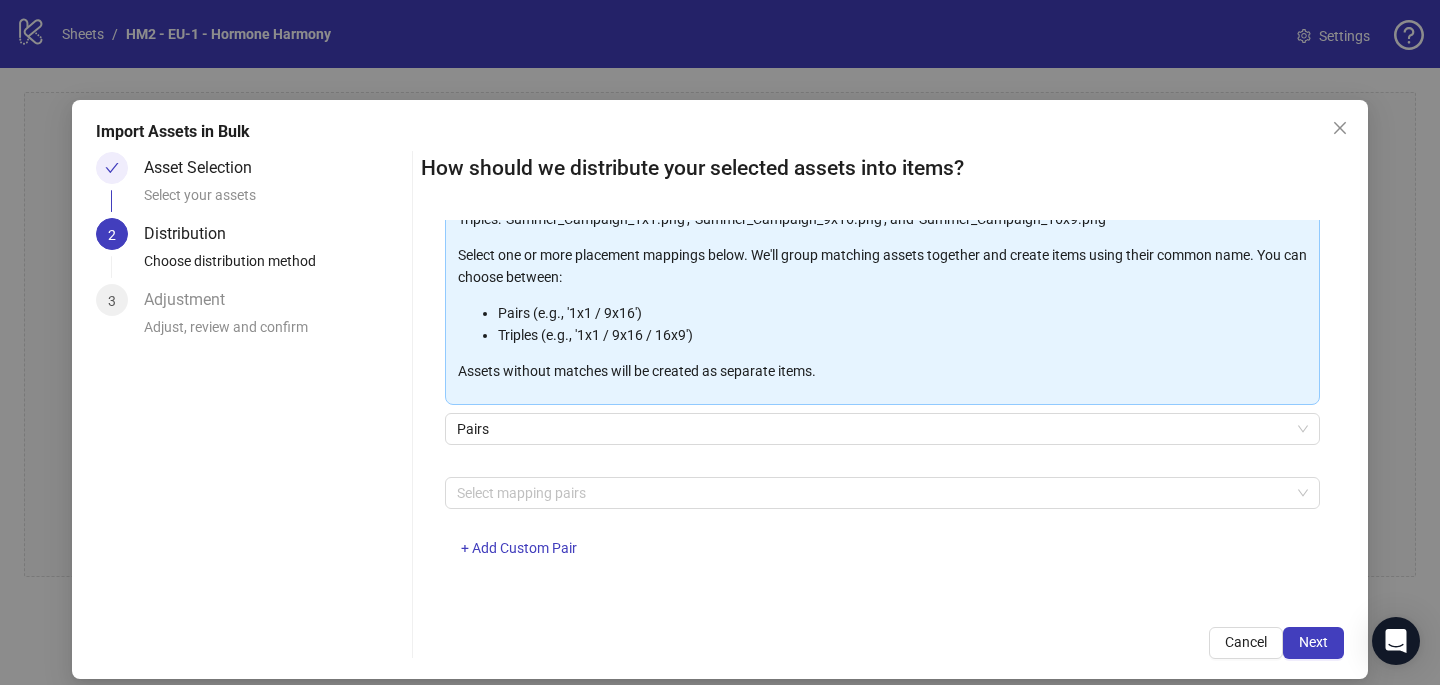 click at bounding box center [872, 493] 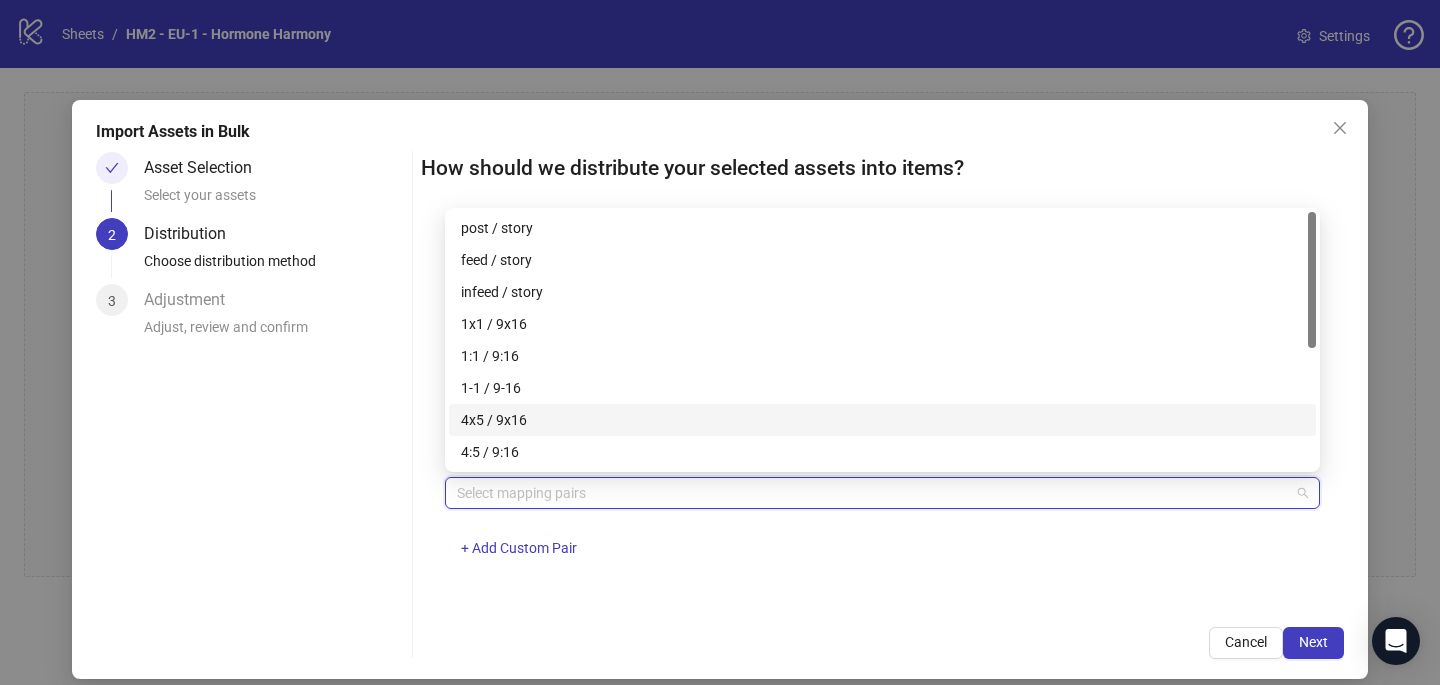 click on "4x5 / 9x16" at bounding box center (882, 420) 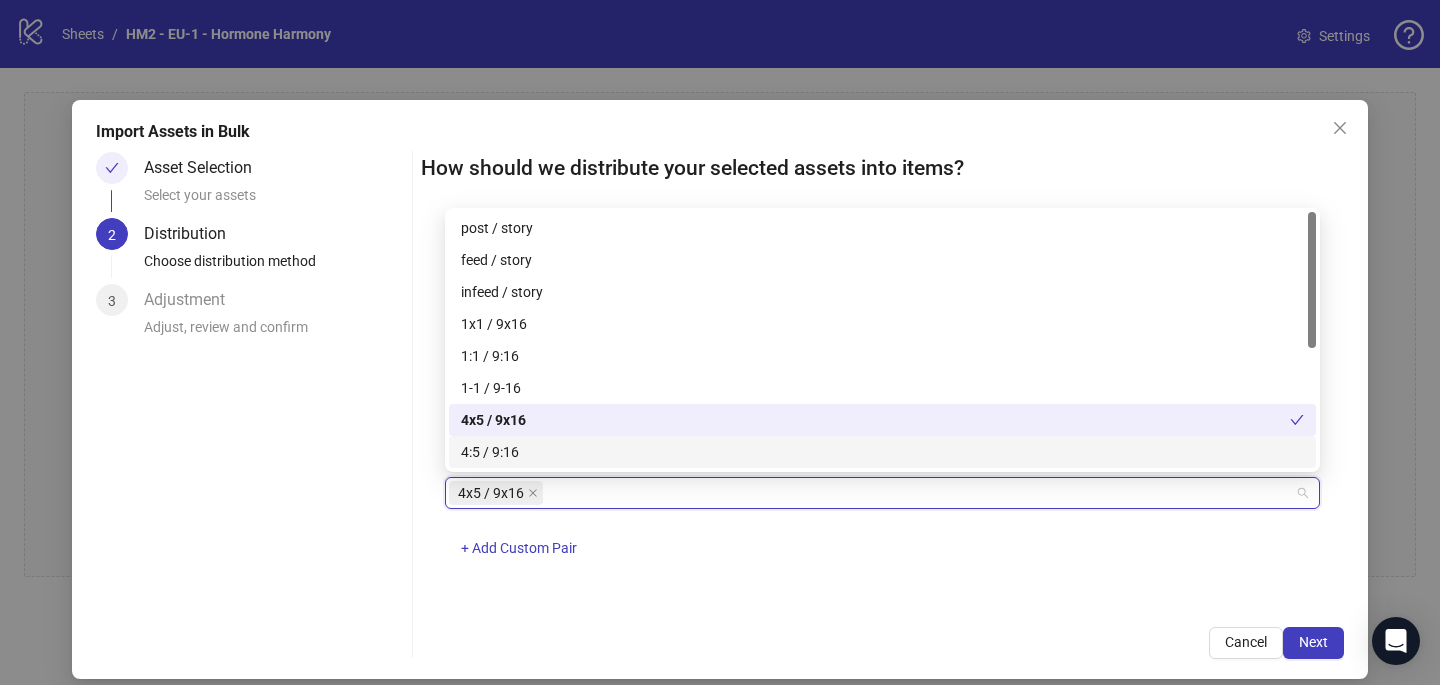 click on "Cancel Next" at bounding box center (882, 643) 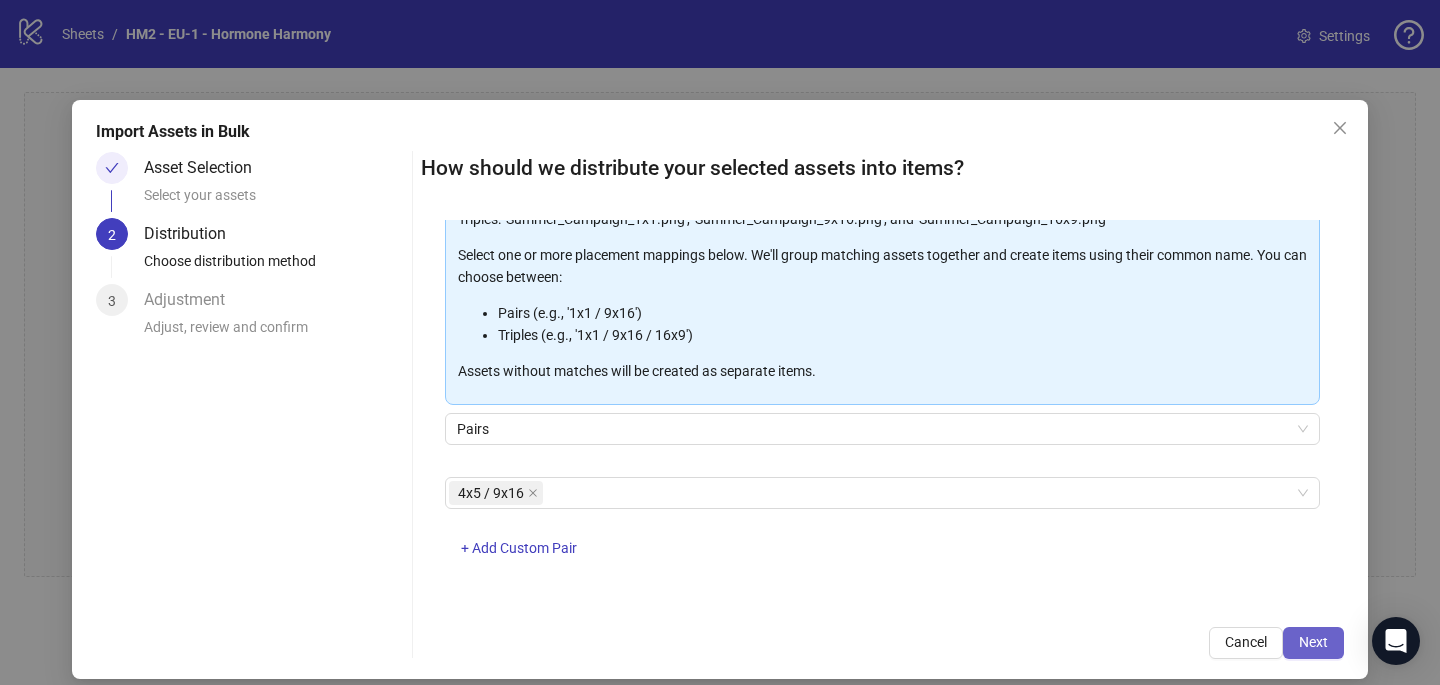 click on "Next" at bounding box center (1313, 642) 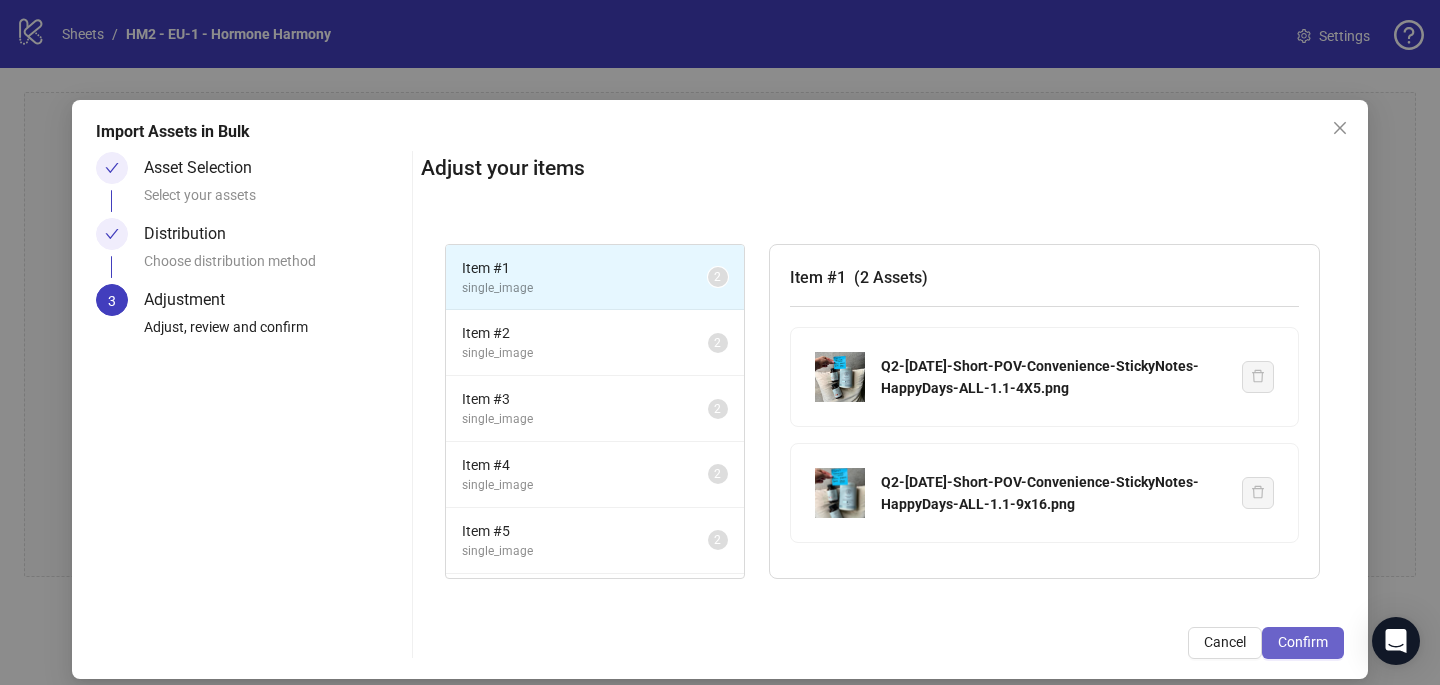 click on "Confirm" at bounding box center (1303, 643) 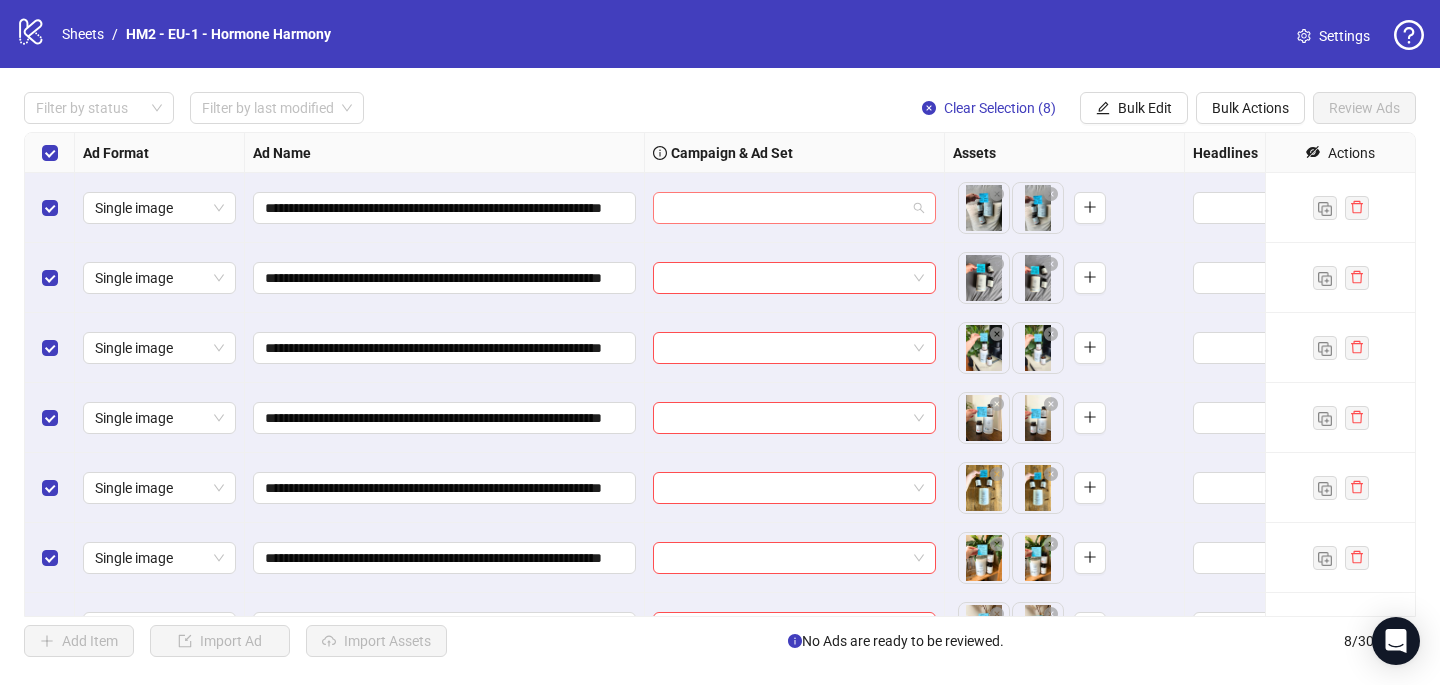 click at bounding box center [785, 208] 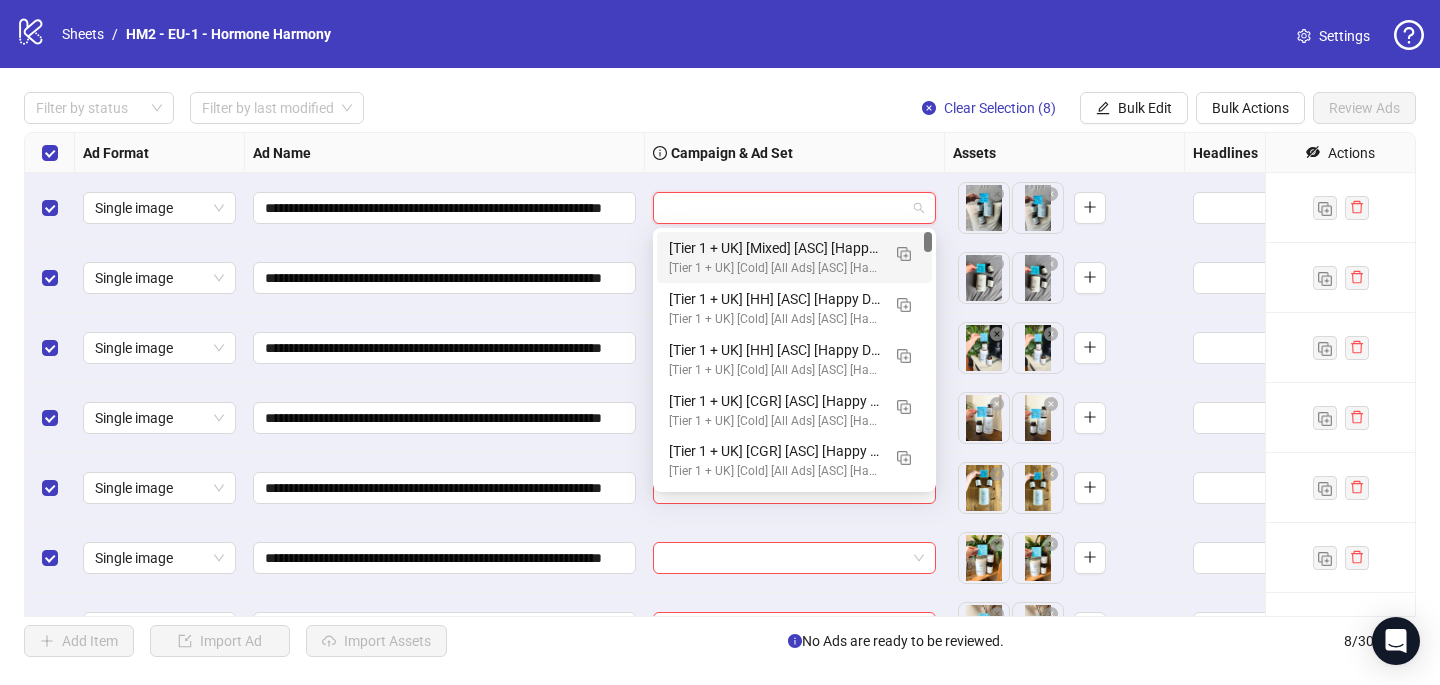 paste on "**********" 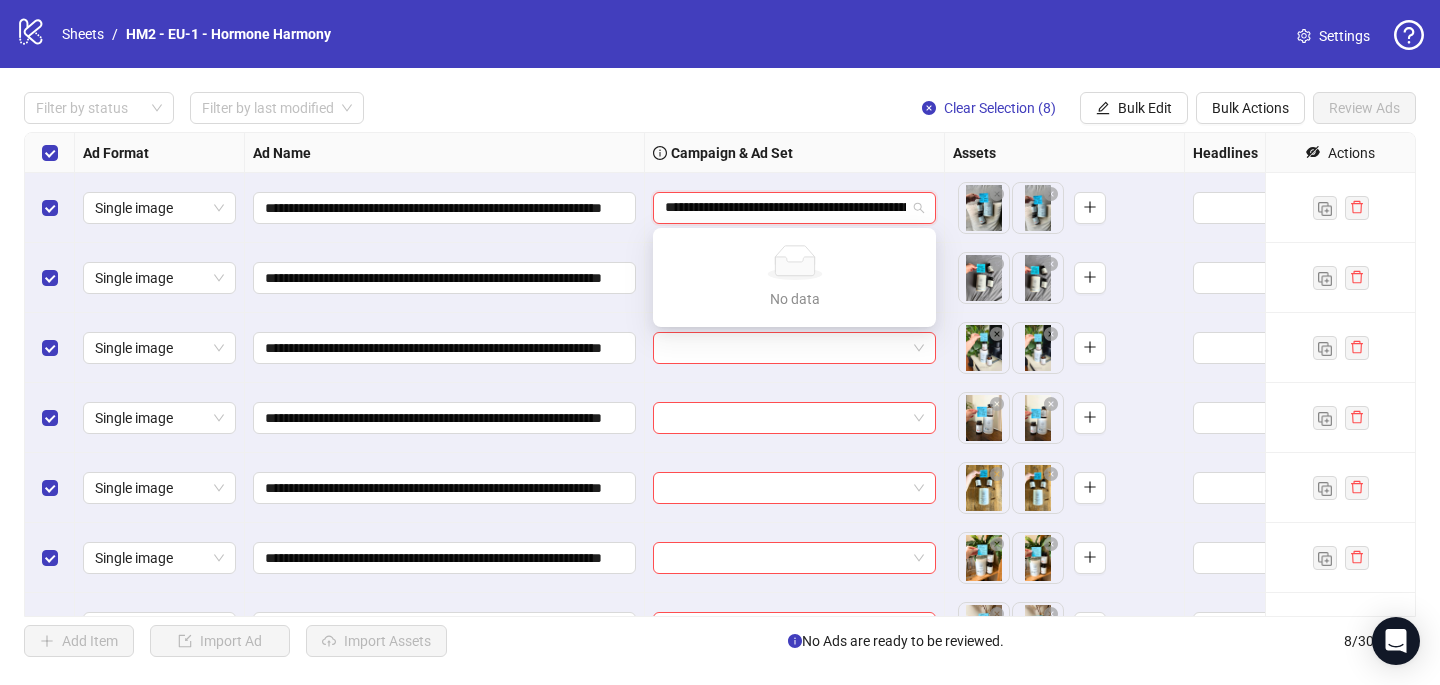 scroll, scrollTop: 0, scrollLeft: 138, axis: horizontal 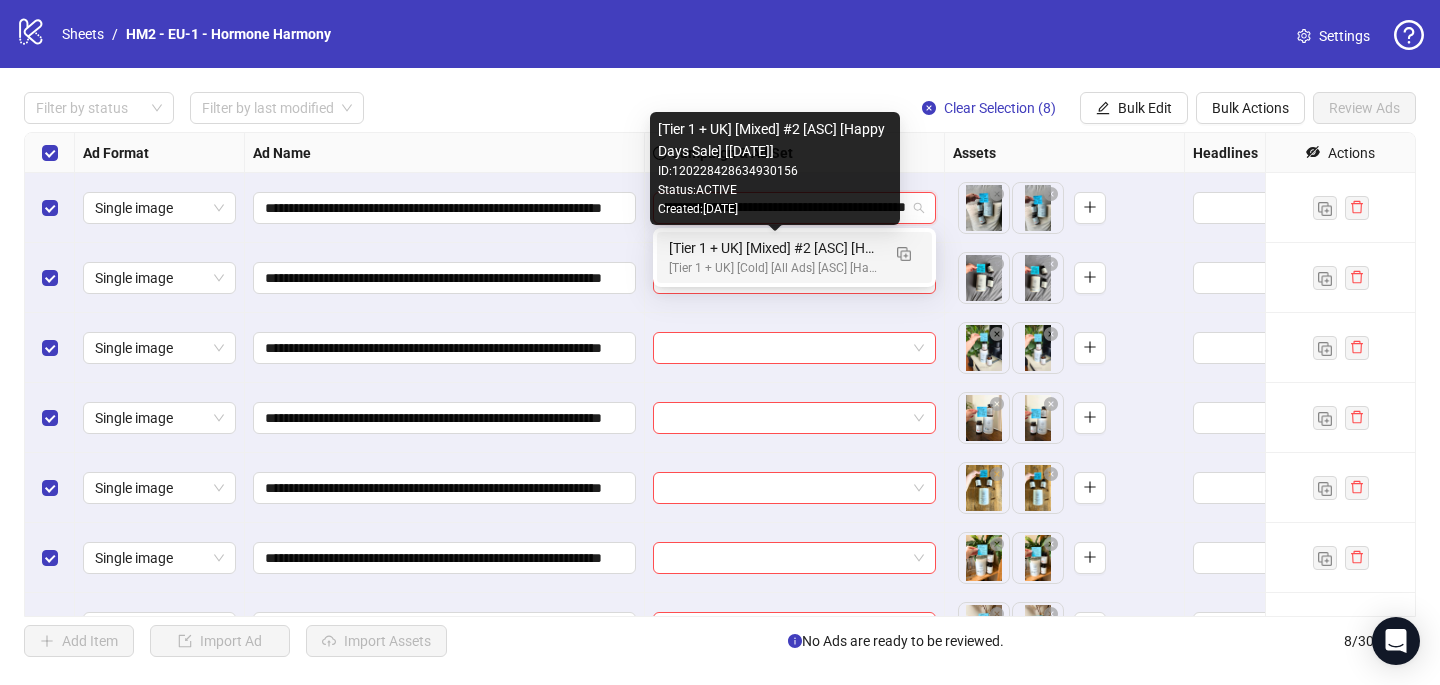 click on "[Tier 1 + UK] [Mixed] #2 [ASC] [Happy Days Sale] [7 July 2025]" at bounding box center (774, 248) 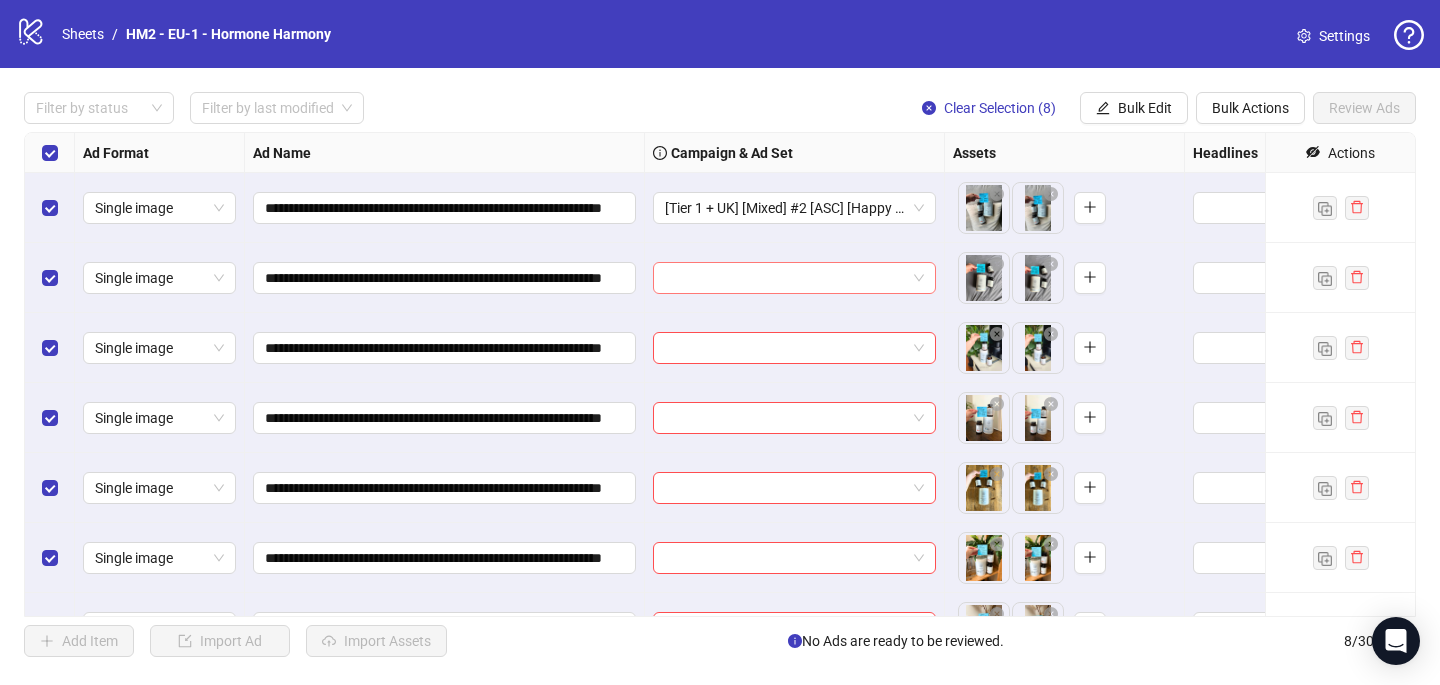 click at bounding box center [785, 278] 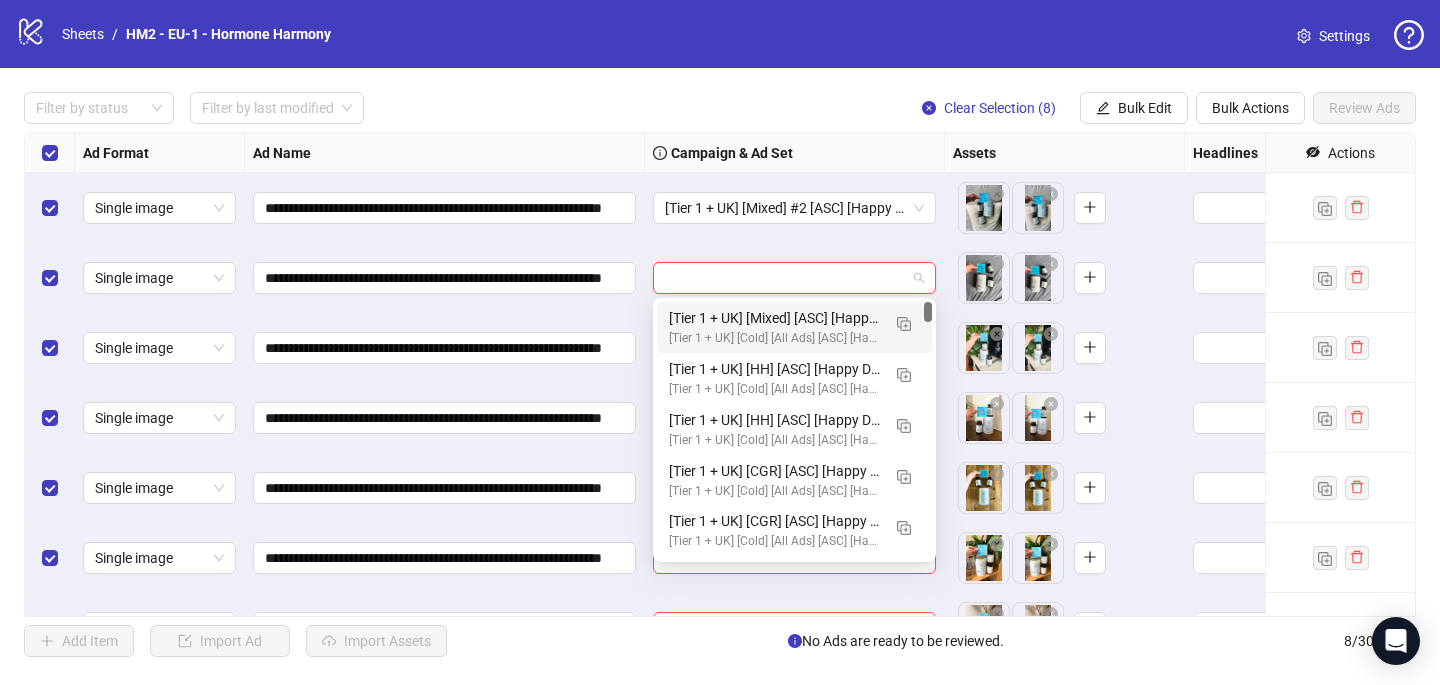 paste on "**********" 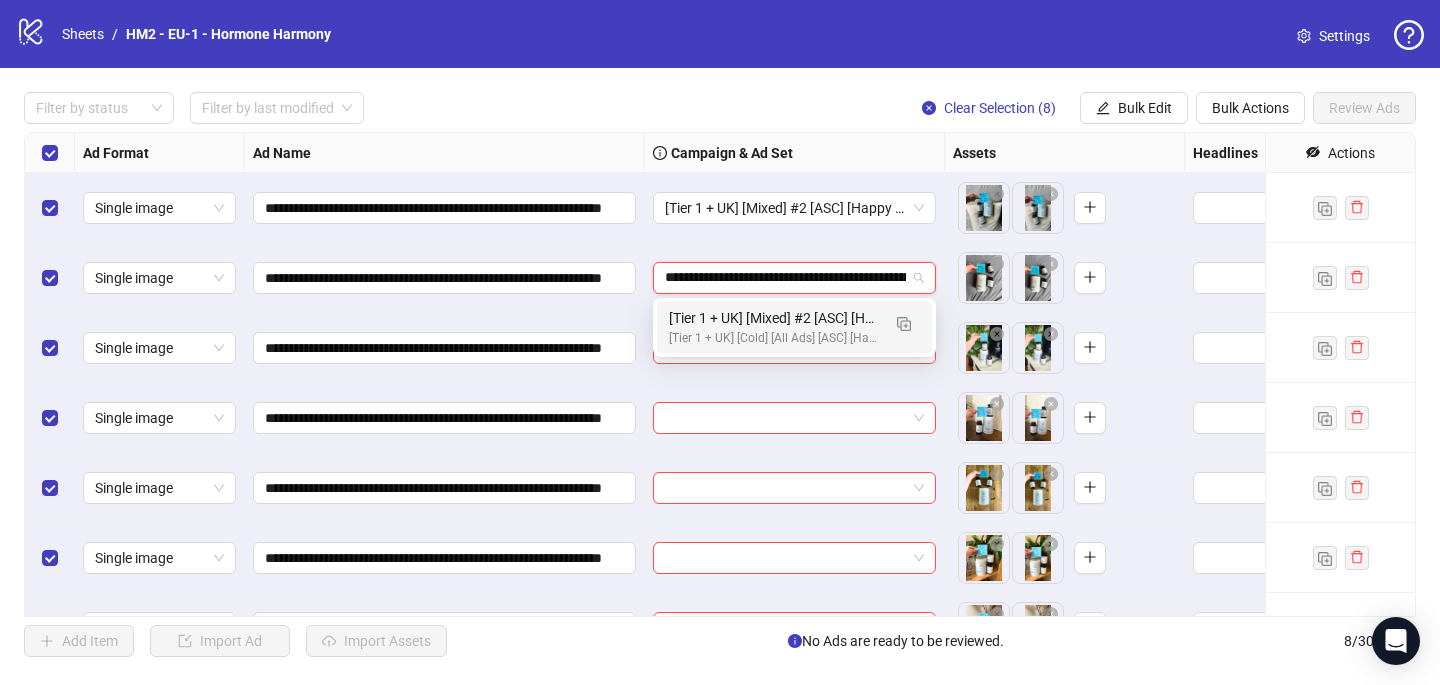 scroll, scrollTop: 0, scrollLeft: 138, axis: horizontal 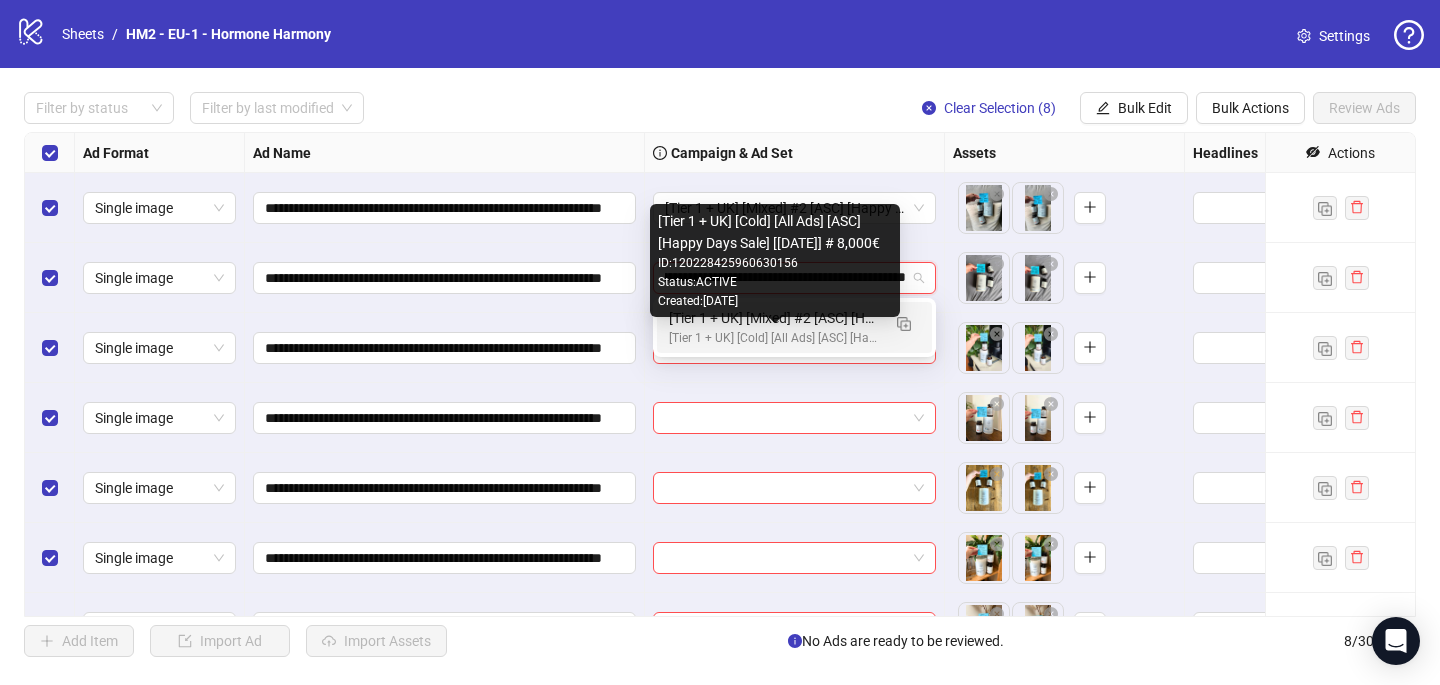 click on "[Tier 1 + UK] [Cold] [All Ads] [ASC] [Happy Days Sale] [[DATE]] # 8,000€" at bounding box center [774, 338] 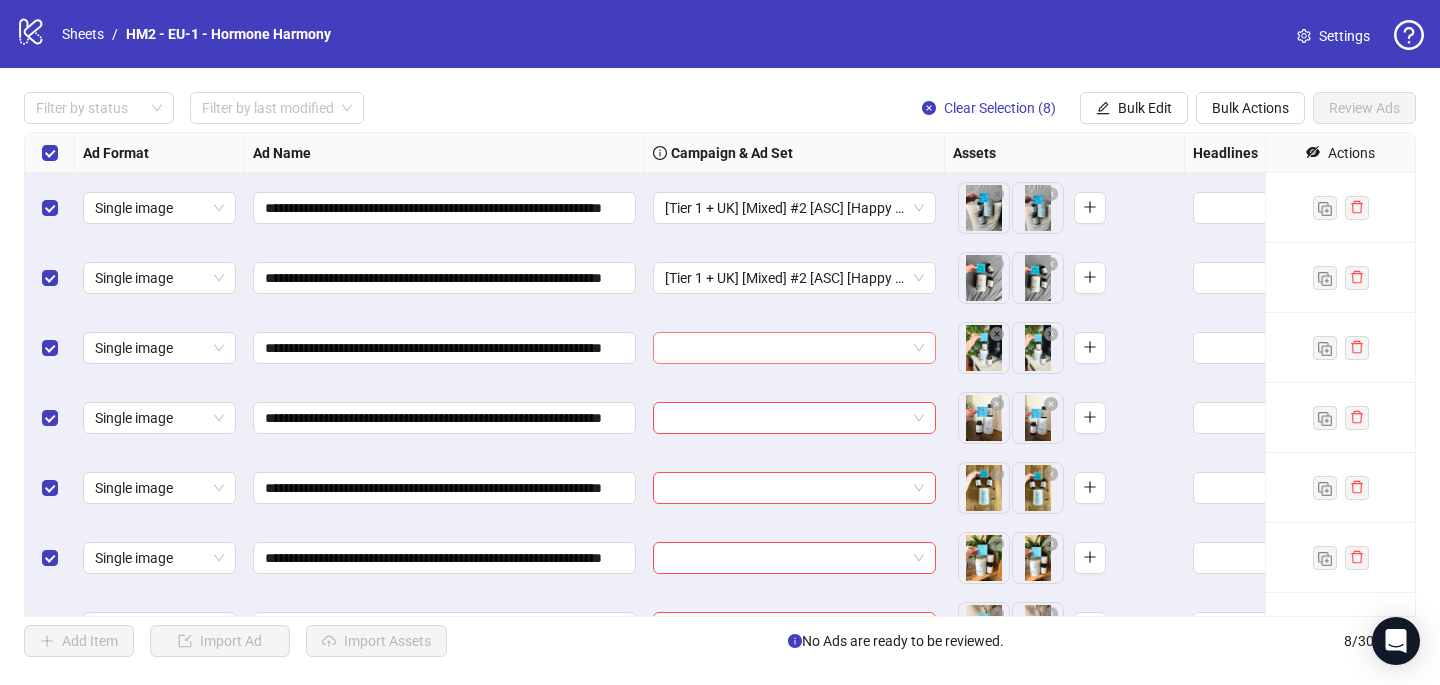 click at bounding box center (785, 348) 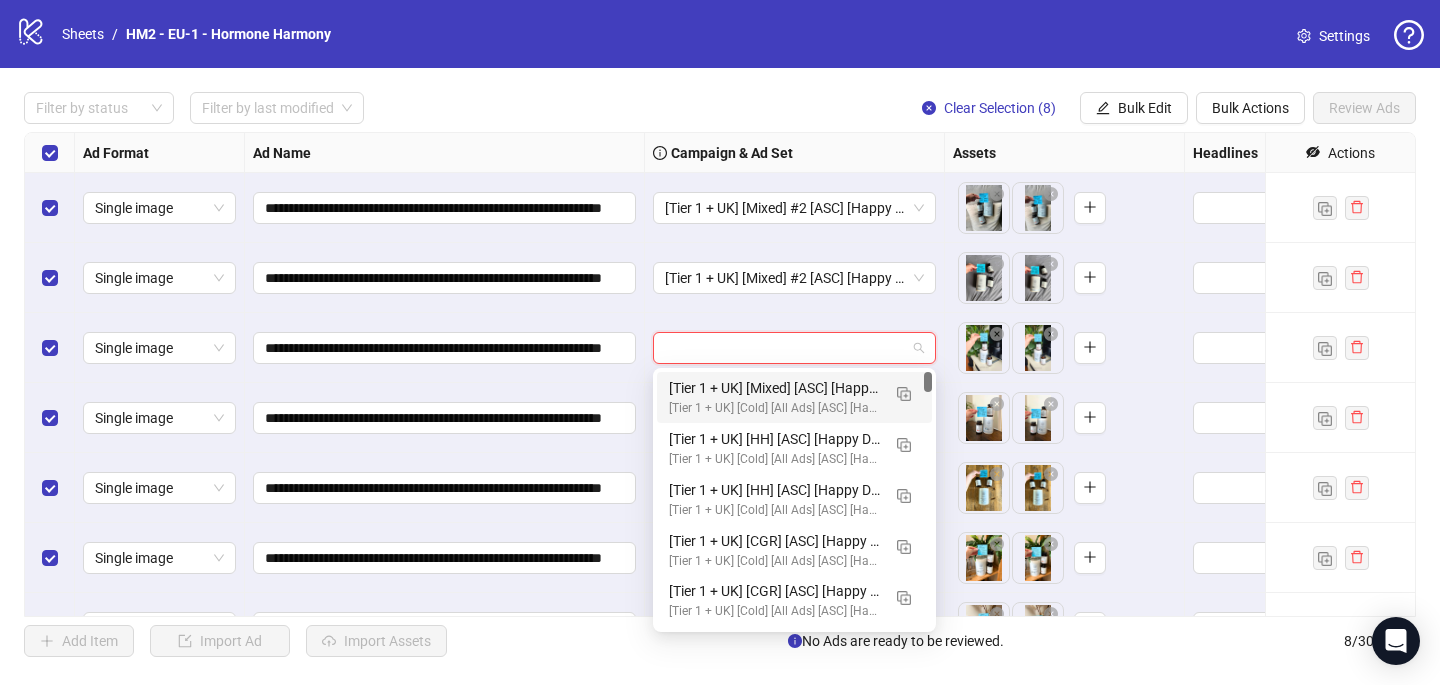 paste on "**********" 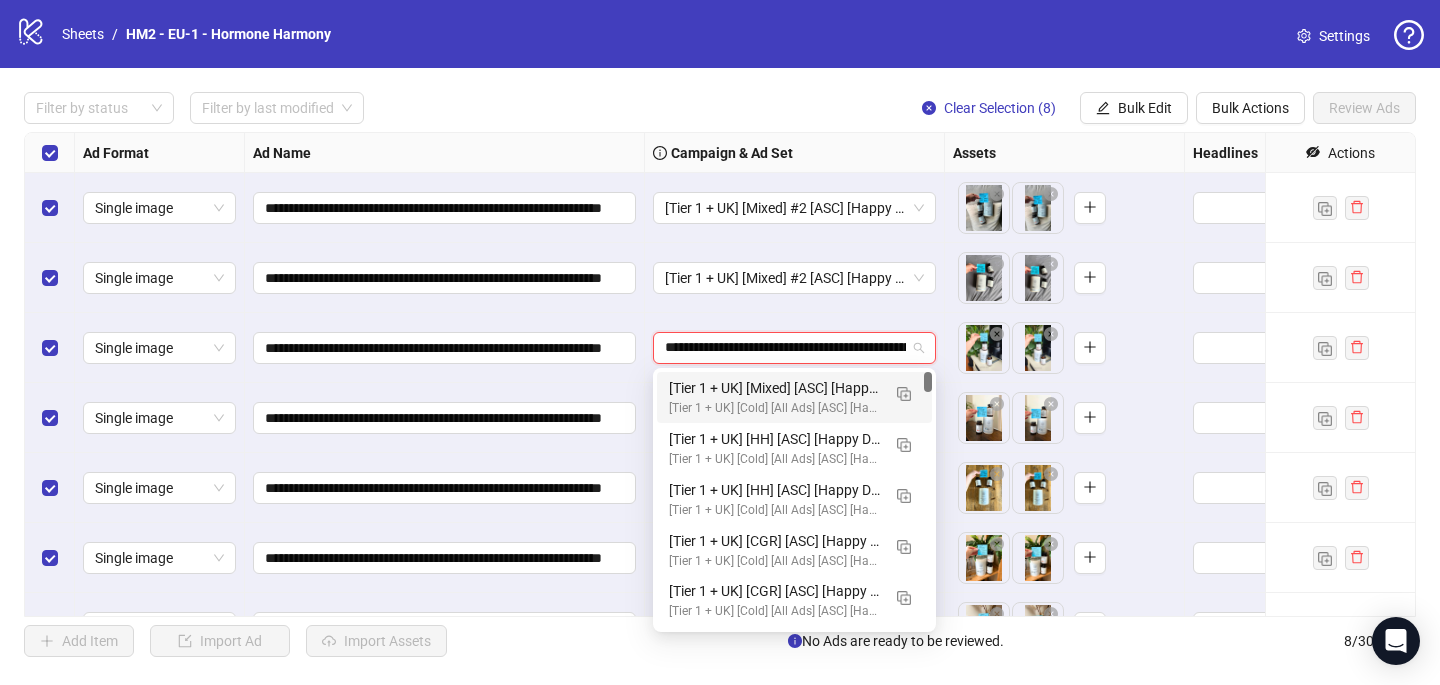 scroll, scrollTop: 0, scrollLeft: 138, axis: horizontal 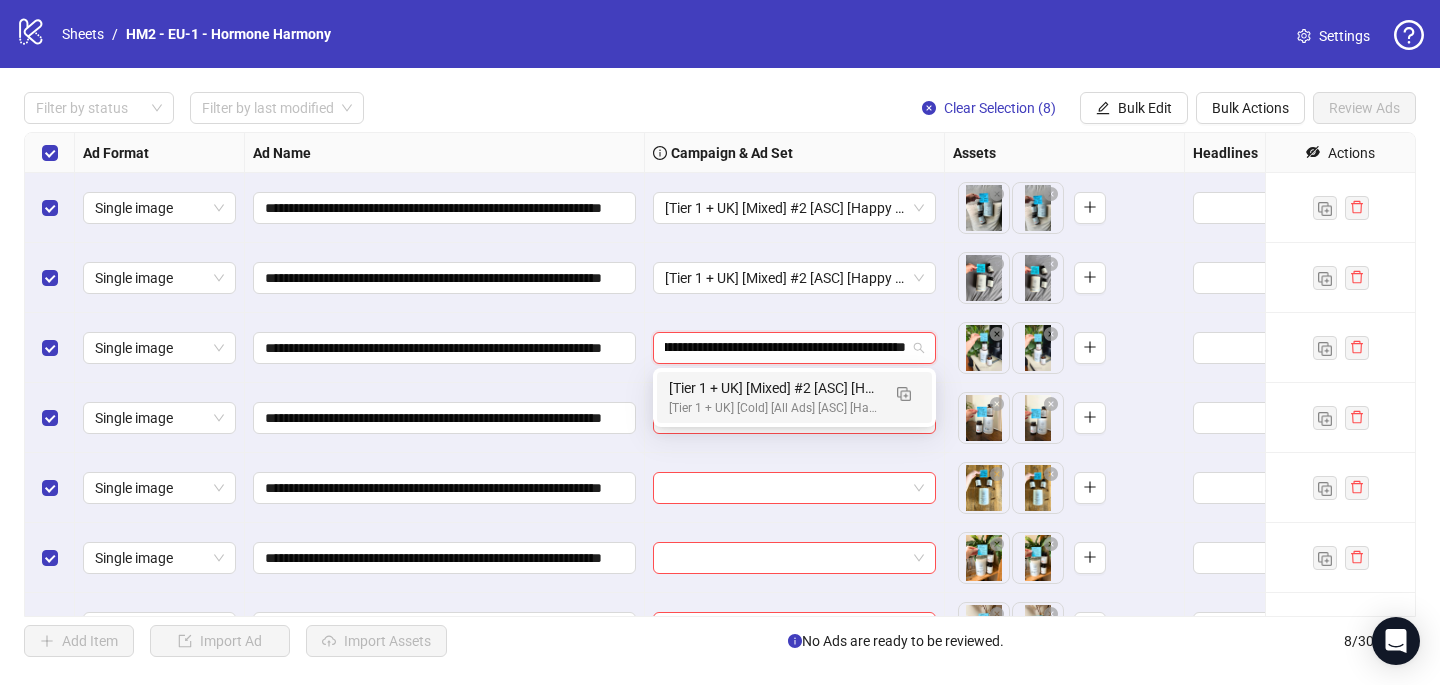 click on "[Tier 1 + UK] [Mixed] #2 [ASC] [Happy Days Sale] [7 July 2025]" at bounding box center (774, 388) 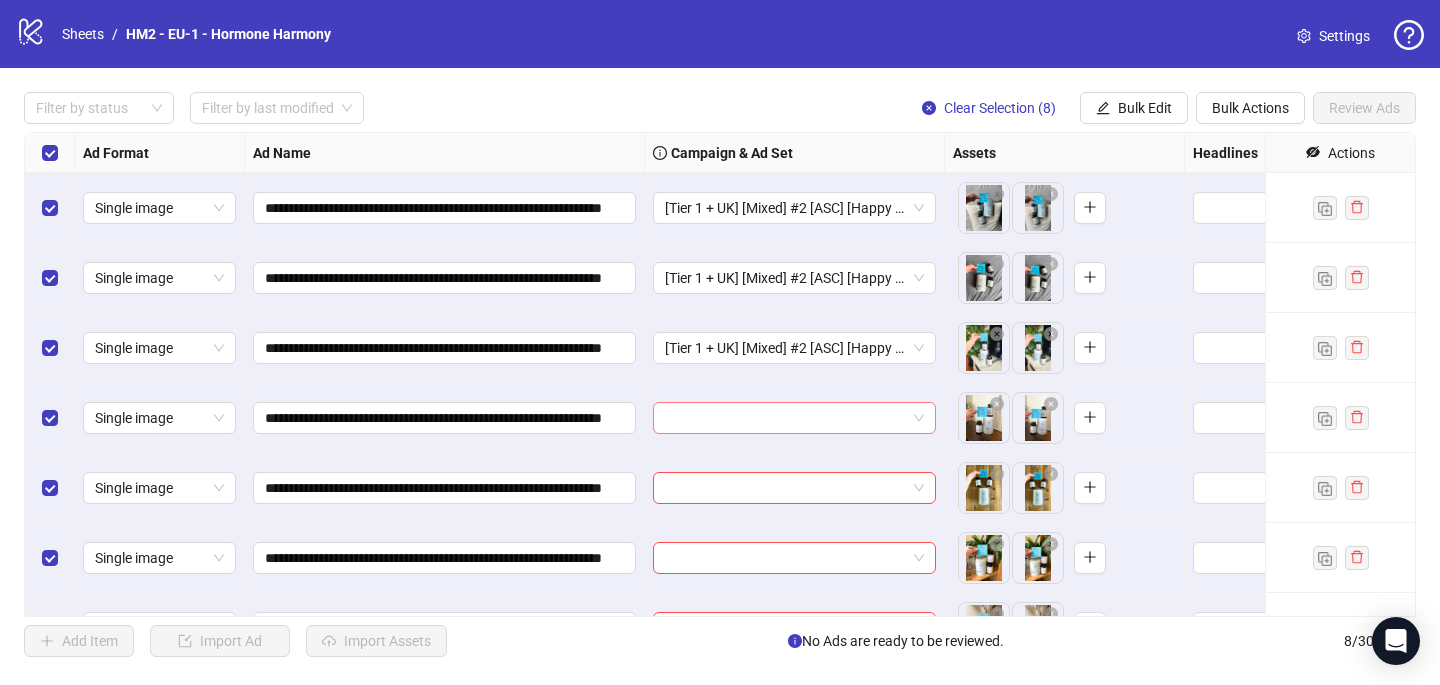 click at bounding box center (785, 418) 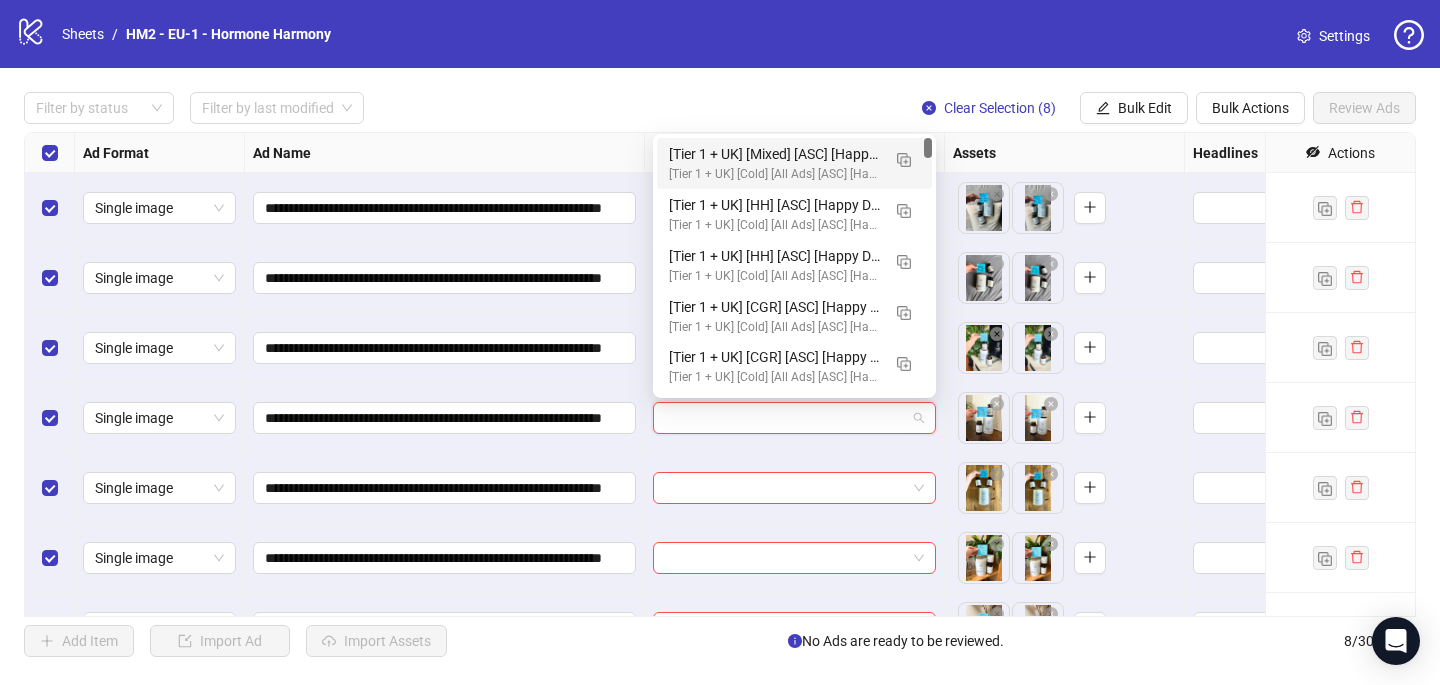 paste on "**********" 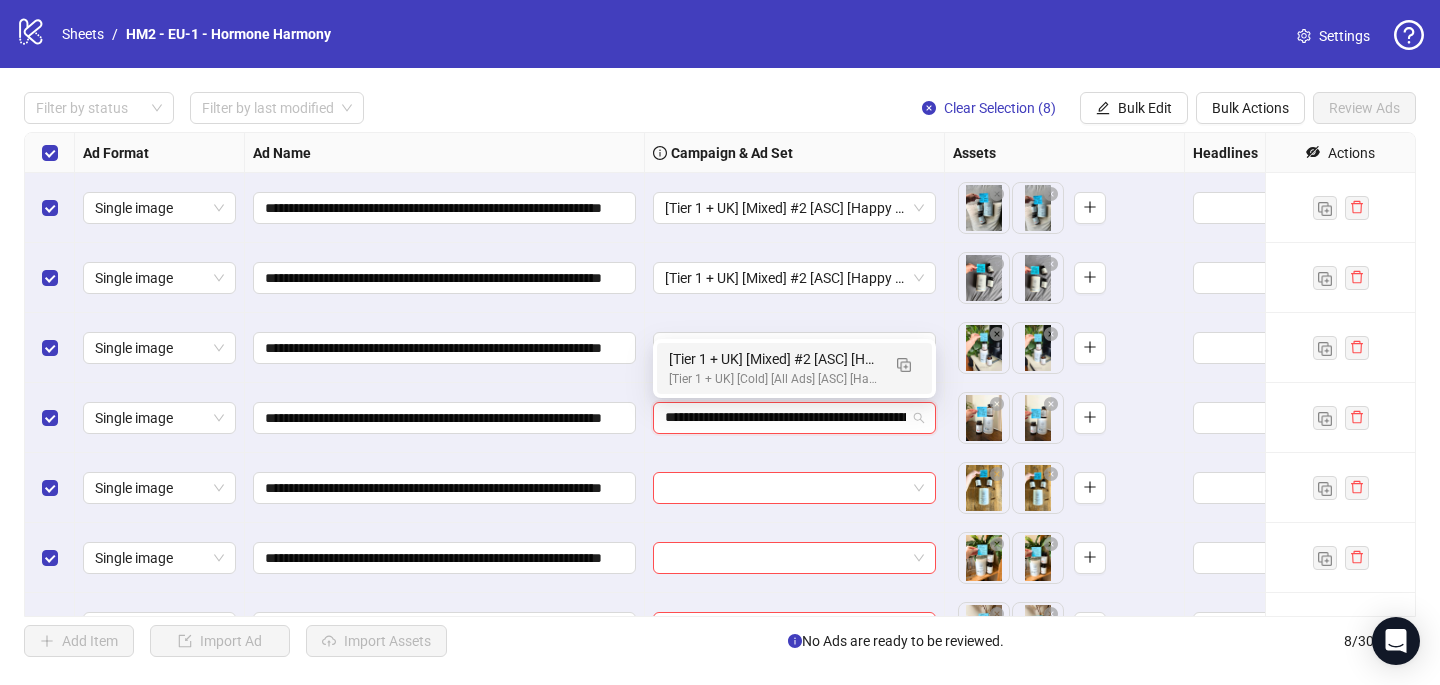 scroll, scrollTop: 0, scrollLeft: 138, axis: horizontal 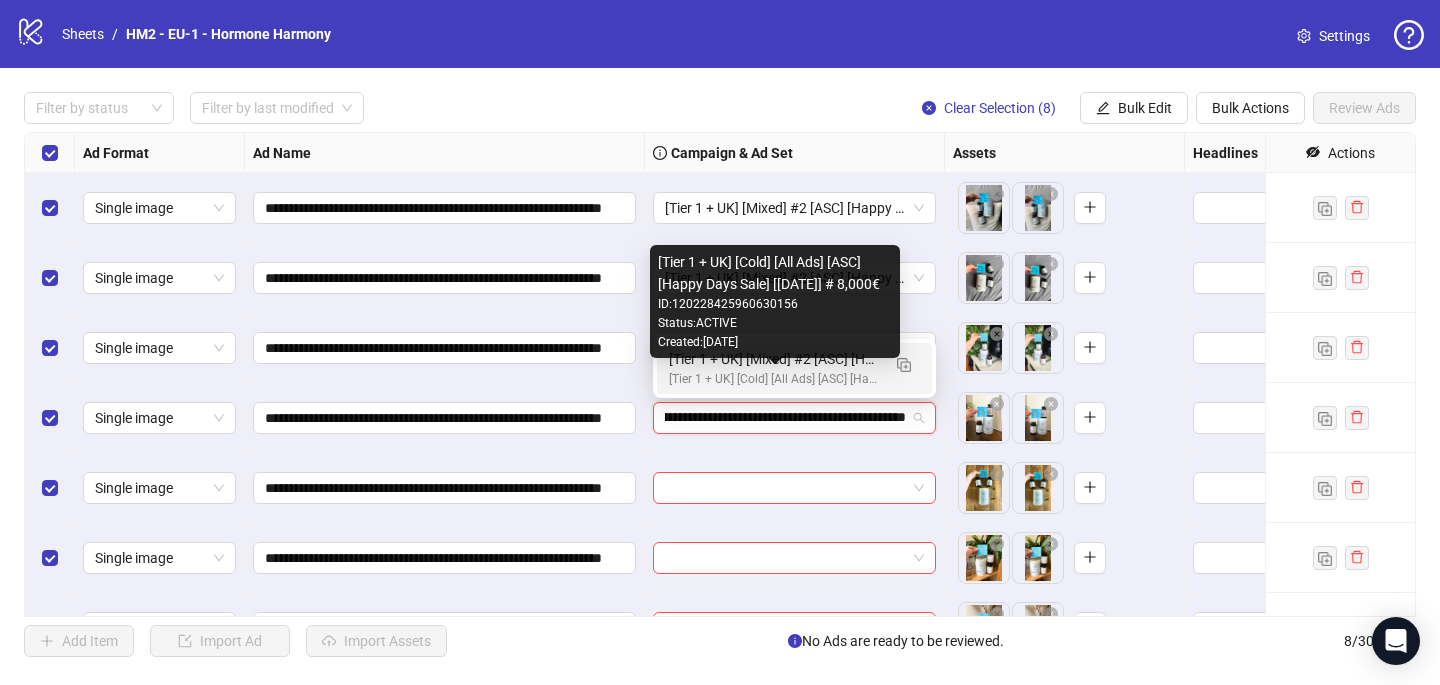 click on "[Tier 1 + UK] [Cold] [All Ads] [ASC] [Happy Days Sale] [[DATE]] # 8,000€" at bounding box center [774, 379] 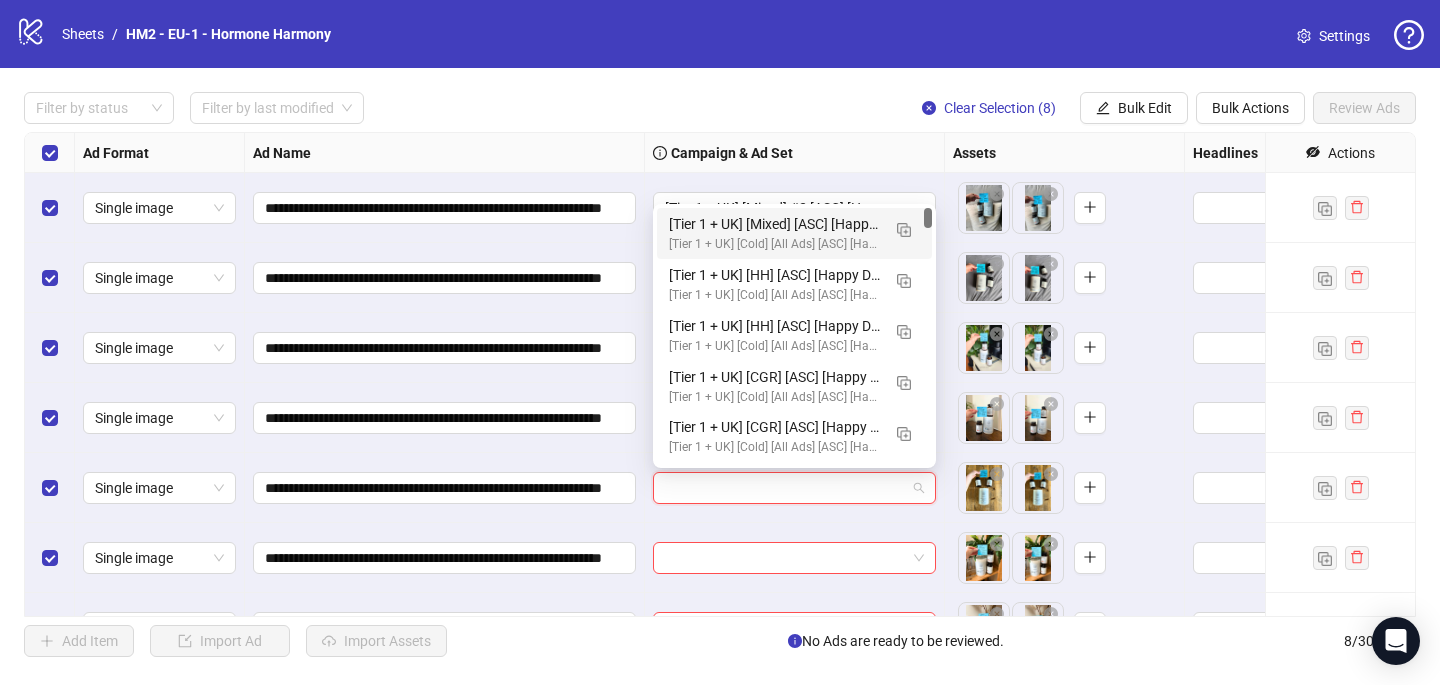 click at bounding box center (785, 488) 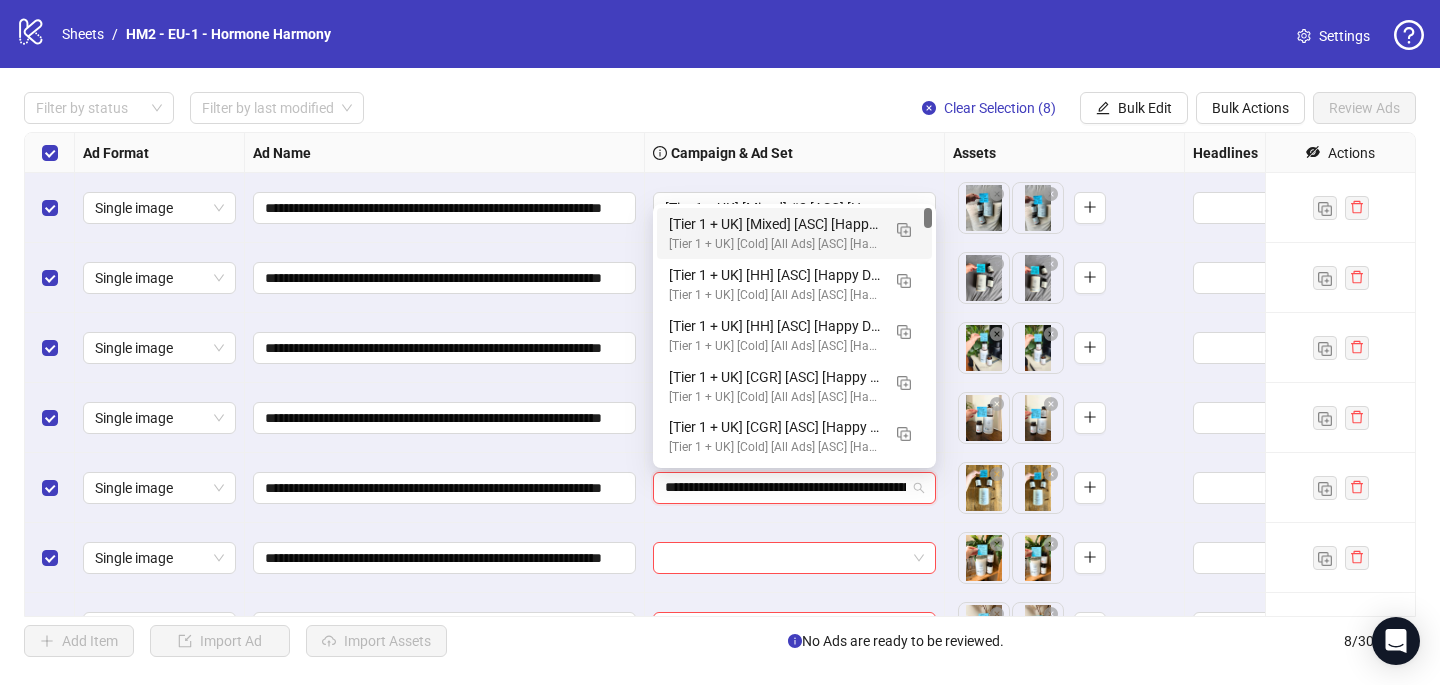 scroll, scrollTop: 0, scrollLeft: 138, axis: horizontal 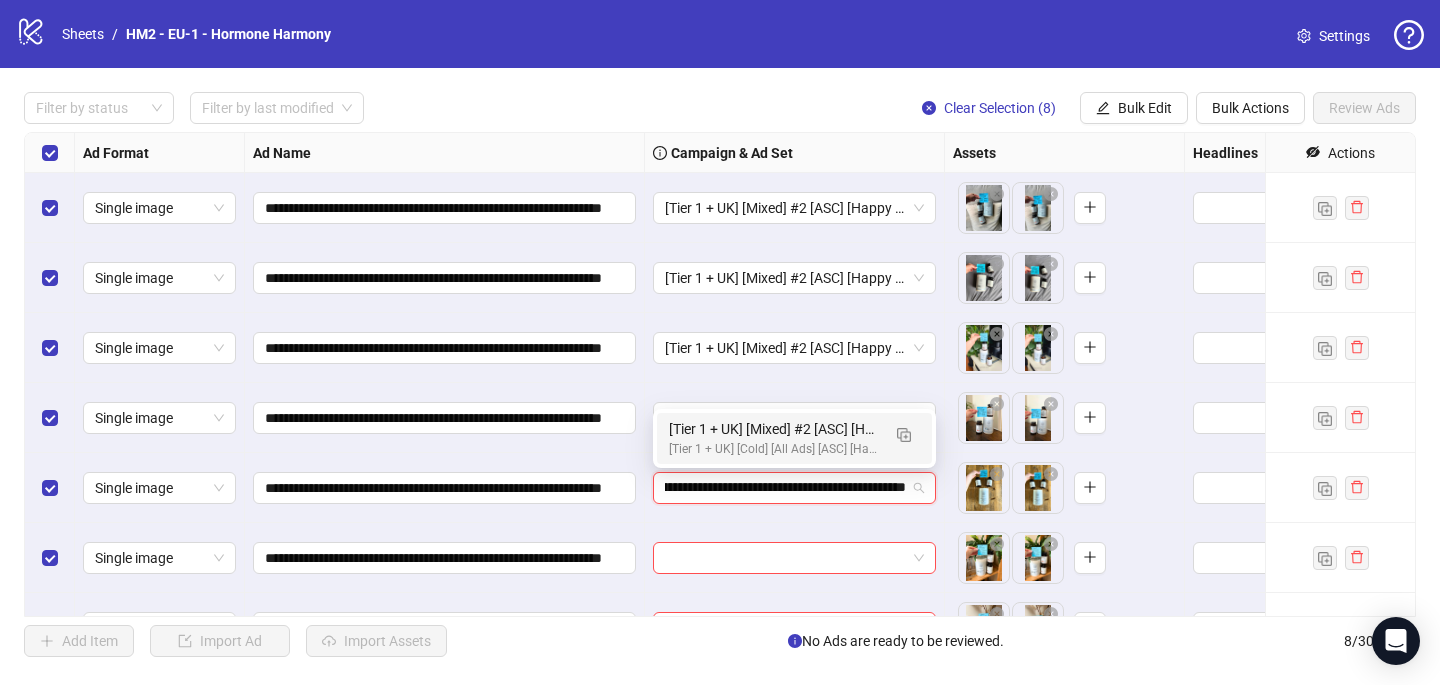 click on "[Tier 1 + UK] [Cold] [All Ads] [ASC] [Happy Days Sale] [[DATE]] # 8,000€" at bounding box center (774, 449) 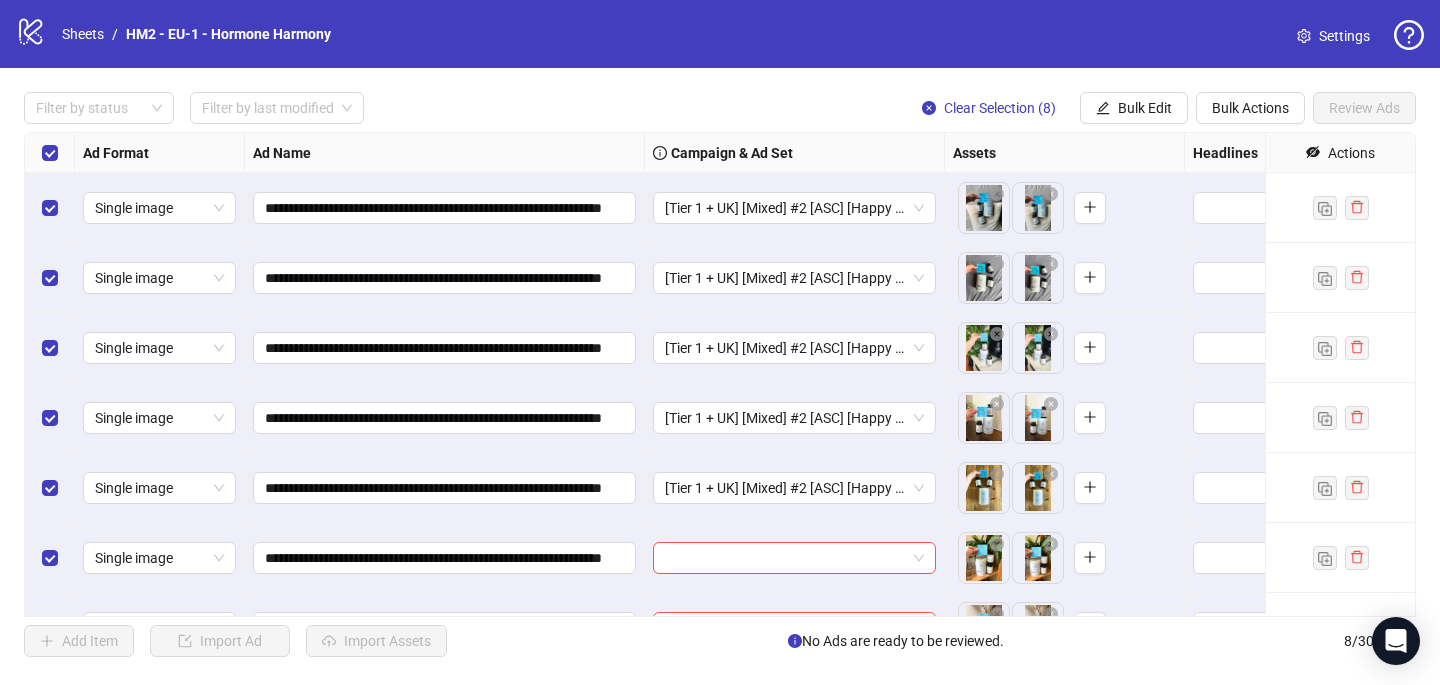 scroll, scrollTop: 117, scrollLeft: 0, axis: vertical 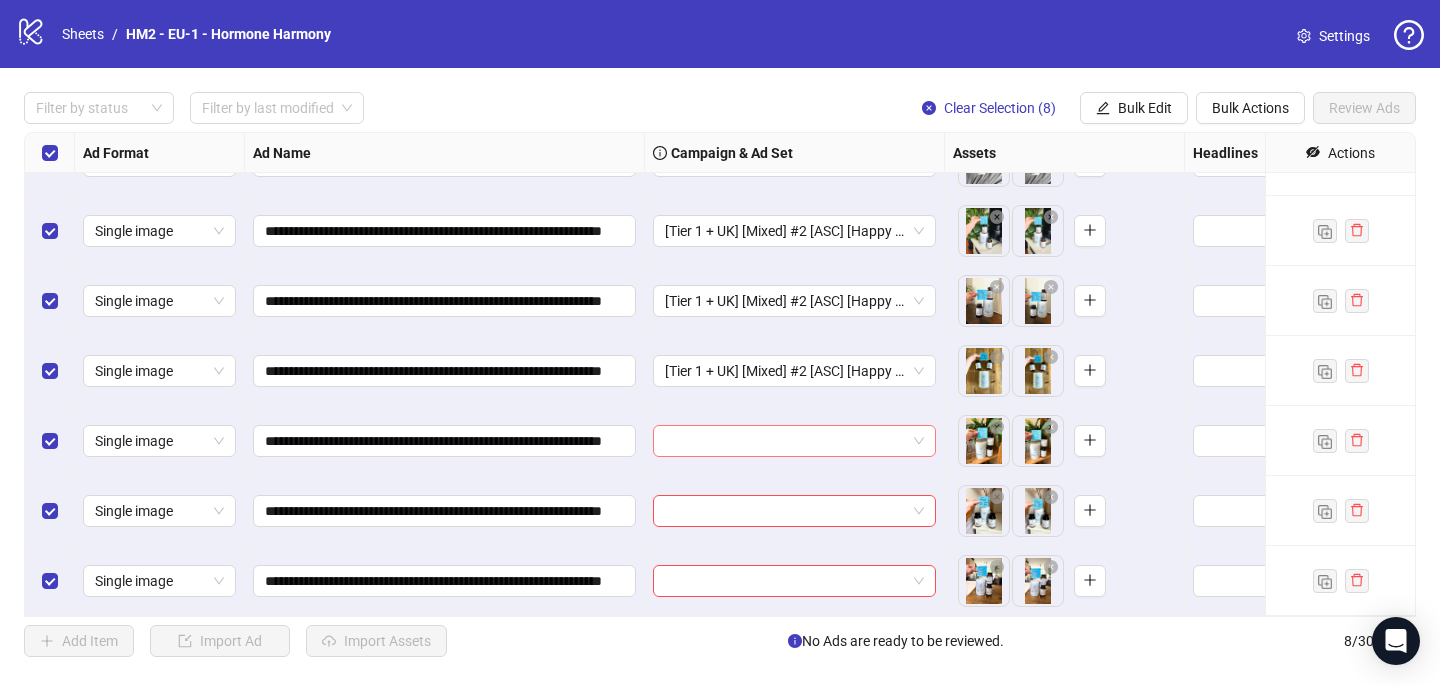 click at bounding box center [785, 441] 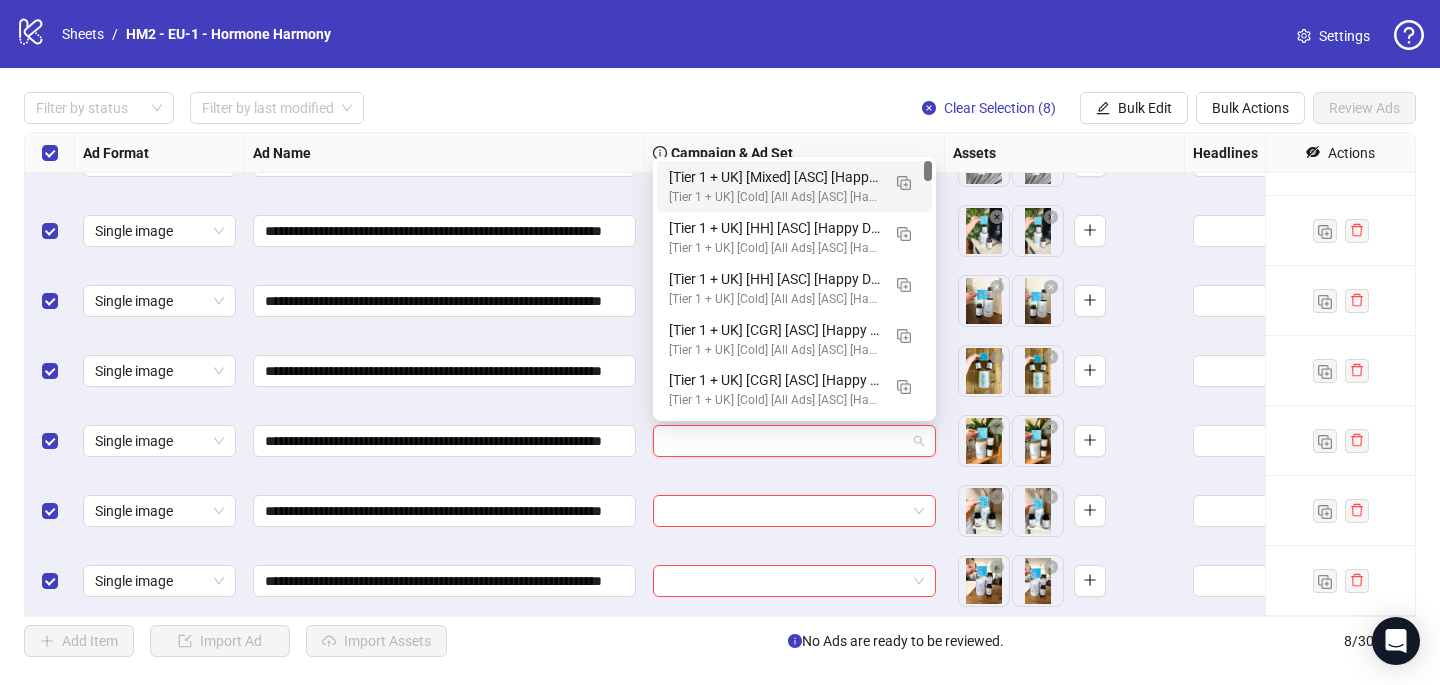 paste on "**********" 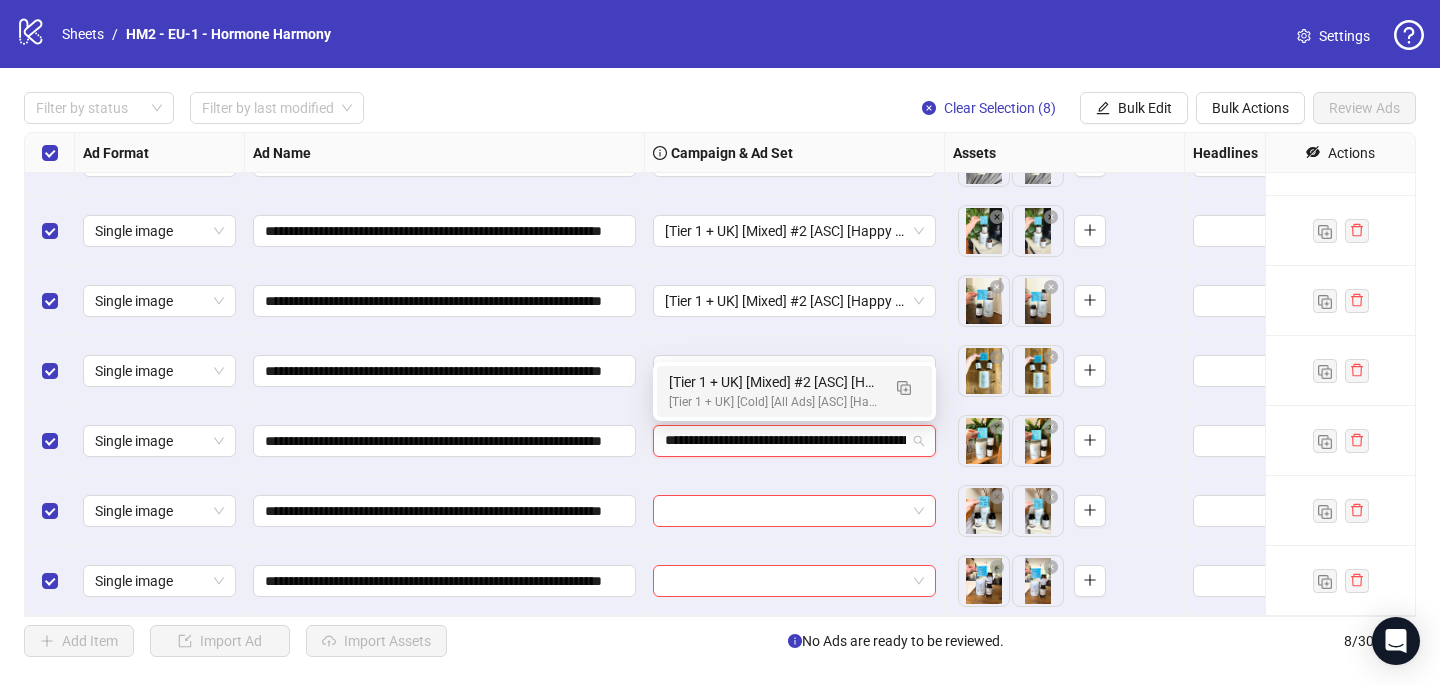scroll, scrollTop: 0, scrollLeft: 138, axis: horizontal 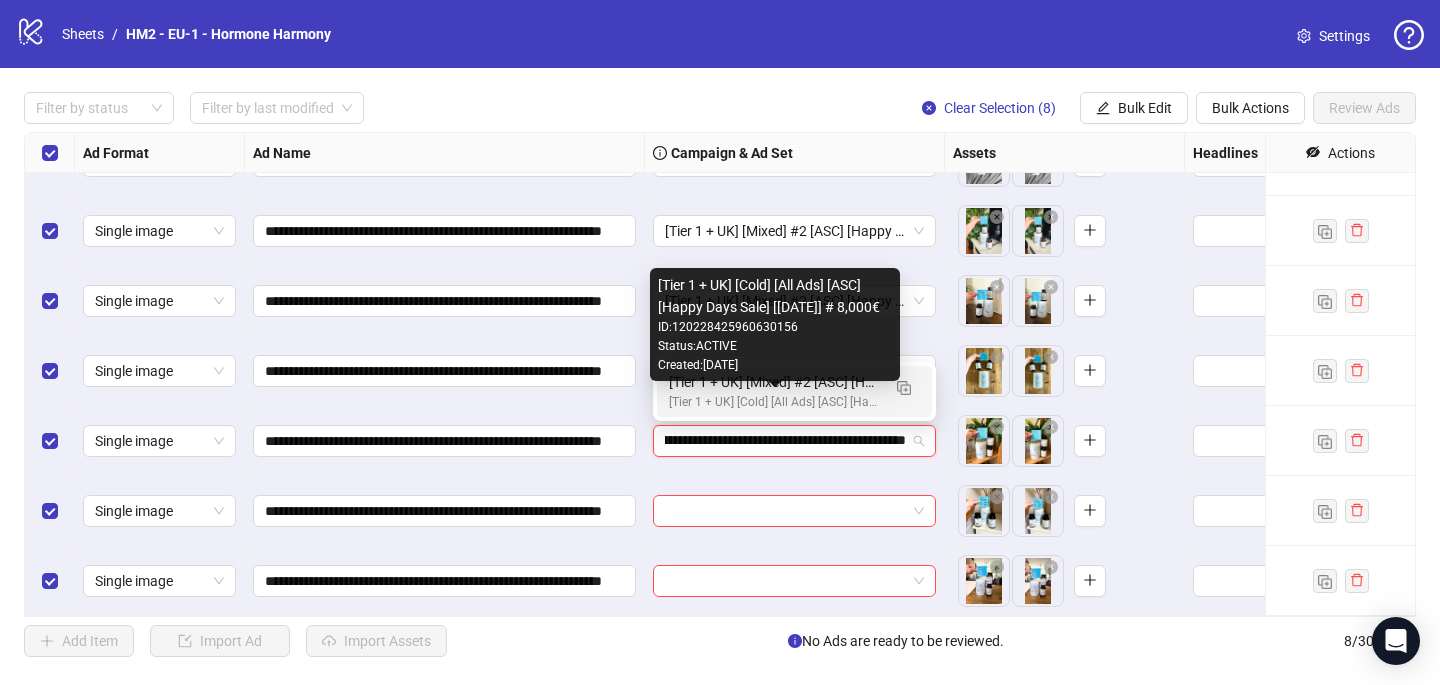 click on "[Tier 1 + UK] [Mixed] #2 [ASC] [Happy Days Sale] [7 July 2025]" at bounding box center (774, 382) 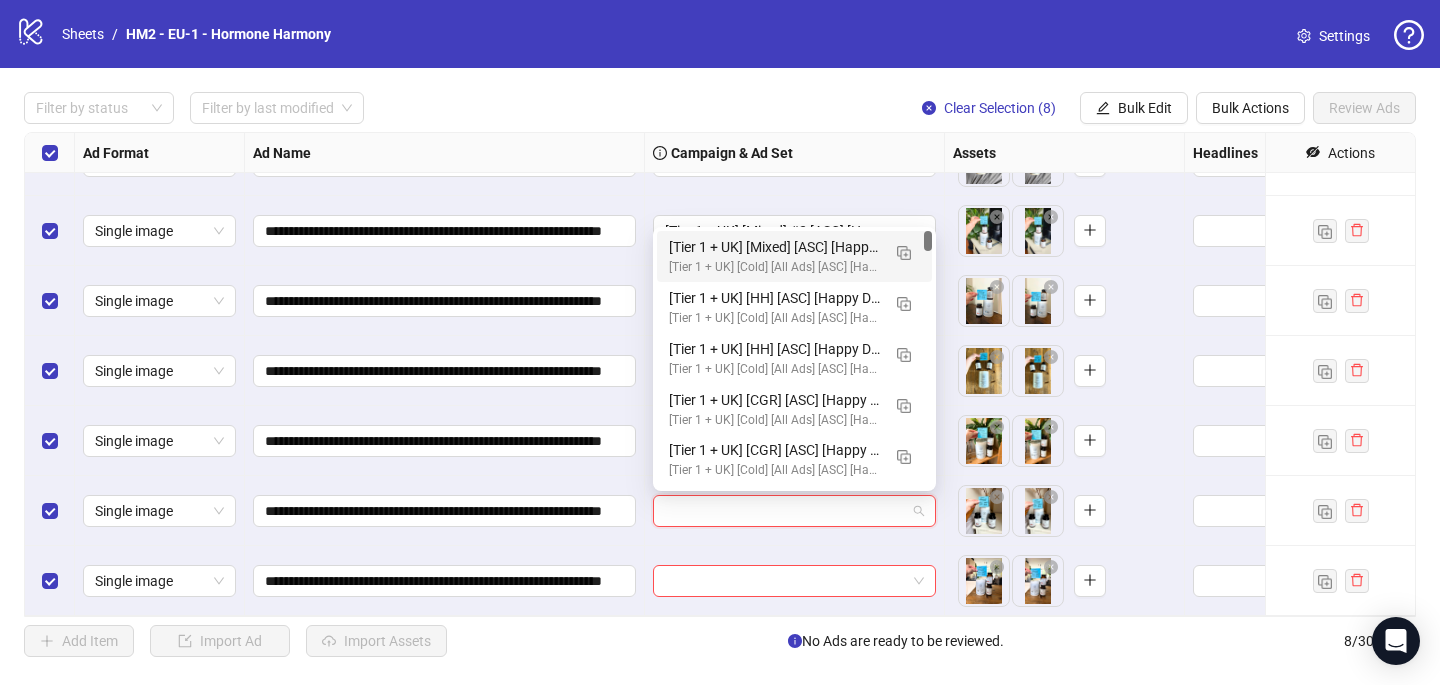 click at bounding box center [785, 511] 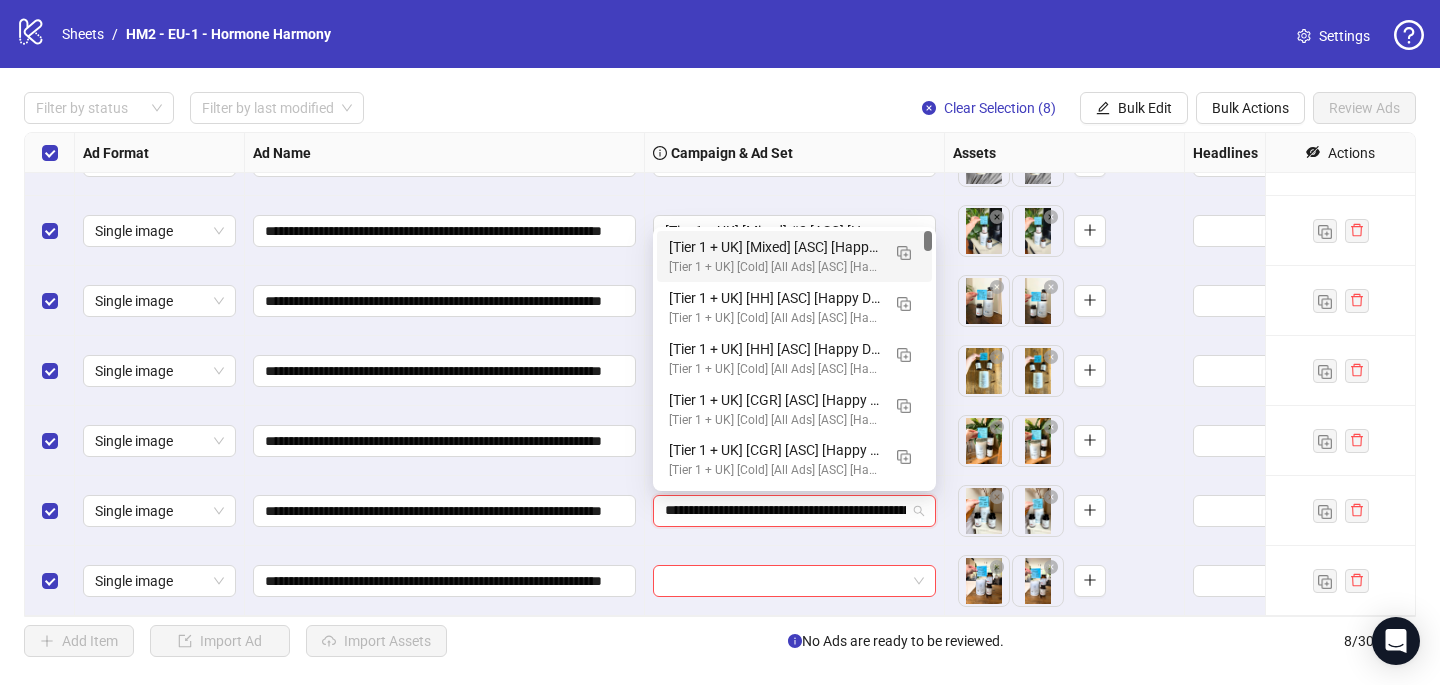 scroll, scrollTop: 0, scrollLeft: 138, axis: horizontal 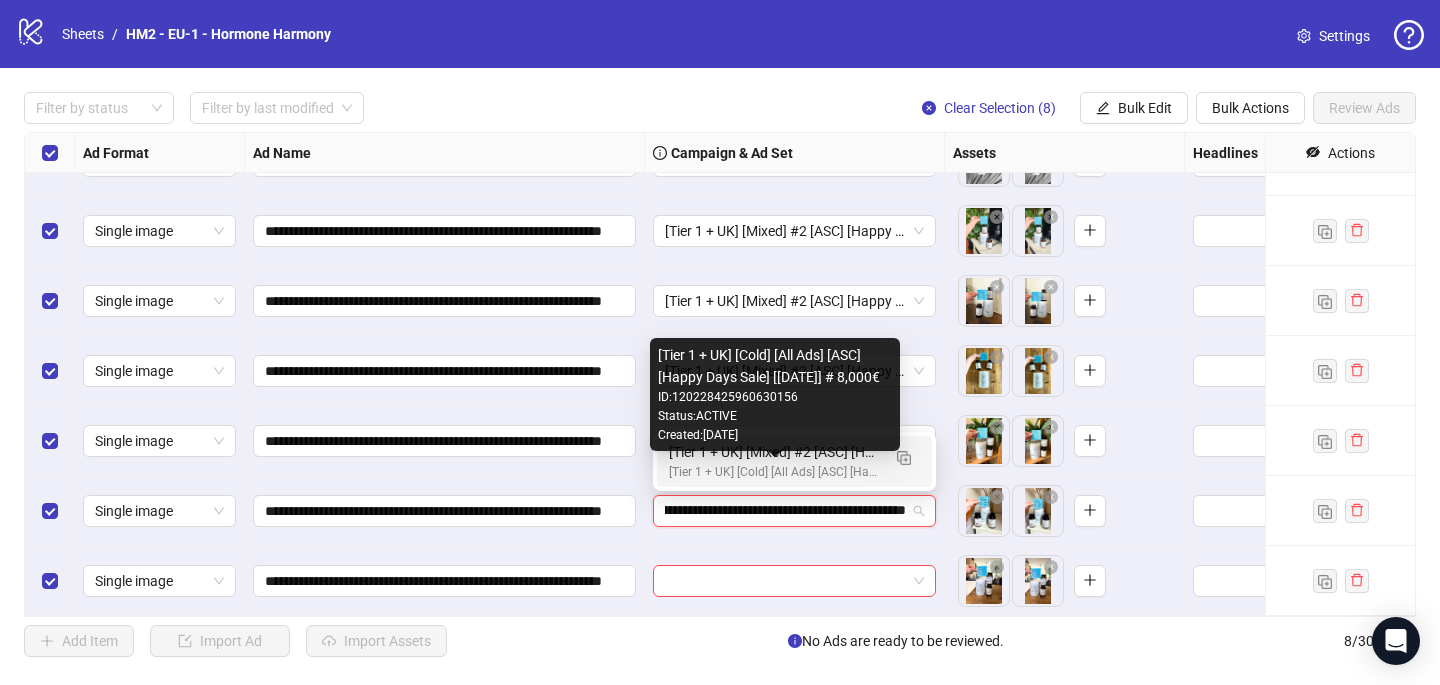 click on "[Tier 1 + UK] [Cold] [All Ads] [ASC] [Happy Days Sale] [[DATE]] # 8,000€" at bounding box center [774, 472] 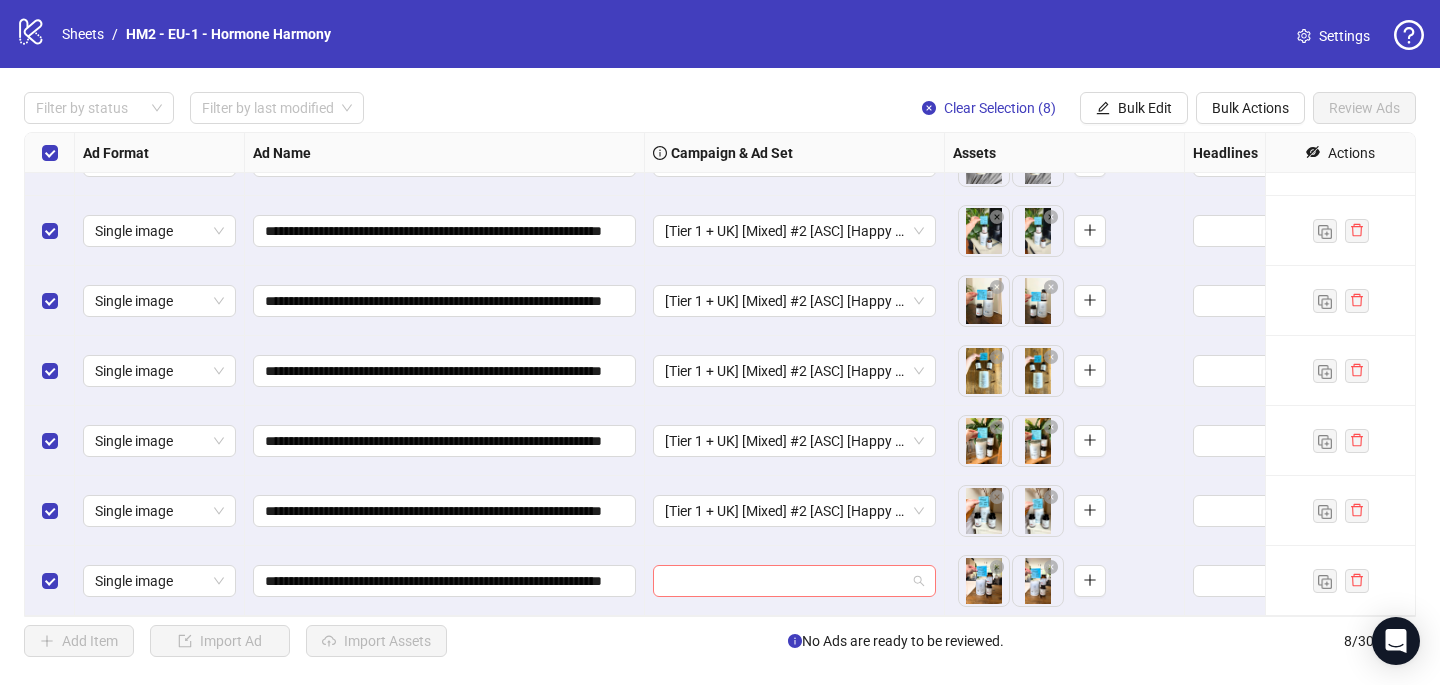 click at bounding box center (785, 581) 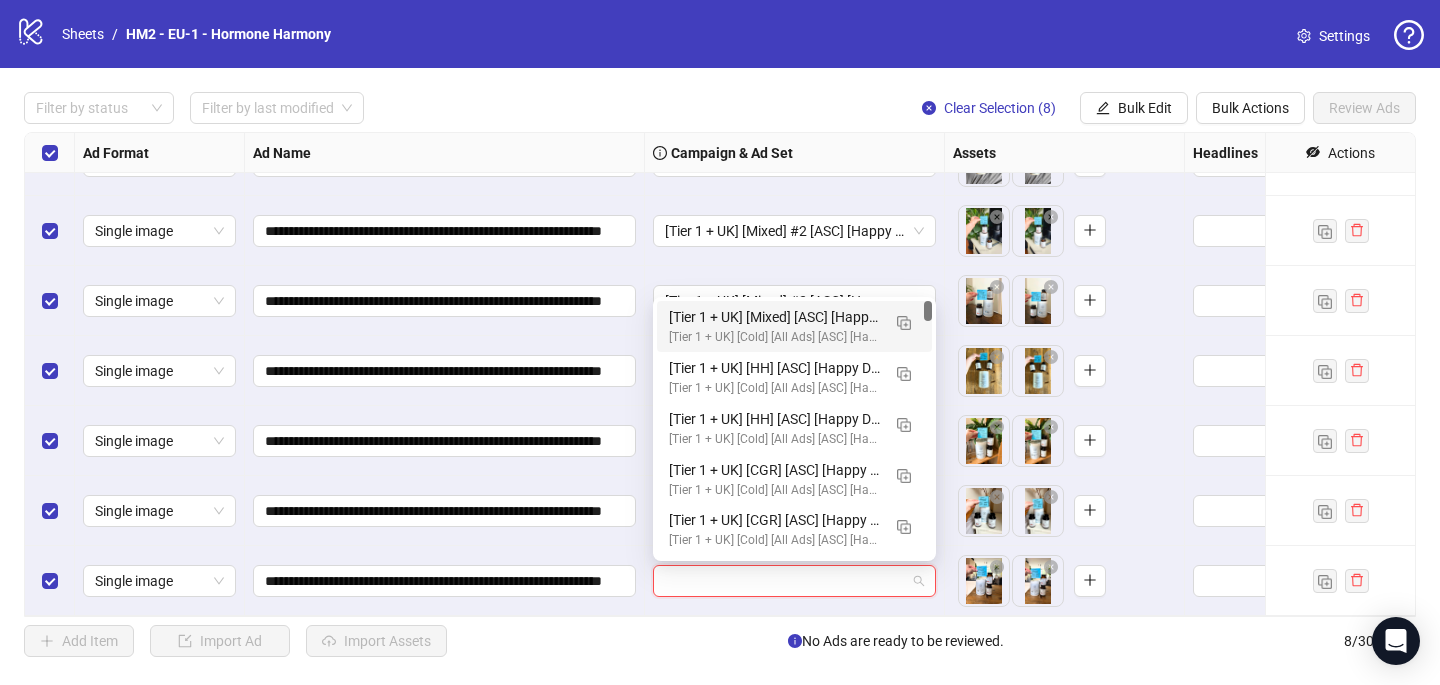 paste on "**********" 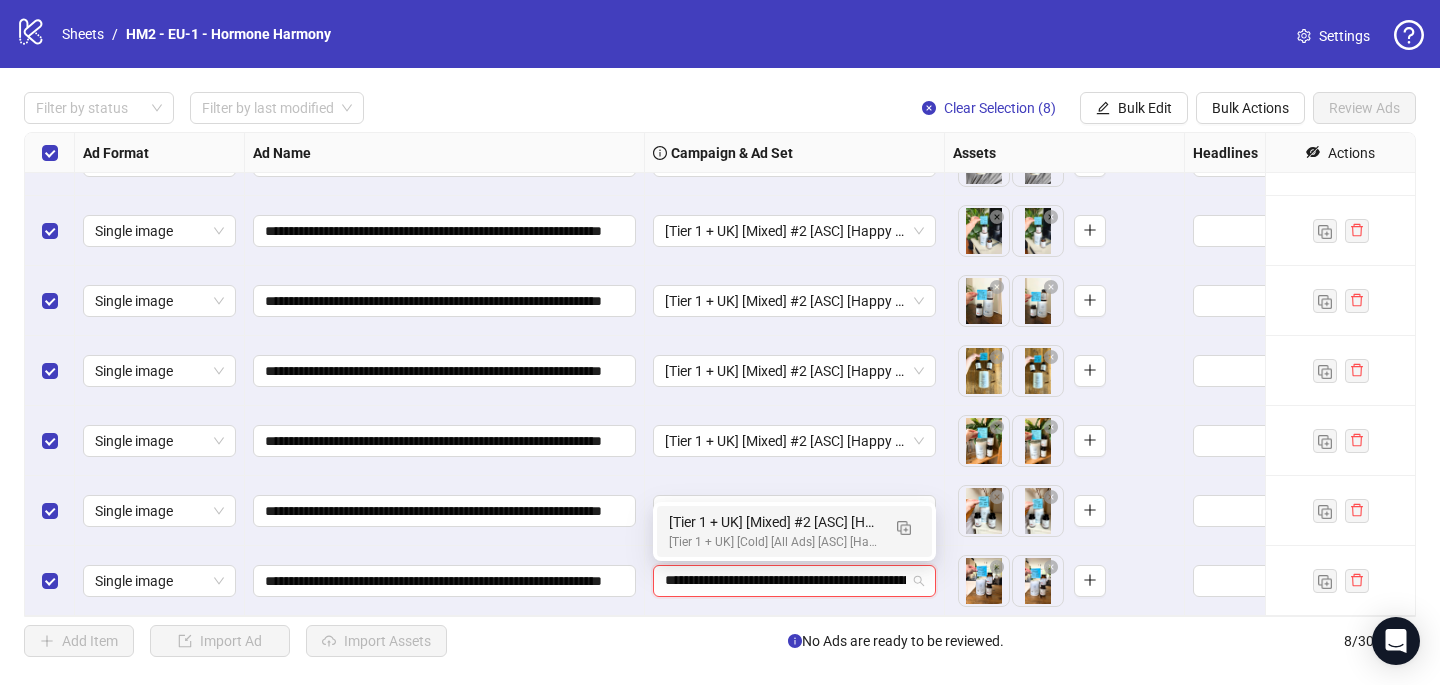 scroll, scrollTop: 0, scrollLeft: 138, axis: horizontal 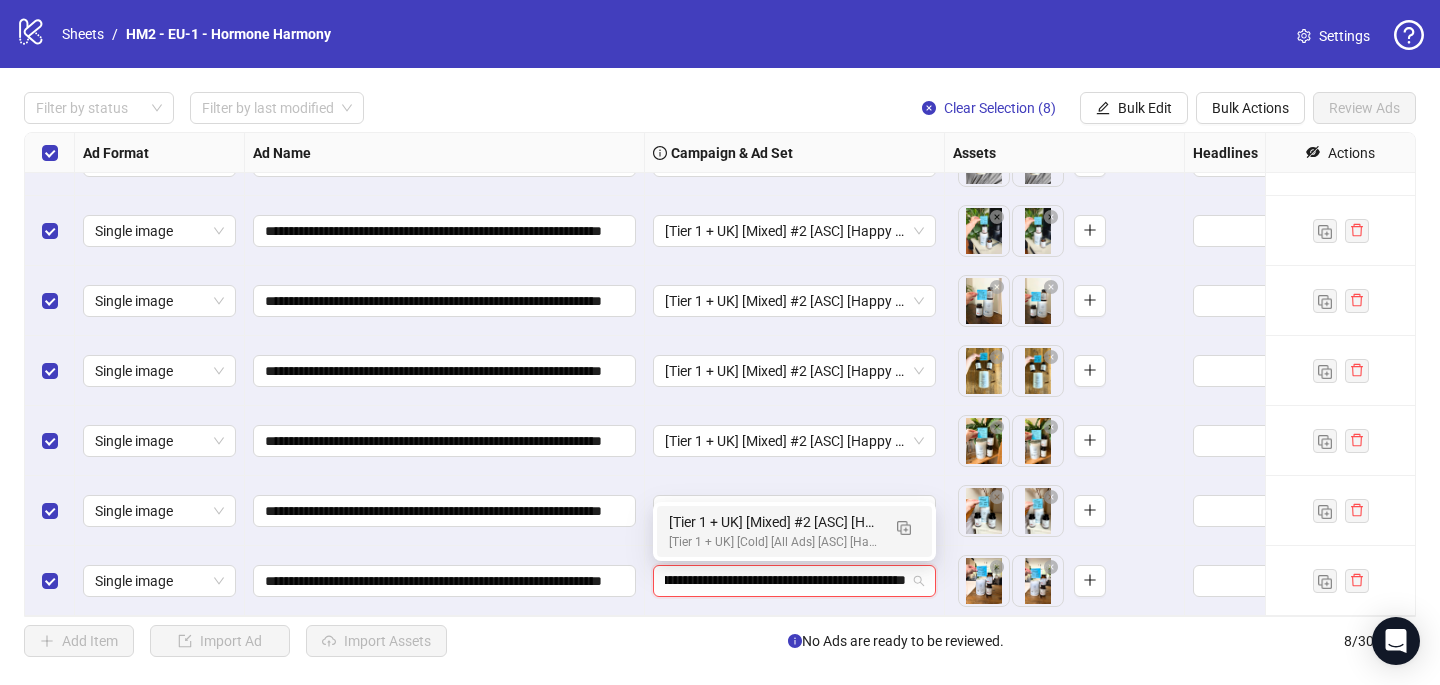 click on "[Tier 1 + UK] [Cold] [All Ads] [ASC] [Happy Days Sale] [[DATE]] # 8,000€" at bounding box center [774, 542] 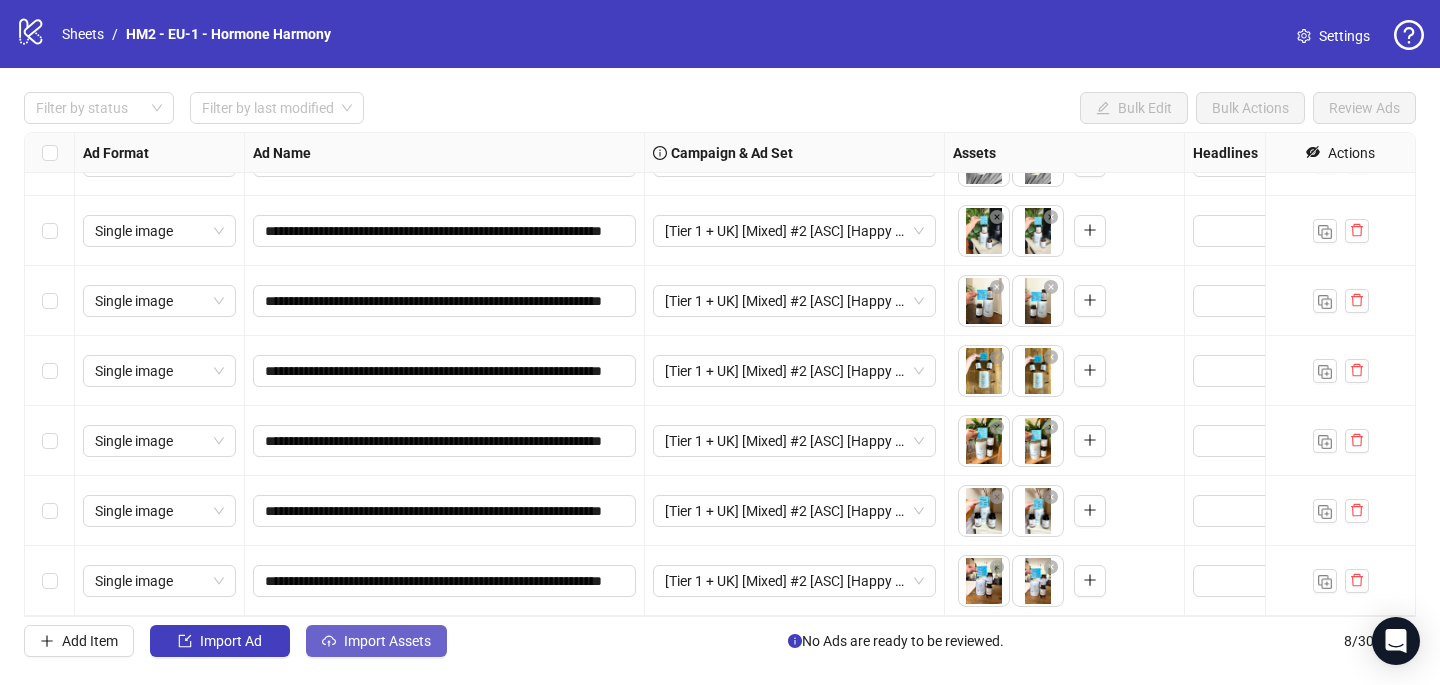 click on "Import Assets" at bounding box center [387, 641] 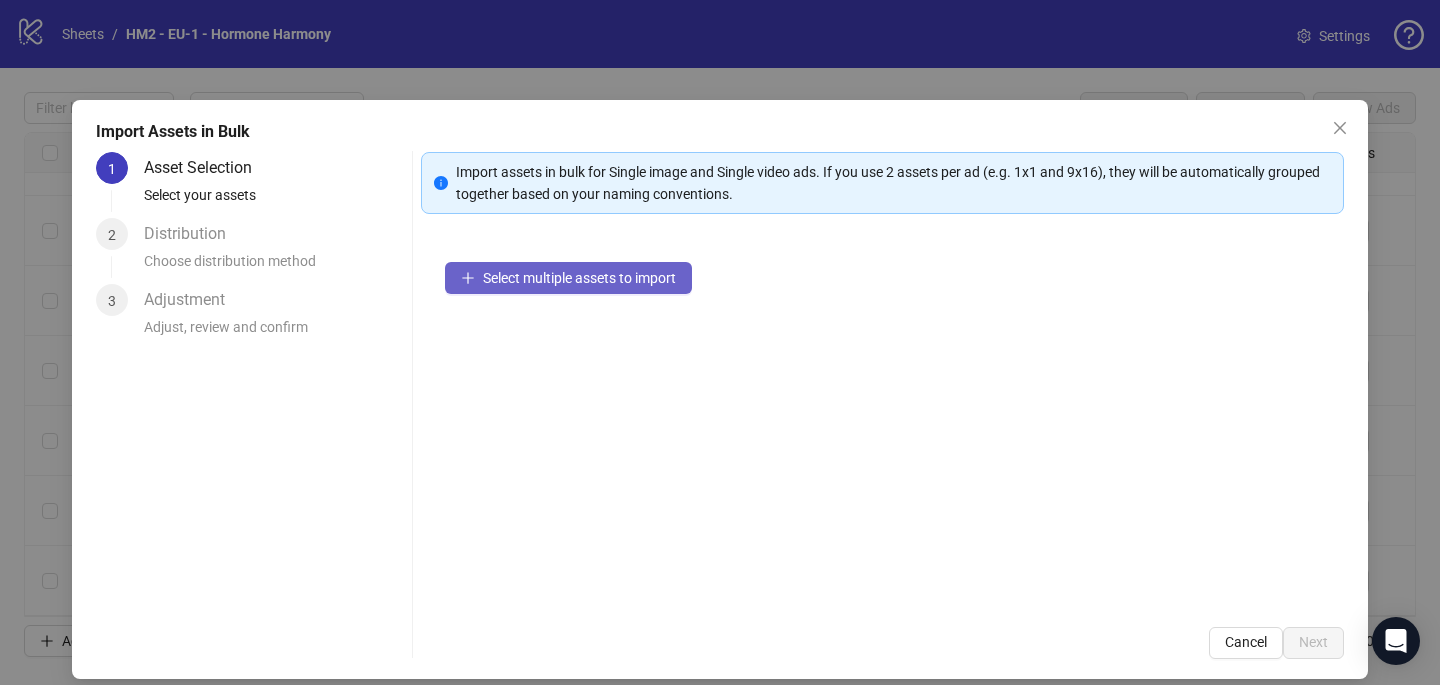 click on "Select multiple assets to import" at bounding box center [579, 278] 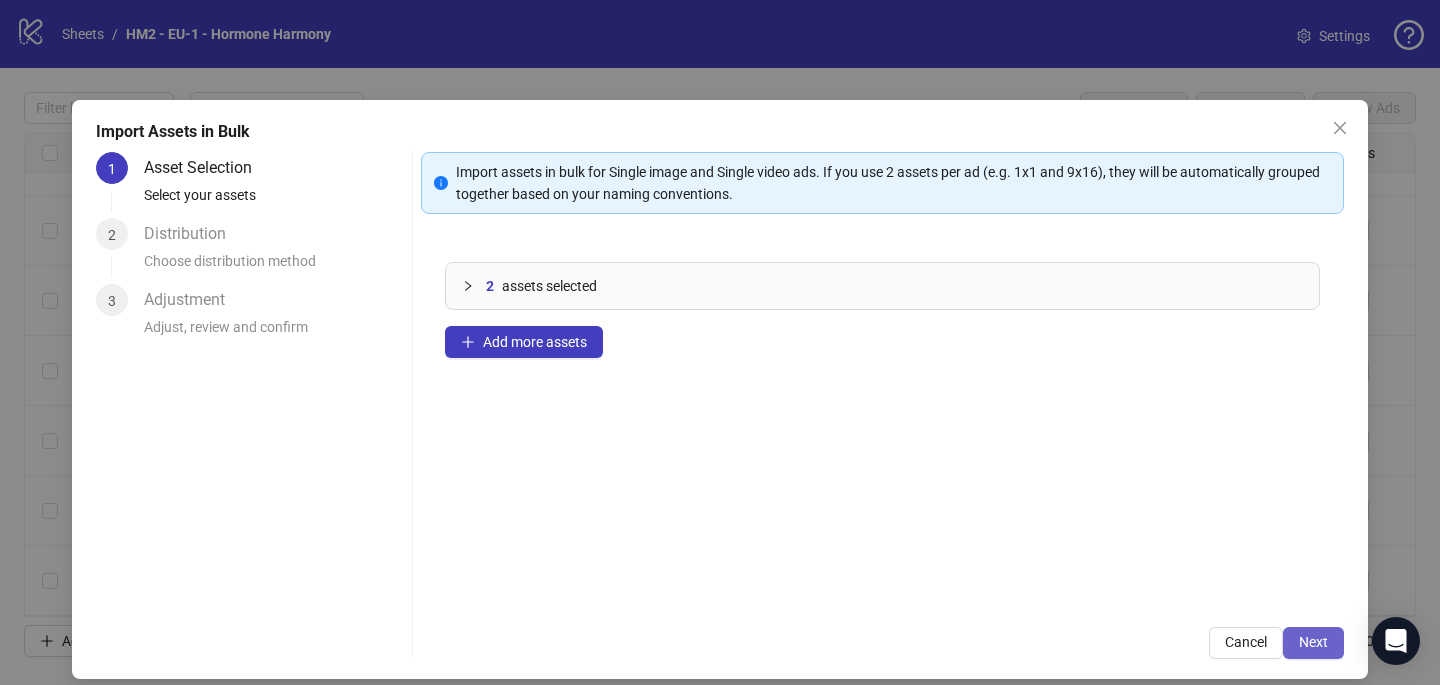click on "Next" at bounding box center (1313, 642) 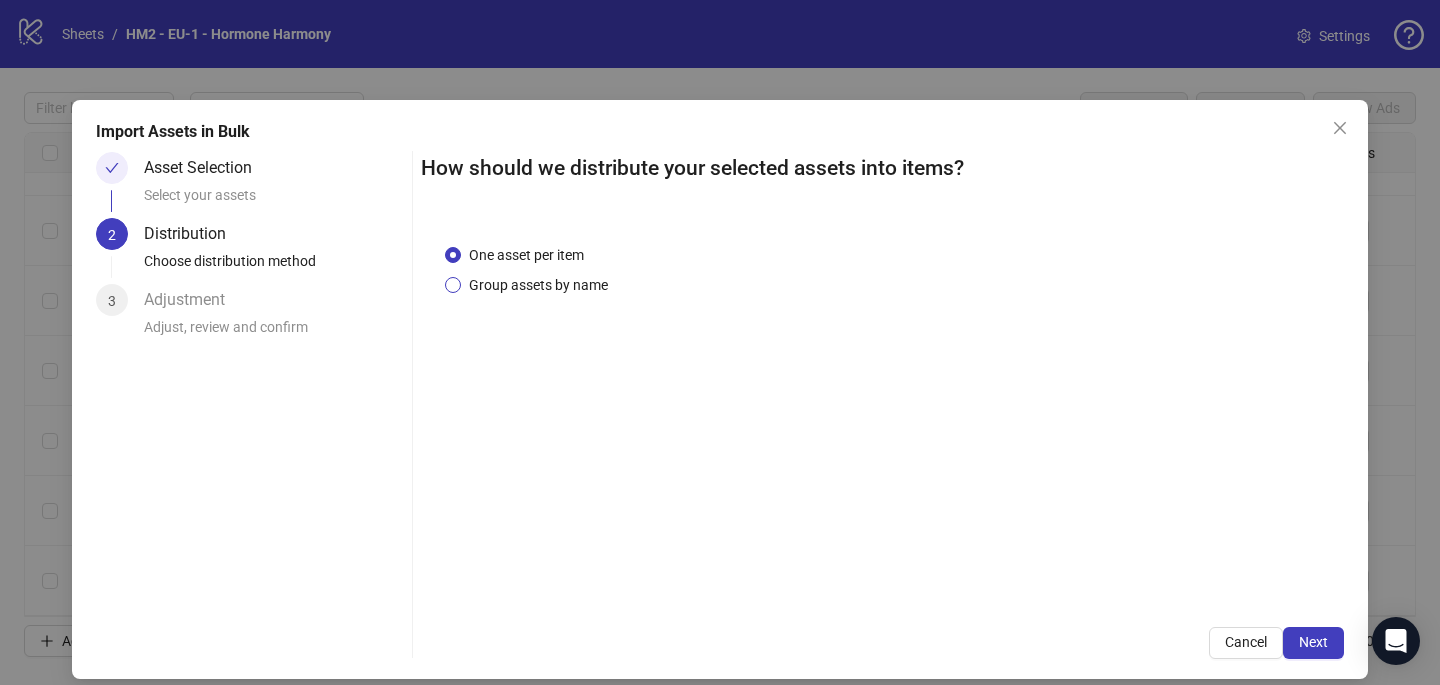 click on "Group assets by name" at bounding box center [538, 285] 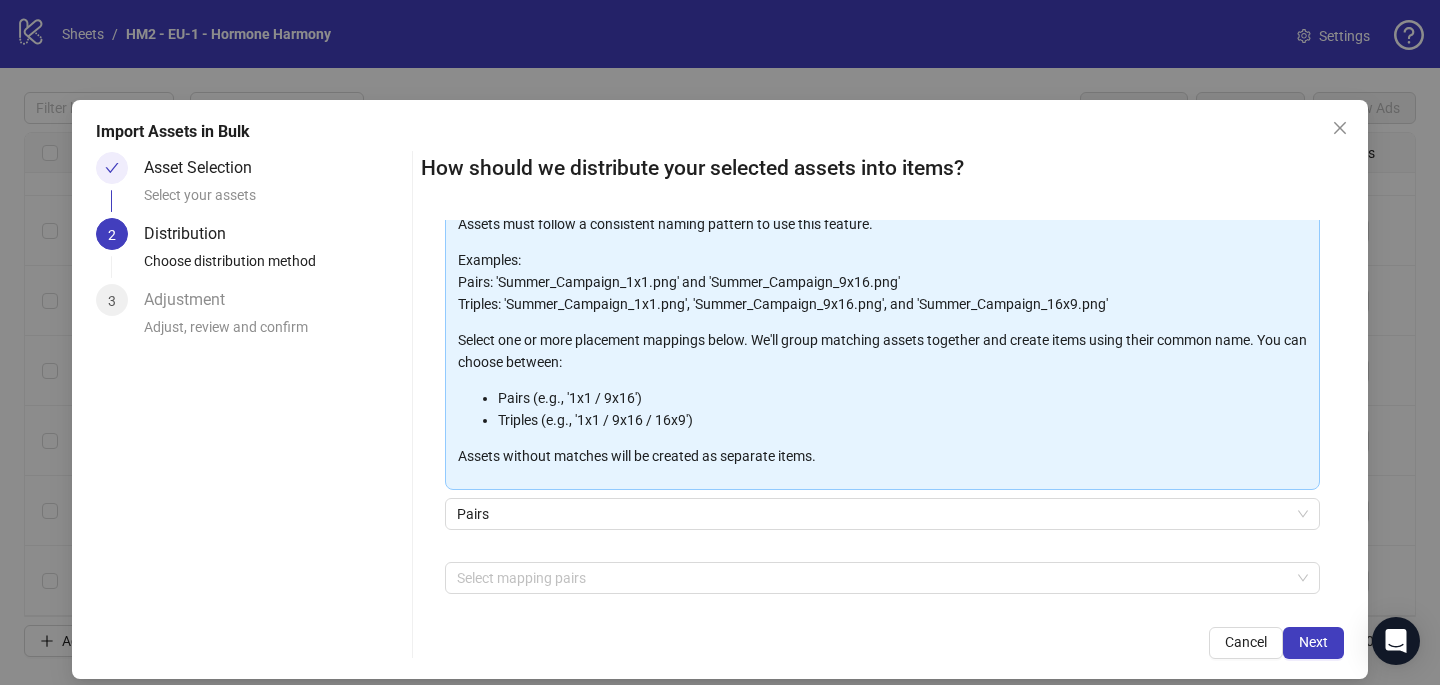 scroll, scrollTop: 194, scrollLeft: 0, axis: vertical 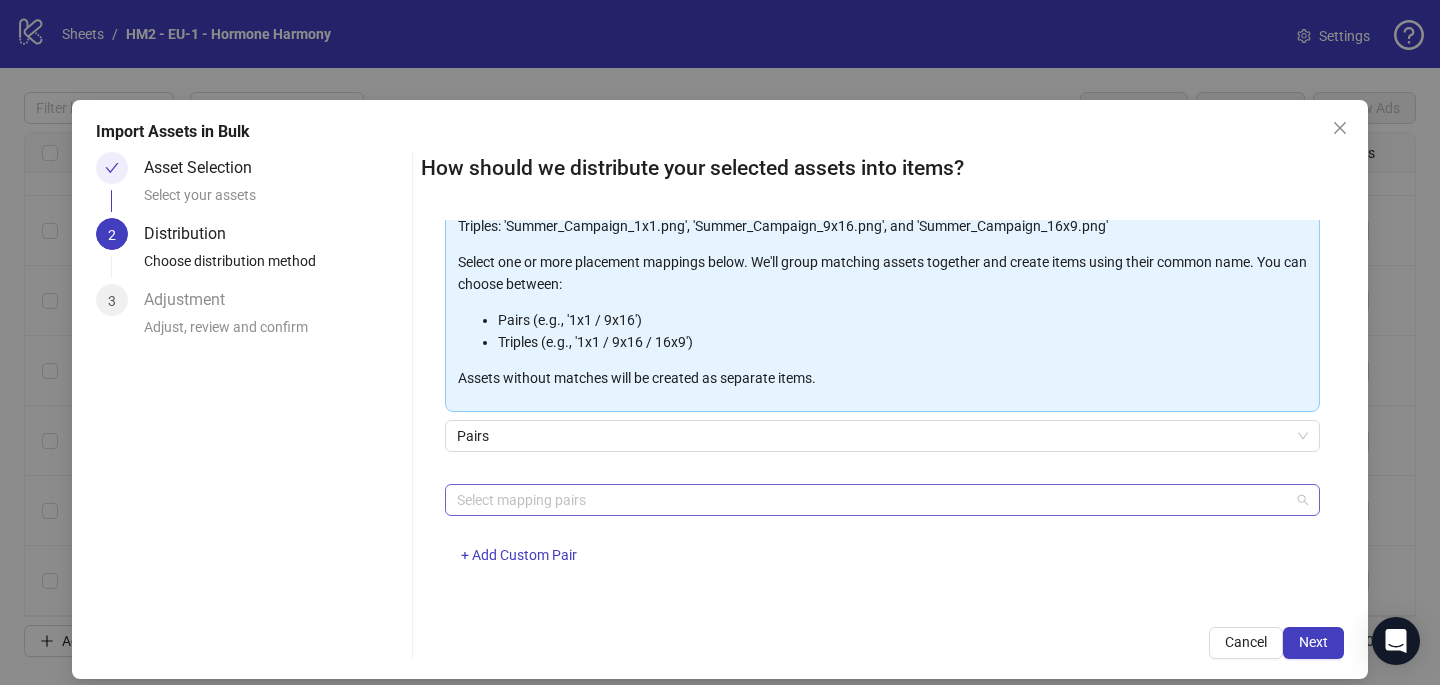 click at bounding box center [872, 500] 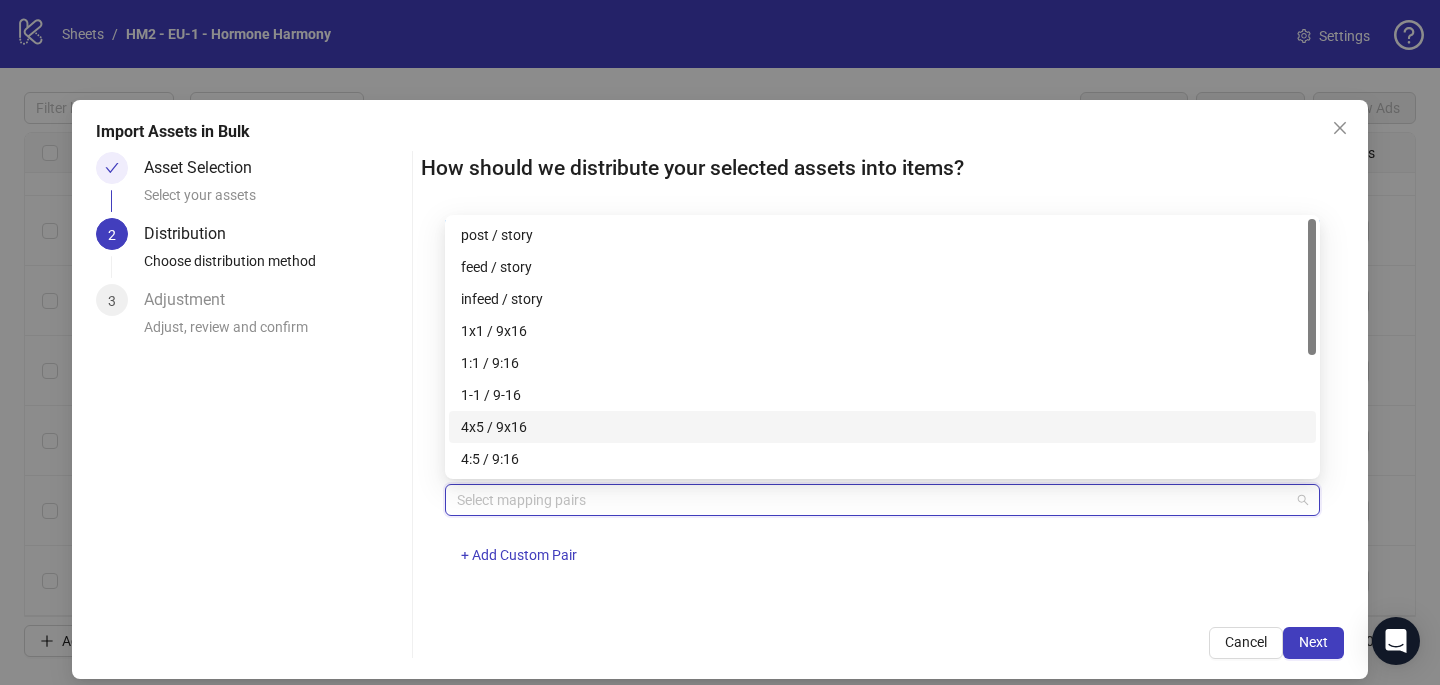 click on "4x5 / 9x16" at bounding box center (882, 427) 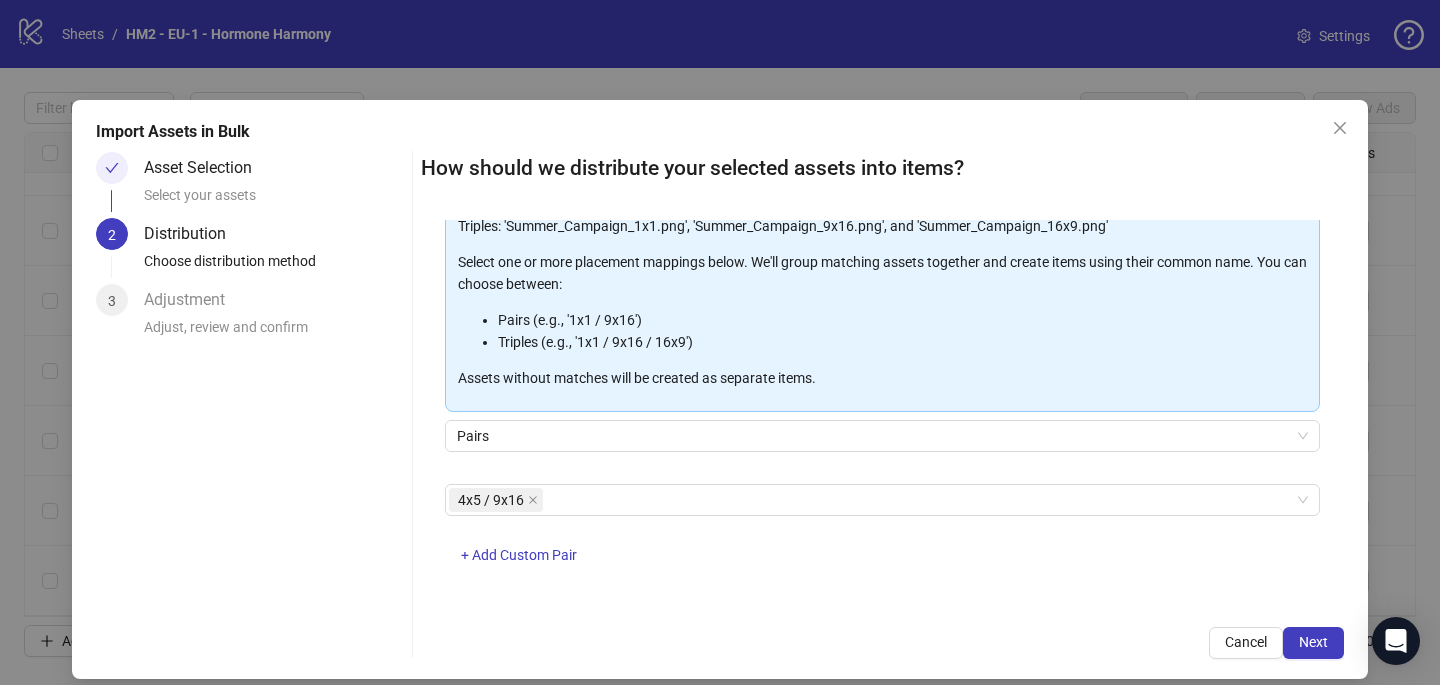 click on "One asset per item Group assets by name Assets must follow a consistent naming pattern to use this feature. Examples: Pairs: 'Summer_Campaign_1x1.png' and 'Summer_Campaign_9x16.png' Triples: 'Summer_Campaign_1x1.png', 'Summer_Campaign_9x16.png', and 'Summer_Campaign_16x9.png' Select one or more placement mappings below. We'll group matching assets together and create items using their common name. You can choose between: Pairs (e.g., '1x1 / 9x16') Triples (e.g., '1x1 / 9x16 / 16x9') Assets without matches will be created as separate items. Pairs 4x5 / 9x16   + Add Custom Pair" at bounding box center (882, 411) 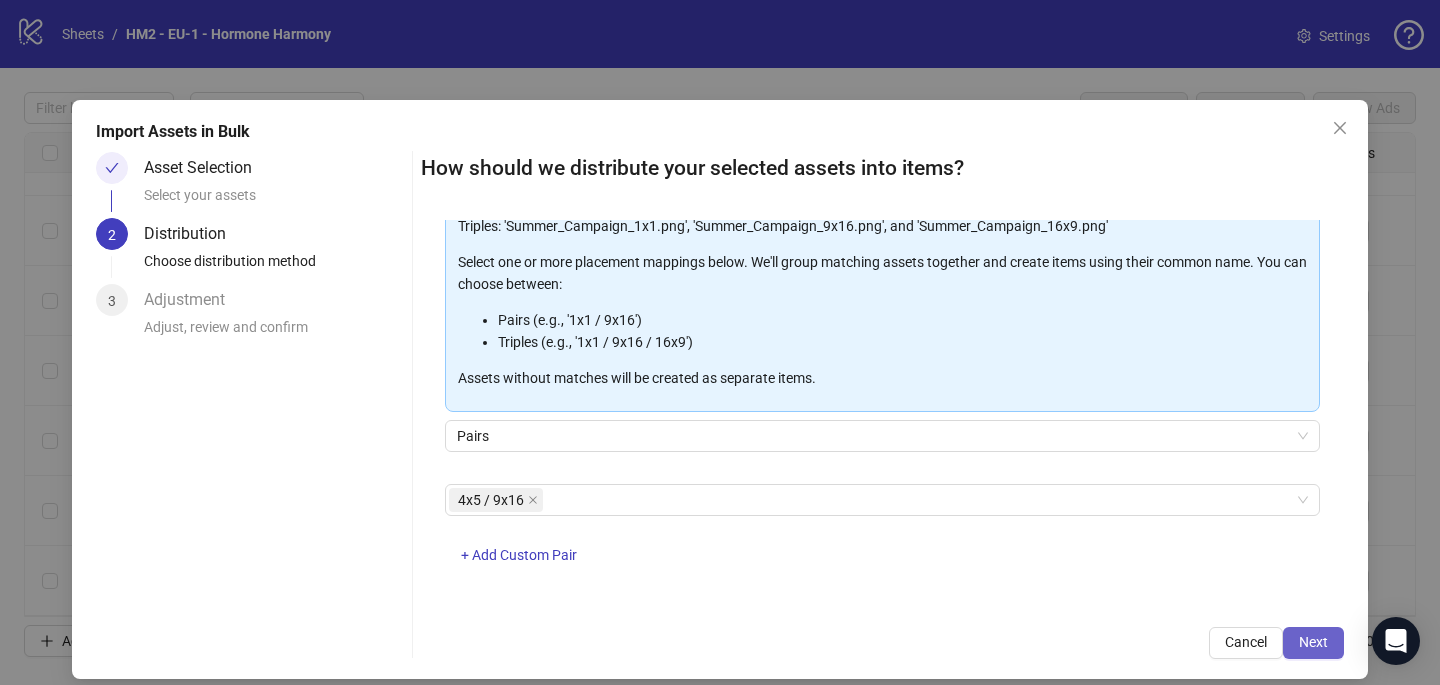 click on "Next" at bounding box center [1313, 643] 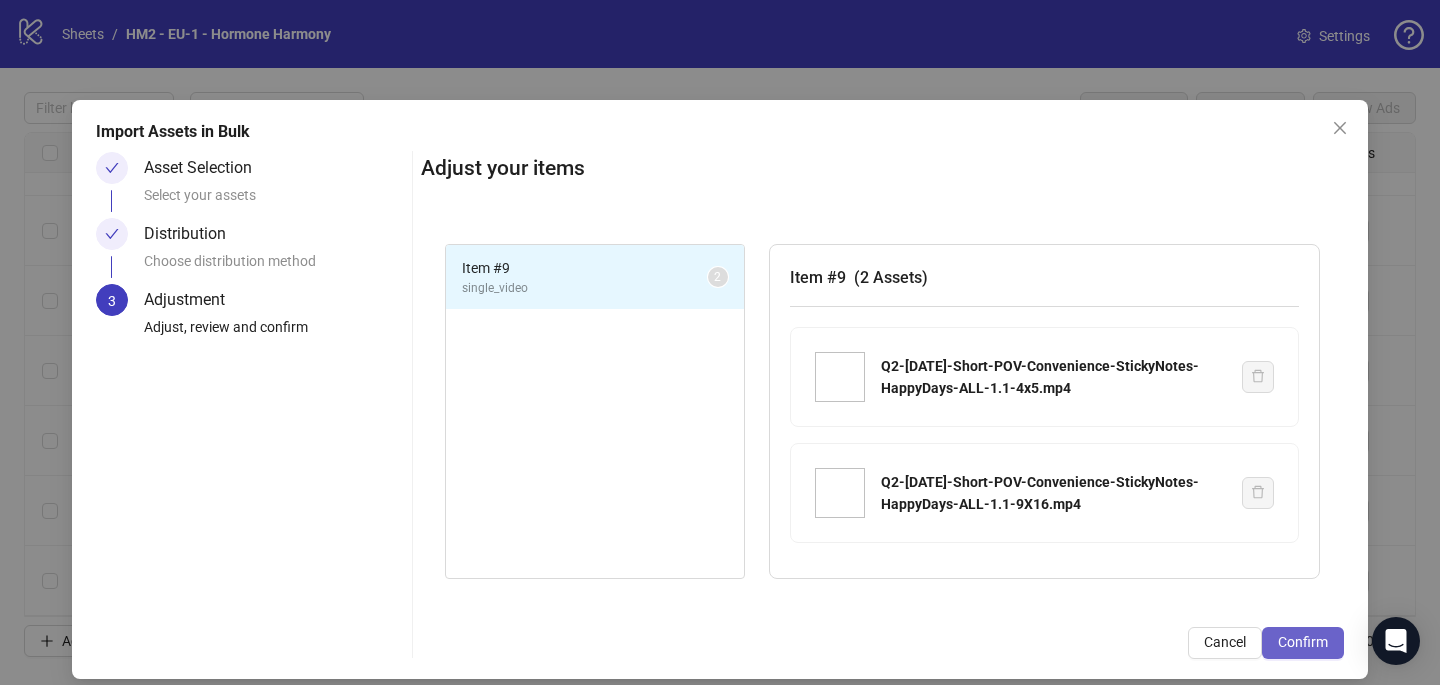 click on "Confirm" at bounding box center (1303, 642) 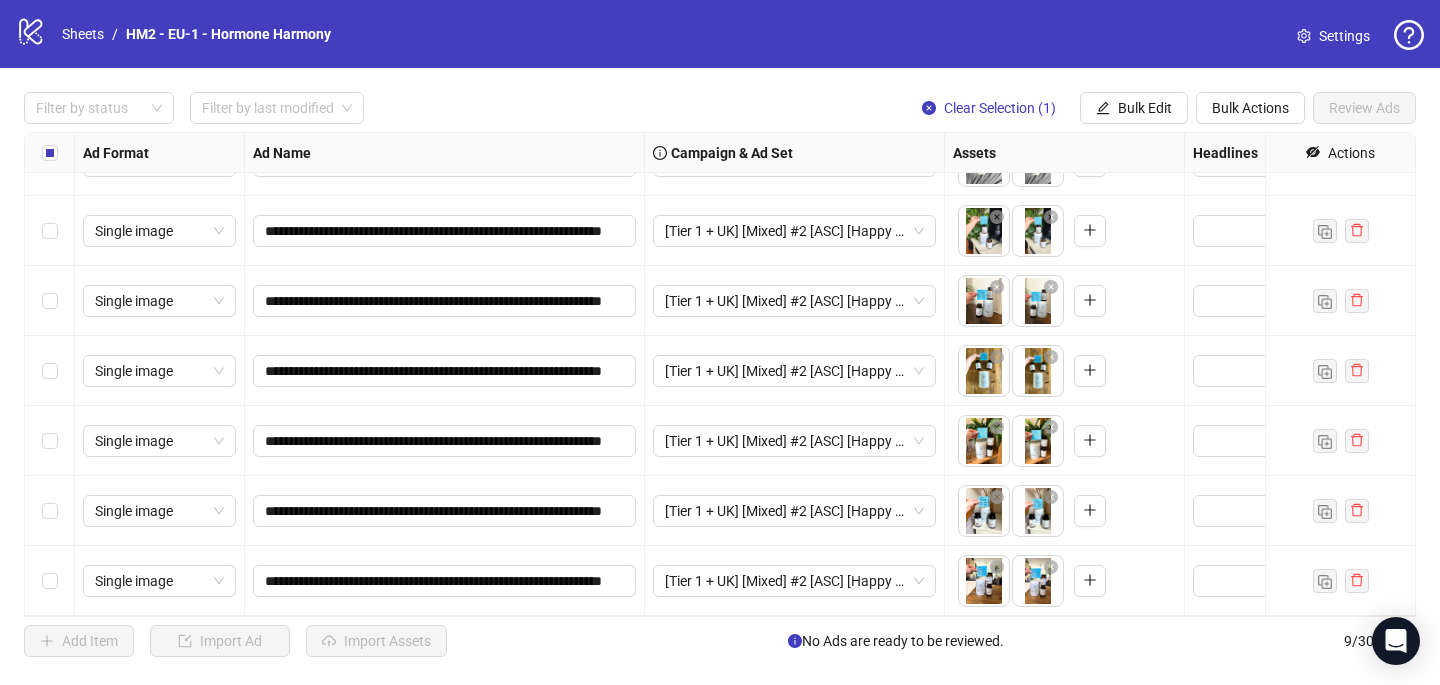 scroll, scrollTop: 187, scrollLeft: 0, axis: vertical 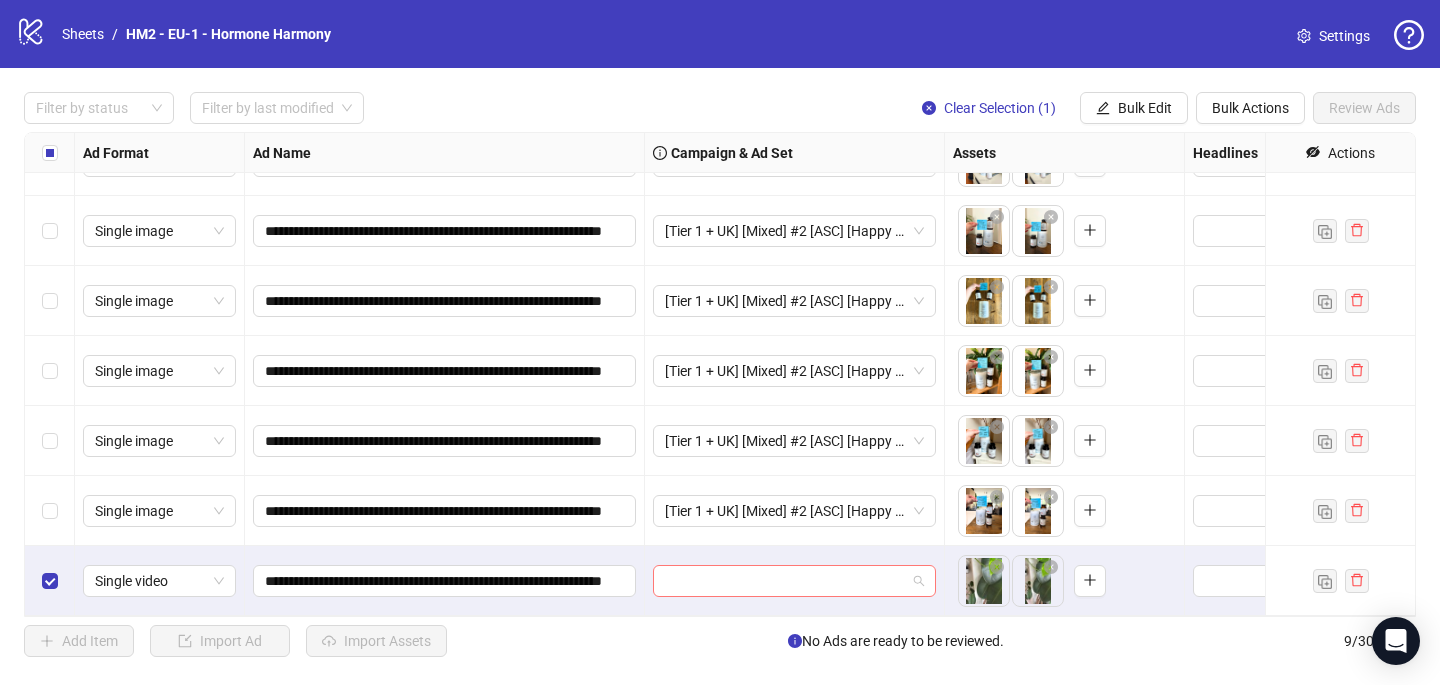 click at bounding box center (785, 581) 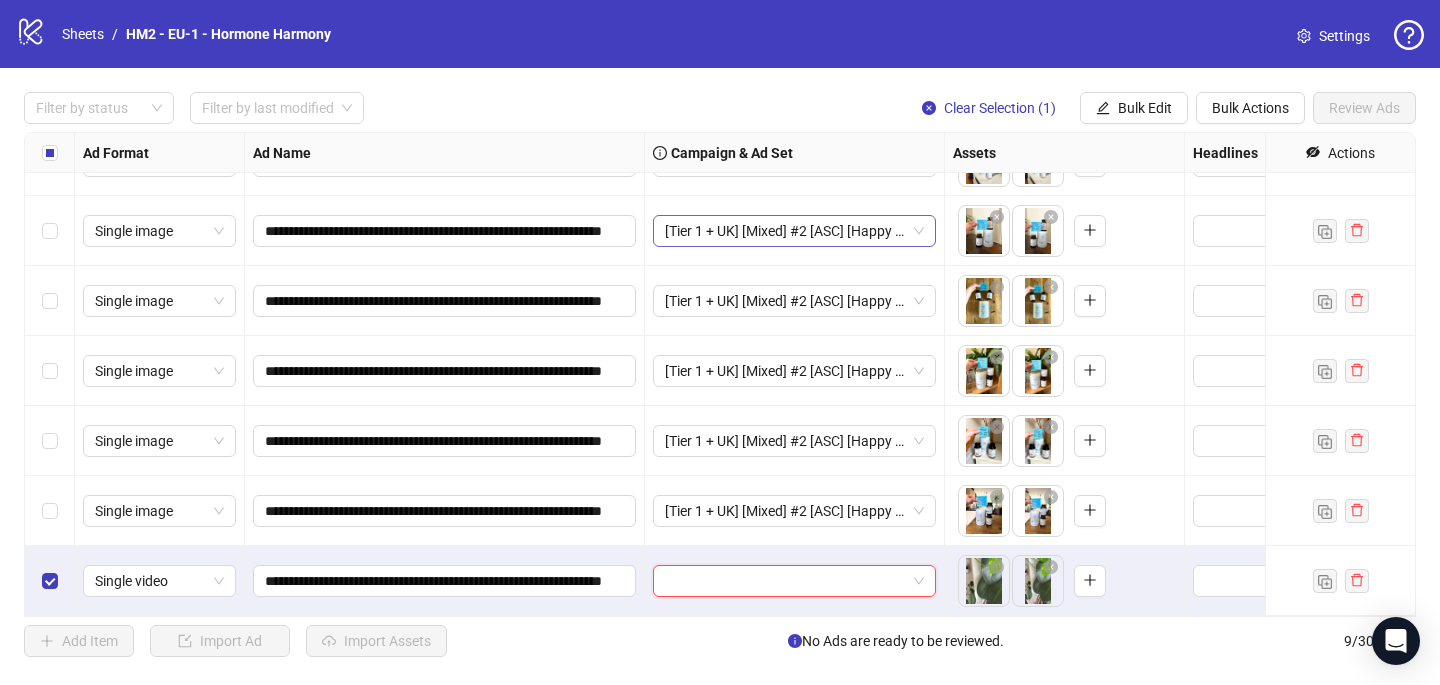 paste on "**********" 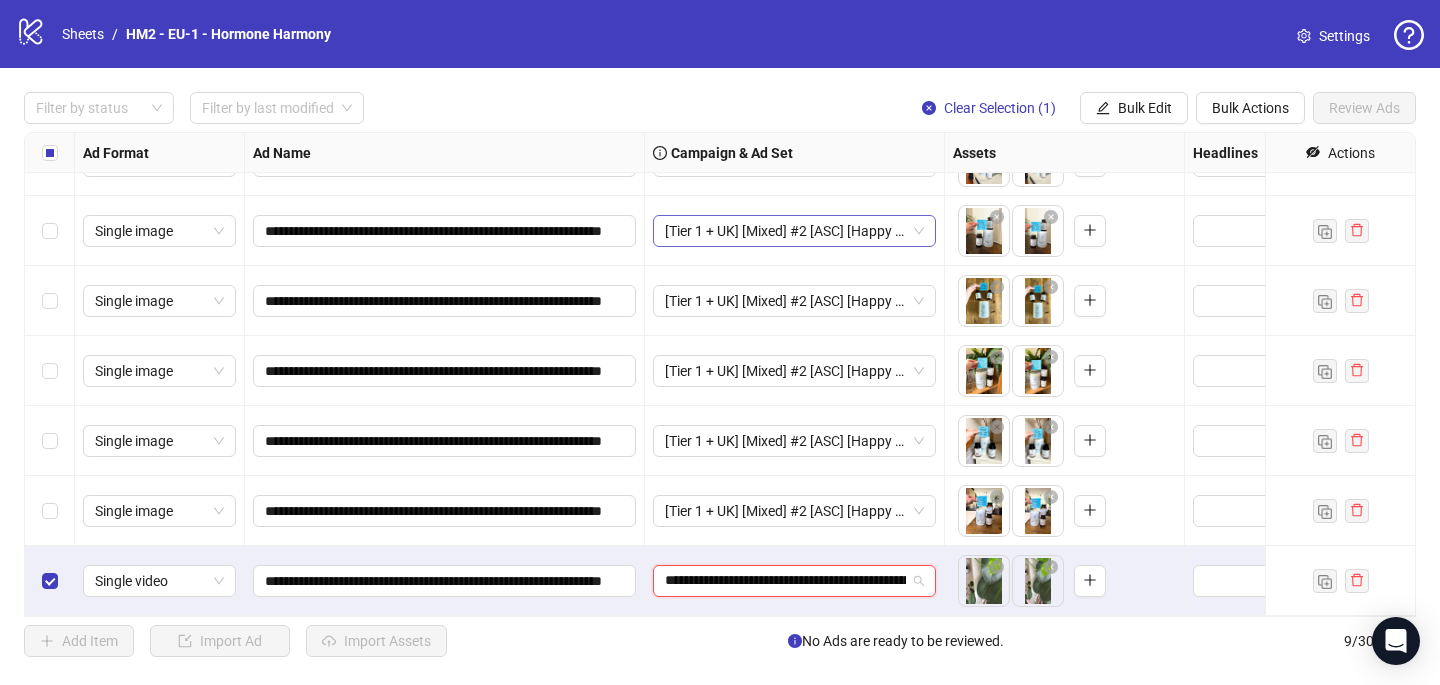 scroll, scrollTop: 0, scrollLeft: 138, axis: horizontal 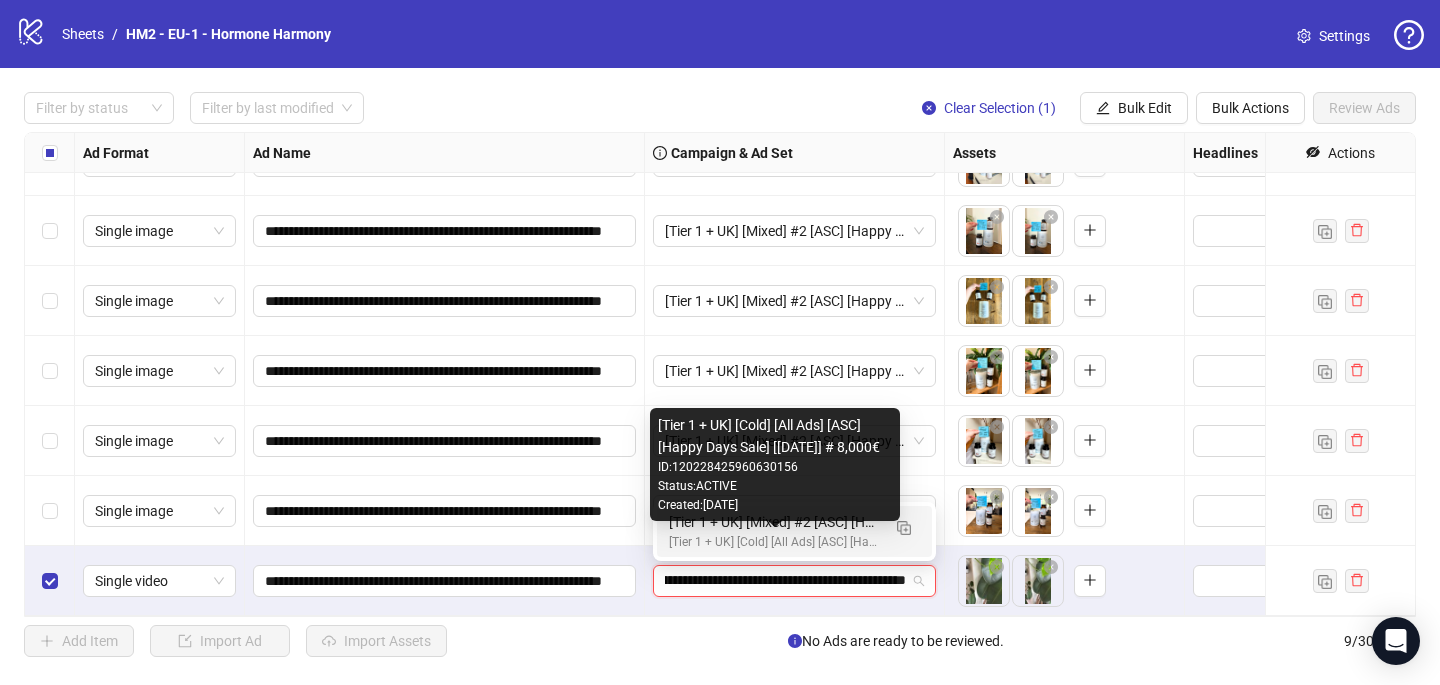 click on "[Tier 1 + UK] [Cold] [All Ads] [ASC] [Happy Days Sale] [[DATE]] # 8,000€" at bounding box center [774, 542] 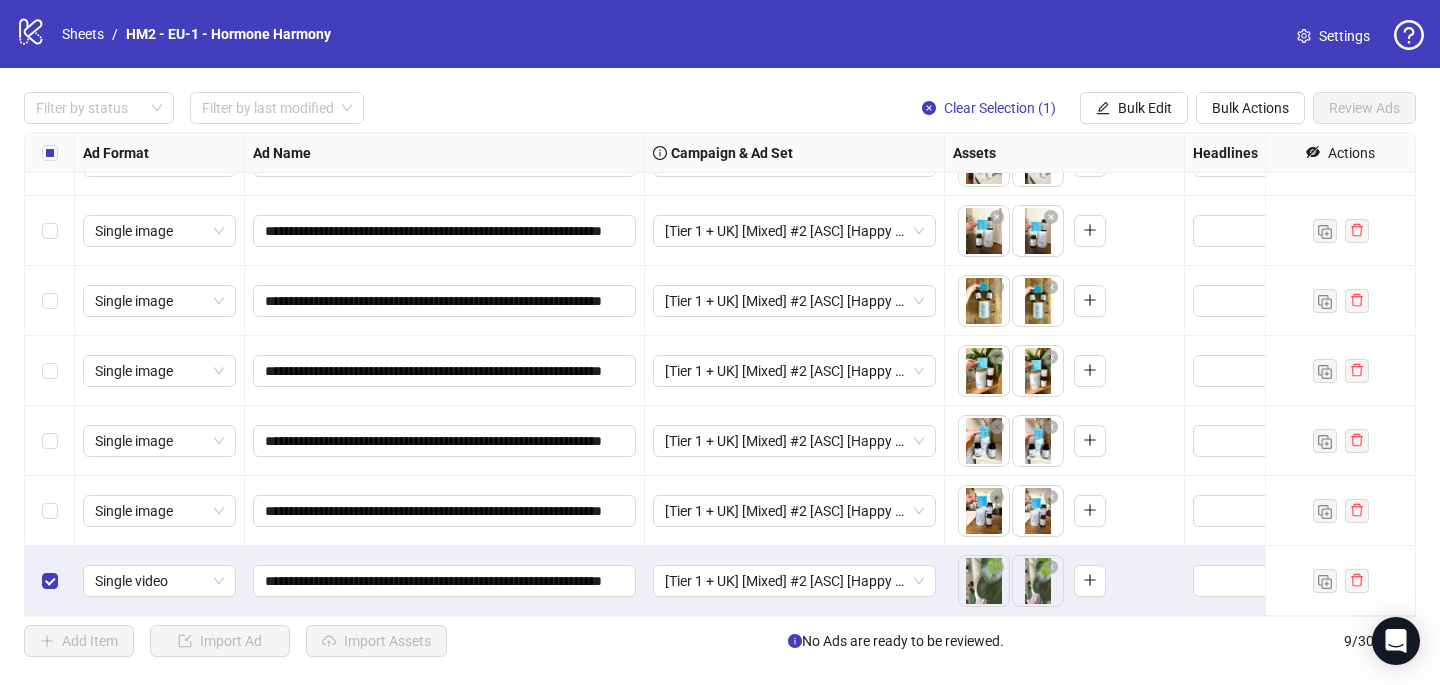 click at bounding box center [50, 581] 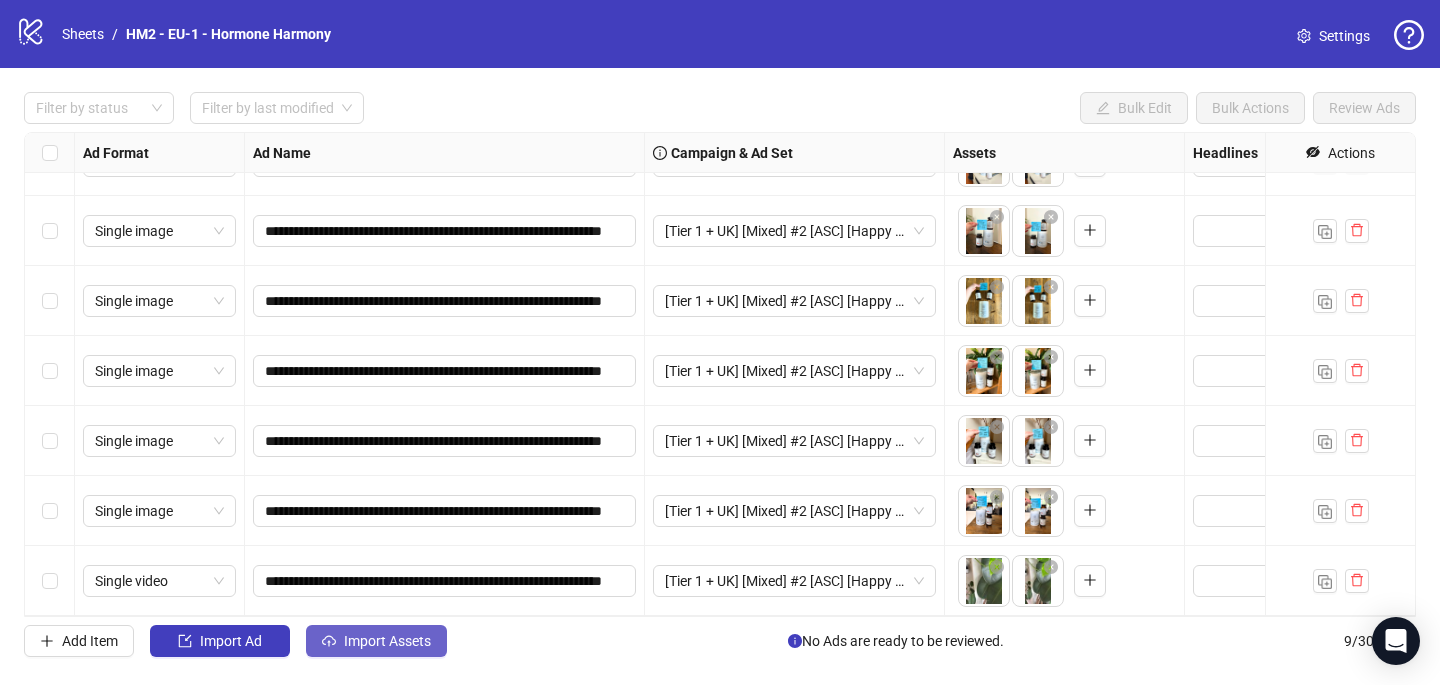 click on "Import Assets" at bounding box center [387, 641] 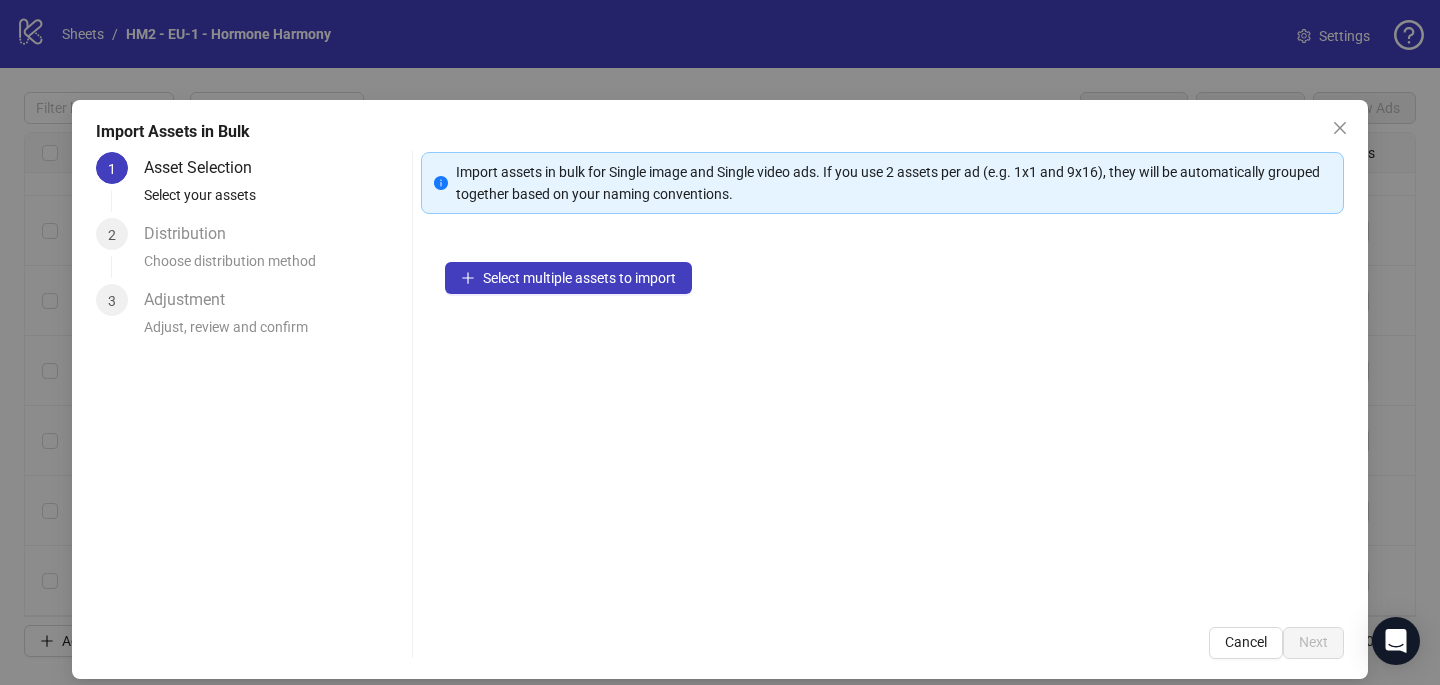 click on "Select multiple assets to import" at bounding box center [882, 420] 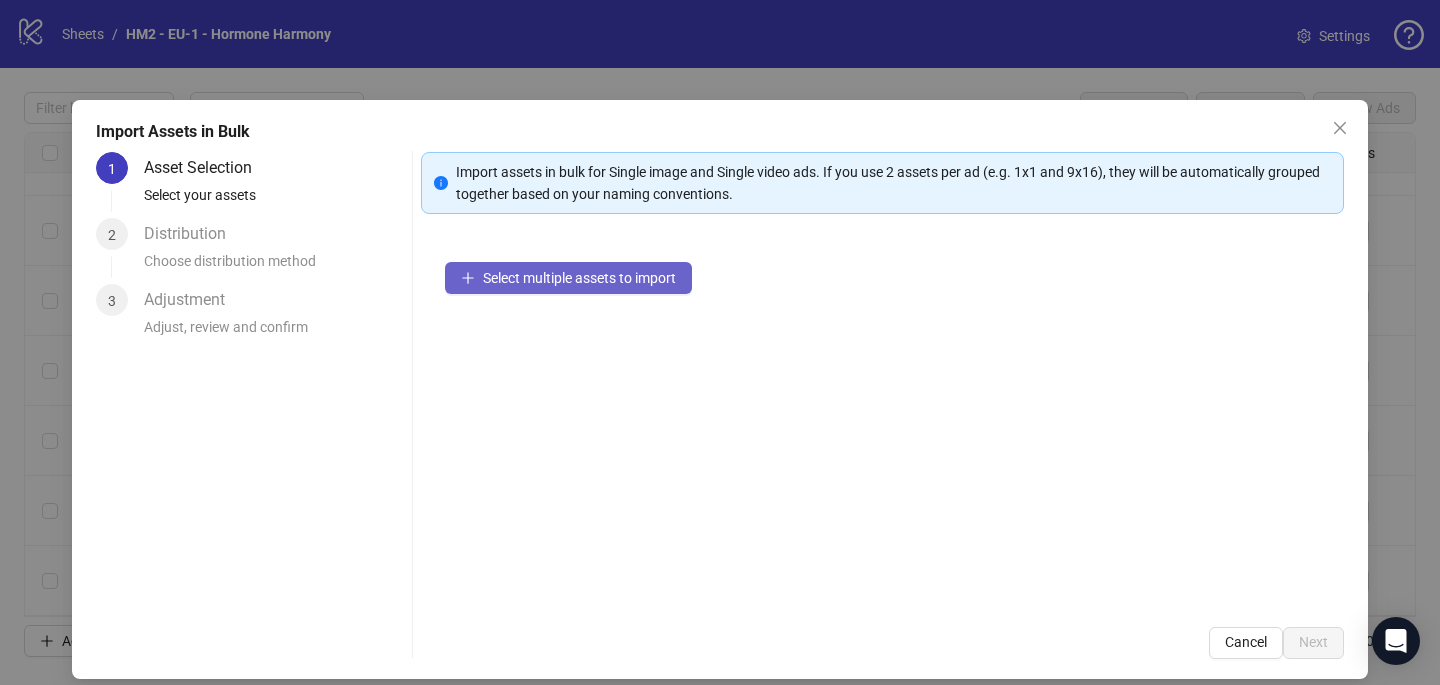 click on "Select multiple assets to import" at bounding box center (579, 278) 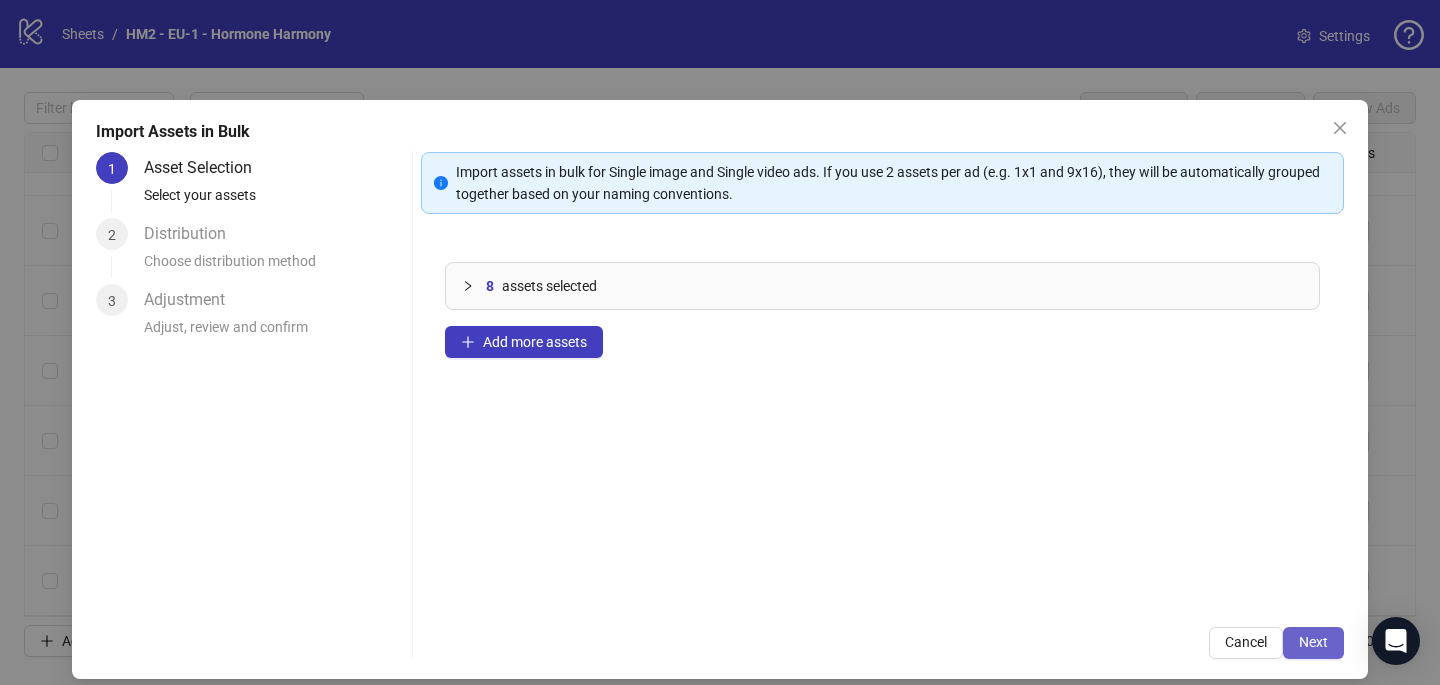 click on "Next" at bounding box center (1313, 643) 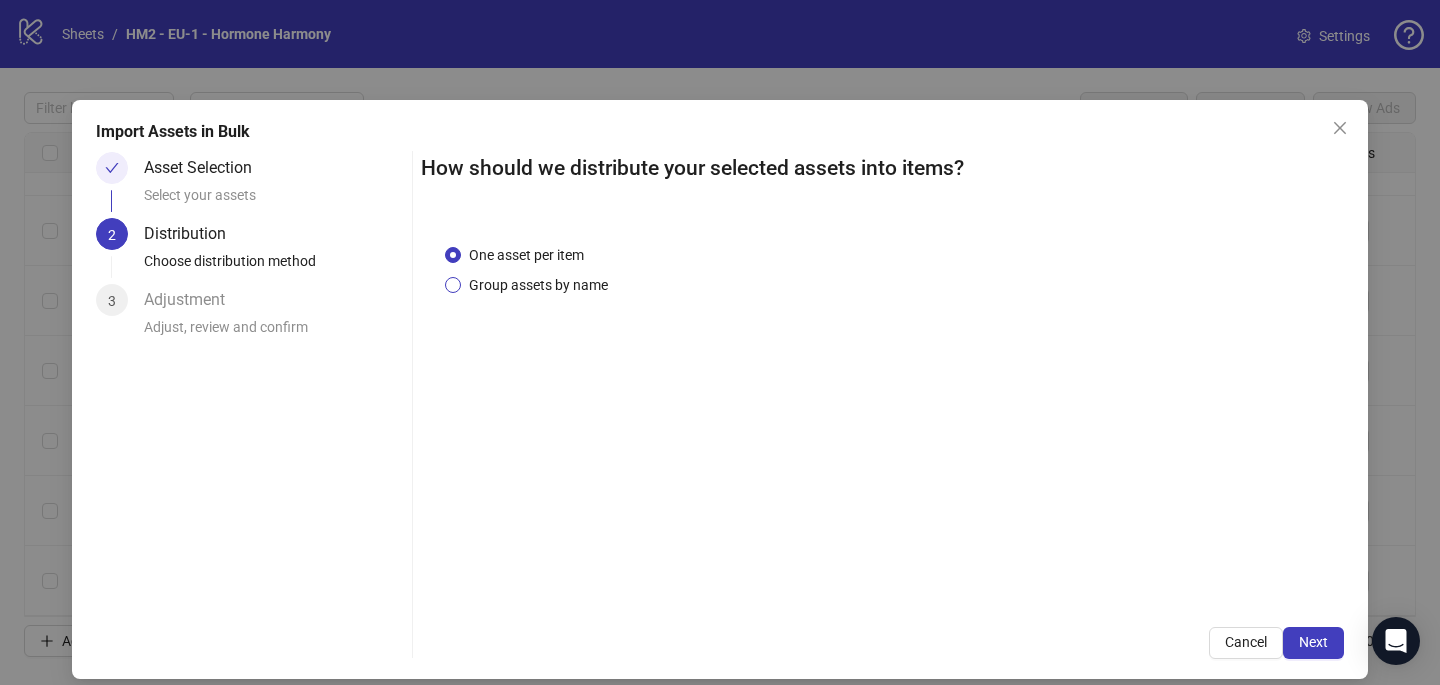 click on "Group assets by name" at bounding box center [538, 285] 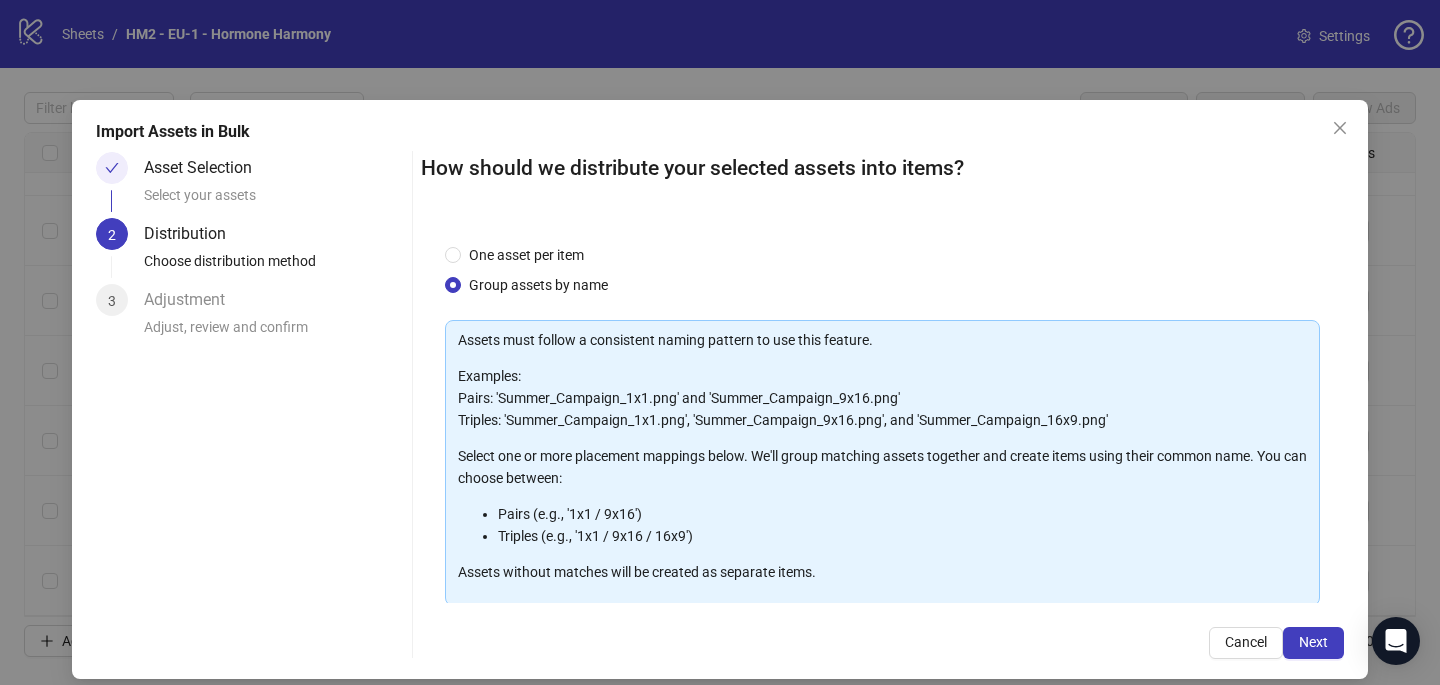 scroll, scrollTop: 203, scrollLeft: 0, axis: vertical 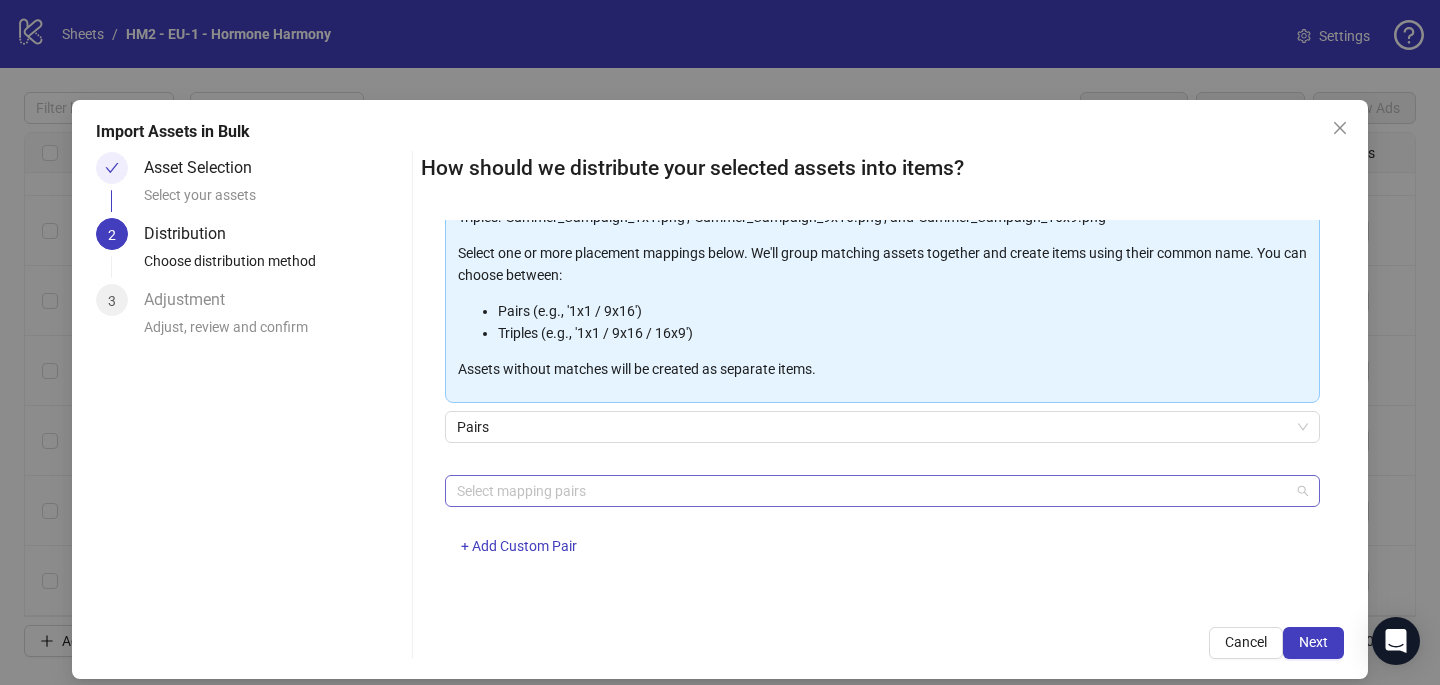 click at bounding box center (872, 491) 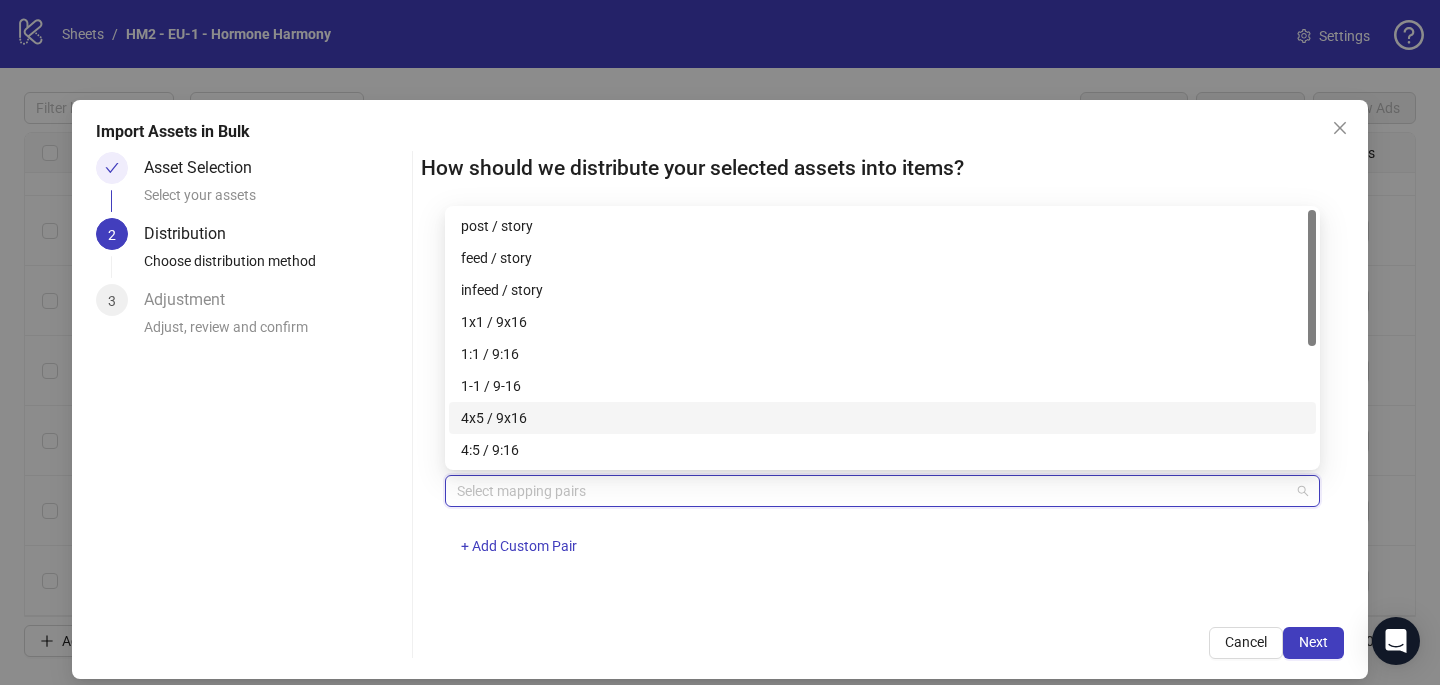 click on "4x5 / 9x16" at bounding box center (882, 418) 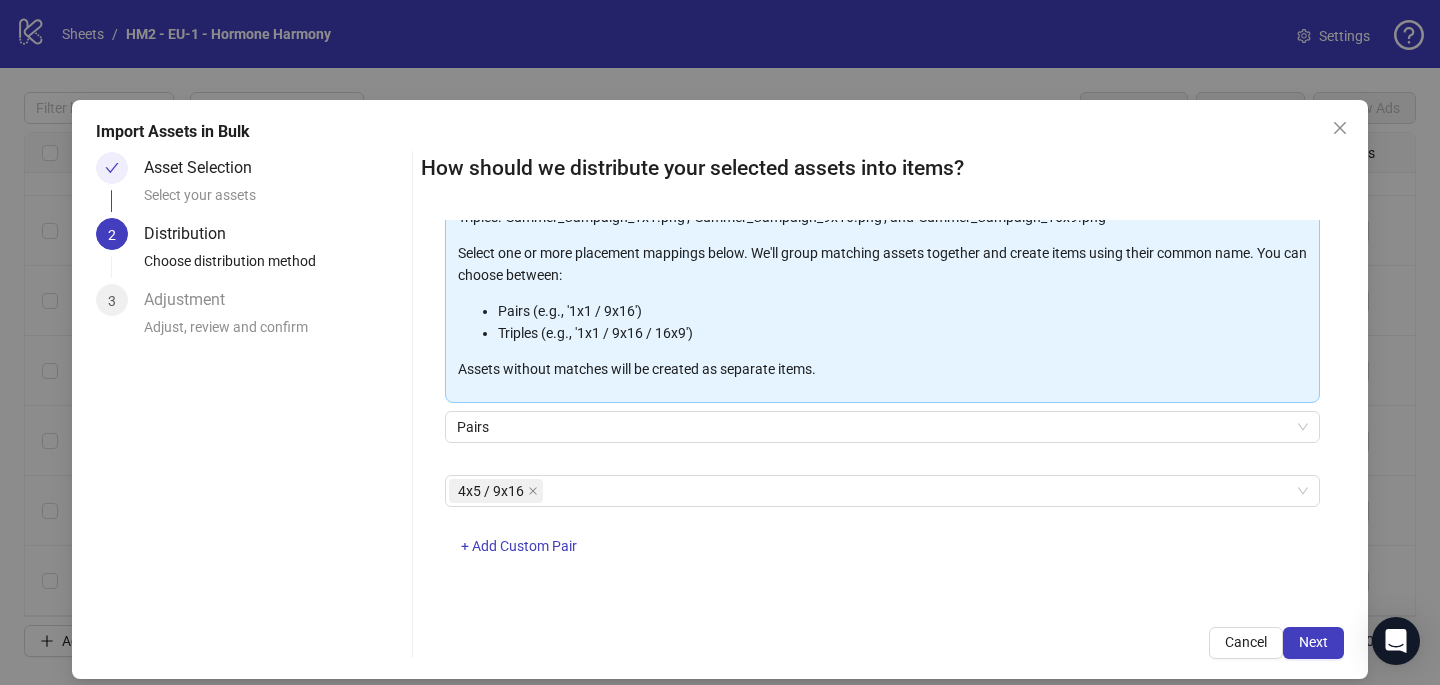 click on "4x5 / 9x16   + Add Custom Pair" at bounding box center (882, 527) 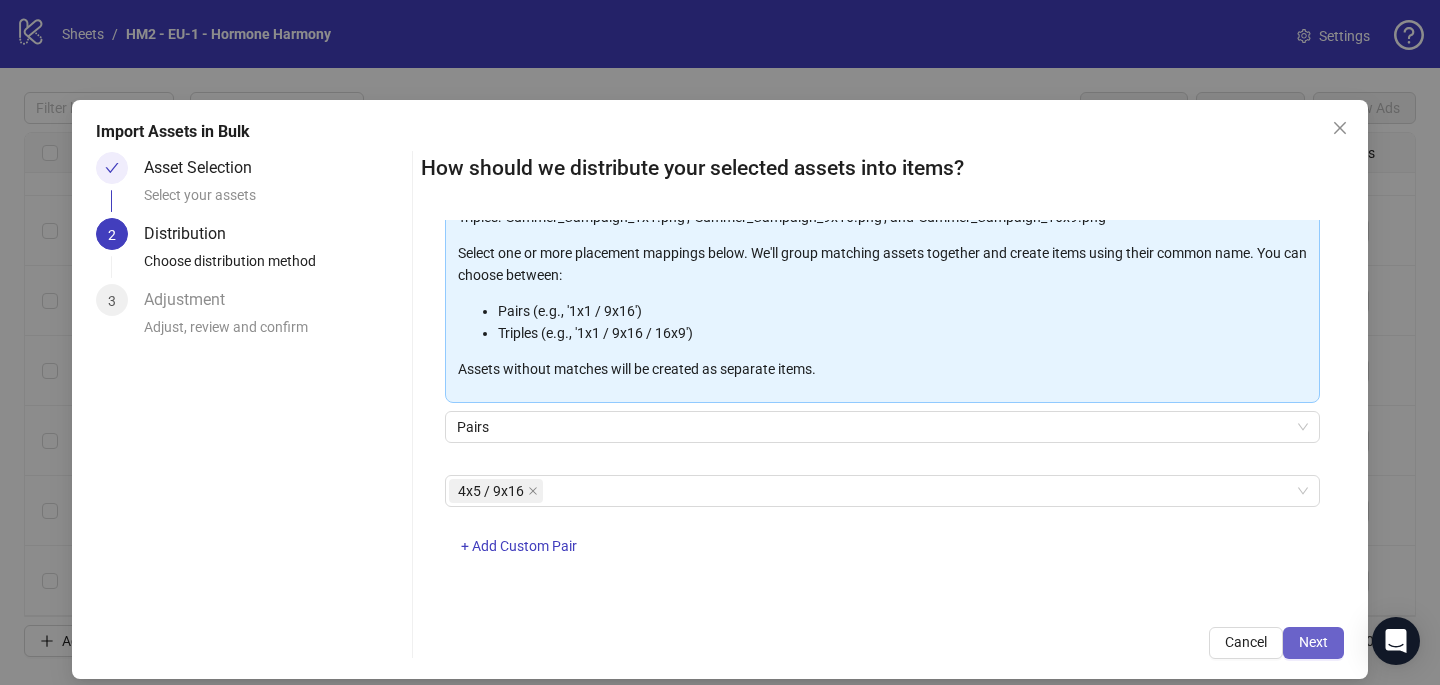 click on "Next" at bounding box center [1313, 643] 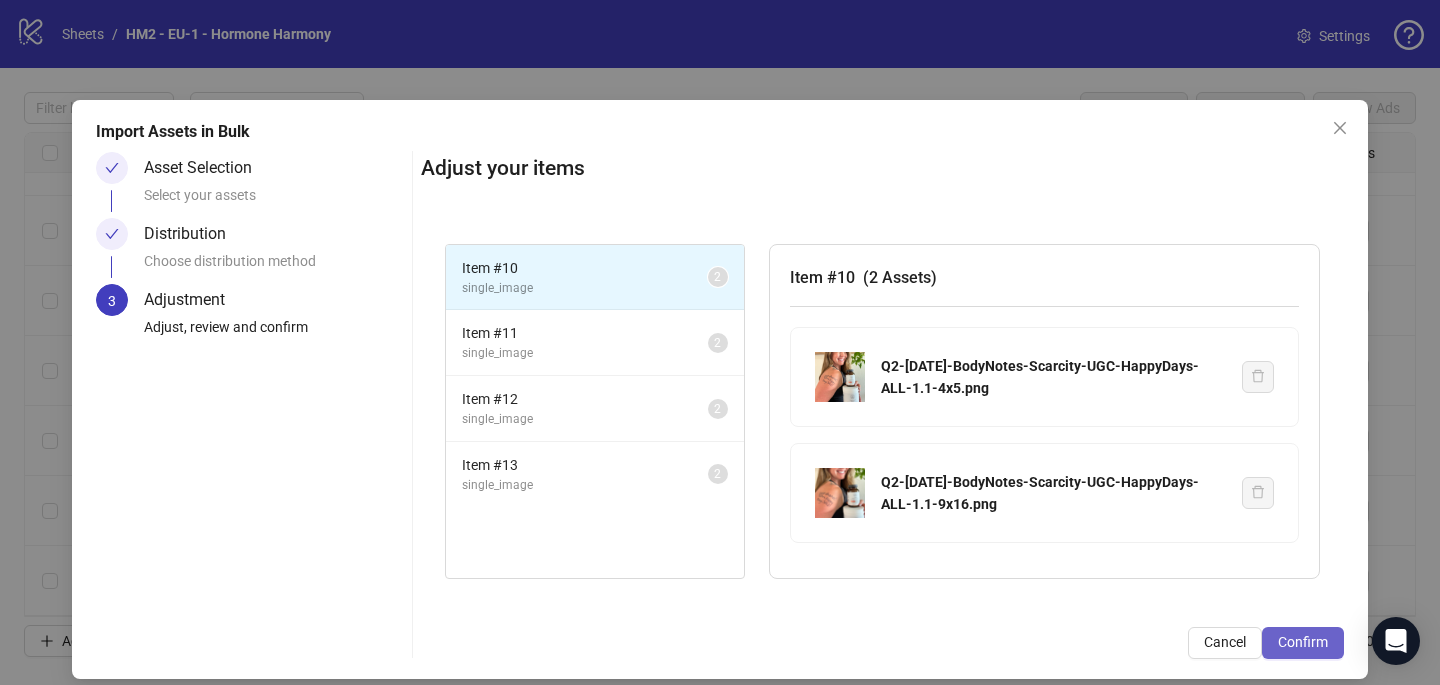 click on "Confirm" at bounding box center [1303, 642] 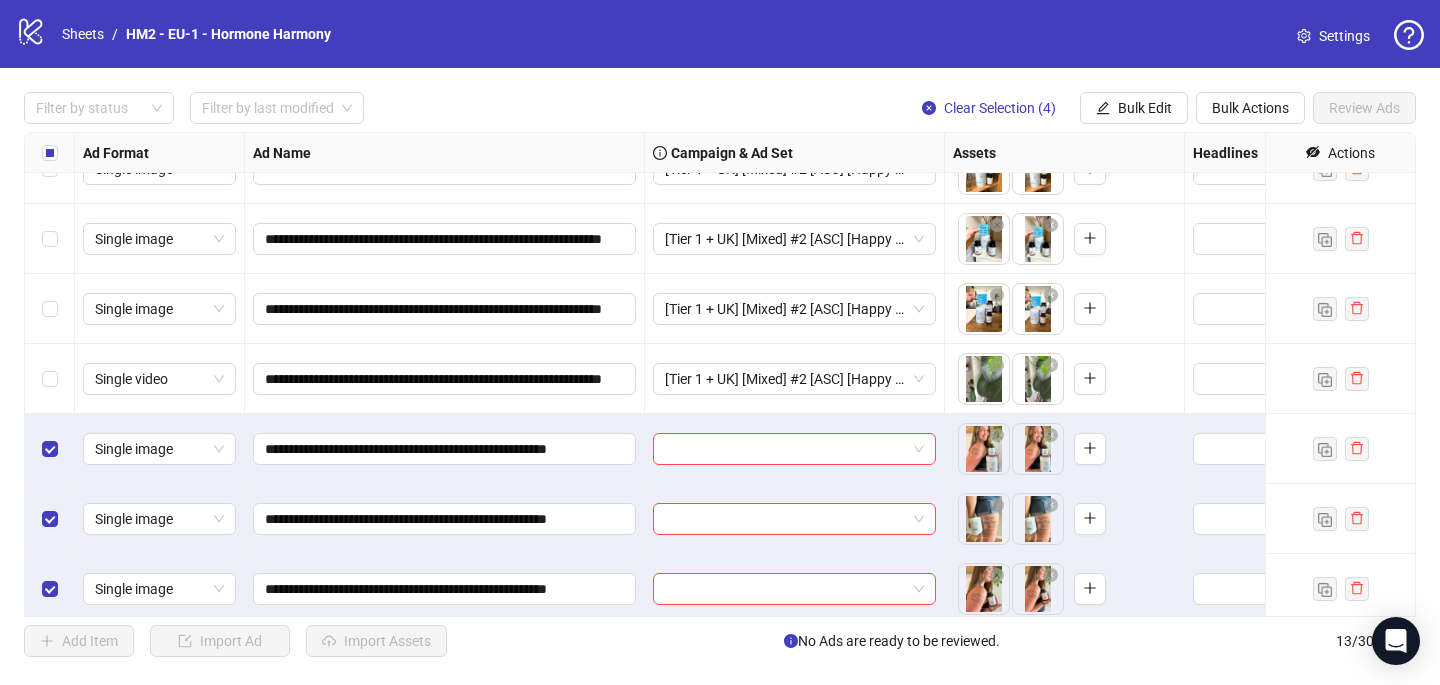 scroll, scrollTop: 467, scrollLeft: 0, axis: vertical 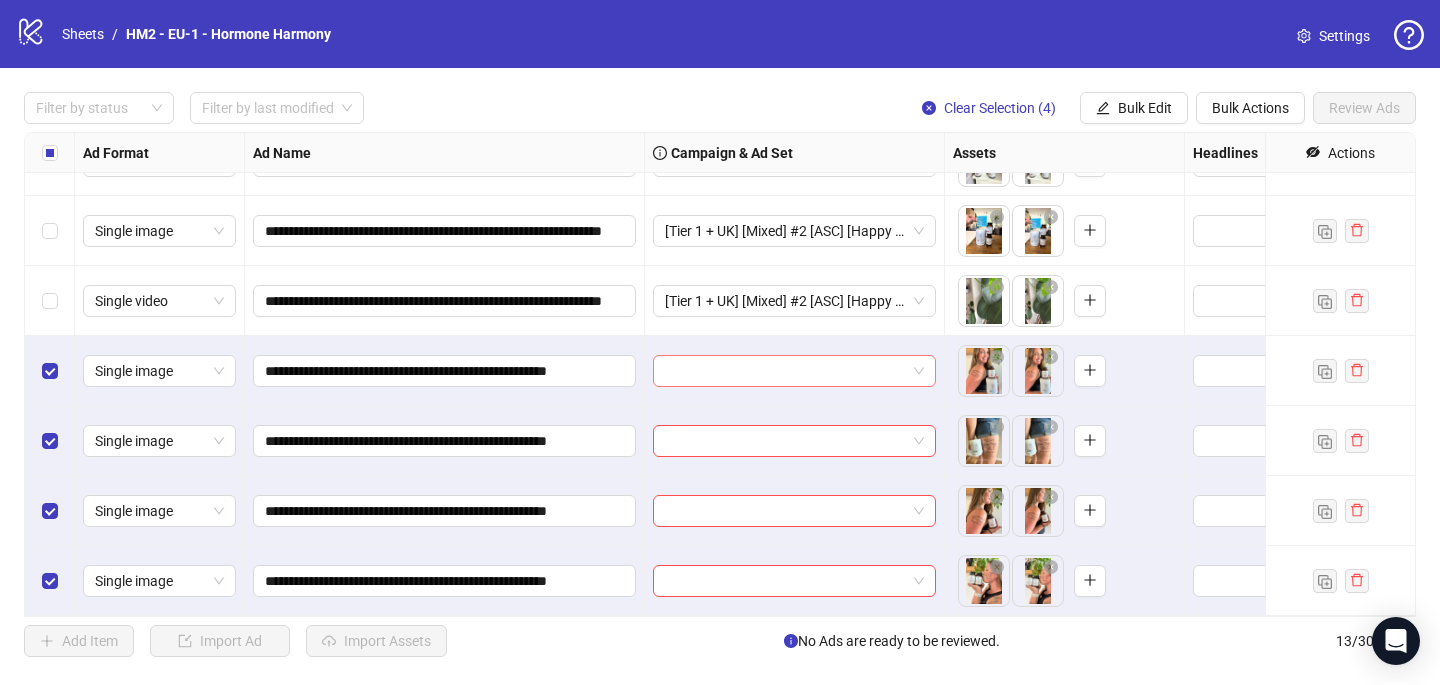 click at bounding box center (785, 371) 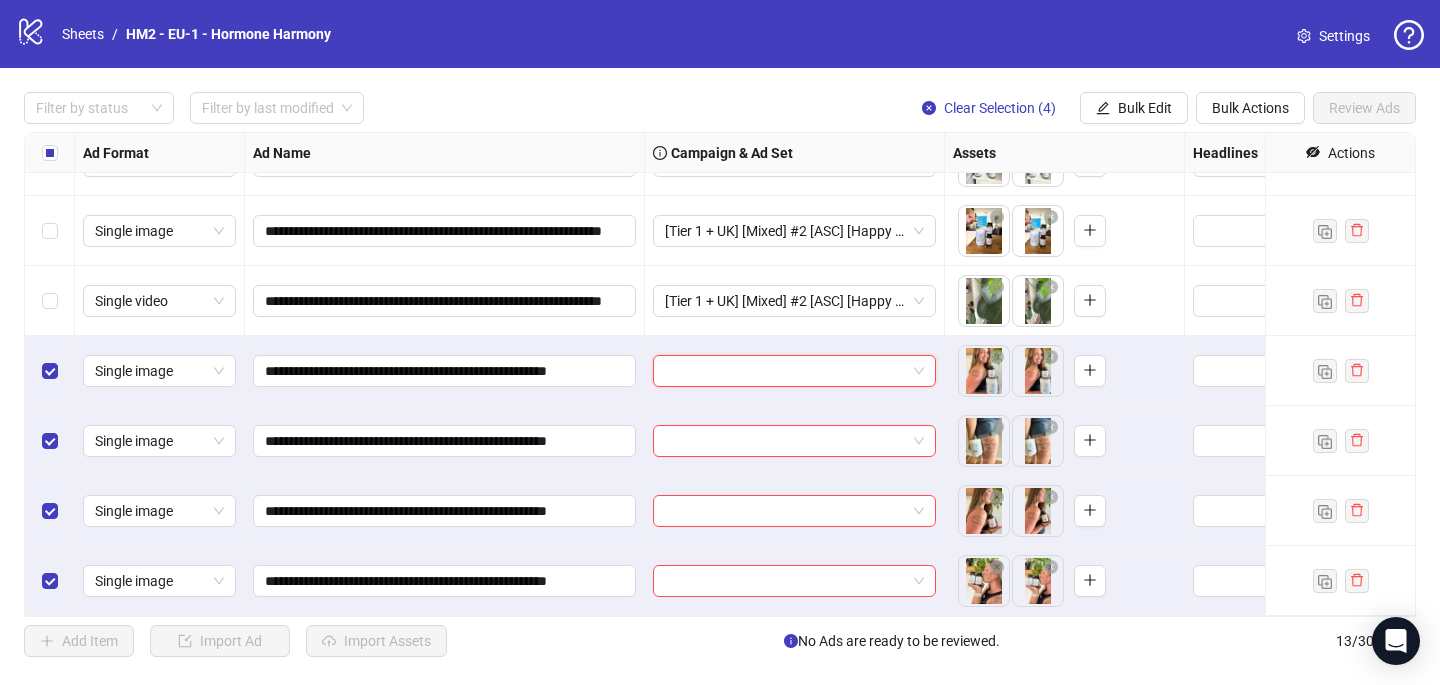 paste on "**********" 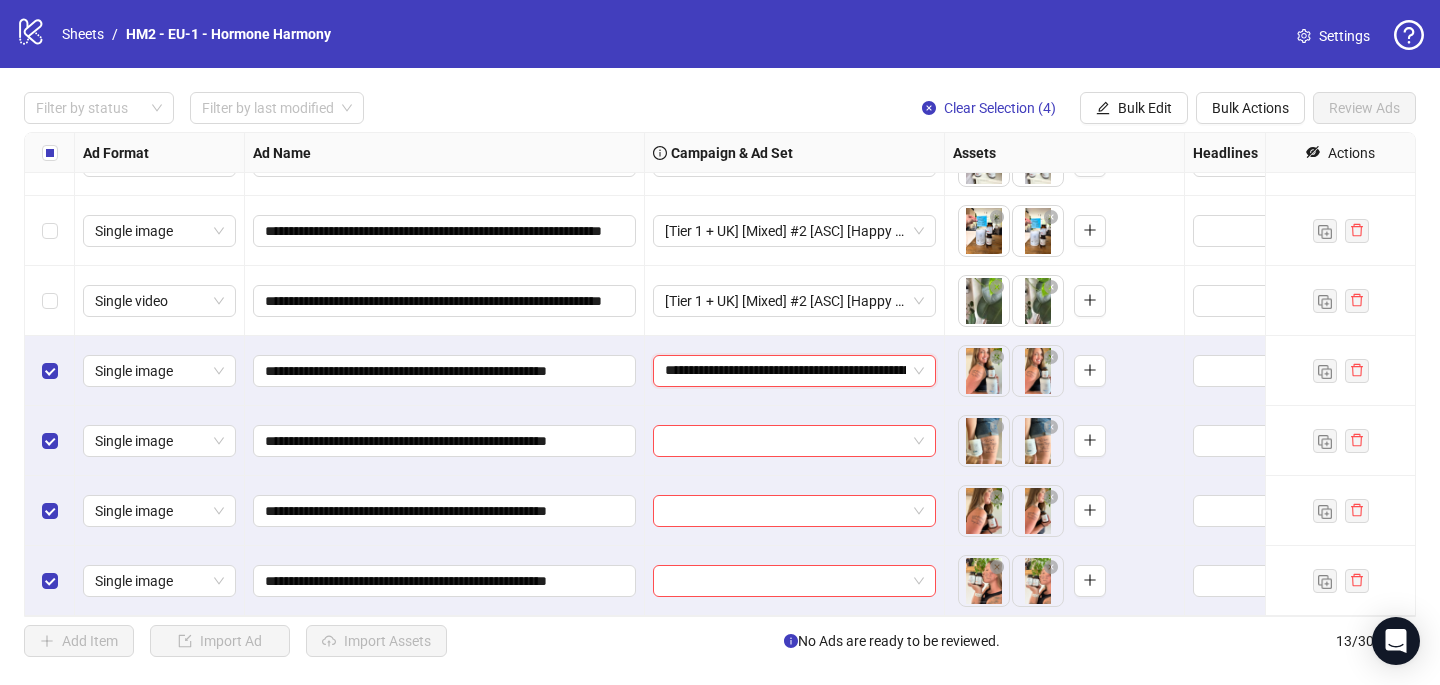 scroll, scrollTop: 0, scrollLeft: 138, axis: horizontal 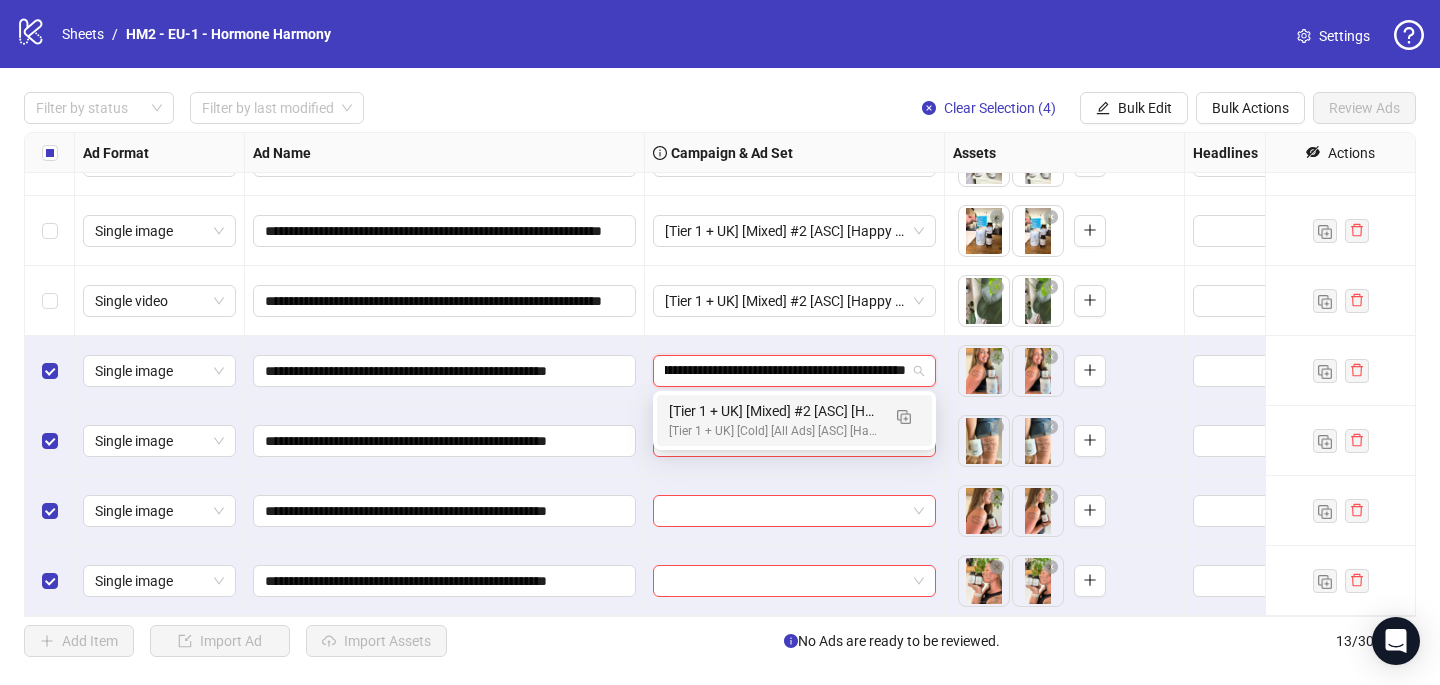 click on "[Tier 1 + UK] [Mixed] #2 [ASC] [Happy Days Sale] [7 July 2025]" at bounding box center (774, 411) 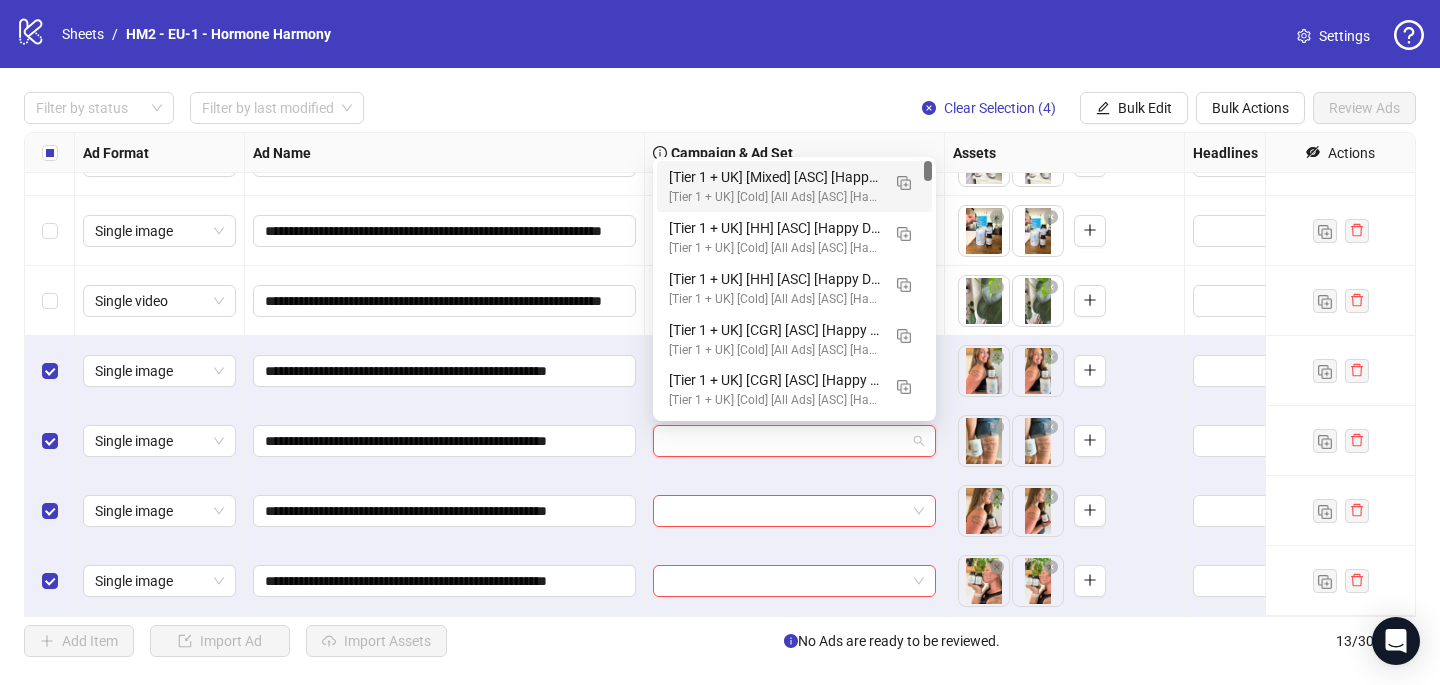 click at bounding box center (785, 441) 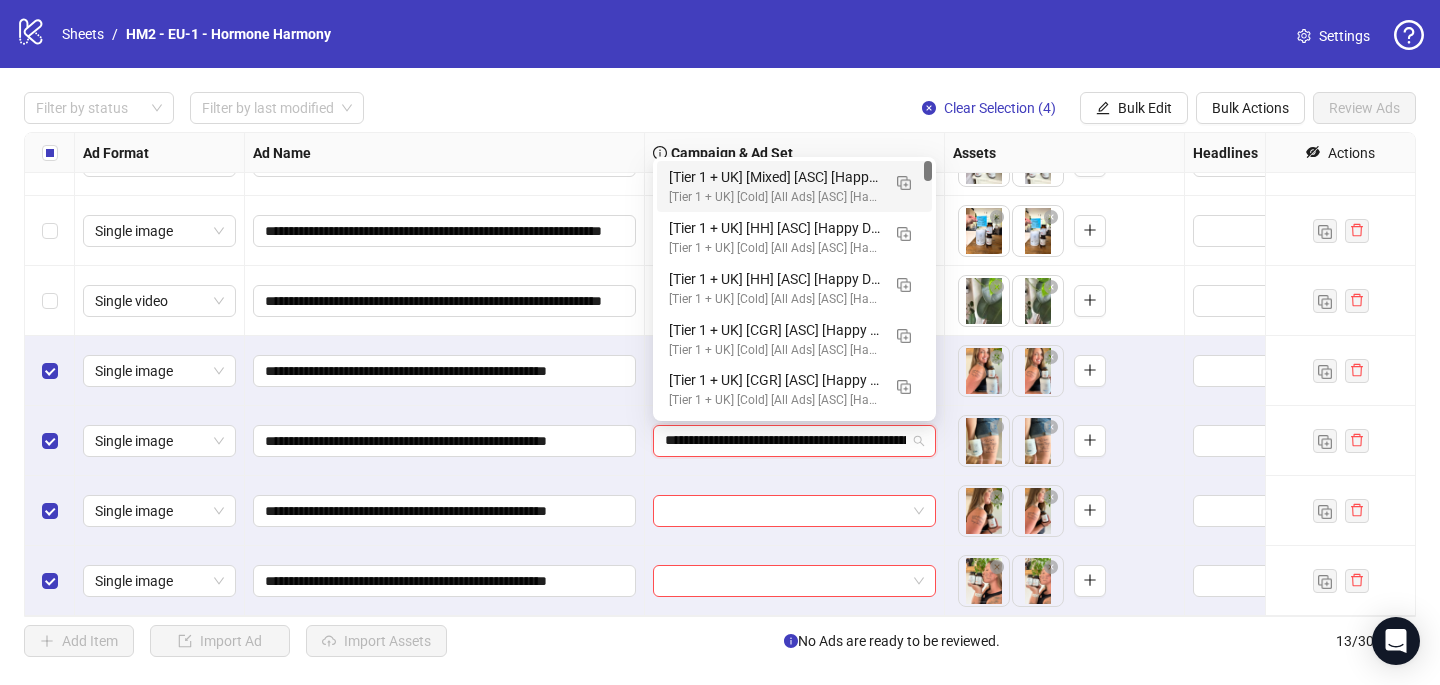 scroll, scrollTop: 0, scrollLeft: 138, axis: horizontal 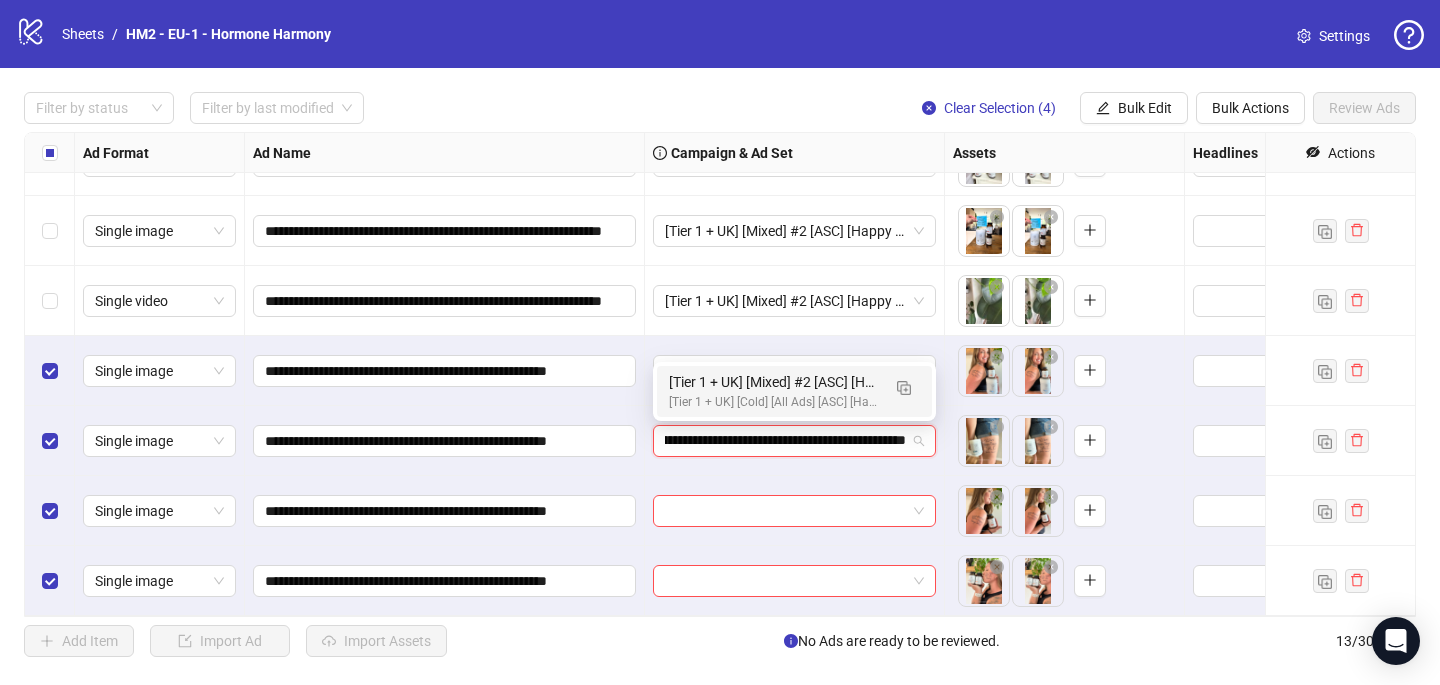 click on "[Tier 1 + UK] [Cold] [All Ads] [ASC] [Happy Days Sale] [[DATE]] # 8,000€" at bounding box center (774, 402) 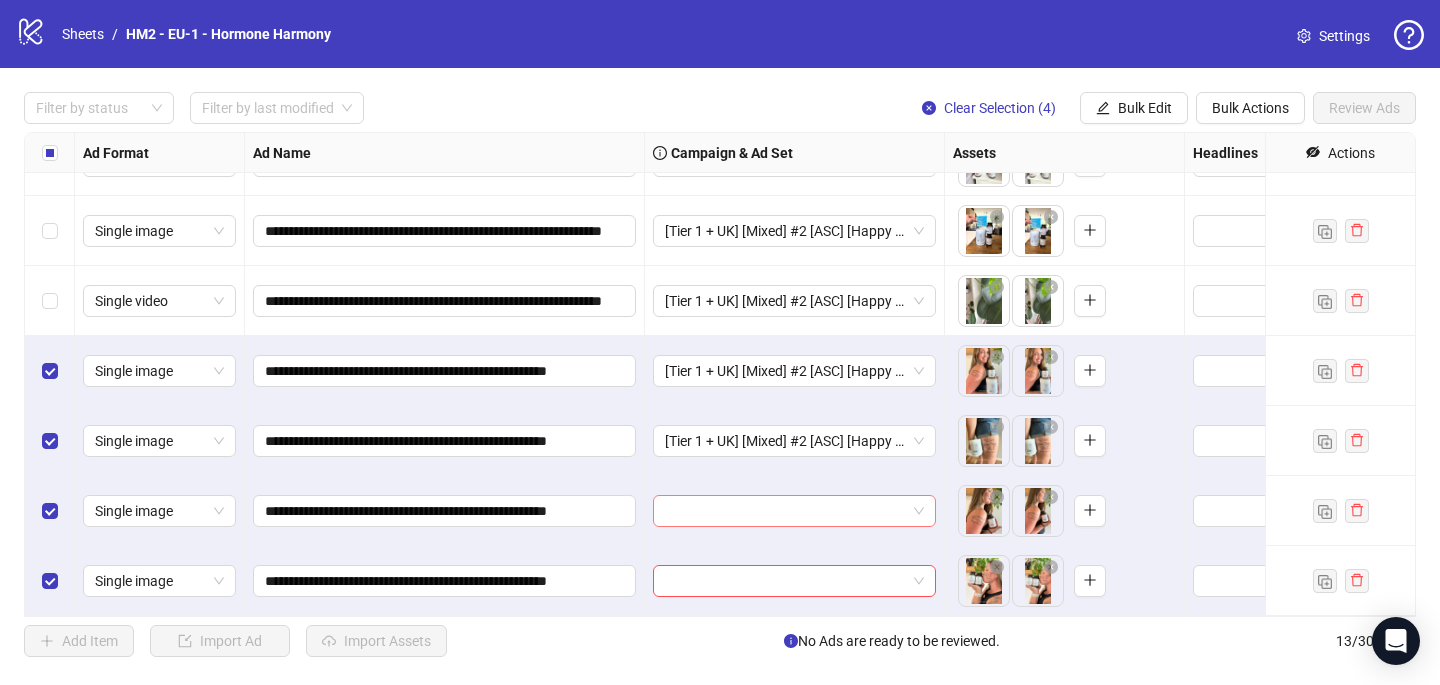 click at bounding box center [785, 511] 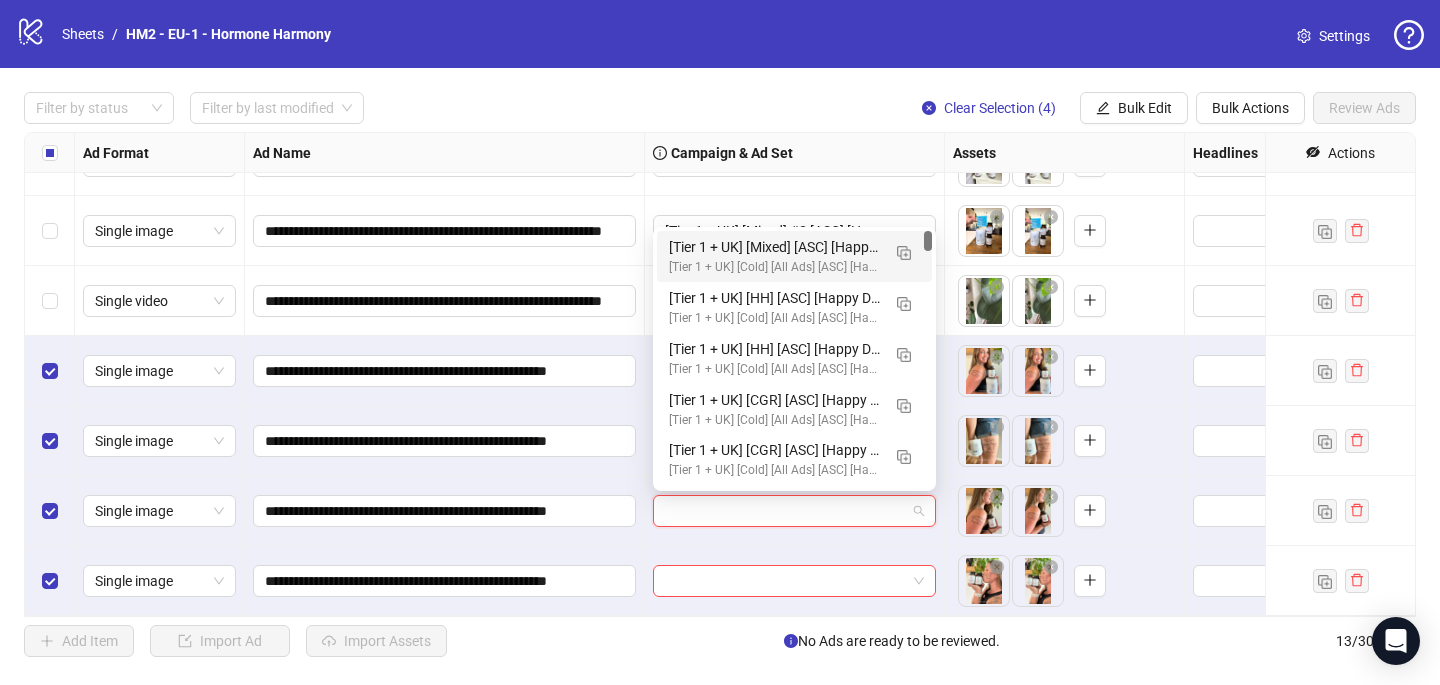 paste on "**********" 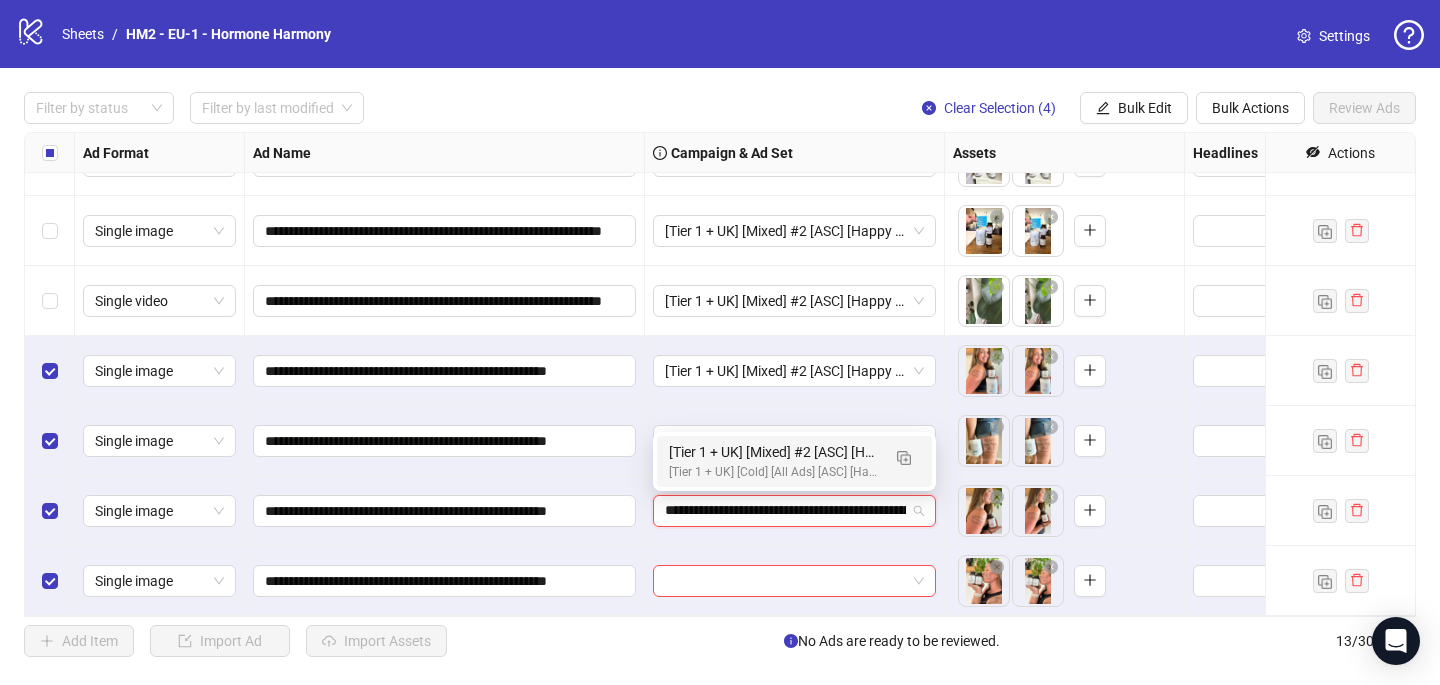 scroll, scrollTop: 0, scrollLeft: 138, axis: horizontal 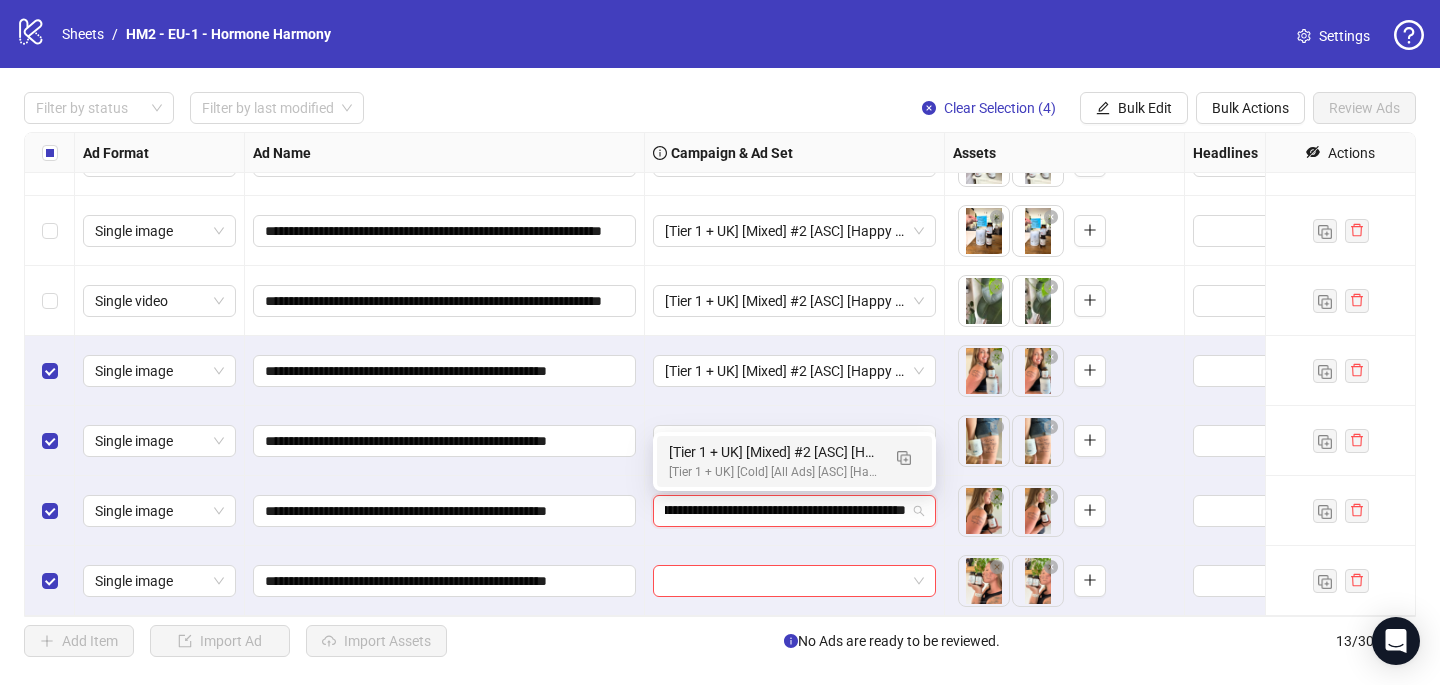 click on "[Tier 1 + UK] [Cold] [All Ads] [ASC] [Happy Days Sale] [[DATE]] # 8,000€" at bounding box center (774, 472) 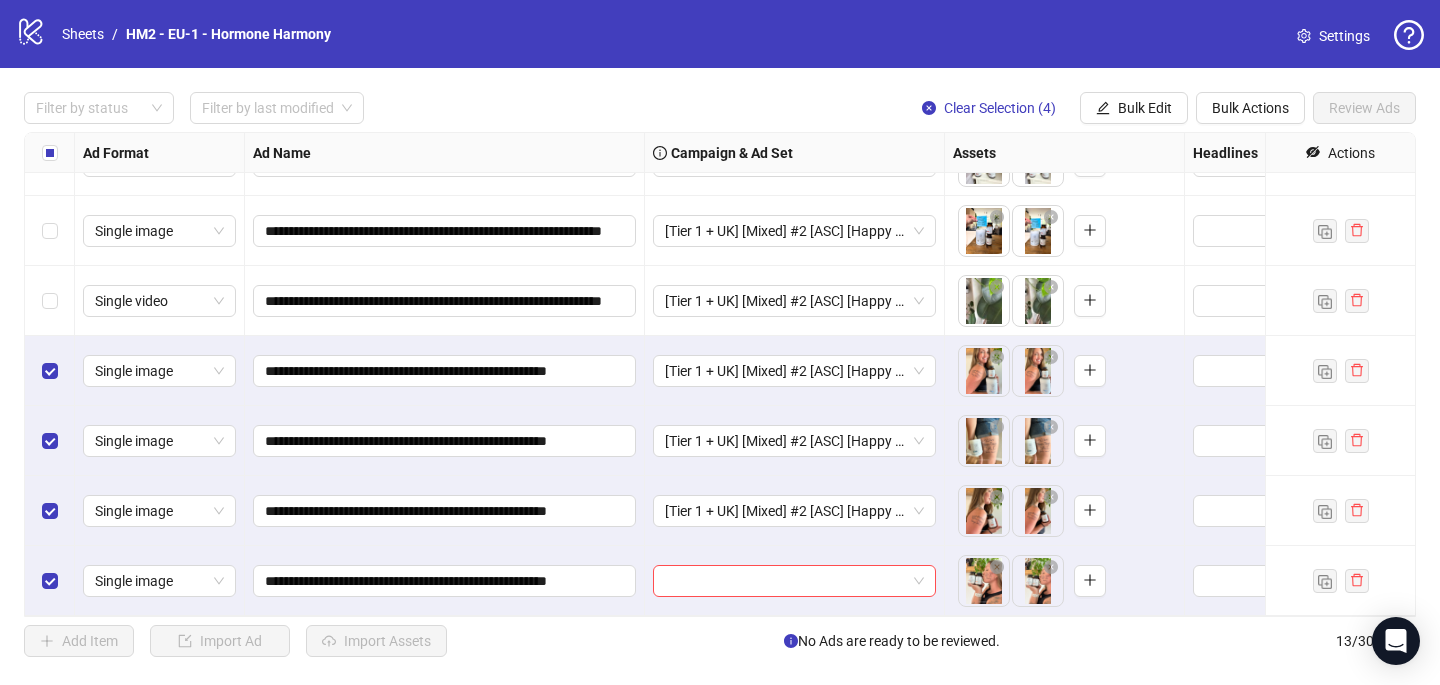 click at bounding box center [795, 581] 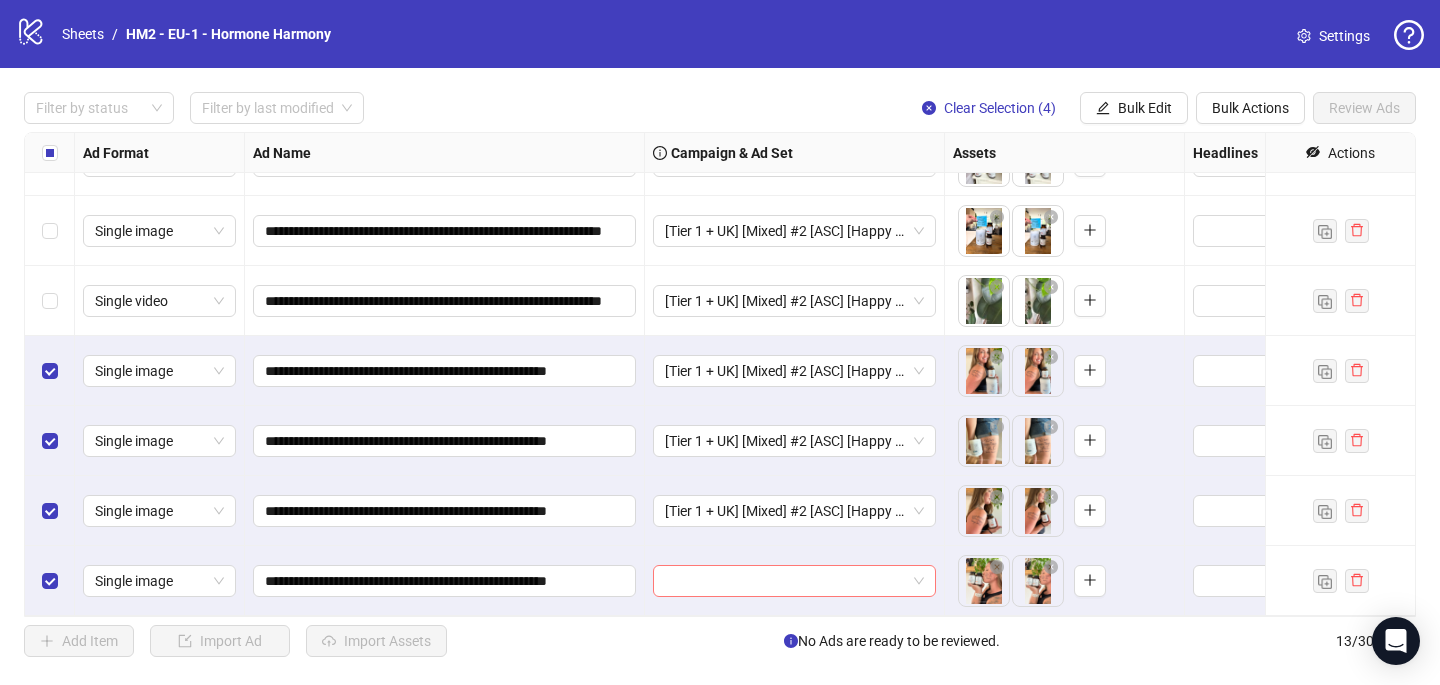 click at bounding box center (785, 581) 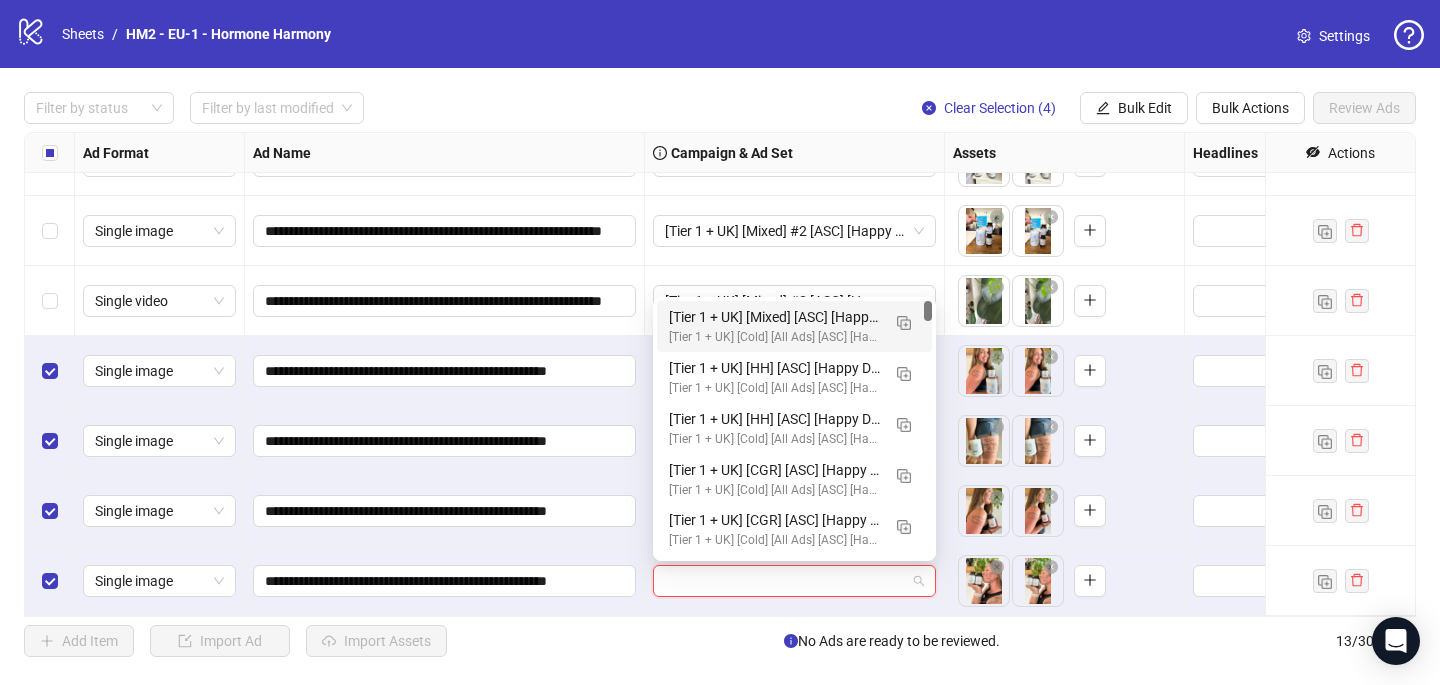 paste on "**********" 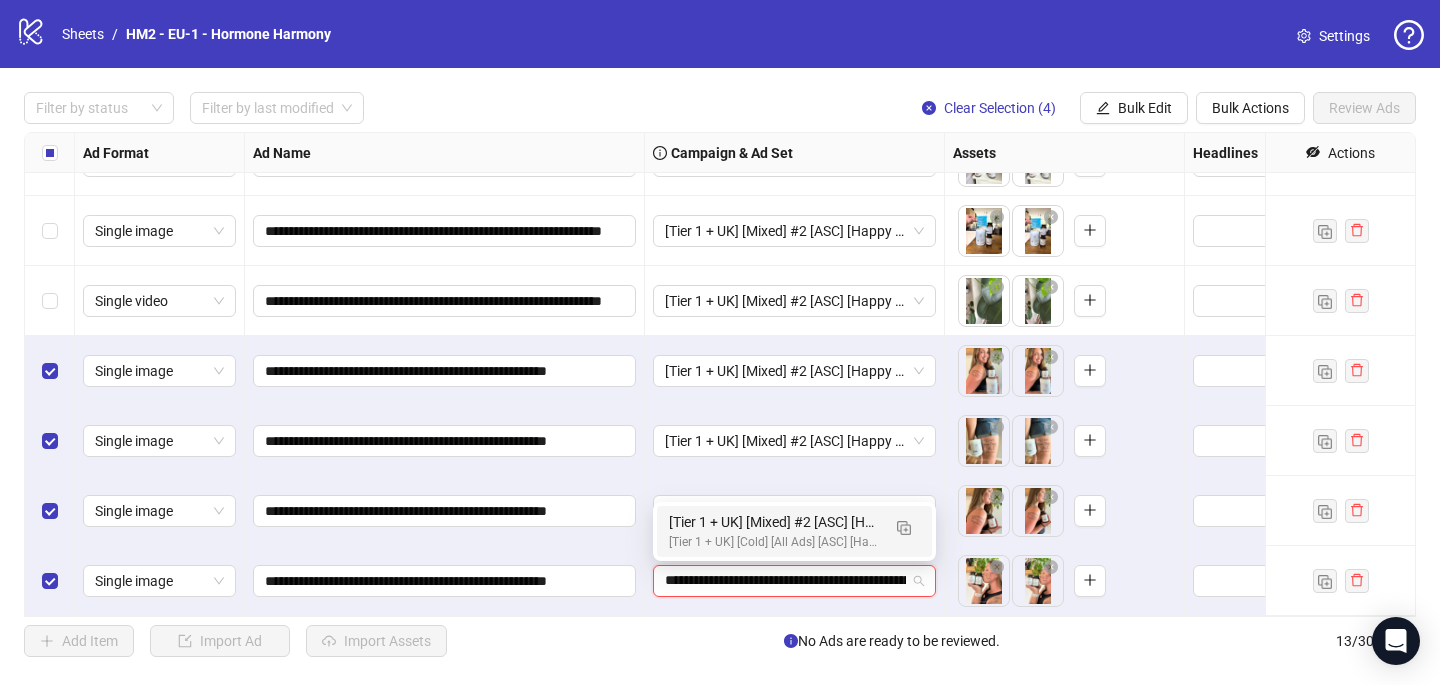 scroll, scrollTop: 0, scrollLeft: 138, axis: horizontal 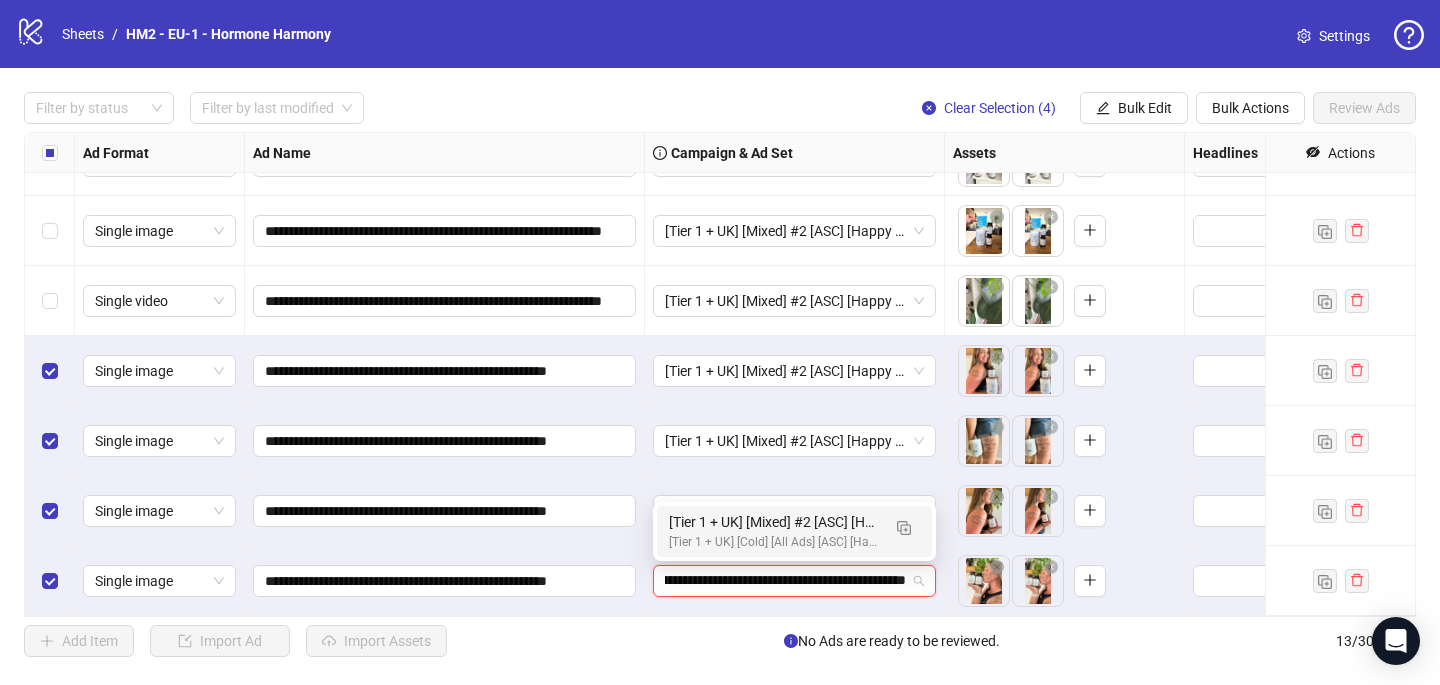 click on "[Tier 1 + UK] [Mixed] #2 [ASC] [Happy Days Sale] [7 July 2025]" at bounding box center [774, 522] 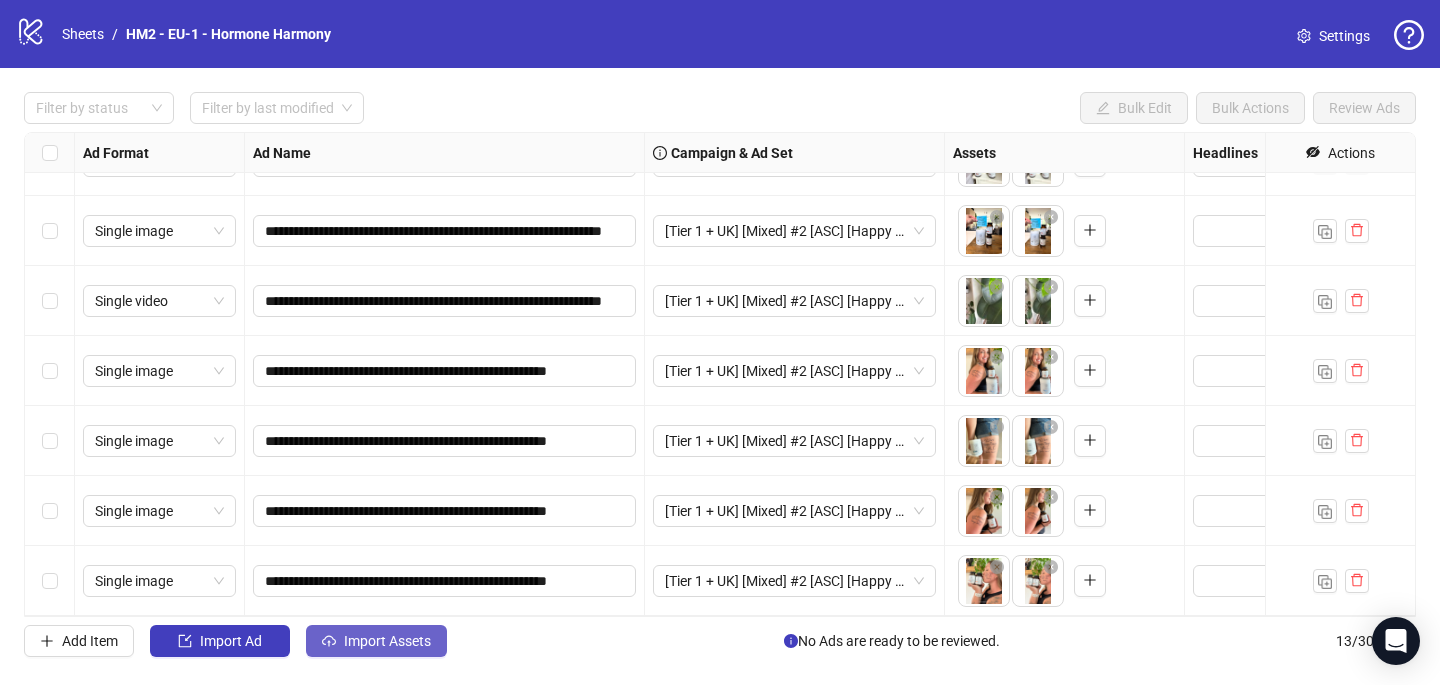 click on "Import Assets" at bounding box center [387, 641] 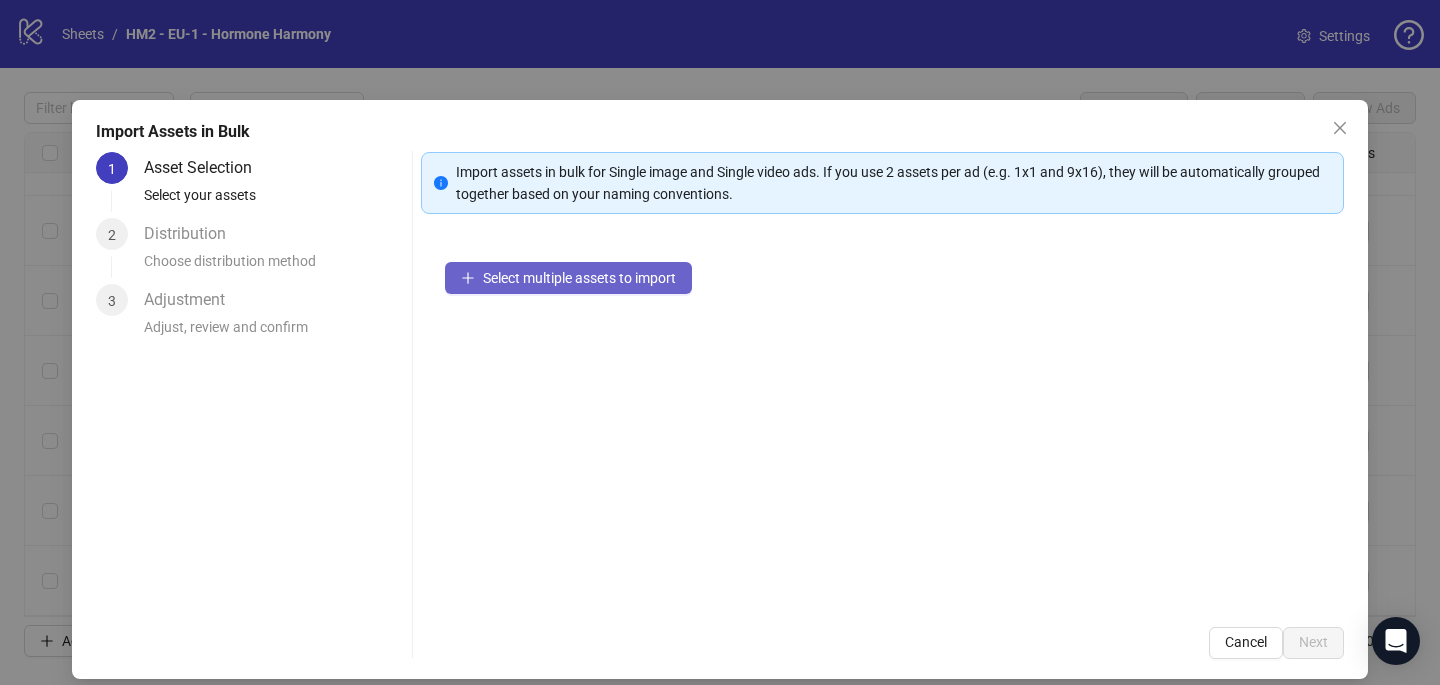click on "Select multiple assets to import" at bounding box center (579, 278) 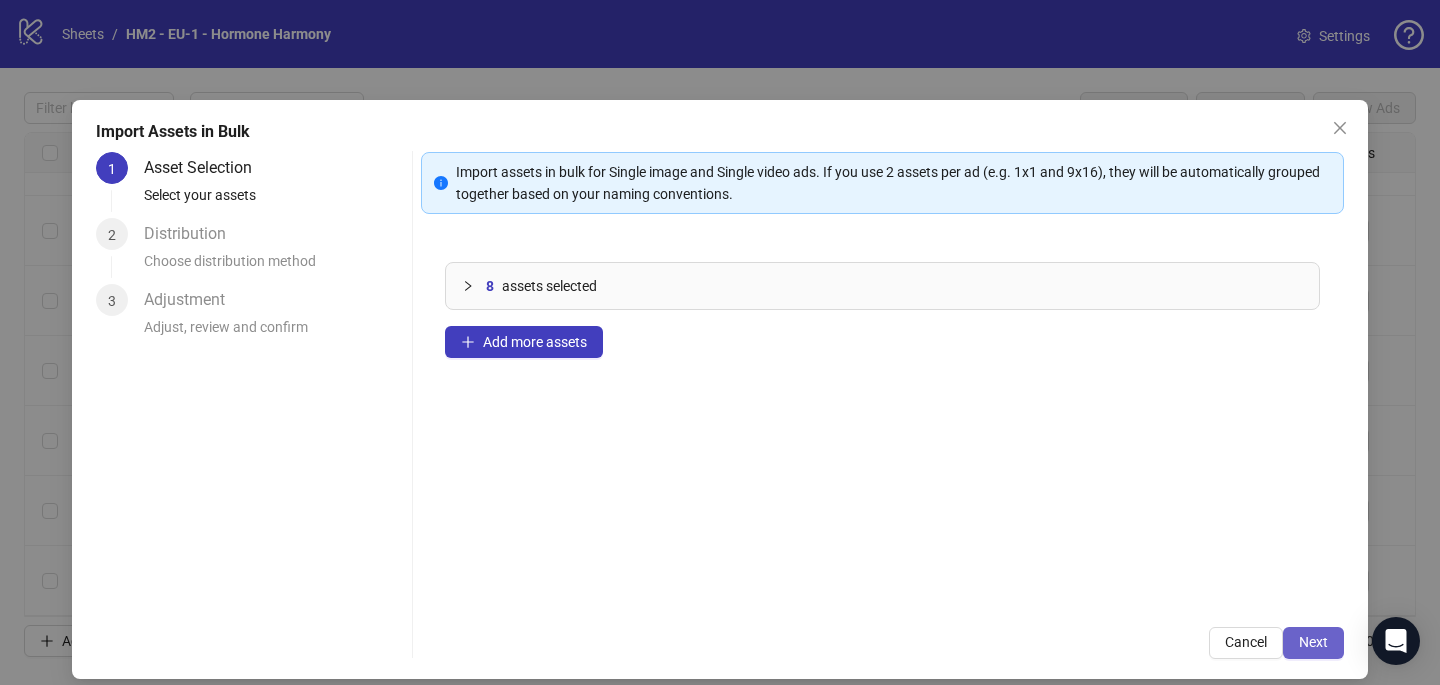 click on "Next" at bounding box center [1313, 642] 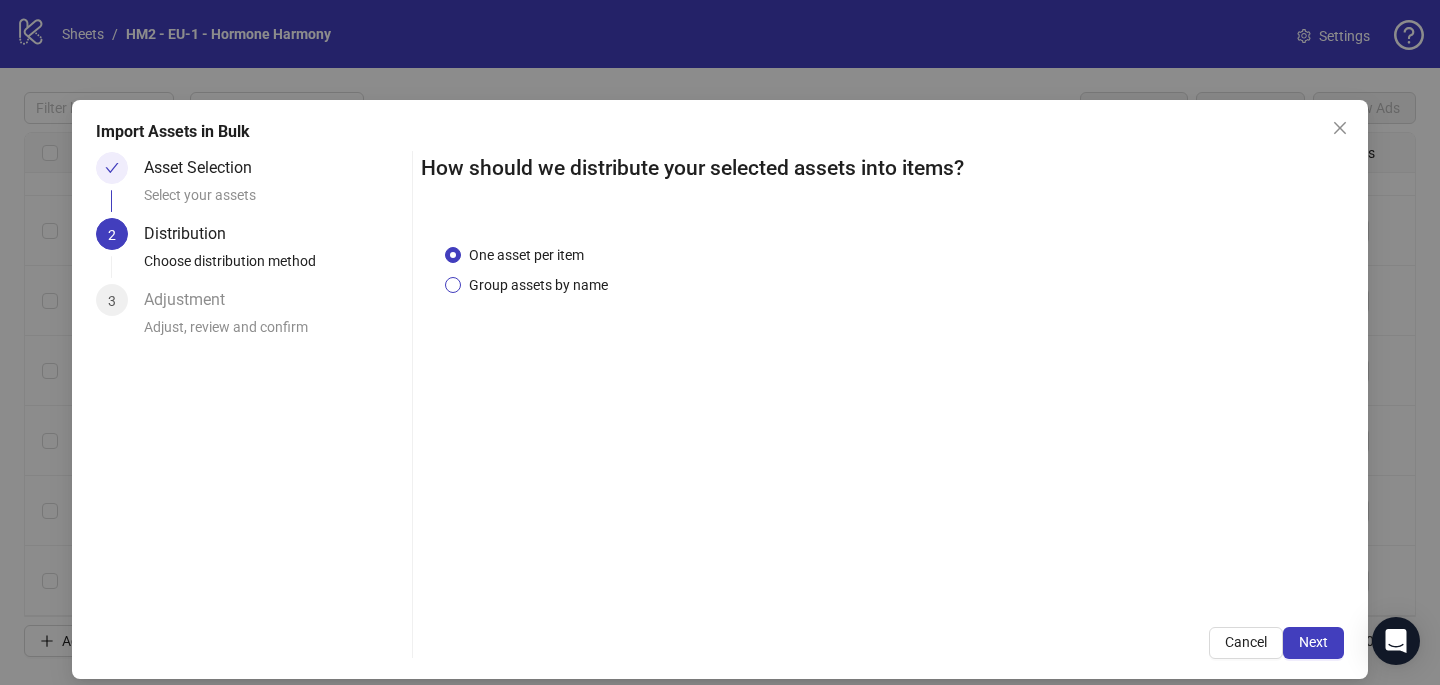 click on "Group assets by name" at bounding box center [538, 285] 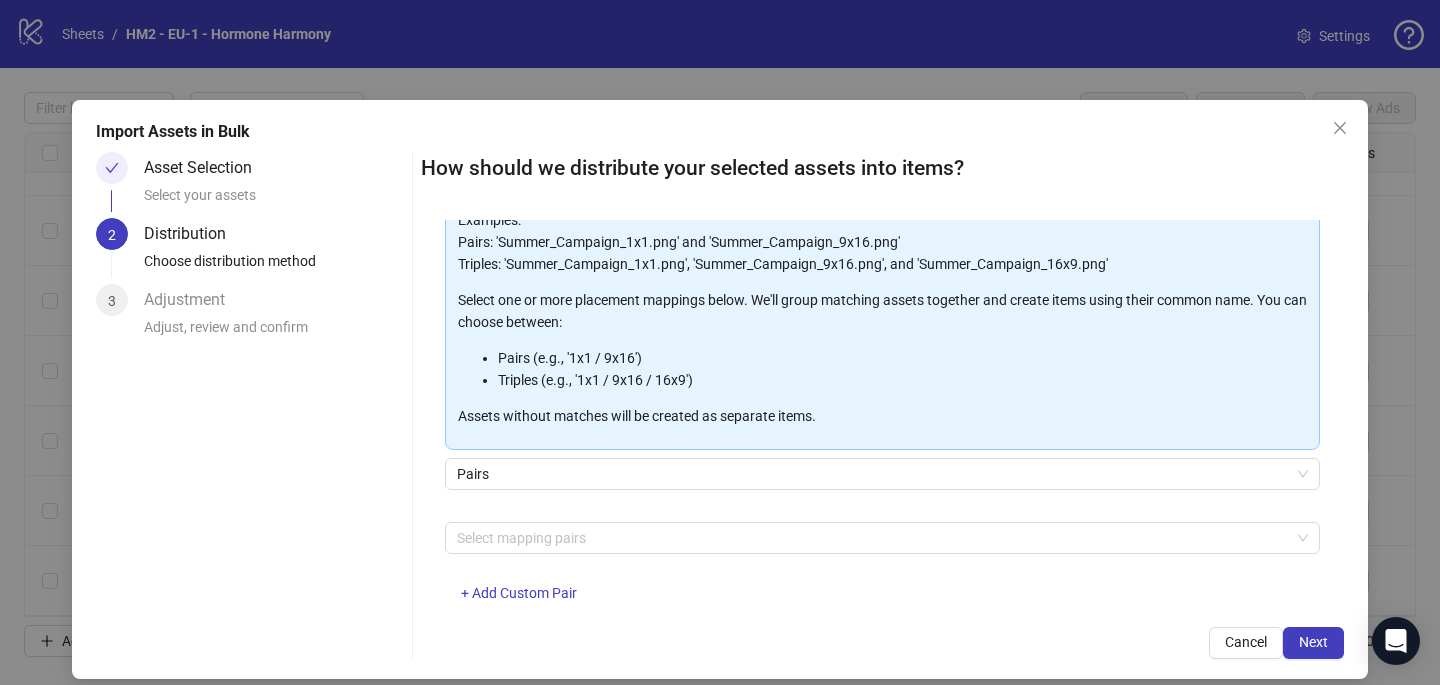 scroll, scrollTop: 175, scrollLeft: 0, axis: vertical 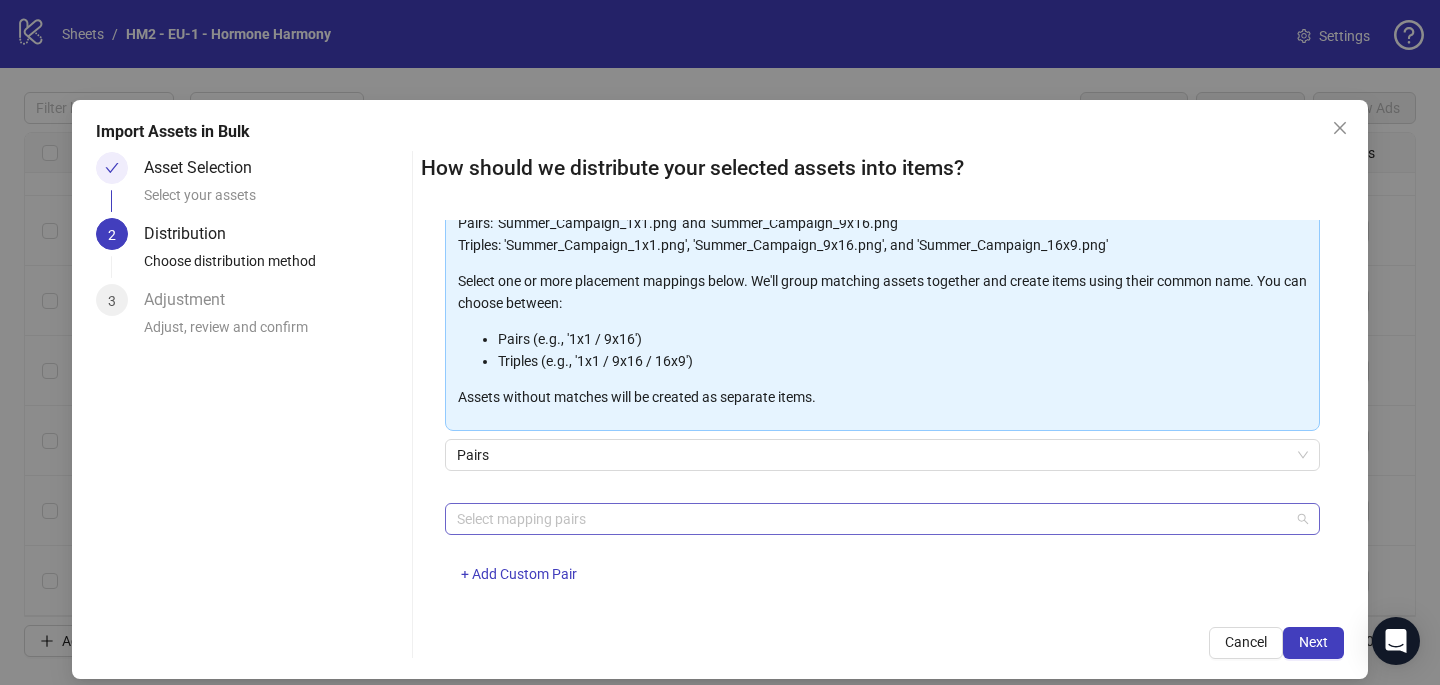 click on "Select mapping pairs" at bounding box center (882, 519) 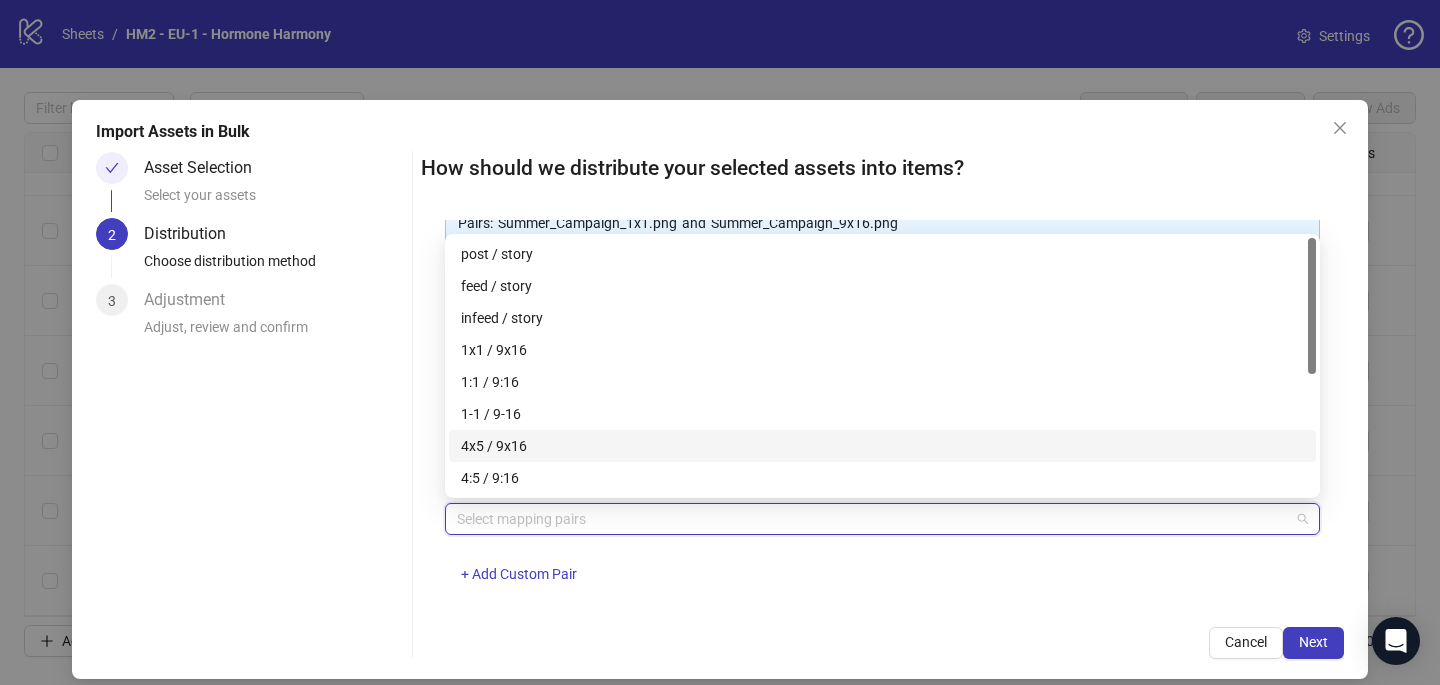 click on "4x5 / 9x16" at bounding box center [882, 446] 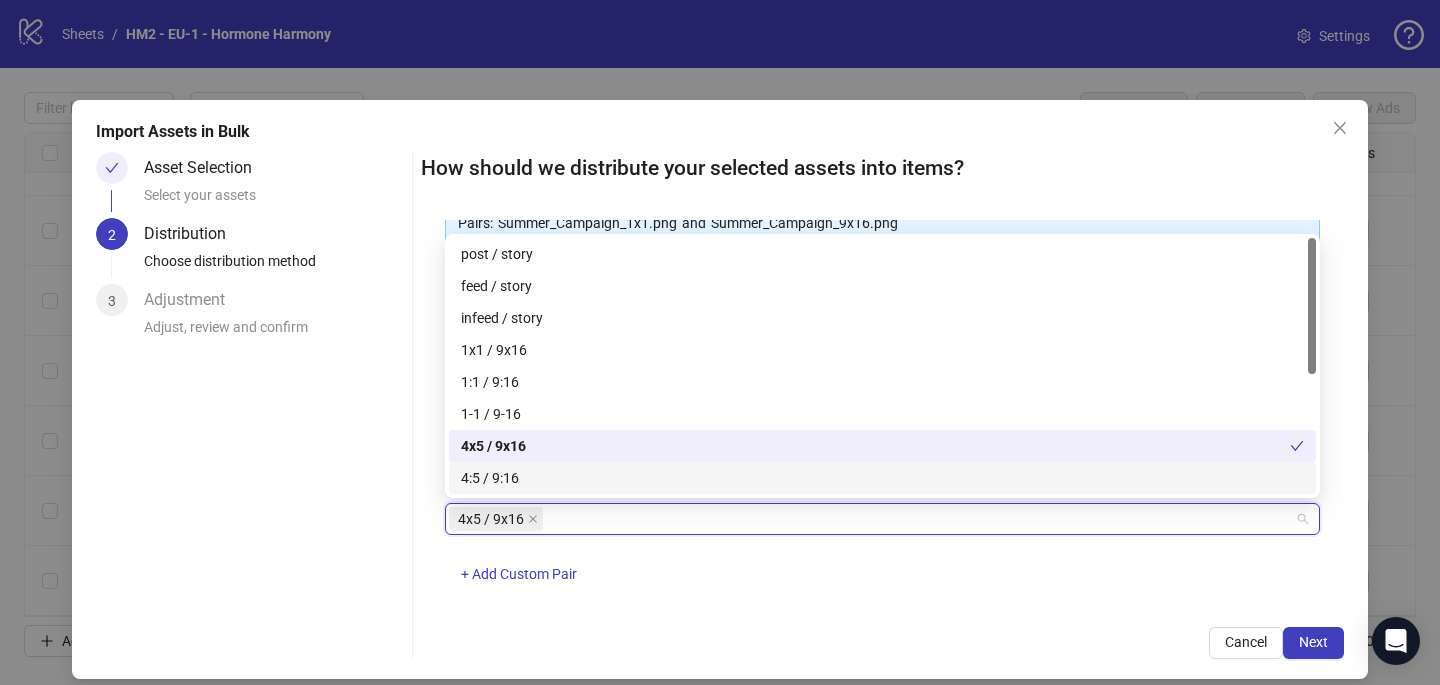 click on "How should we distribute your selected assets into items? One asset per item Group assets by name Assets must follow a consistent naming pattern to use this feature. Examples: Pairs: 'Summer_Campaign_1x1.png' and 'Summer_Campaign_9x16.png' Triples: 'Summer_Campaign_1x1.png', 'Summer_Campaign_9x16.png', and 'Summer_Campaign_16x9.png' Select one or more placement mappings below. We'll group matching assets together and create items using their common name. You can choose between: Pairs (e.g., '1x1 / 9x16') Triples (e.g., '1x1 / 9x16 / 16x9') Assets without matches will be created as separate items. Pairs 4x5 / 9x16   + Add Custom Pair Cancel Next" at bounding box center [882, 405] 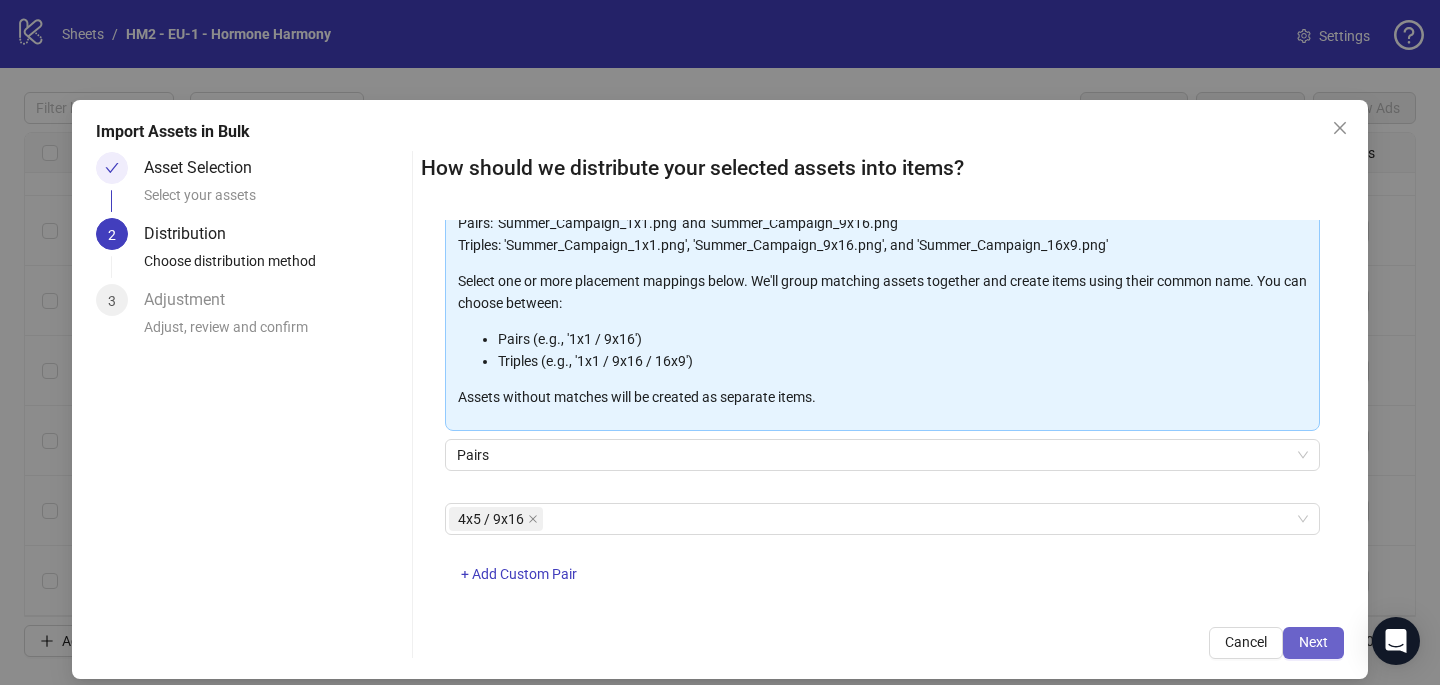 click on "Next" at bounding box center (1313, 643) 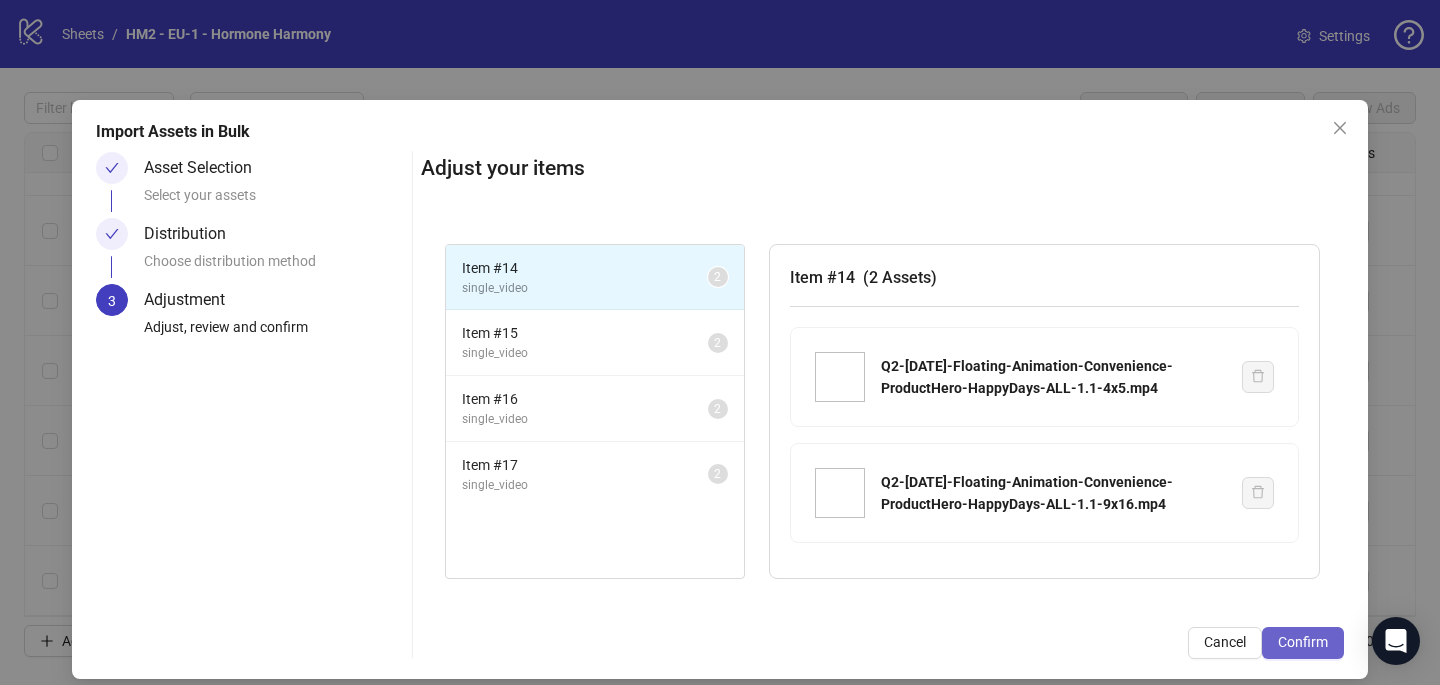 click on "Confirm" at bounding box center (1303, 642) 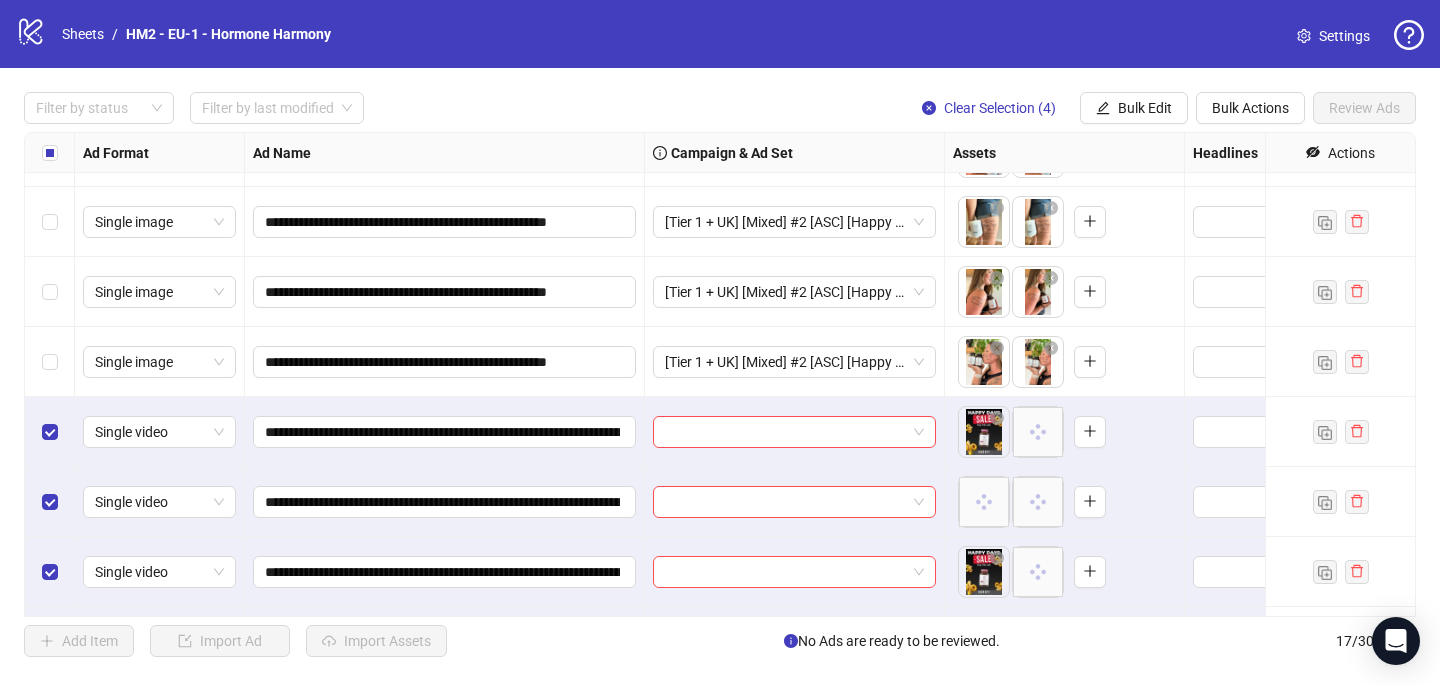 scroll, scrollTop: 747, scrollLeft: 0, axis: vertical 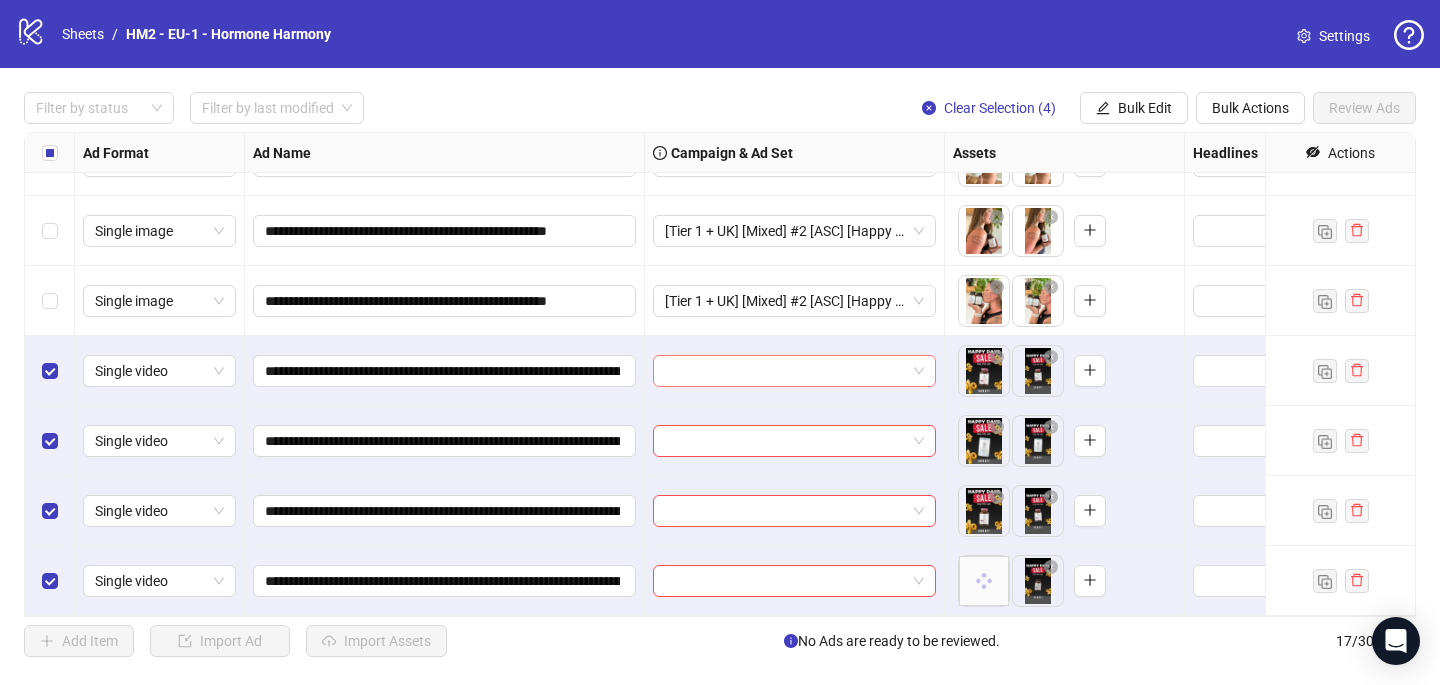 click at bounding box center [794, 371] 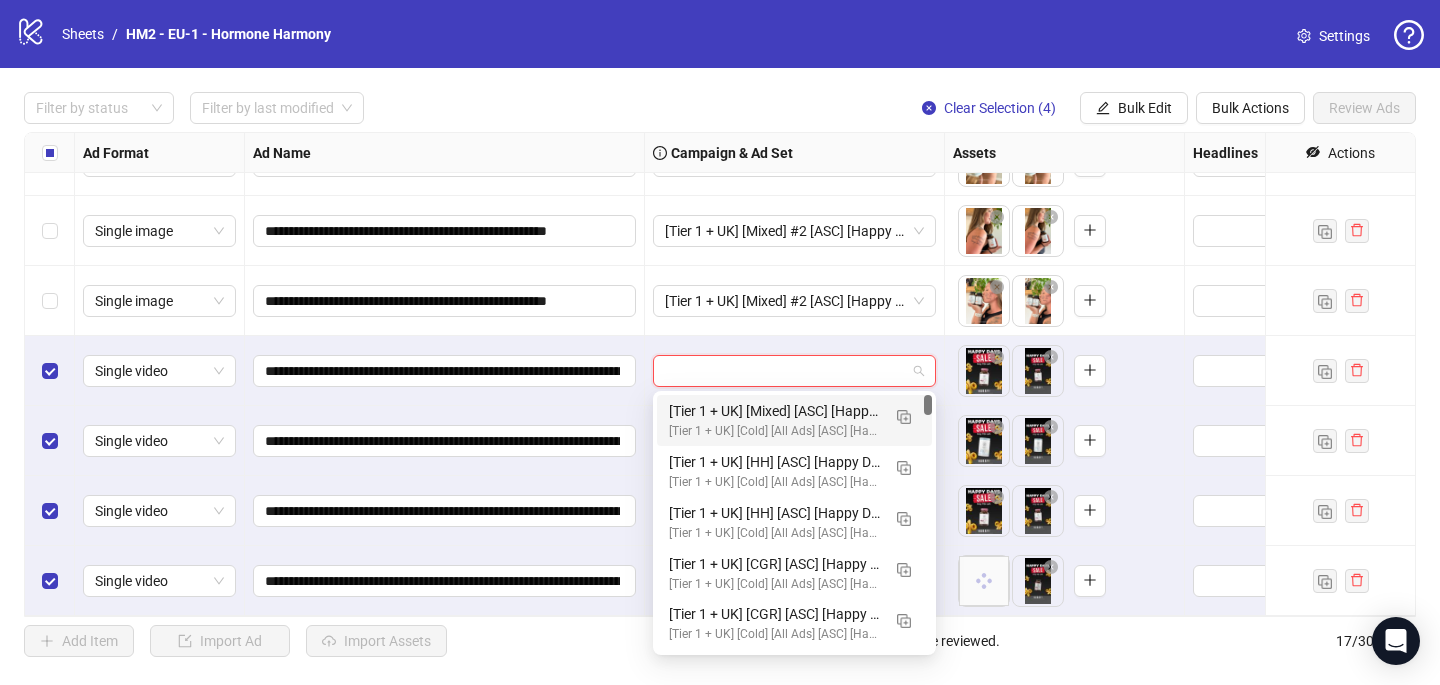 paste on "**********" 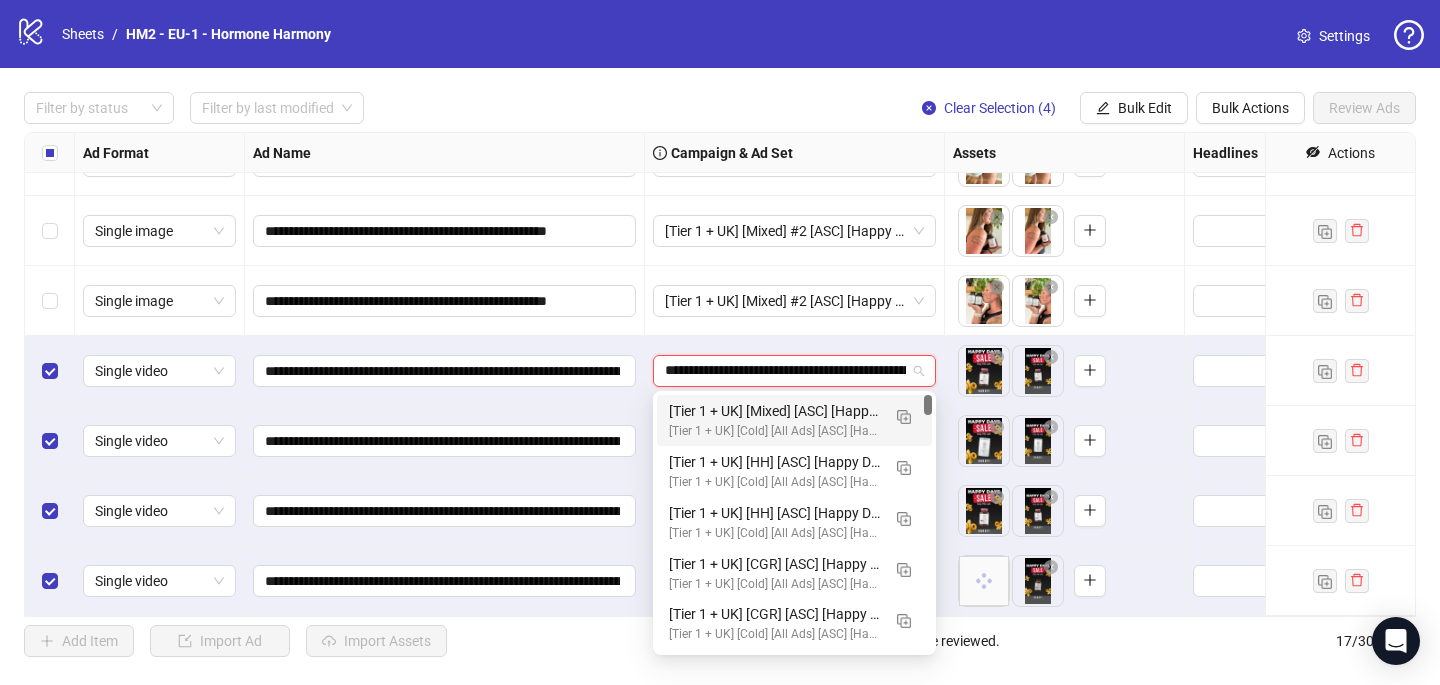 scroll, scrollTop: 0, scrollLeft: 138, axis: horizontal 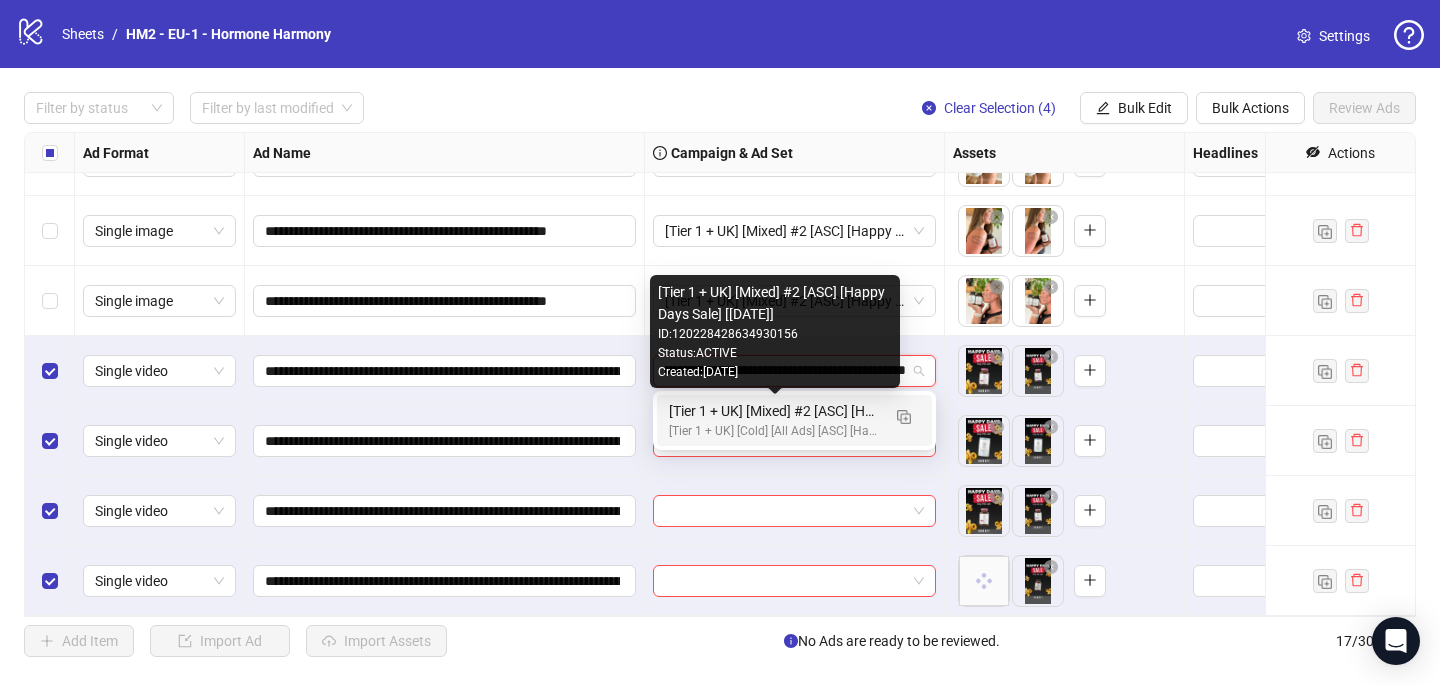click on "[Tier 1 + UK] [Cold] [All Ads] [ASC] [Happy Days Sale] [[DATE]] # 8,000€" at bounding box center (774, 431) 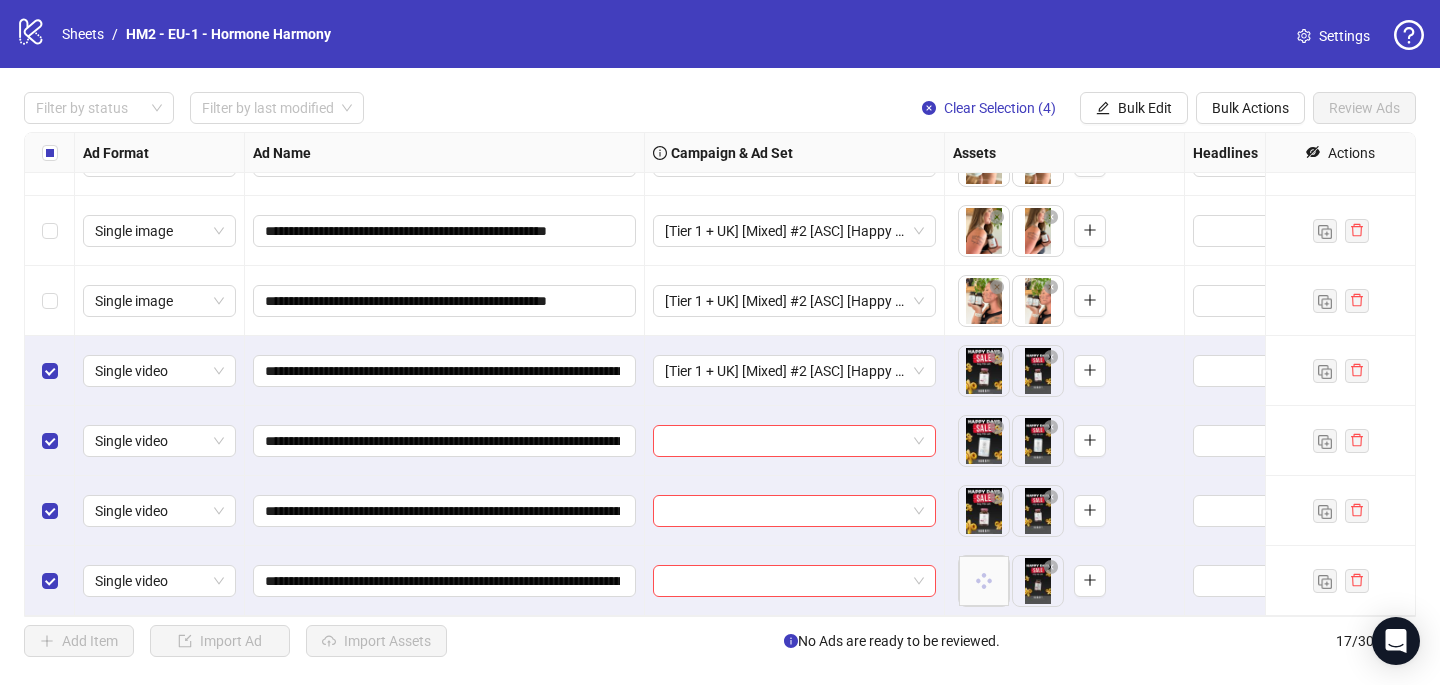 click at bounding box center [795, 441] 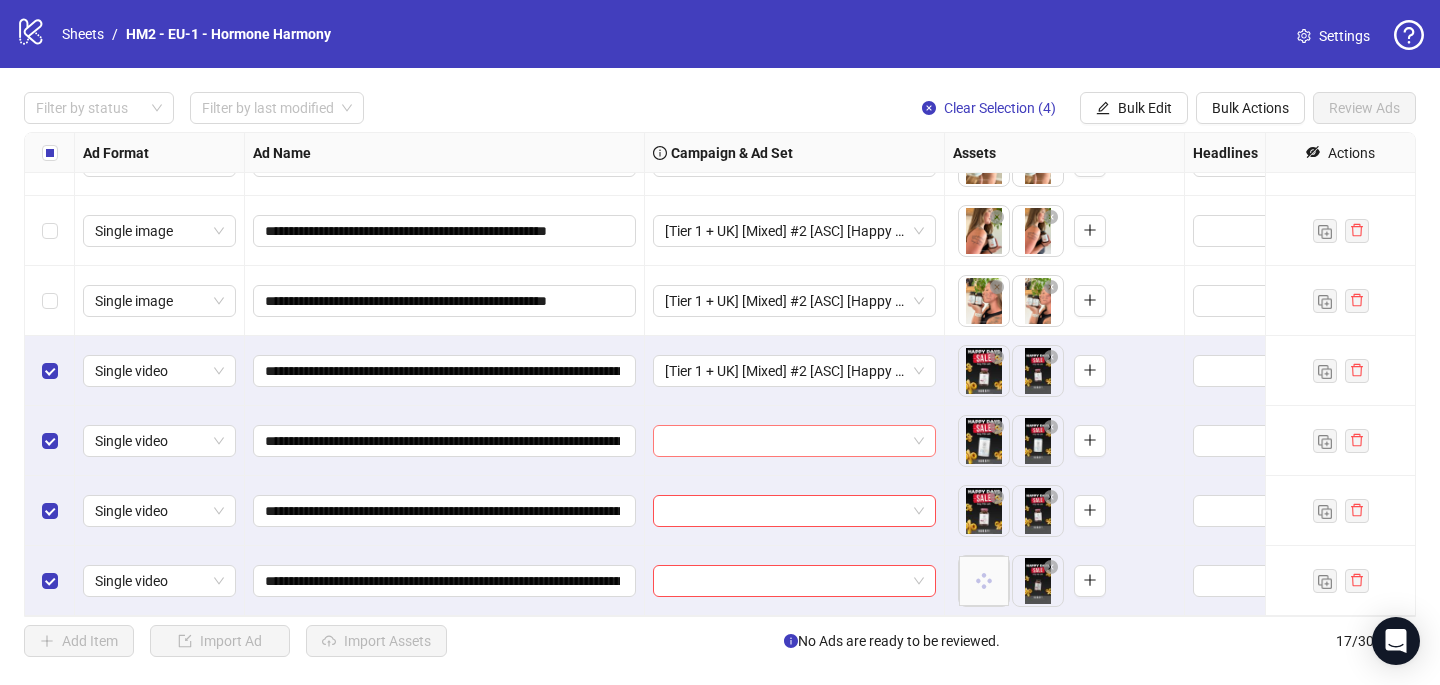 click at bounding box center [785, 441] 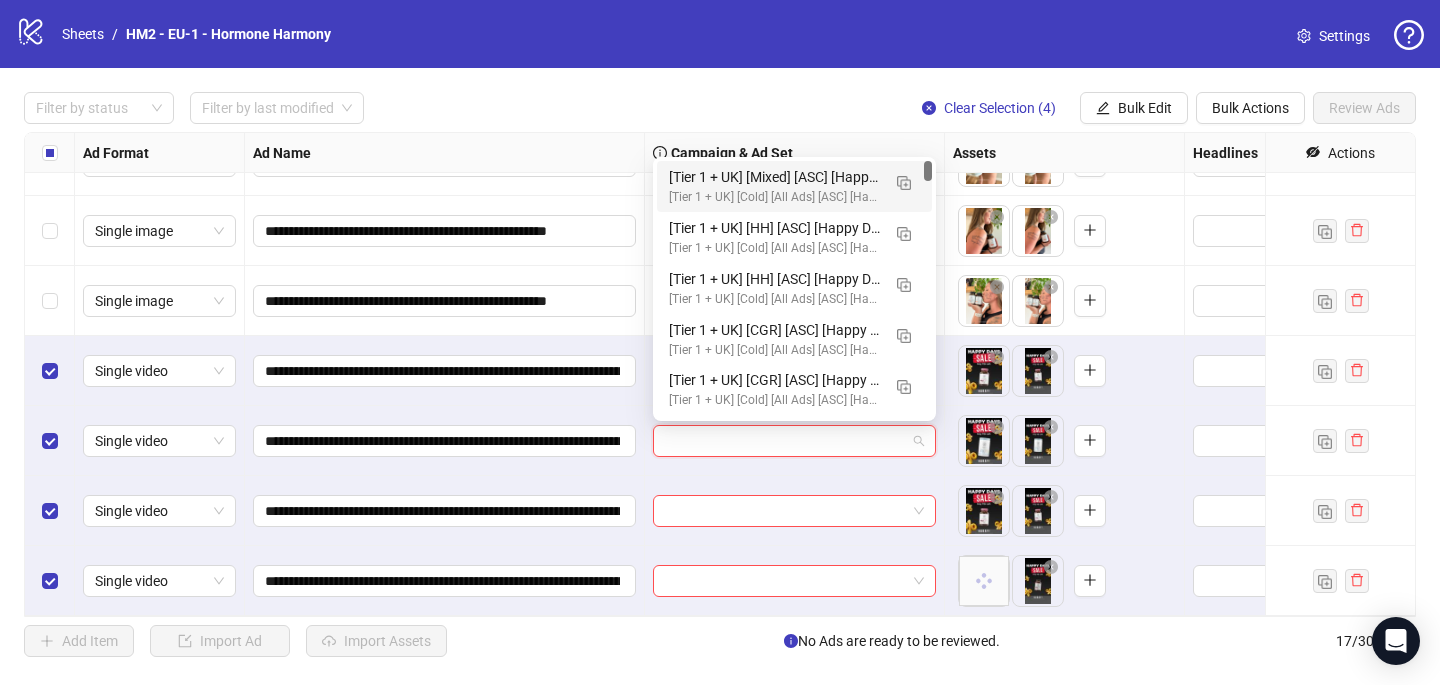 paste on "**********" 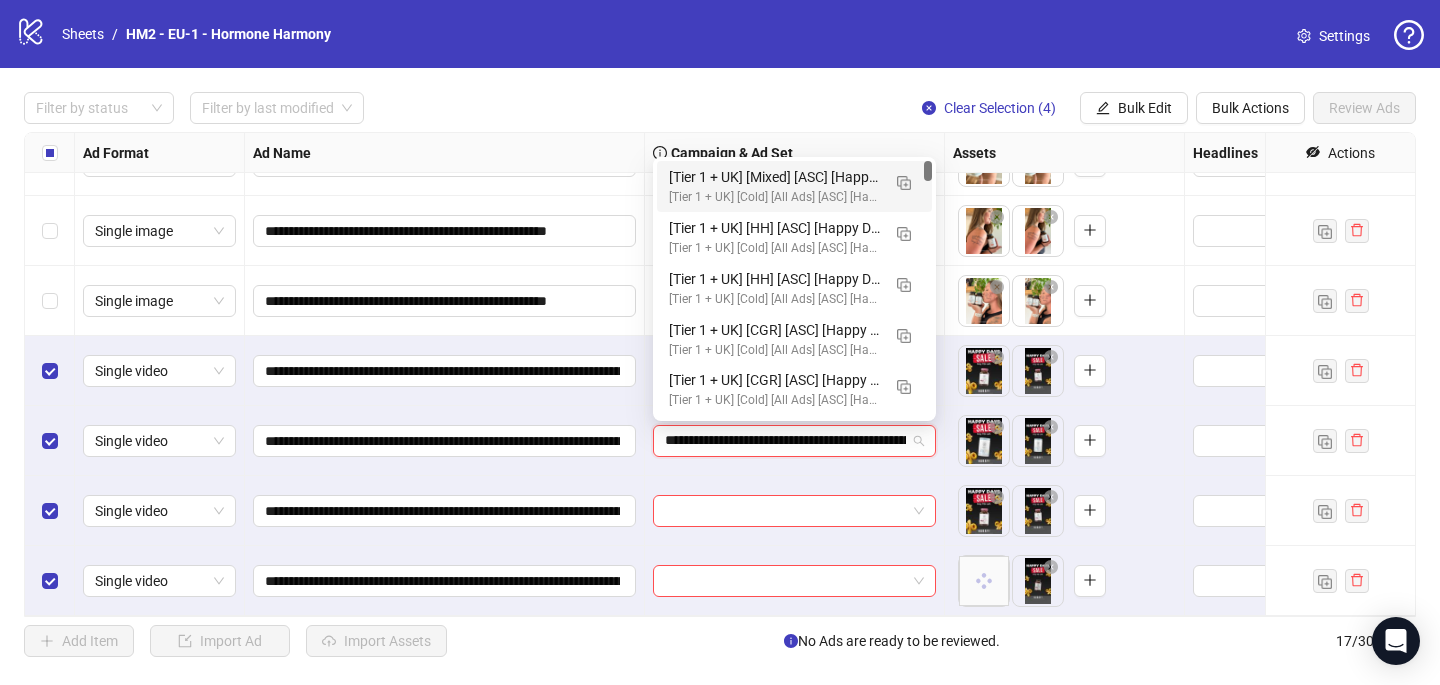 scroll, scrollTop: 0, scrollLeft: 138, axis: horizontal 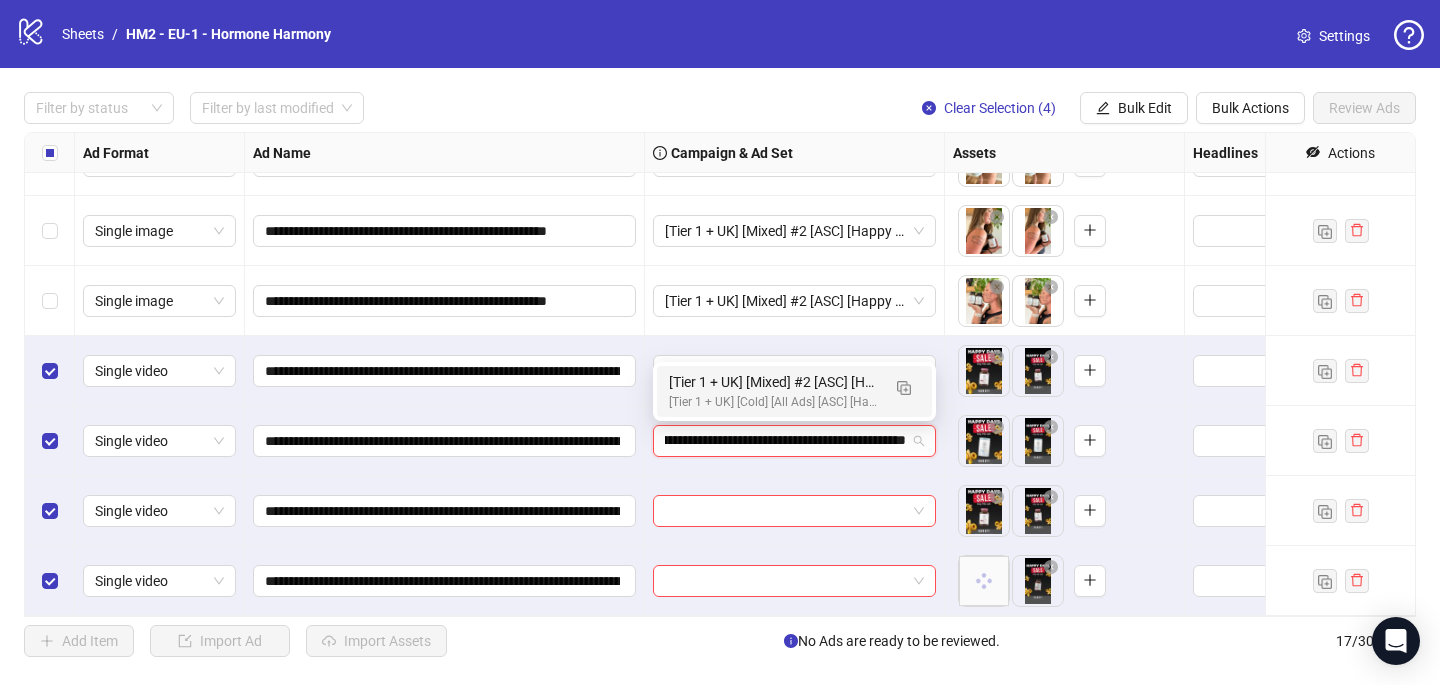 click on "[Tier 1 + UK] [Cold] [All Ads] [ASC] [Happy Days Sale] [[DATE]] # 8,000€" at bounding box center (774, 402) 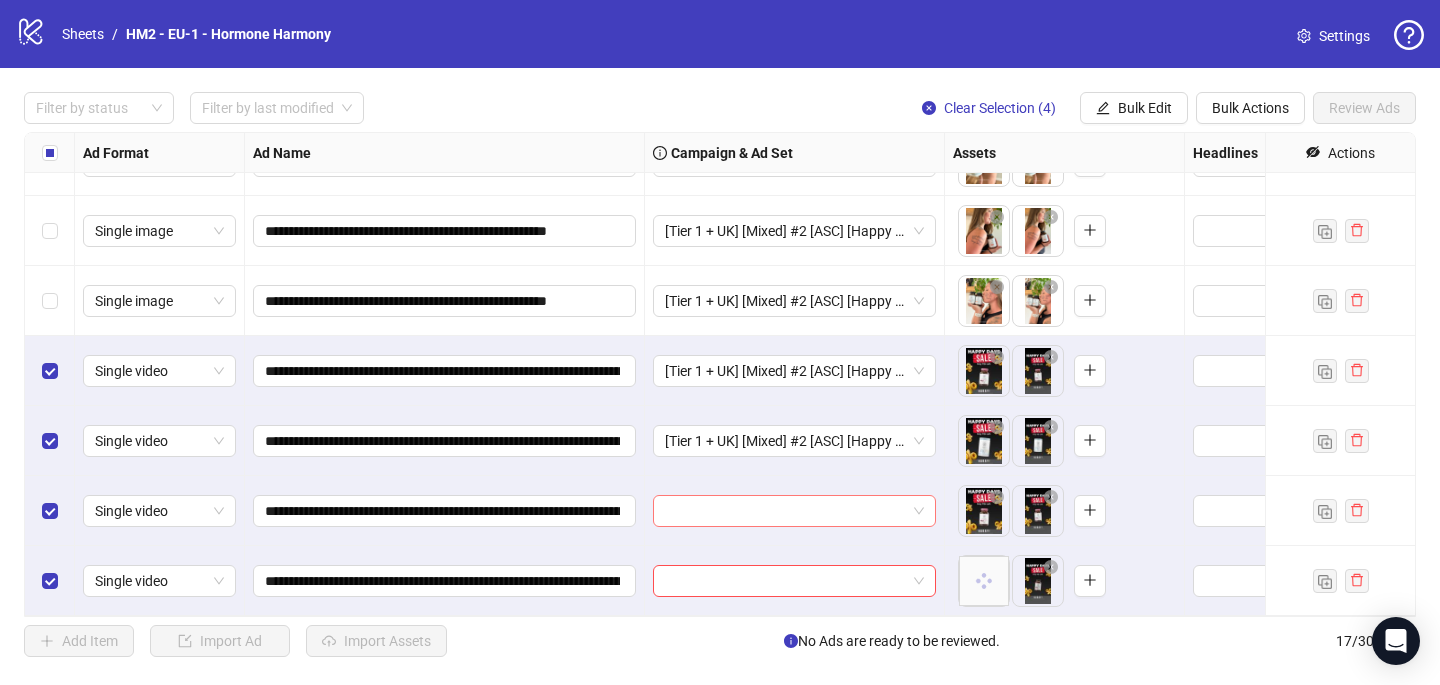 click at bounding box center (785, 511) 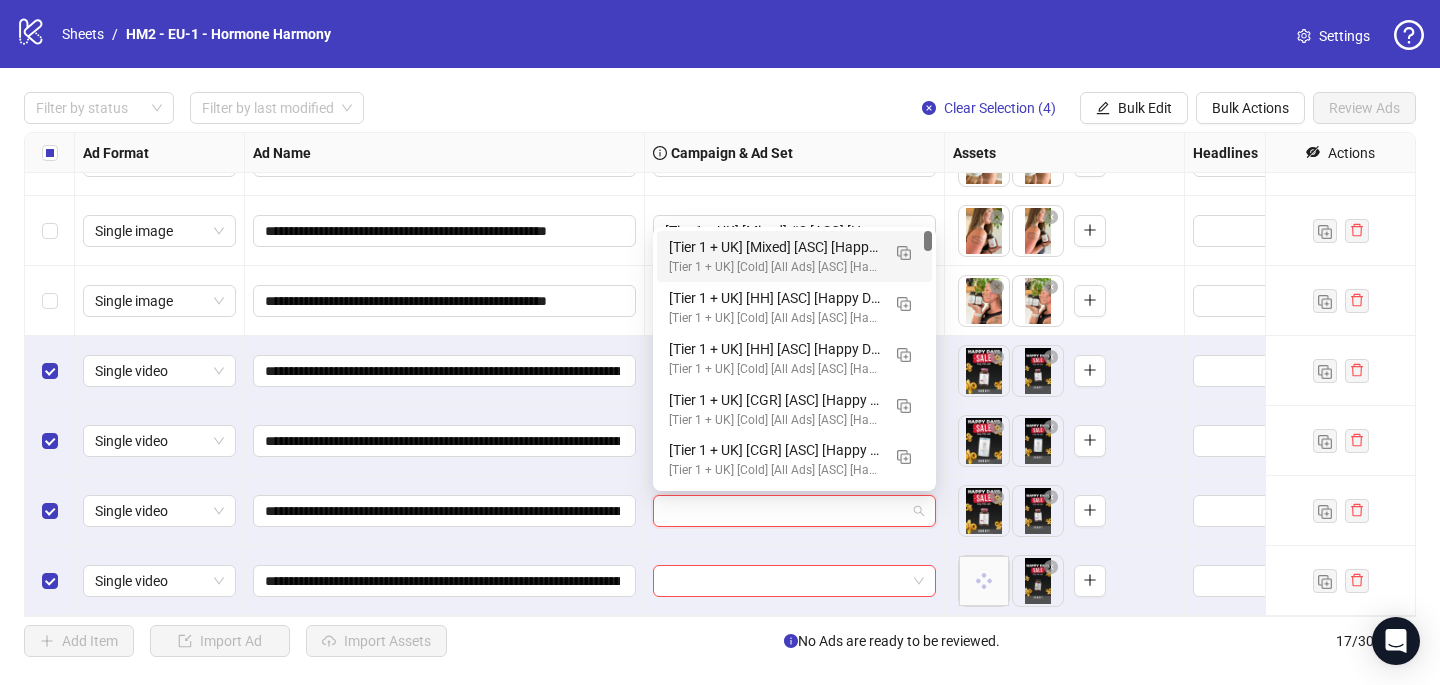 paste on "**********" 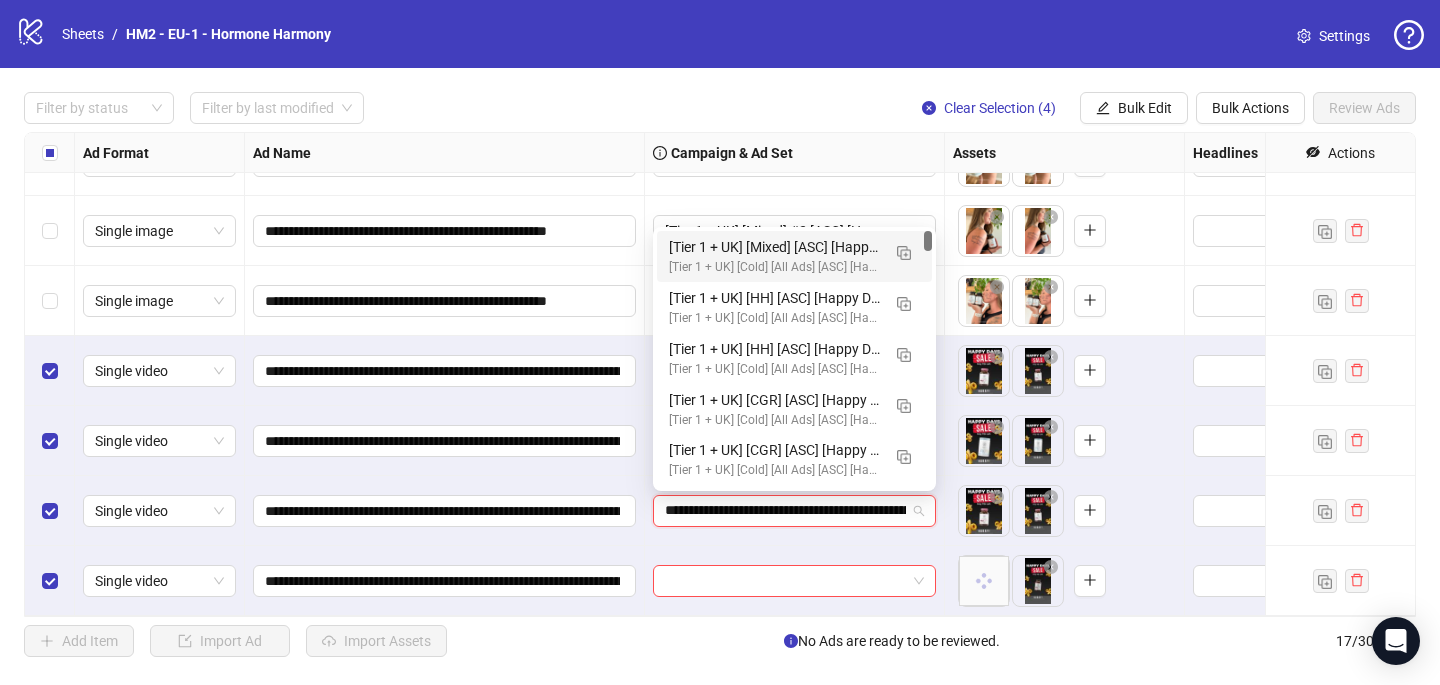 scroll, scrollTop: 0, scrollLeft: 138, axis: horizontal 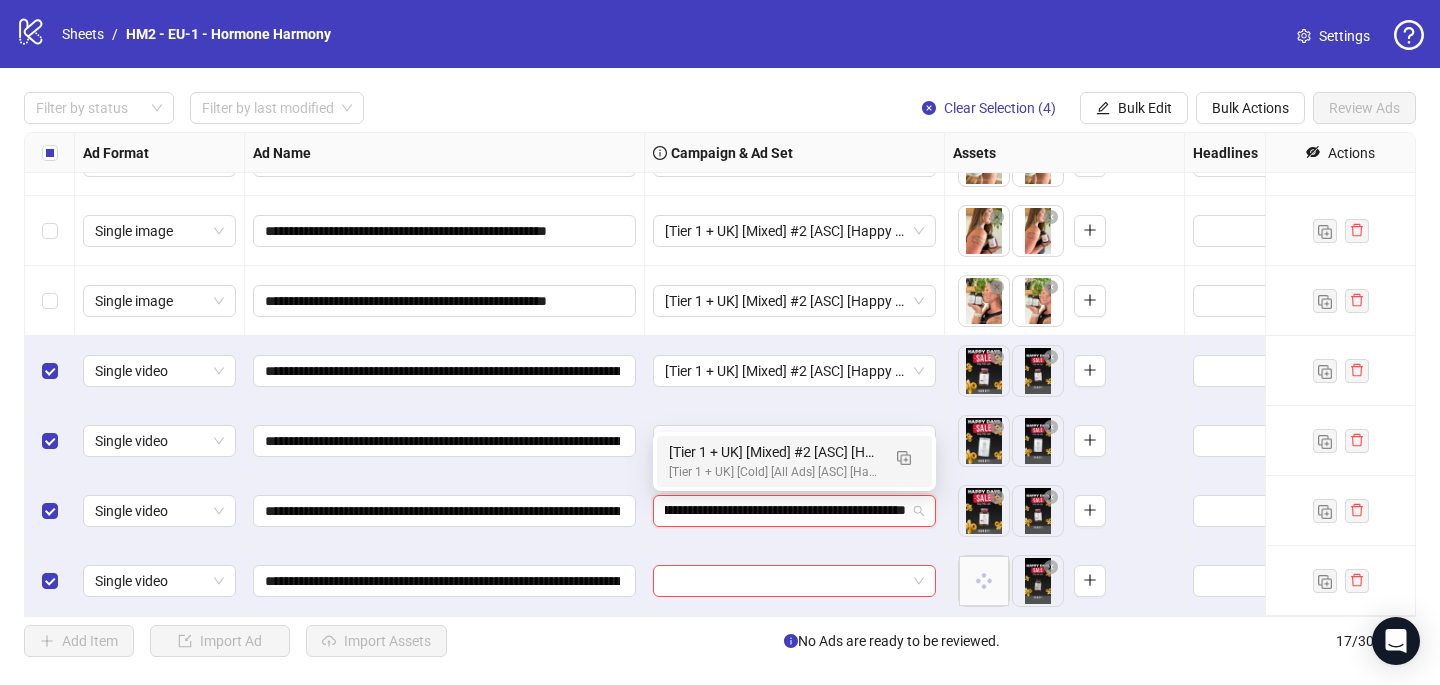 click on "[Tier 1 + UK] [Cold] [All Ads] [ASC] [Happy Days Sale] [[DATE]] # 8,000€" at bounding box center (774, 472) 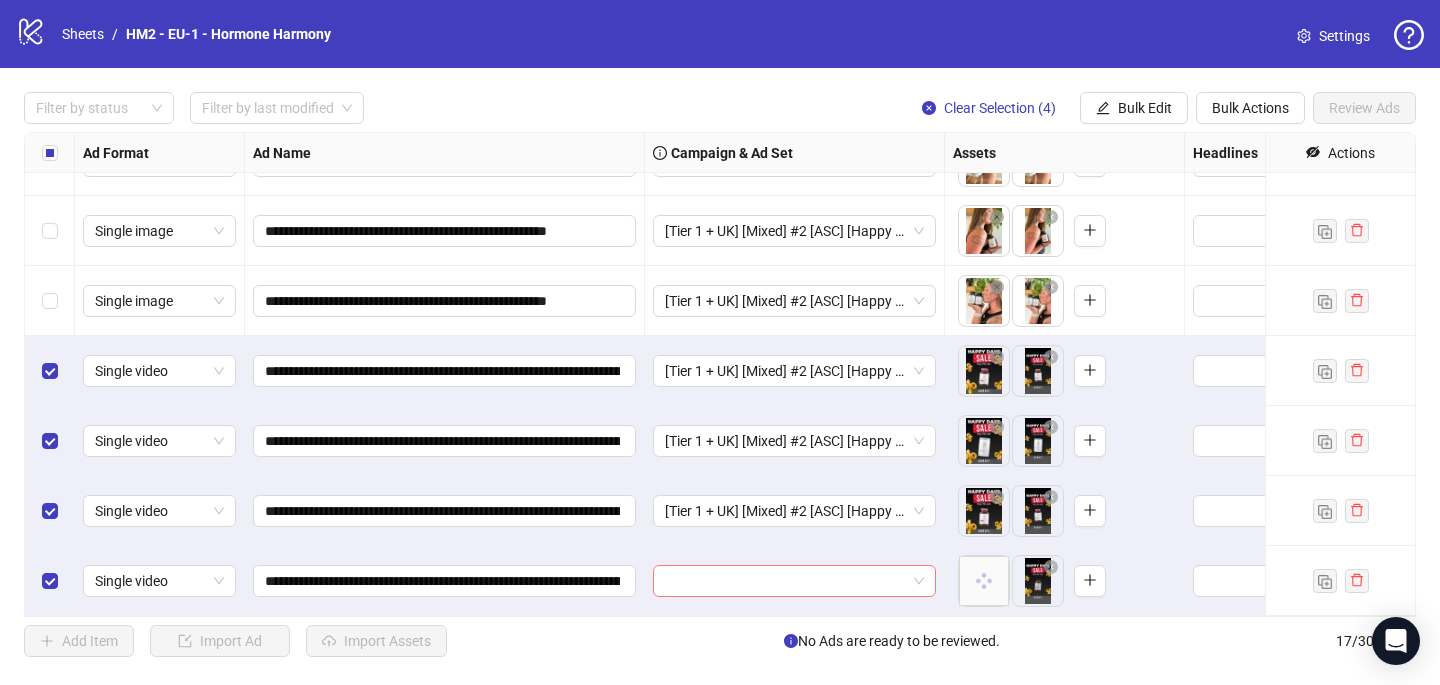 click at bounding box center [785, 581] 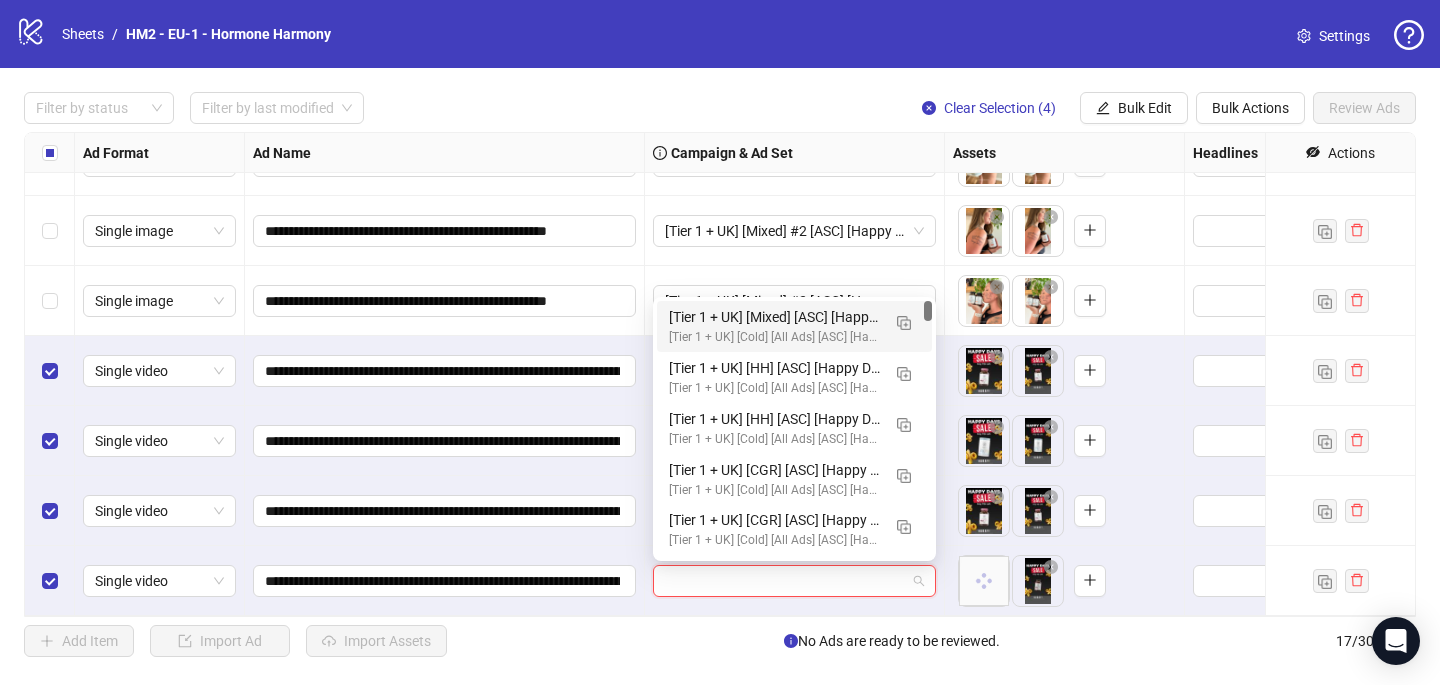 paste on "**********" 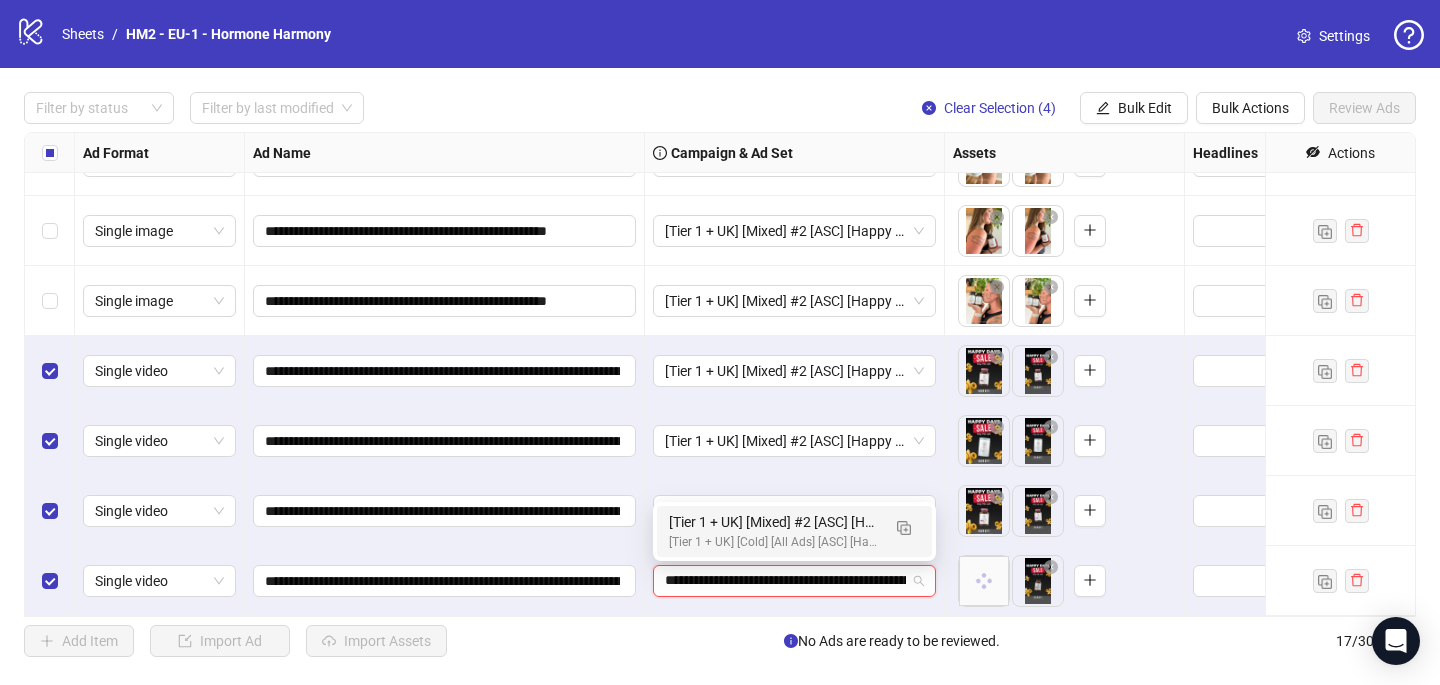 scroll, scrollTop: 0, scrollLeft: 138, axis: horizontal 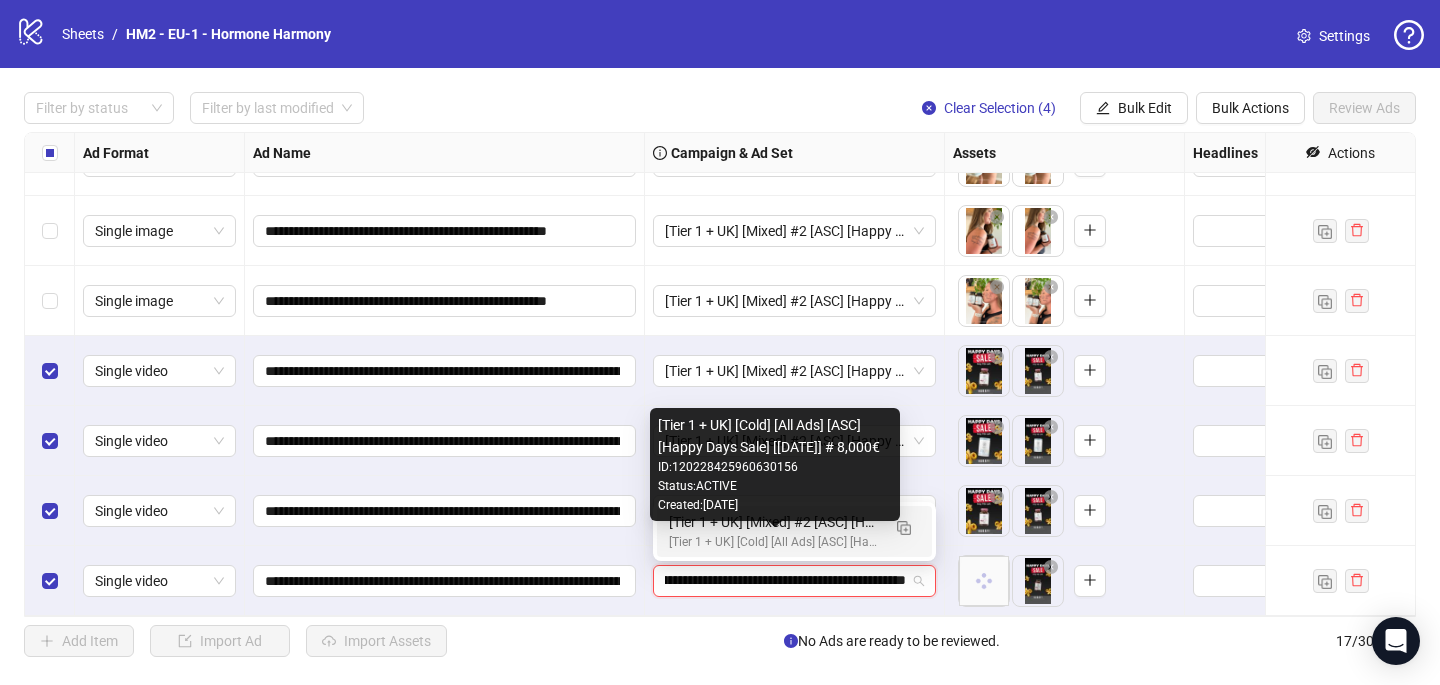 click on "[Tier 1 + UK] [Cold] [All Ads] [ASC] [Happy Days Sale] [[DATE]] # 8,000€" at bounding box center (774, 542) 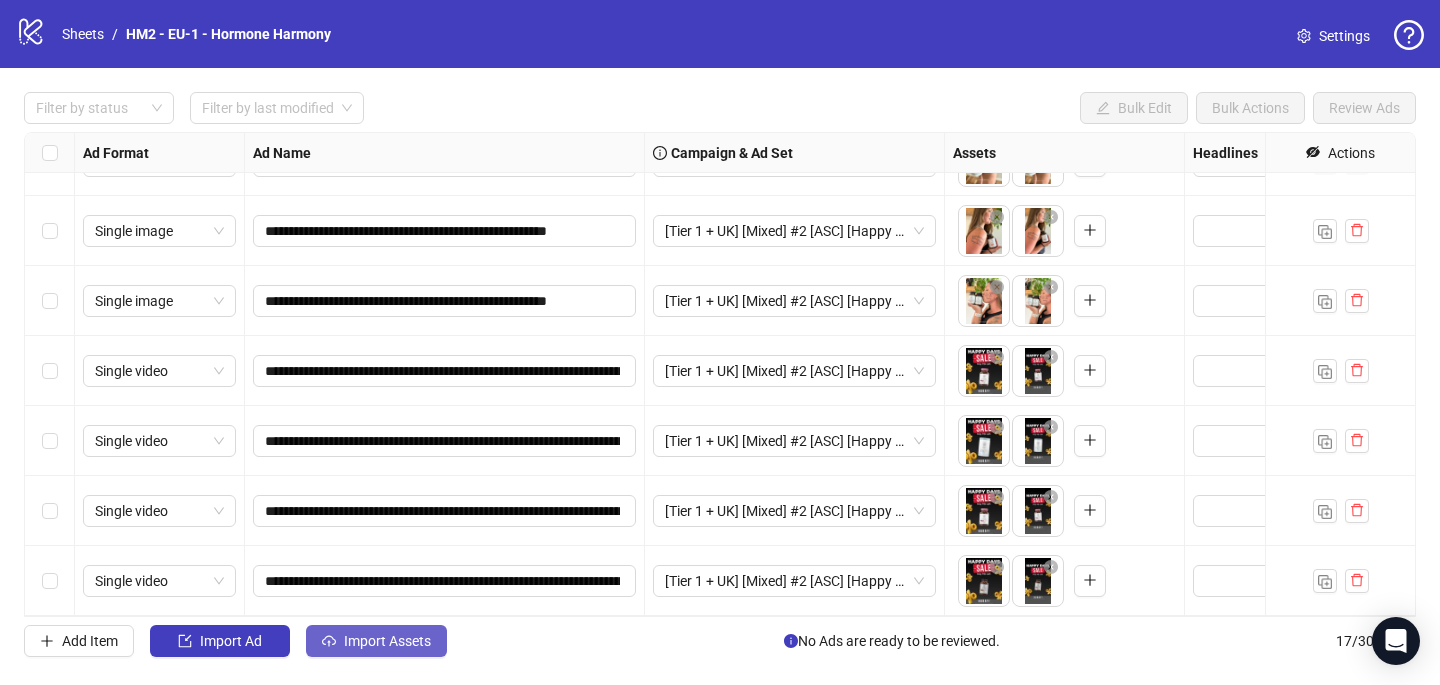 click on "Import Assets" at bounding box center [376, 641] 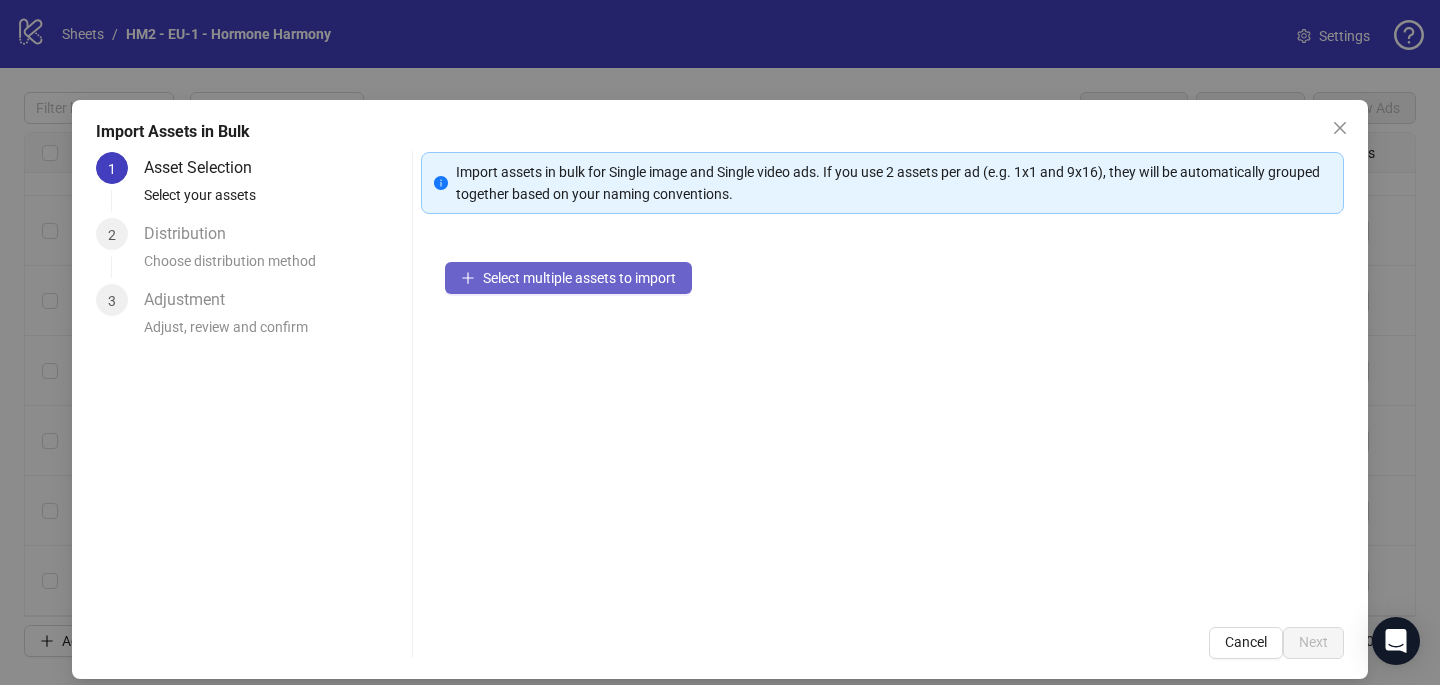 click on "Select multiple assets to import" at bounding box center [568, 278] 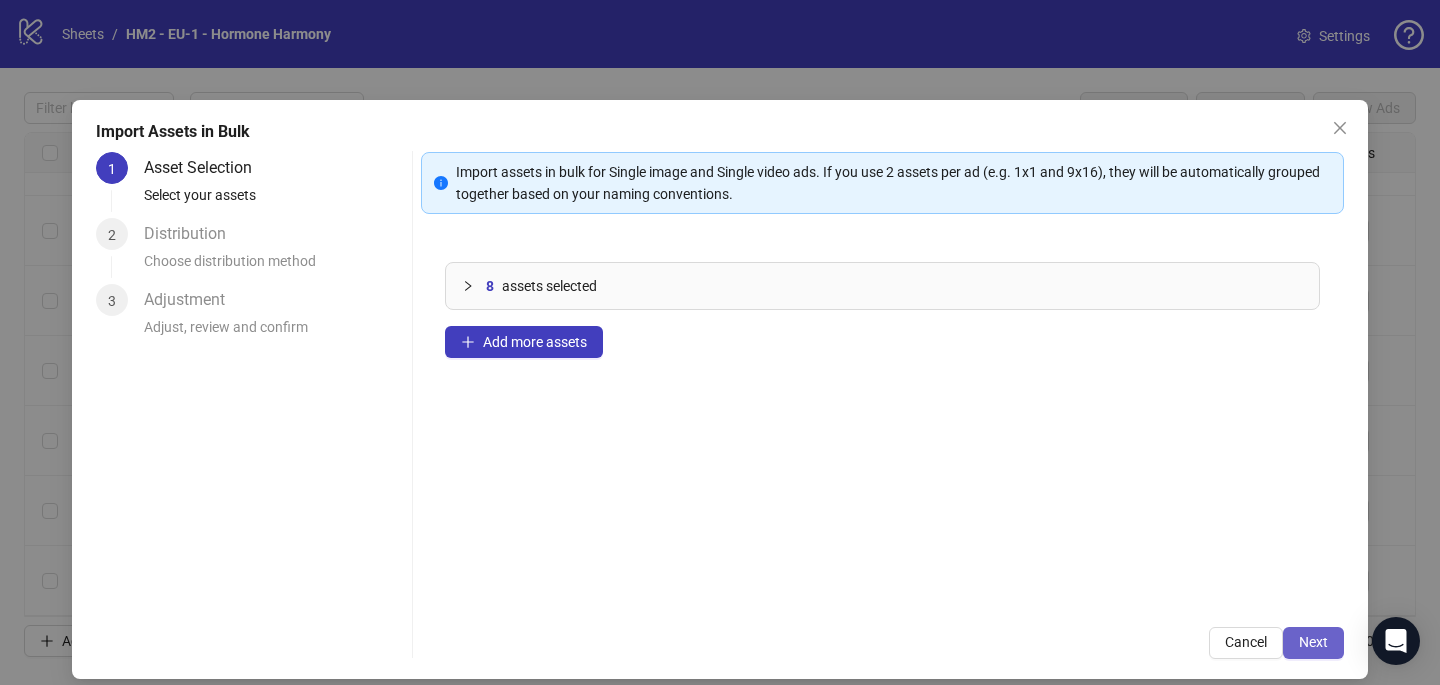 click on "Next" at bounding box center [1313, 643] 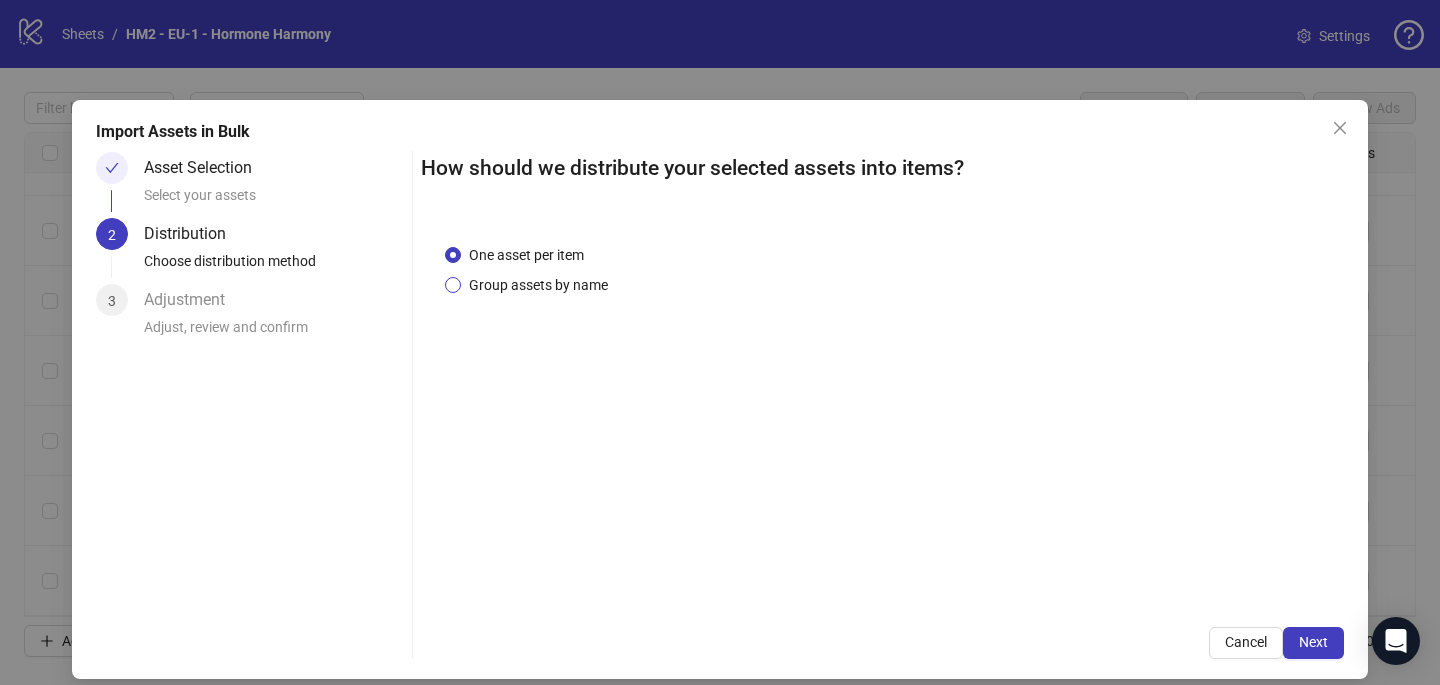 click on "Group assets by name" at bounding box center [538, 285] 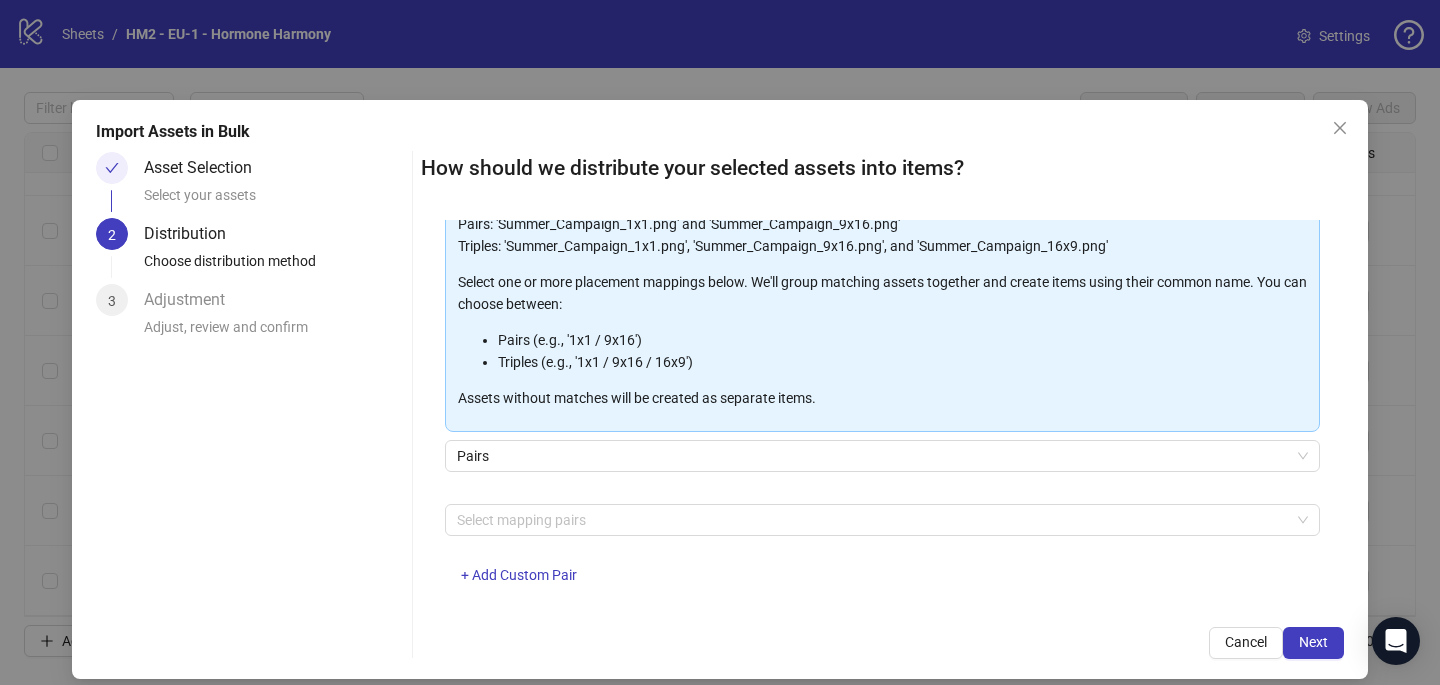 scroll, scrollTop: 175, scrollLeft: 0, axis: vertical 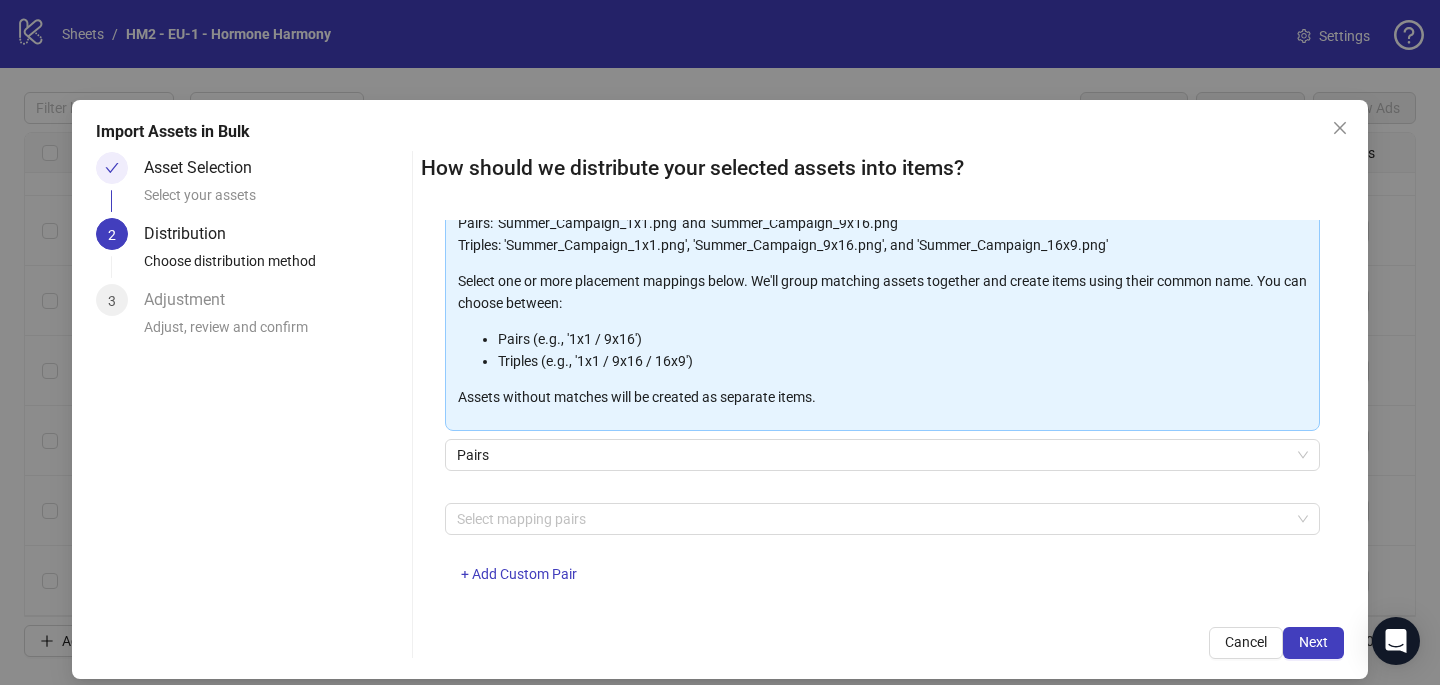 click at bounding box center [872, 519] 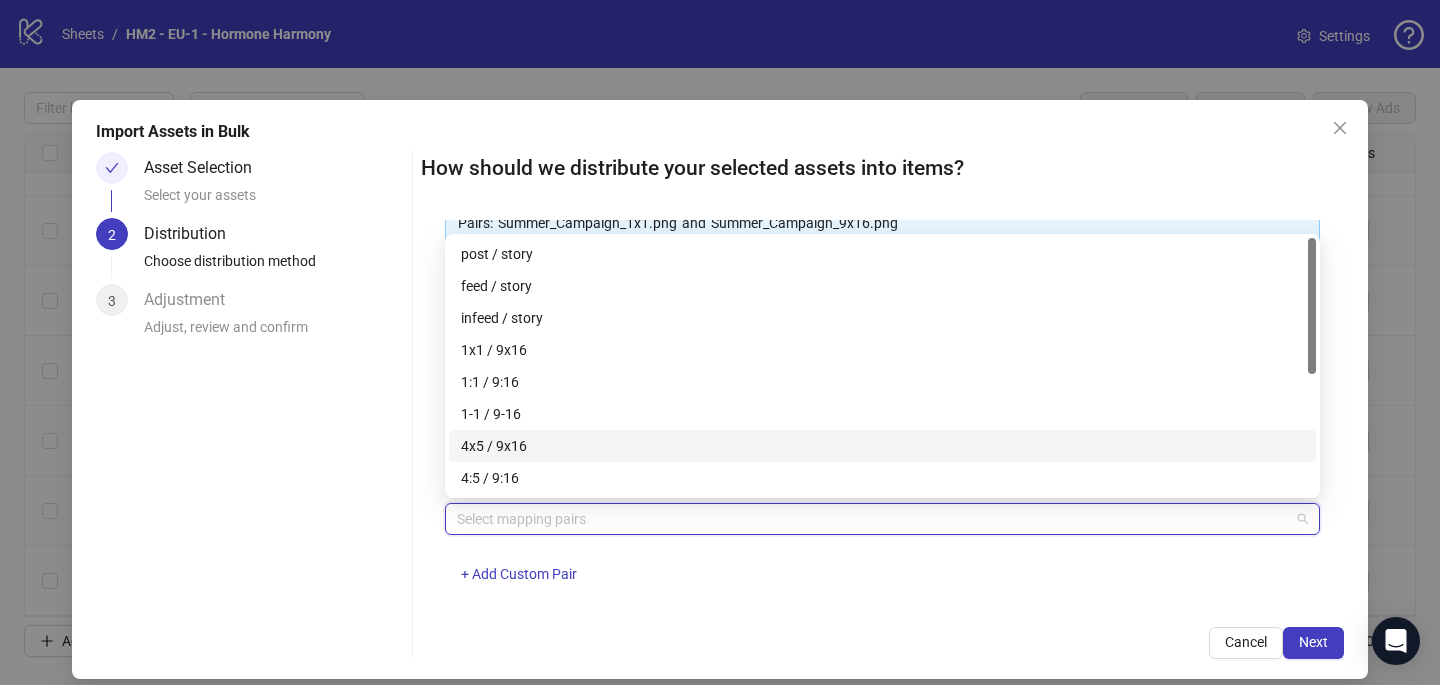 click on "4x5 / 9x16" at bounding box center [882, 446] 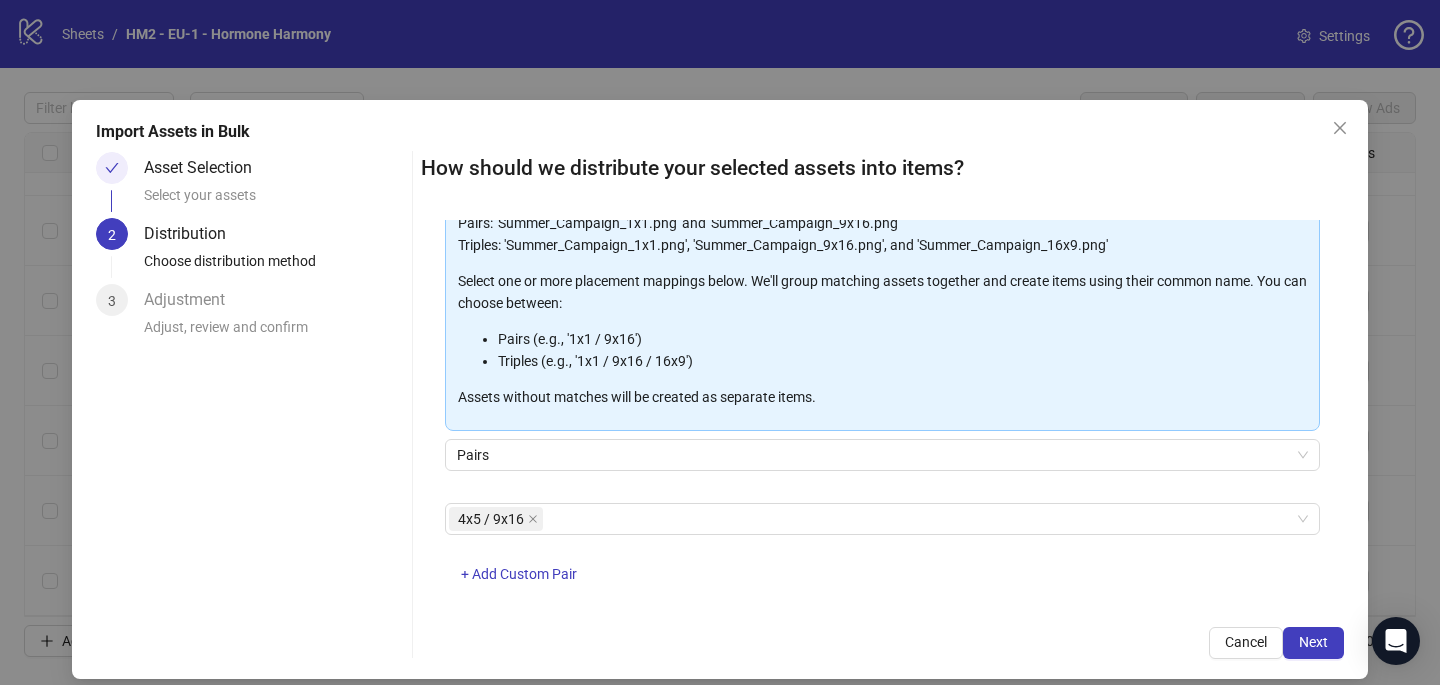 click on "How should we distribute your selected assets into items? One asset per item Group assets by name Assets must follow a consistent naming pattern to use this feature. Examples: Pairs: 'Summer_Campaign_1x1.png' and 'Summer_Campaign_9x16.png' Triples: 'Summer_Campaign_1x1.png', 'Summer_Campaign_9x16.png', and 'Summer_Campaign_16x9.png' Select one or more placement mappings below. We'll group matching assets together and create items using their common name. You can choose between: Pairs (e.g., '1x1 / 9x16') Triples (e.g., '1x1 / 9x16 / 16x9') Assets without matches will be created as separate items. Pairs 4x5 / 9x16   + Add Custom Pair Cancel Next" at bounding box center [882, 405] 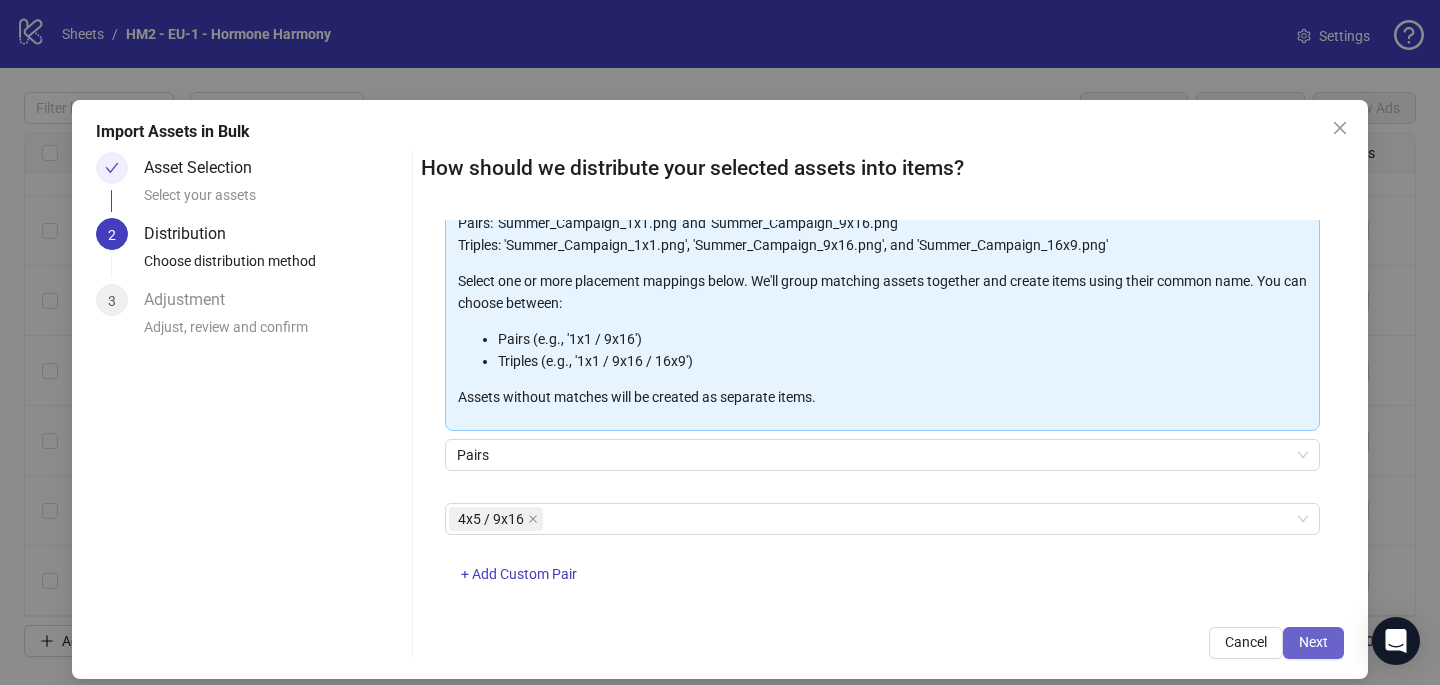 click on "Next" at bounding box center [1313, 643] 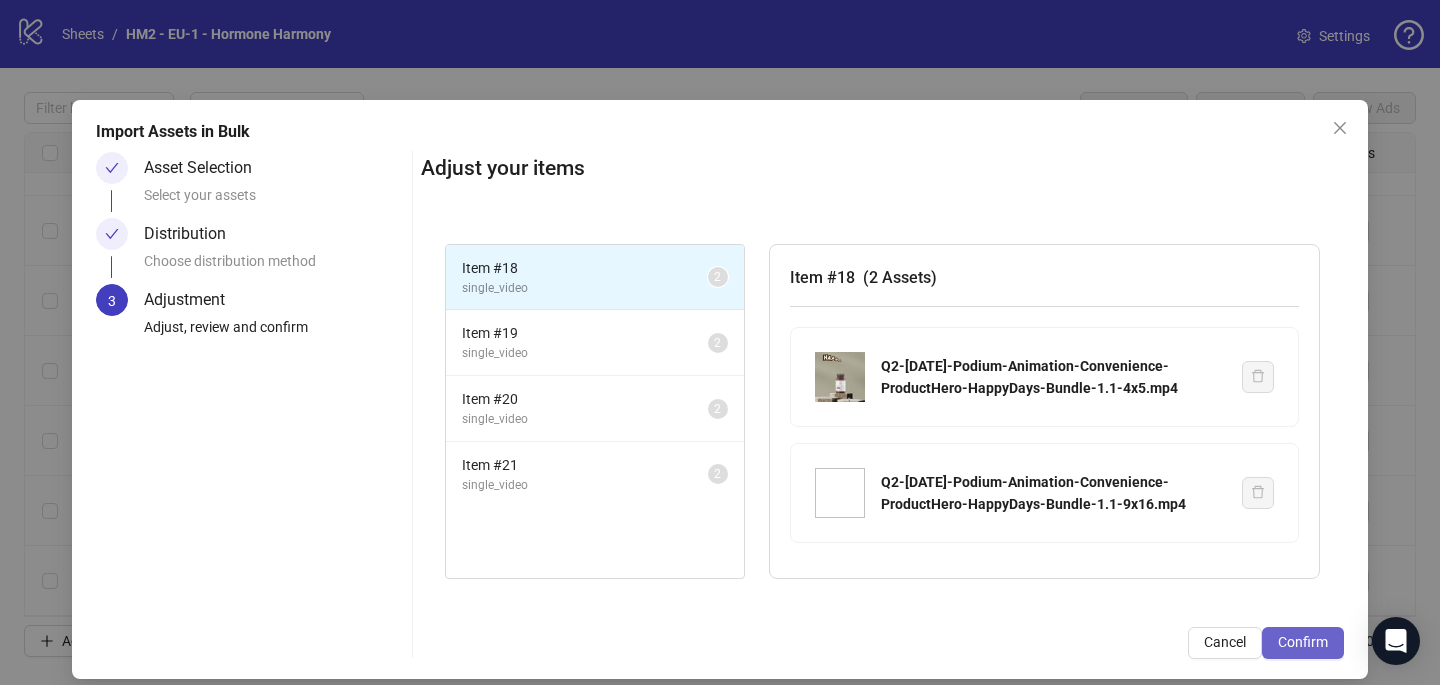 click on "Confirm" at bounding box center [1303, 642] 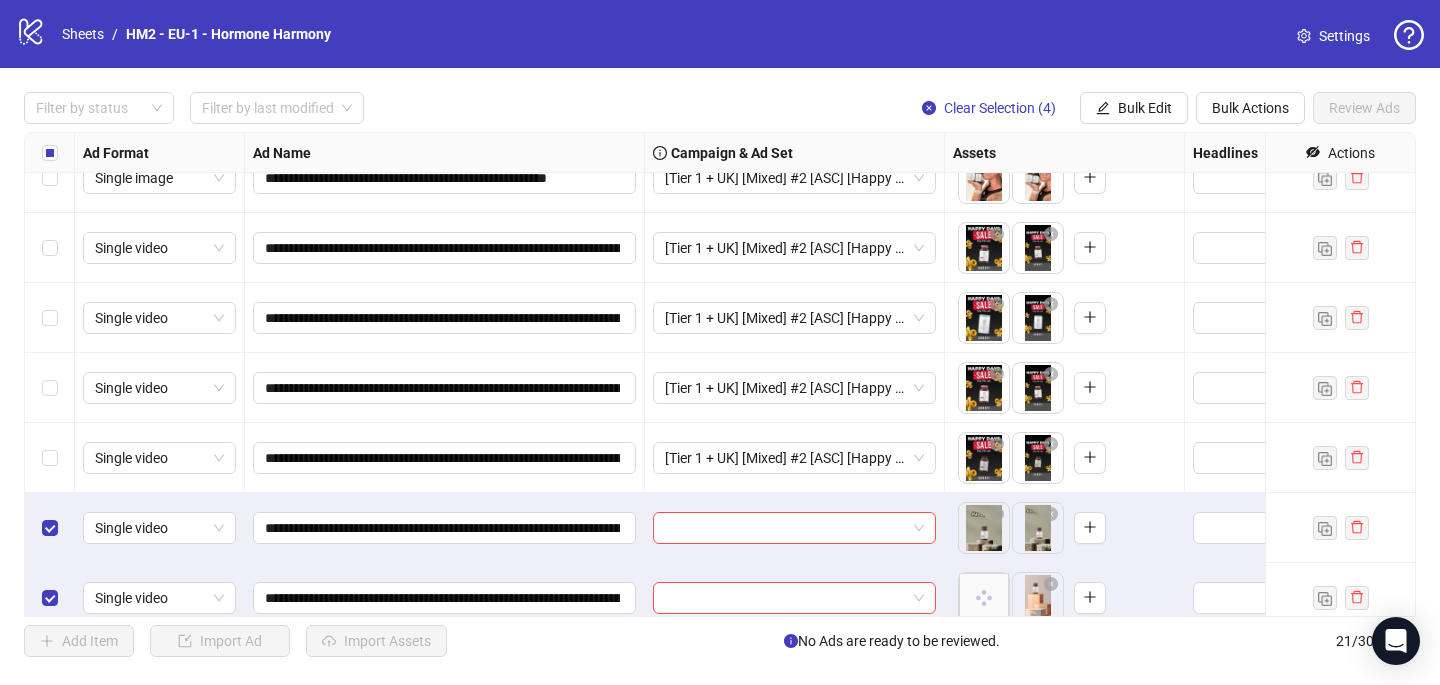 scroll, scrollTop: 1027, scrollLeft: 0, axis: vertical 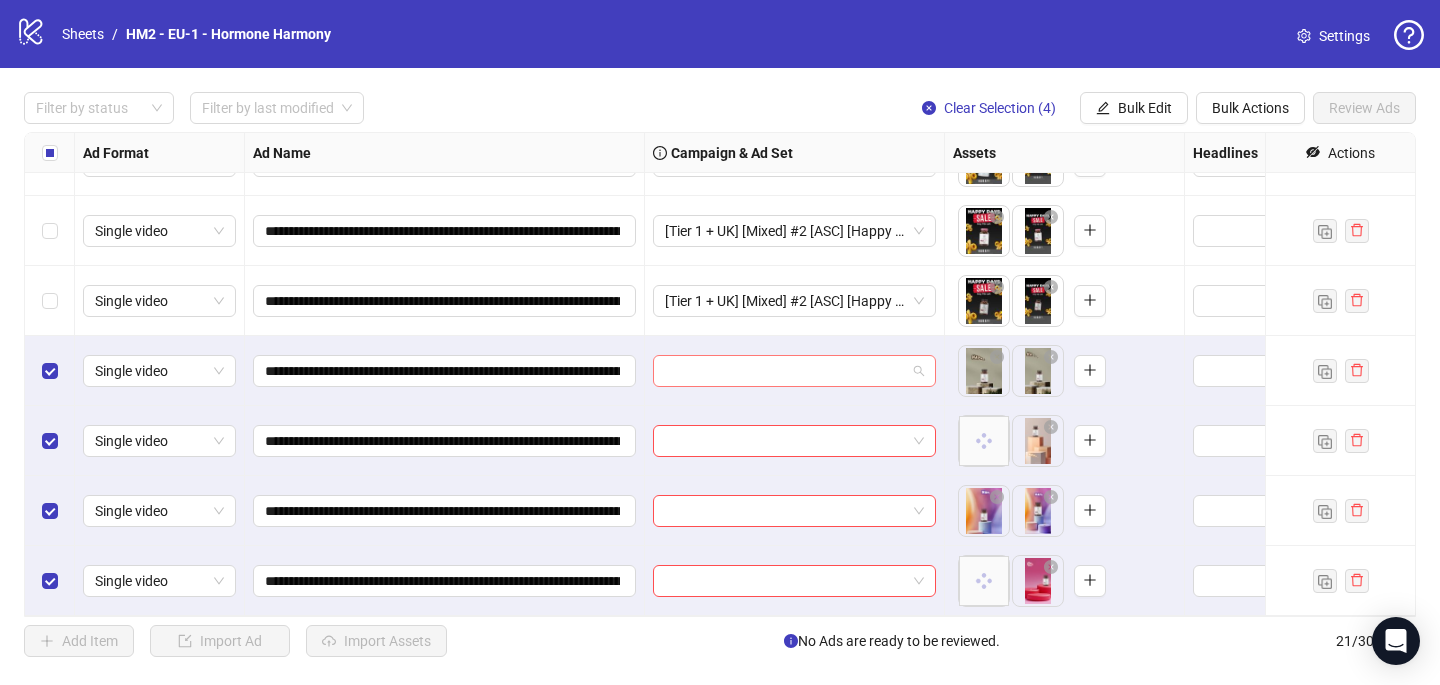 click at bounding box center [785, 371] 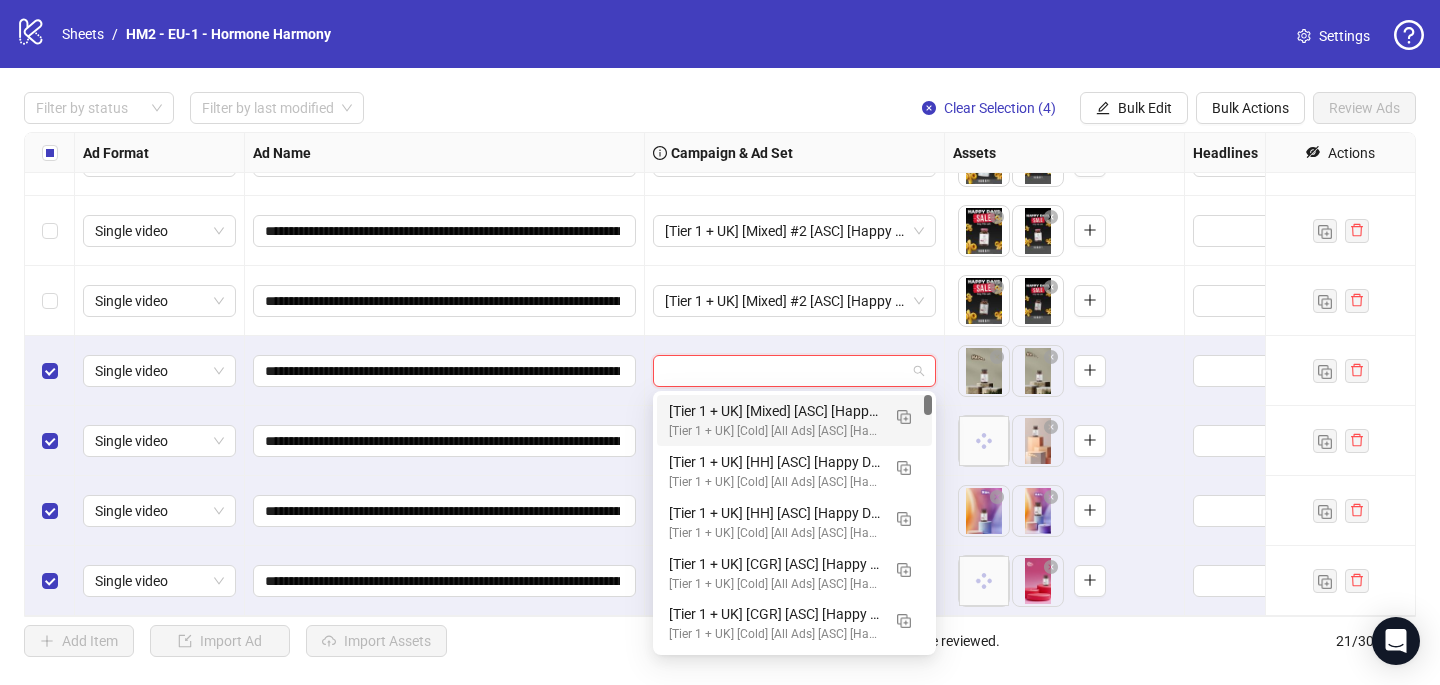 paste on "**********" 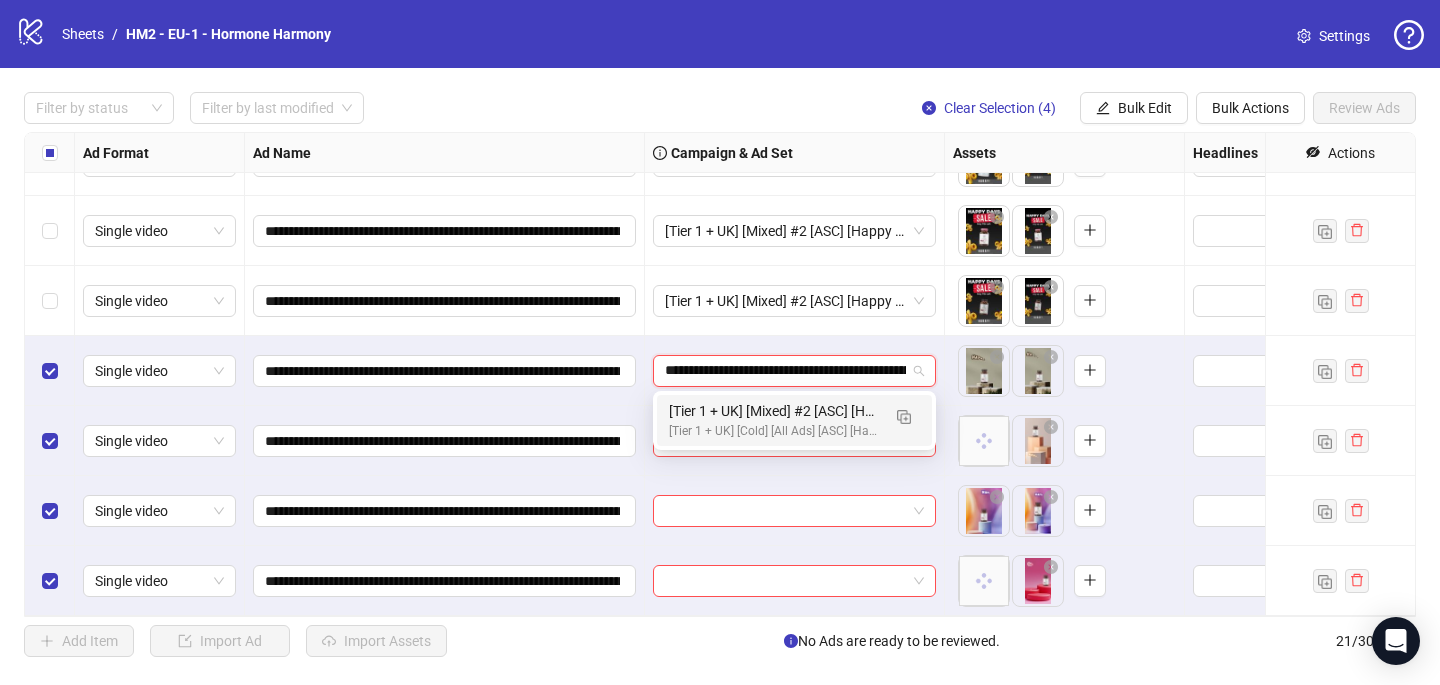 scroll, scrollTop: 0, scrollLeft: 138, axis: horizontal 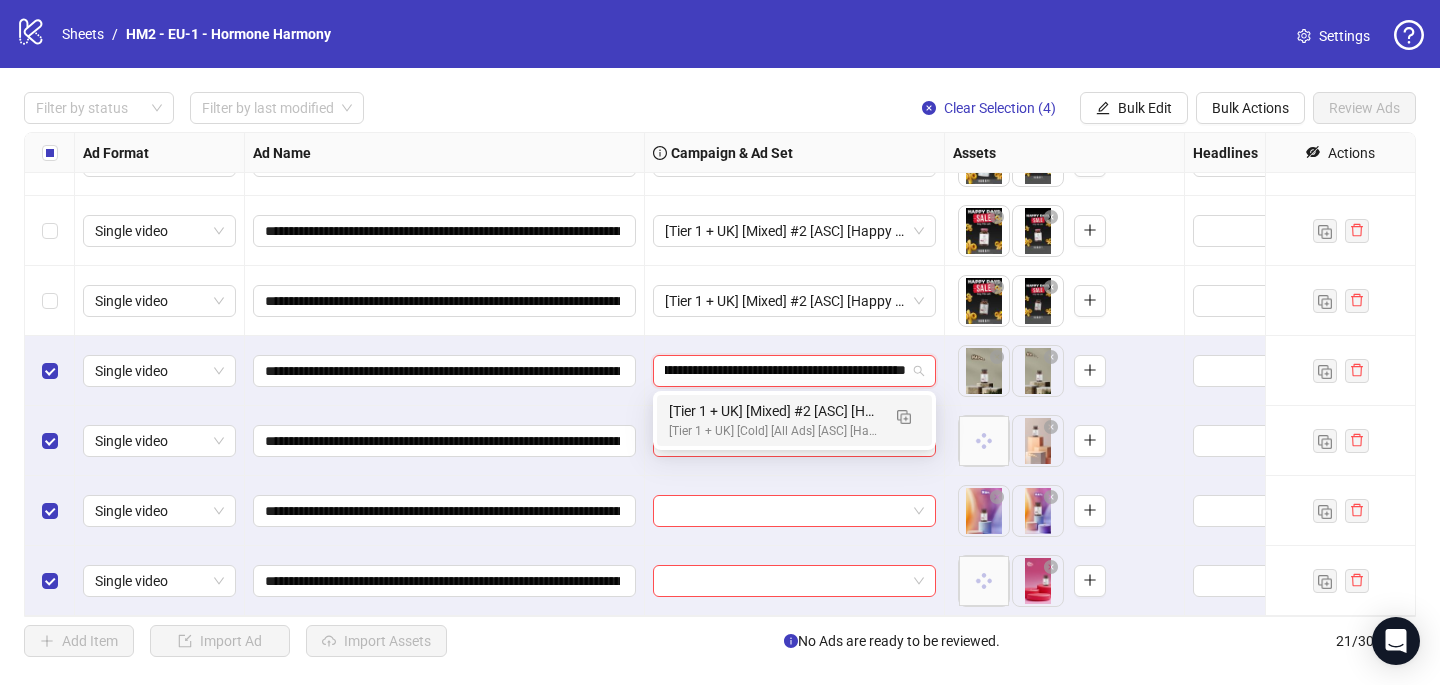 click on "[Tier 1 + UK] [Mixed] #2 [ASC] [Happy Days Sale] [7 July 2025] [Tier 1 + UK] [Cold] [All Ads] [ASC] [Happy Days Sale] [7 July 2025] # 8,000€" at bounding box center [794, 420] 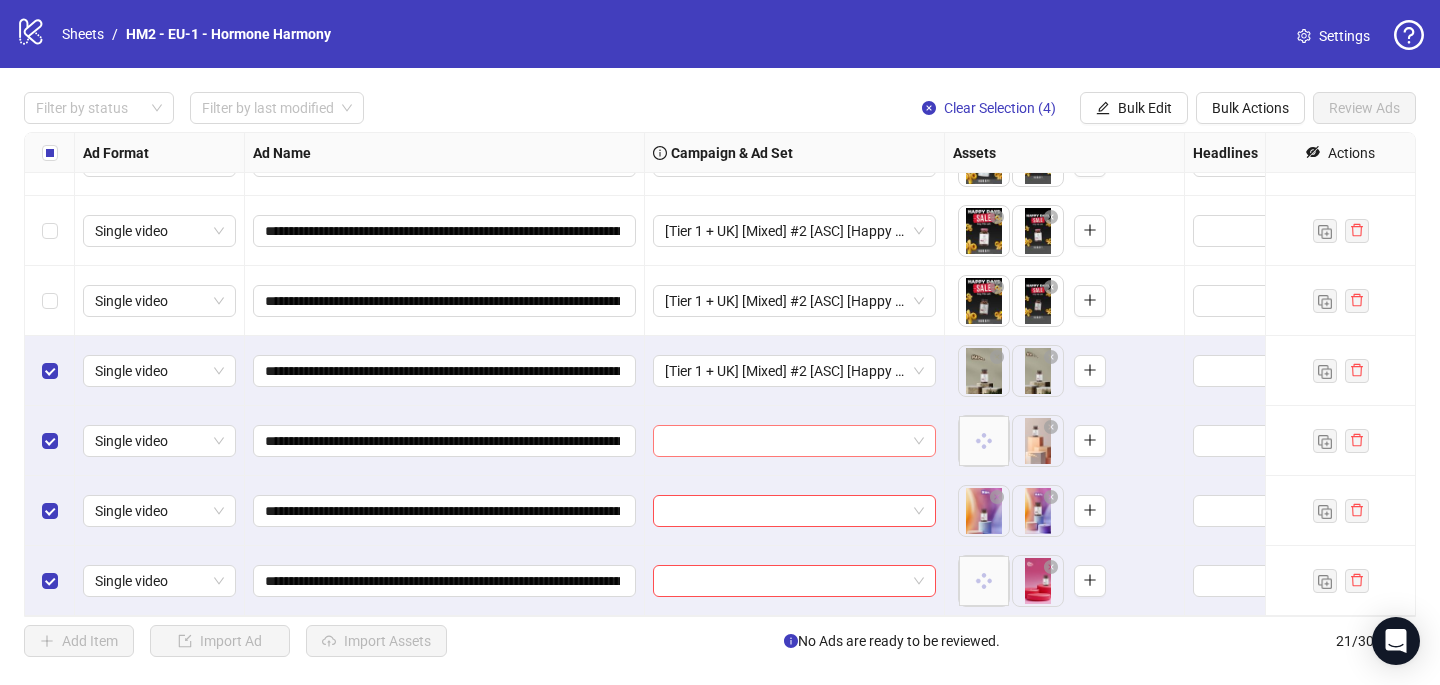 click at bounding box center (785, 441) 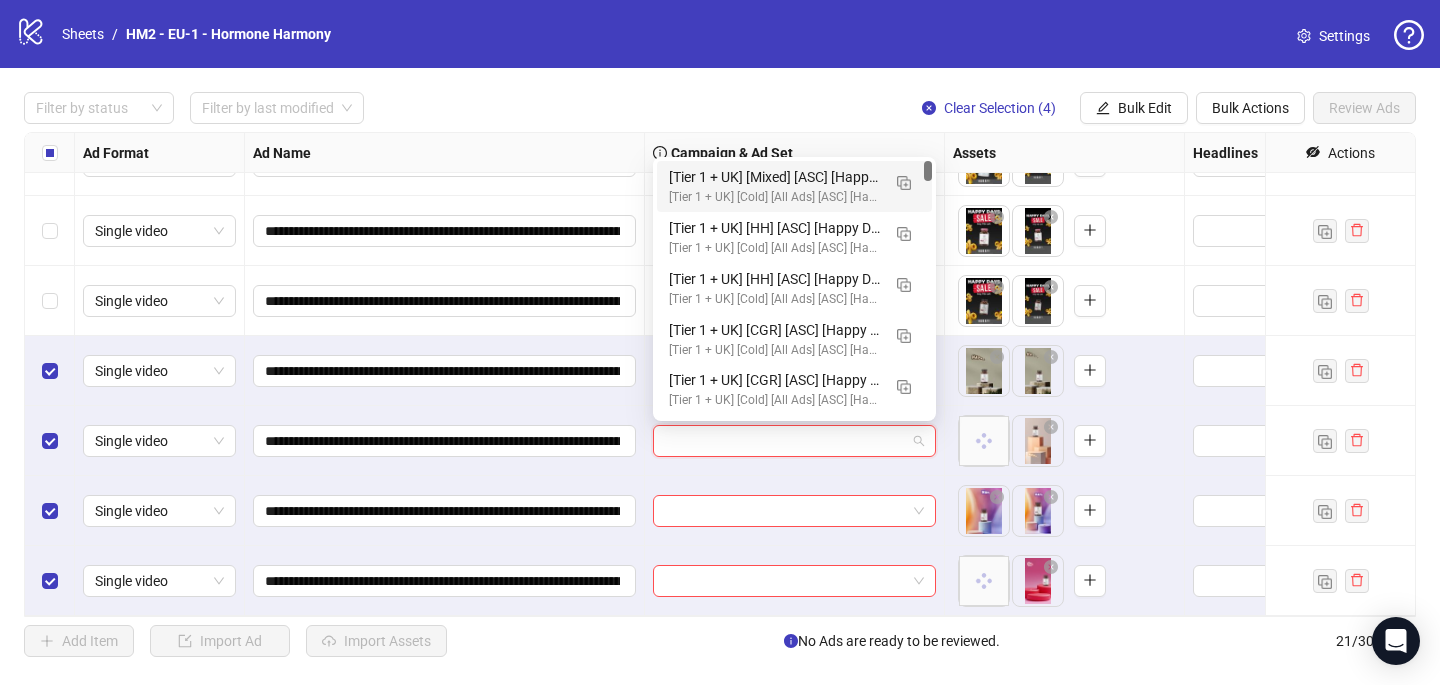paste on "**********" 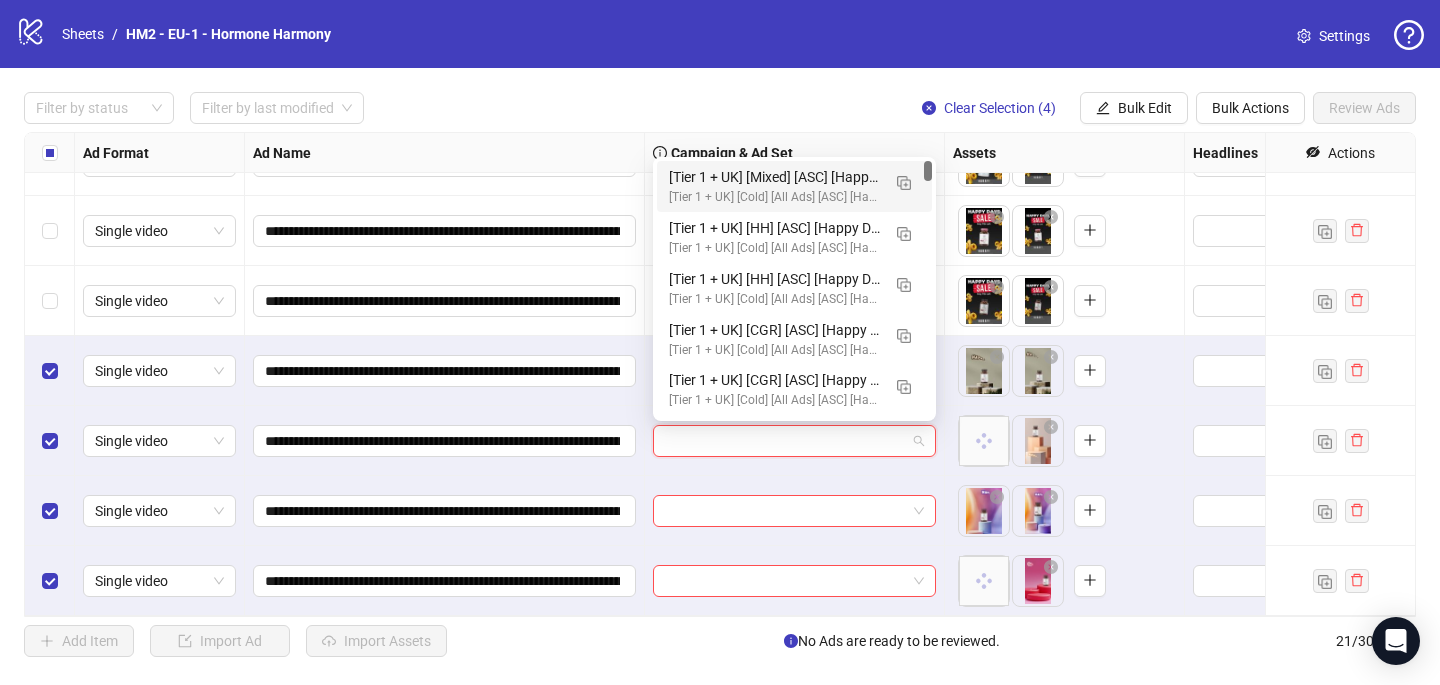 type on "**********" 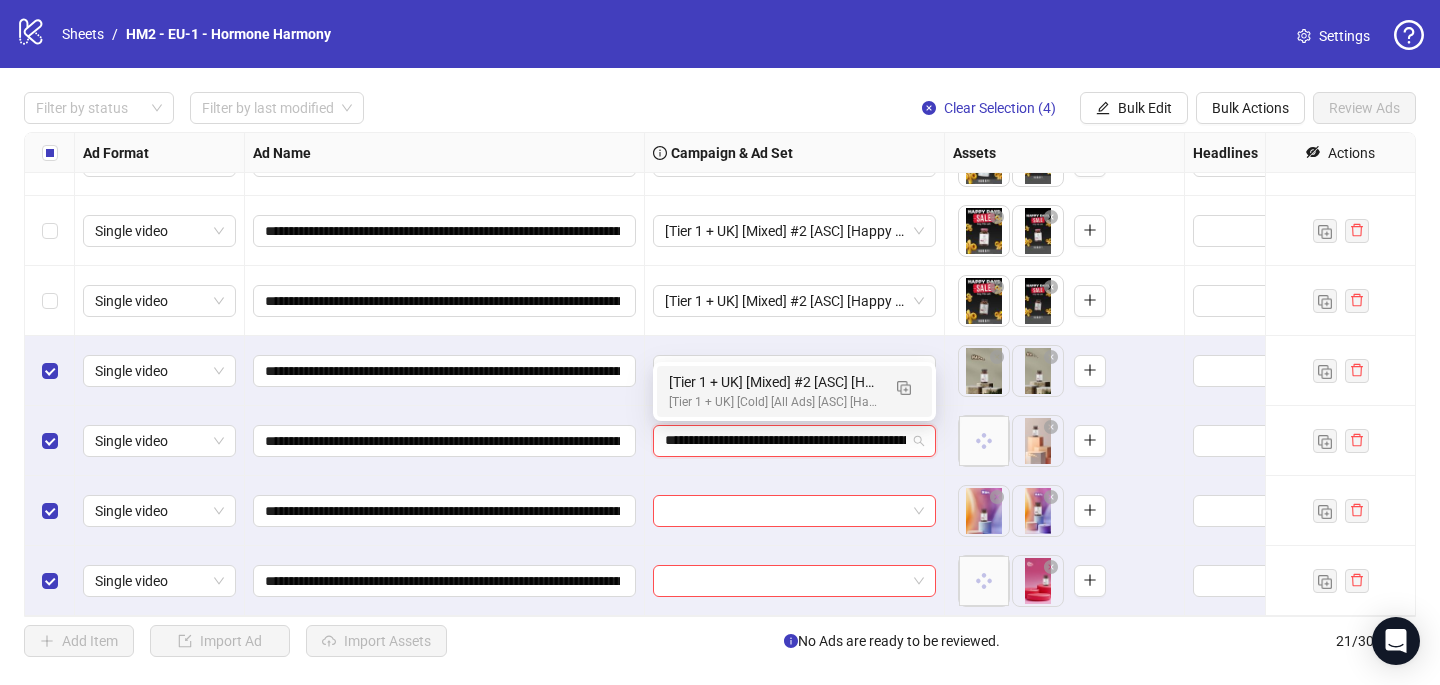 scroll, scrollTop: 0, scrollLeft: 138, axis: horizontal 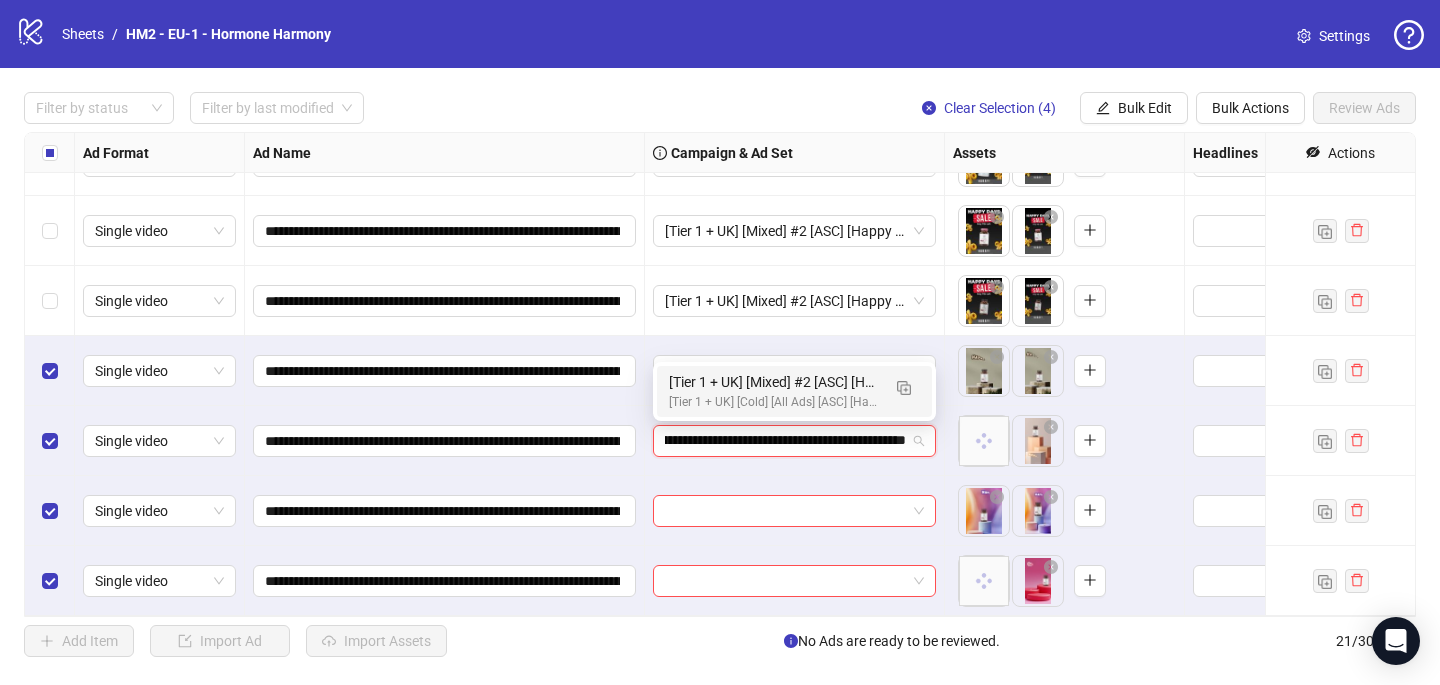 click on "[Tier 1 + UK] [Cold] [All Ads] [ASC] [Happy Days Sale] [[DATE]] # 8,000€" at bounding box center (774, 402) 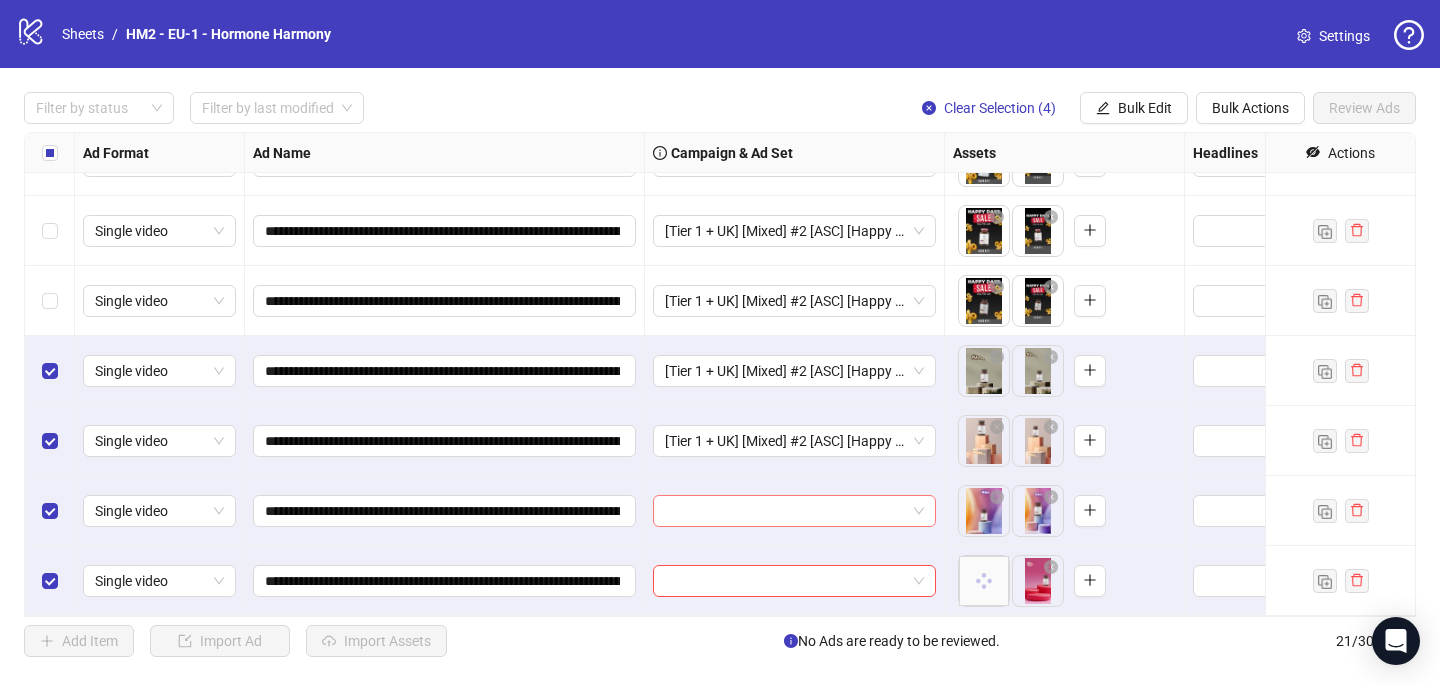 click at bounding box center [785, 511] 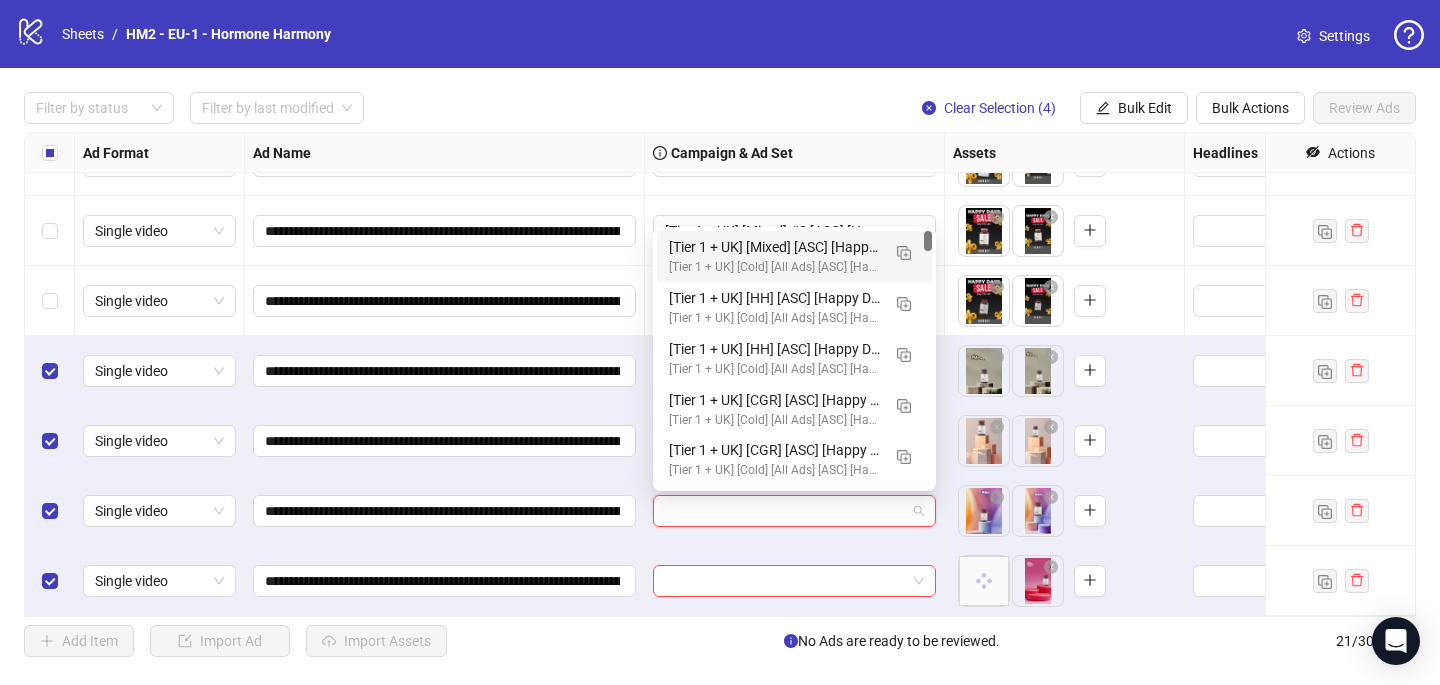 paste on "**********" 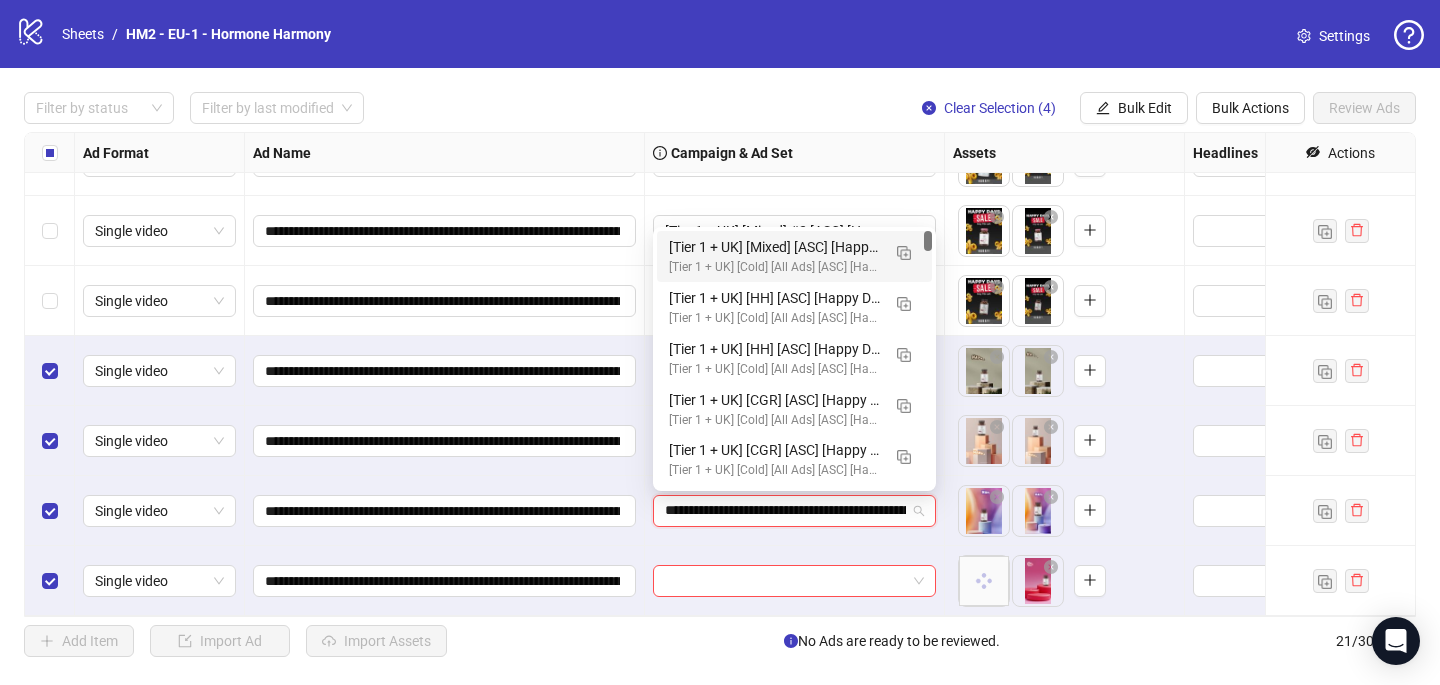 scroll, scrollTop: 0, scrollLeft: 138, axis: horizontal 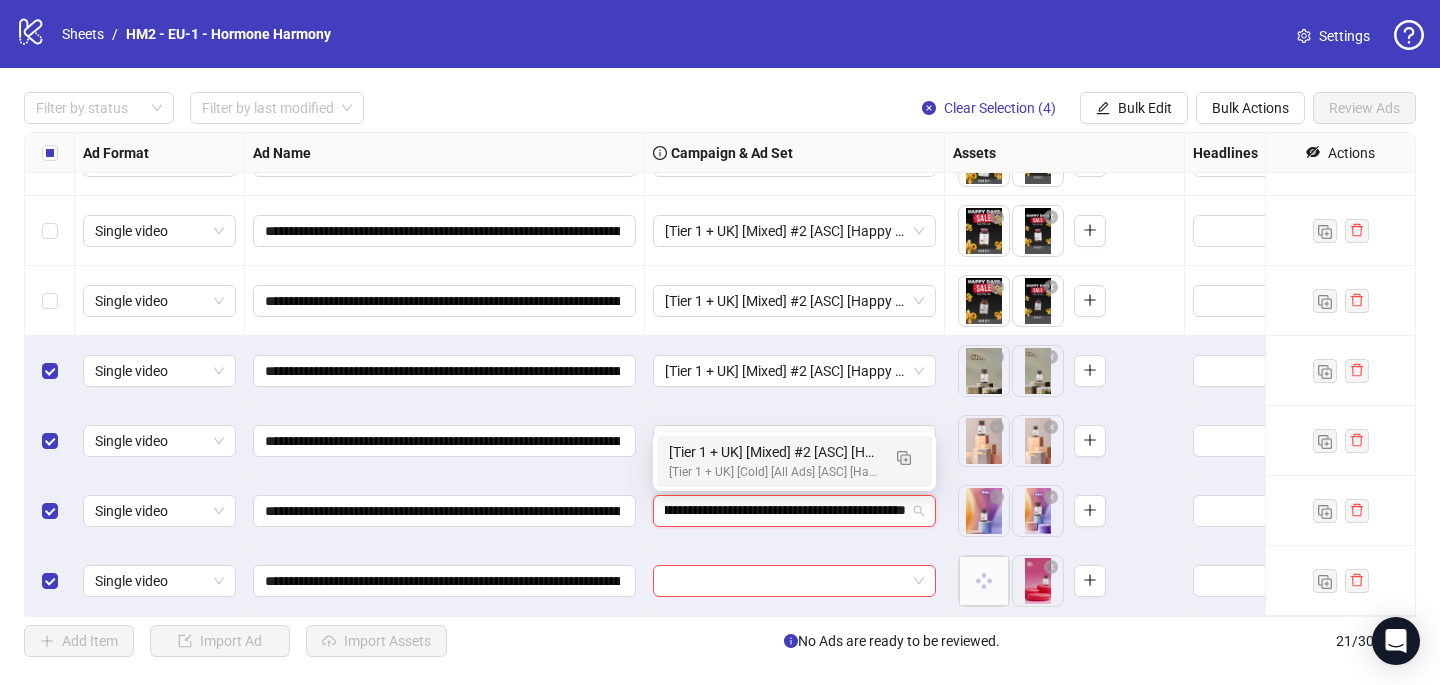 click on "[Tier 1 + UK] [Cold] [All Ads] [ASC] [Happy Days Sale] [[DATE]] # 8,000€" at bounding box center [774, 472] 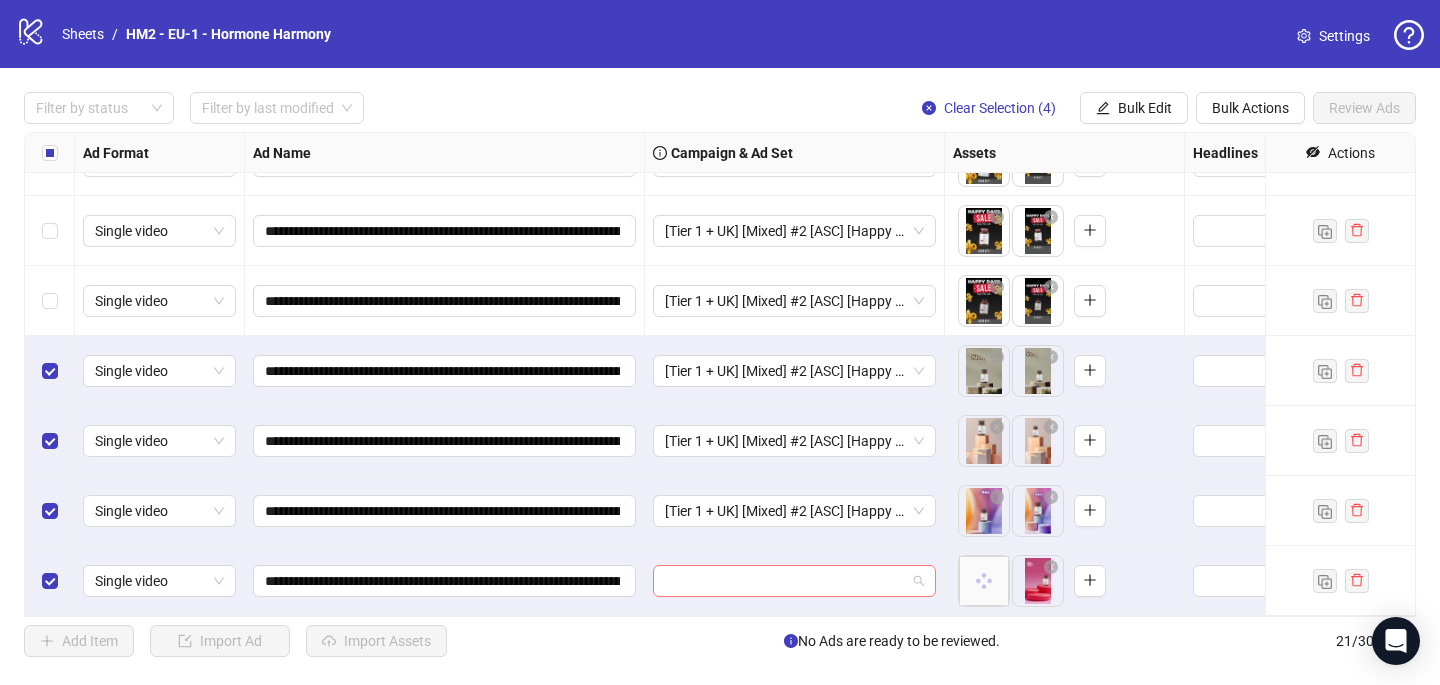 click at bounding box center [785, 581] 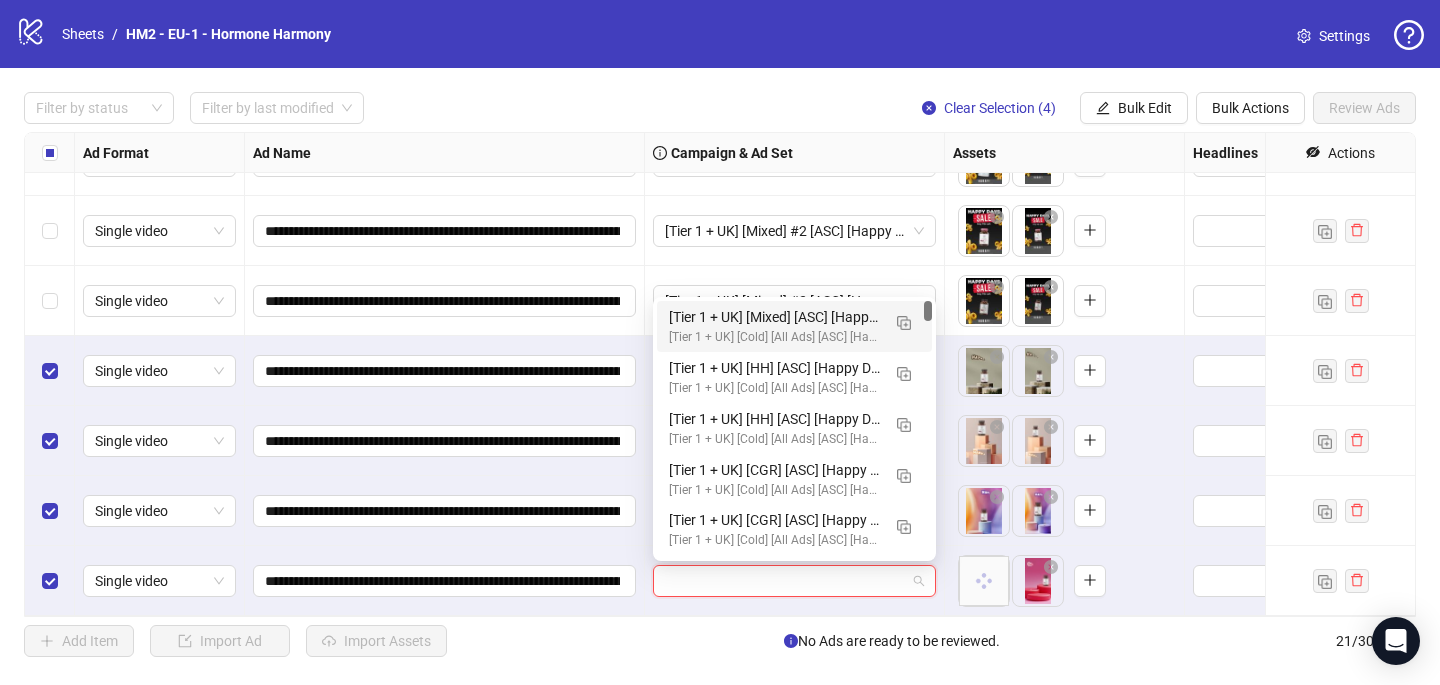 paste on "**********" 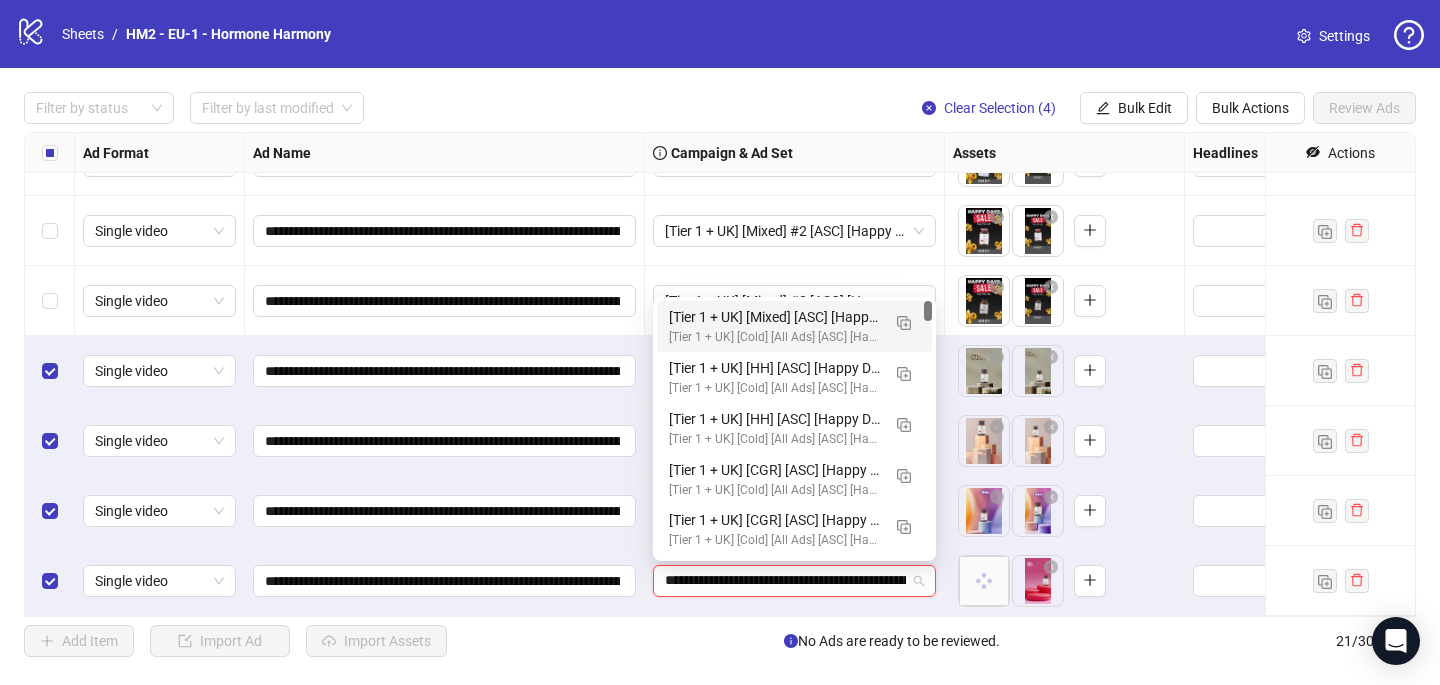 scroll, scrollTop: 0, scrollLeft: 138, axis: horizontal 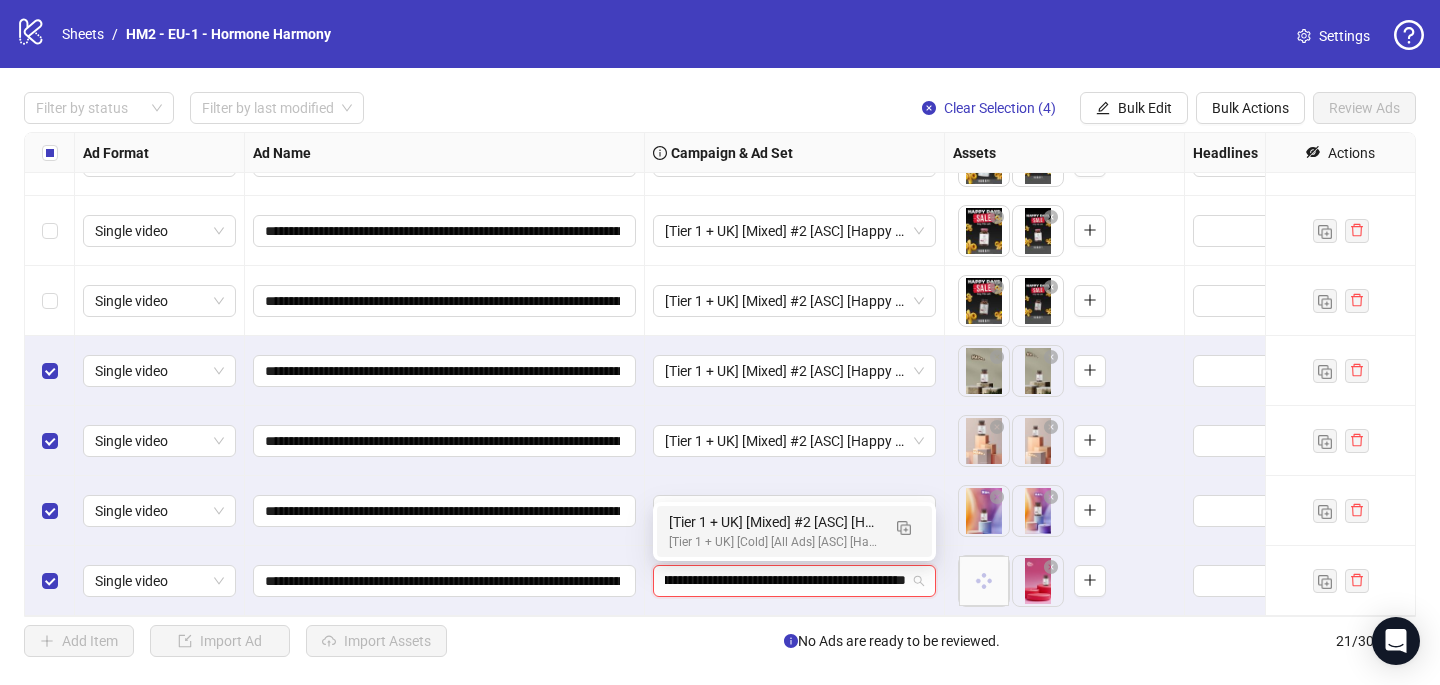 click on "[Tier 1 + UK] [Cold] [All Ads] [ASC] [Happy Days Sale] [[DATE]] # 8,000€" at bounding box center (774, 542) 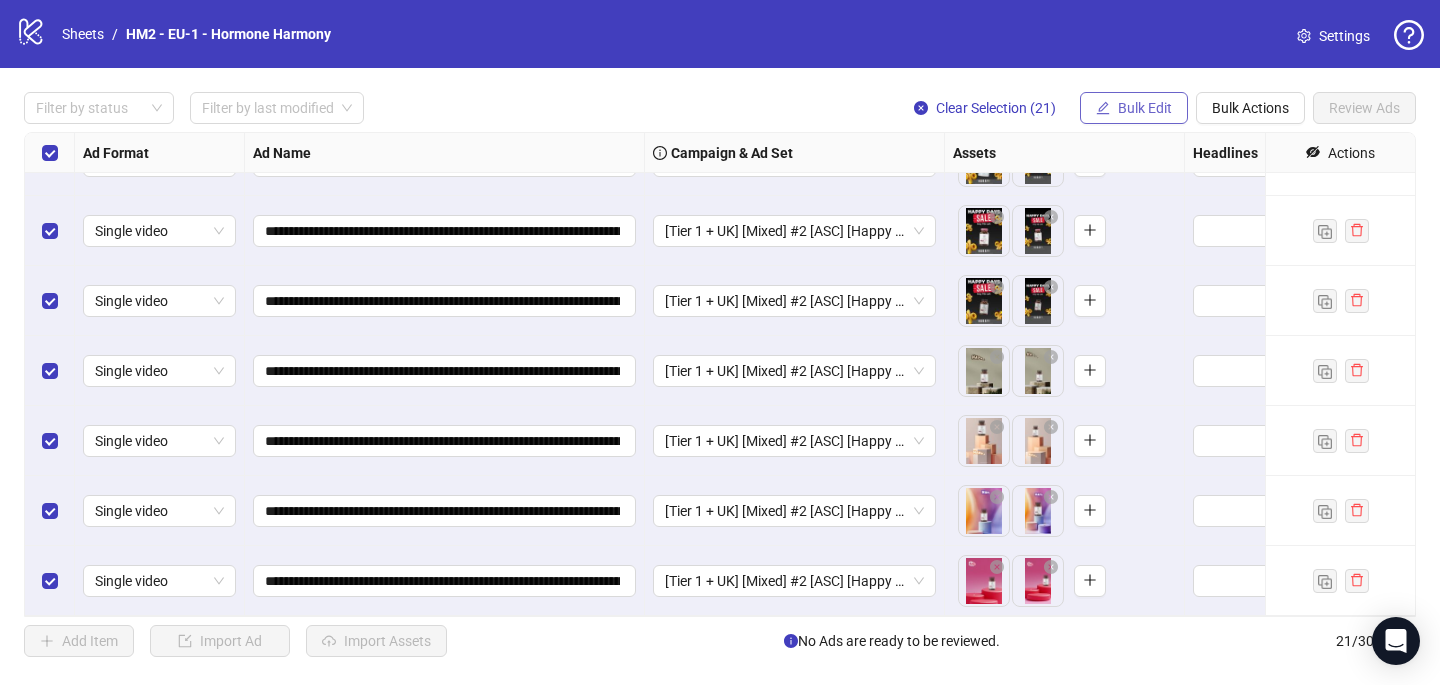 click on "Bulk Edit" at bounding box center [1145, 108] 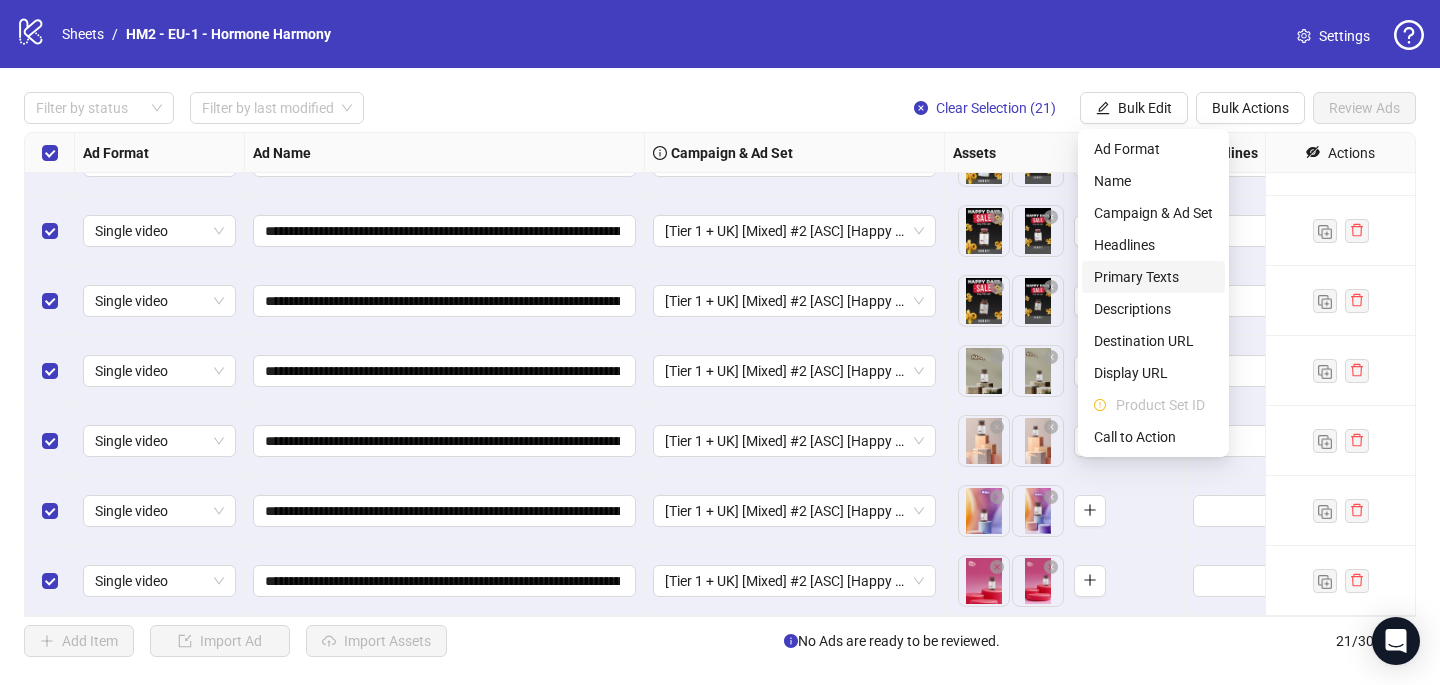 click on "Primary Texts" at bounding box center [1153, 277] 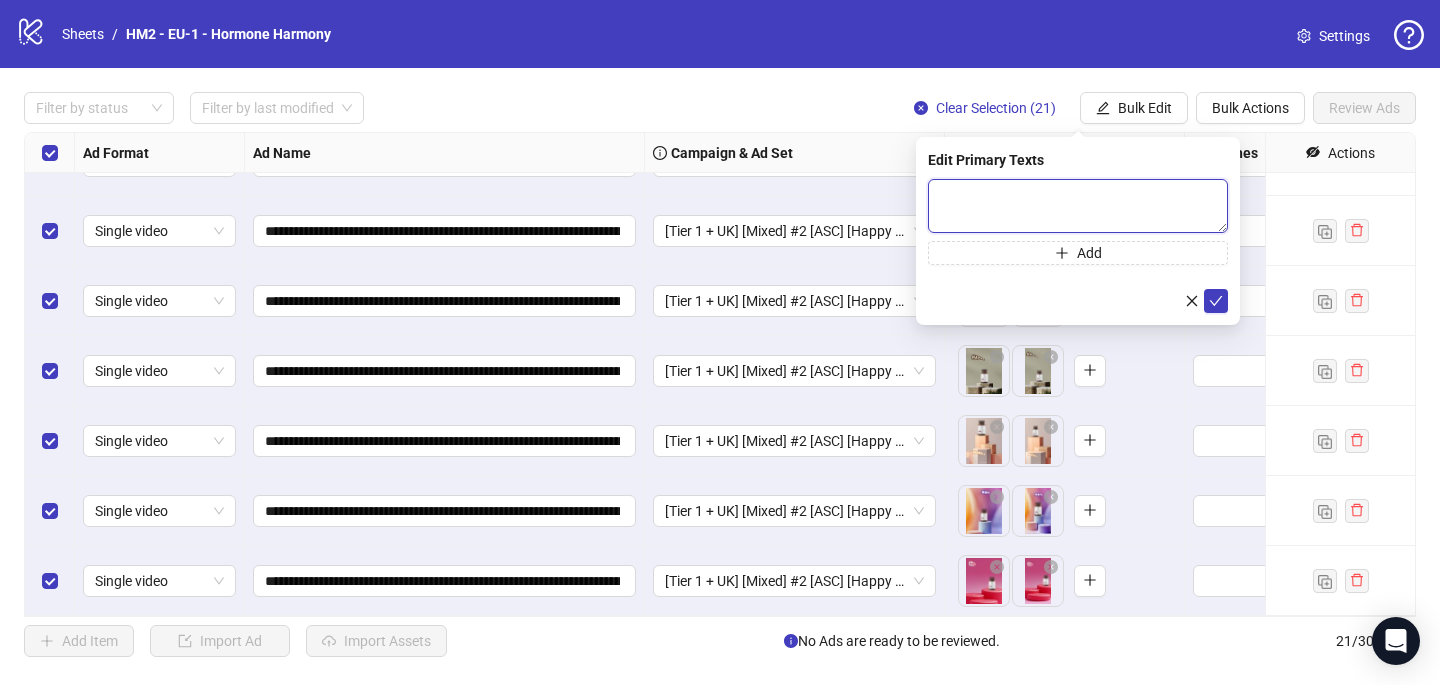 click at bounding box center [1078, 206] 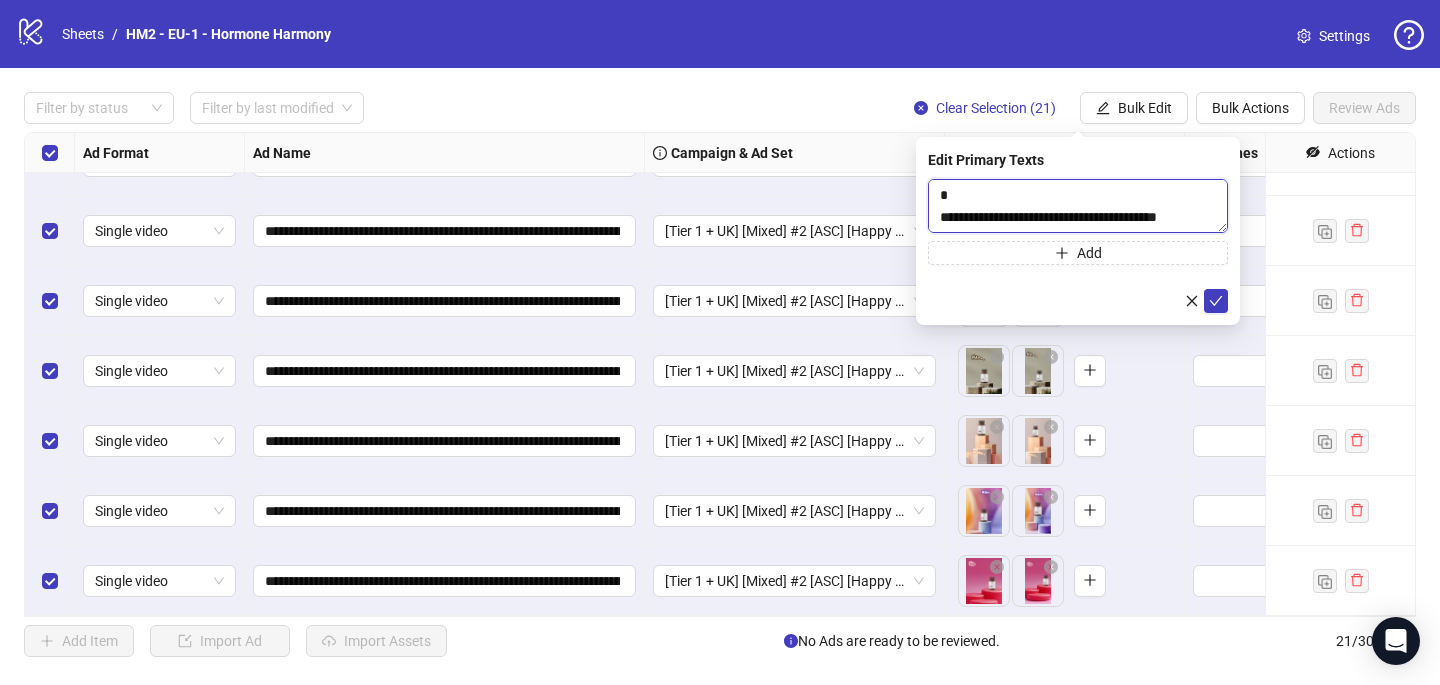 scroll, scrollTop: 1910, scrollLeft: 0, axis: vertical 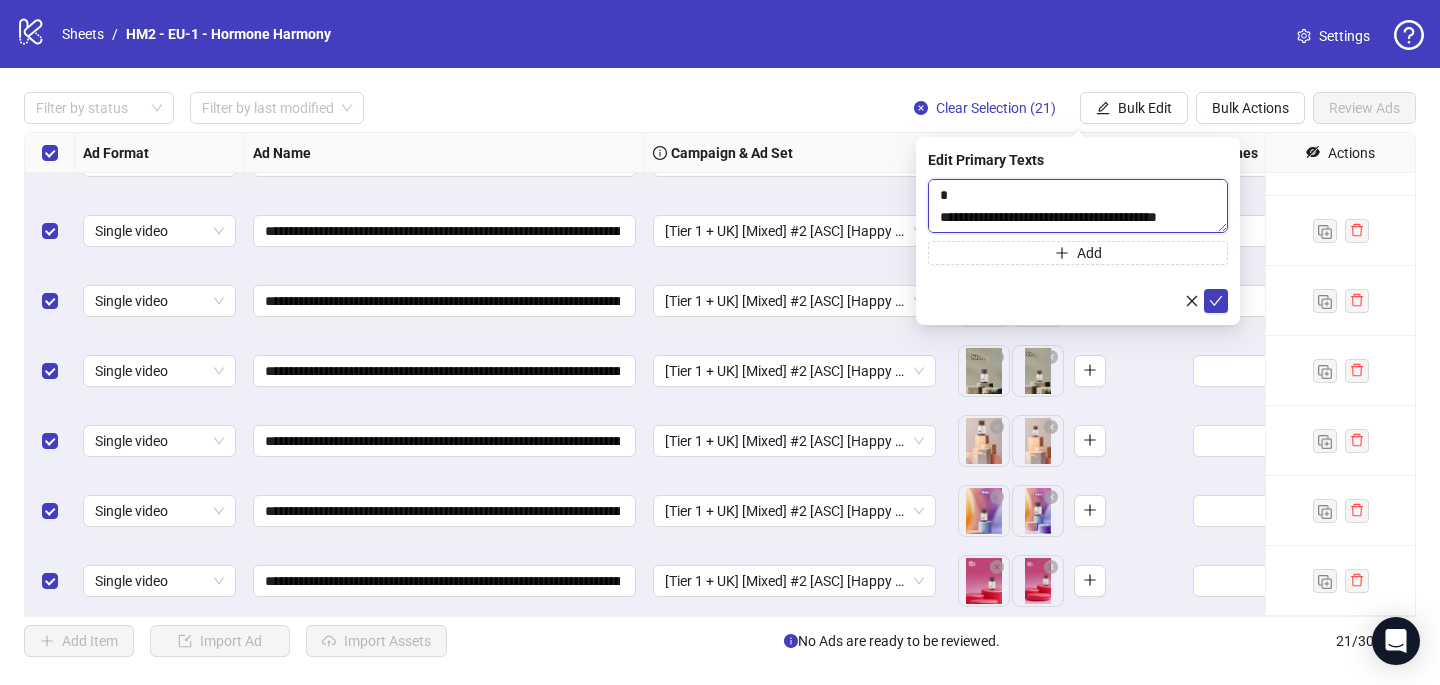drag, startPoint x: 986, startPoint y: 223, endPoint x: 931, endPoint y: 207, distance: 57.280014 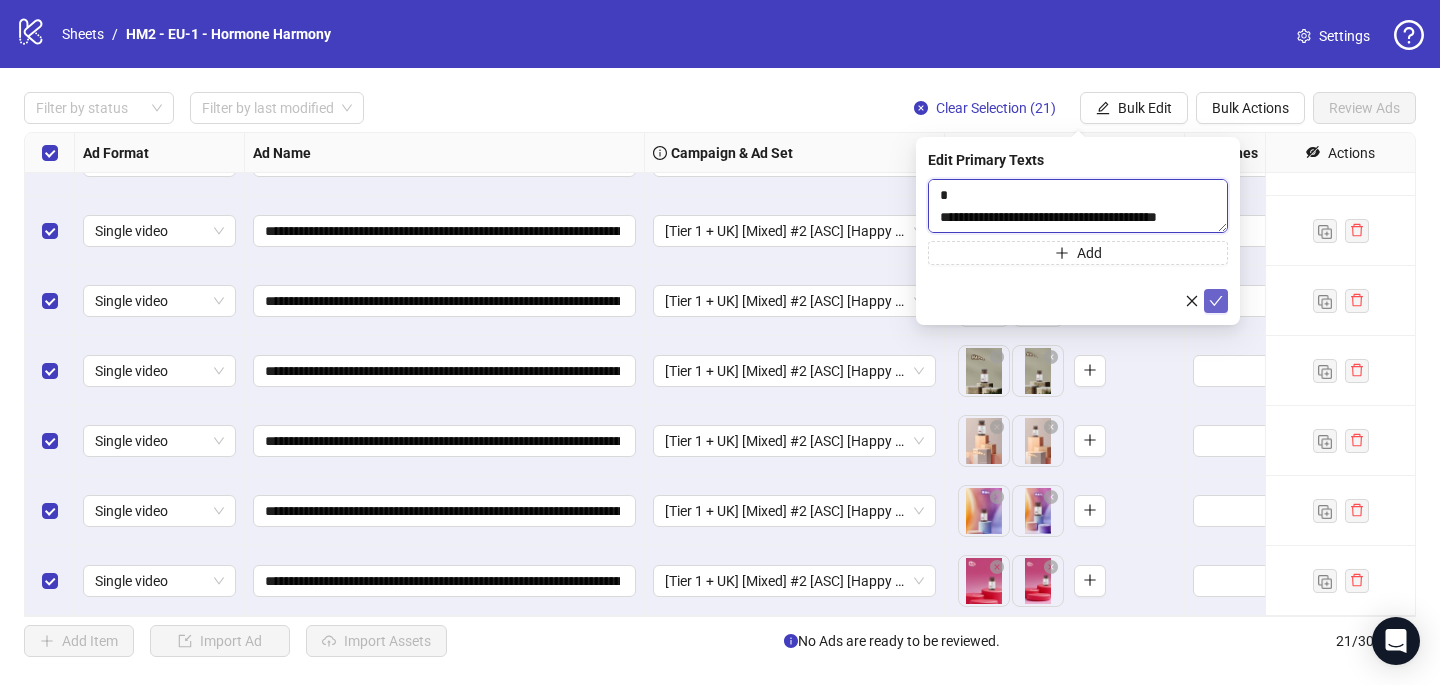 type on "**********" 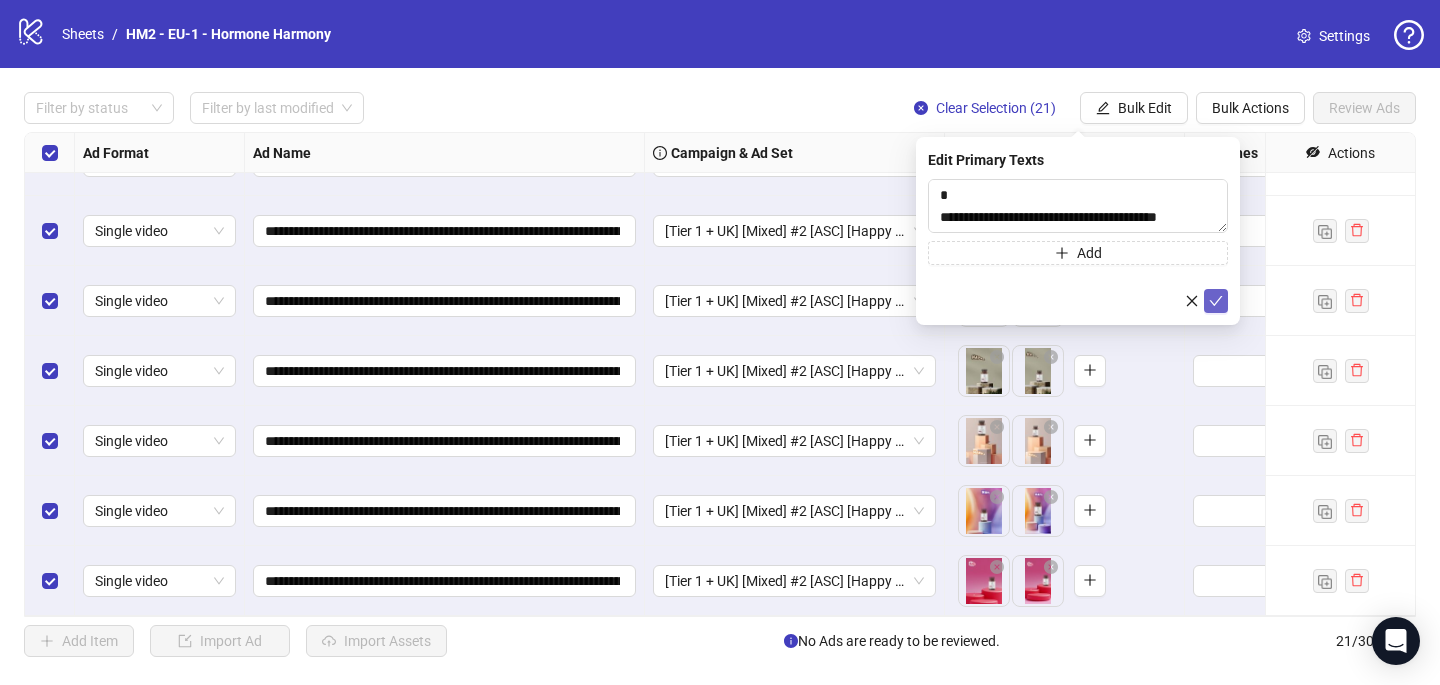 click 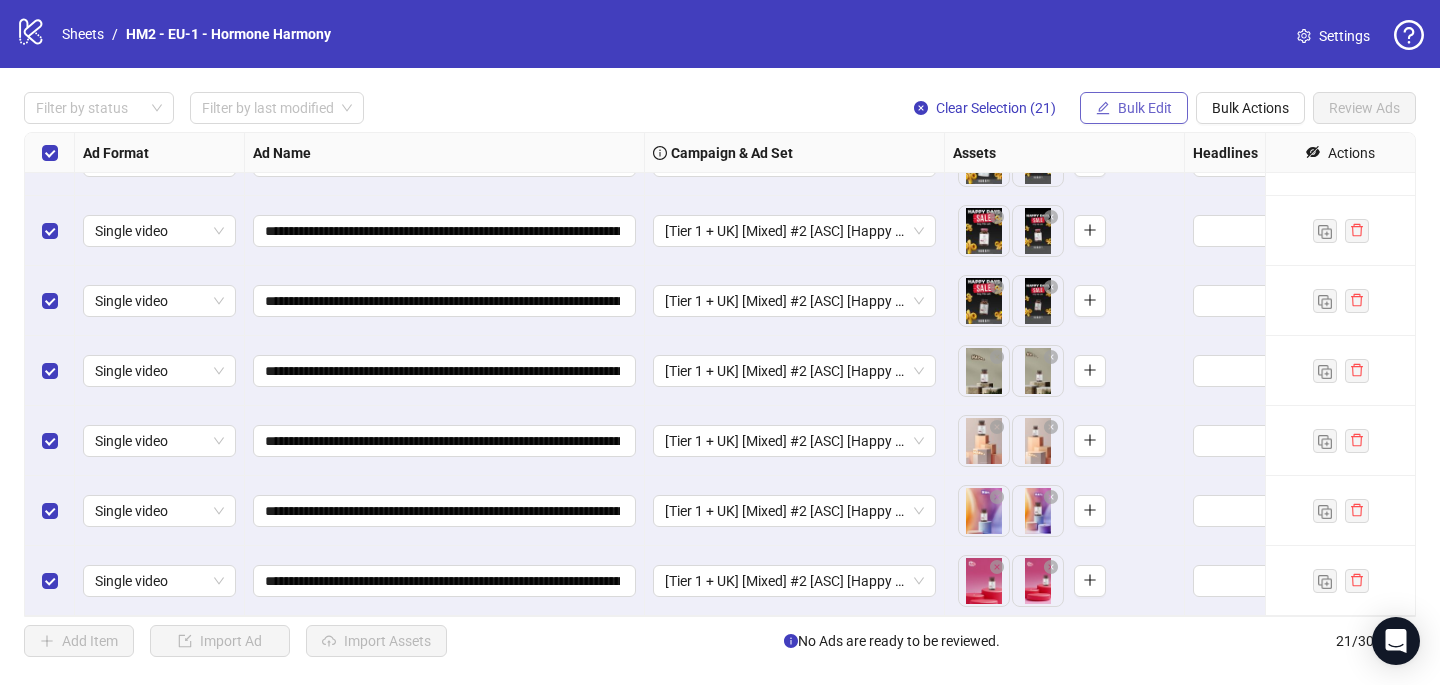 click on "Bulk Edit" at bounding box center (1134, 108) 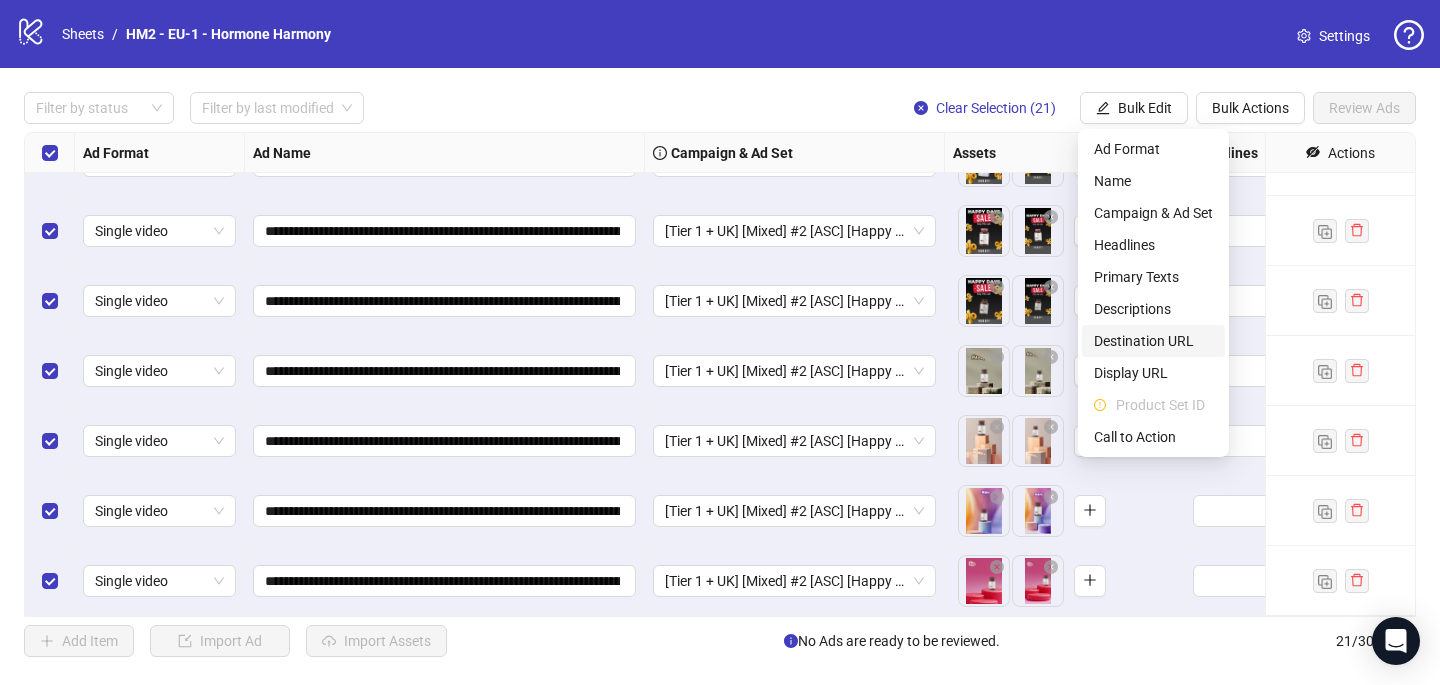 click on "Destination URL" at bounding box center (1153, 341) 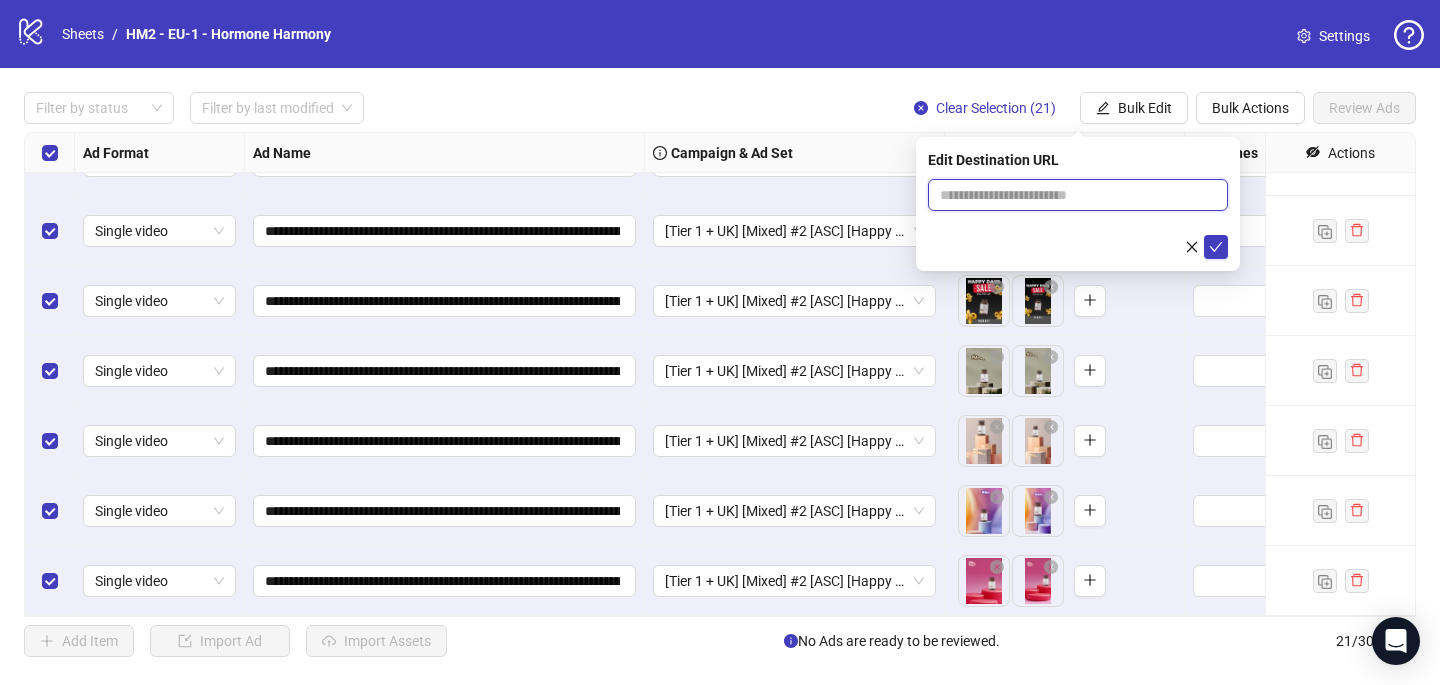 click at bounding box center [1070, 195] 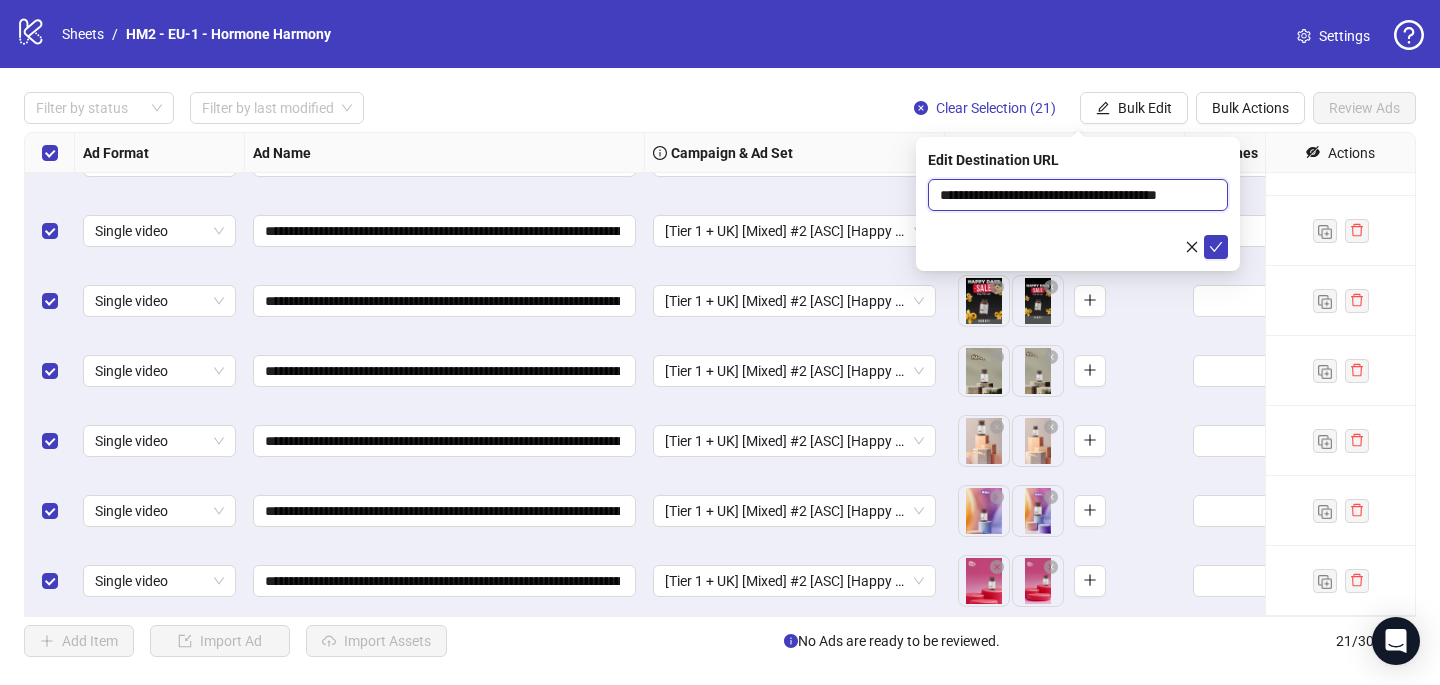 scroll, scrollTop: 0, scrollLeft: 50, axis: horizontal 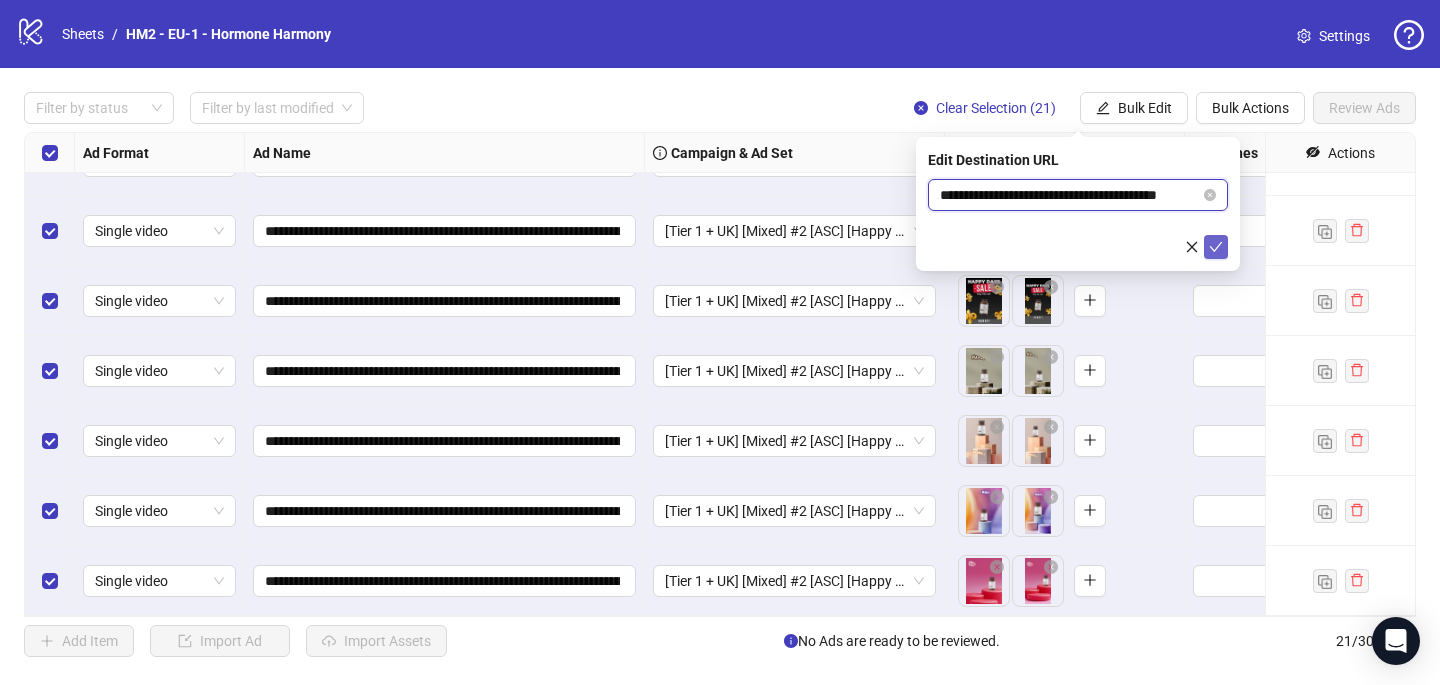 type on "**********" 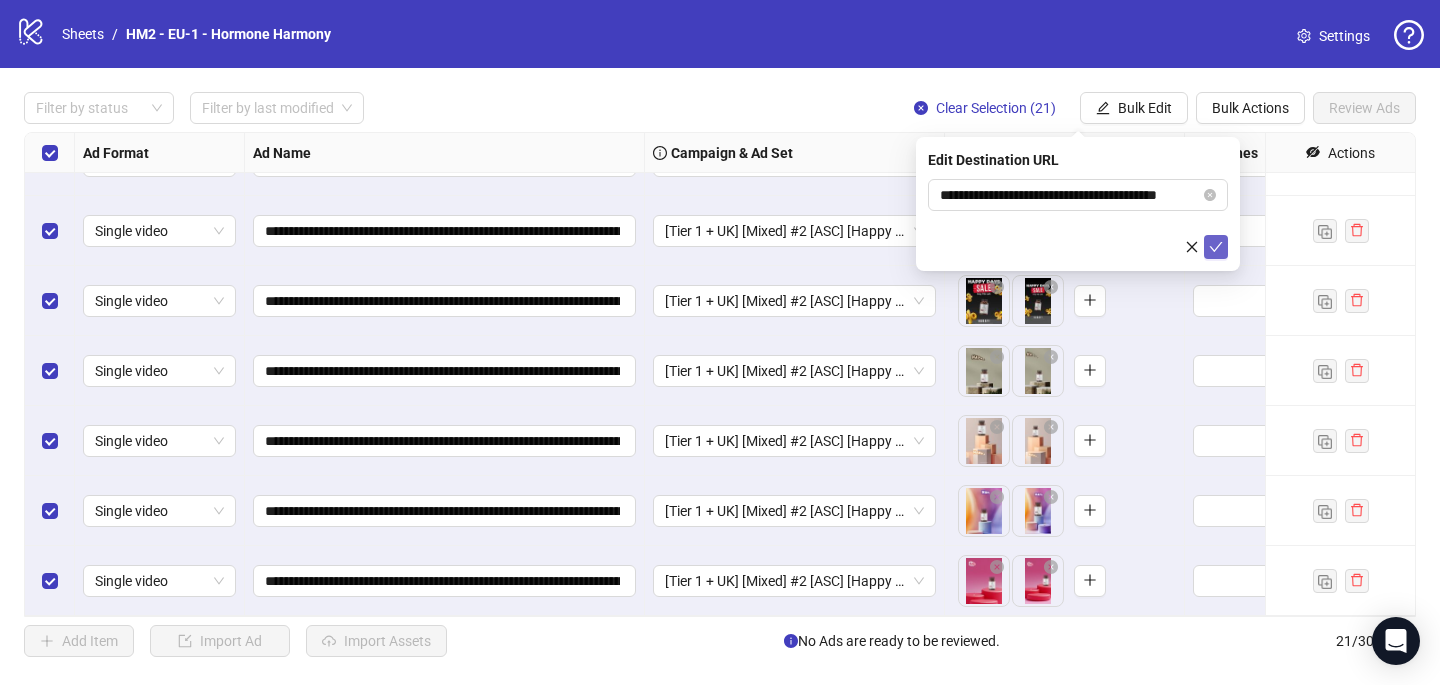 click 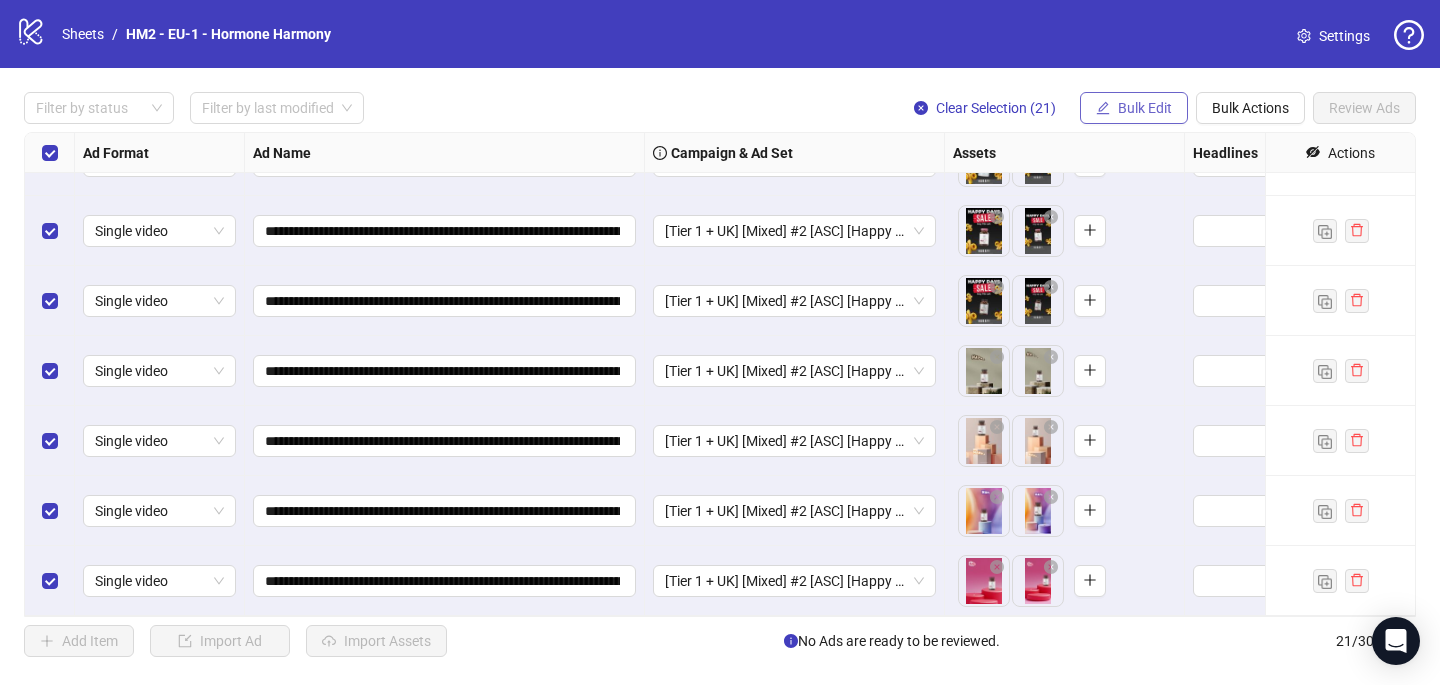 click on "Bulk Edit" at bounding box center [1145, 108] 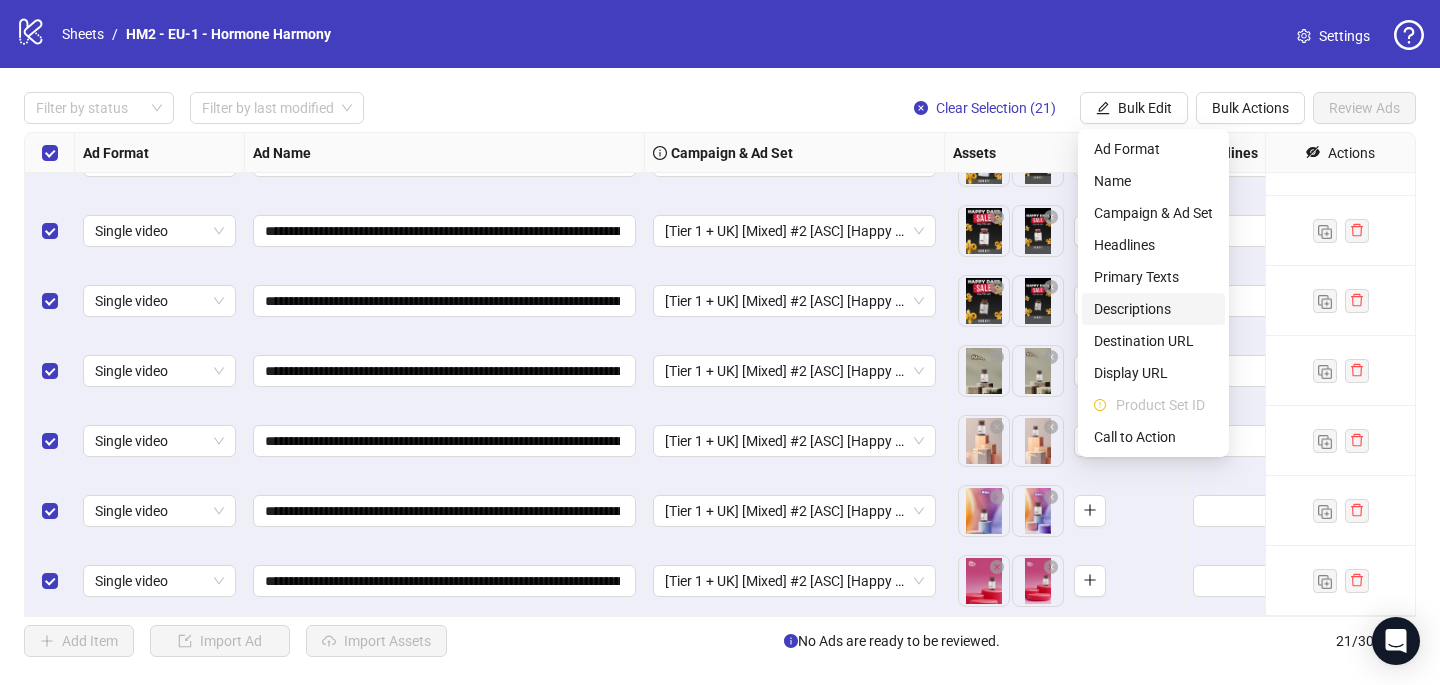 click on "Descriptions" at bounding box center [1153, 309] 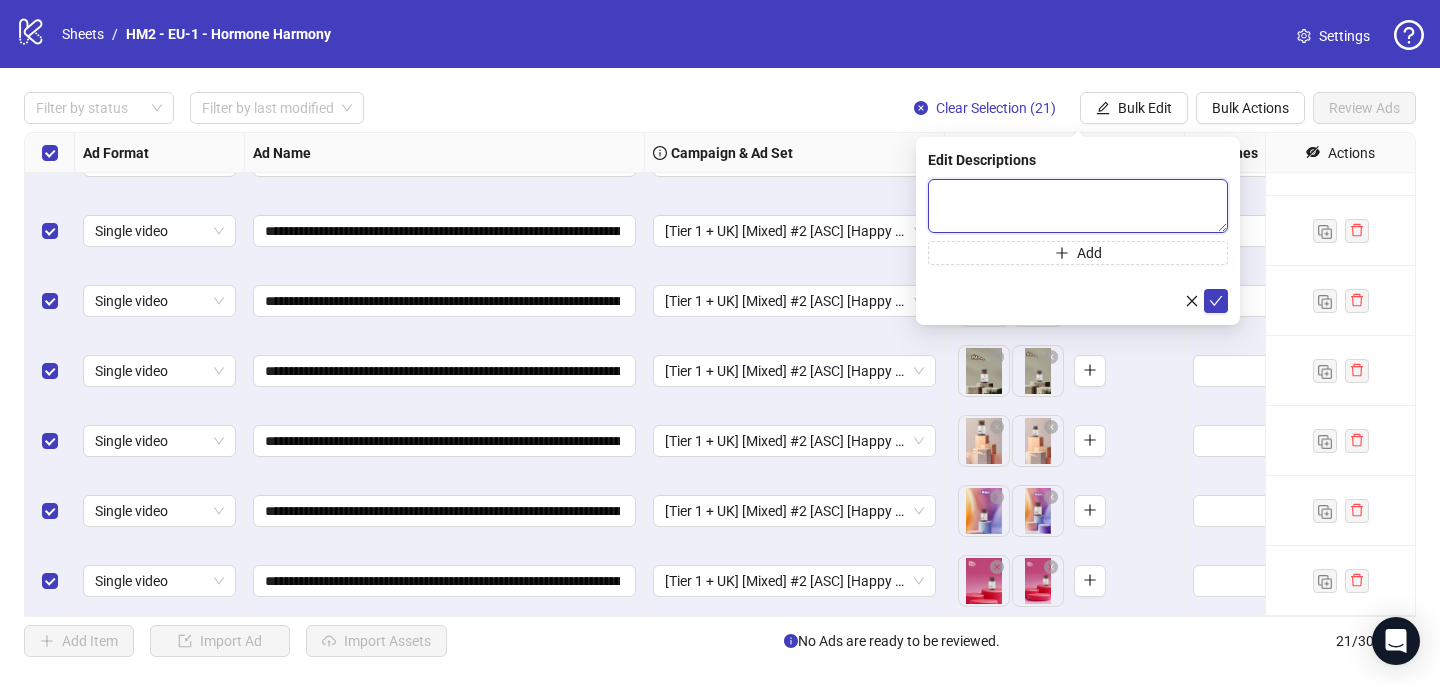click at bounding box center [1078, 206] 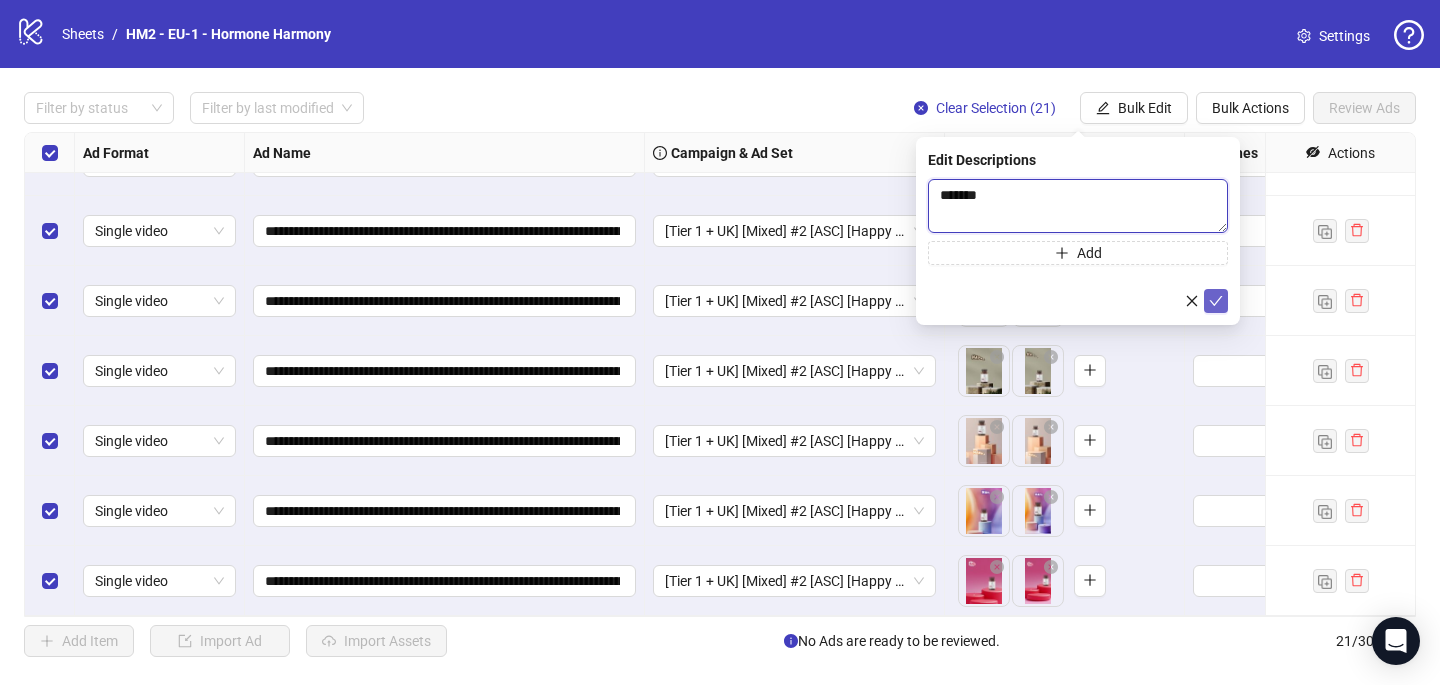 type 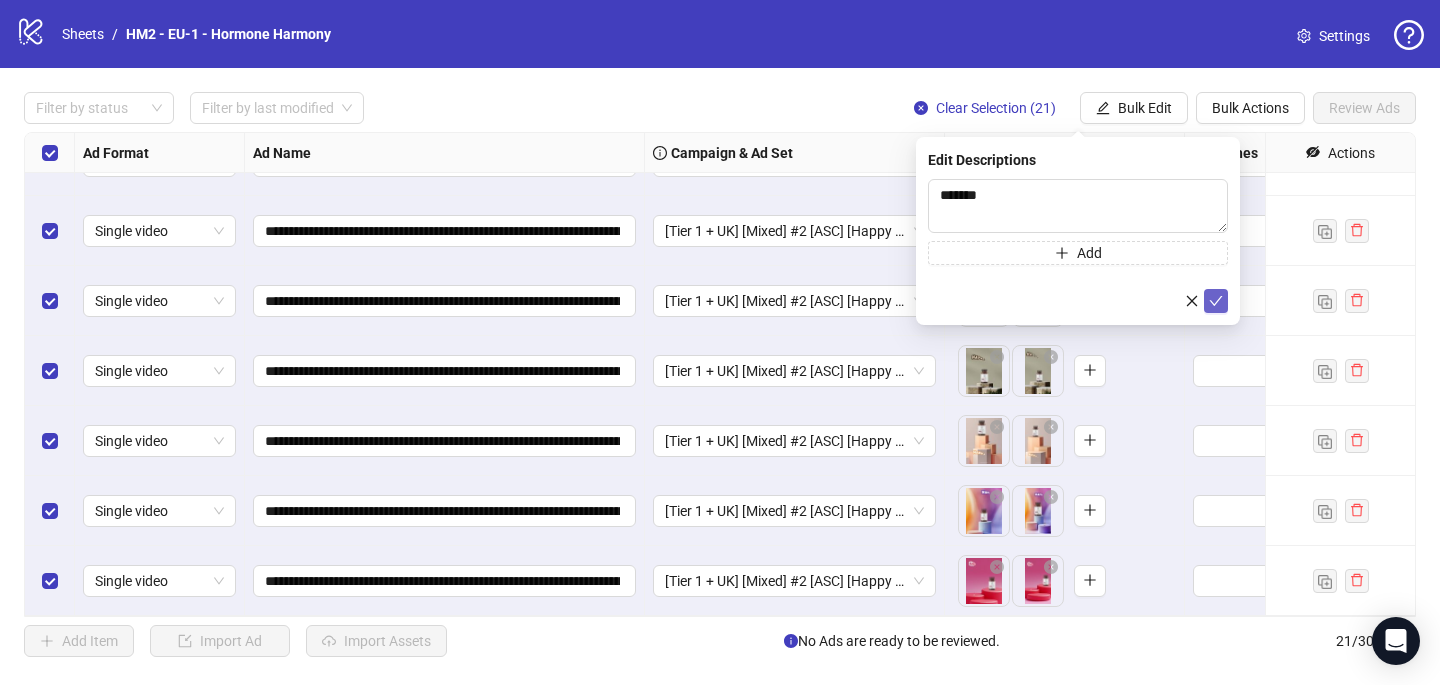 click 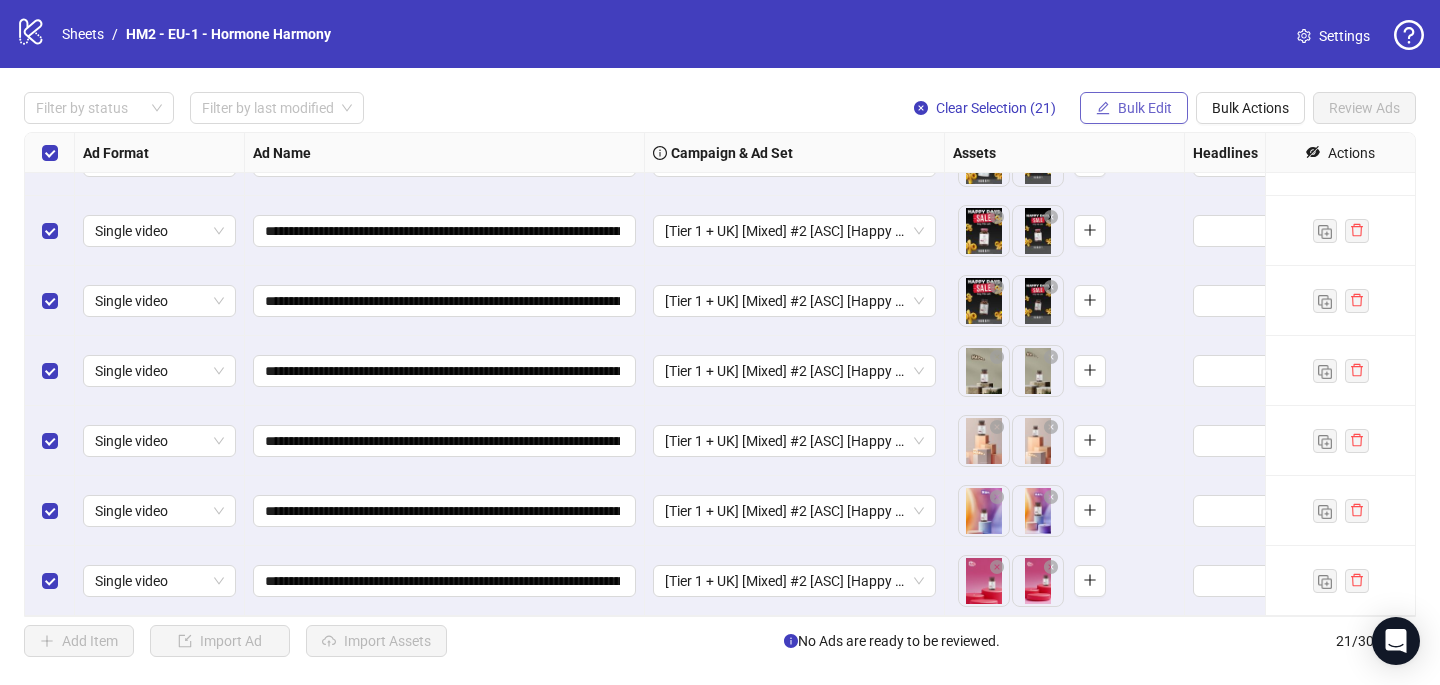 click on "Bulk Edit" at bounding box center (1145, 108) 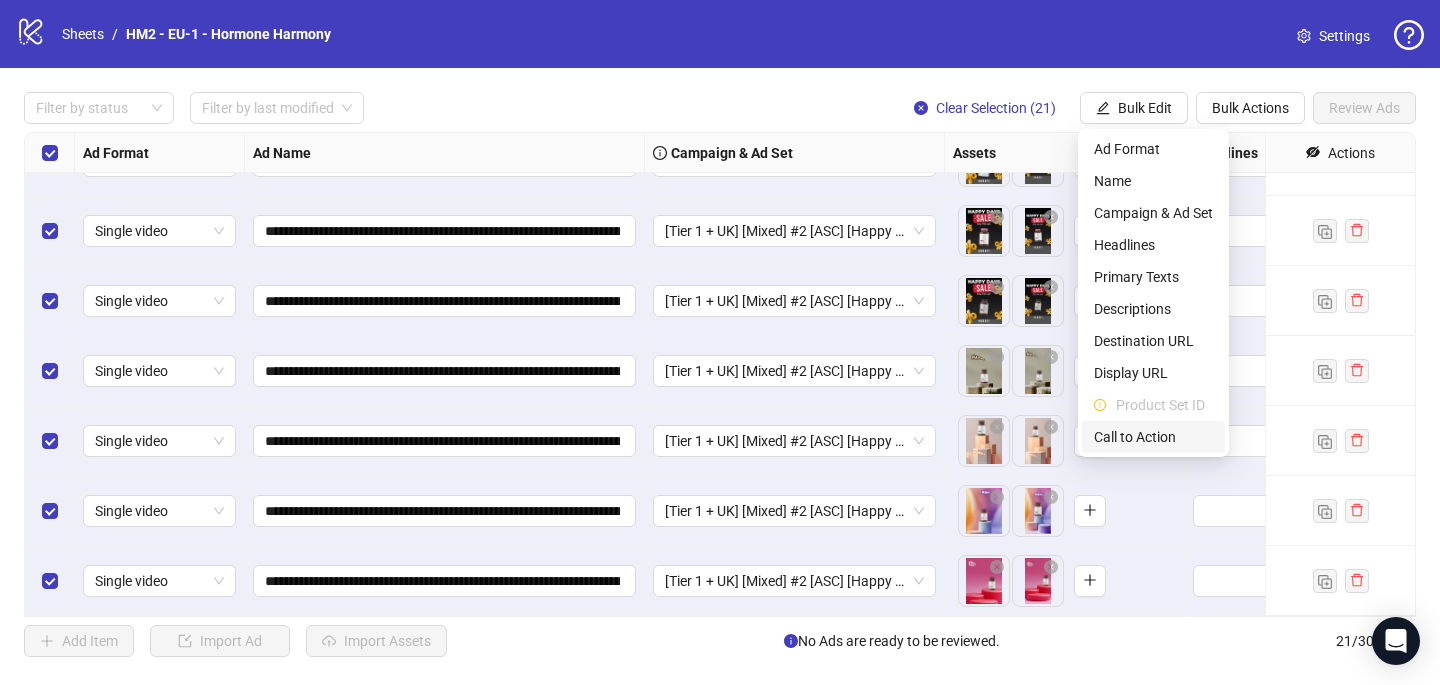 click on "Call to Action" at bounding box center [1153, 437] 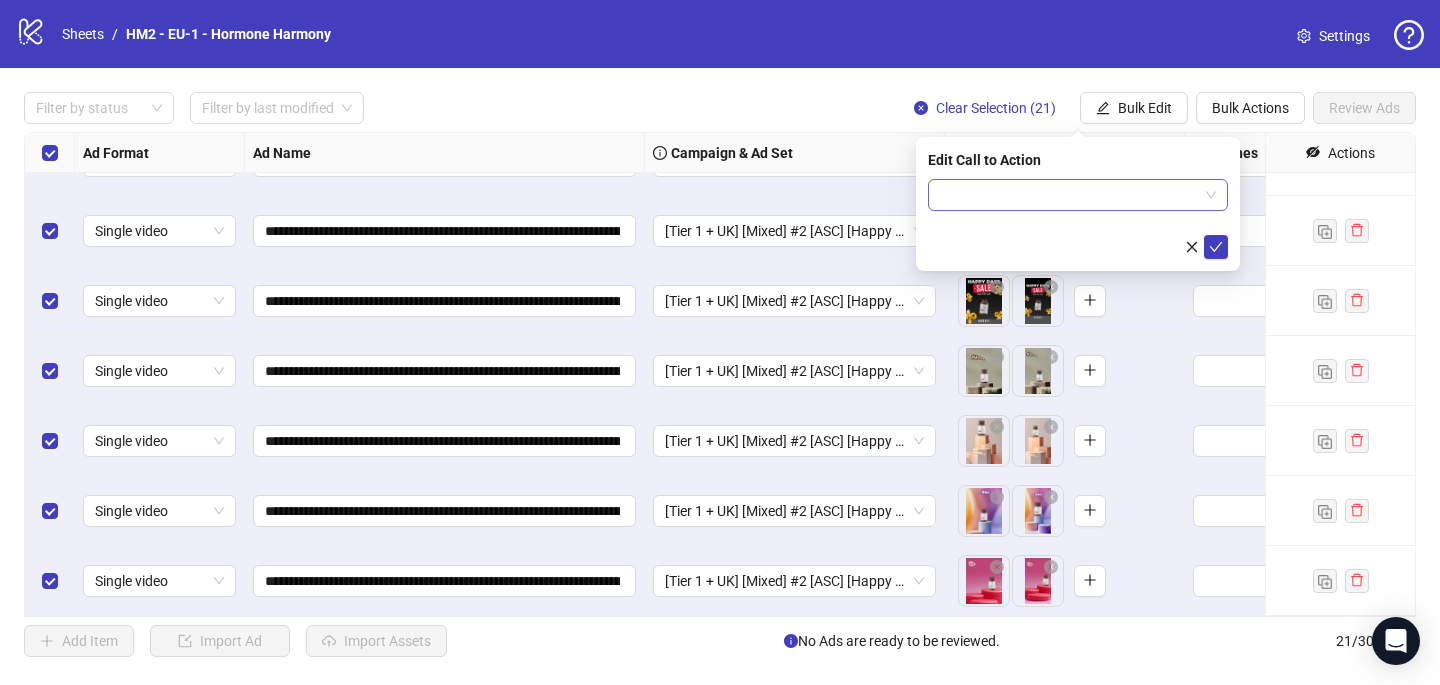 click at bounding box center (1069, 195) 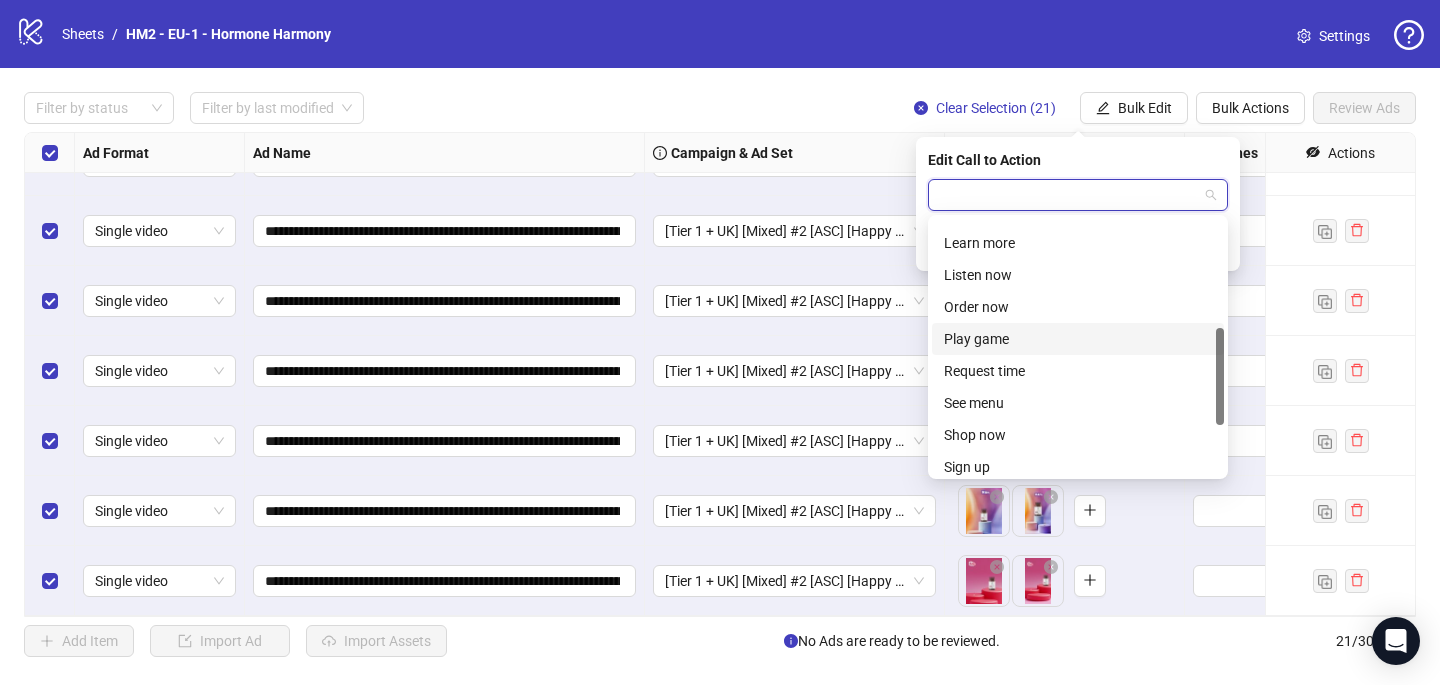 scroll, scrollTop: 286, scrollLeft: 0, axis: vertical 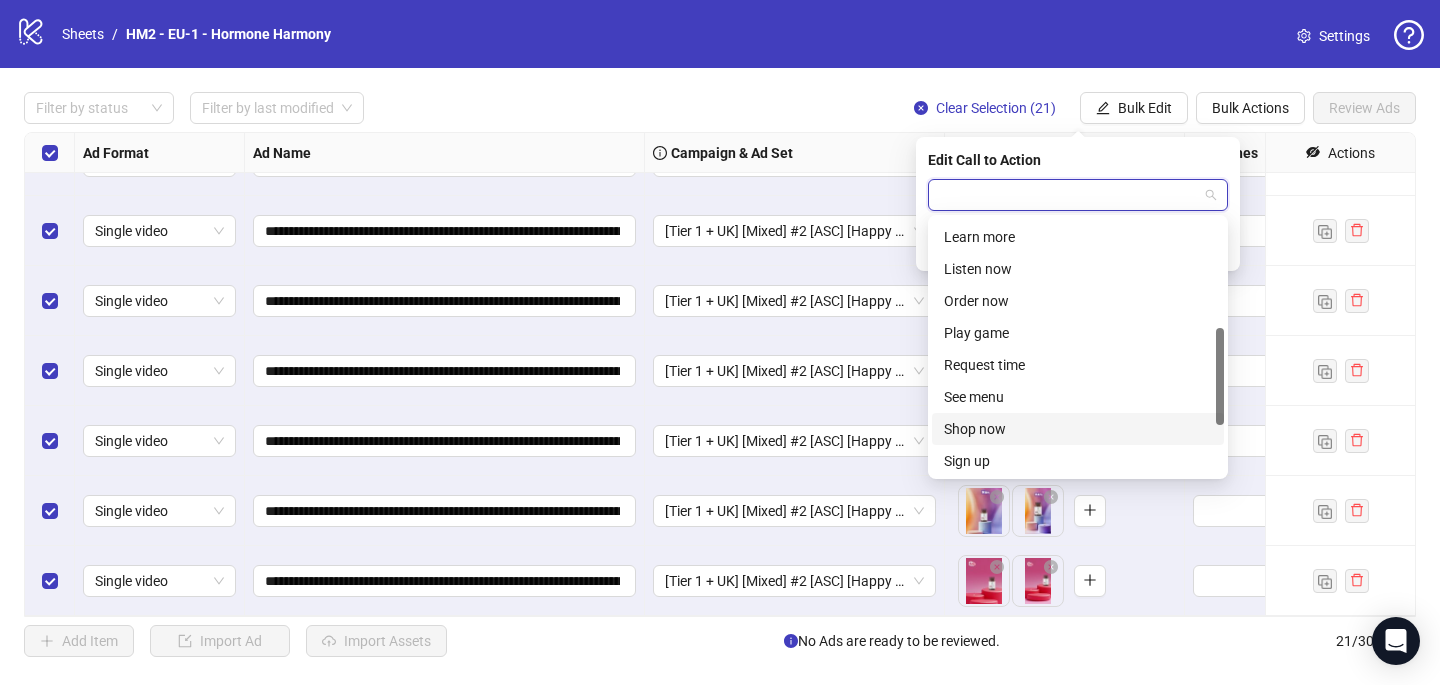 click on "Shop now" at bounding box center (1078, 429) 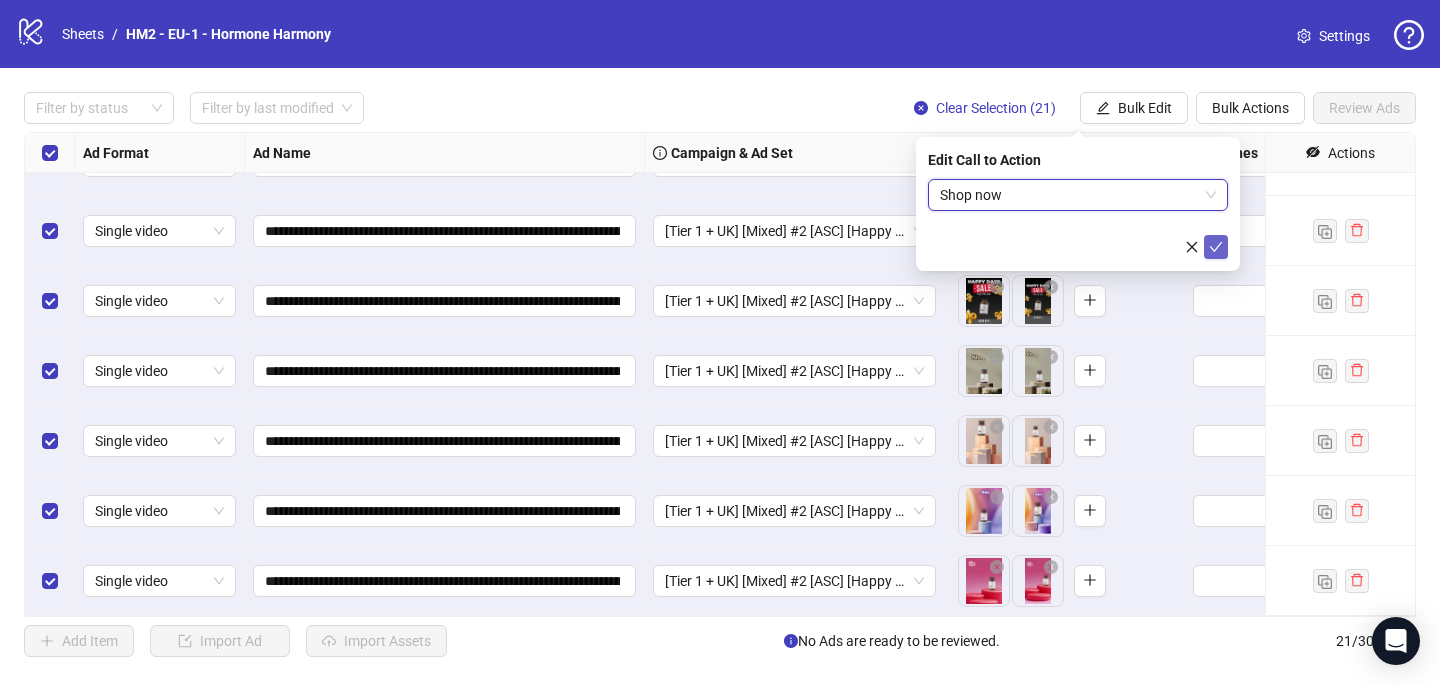 click 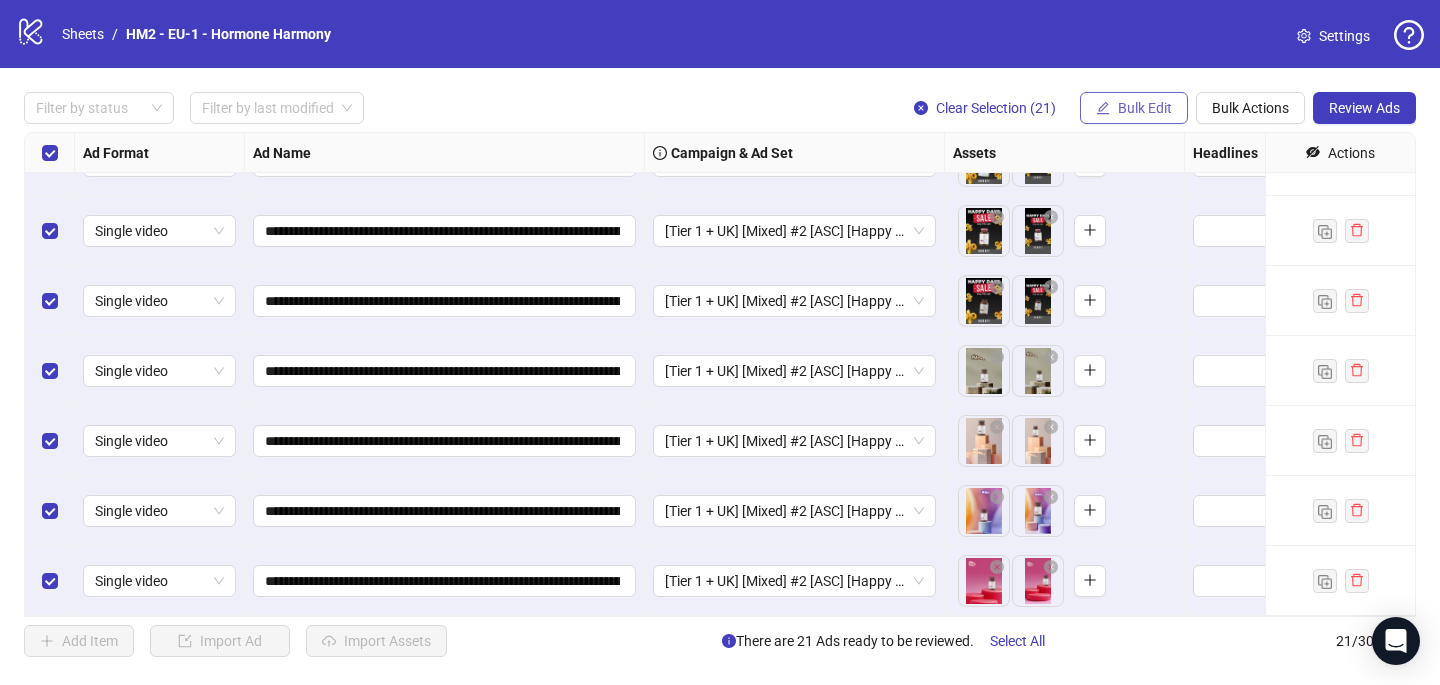 click on "Bulk Edit" at bounding box center [1134, 108] 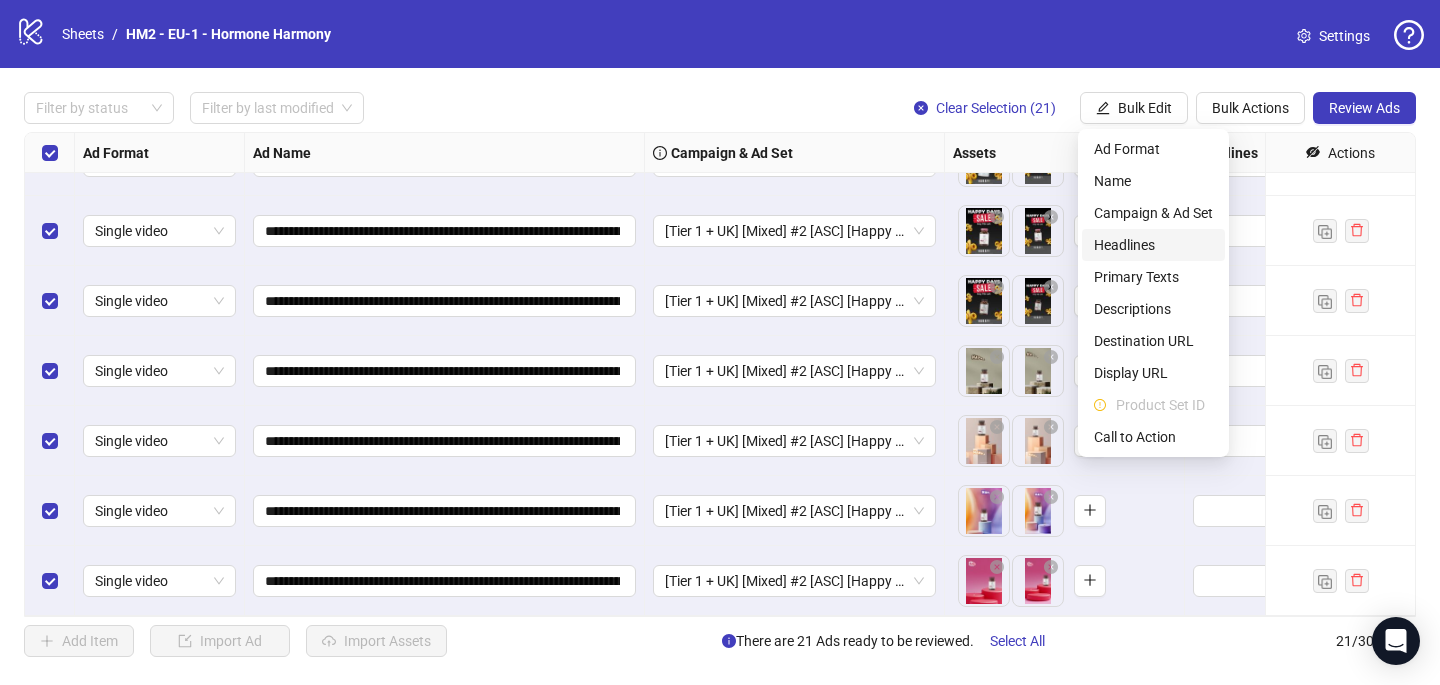 click on "Headlines" at bounding box center (1153, 245) 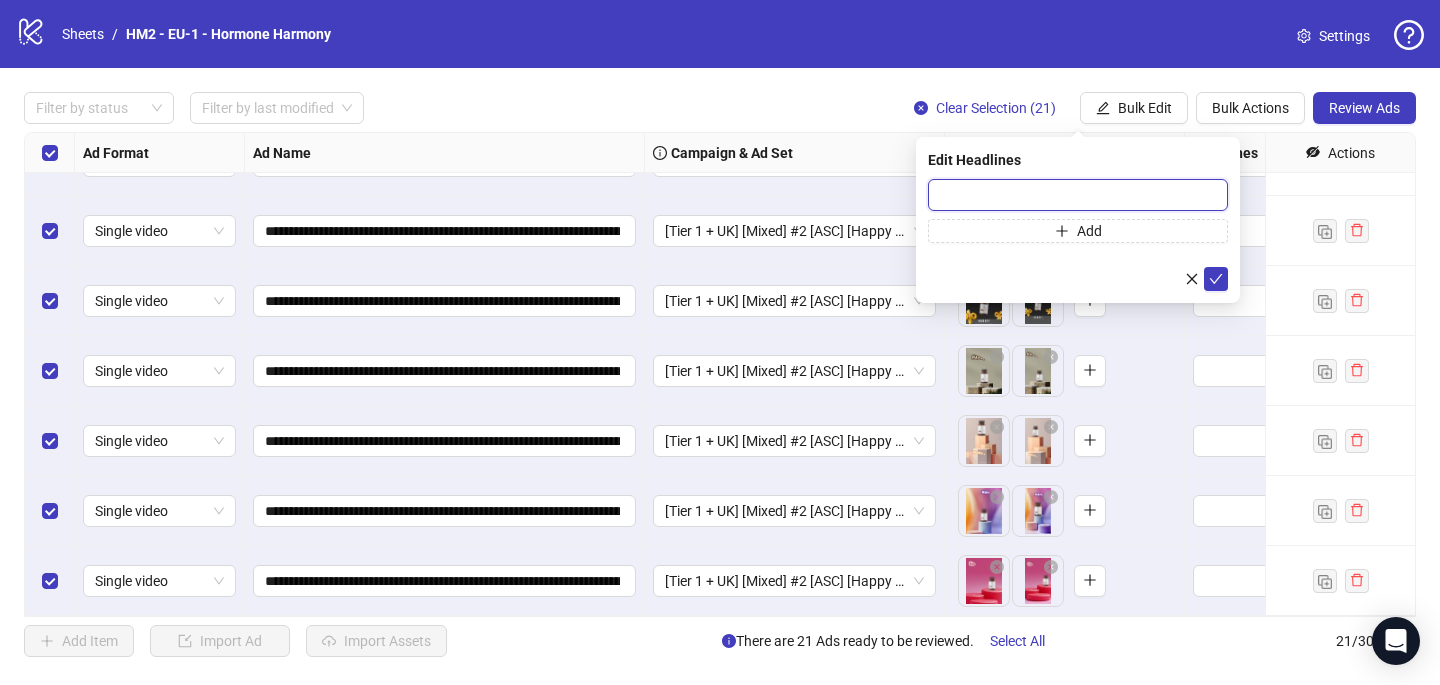 click at bounding box center (1078, 195) 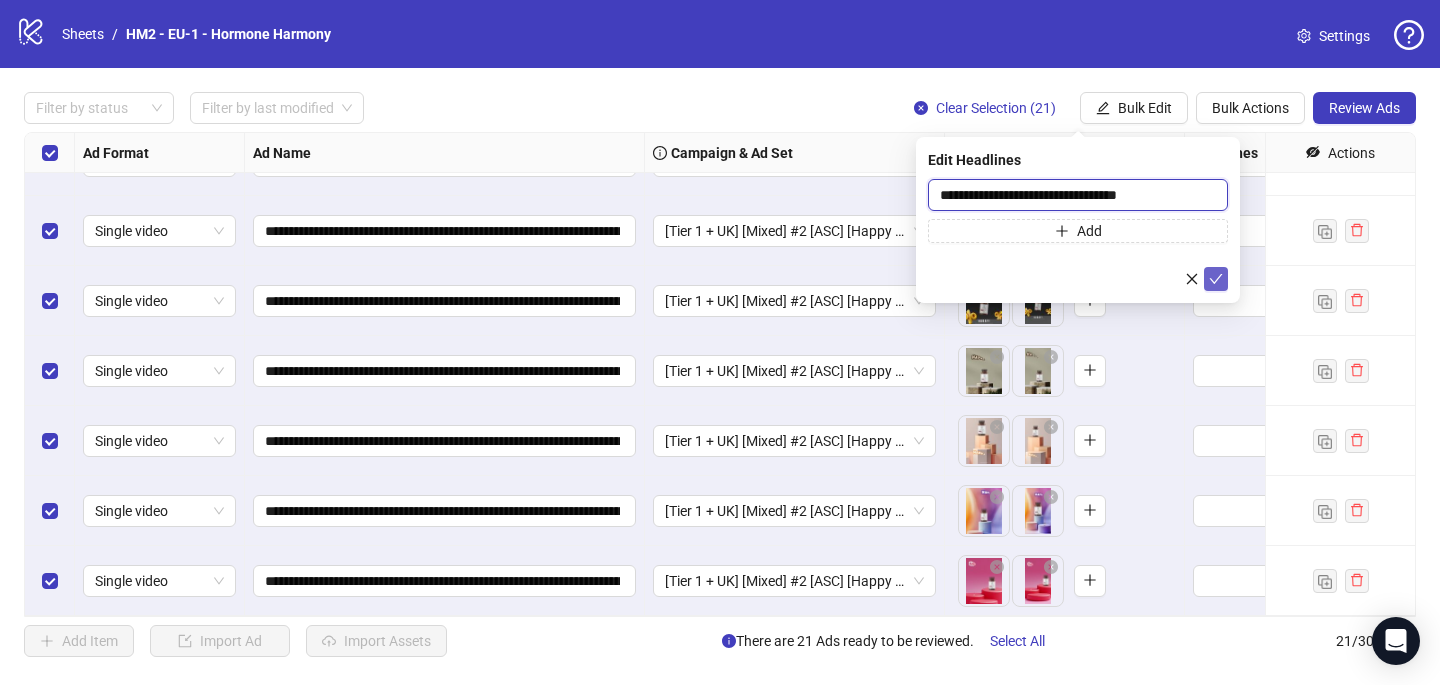 type on "**********" 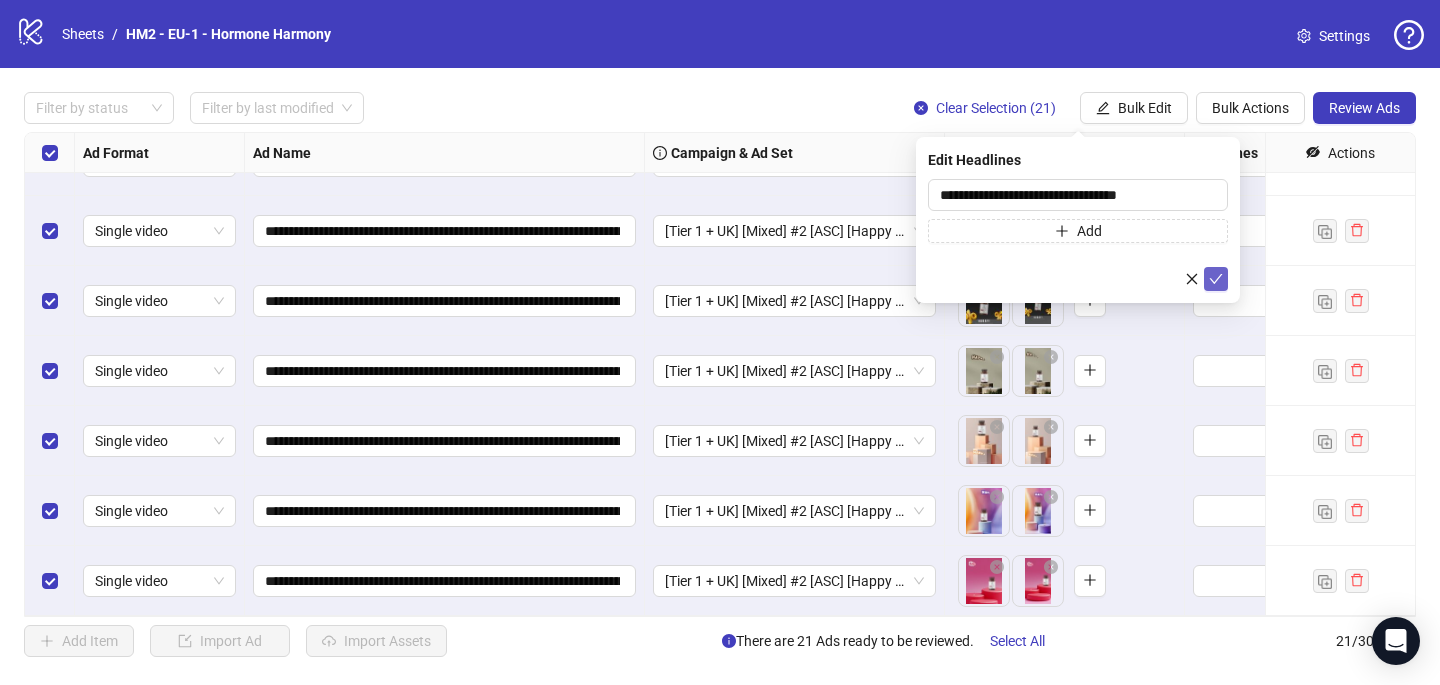 click 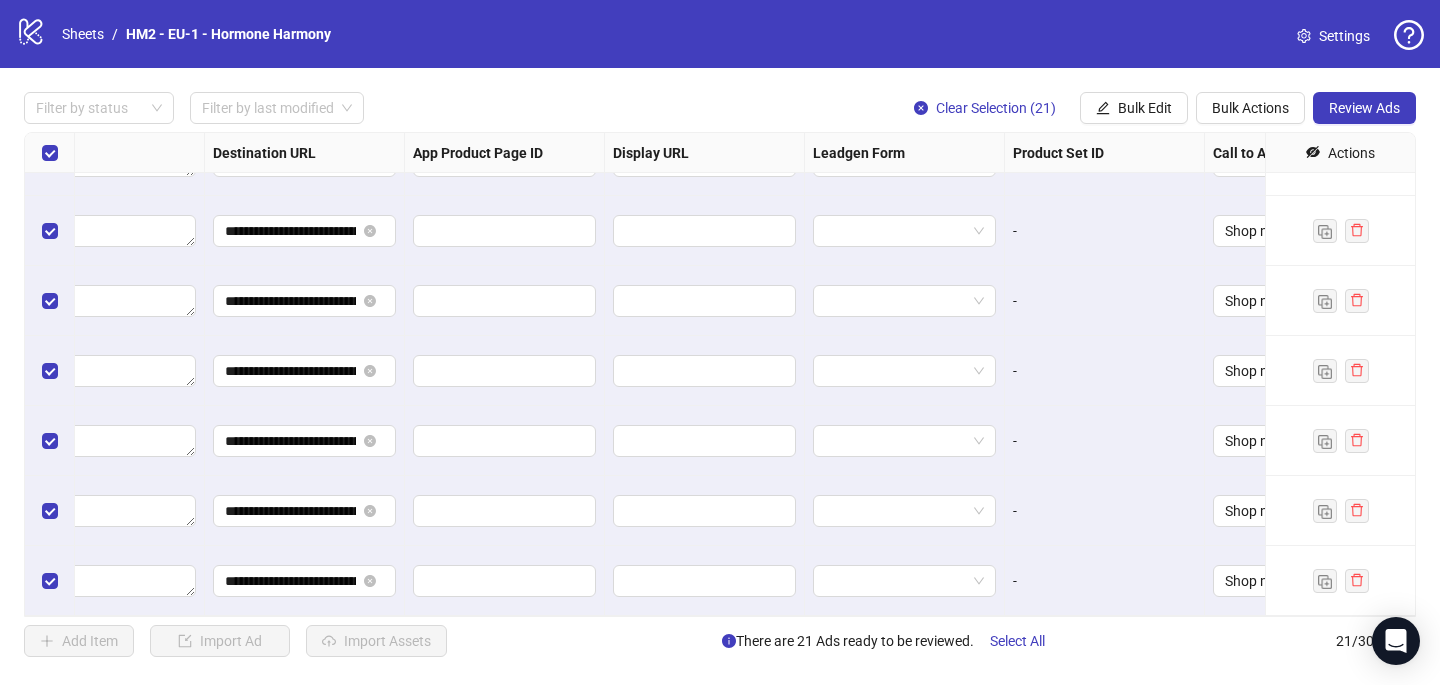 scroll, scrollTop: 1027, scrollLeft: 1880, axis: both 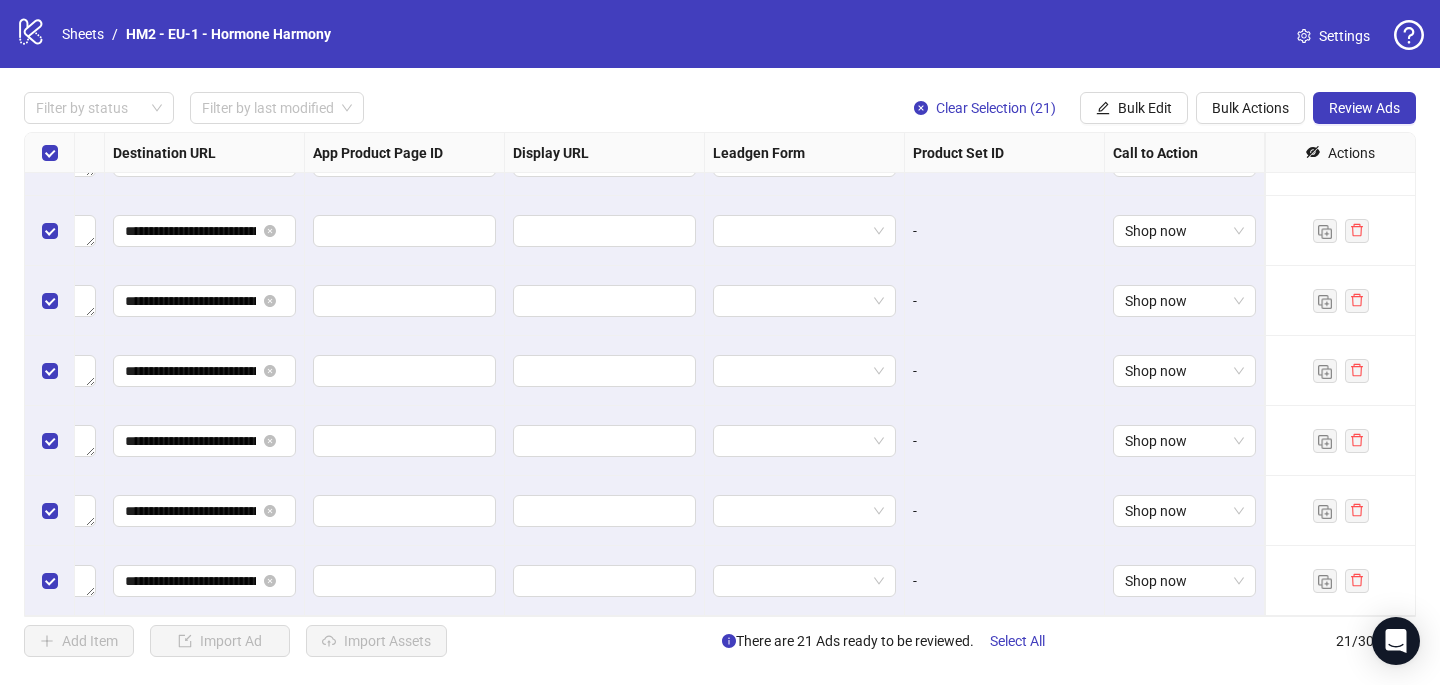 click on "**********" at bounding box center [720, 374] 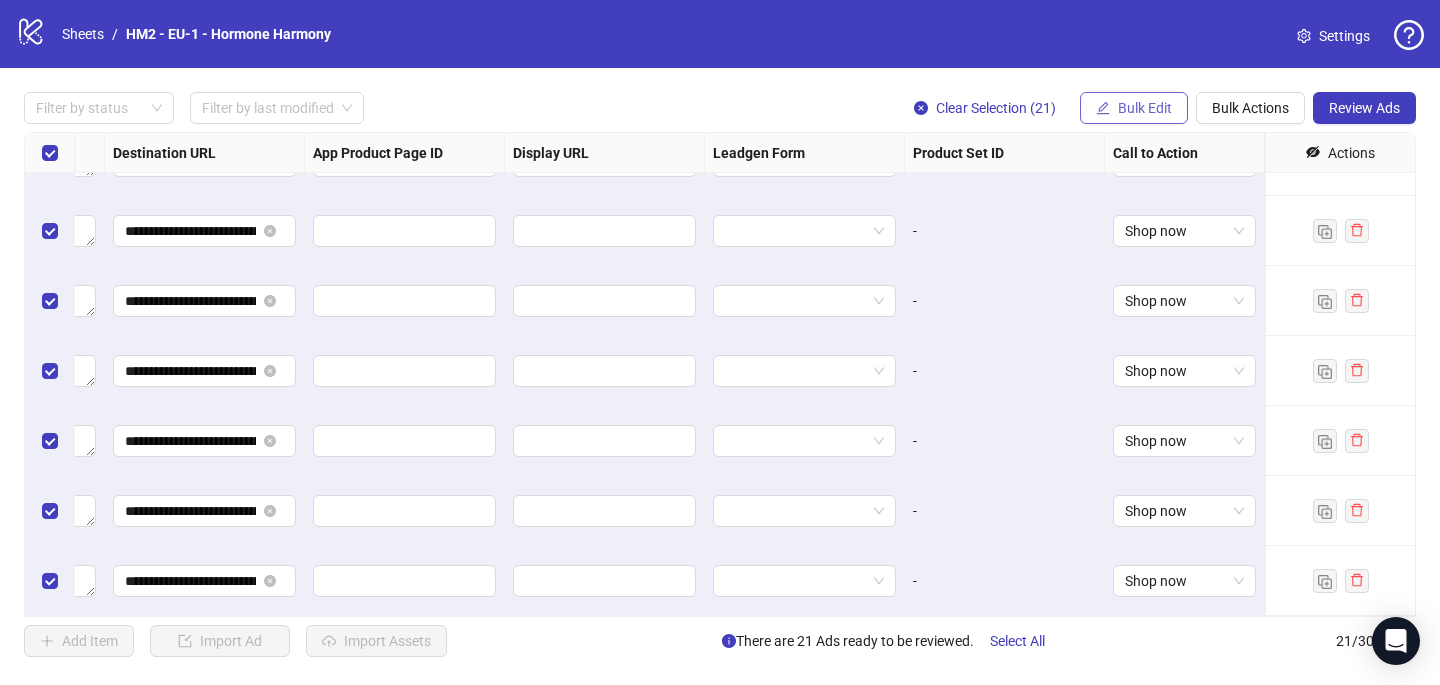 click on "Bulk Edit" at bounding box center (1134, 108) 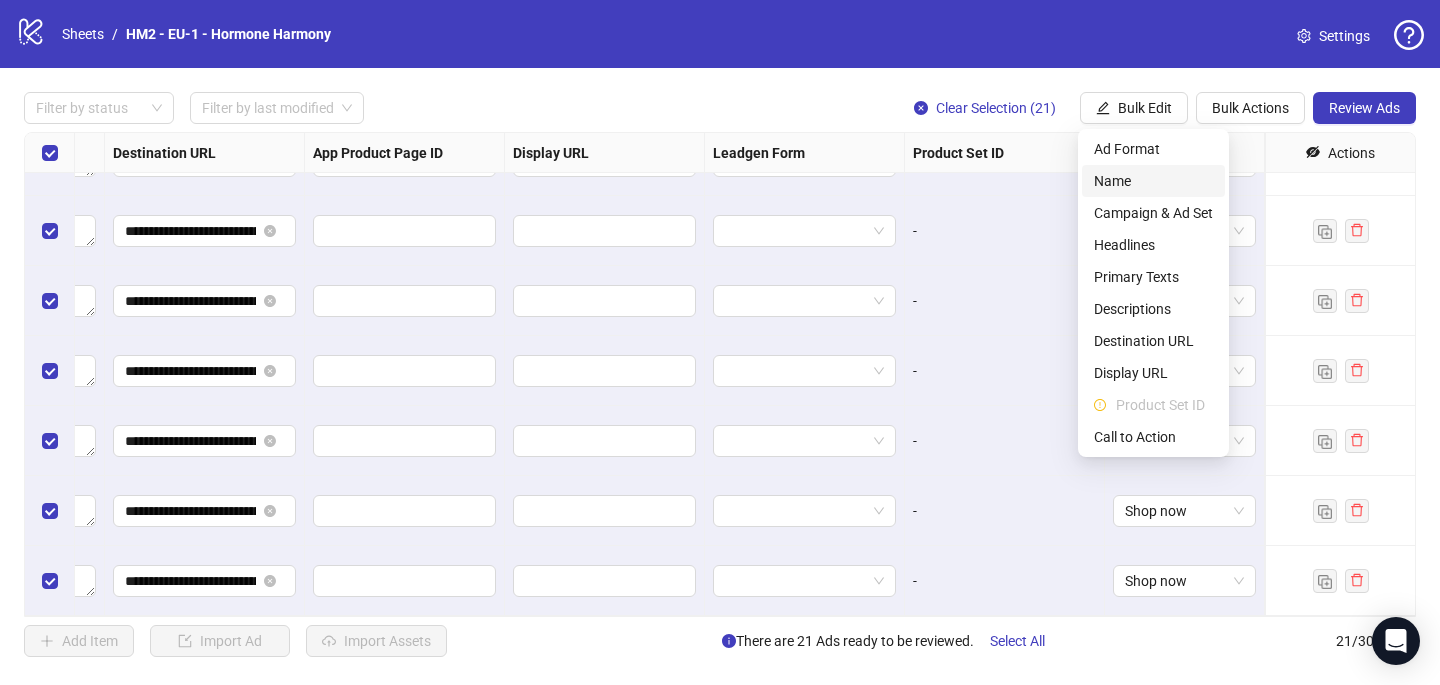 click on "Name" at bounding box center [1153, 181] 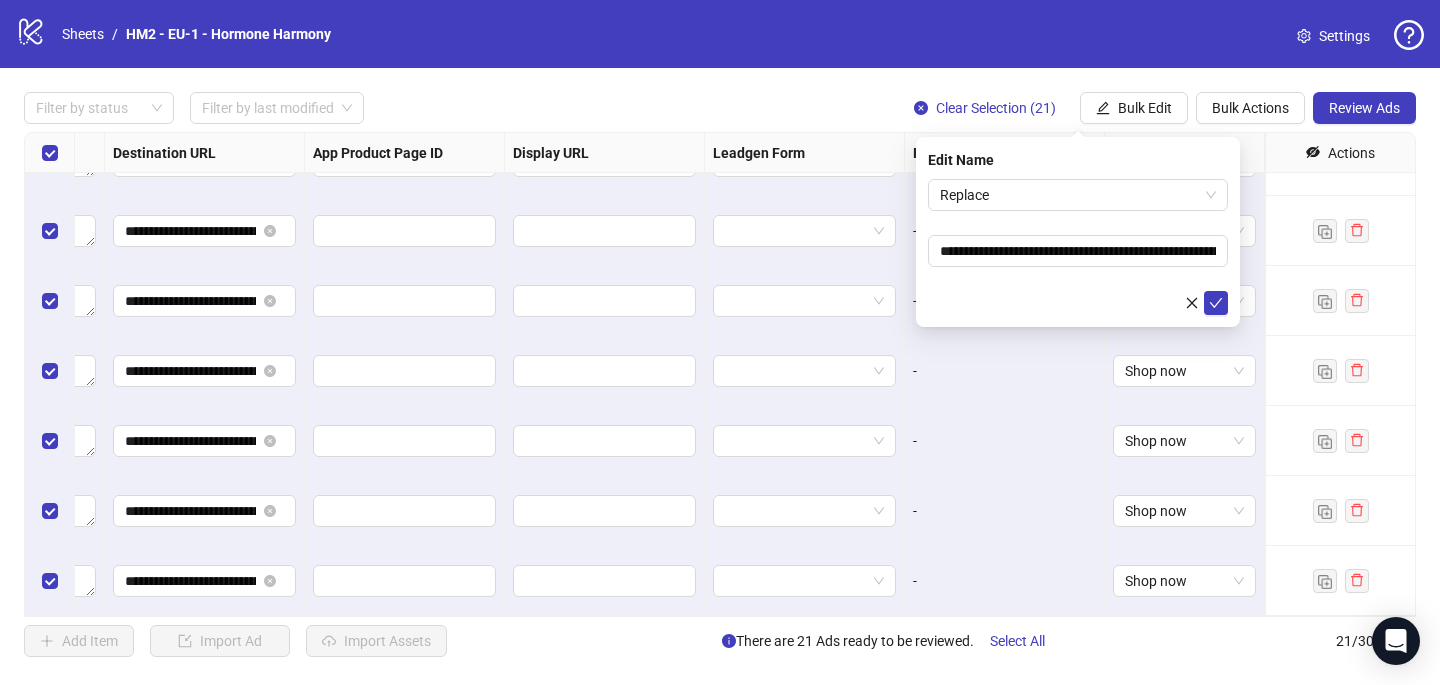 click on "**********" at bounding box center [1078, 247] 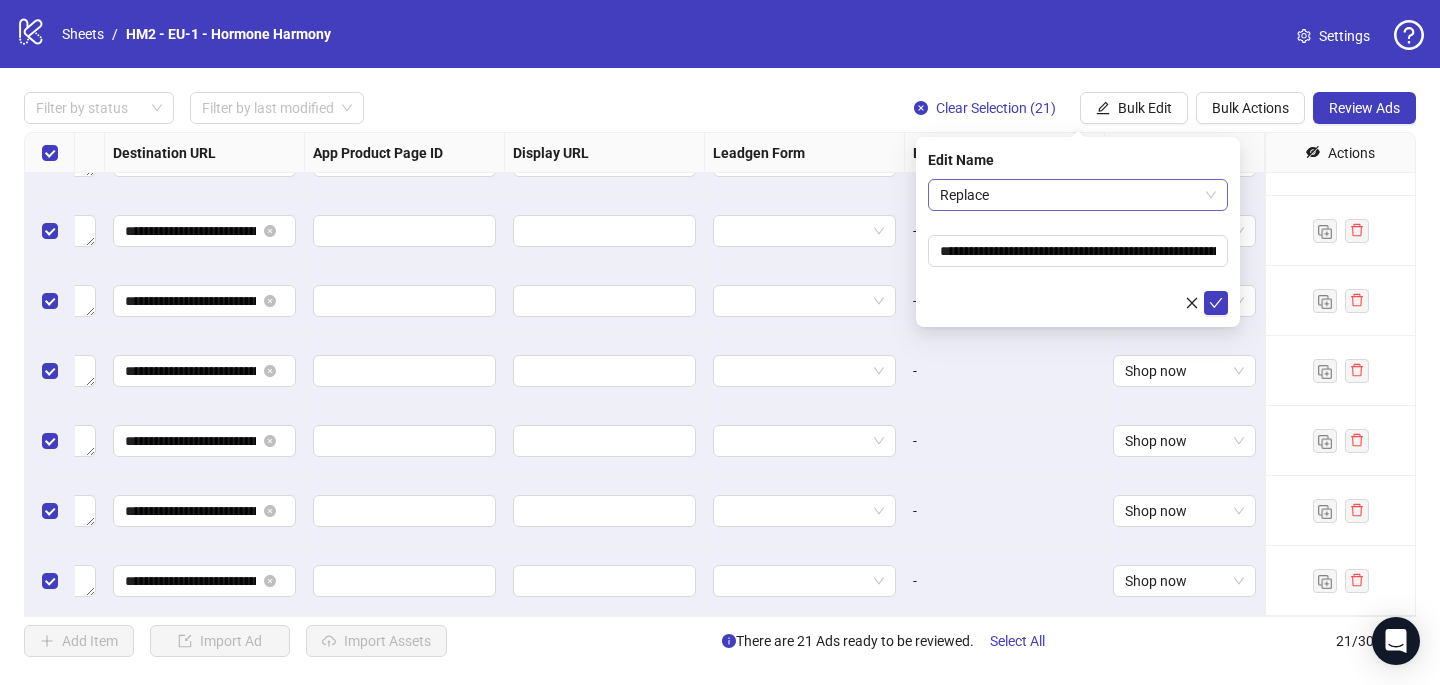 click on "Replace" at bounding box center [1078, 195] 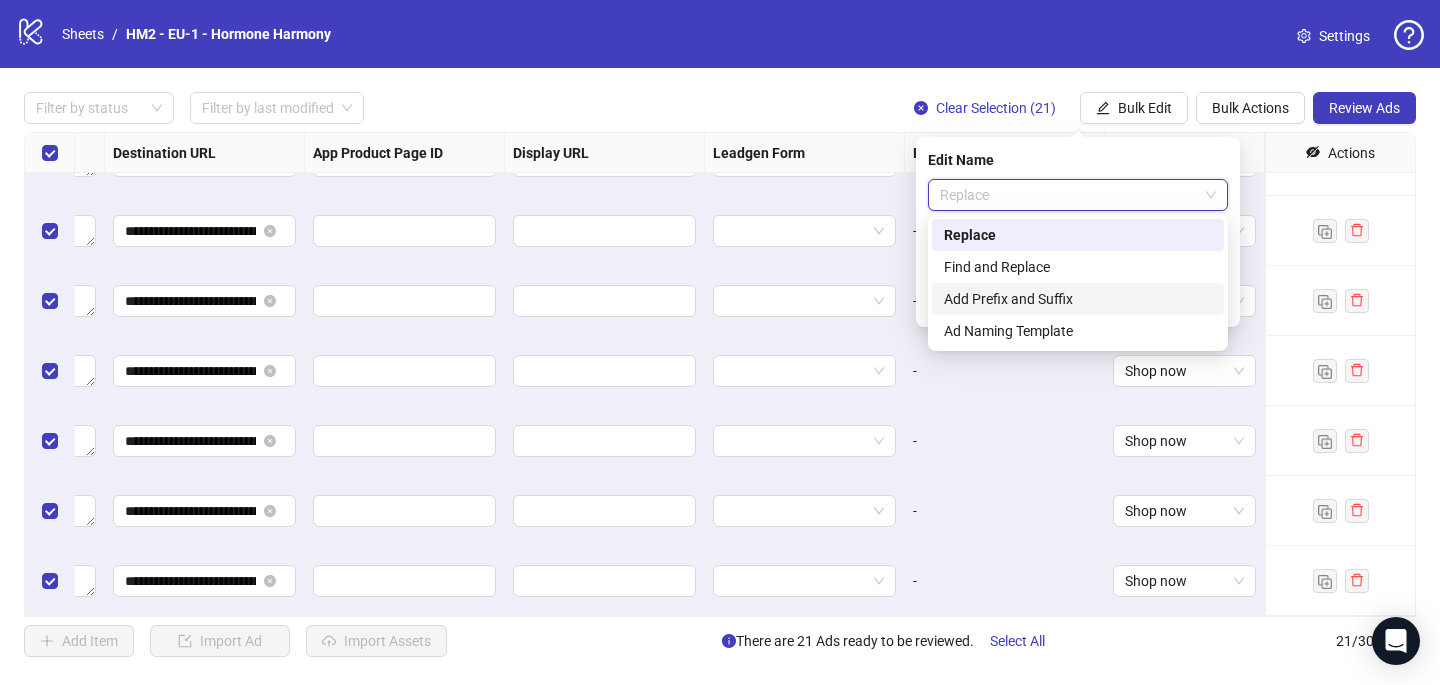 click on "Add Prefix and Suffix" at bounding box center (1078, 299) 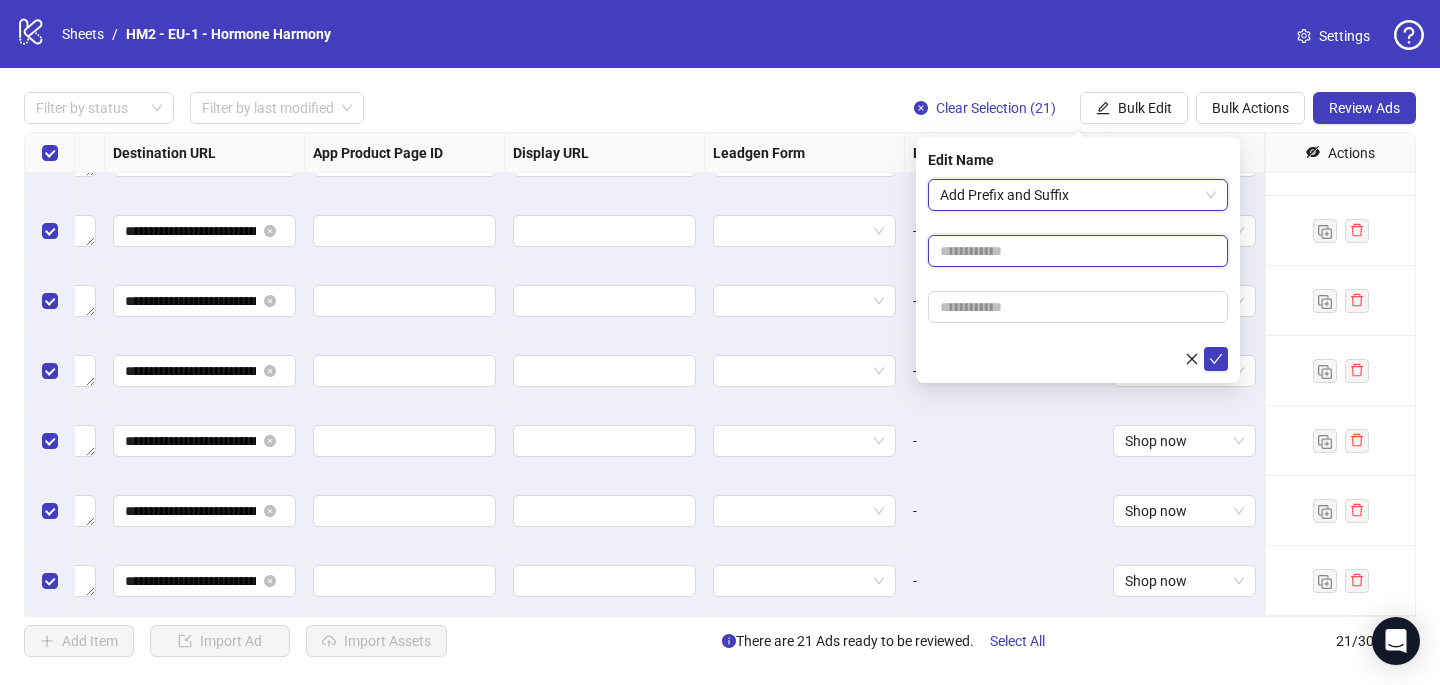 click at bounding box center [1078, 251] 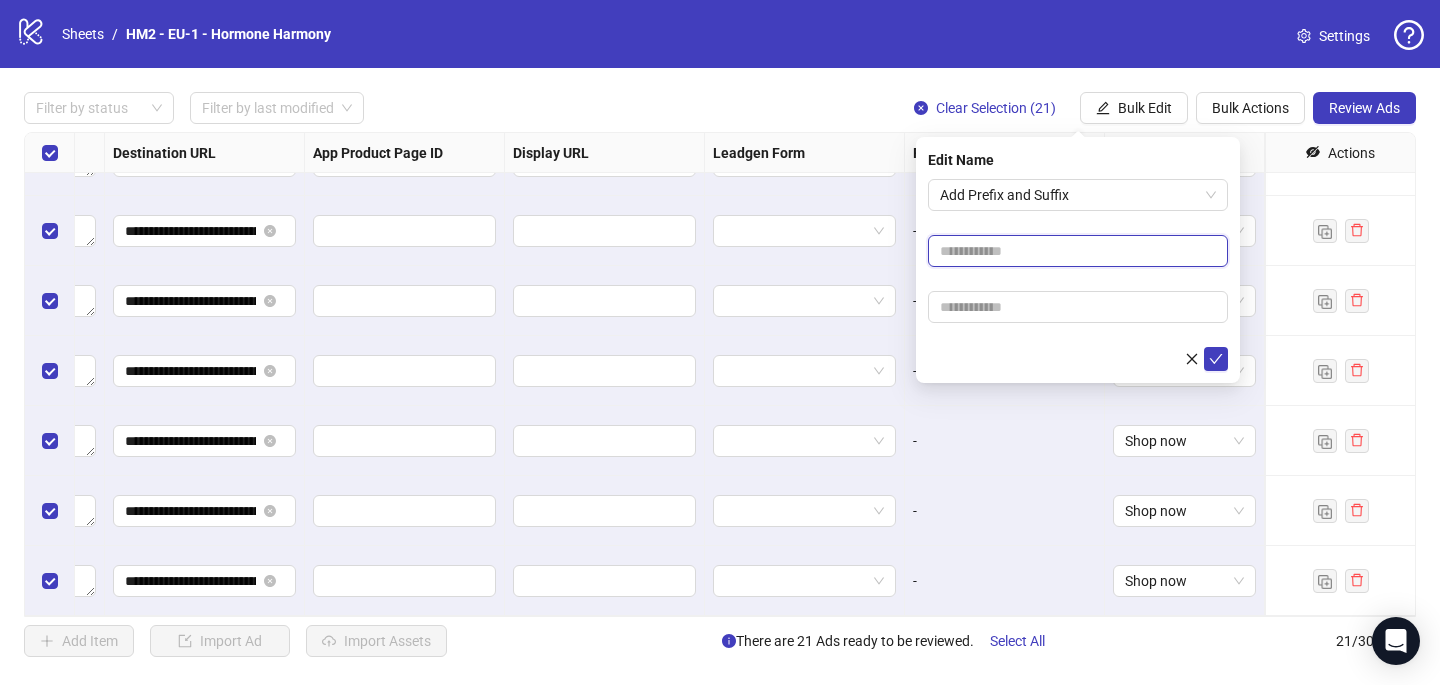 paste on "**********" 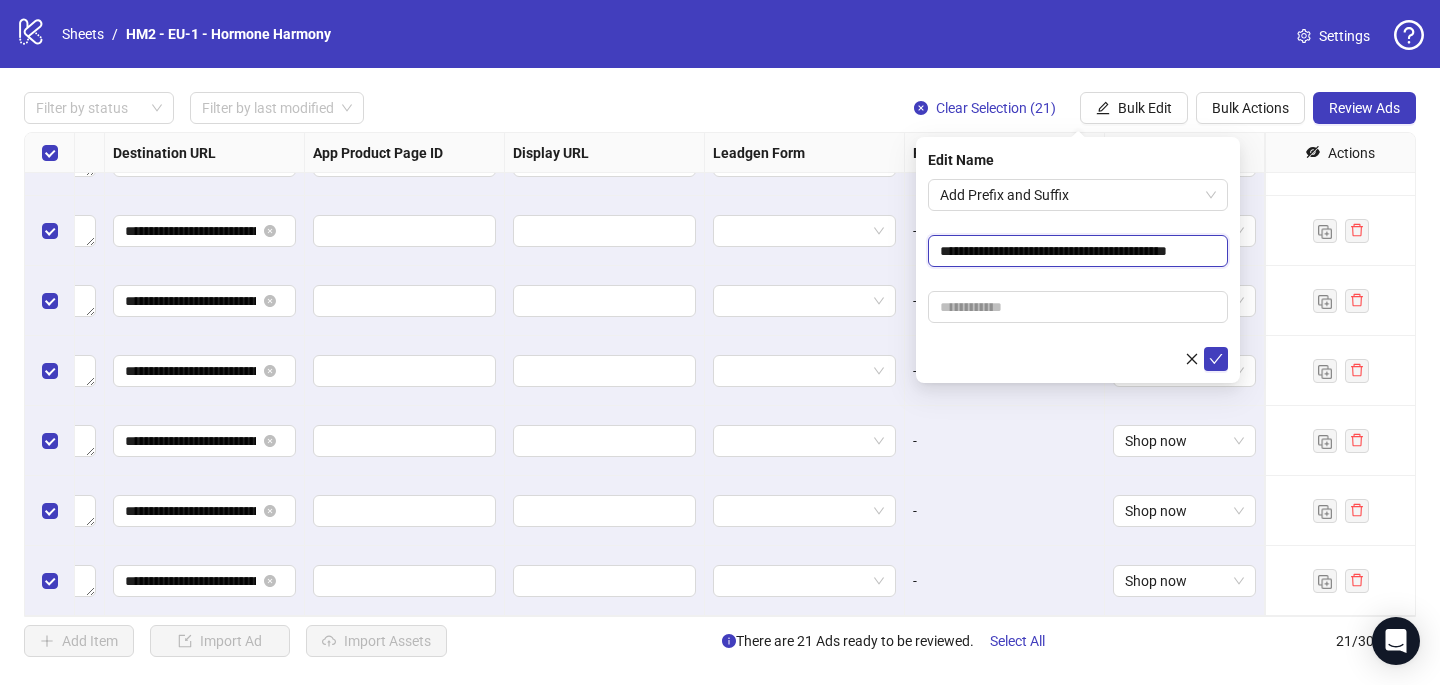 scroll, scrollTop: 0, scrollLeft: 13, axis: horizontal 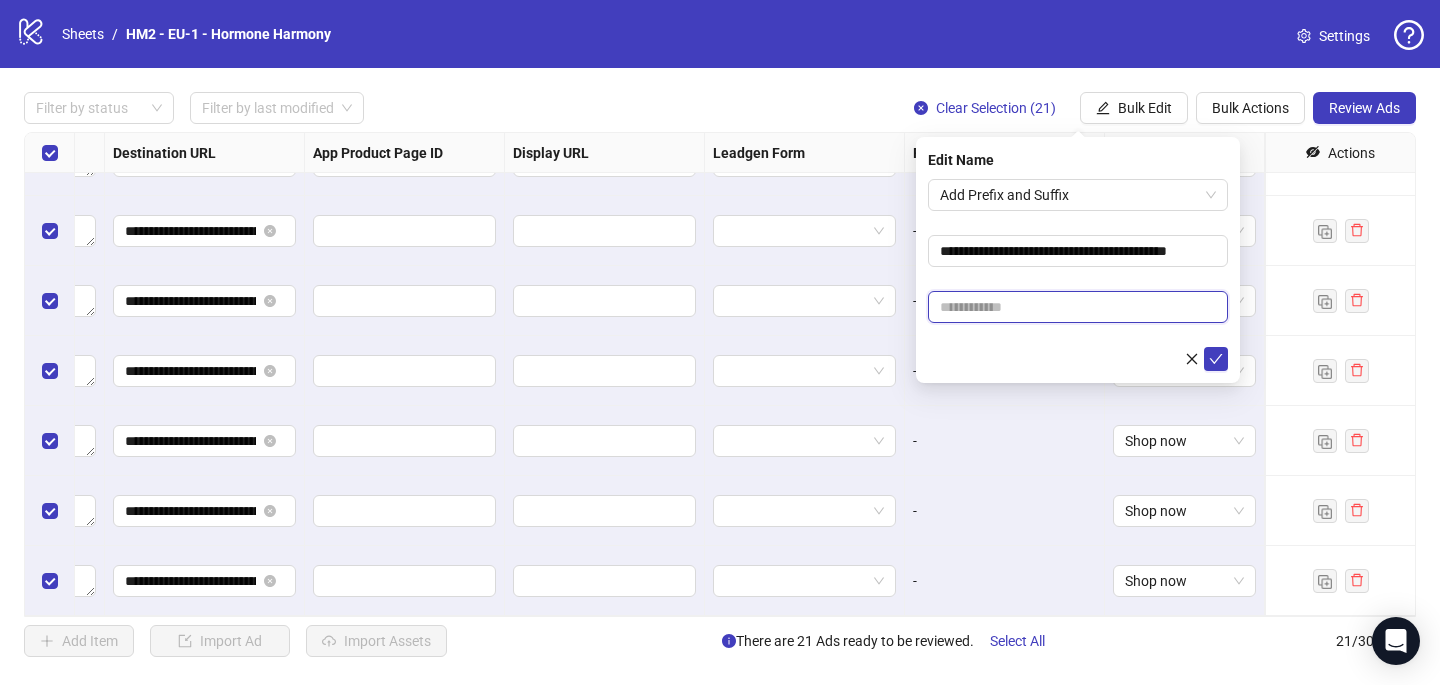 click at bounding box center (1078, 307) 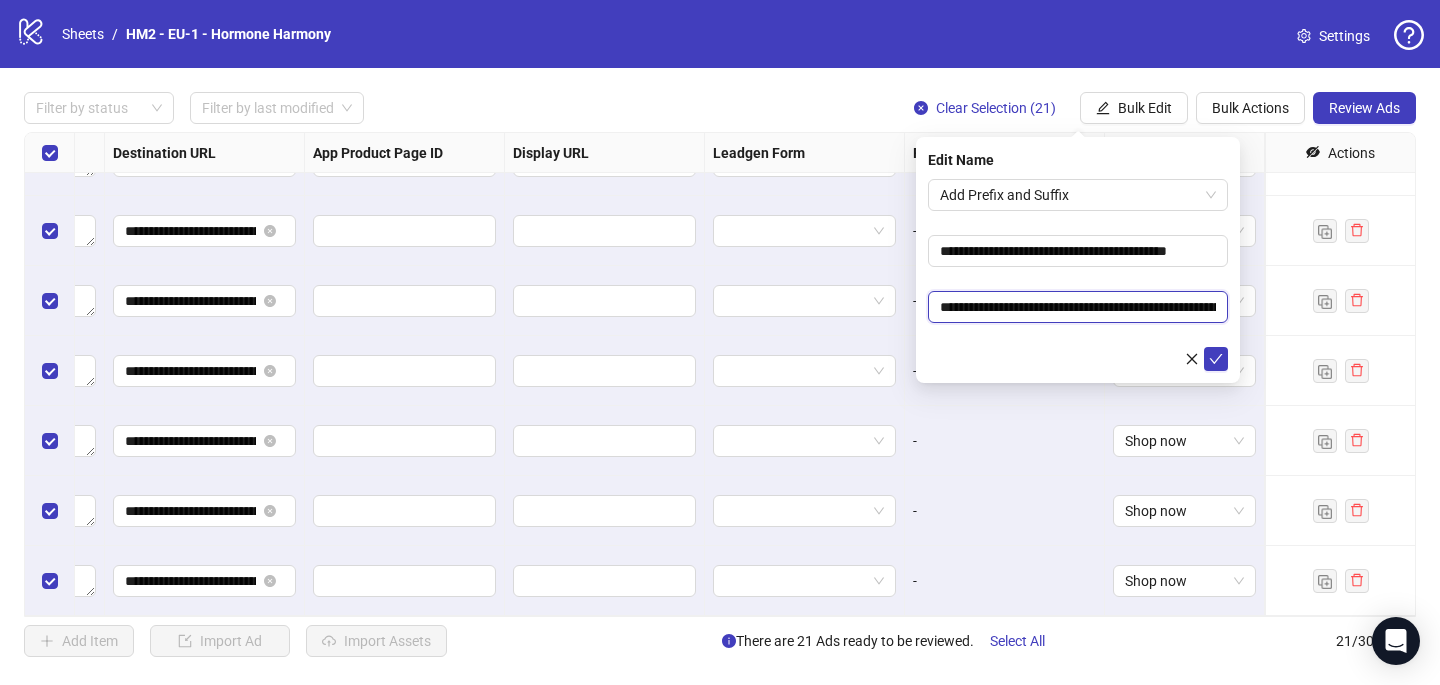 scroll, scrollTop: 0, scrollLeft: 172, axis: horizontal 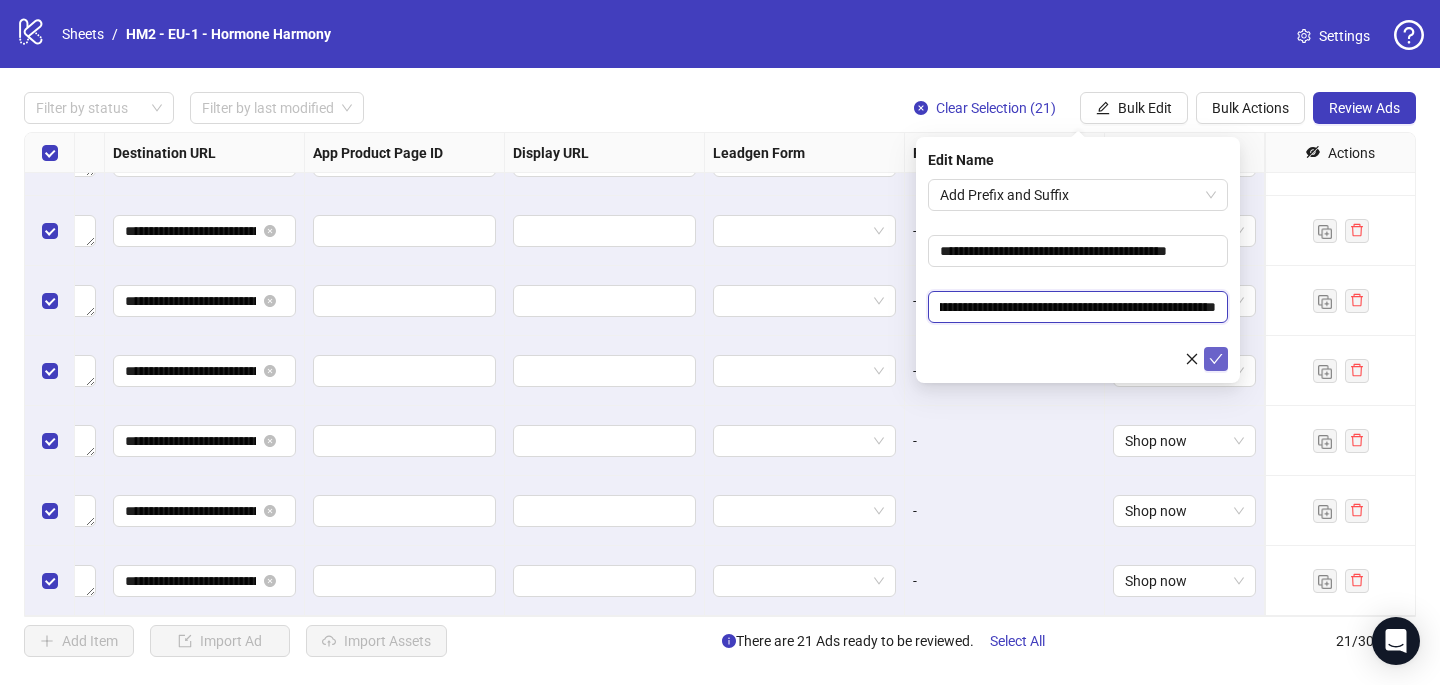 type on "**********" 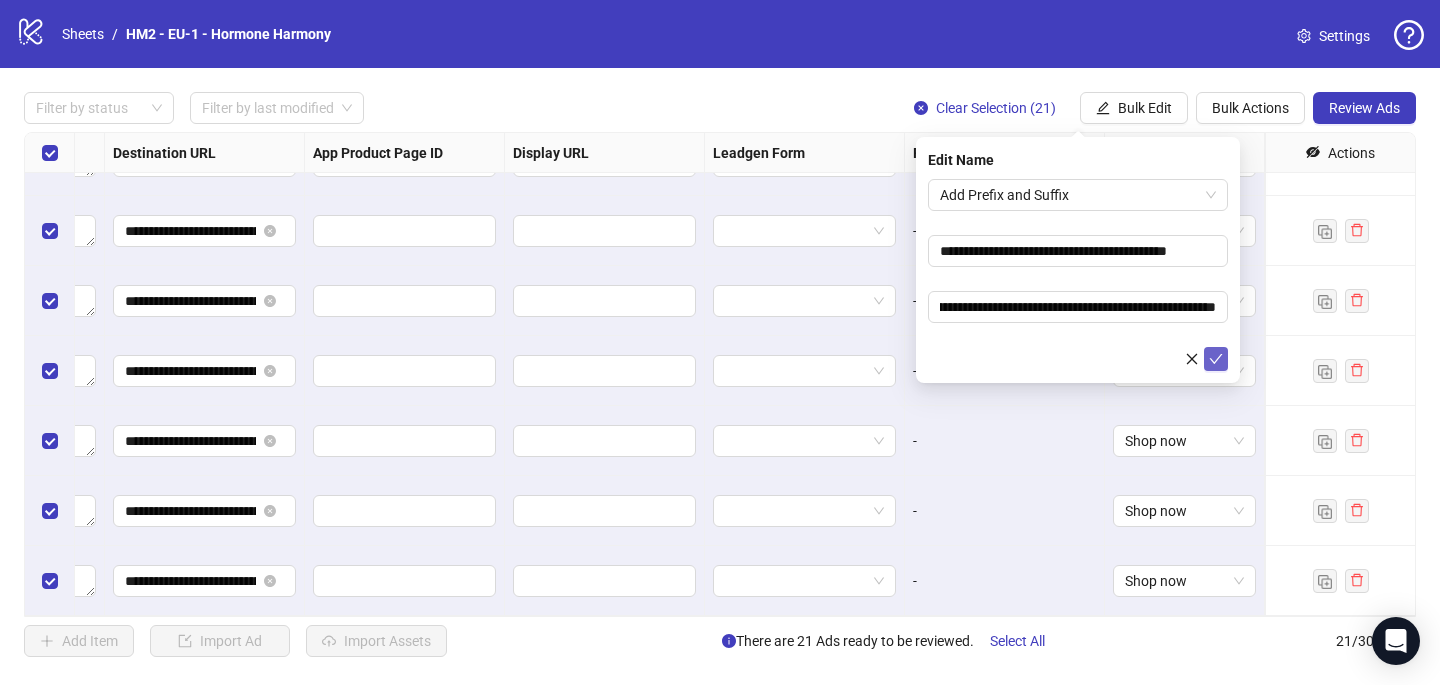 click 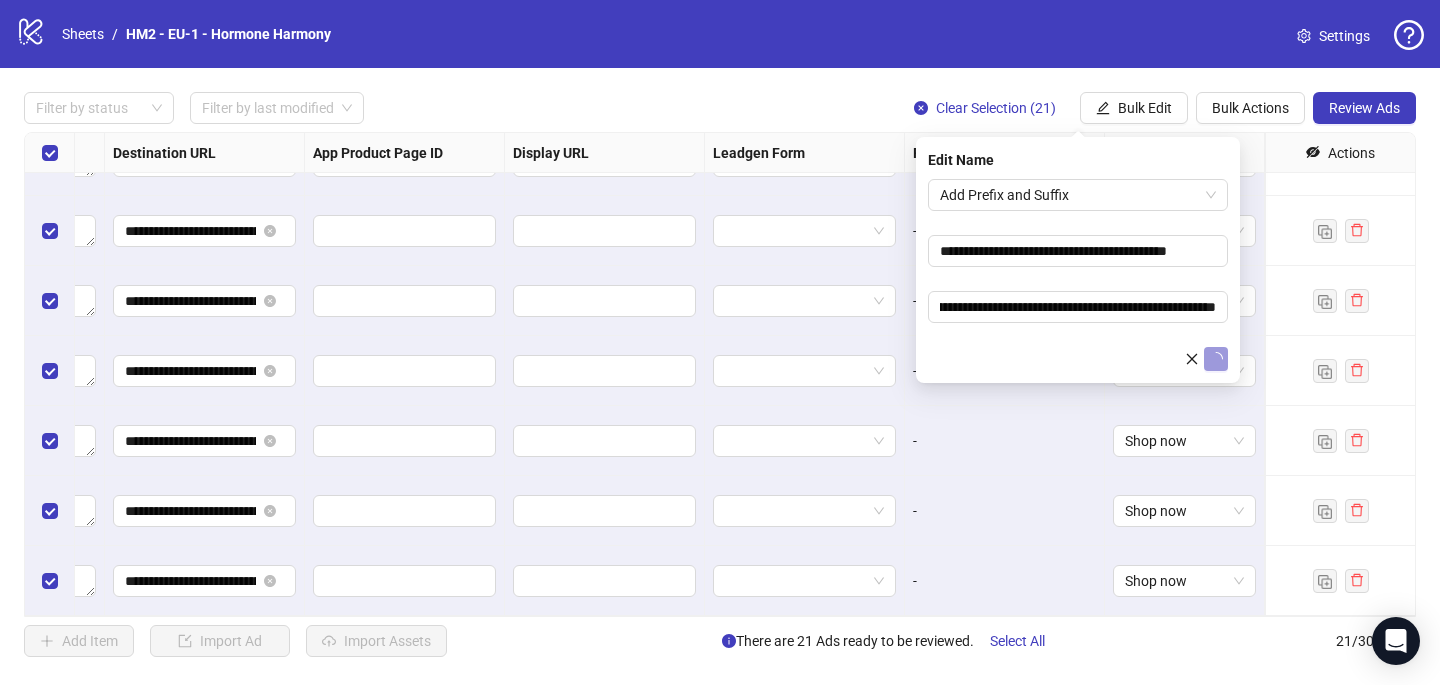 scroll, scrollTop: 0, scrollLeft: 0, axis: both 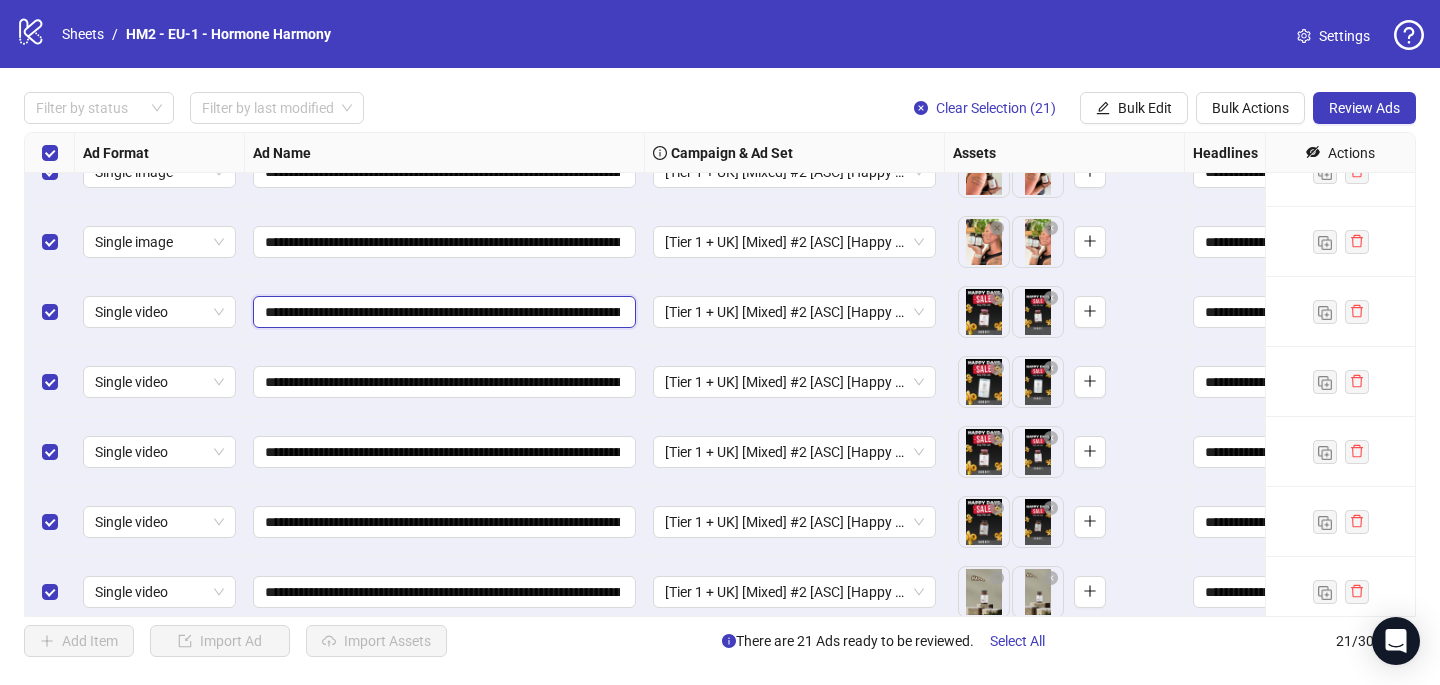 click on "**********" at bounding box center (442, 312) 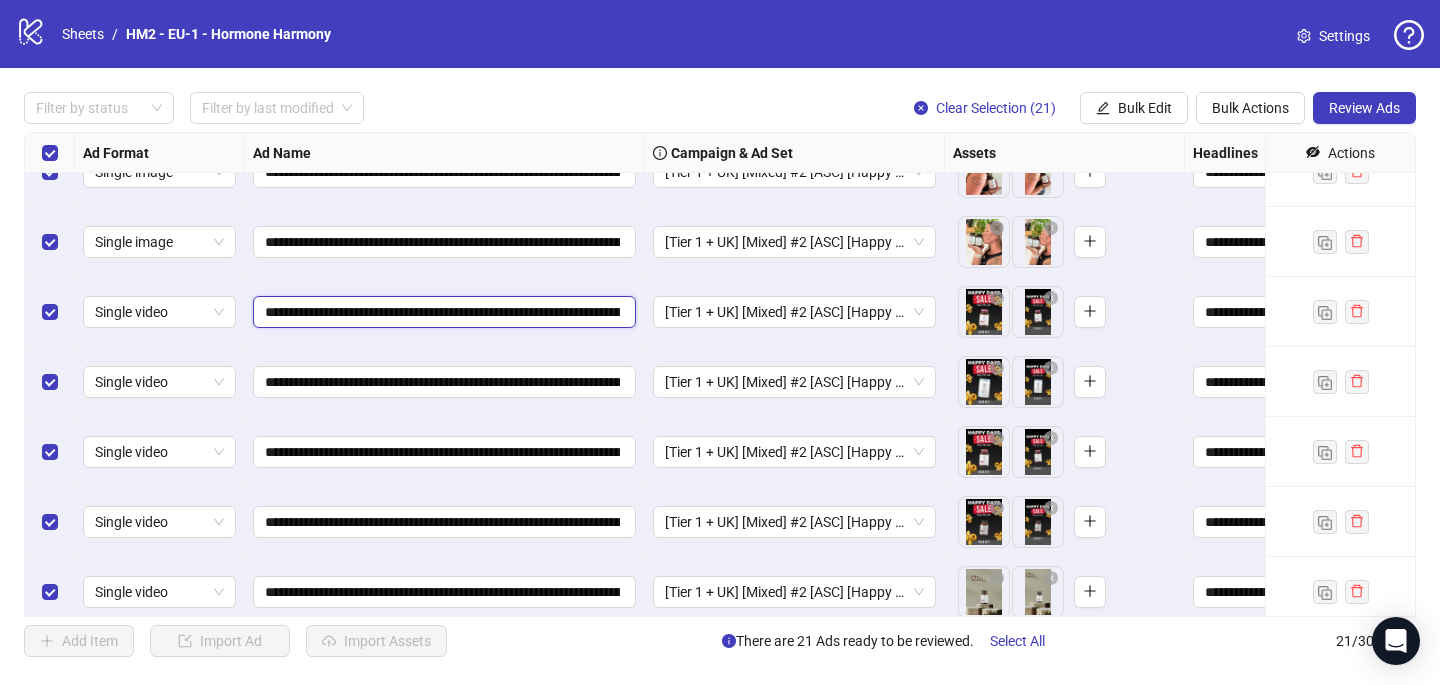 type on "**********" 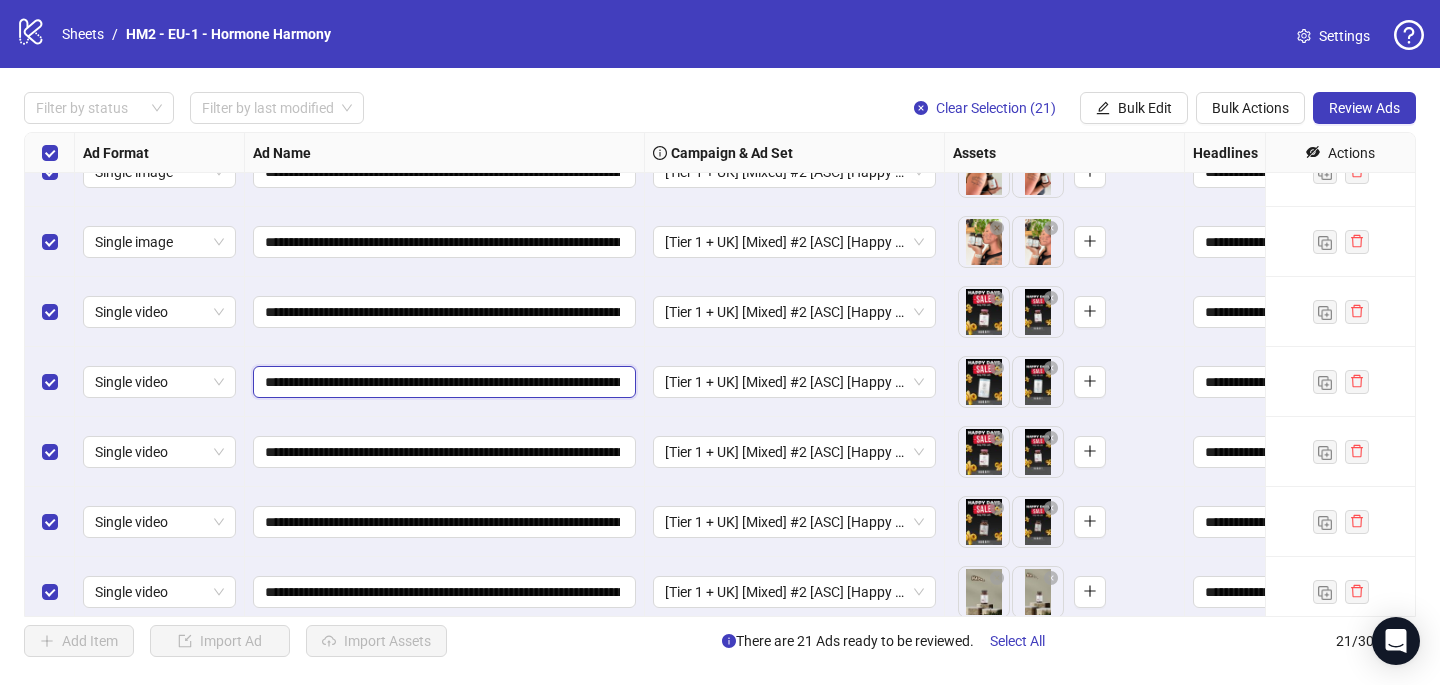 click on "**********" at bounding box center [442, 382] 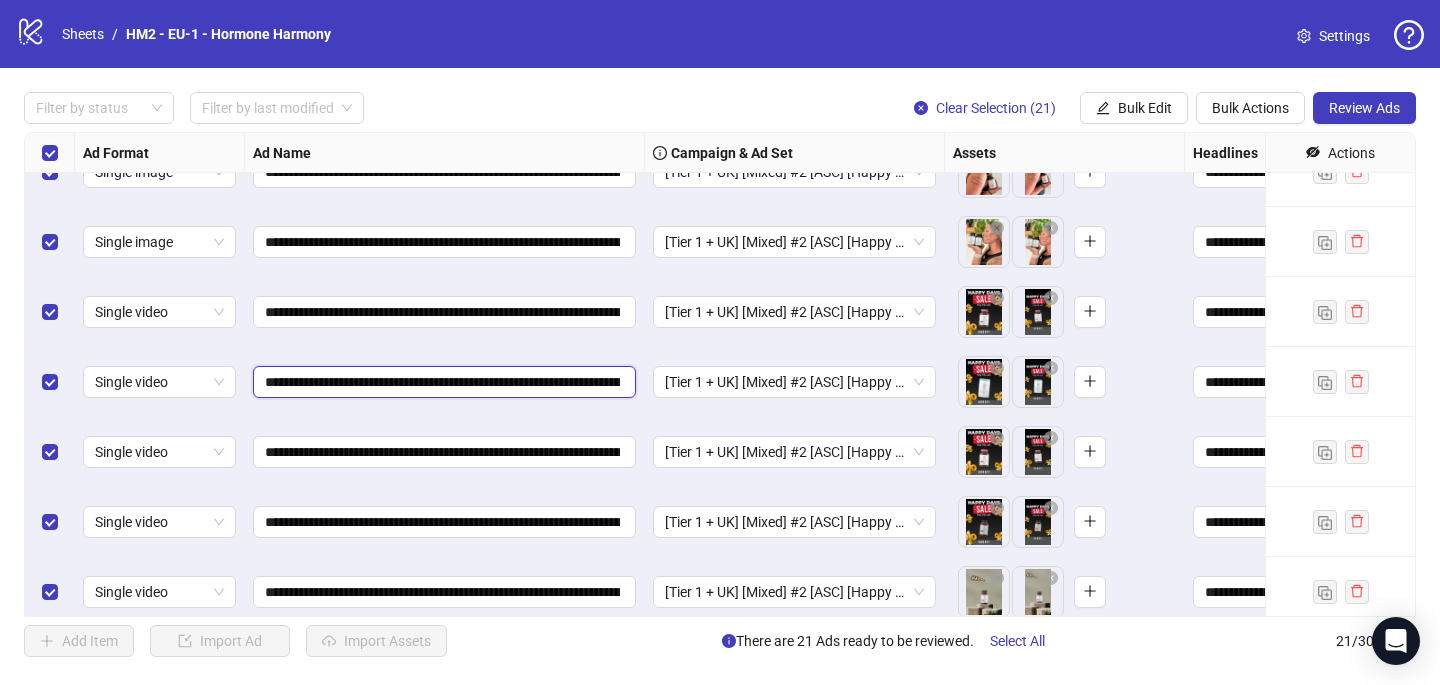 click on "**********" at bounding box center (442, 382) 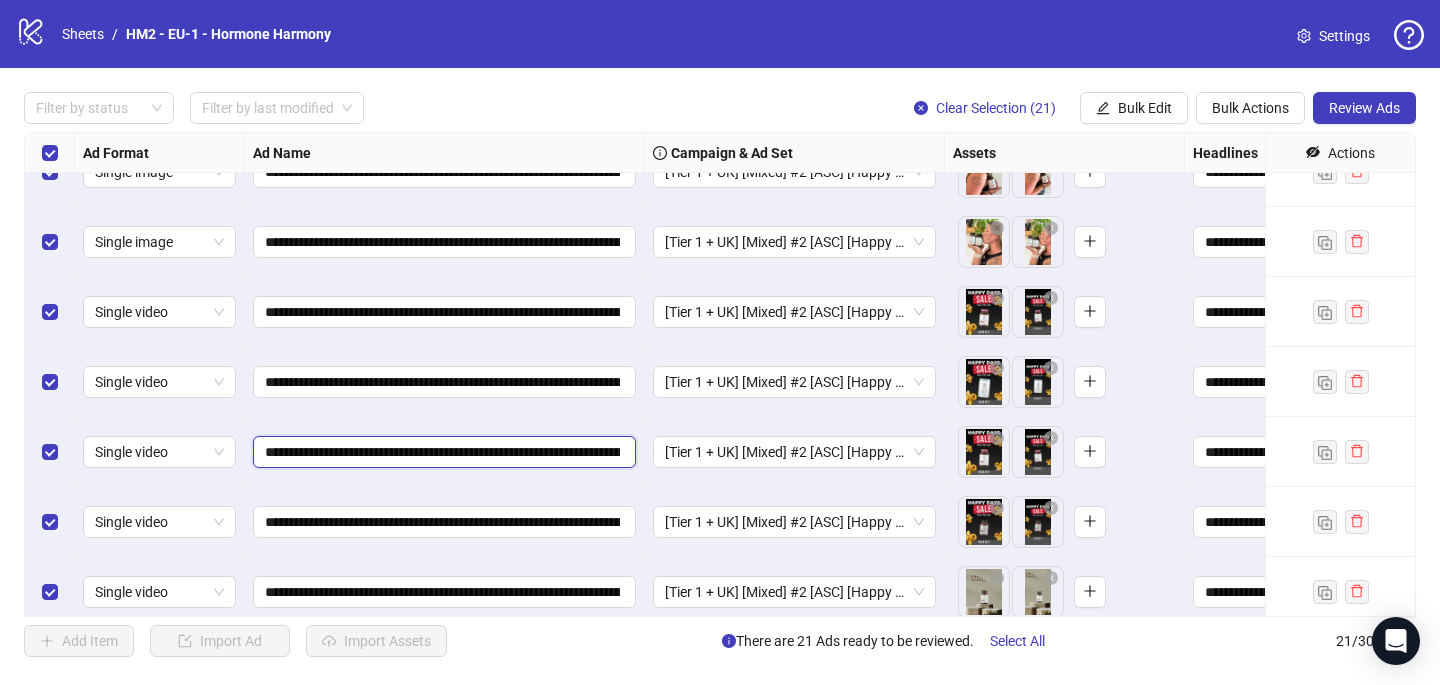 click on "**********" at bounding box center [442, 452] 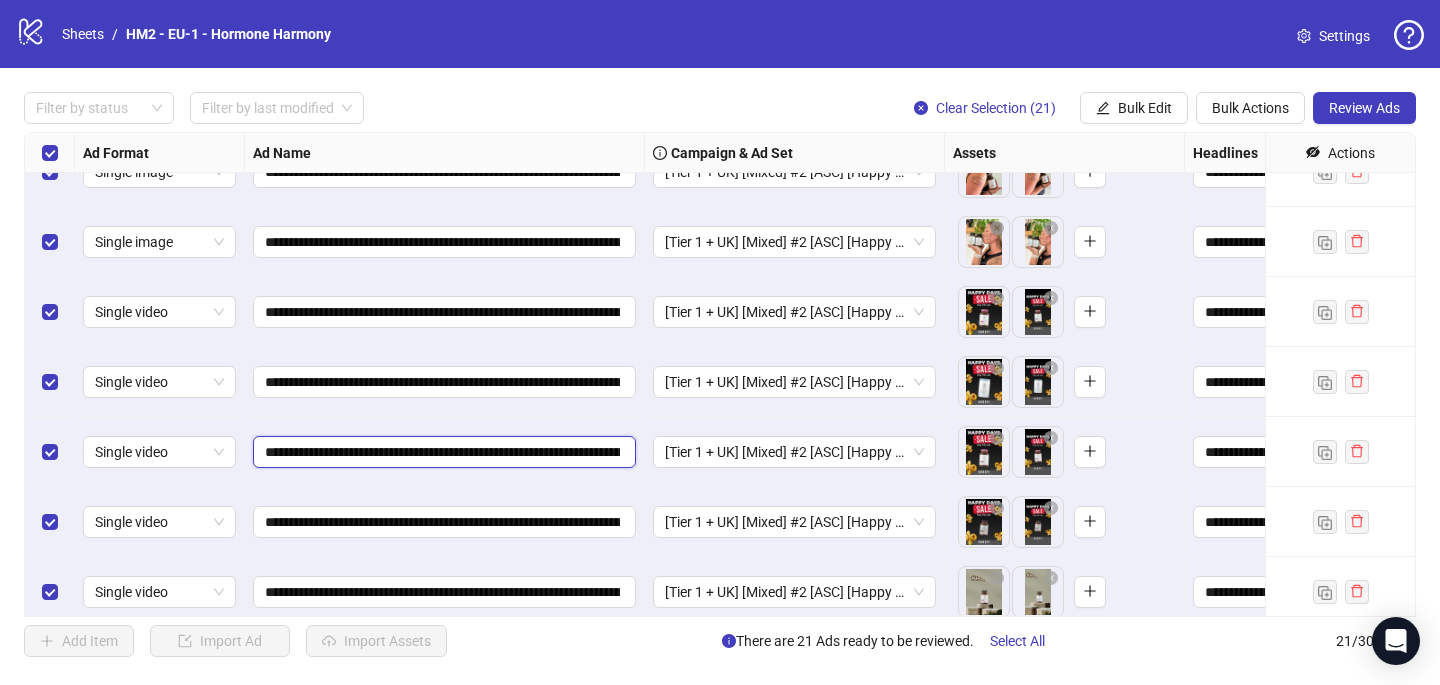 click on "**********" at bounding box center [442, 452] 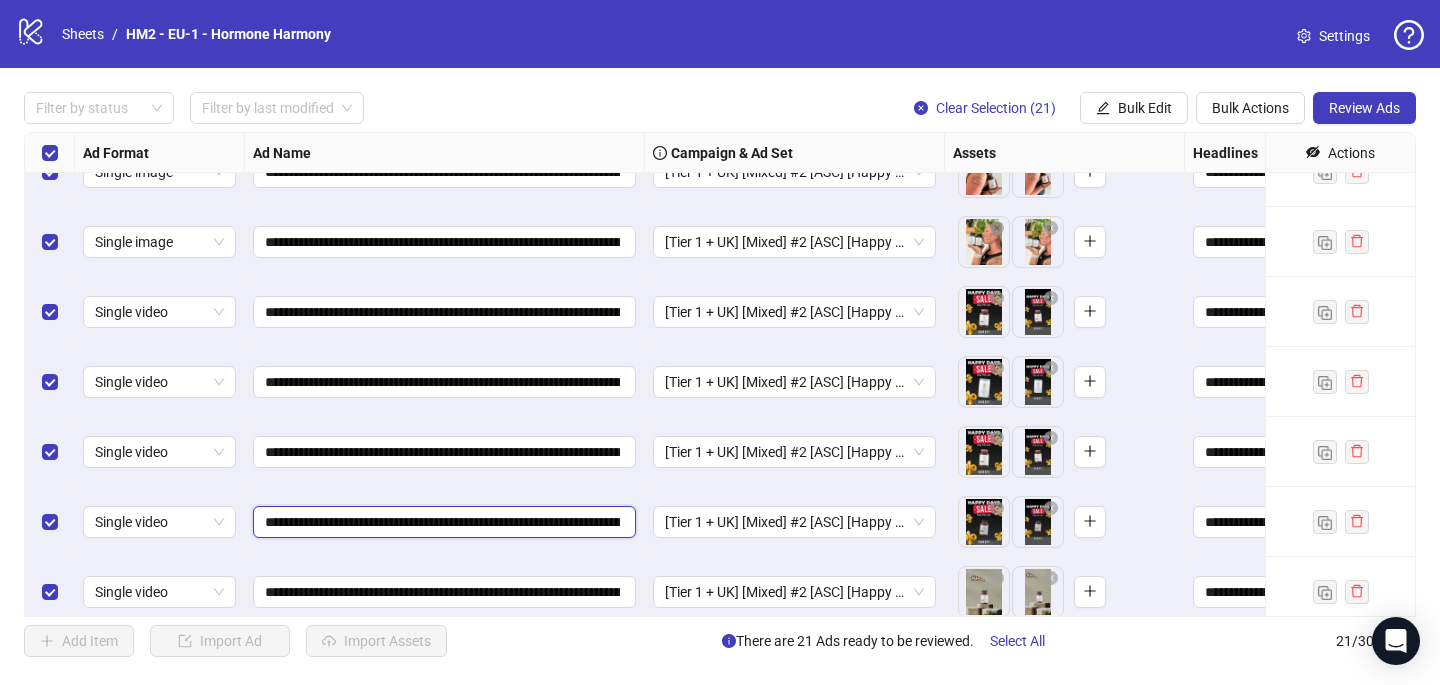 click on "**********" at bounding box center (442, 522) 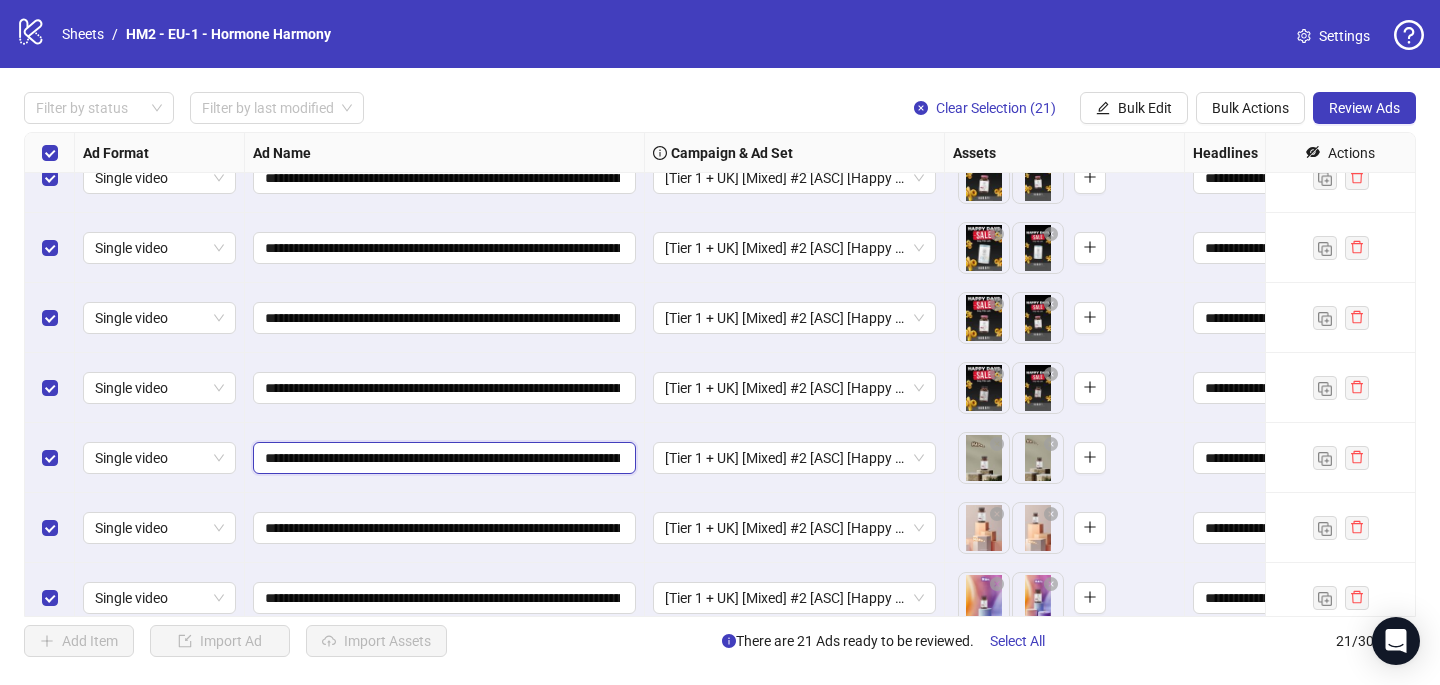 click on "**********" at bounding box center [442, 458] 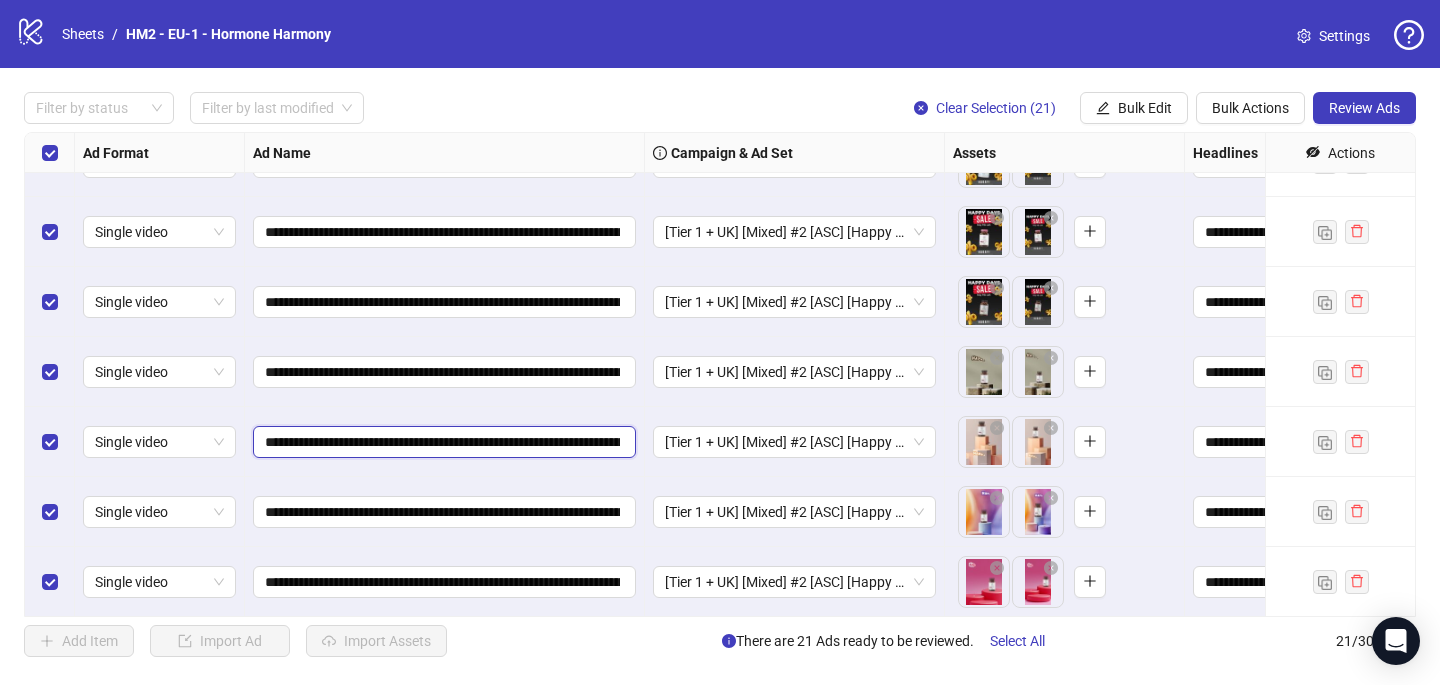 click on "**********" at bounding box center [442, 442] 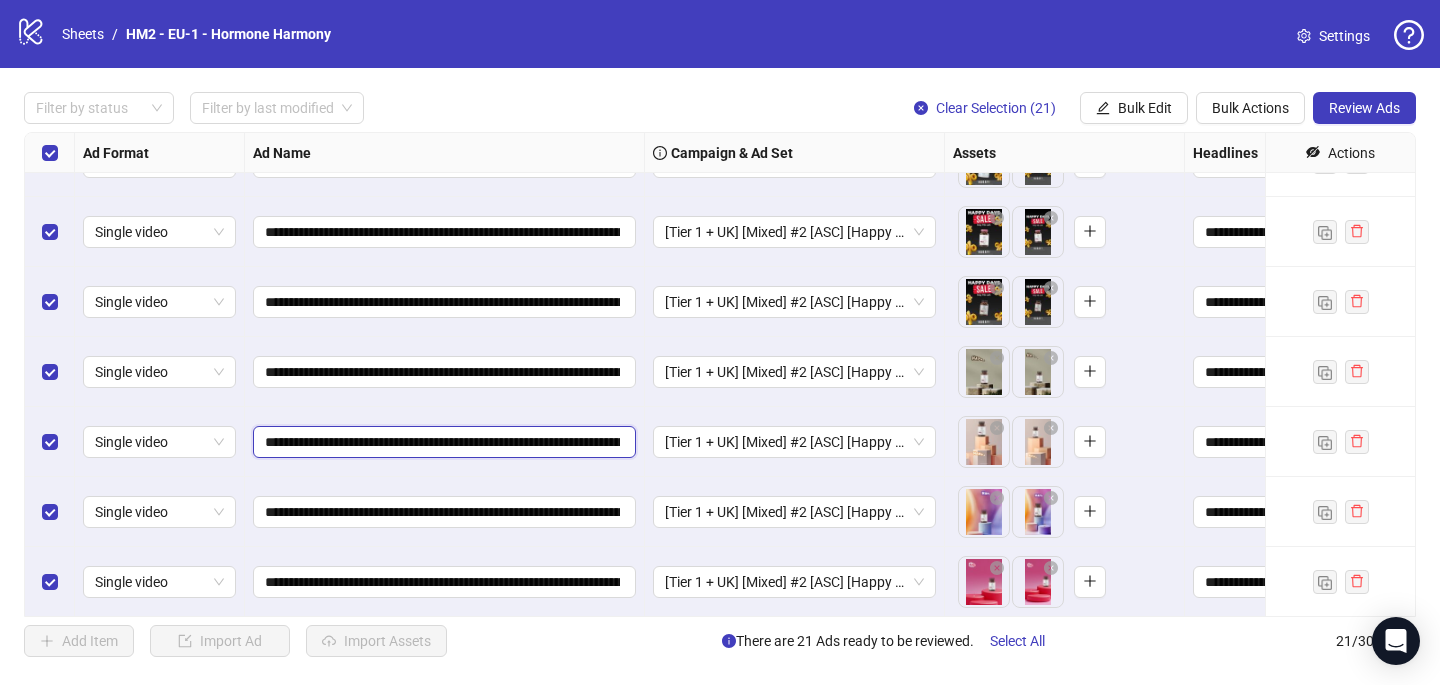 click on "**********" at bounding box center (442, 442) 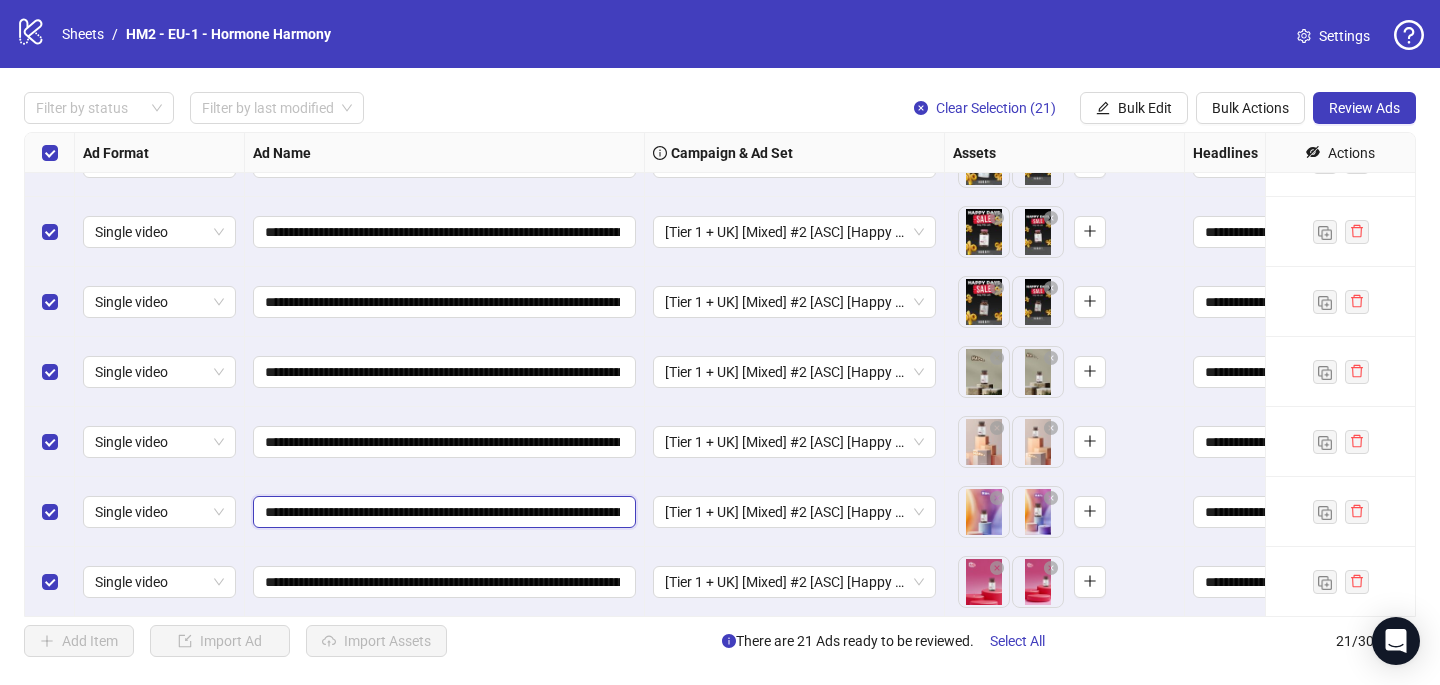 click on "**********" at bounding box center [442, 512] 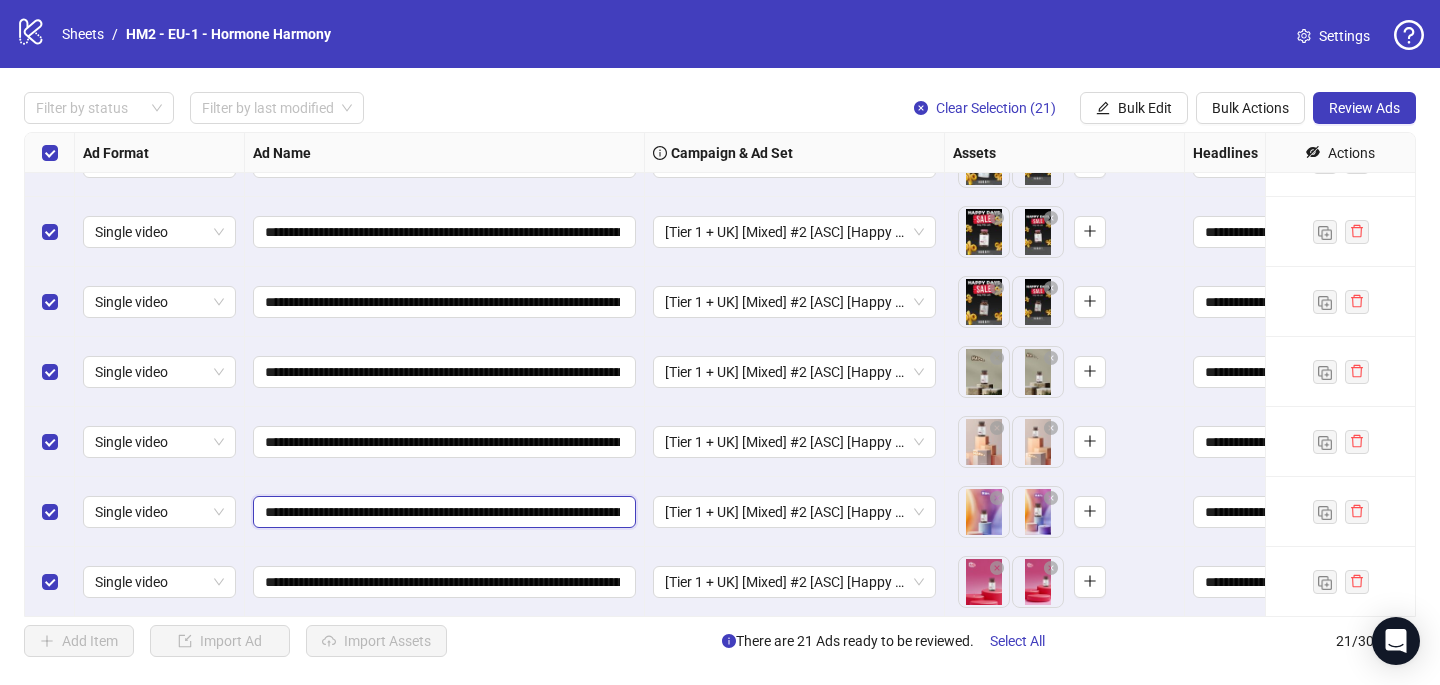 click on "**********" at bounding box center (442, 512) 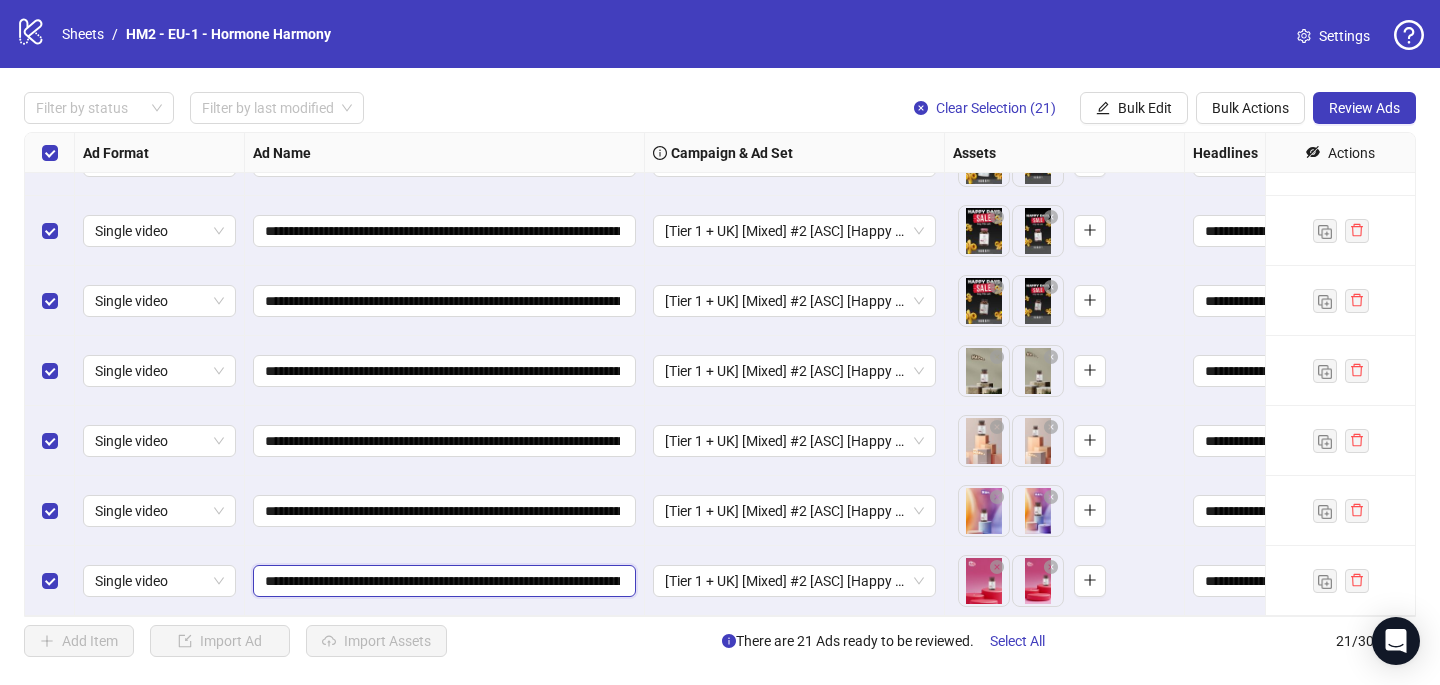 click on "**********" at bounding box center [442, 581] 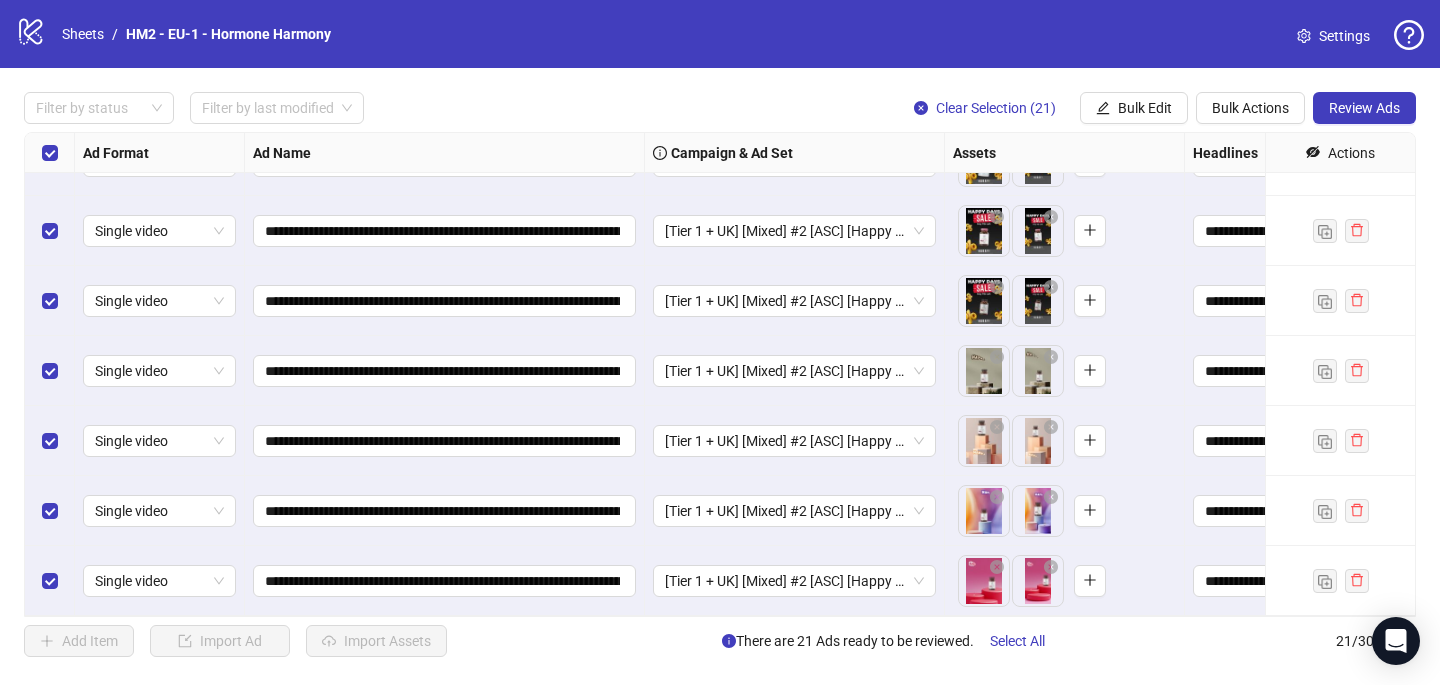 click on "Add Item Import Ad Import Assets  There are 21 Ads ready to be reviewed.  Select All 21 / 300  items" at bounding box center (720, 641) 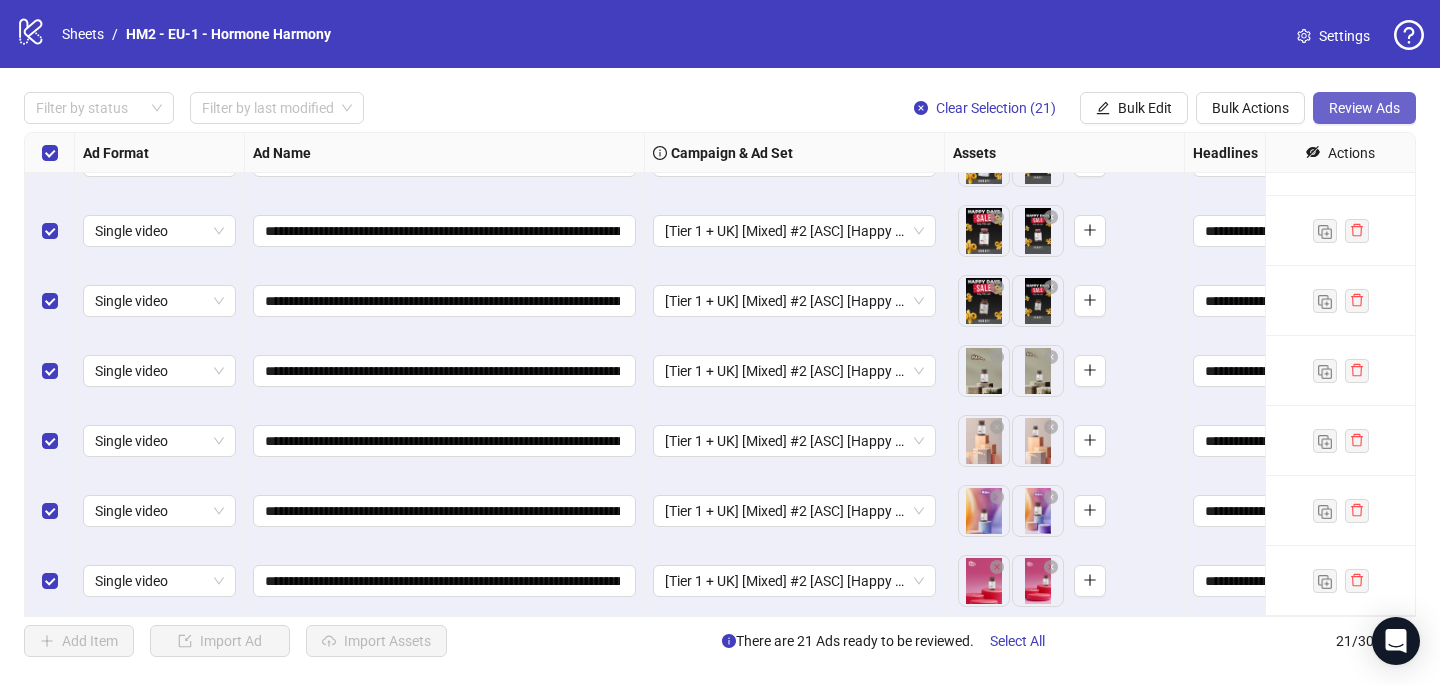 click on "Review Ads" at bounding box center (1364, 108) 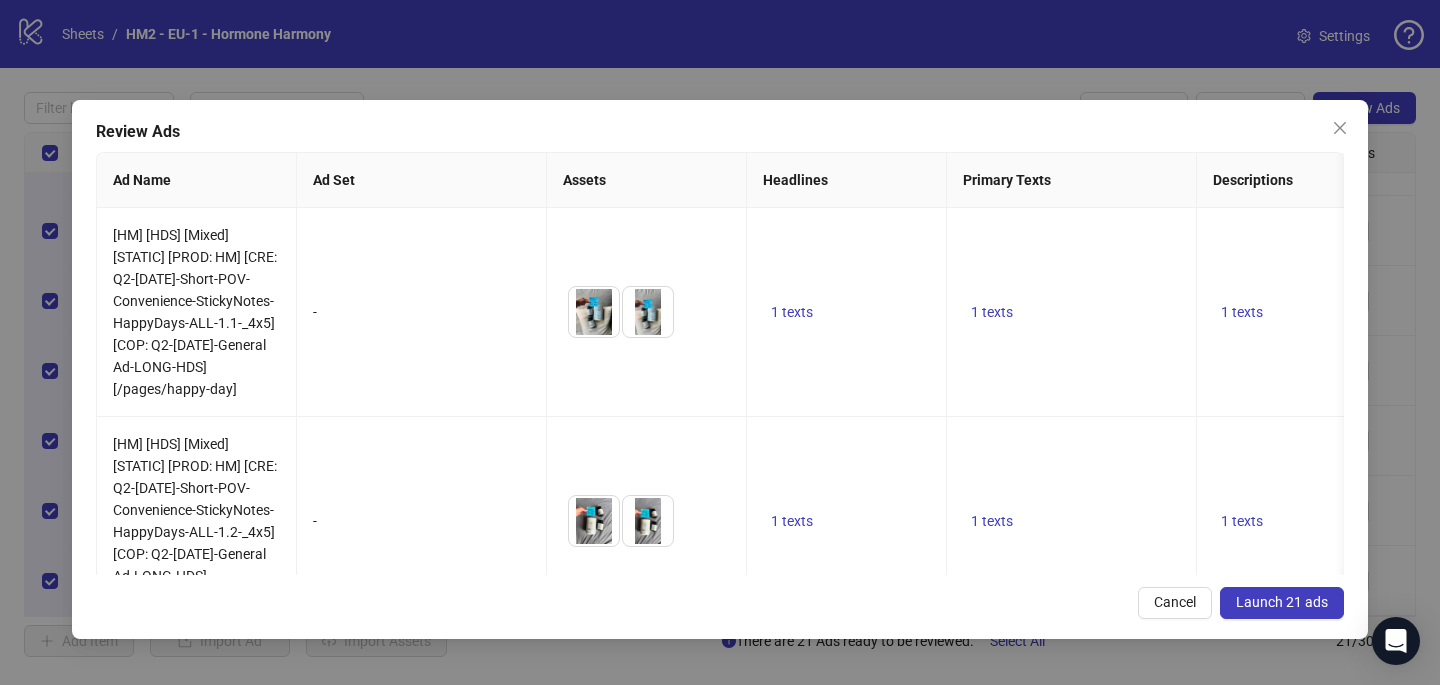 click on "Launch 21 ads" at bounding box center [1282, 602] 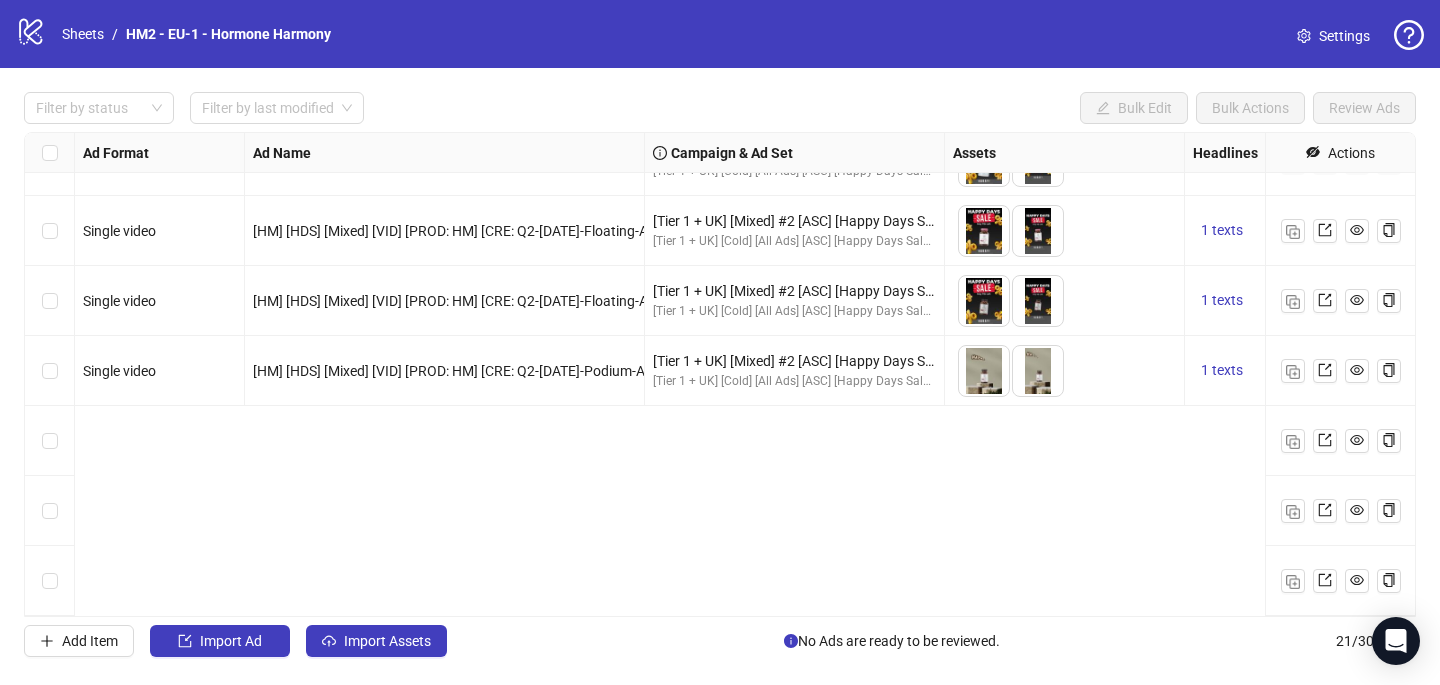 scroll, scrollTop: 0, scrollLeft: 0, axis: both 